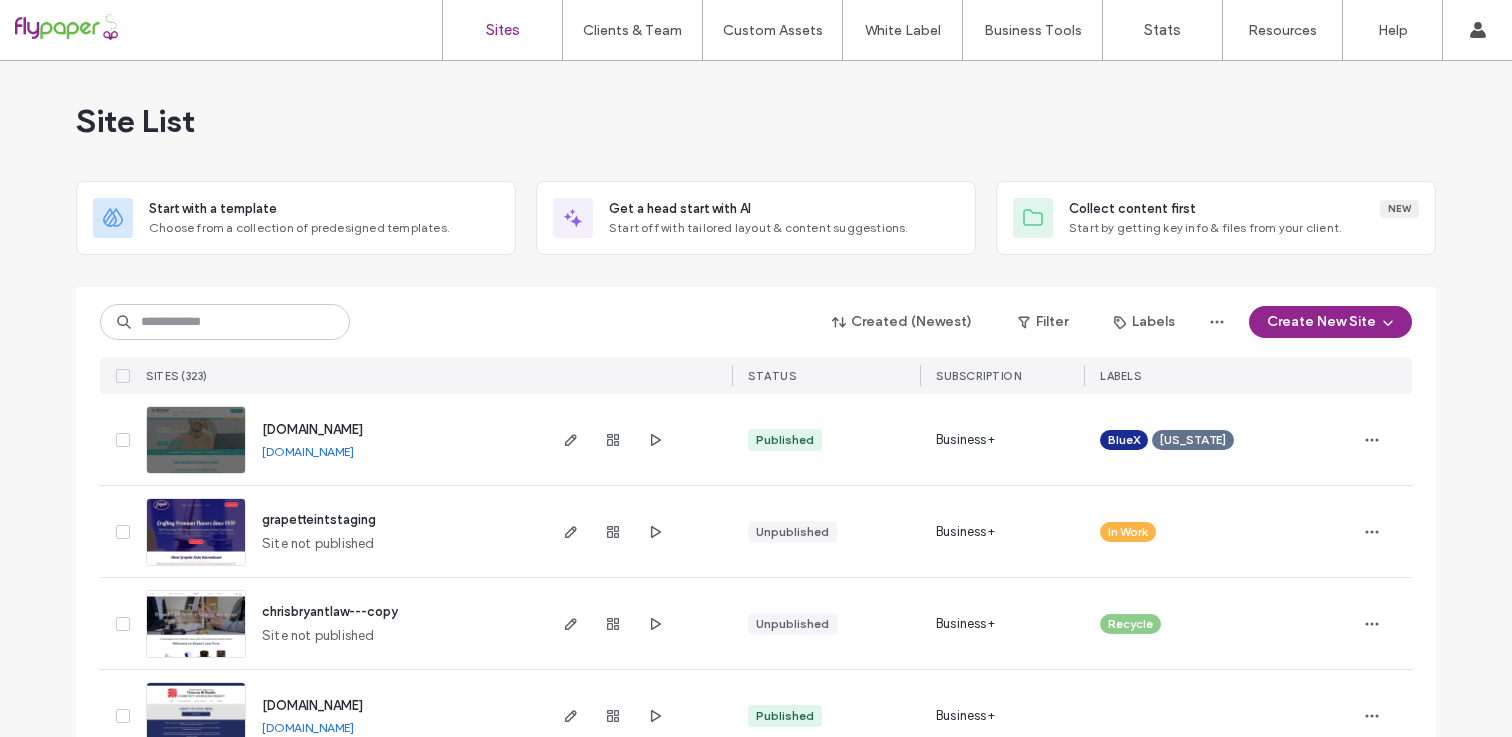 scroll, scrollTop: 0, scrollLeft: 0, axis: both 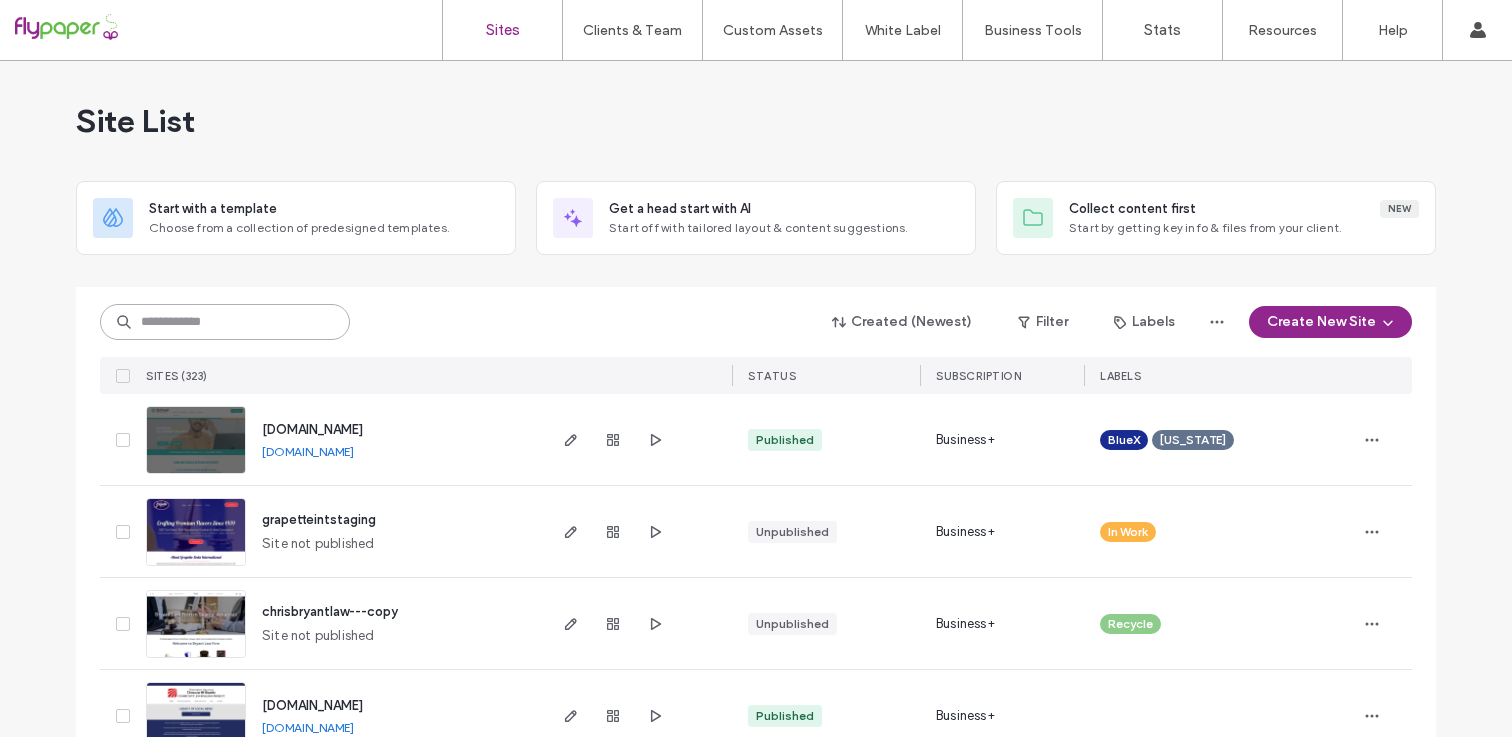 click at bounding box center (225, 322) 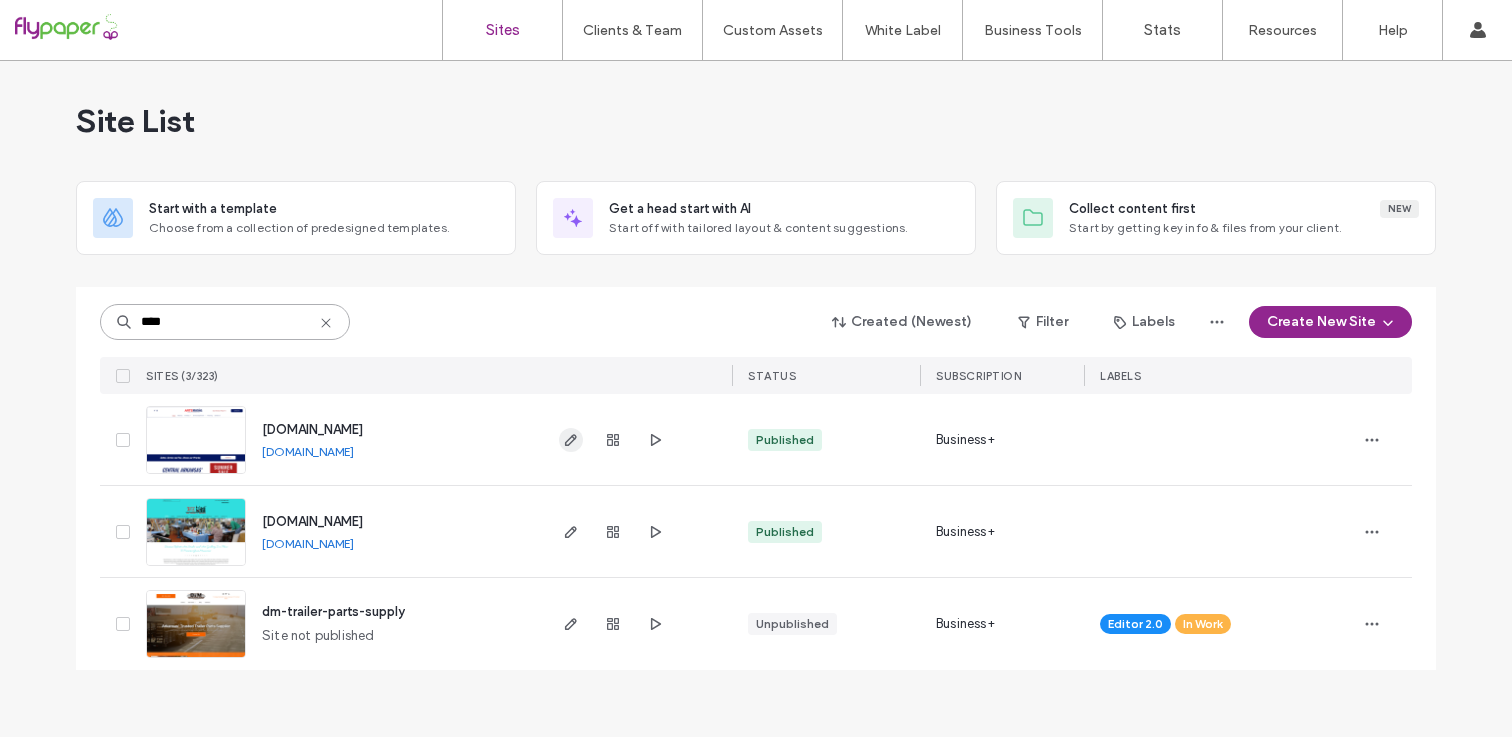 type on "****" 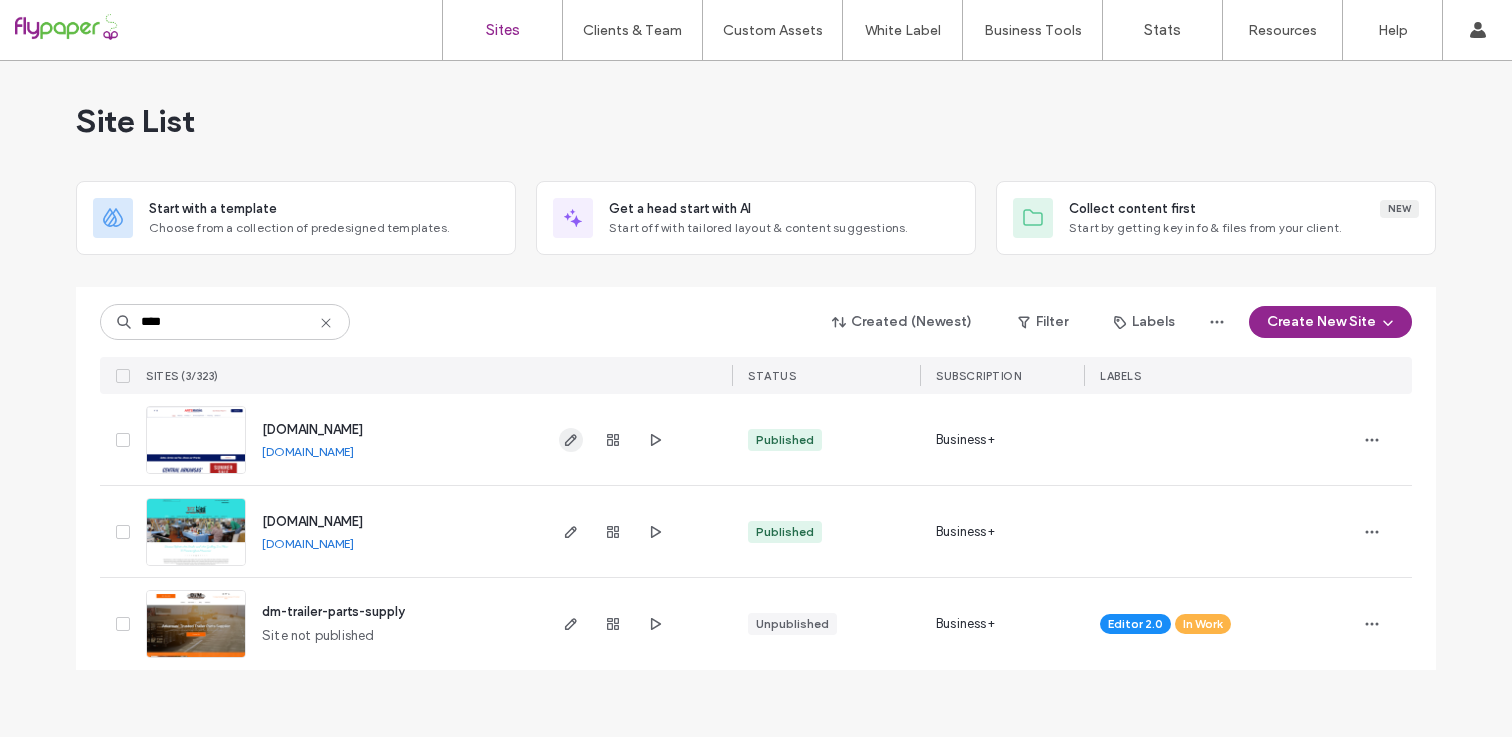 click 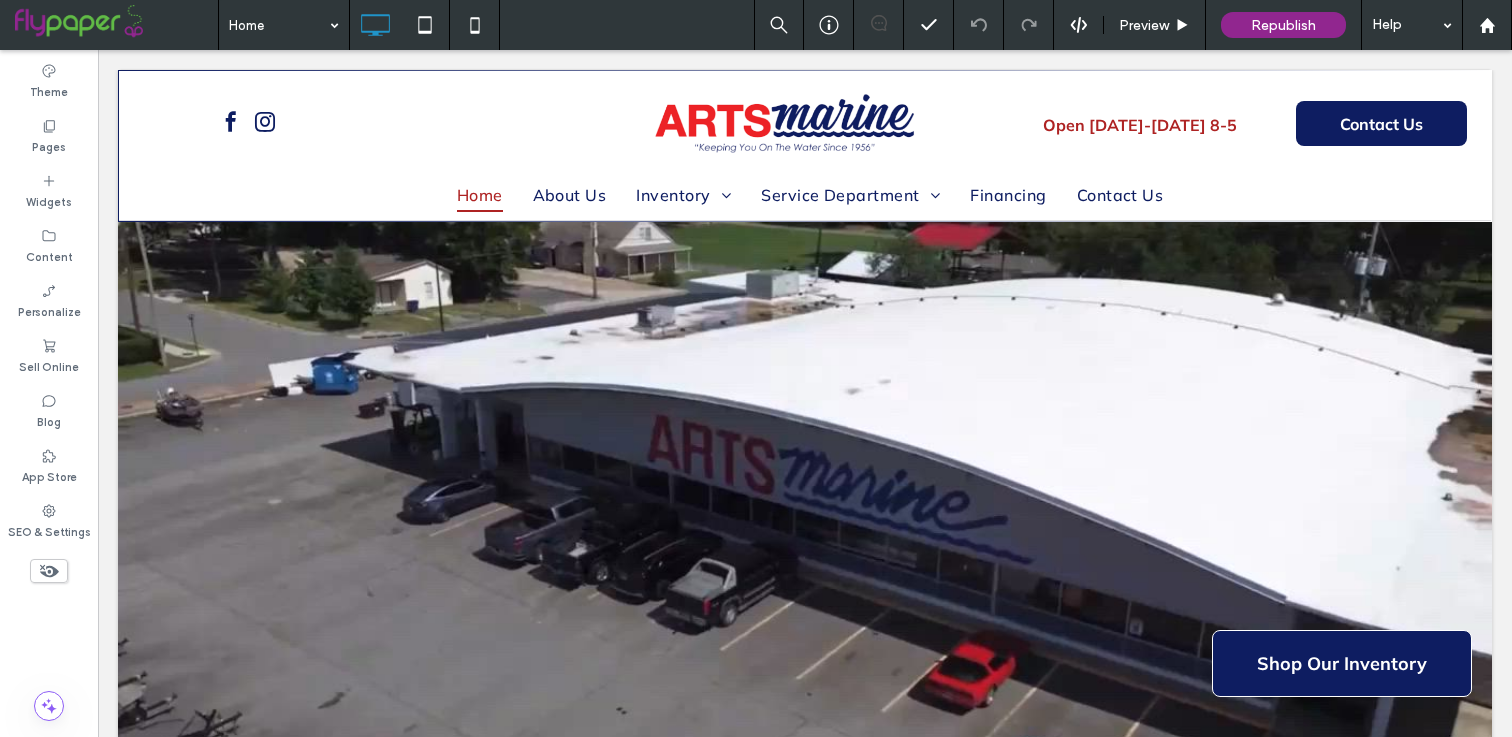 scroll, scrollTop: 0, scrollLeft: 0, axis: both 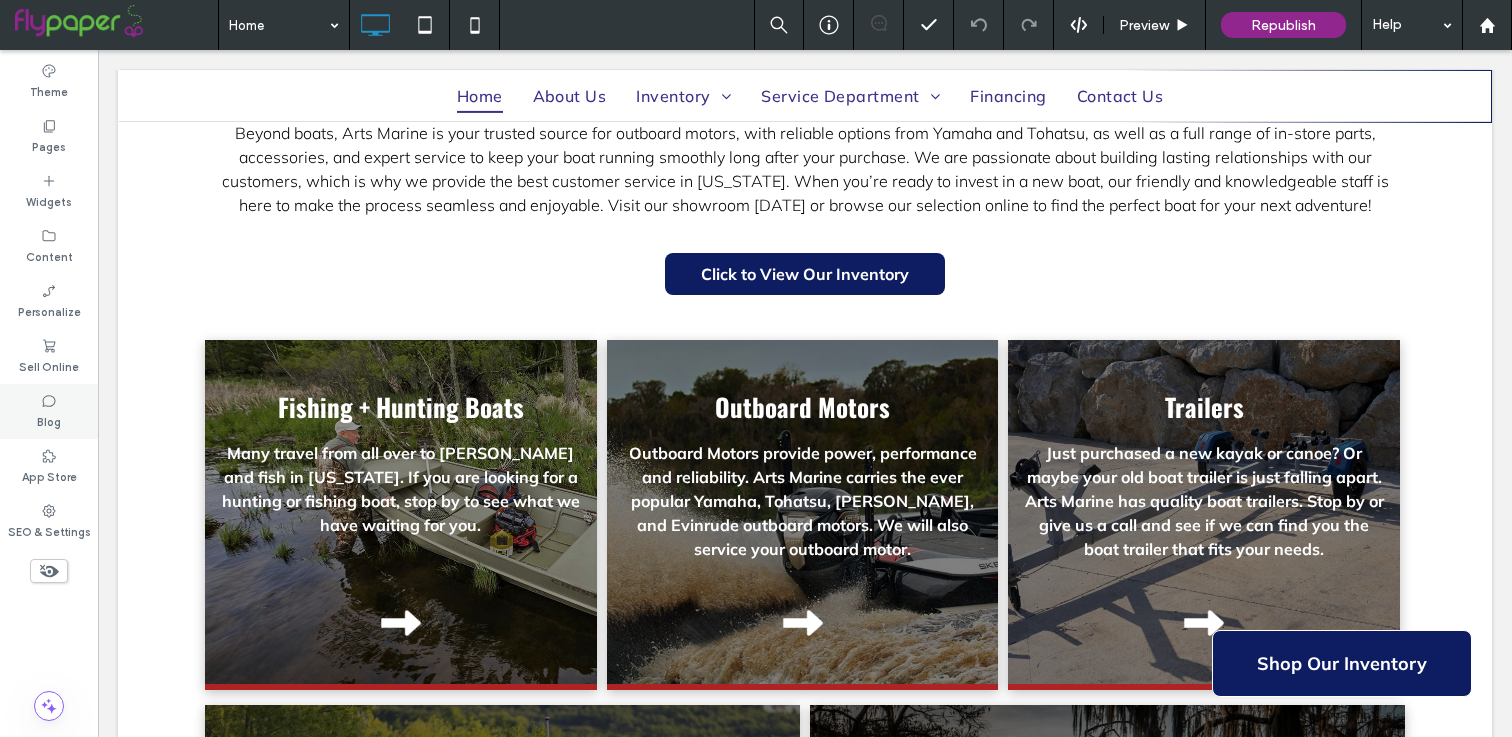 click on "Blog" at bounding box center (49, 411) 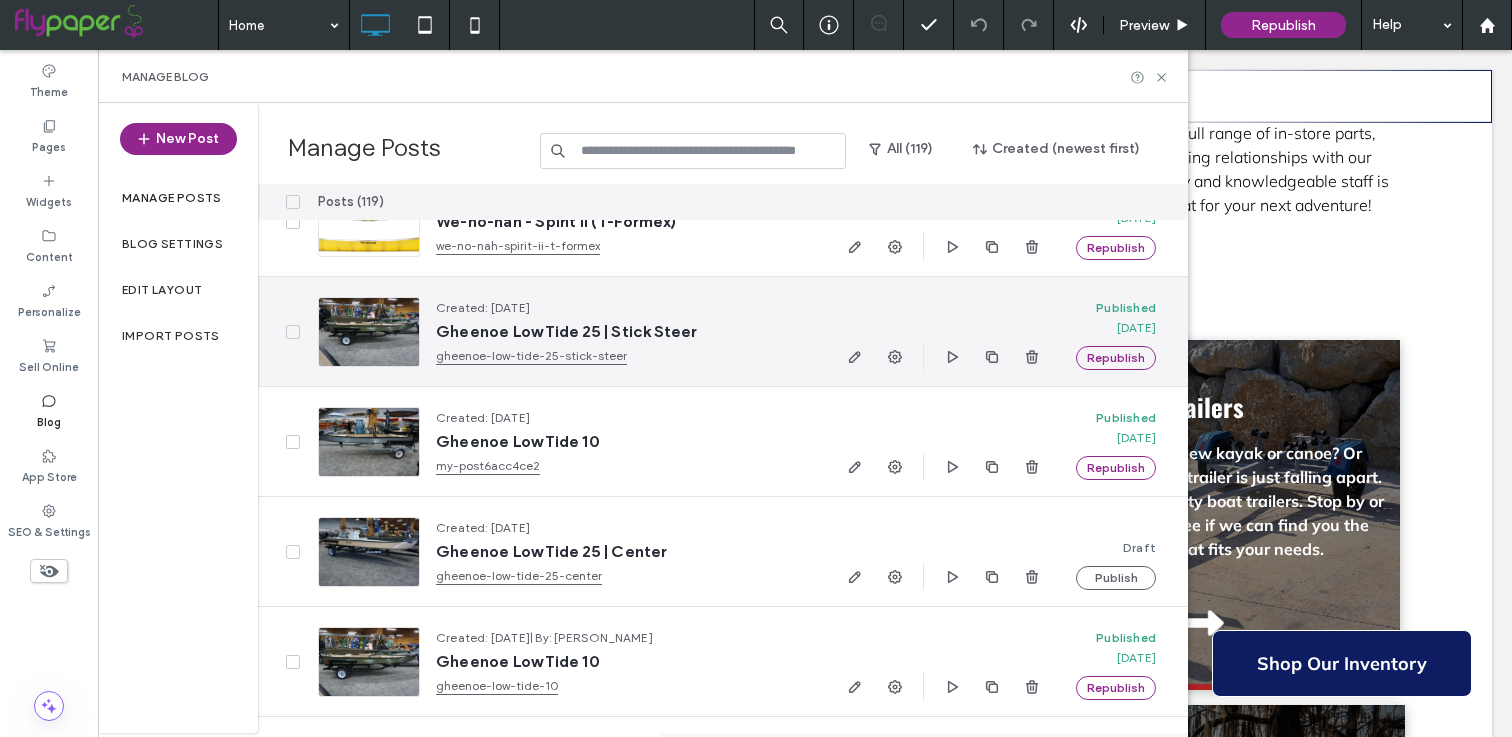 scroll, scrollTop: 939, scrollLeft: 0, axis: vertical 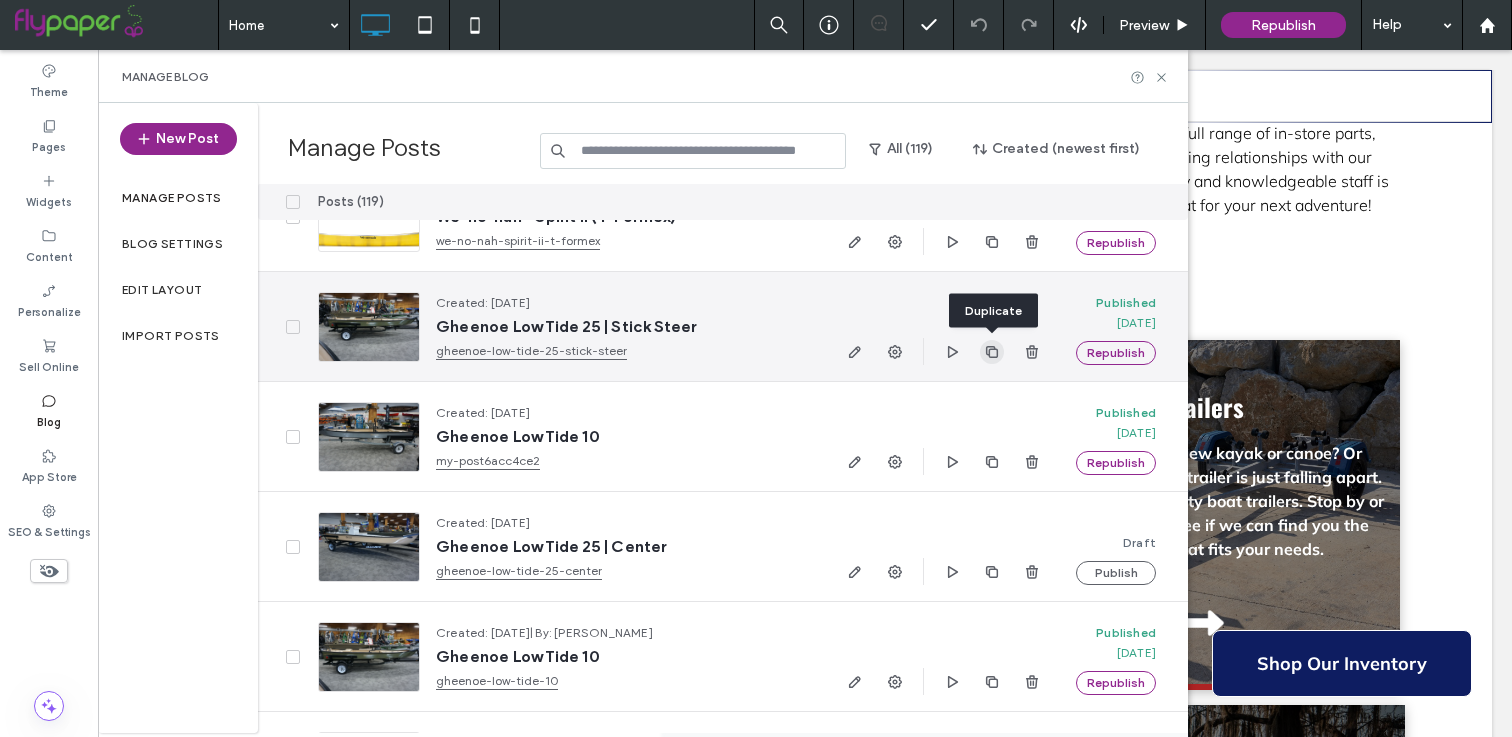 click 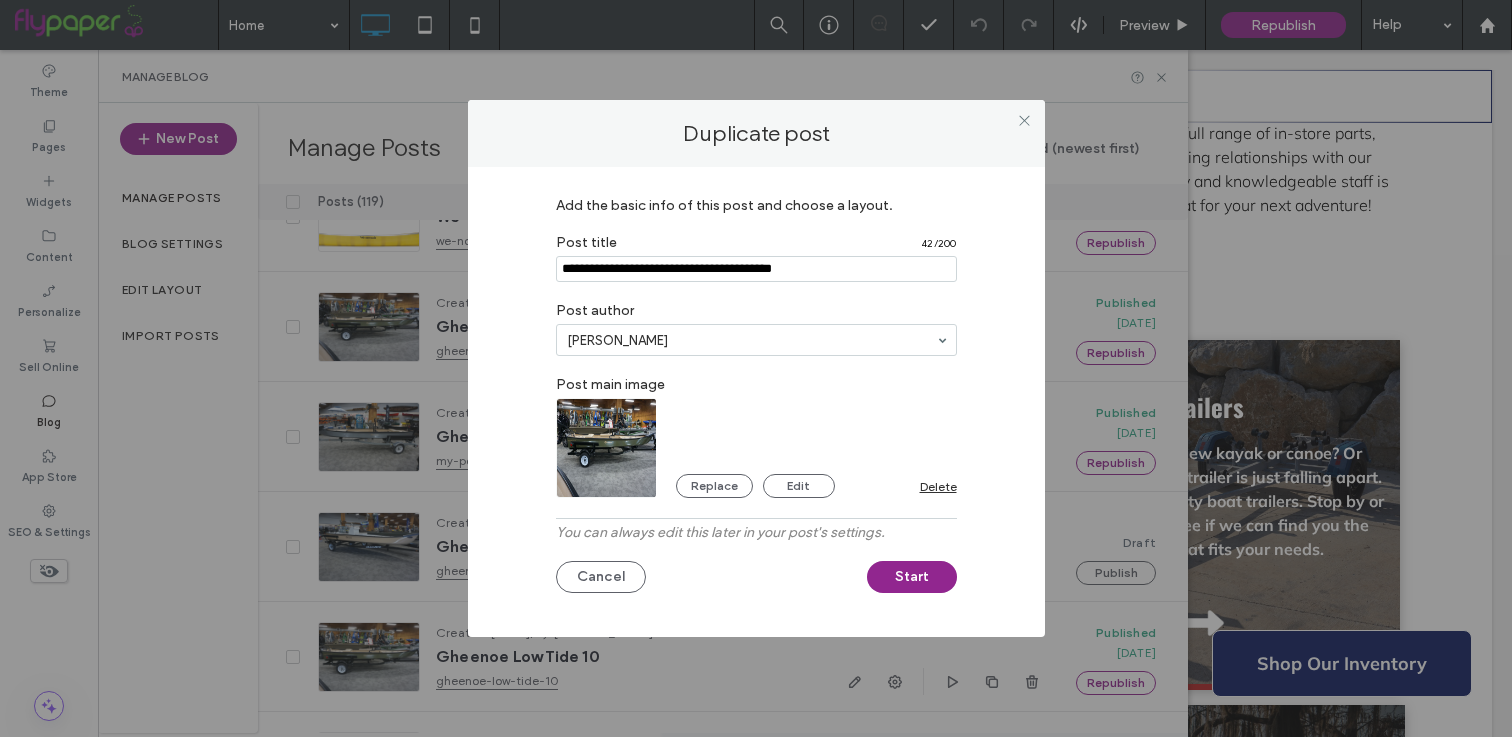 drag, startPoint x: 835, startPoint y: 267, endPoint x: 523, endPoint y: 264, distance: 312.01443 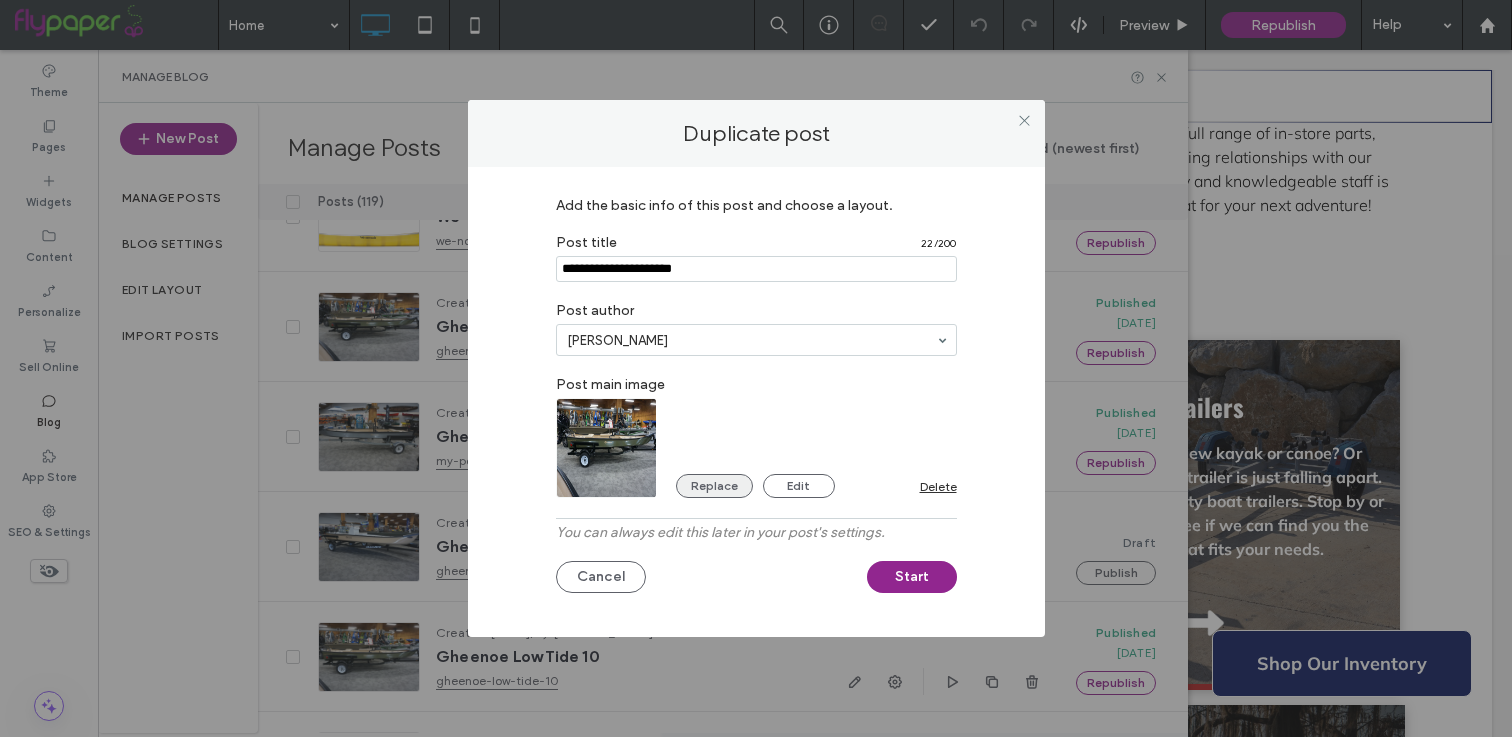 type on "**********" 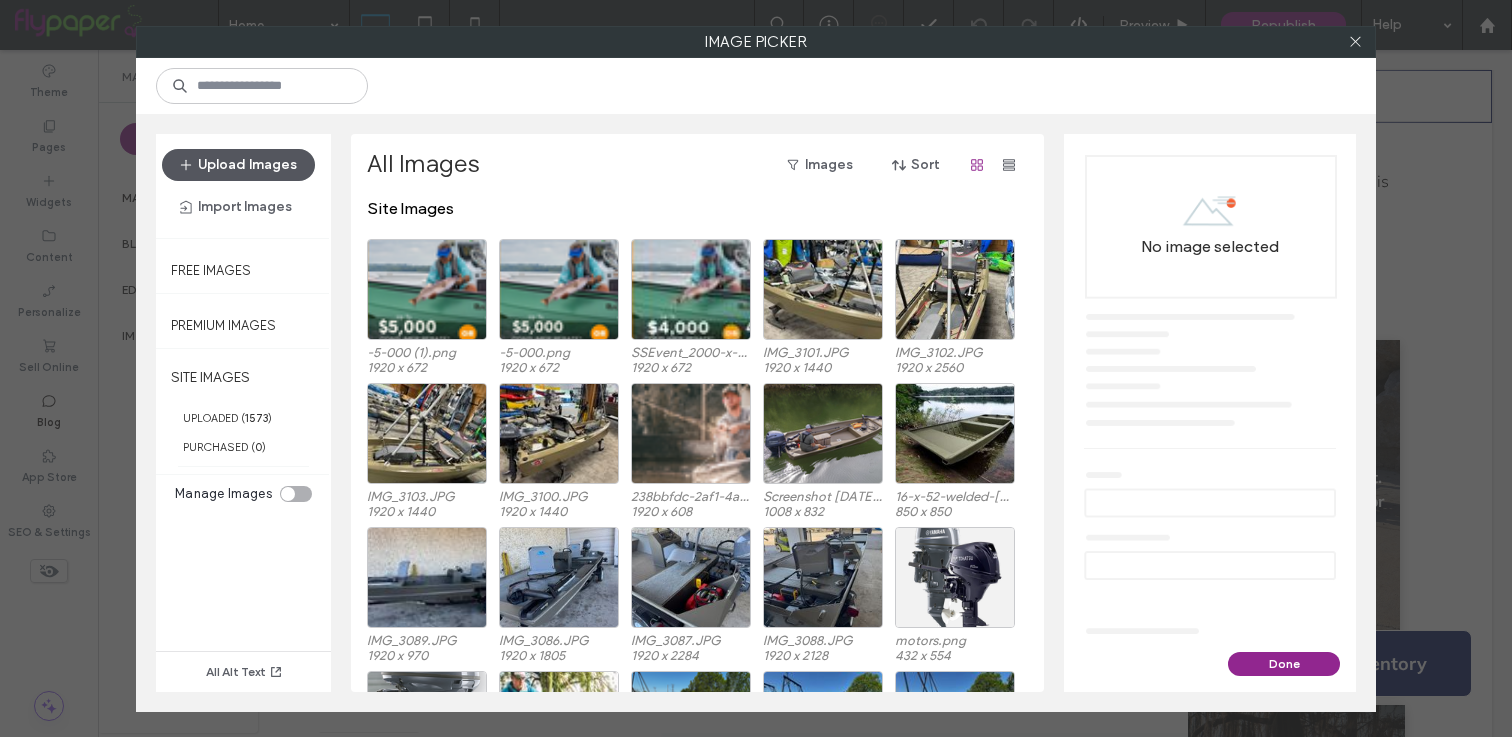 click on "Upload Images" at bounding box center [238, 165] 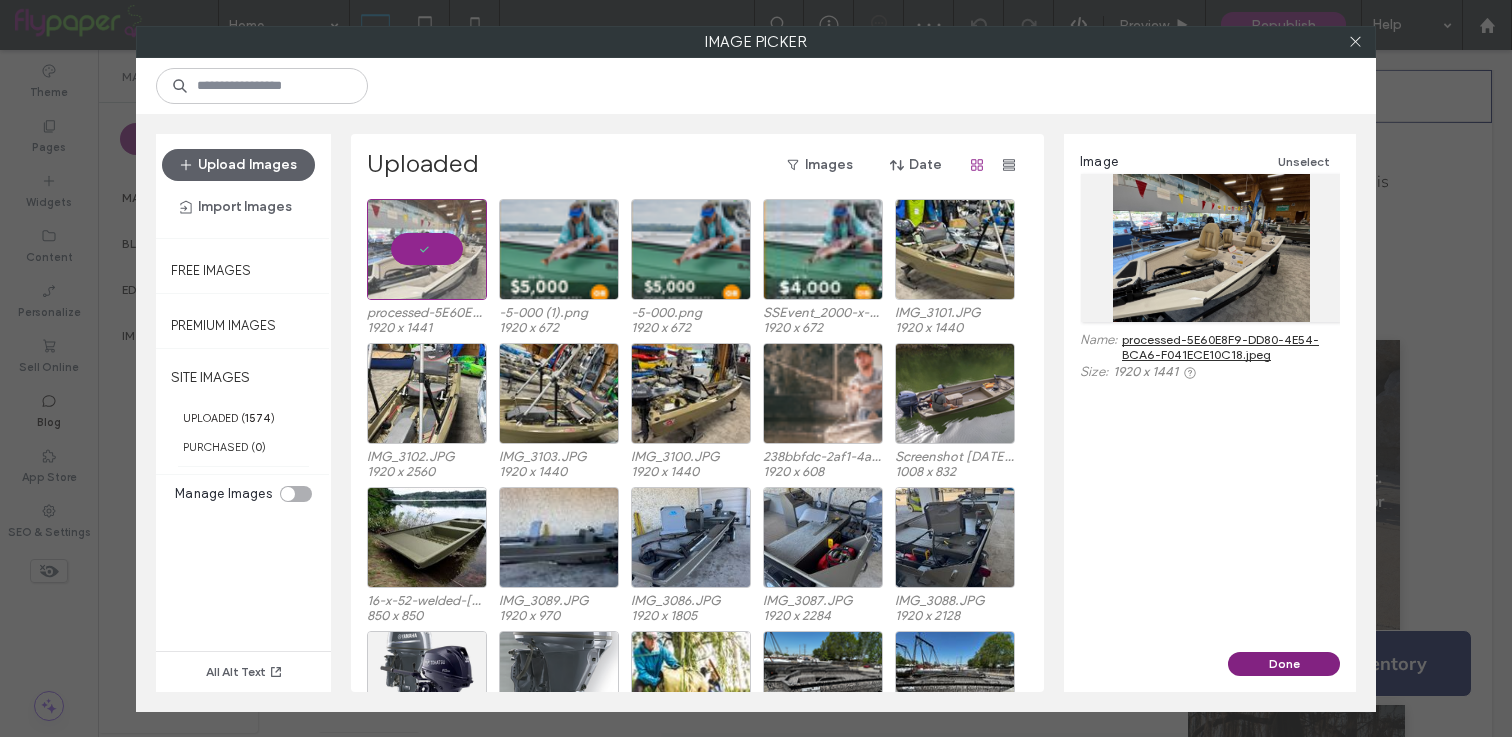 click on "Done" at bounding box center [1284, 664] 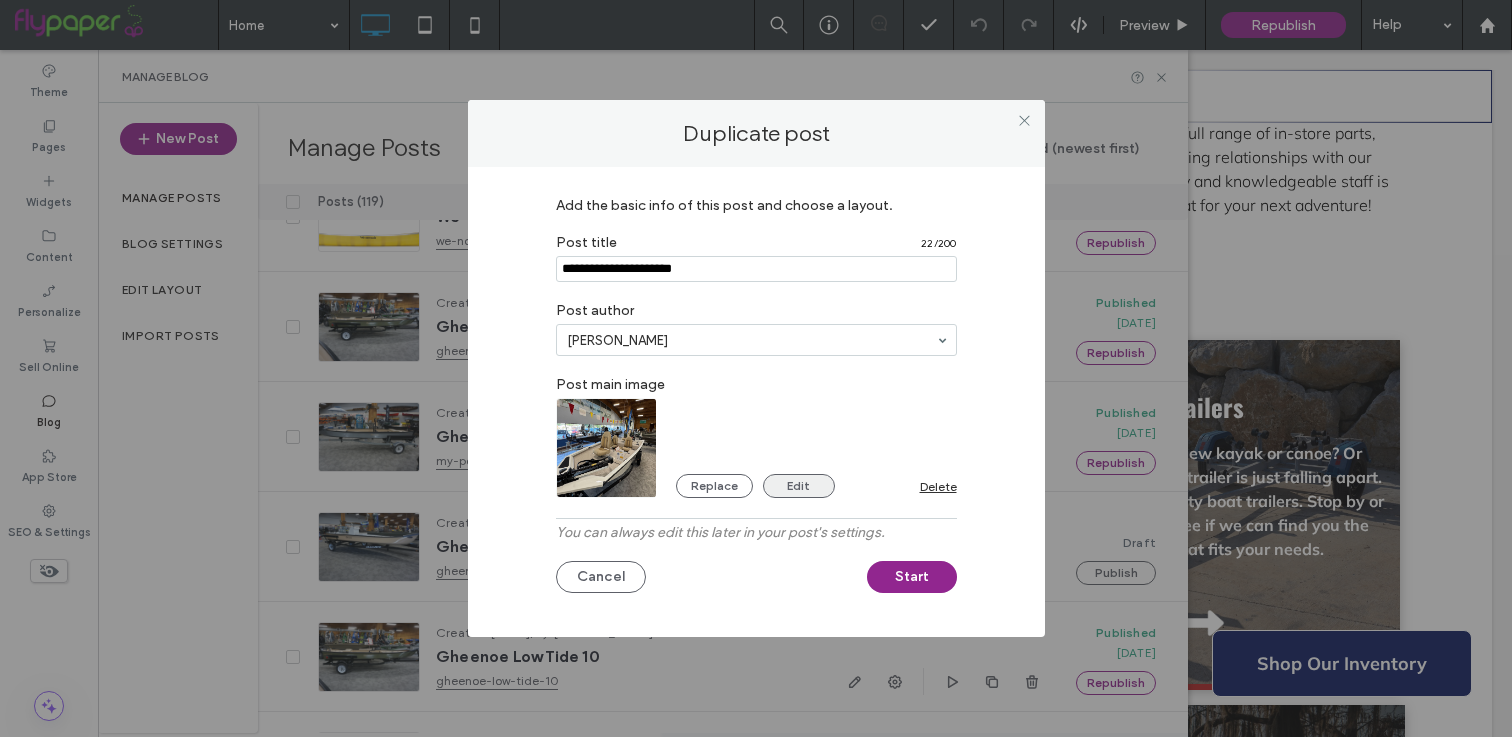 click on "Edit" at bounding box center [799, 486] 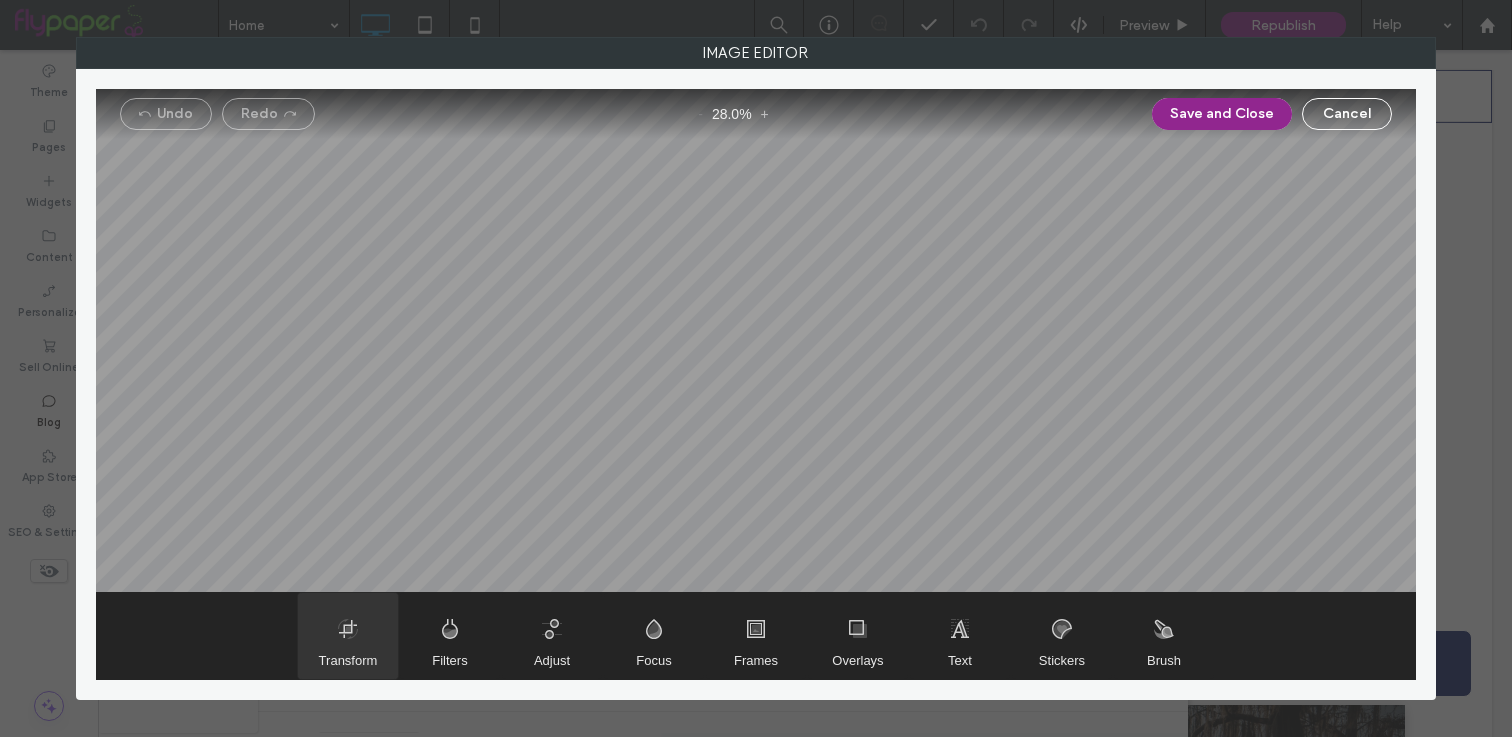 click at bounding box center (348, 636) 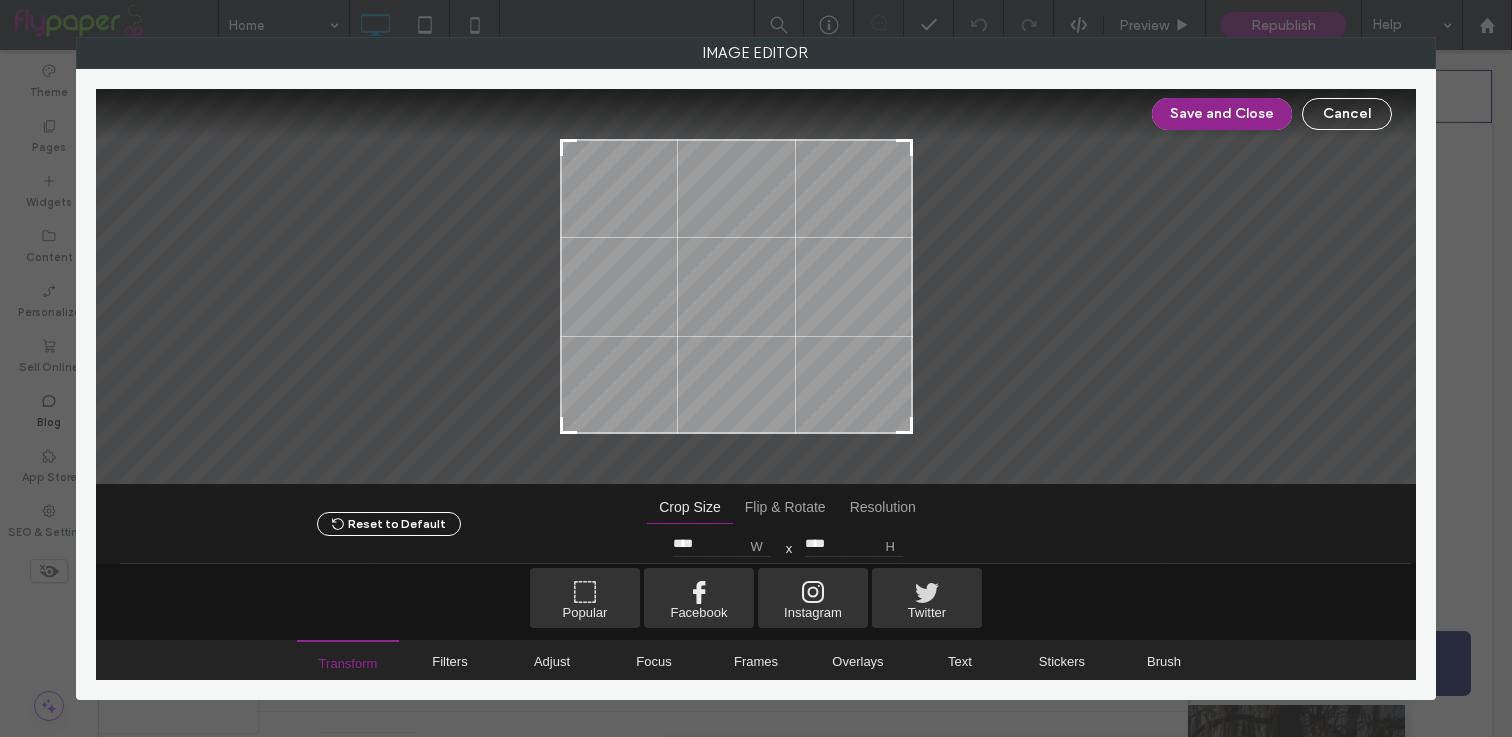 drag, startPoint x: 947, startPoint y: 425, endPoint x: 907, endPoint y: 430, distance: 40.311287 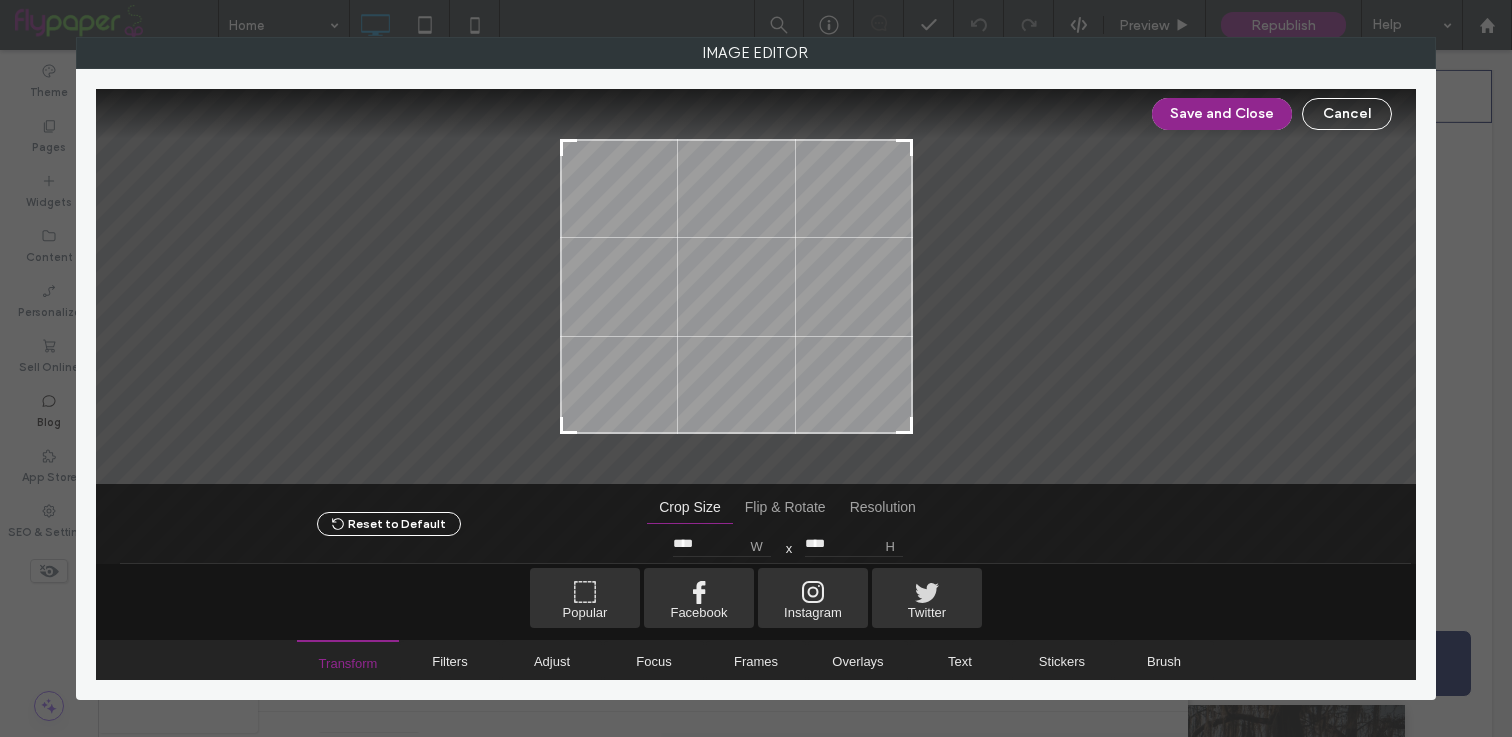 click on "Save and Close Cancel" at bounding box center [756, 114] 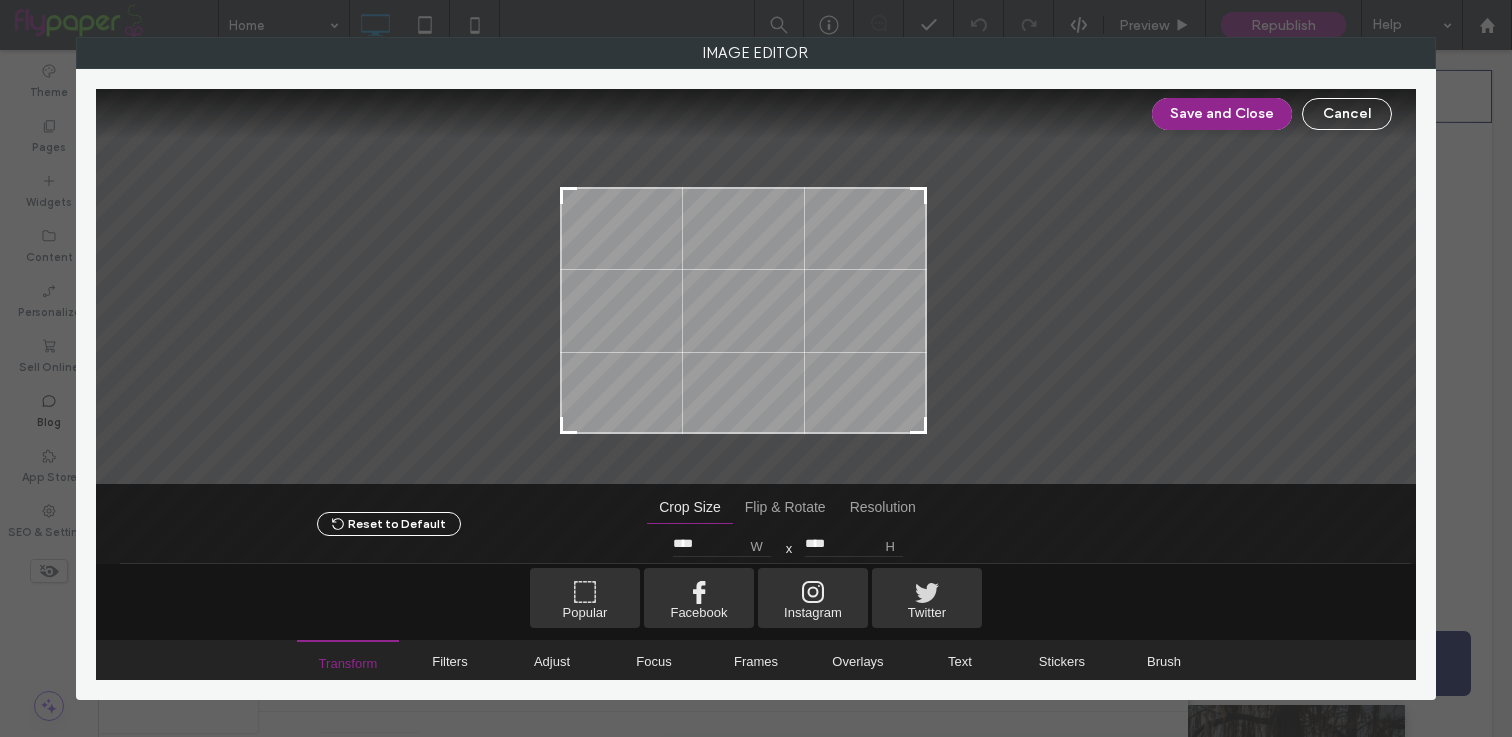 type on "****" 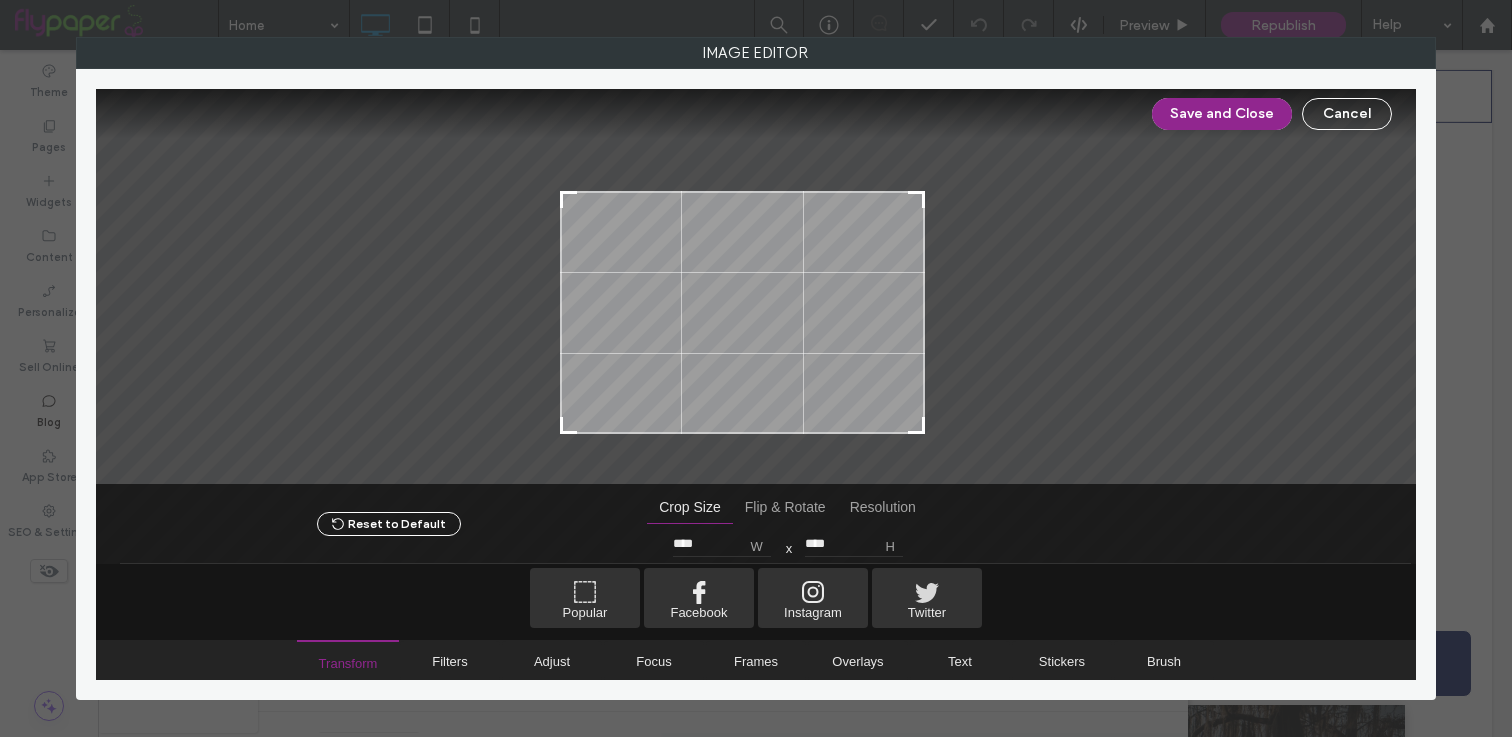 type on "****" 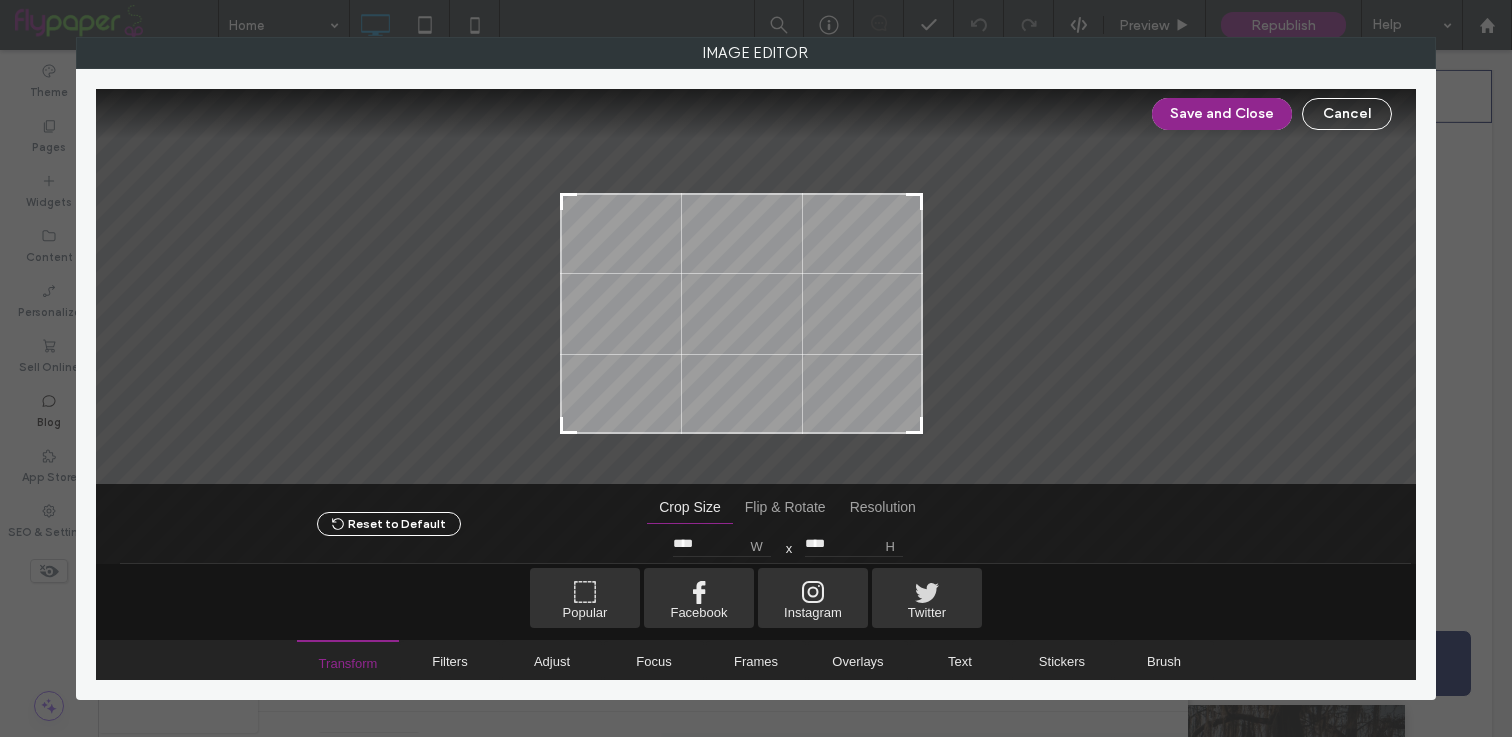 drag, startPoint x: 907, startPoint y: 143, endPoint x: 917, endPoint y: 197, distance: 54.91812 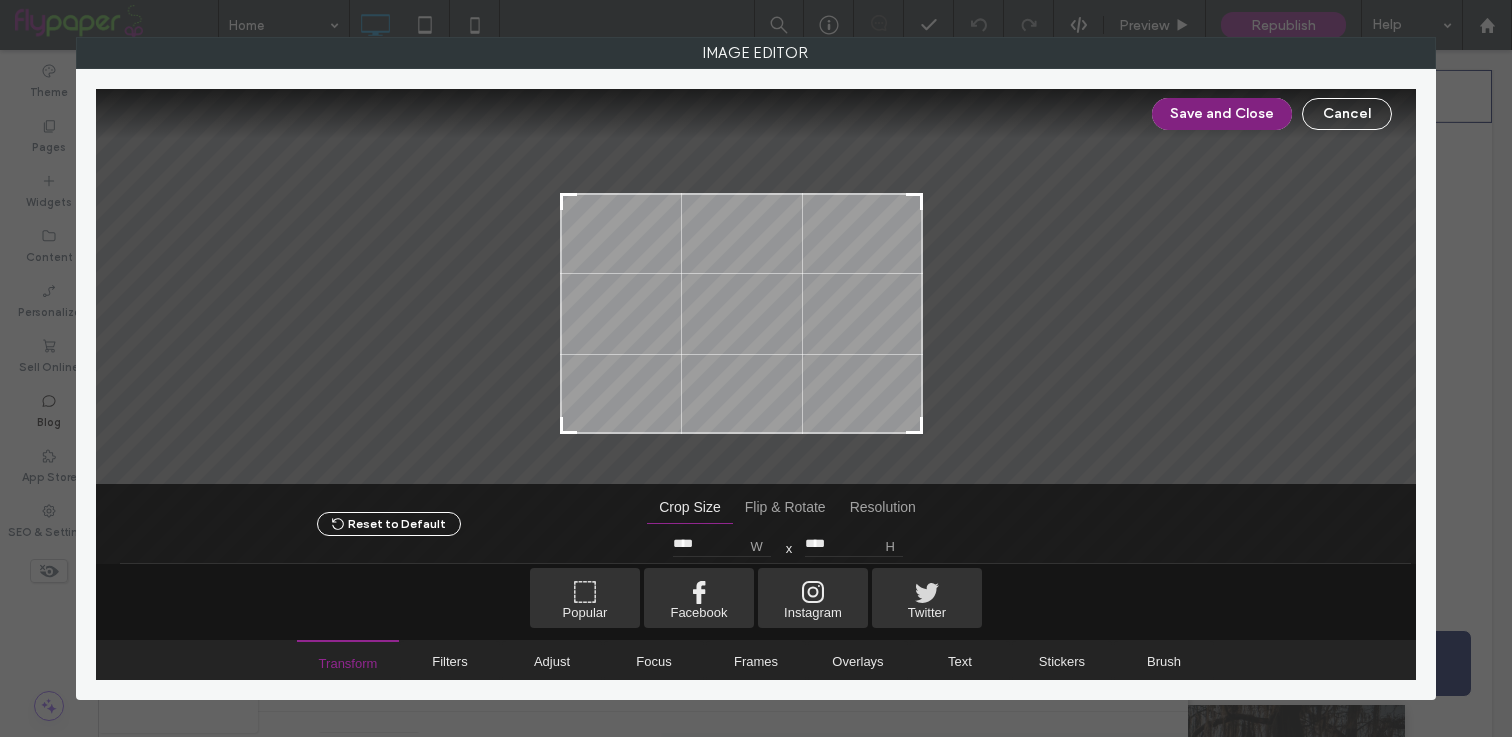 click on "Save and Close" at bounding box center (1222, 114) 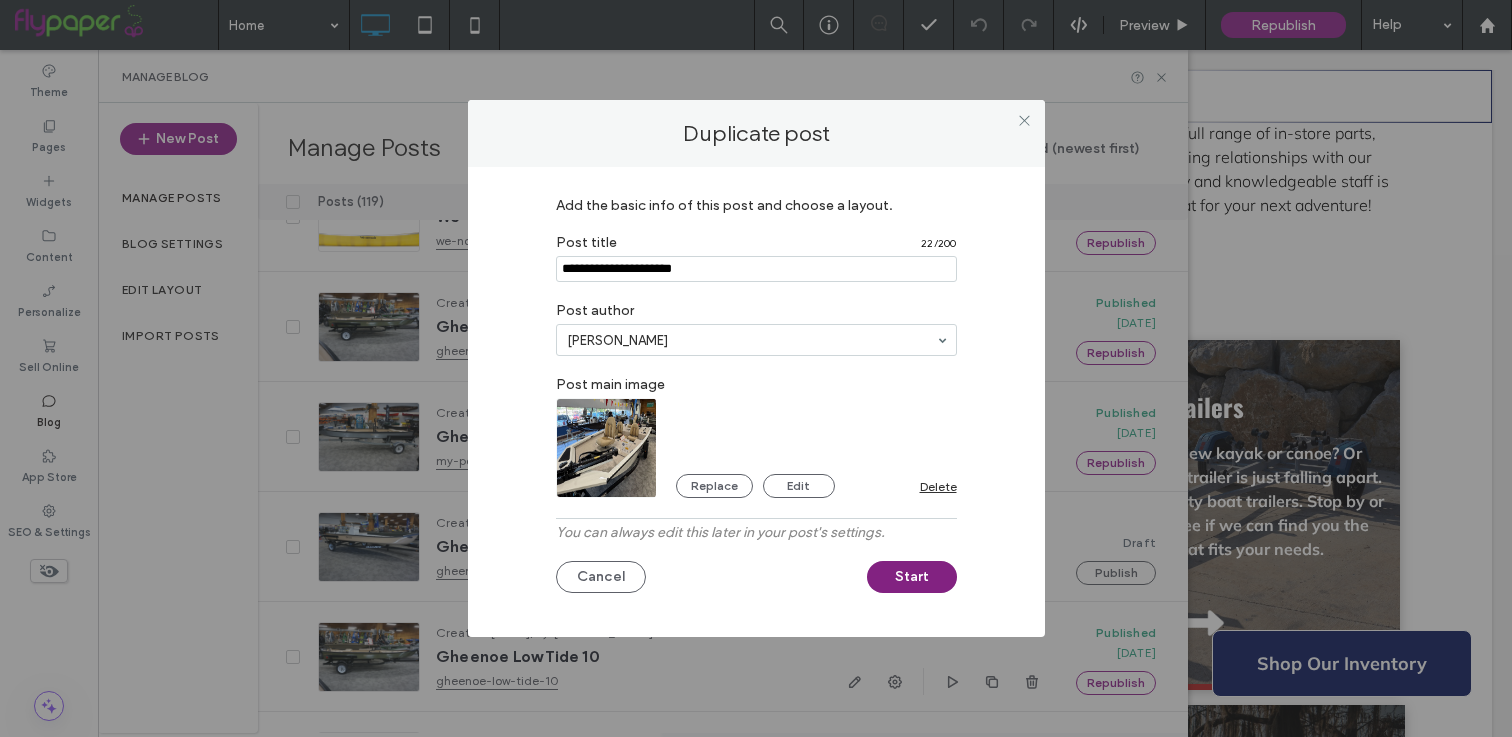 click on "Start" at bounding box center [912, 577] 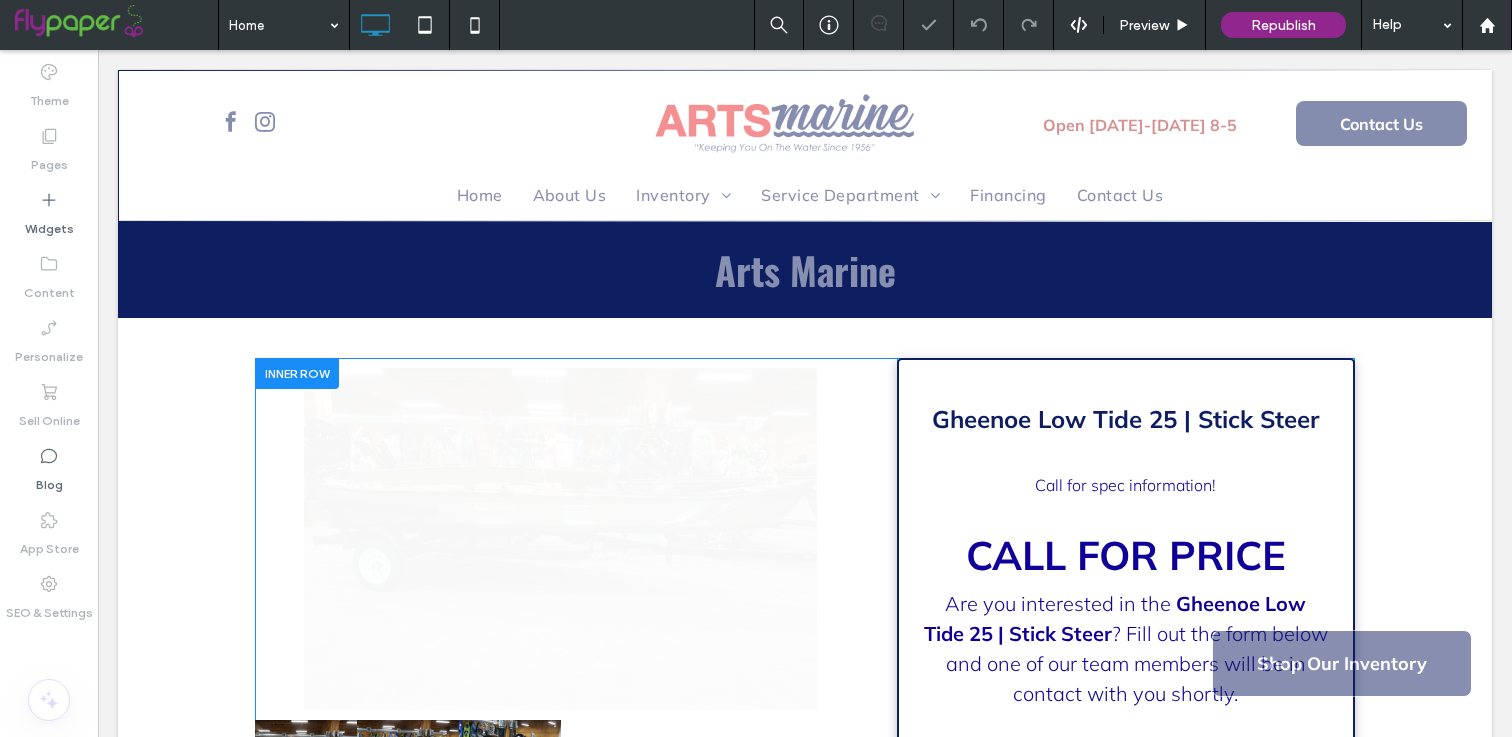 scroll, scrollTop: 0, scrollLeft: 0, axis: both 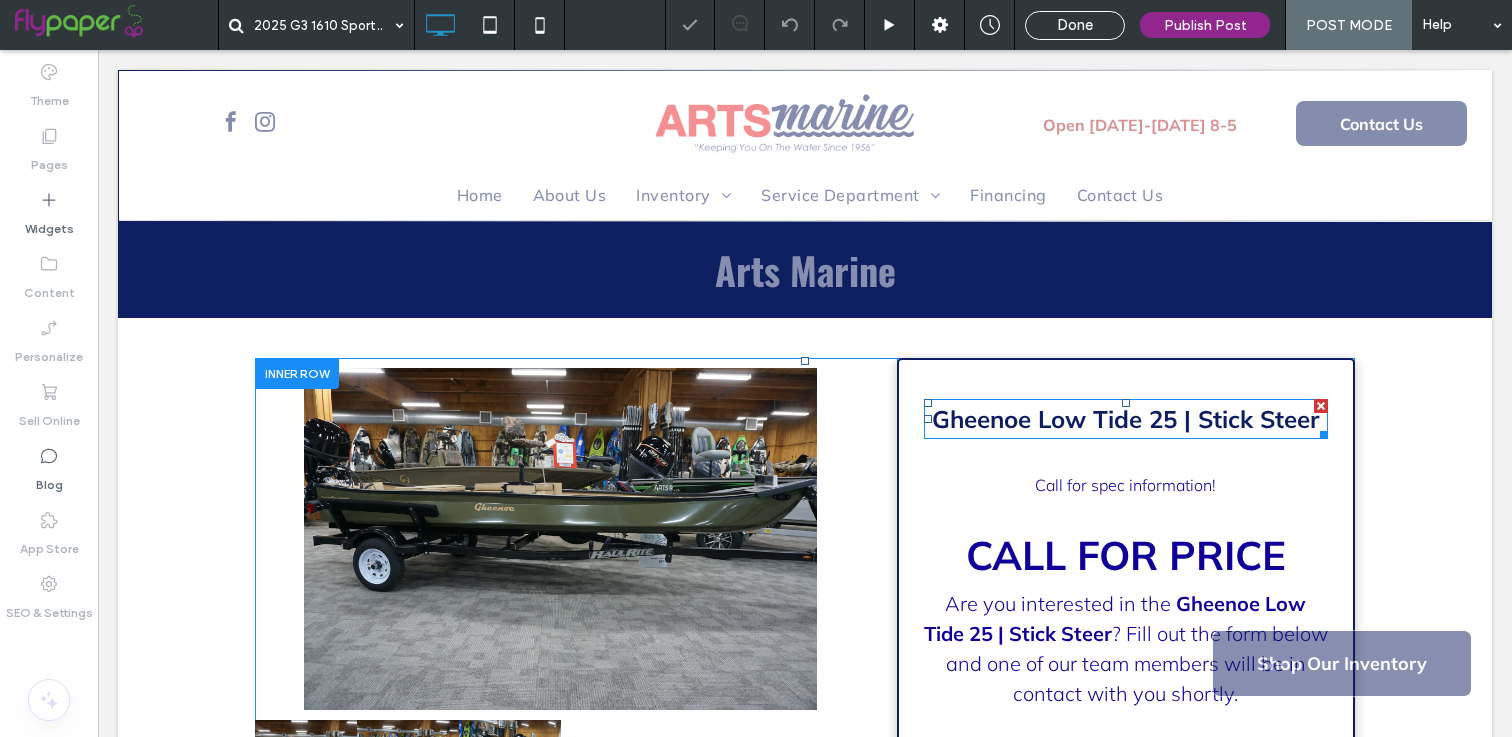 click on "Gheenoe Low Tide 25 | Stick Steer" at bounding box center (1125, 419) 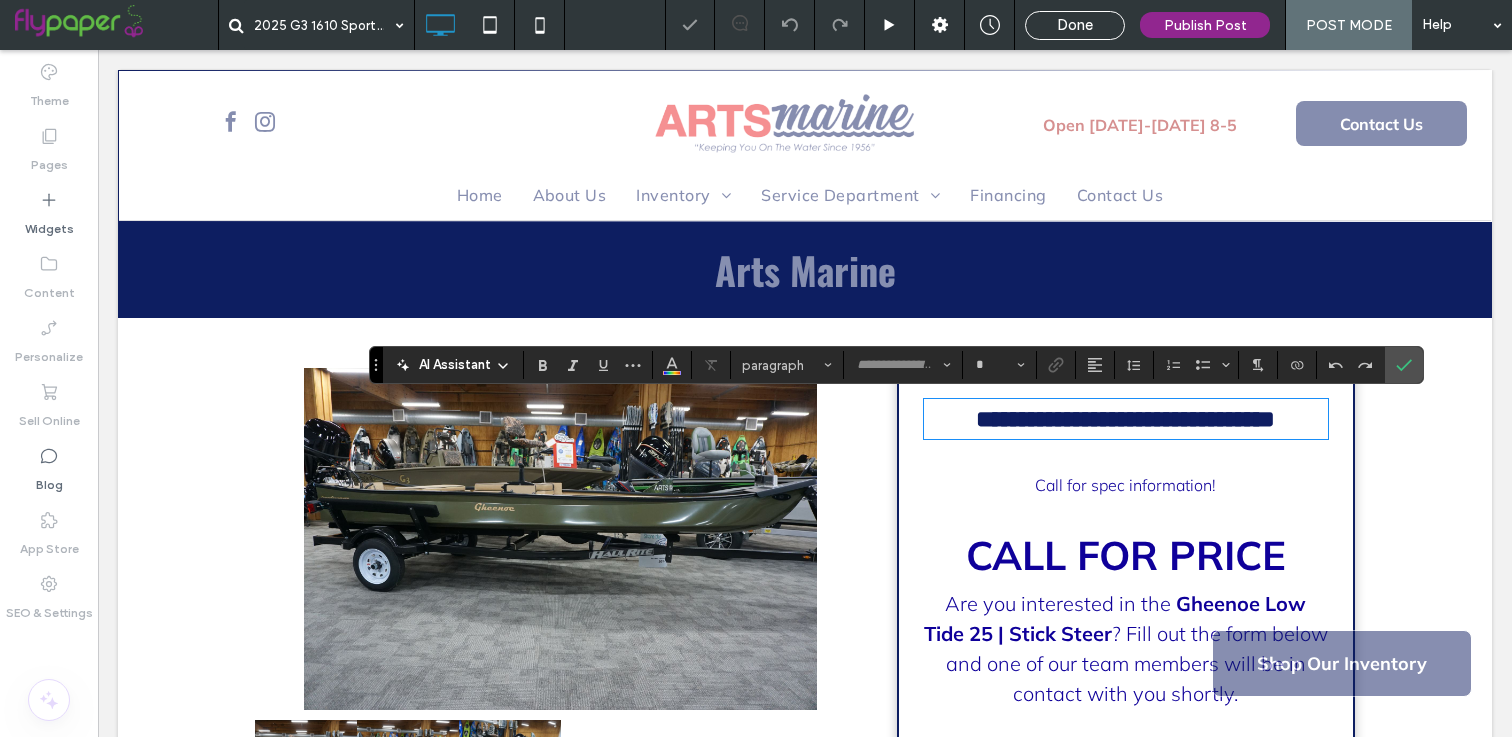 type on "******" 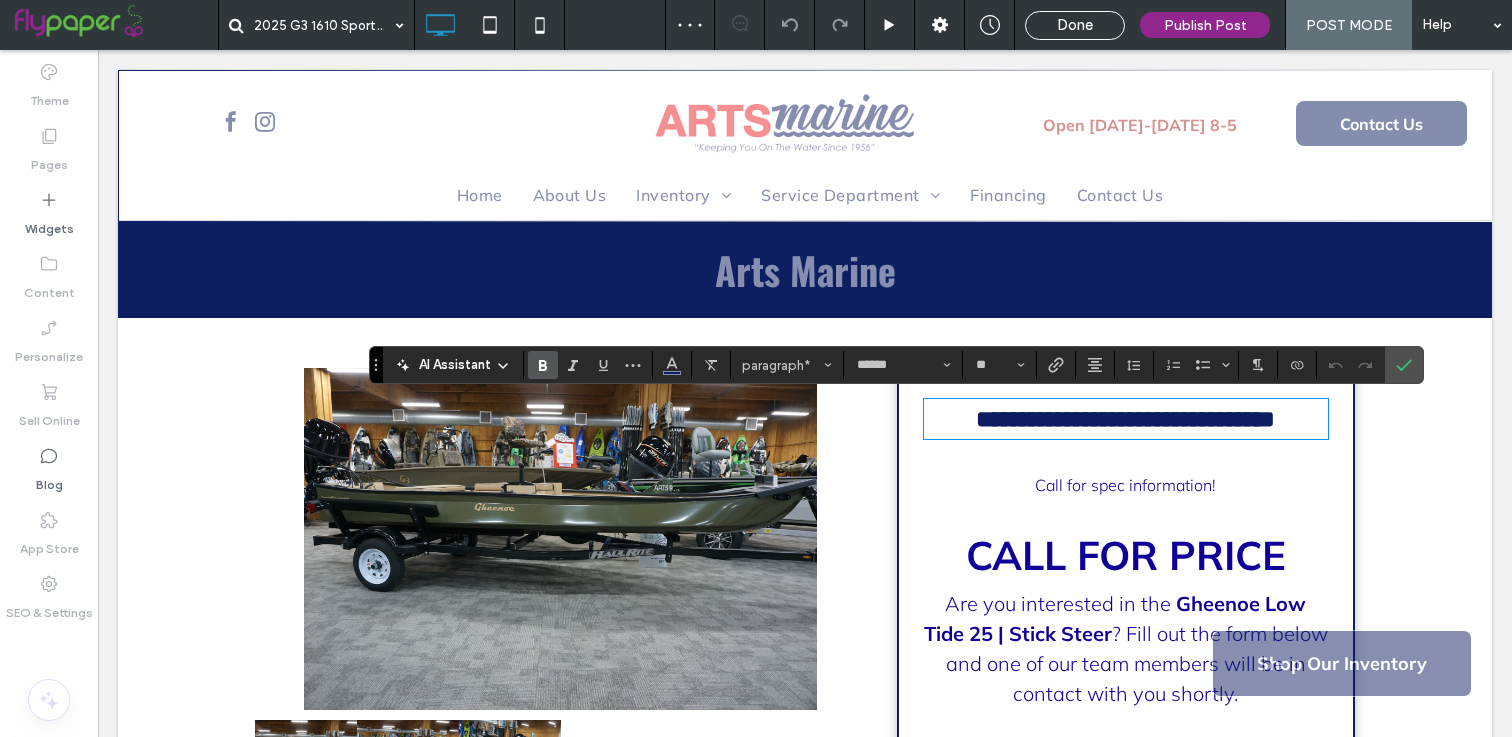 scroll, scrollTop: 0, scrollLeft: 0, axis: both 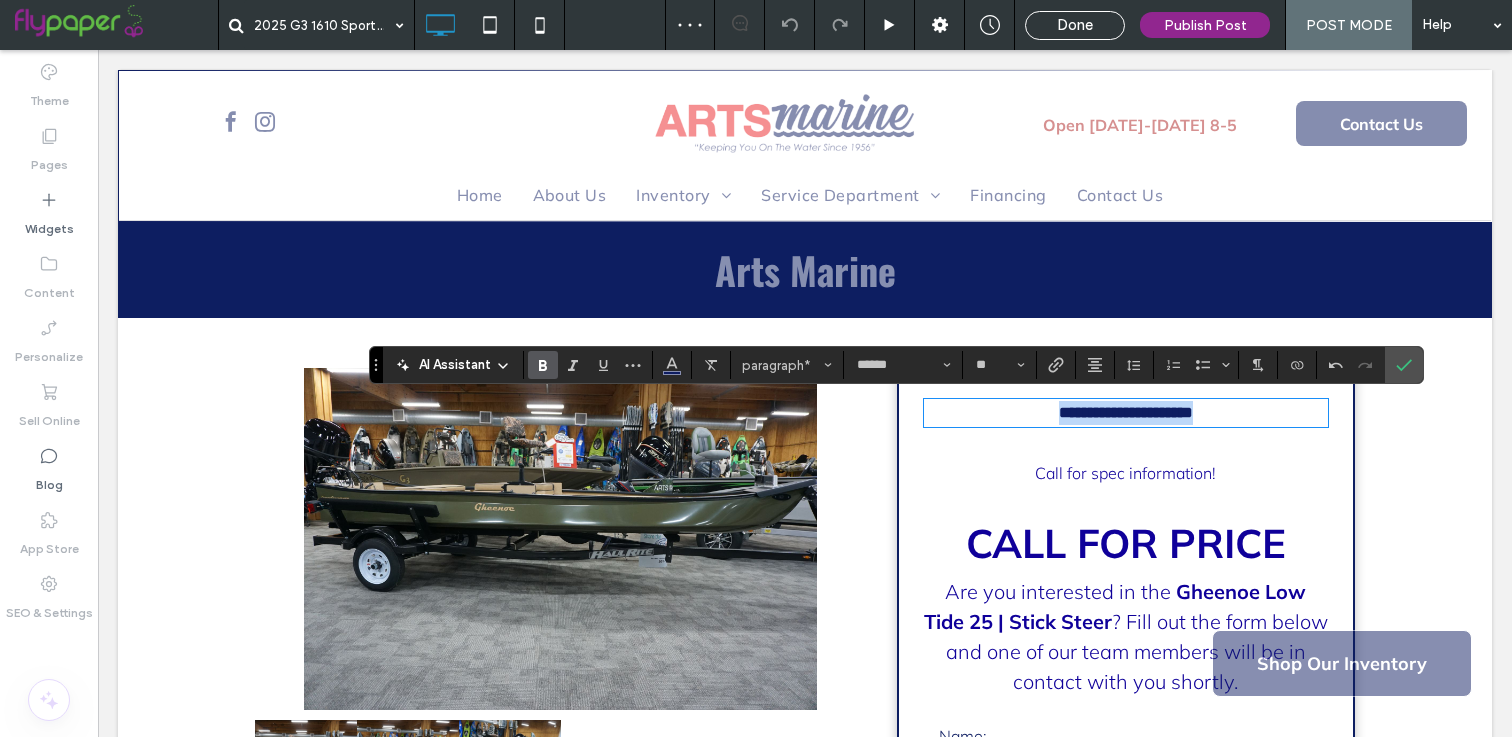 drag, startPoint x: 1241, startPoint y: 402, endPoint x: 948, endPoint y: 406, distance: 293.0273 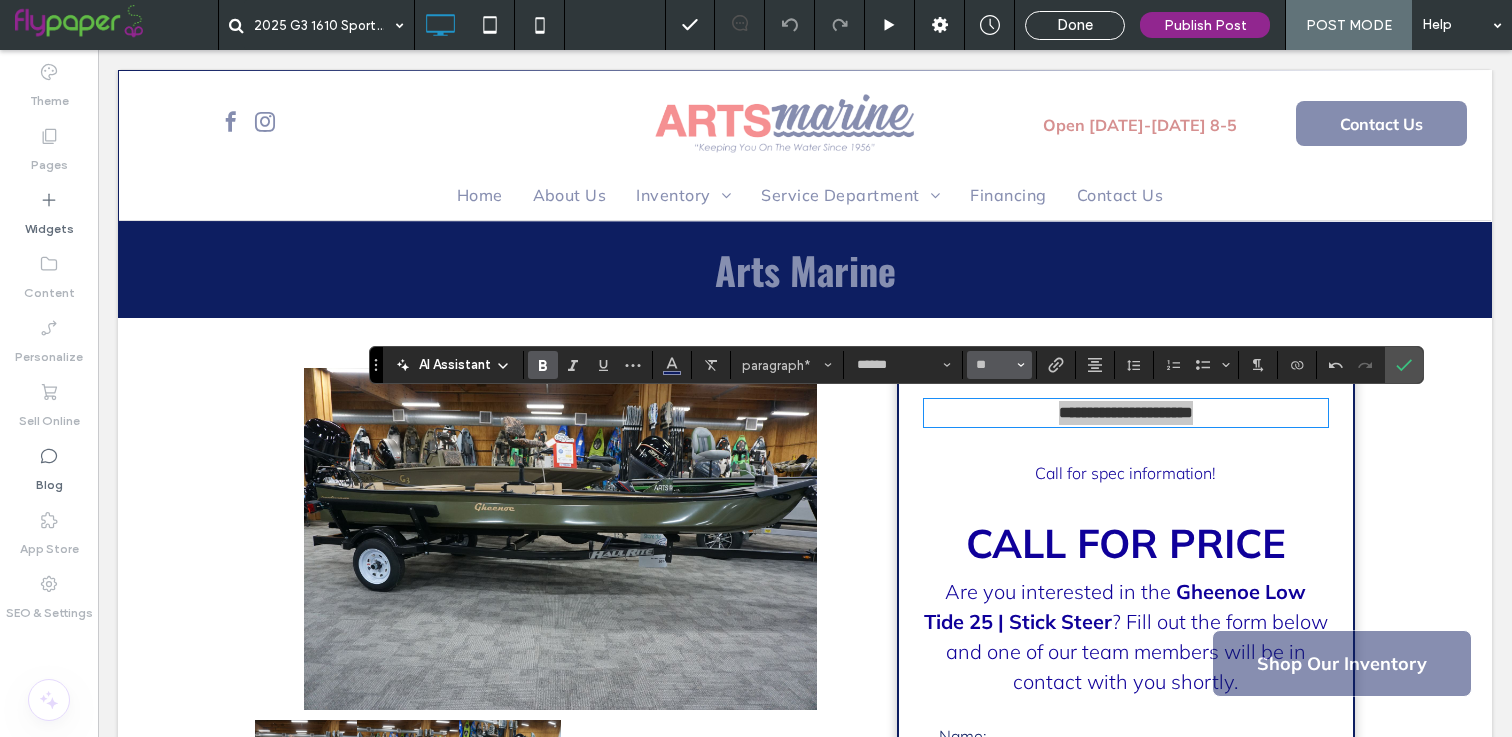 click on "**" at bounding box center [999, 365] 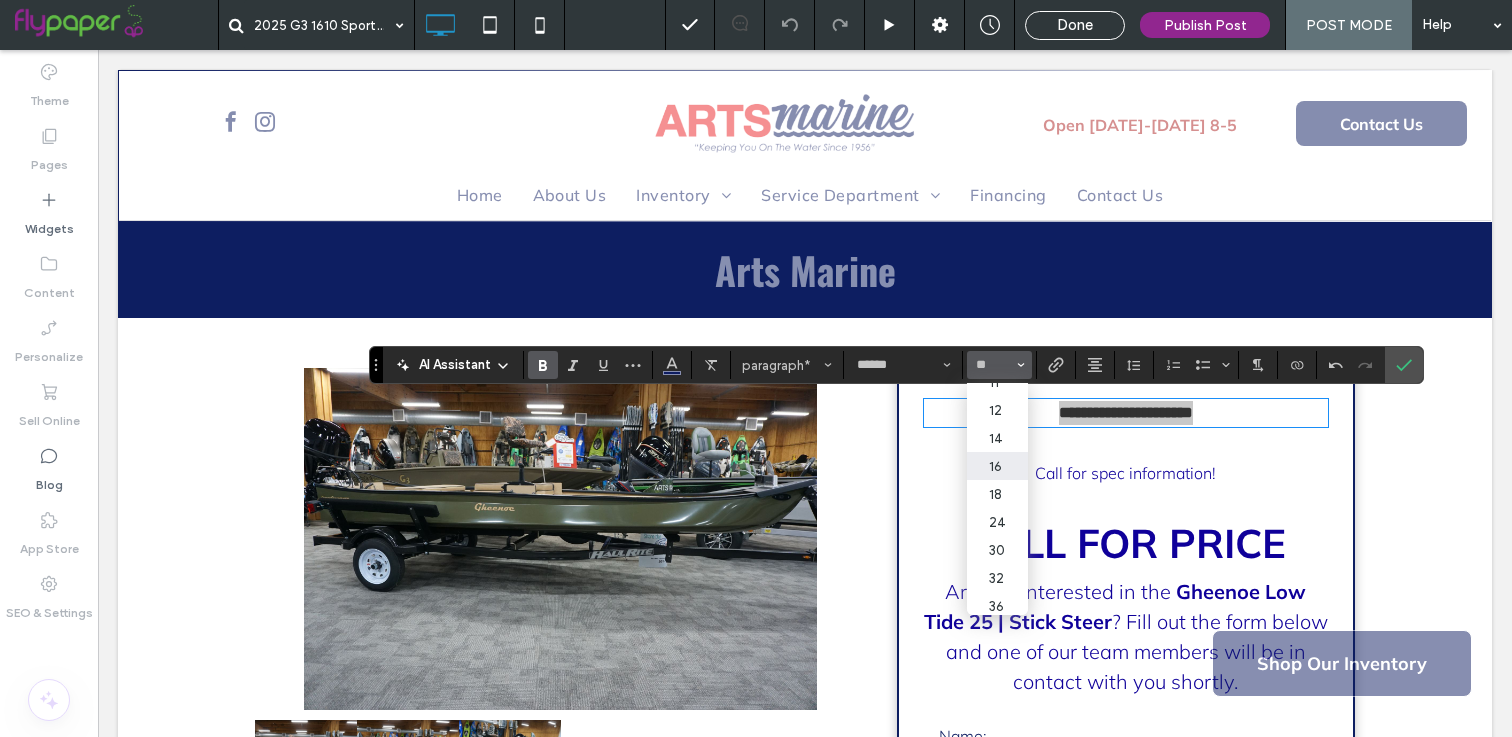 scroll, scrollTop: 117, scrollLeft: 0, axis: vertical 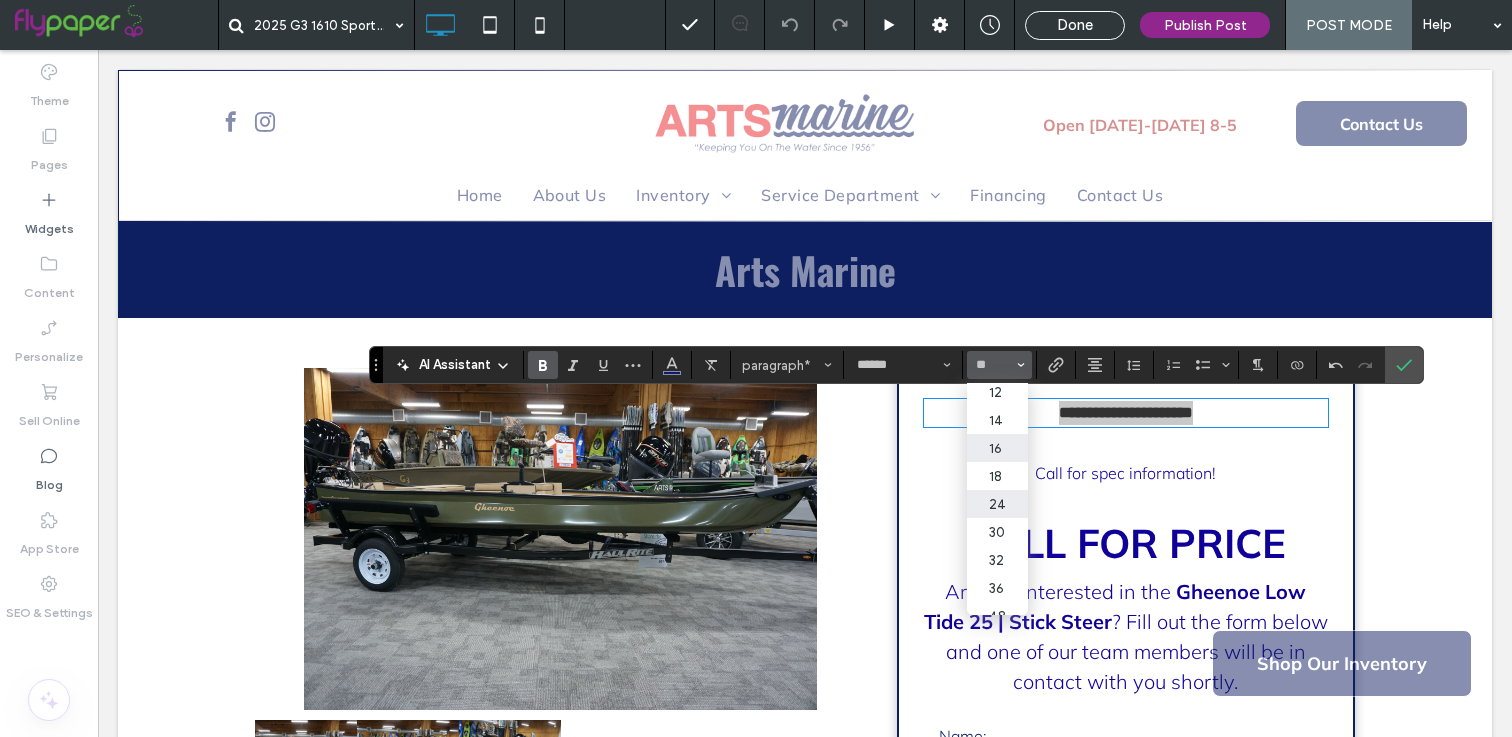 click on "24" at bounding box center (997, 504) 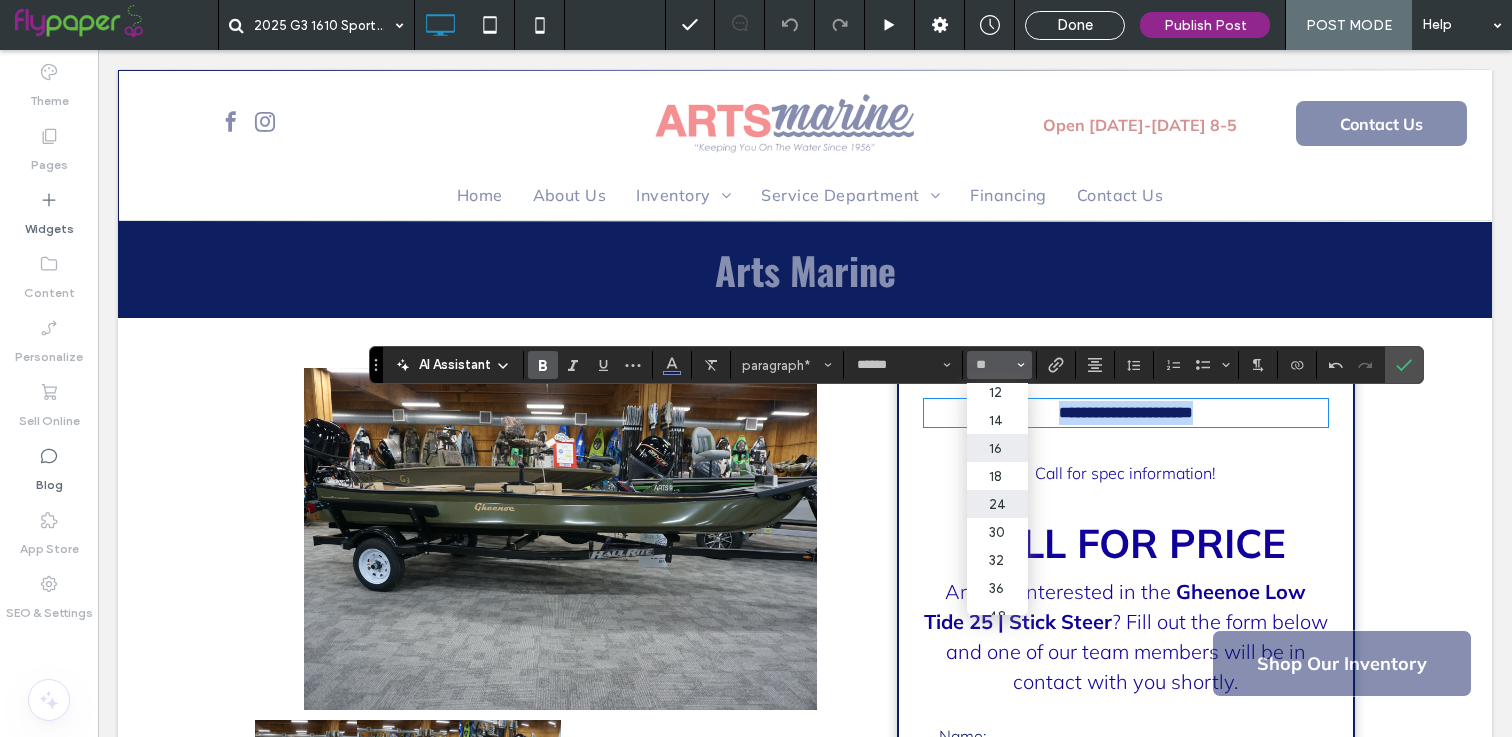 type on "**" 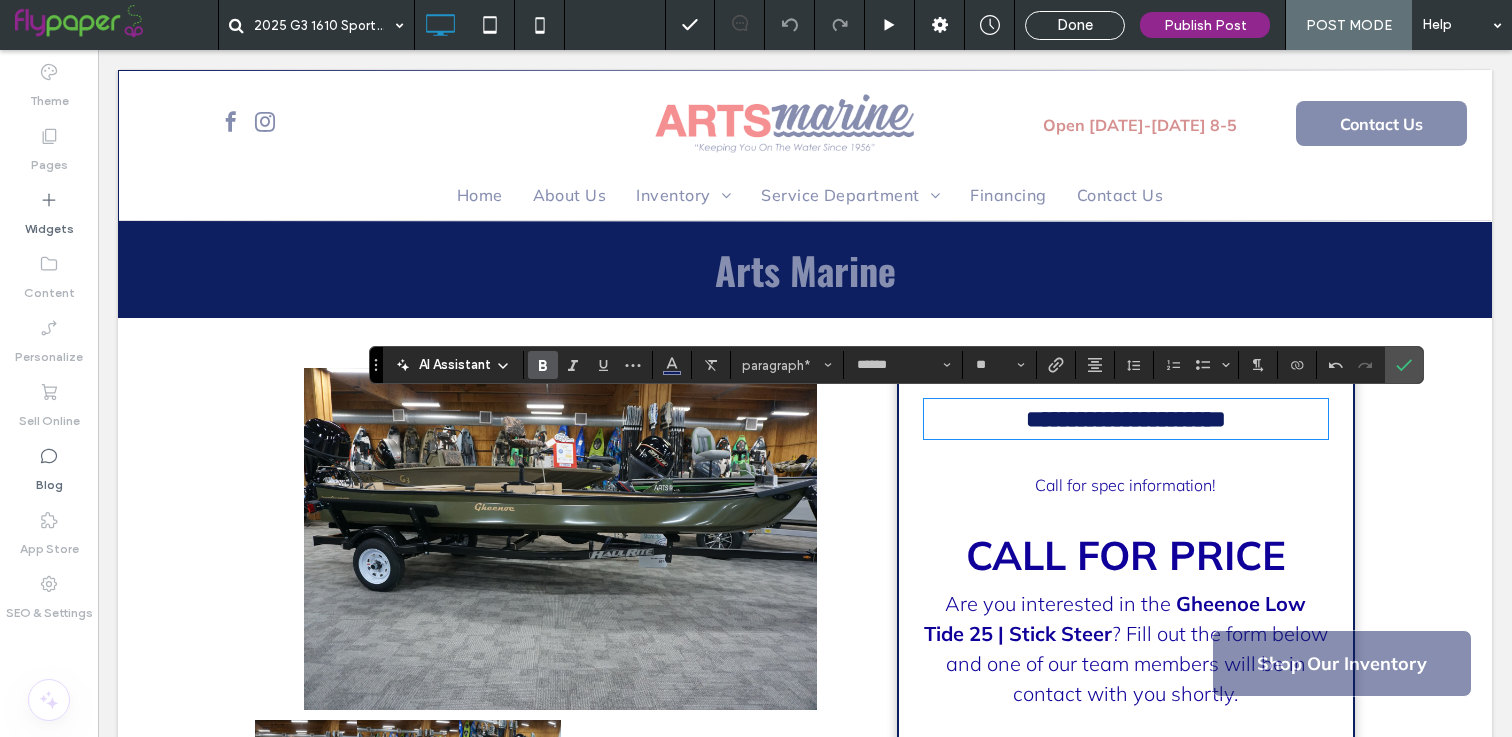 click on "spec information!" at bounding box center [1153, 485] 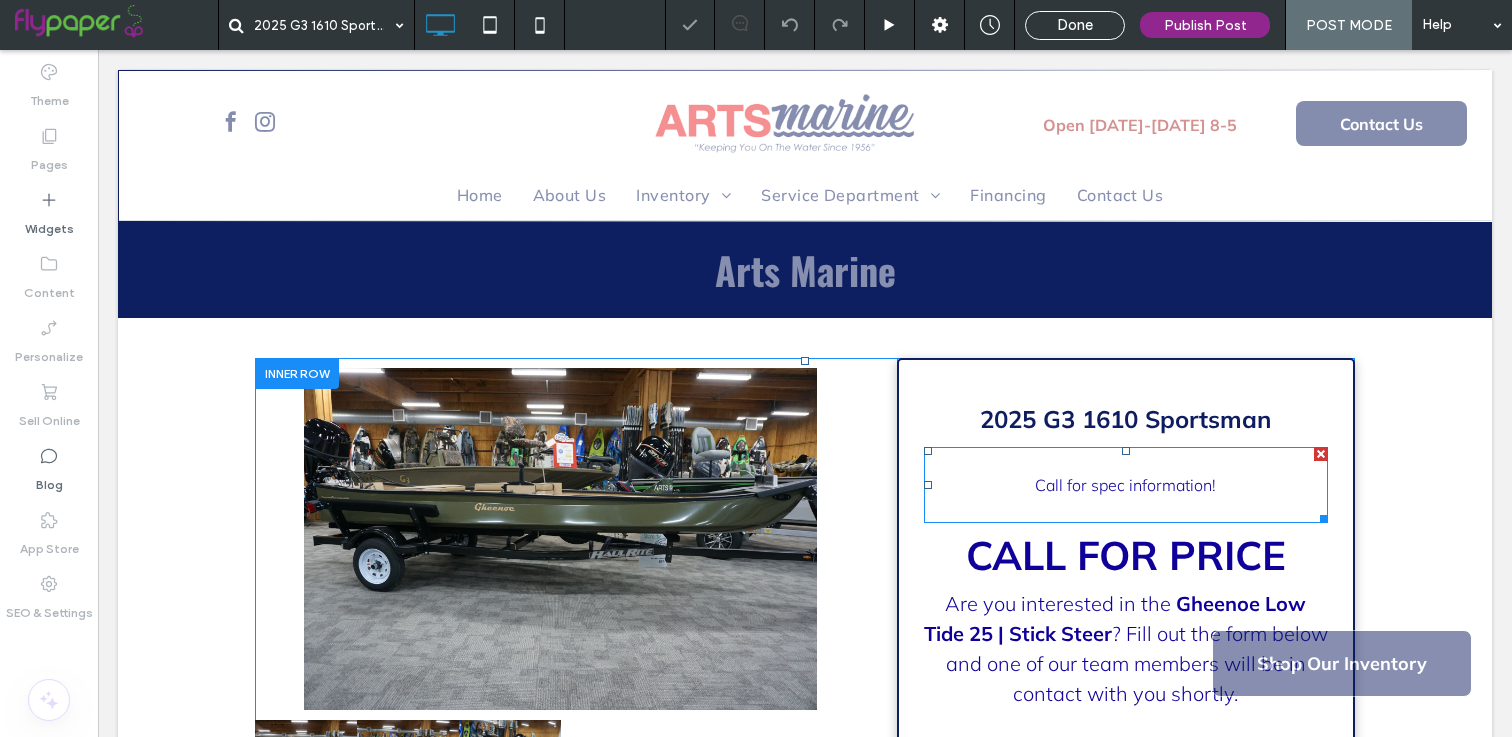 click on "spec information!" at bounding box center (1153, 485) 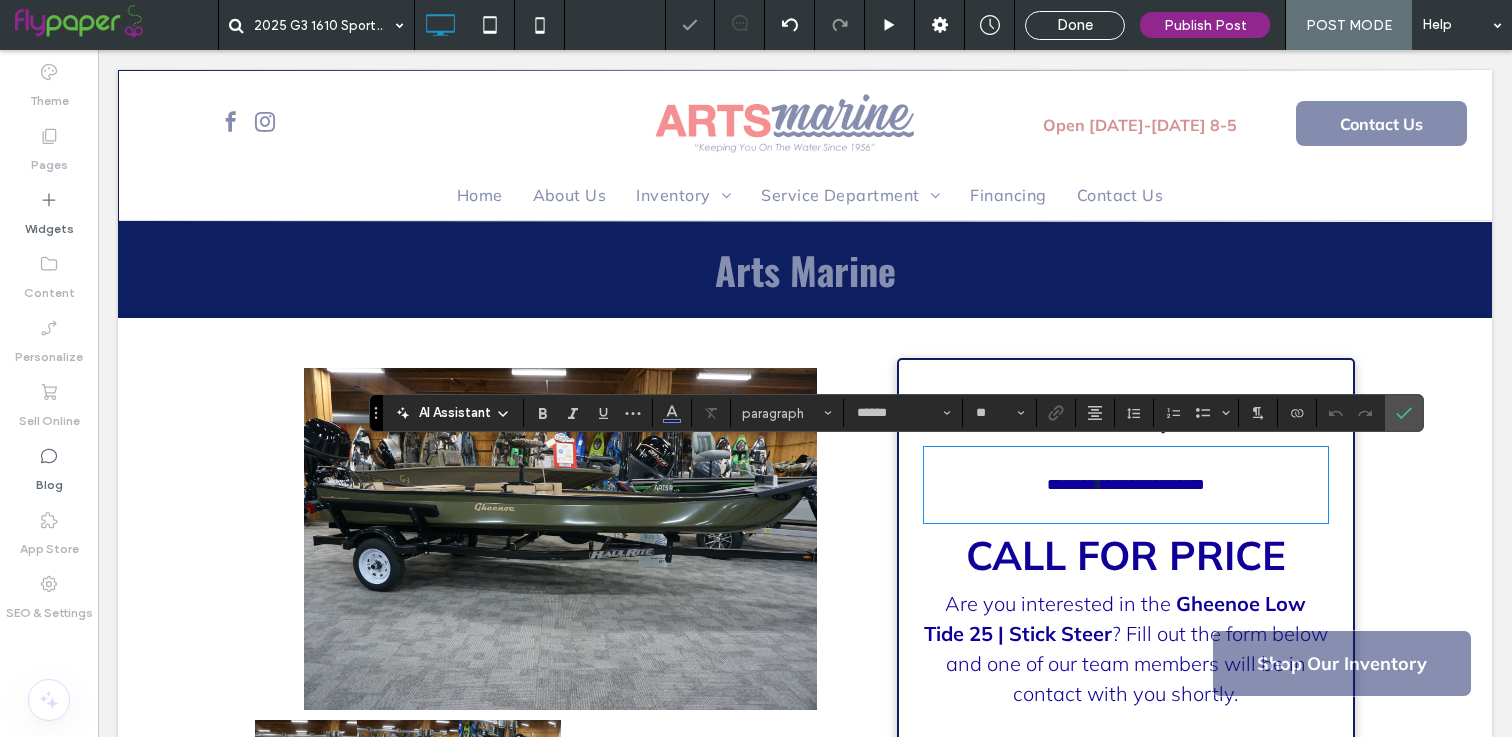 click at bounding box center [1126, 461] 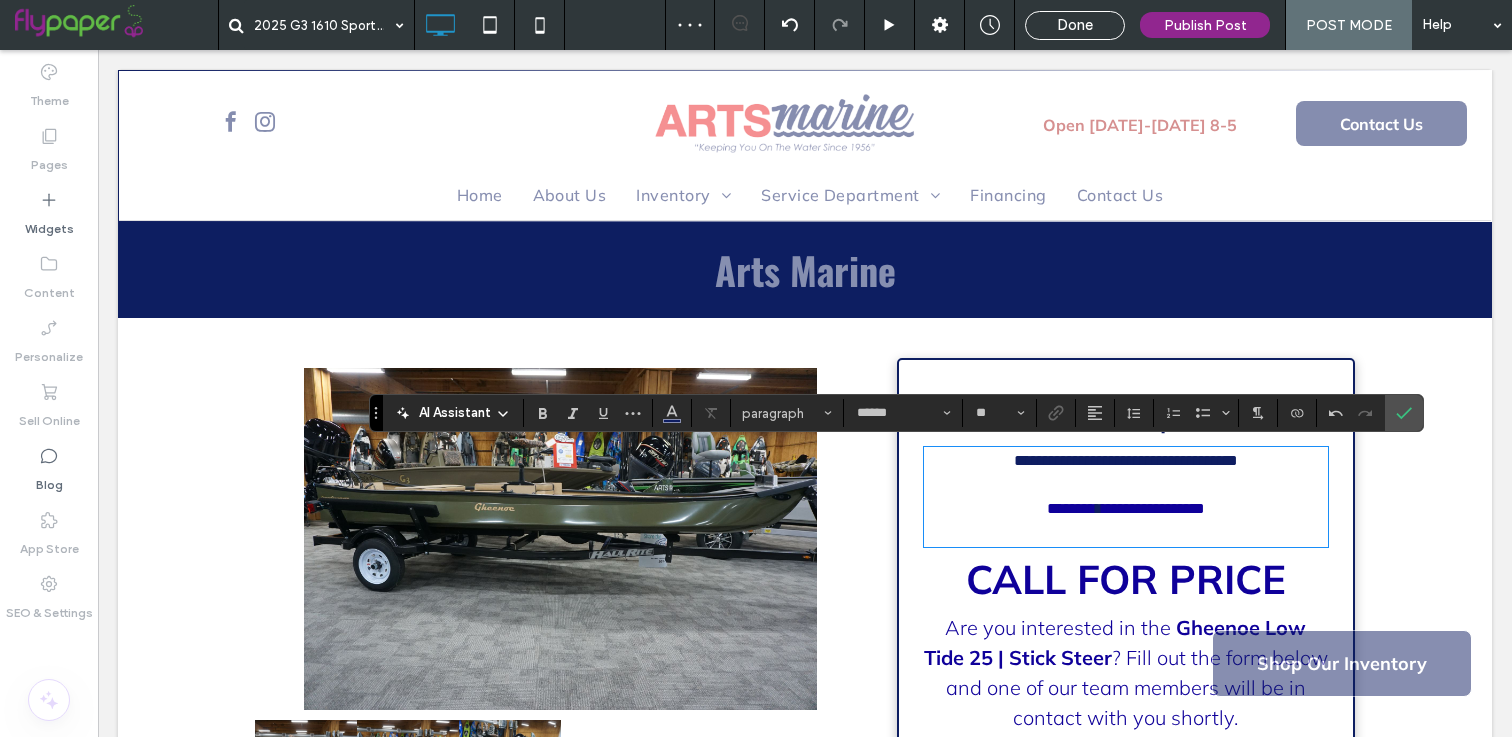 scroll, scrollTop: 0, scrollLeft: 0, axis: both 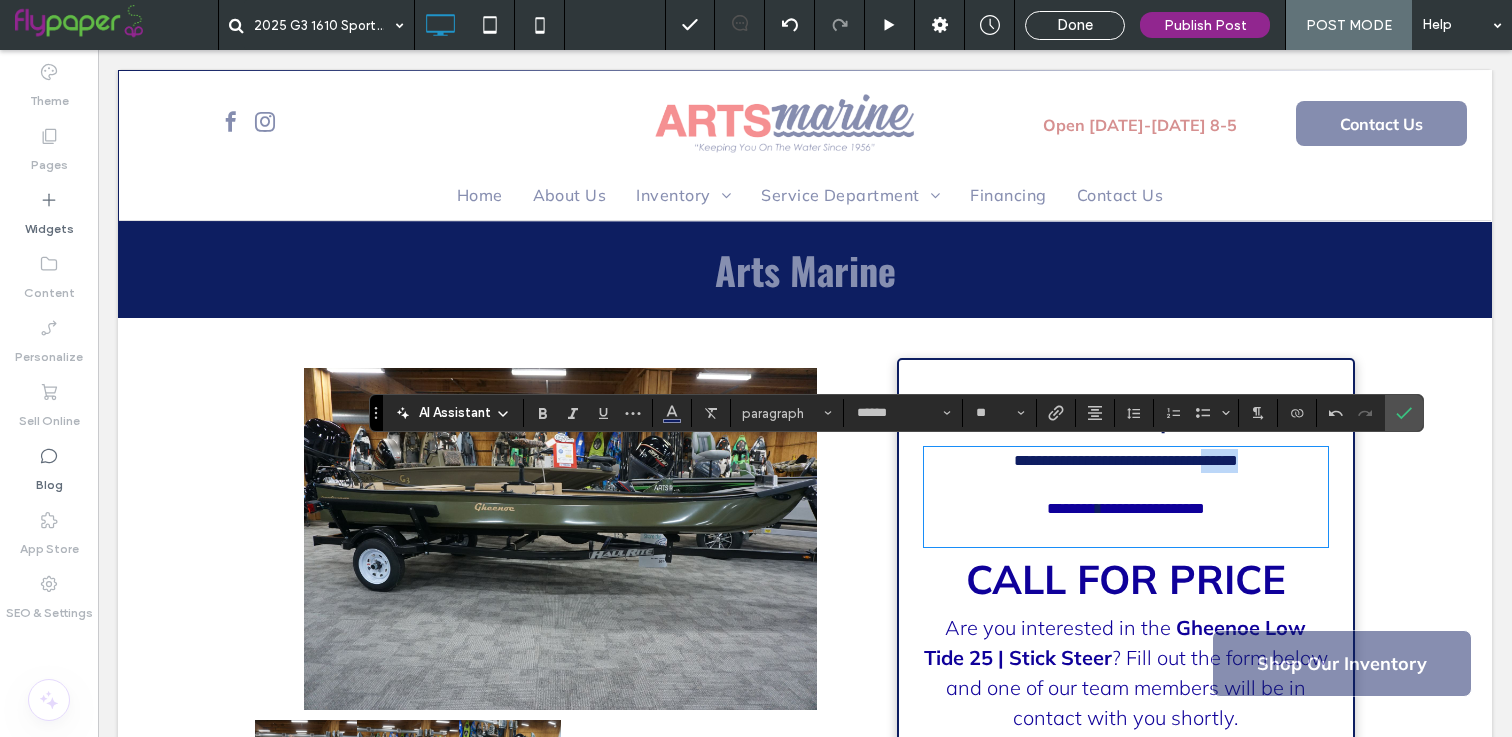 drag, startPoint x: 1214, startPoint y: 463, endPoint x: 1286, endPoint y: 464, distance: 72.00694 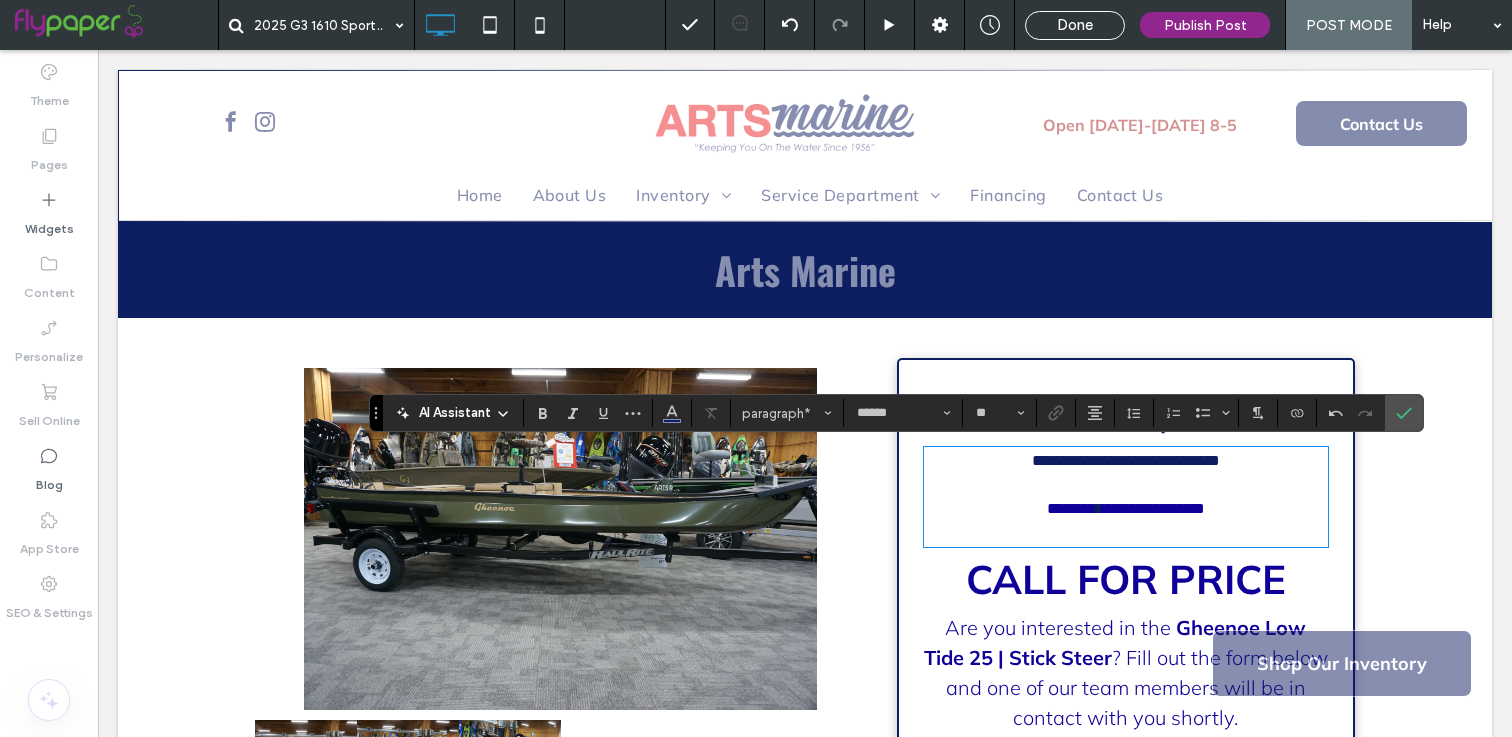type 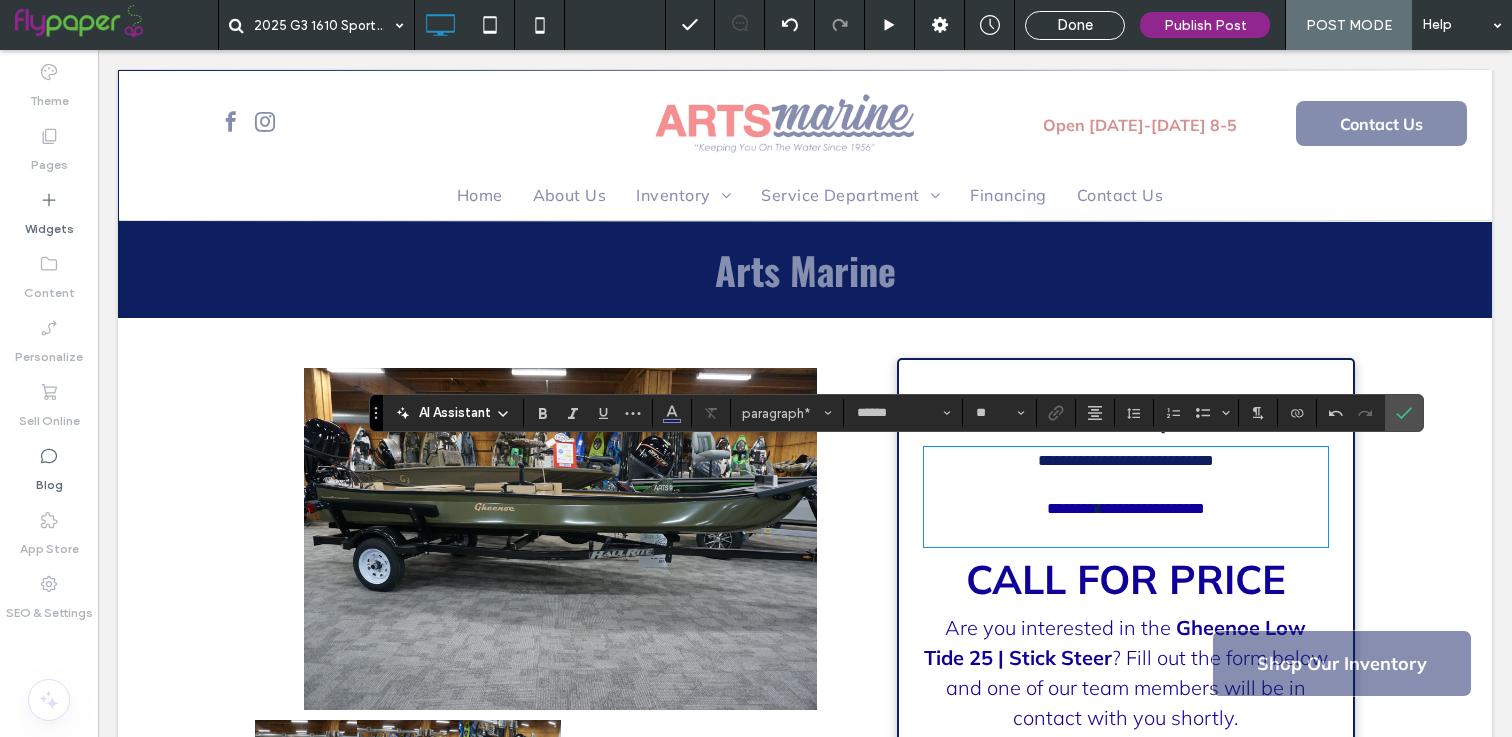 click on "**********" at bounding box center (1126, 460) 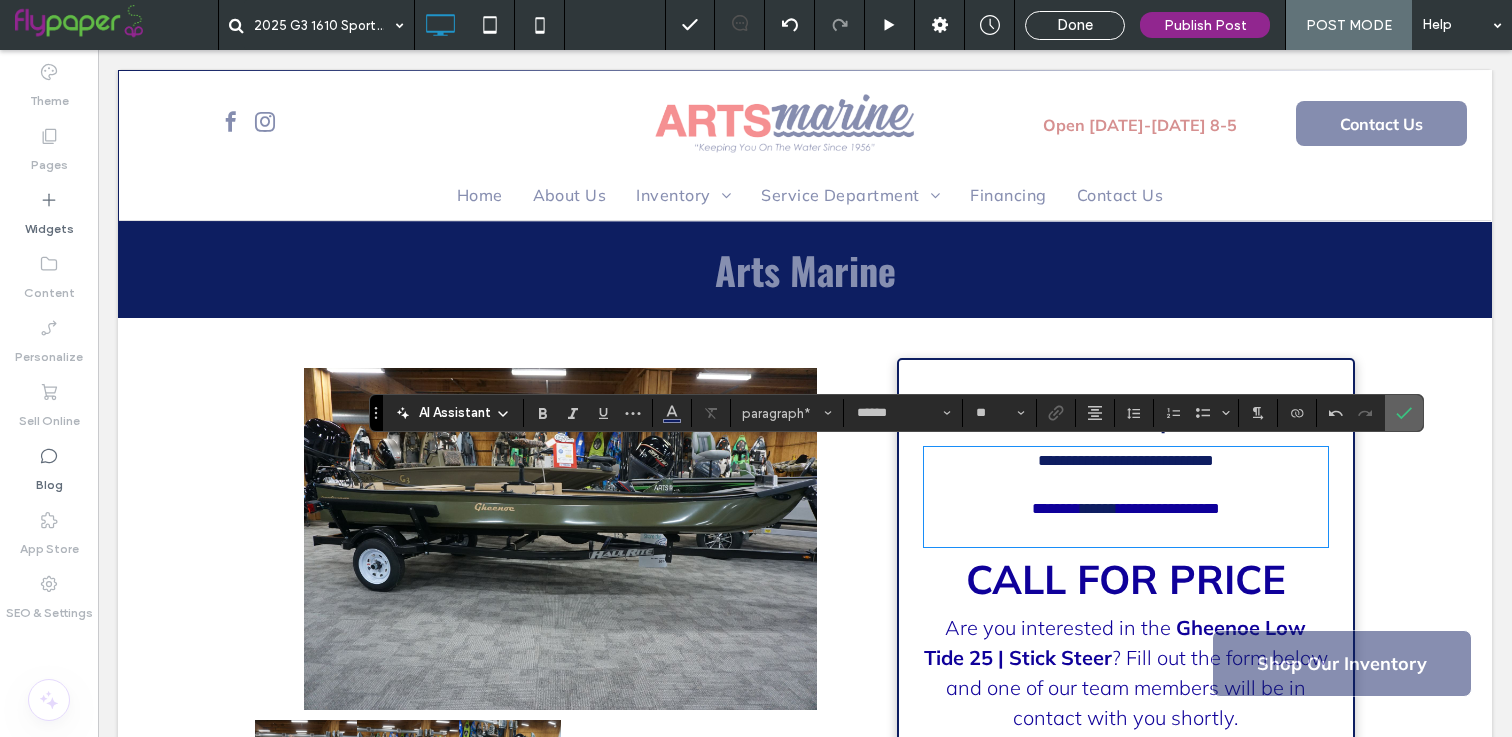 click at bounding box center (1404, 413) 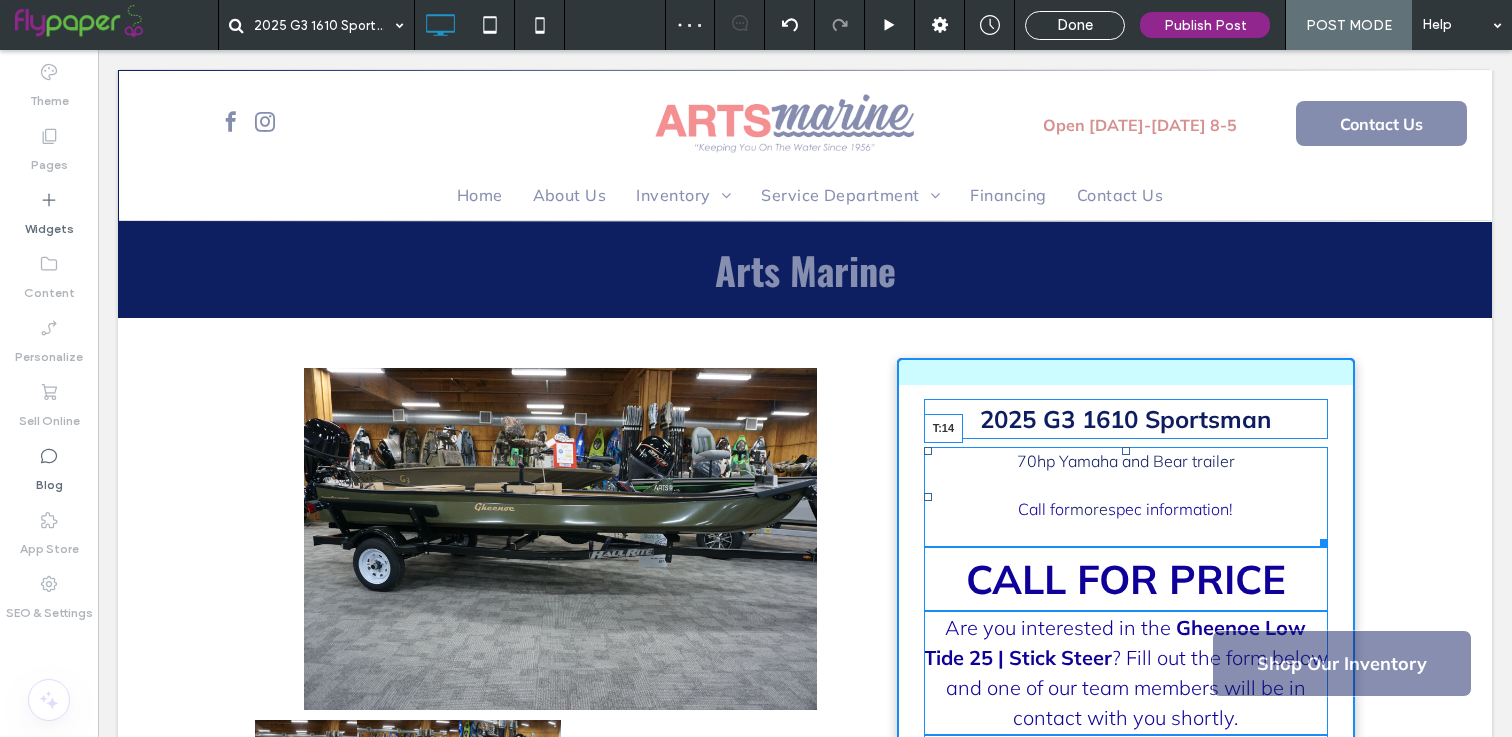 drag, startPoint x: 1129, startPoint y: 448, endPoint x: 1129, endPoint y: 464, distance: 16 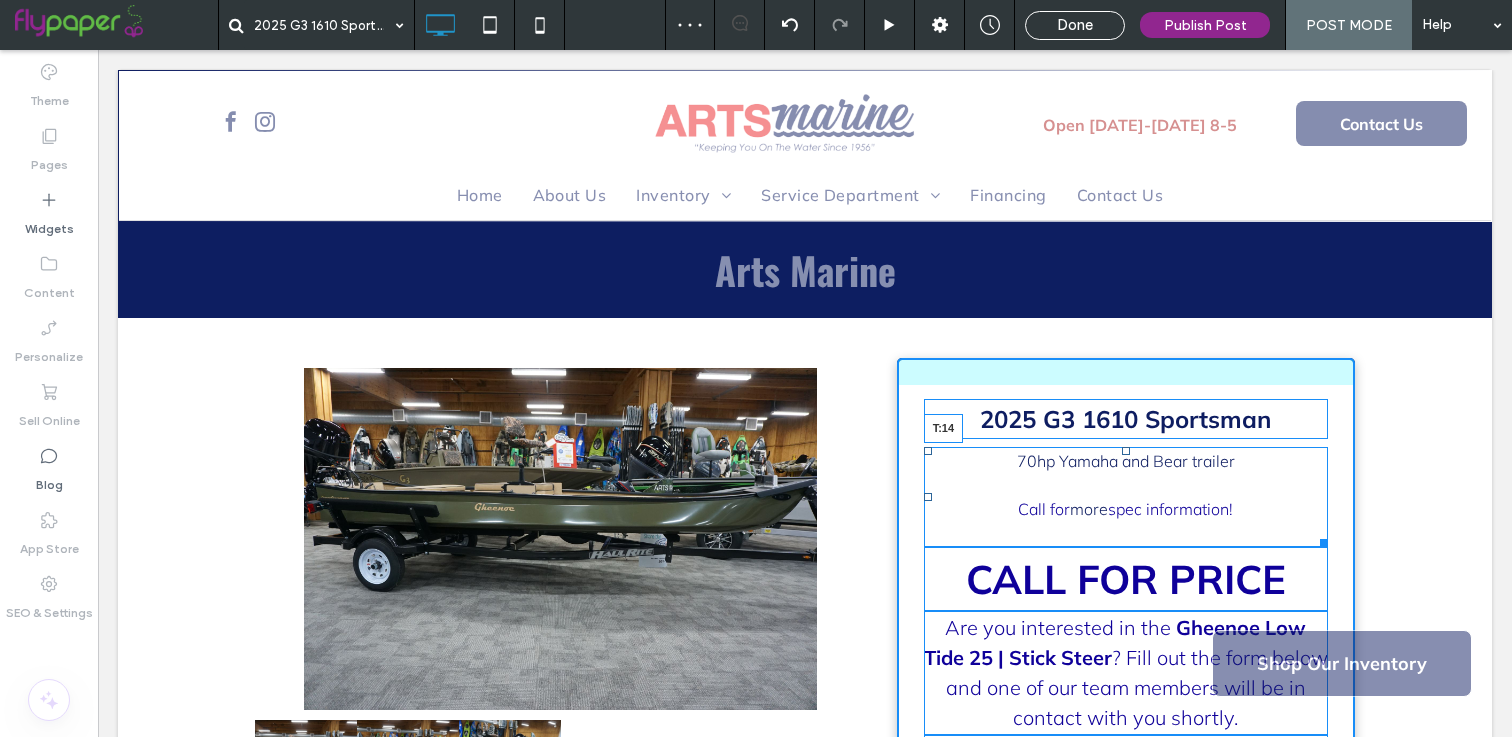 click on "70hp Yamaha and Bear trailer  Call for  more  spec information! T:14" at bounding box center [1126, 497] 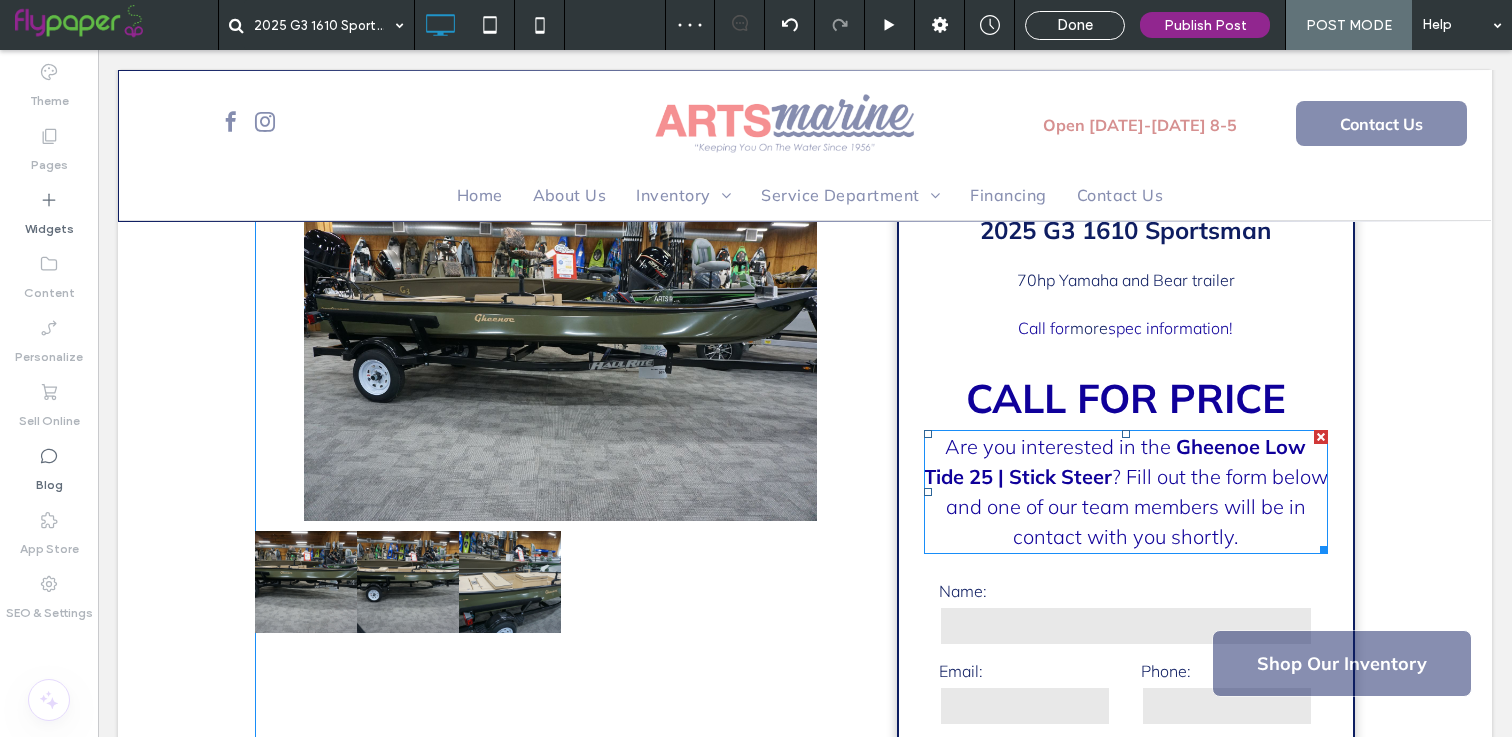 scroll, scrollTop: 169, scrollLeft: 0, axis: vertical 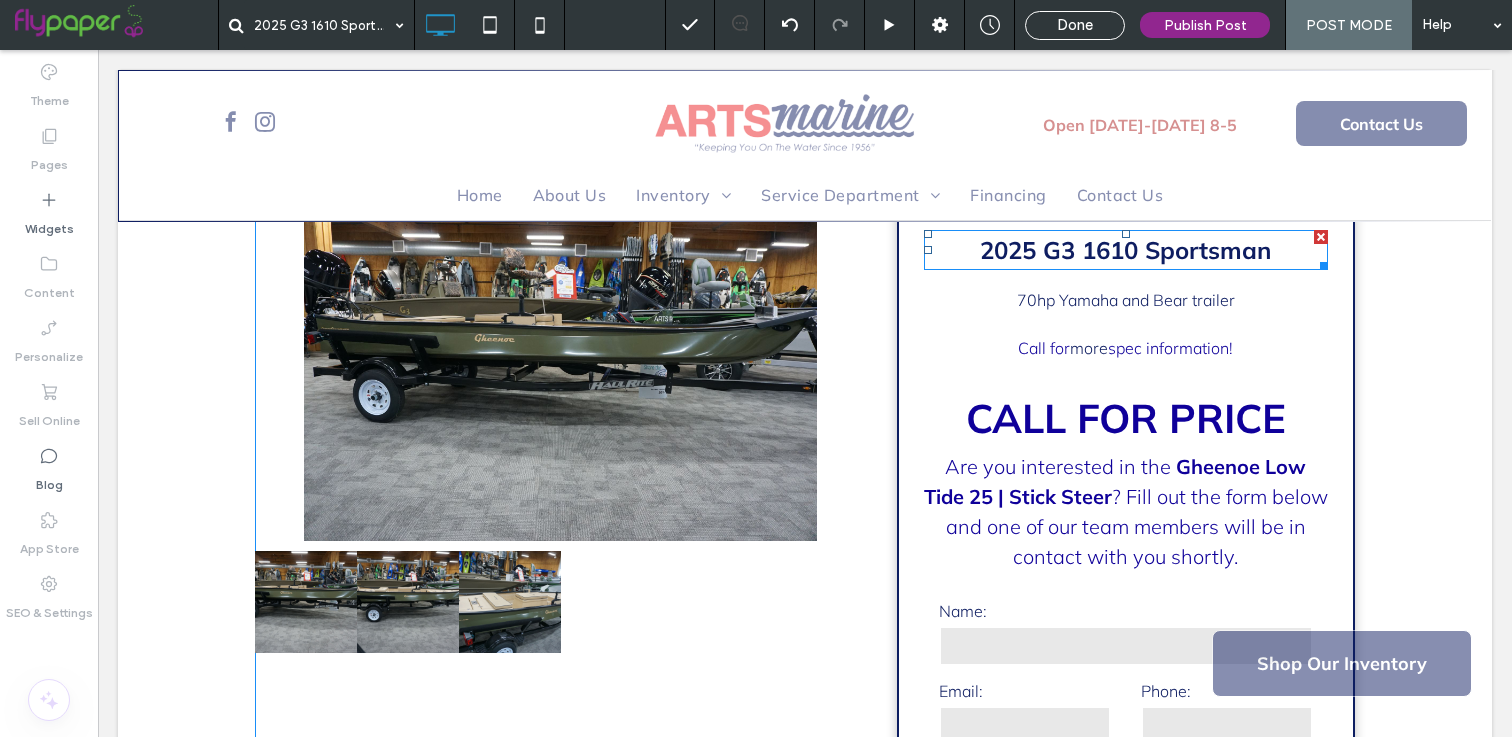 click on "2025 G3 1610 Sportsman" at bounding box center [1125, 250] 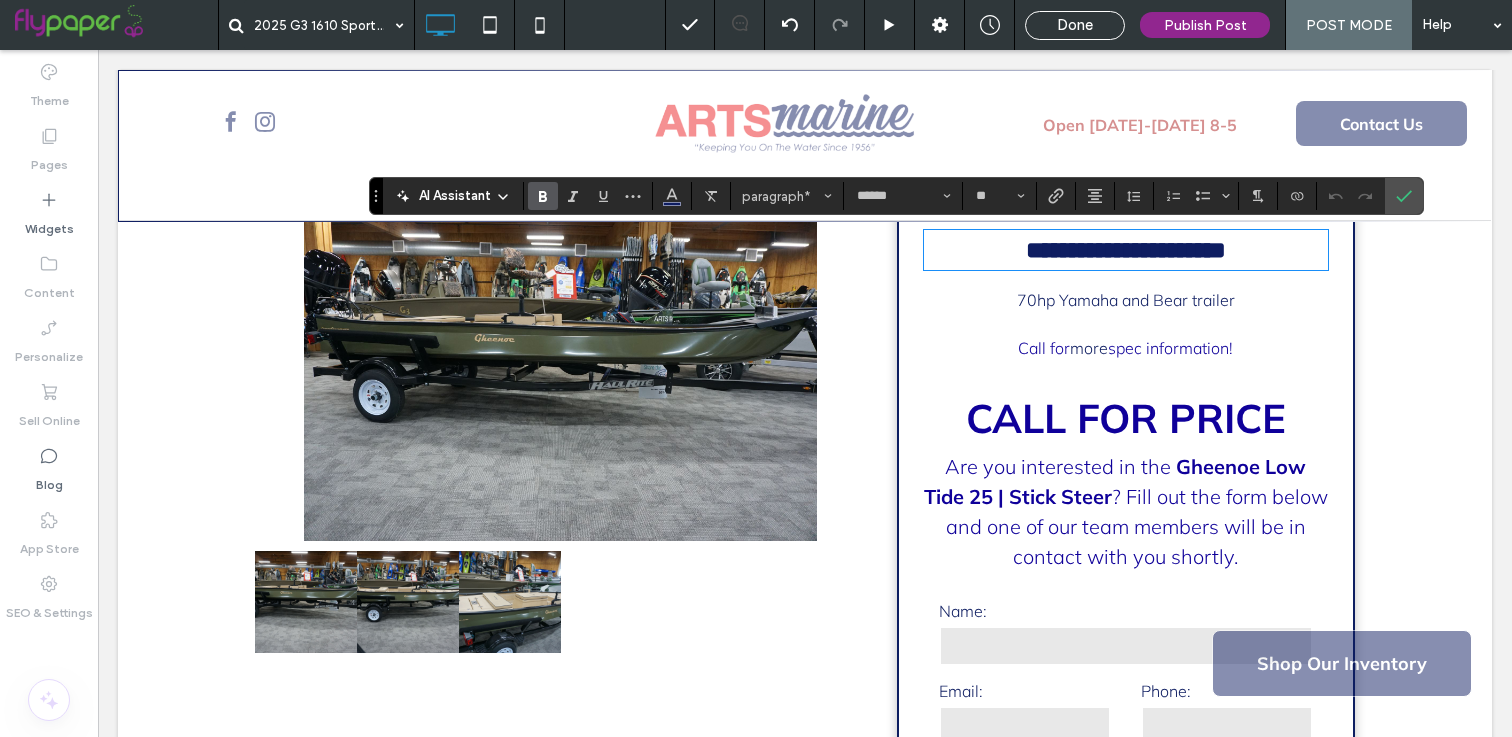 click on "Gheenoe Low Tide 25 | Stick Steer" at bounding box center (1115, 481) 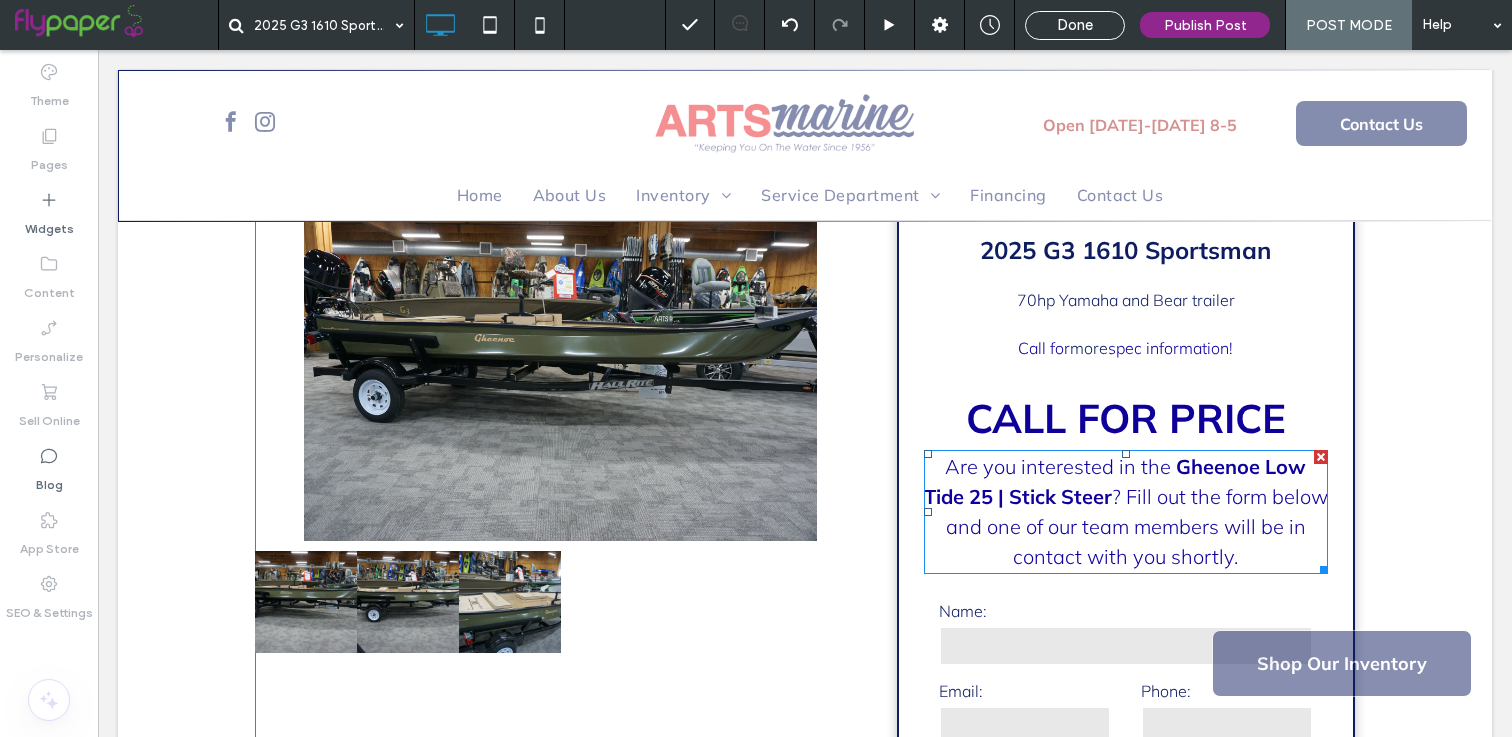 click on "Gheenoe Low Tide 25 | Stick Steer" at bounding box center [1115, 481] 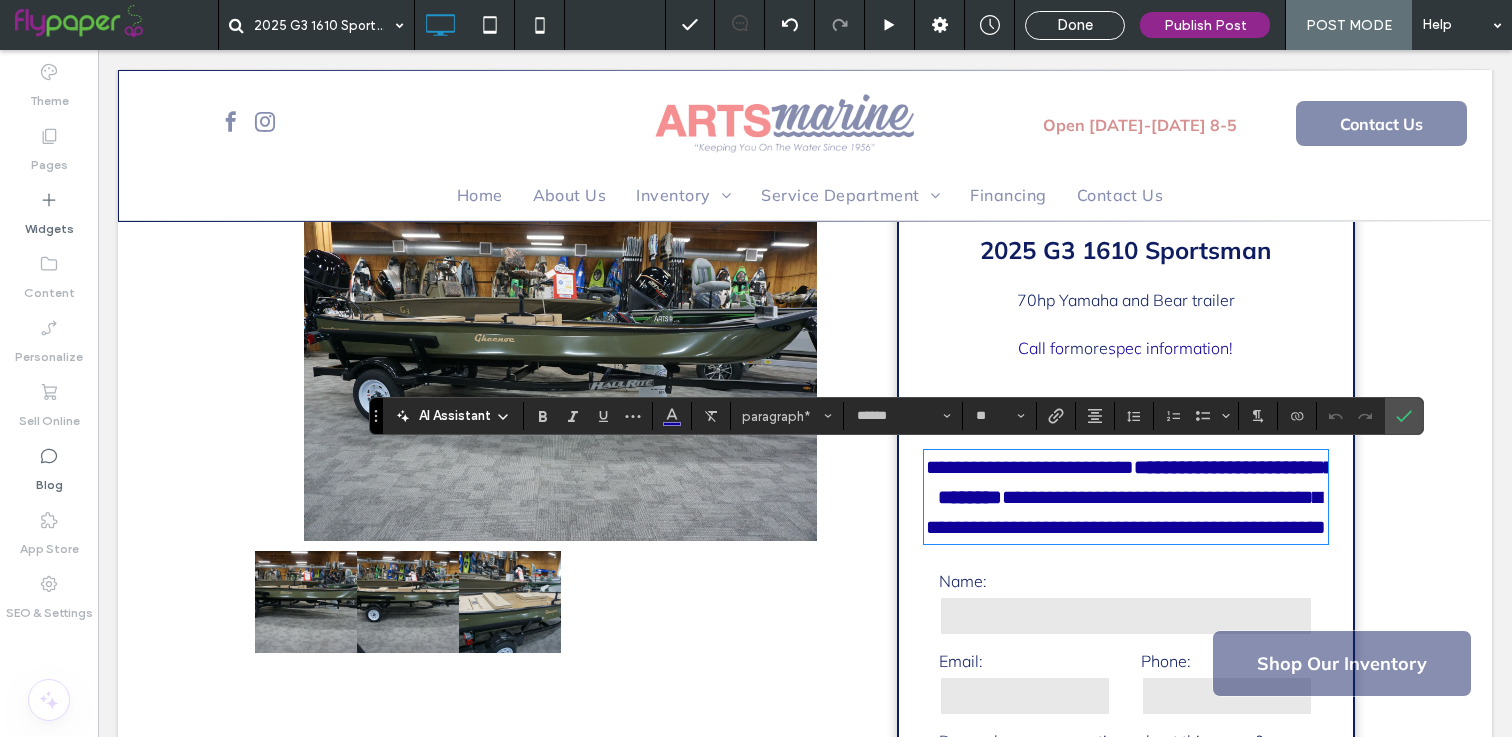 click on "**********" at bounding box center [1136, 482] 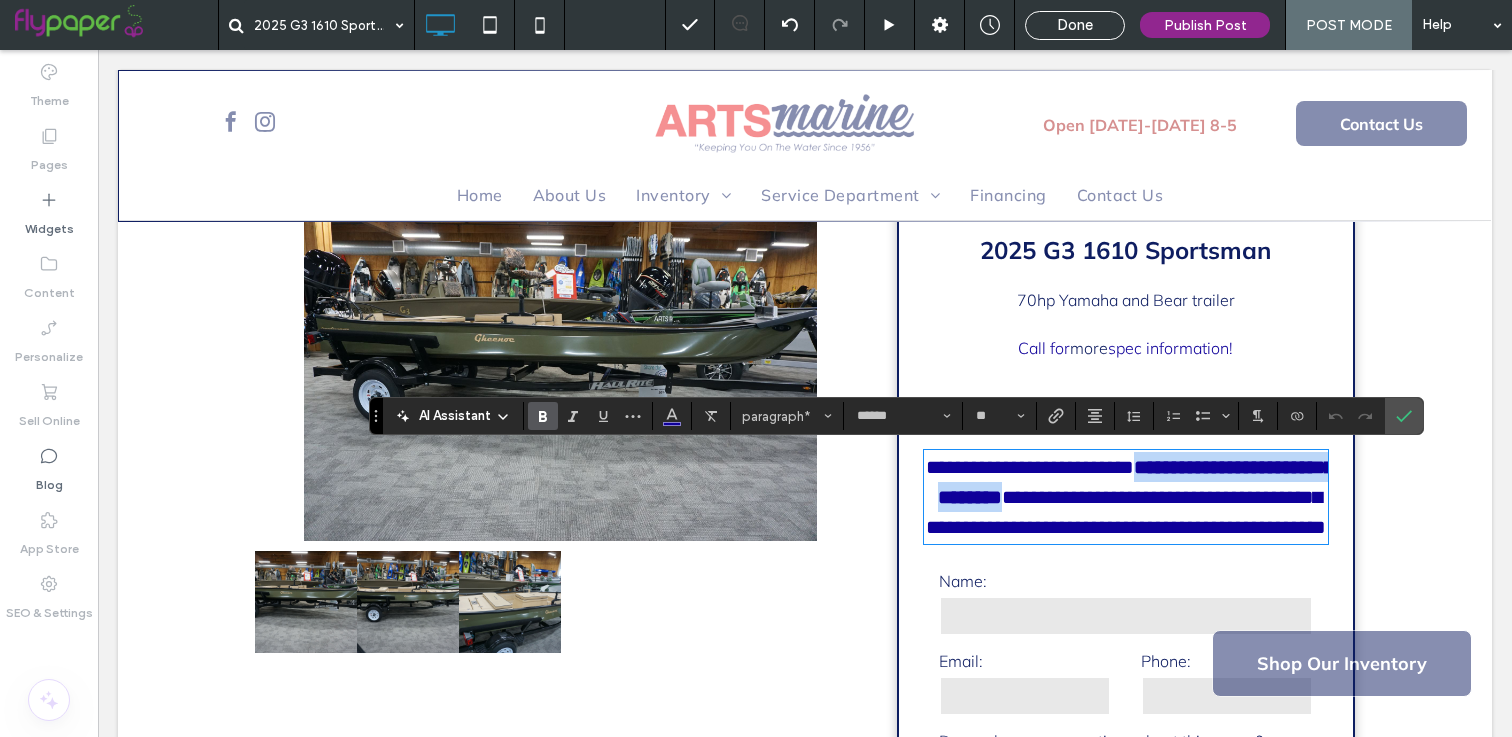 drag, startPoint x: 1152, startPoint y: 469, endPoint x: 1066, endPoint y: 494, distance: 89.560036 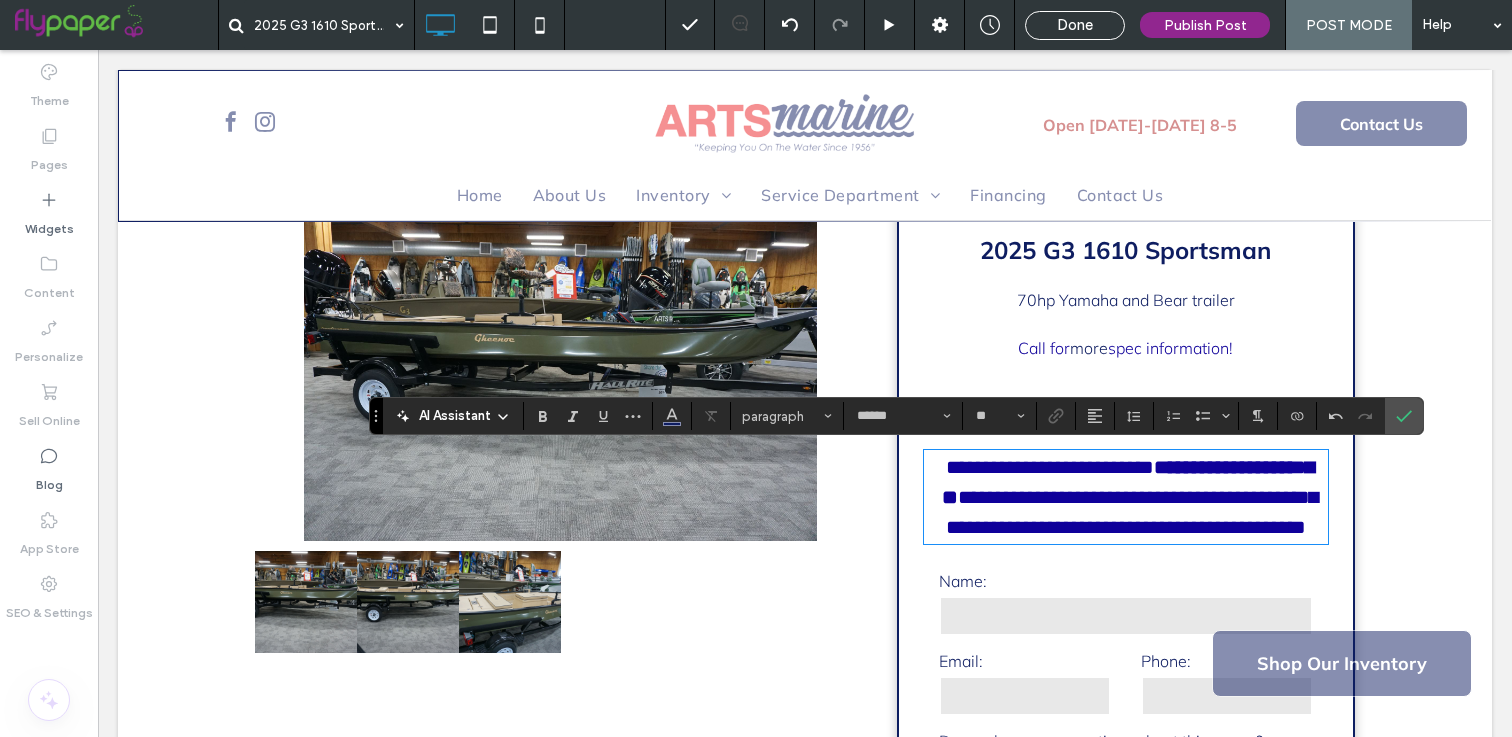 scroll, scrollTop: 0, scrollLeft: 0, axis: both 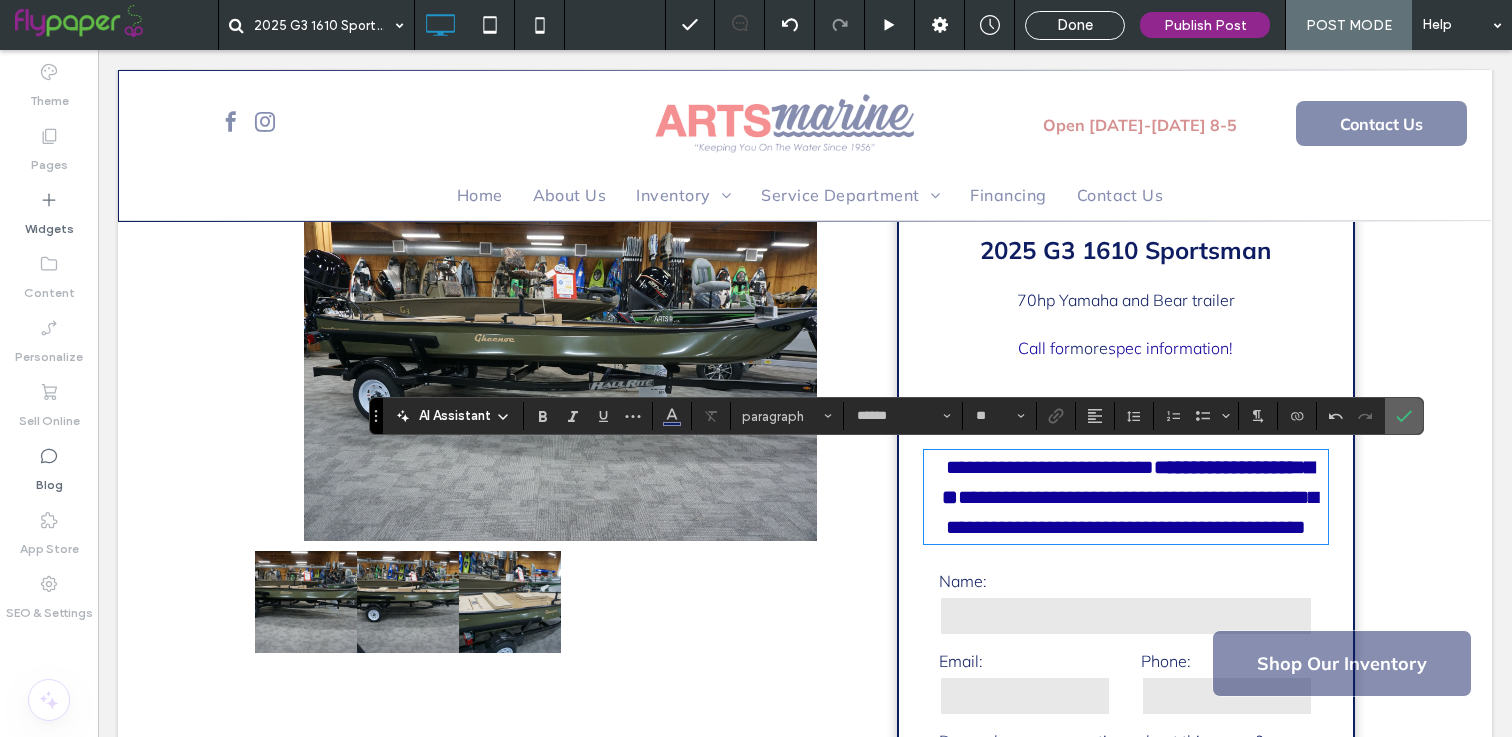 click at bounding box center (1404, 416) 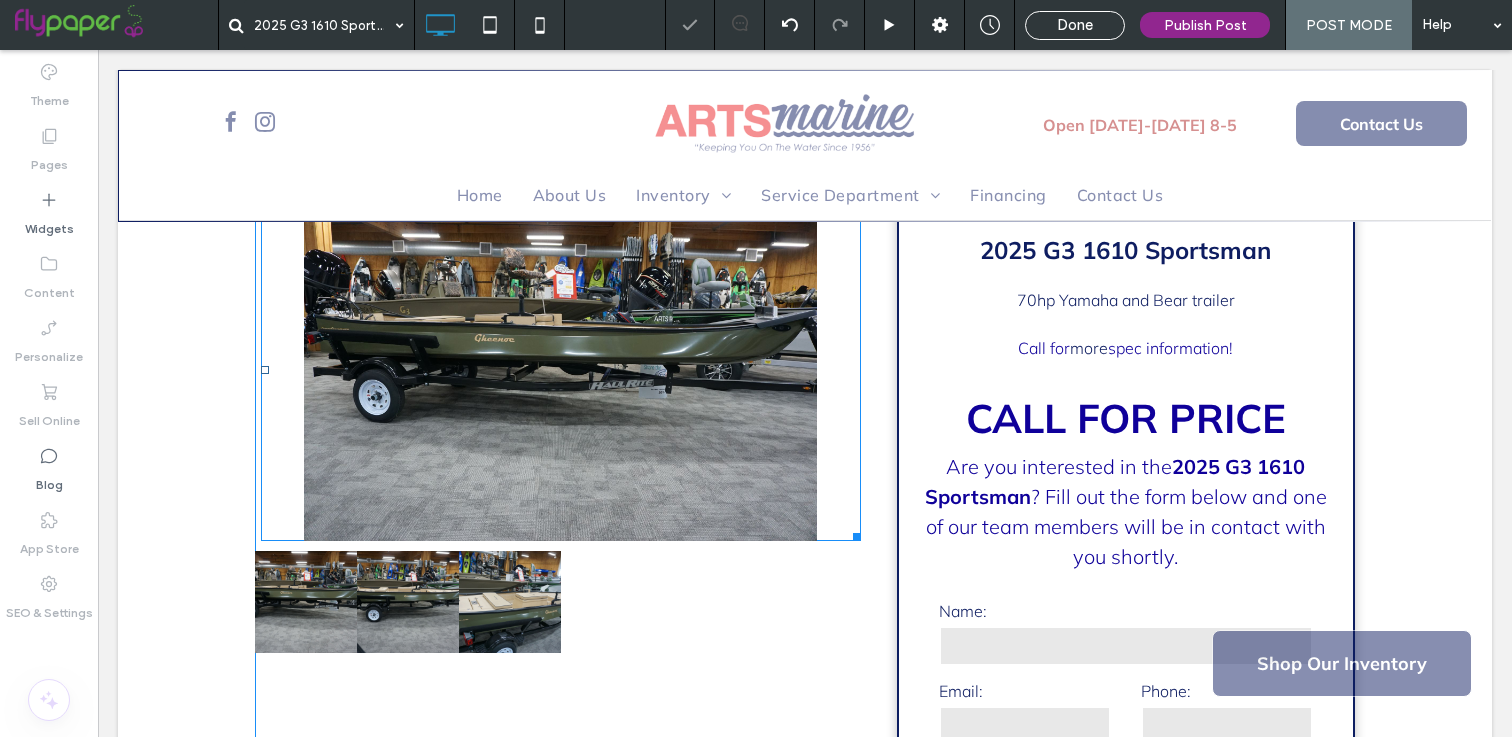 click on "Slide title
Write your caption here
Button" at bounding box center [561, 370] 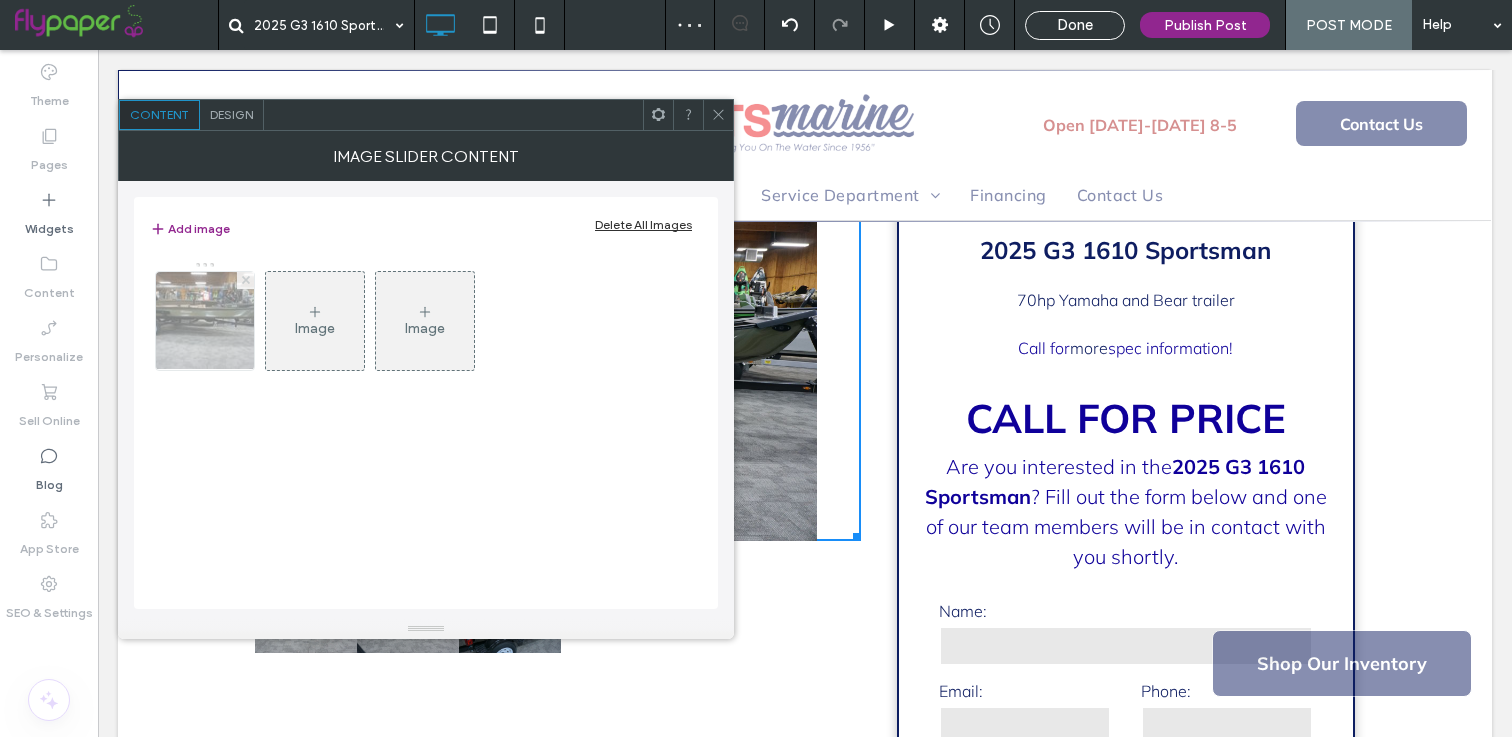 click 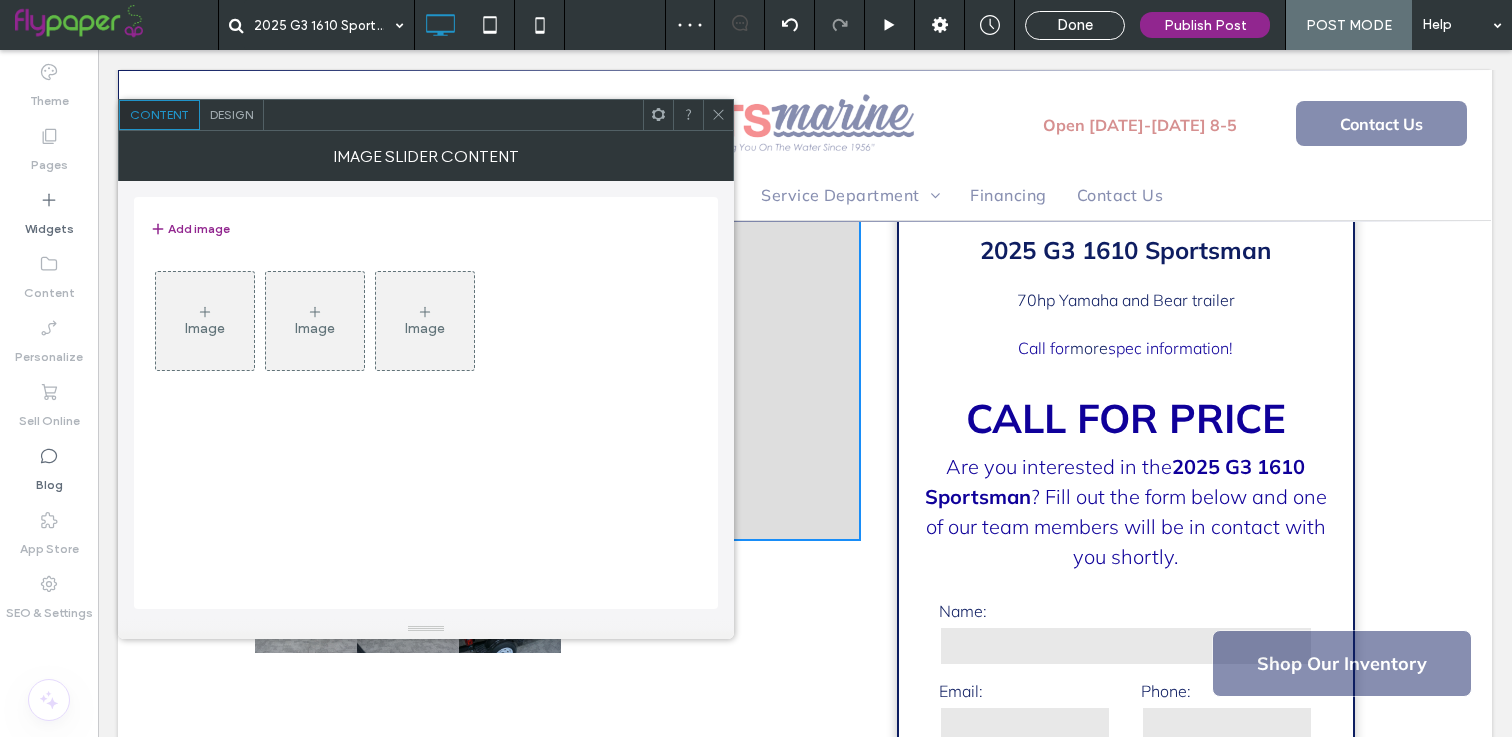 click on "Image" at bounding box center (205, 321) 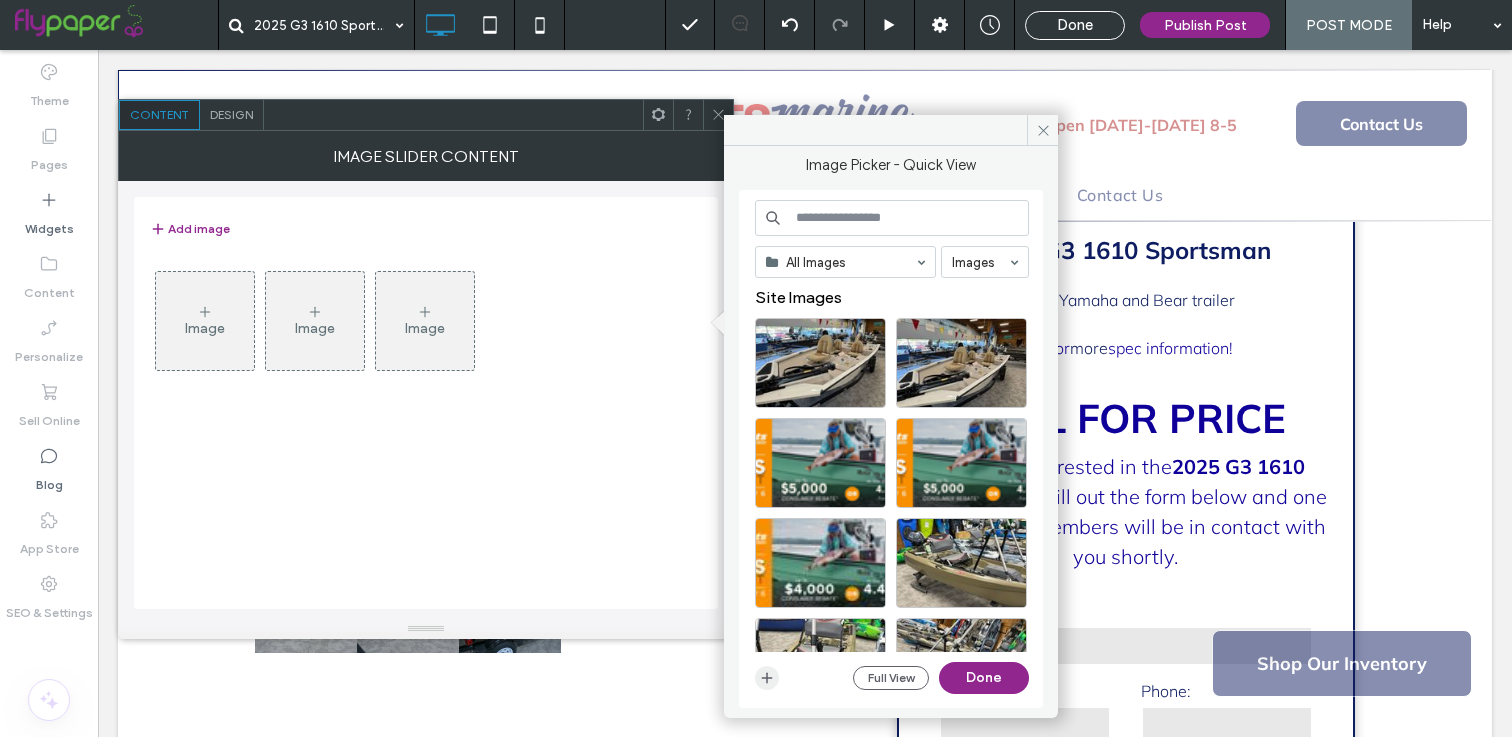 click at bounding box center [767, 678] 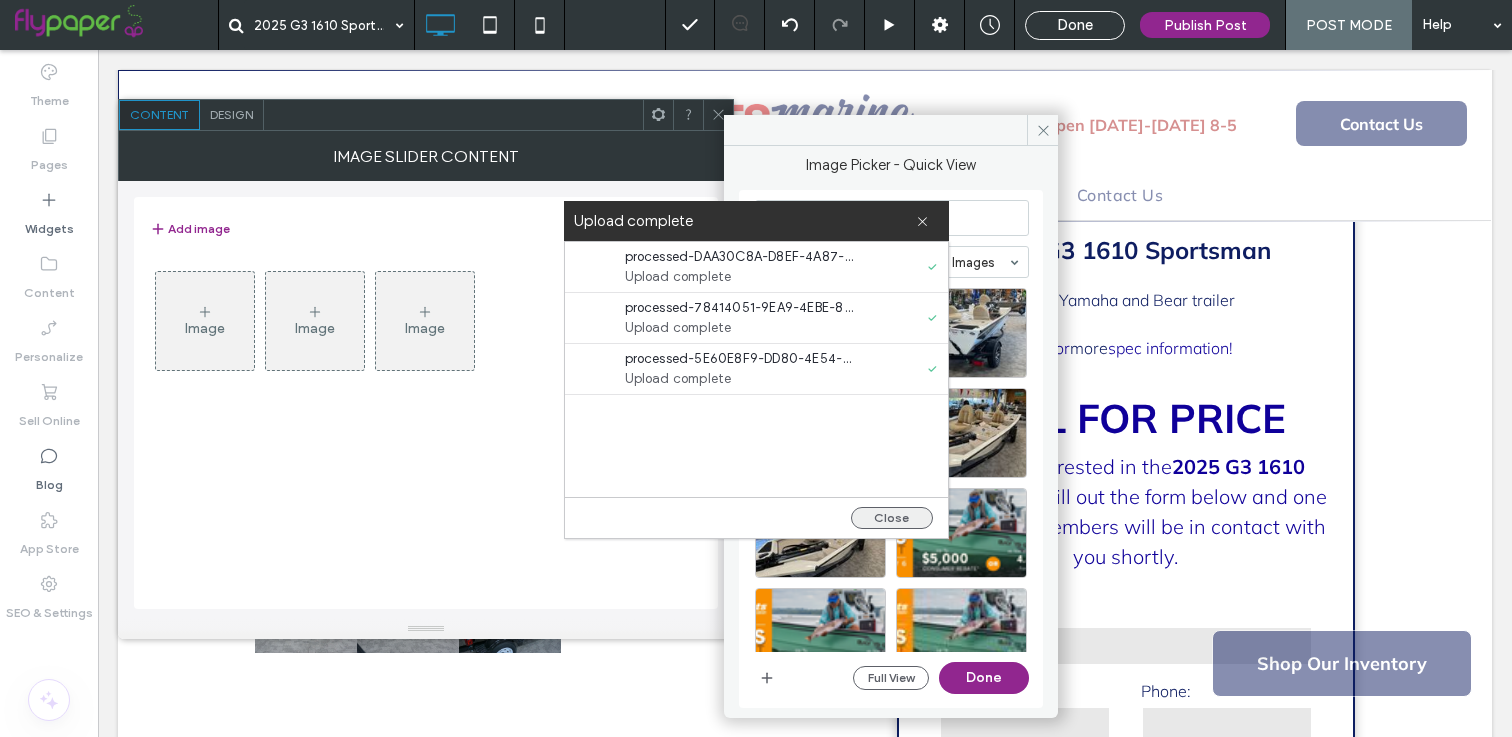 click on "Close" at bounding box center [892, 518] 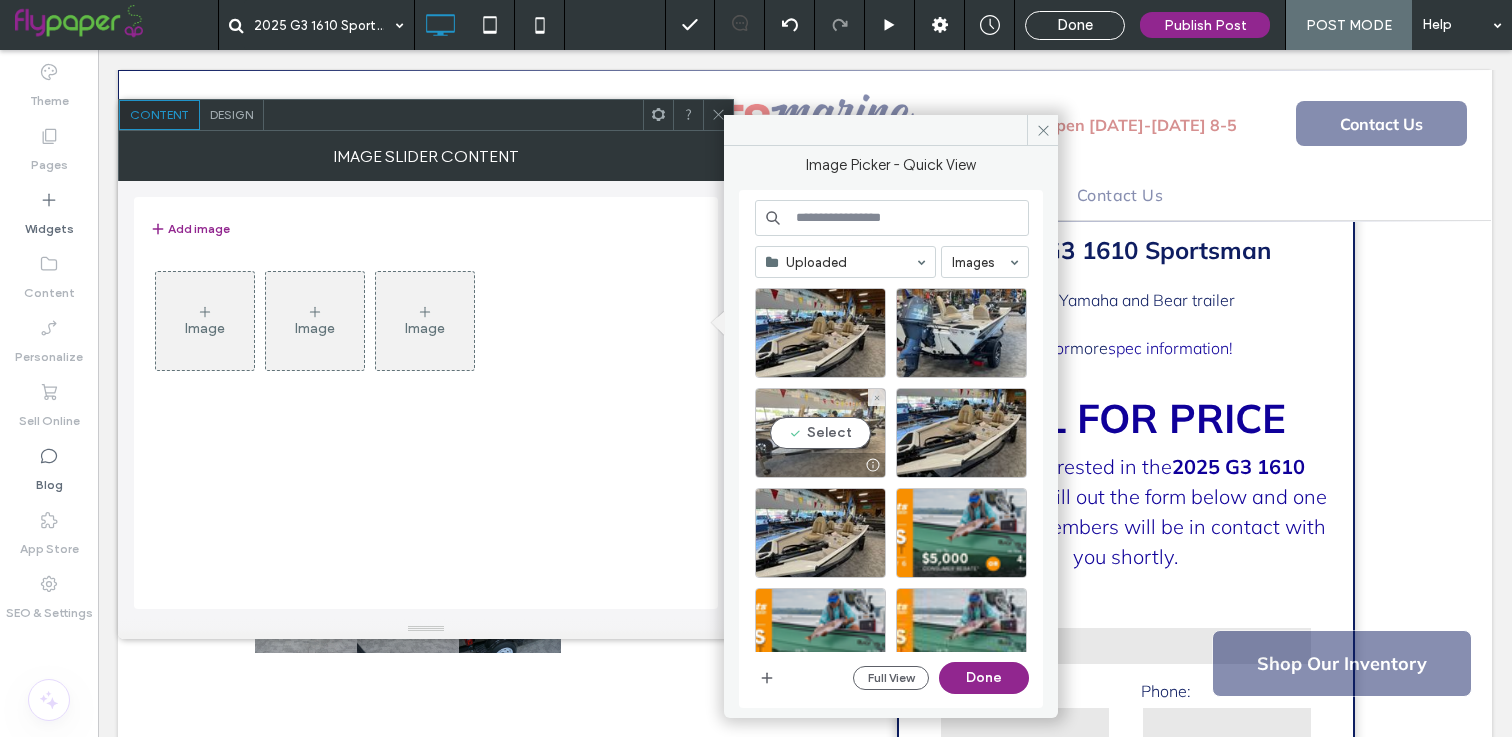 click on "Select" at bounding box center [820, 433] 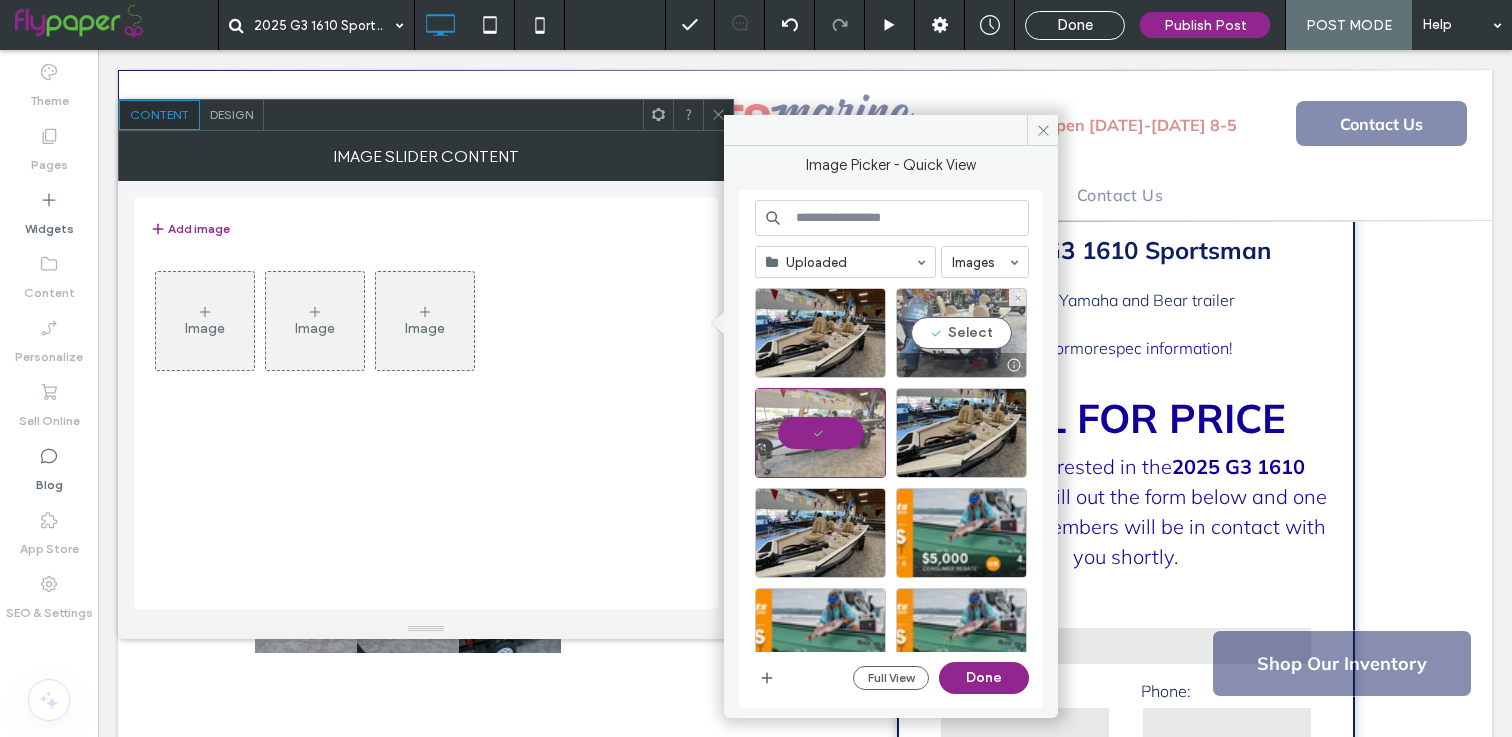 click on "Select" at bounding box center [961, 333] 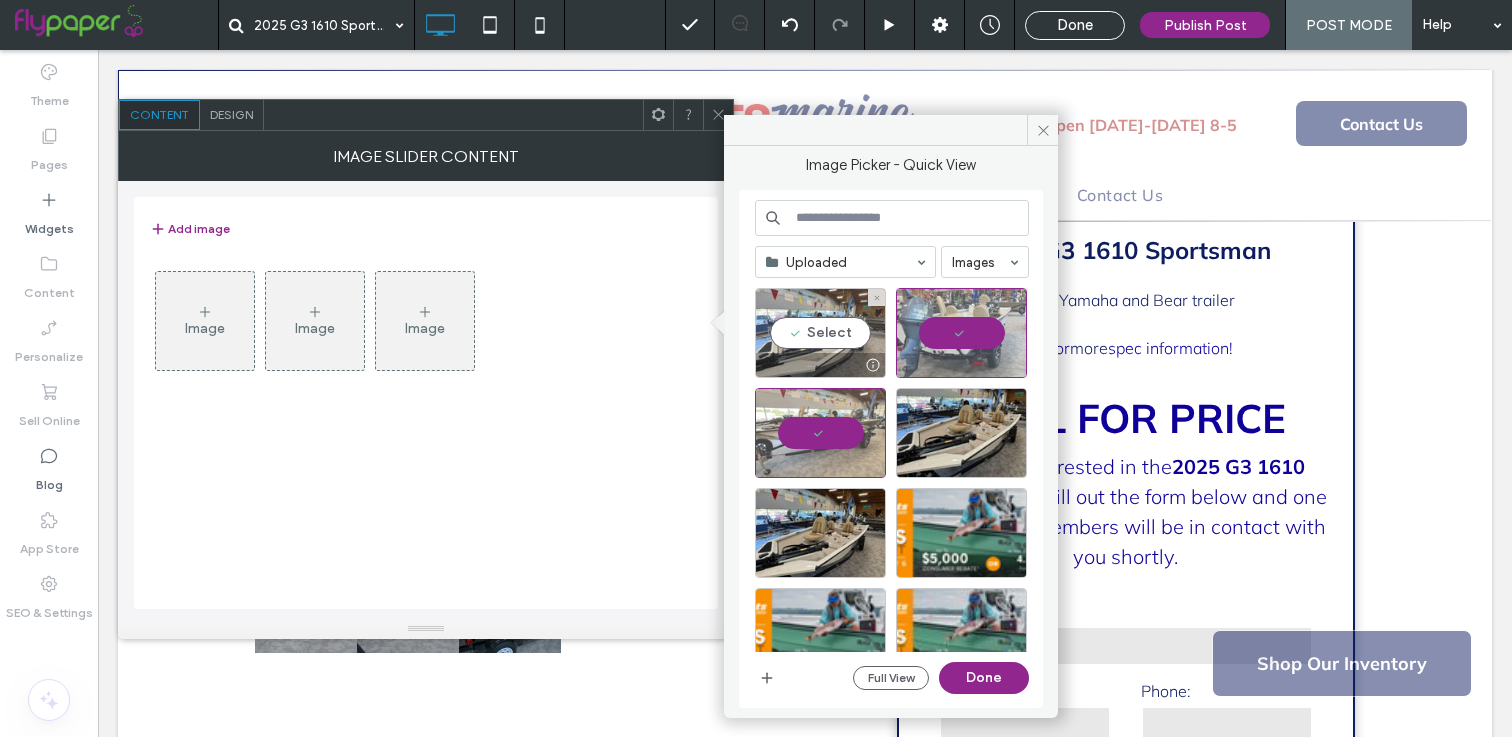click on "Select" at bounding box center [820, 333] 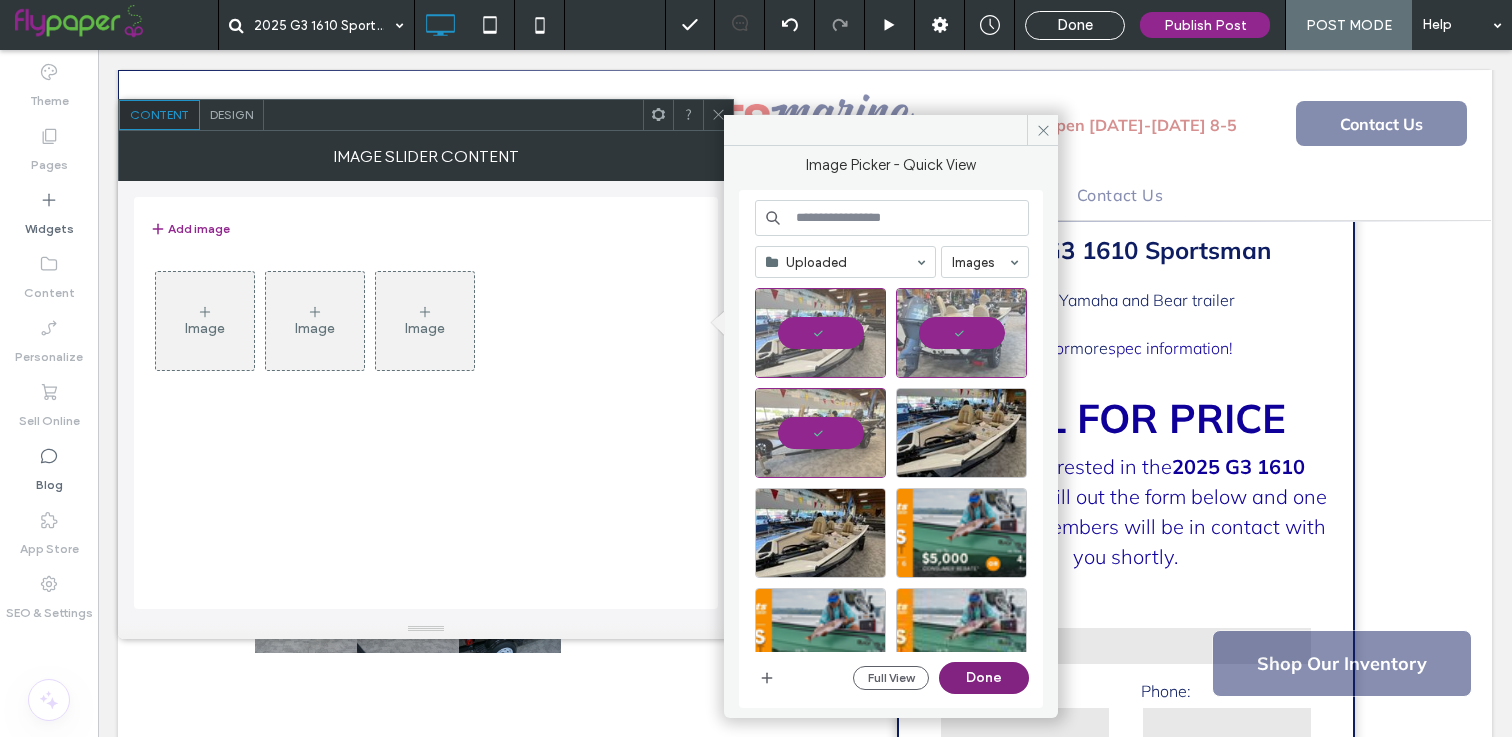 click on "Done" at bounding box center (984, 678) 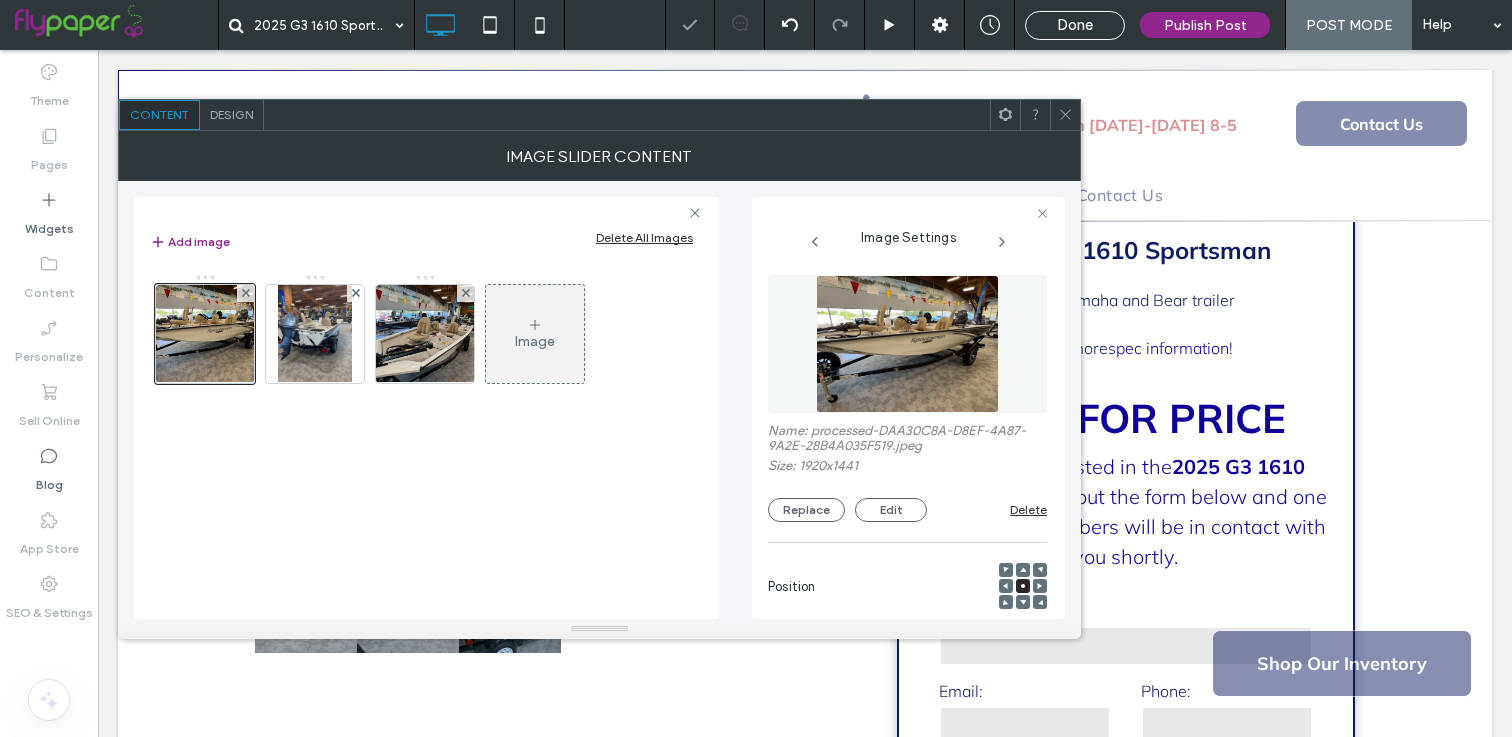 click at bounding box center (1065, 115) 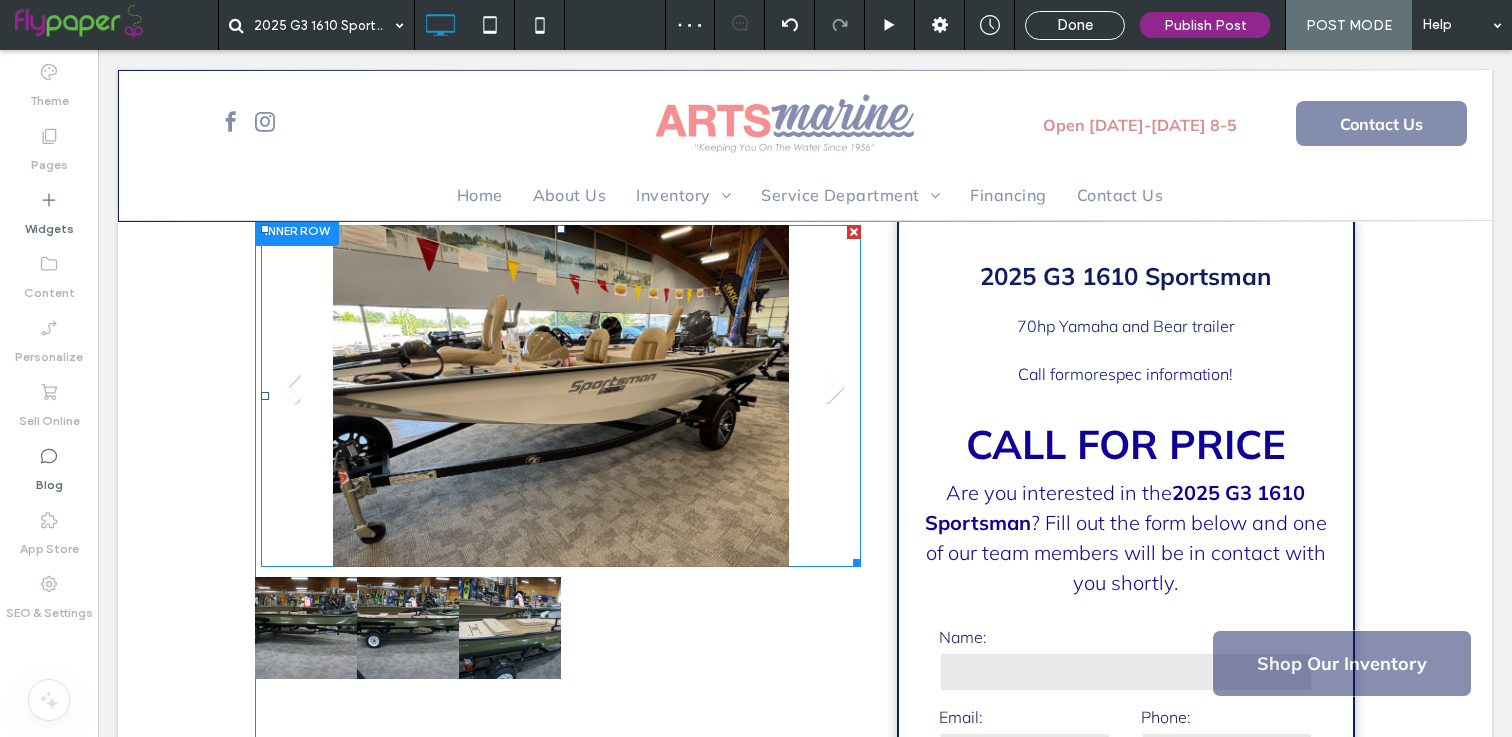 scroll, scrollTop: 144, scrollLeft: 0, axis: vertical 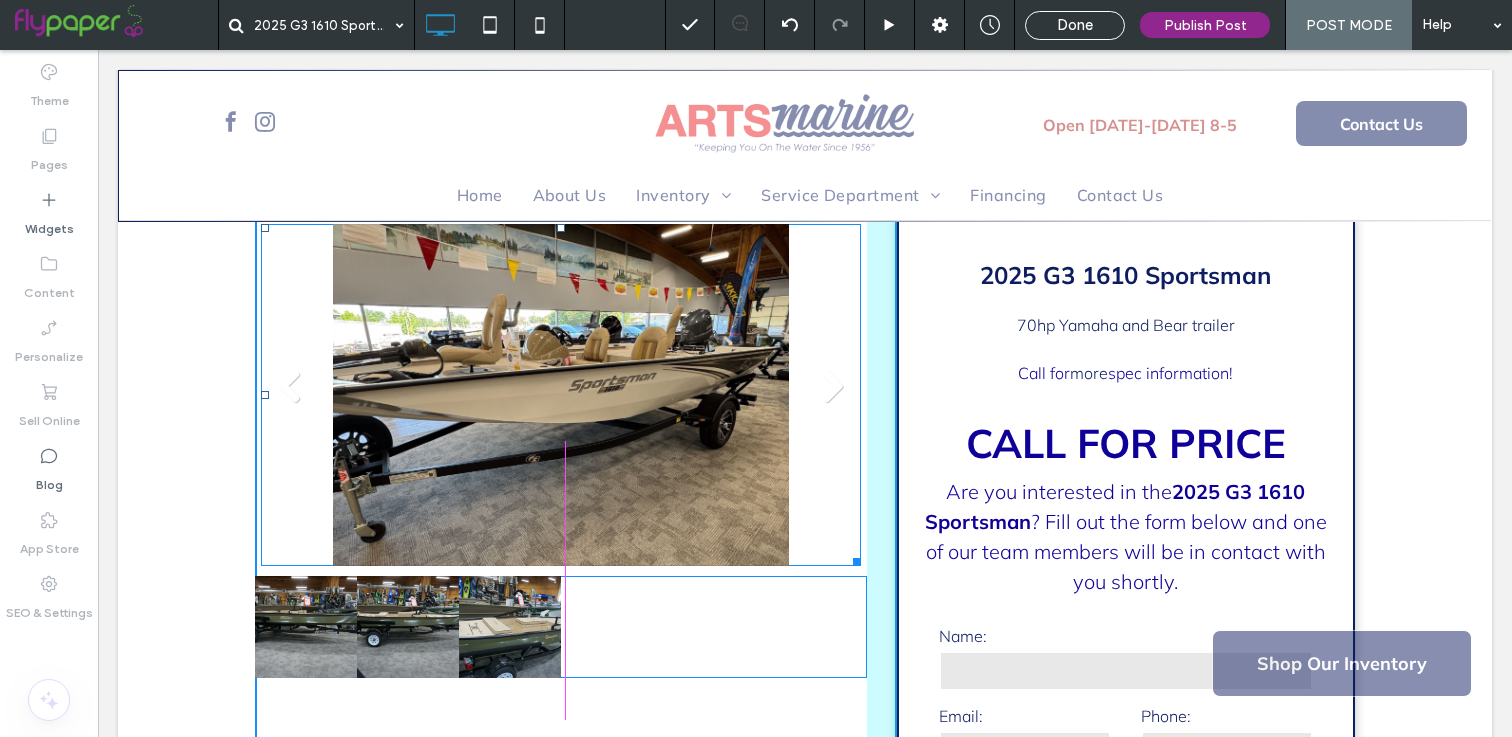 drag, startPoint x: 849, startPoint y: 558, endPoint x: 839, endPoint y: 650, distance: 92.541885 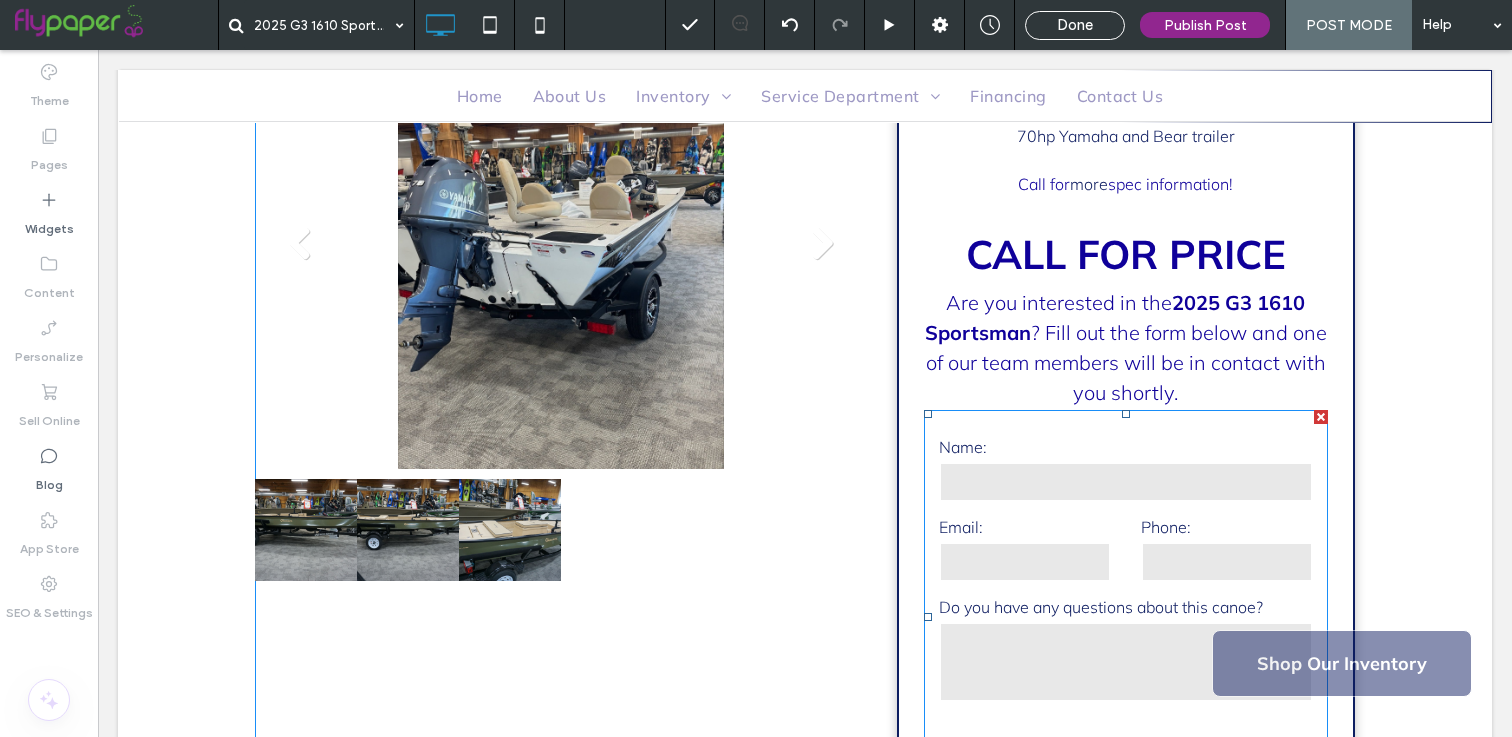 scroll, scrollTop: 329, scrollLeft: 0, axis: vertical 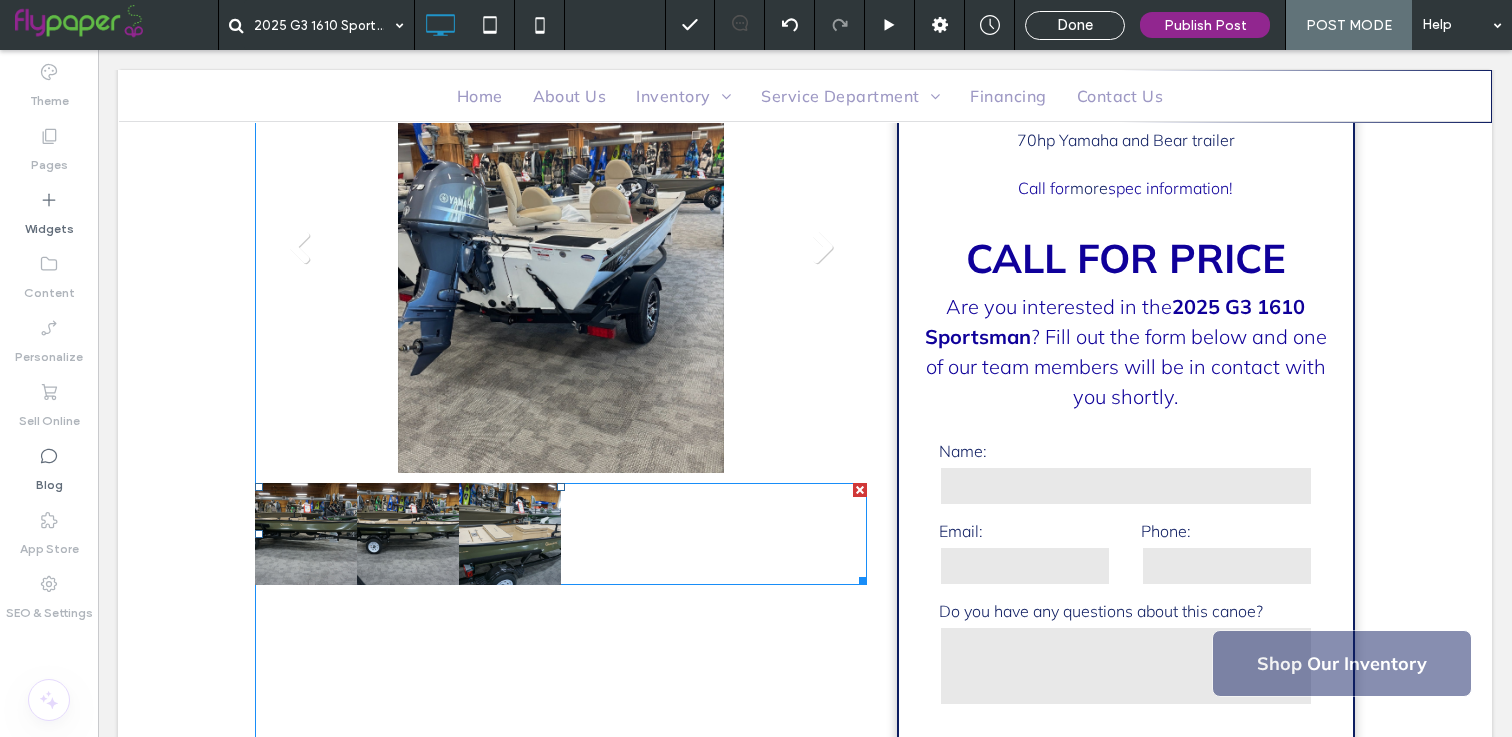 click at bounding box center (408, 534) 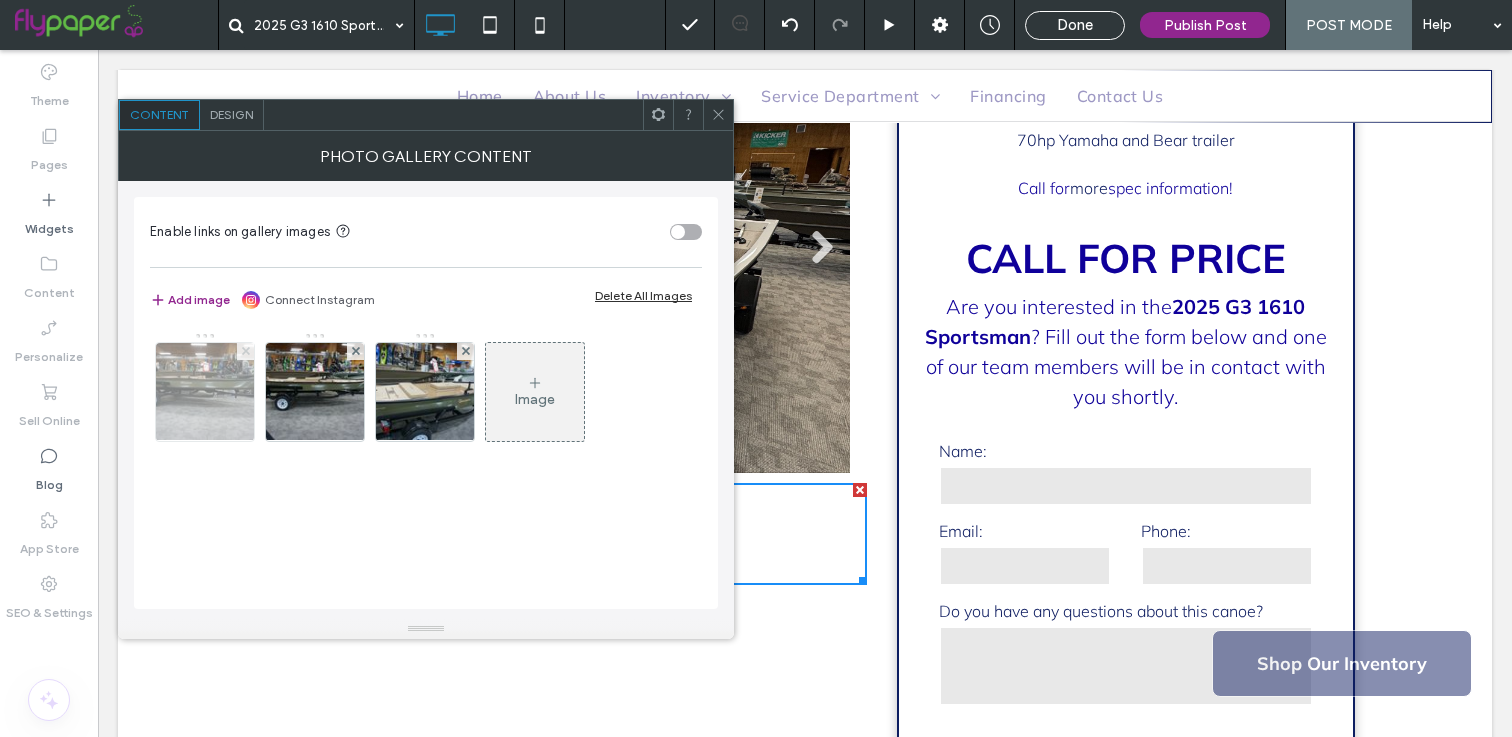 click 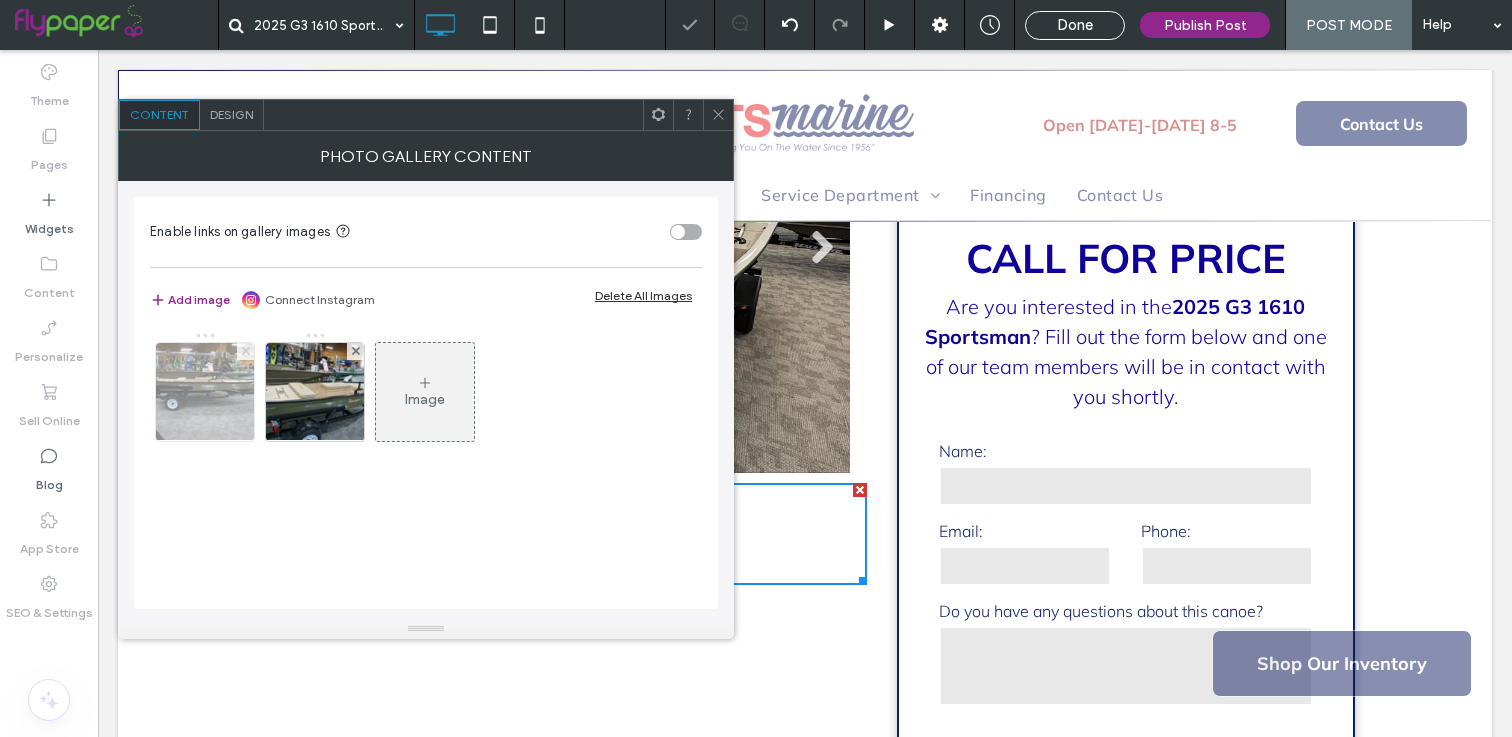click 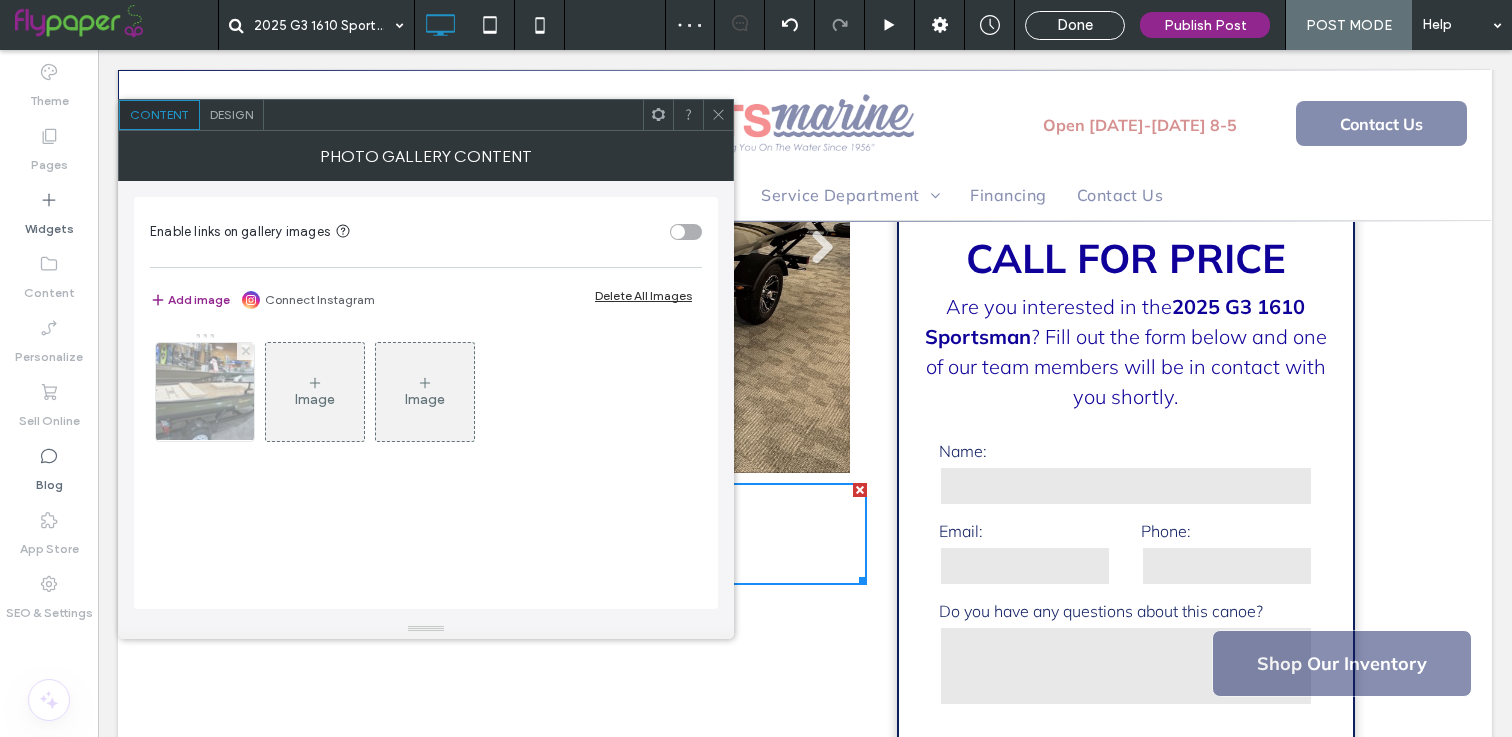 click 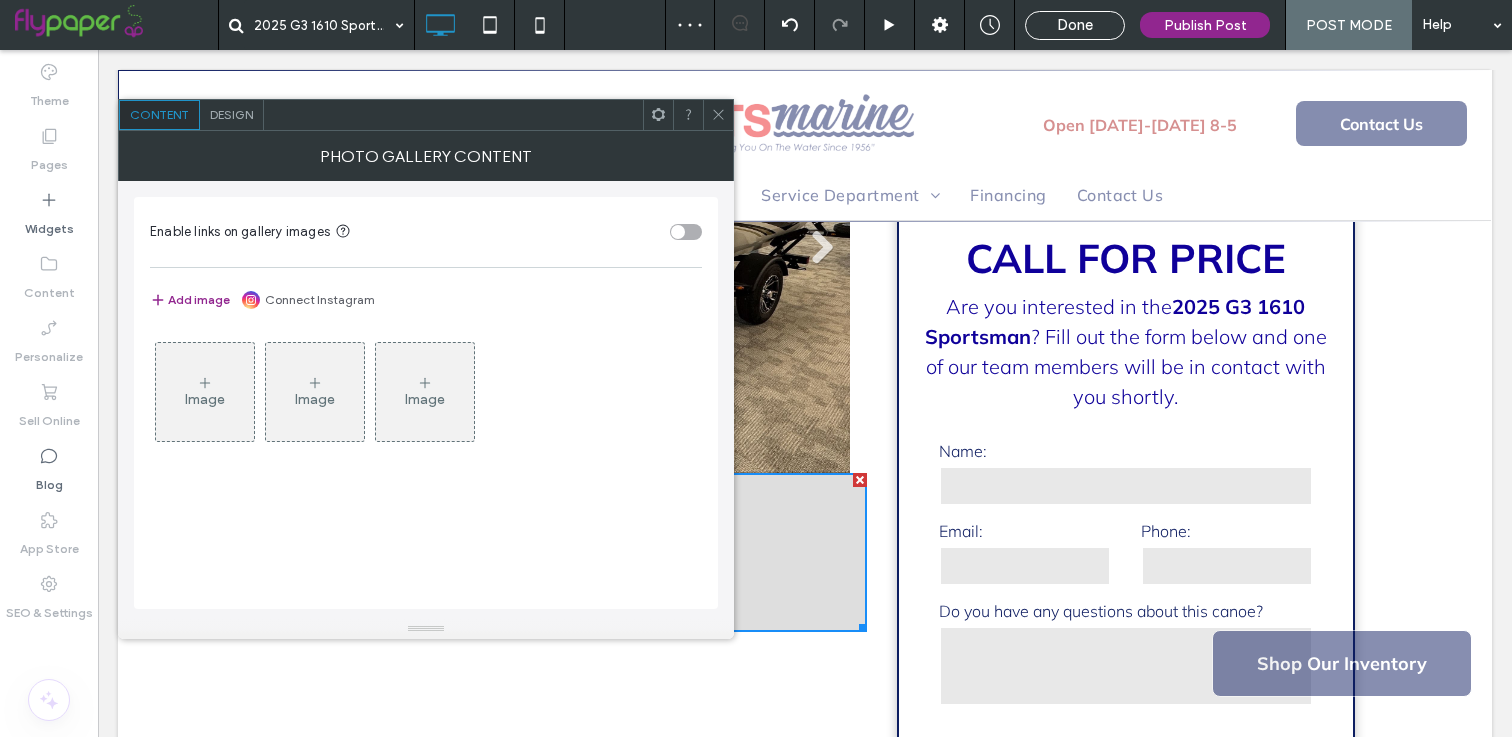 click on "Image" at bounding box center (205, 392) 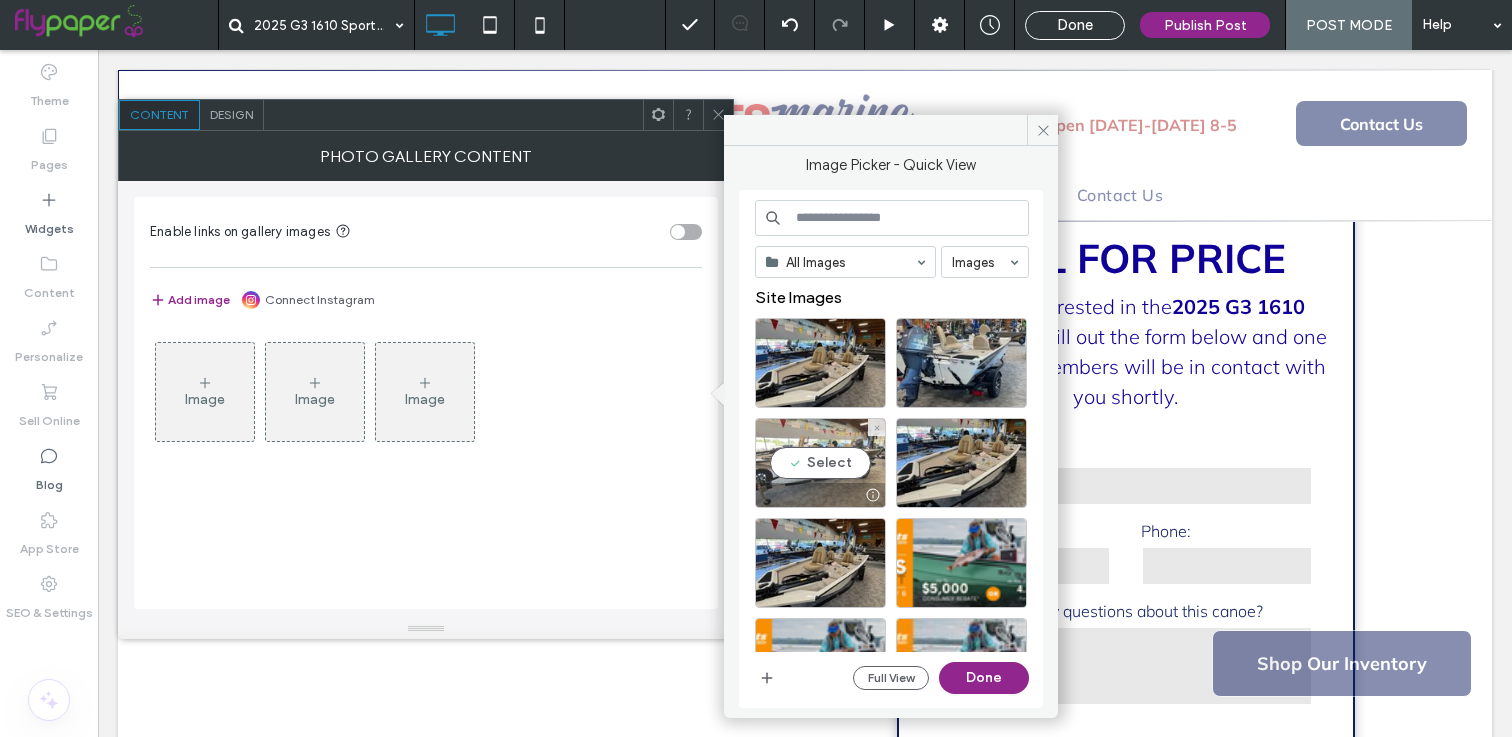 click on "Select" at bounding box center [820, 463] 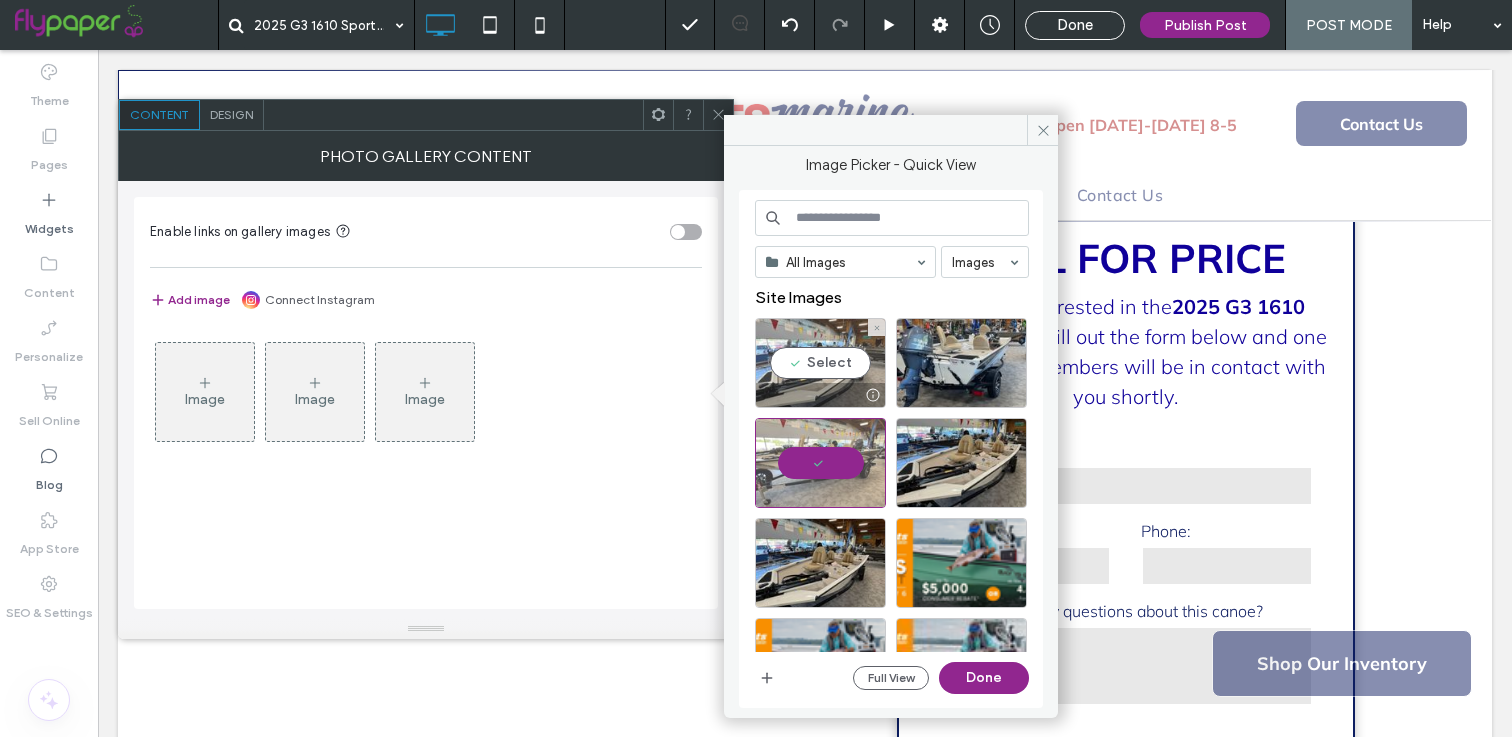 click on "Select" at bounding box center (820, 363) 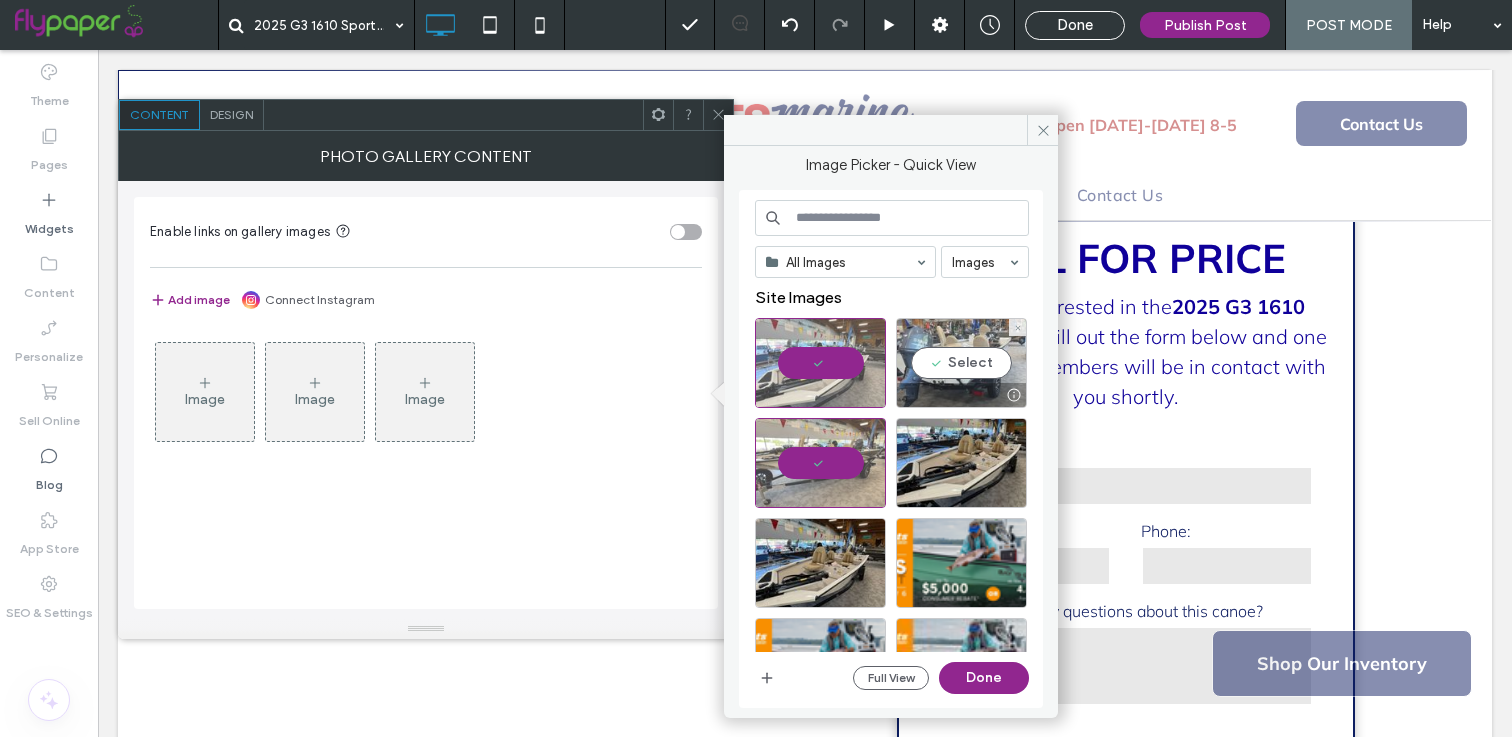 click on "Select" at bounding box center (961, 363) 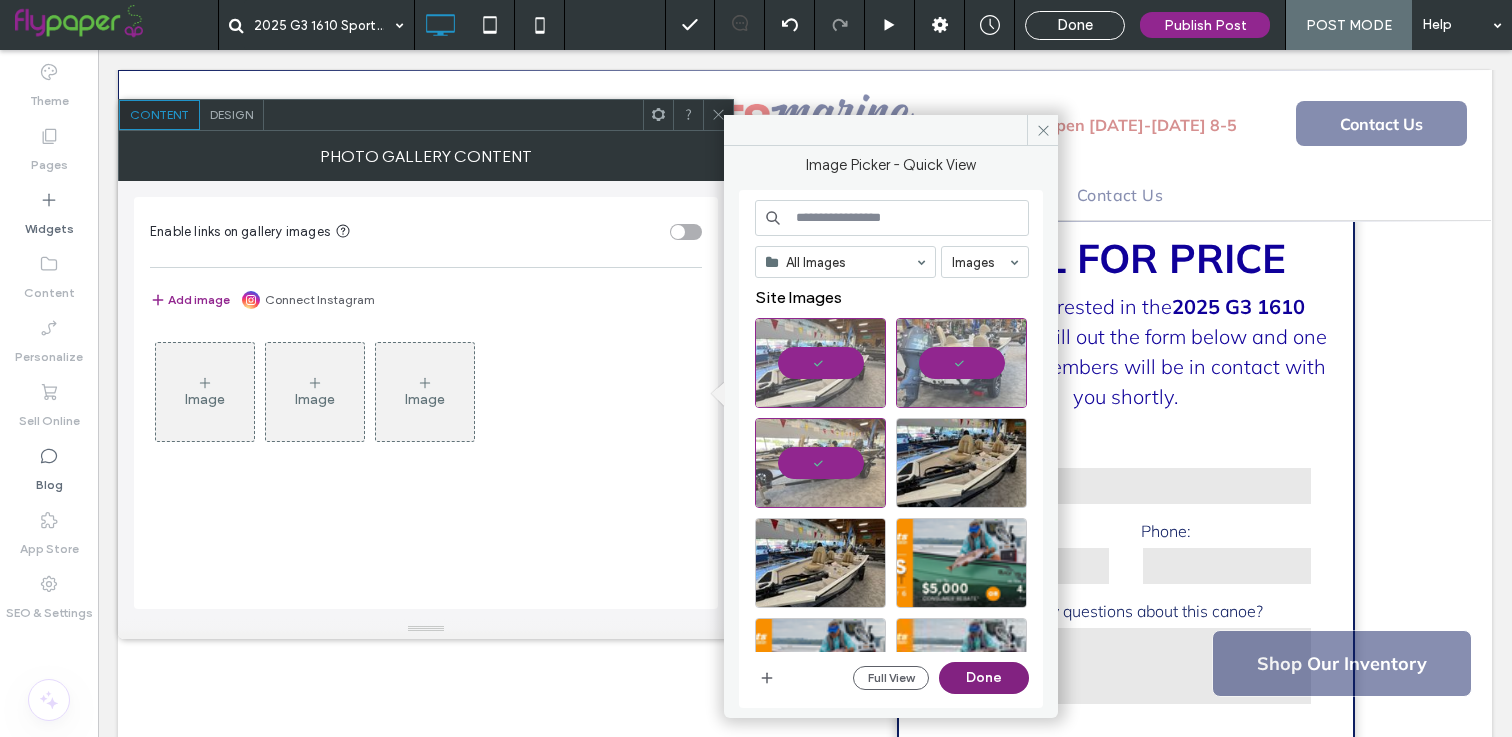 click on "Done" at bounding box center [984, 678] 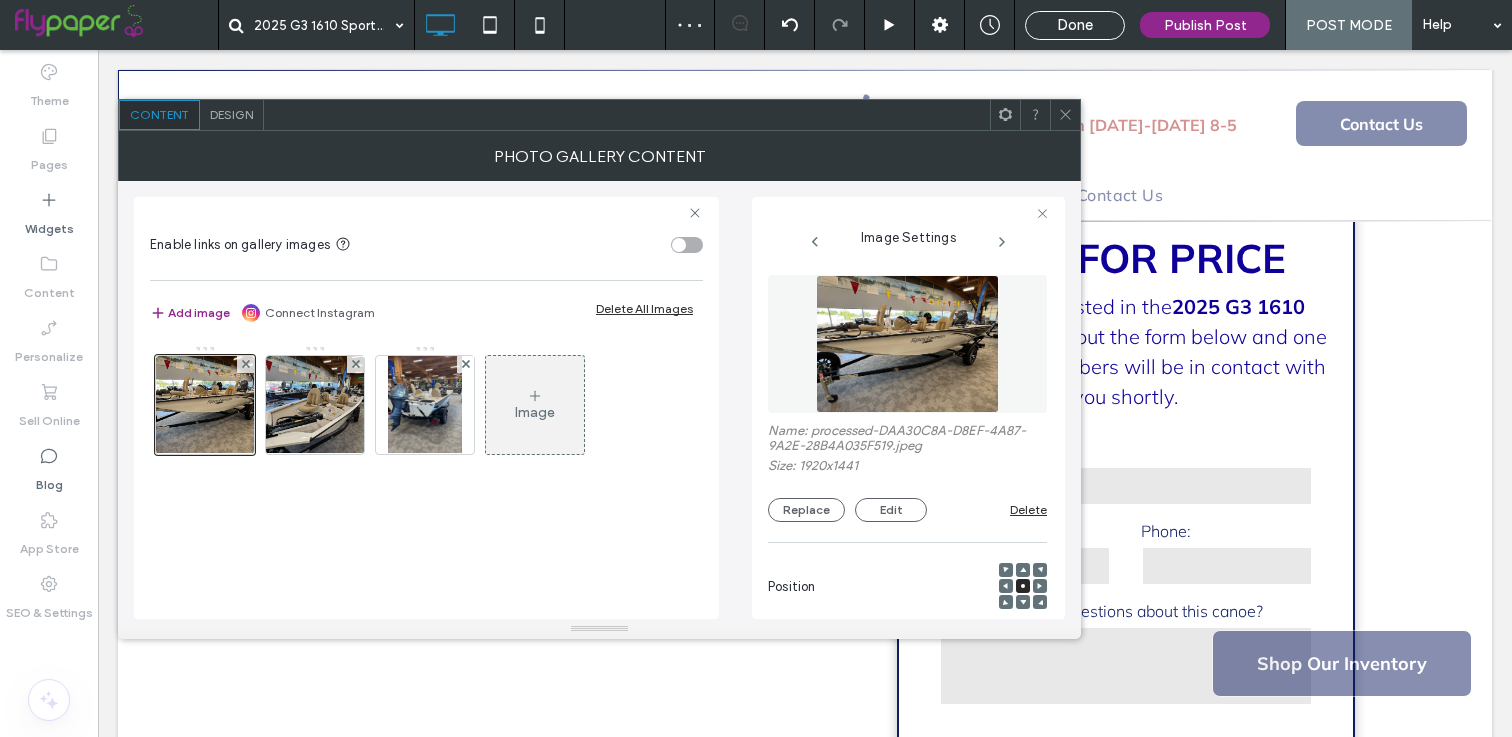 click 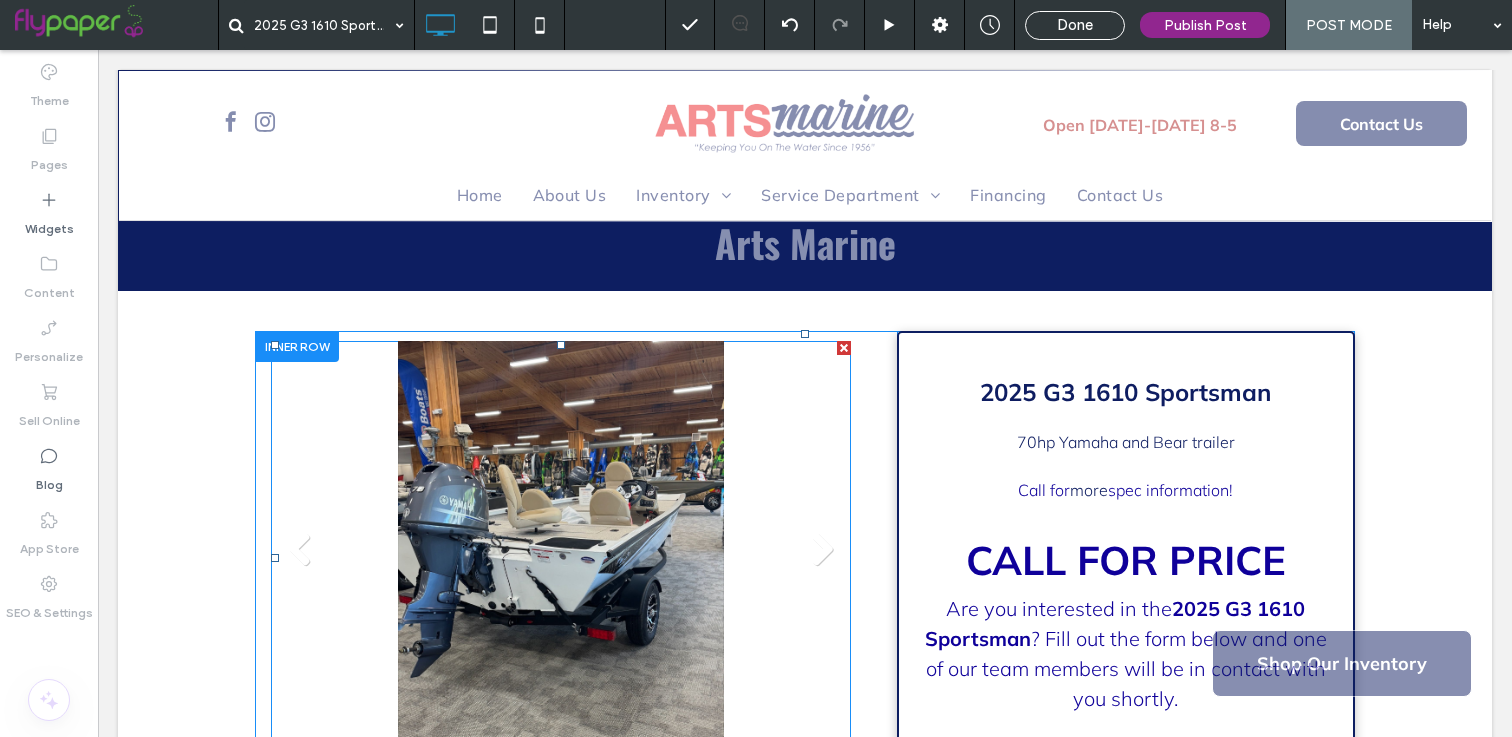 scroll, scrollTop: 0, scrollLeft: 0, axis: both 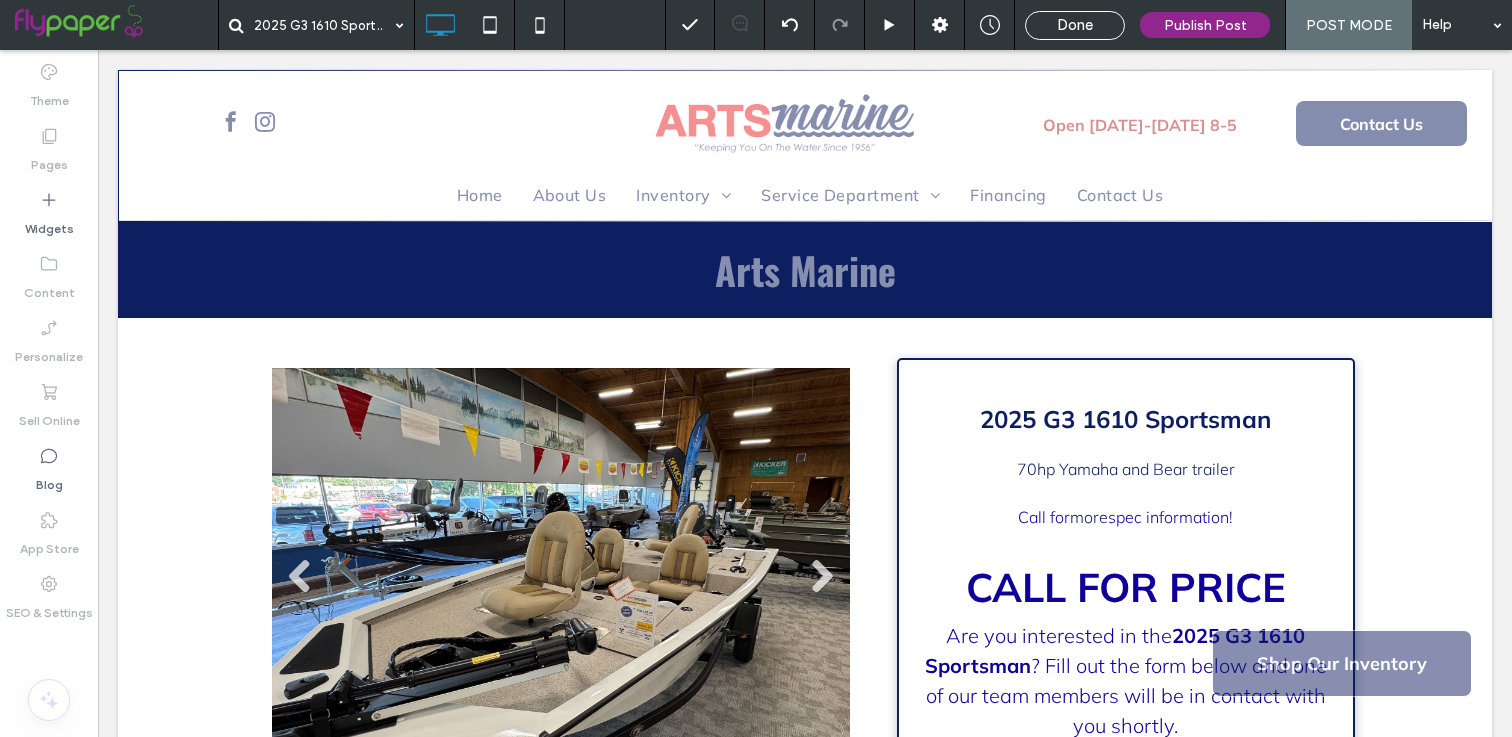 click on "Done" at bounding box center [1075, 25] 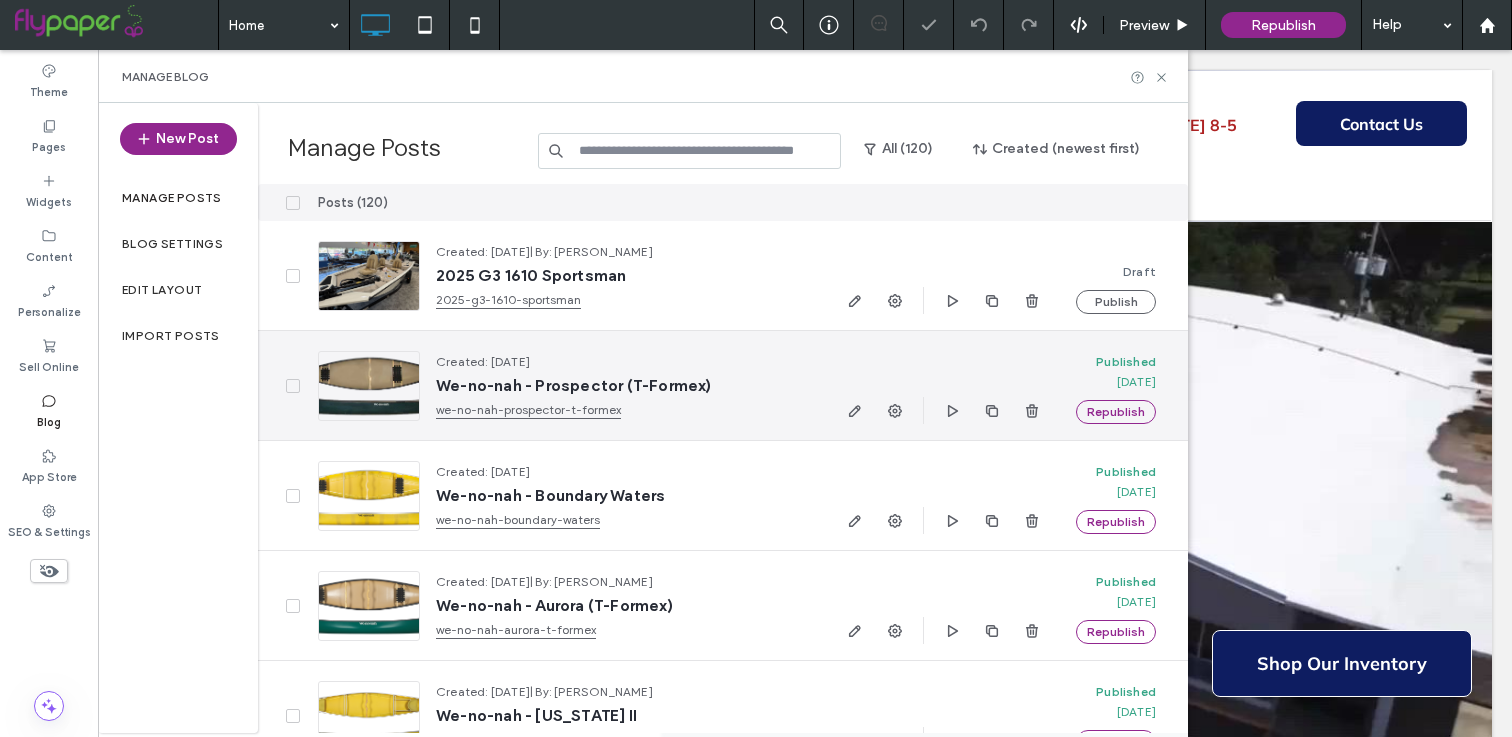 scroll, scrollTop: 0, scrollLeft: 0, axis: both 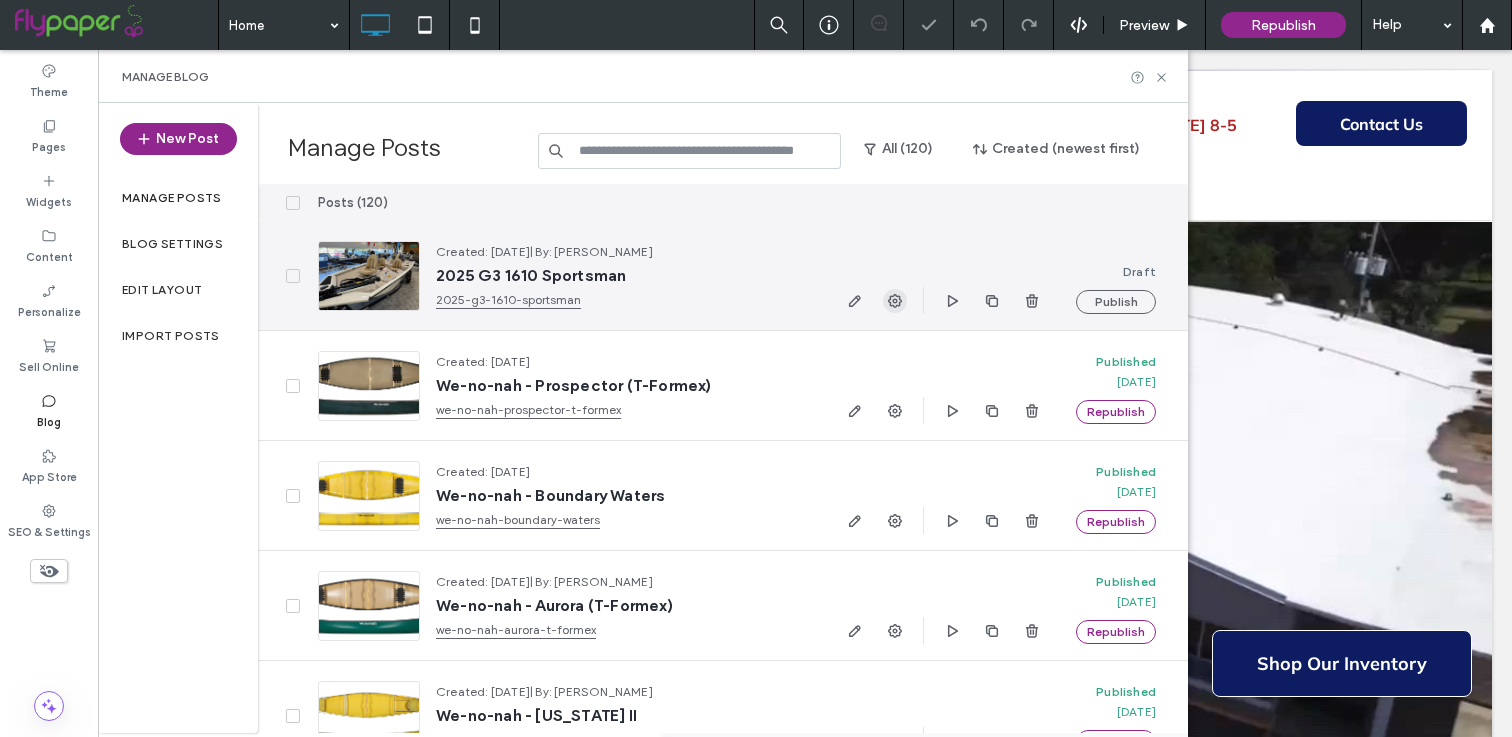 click 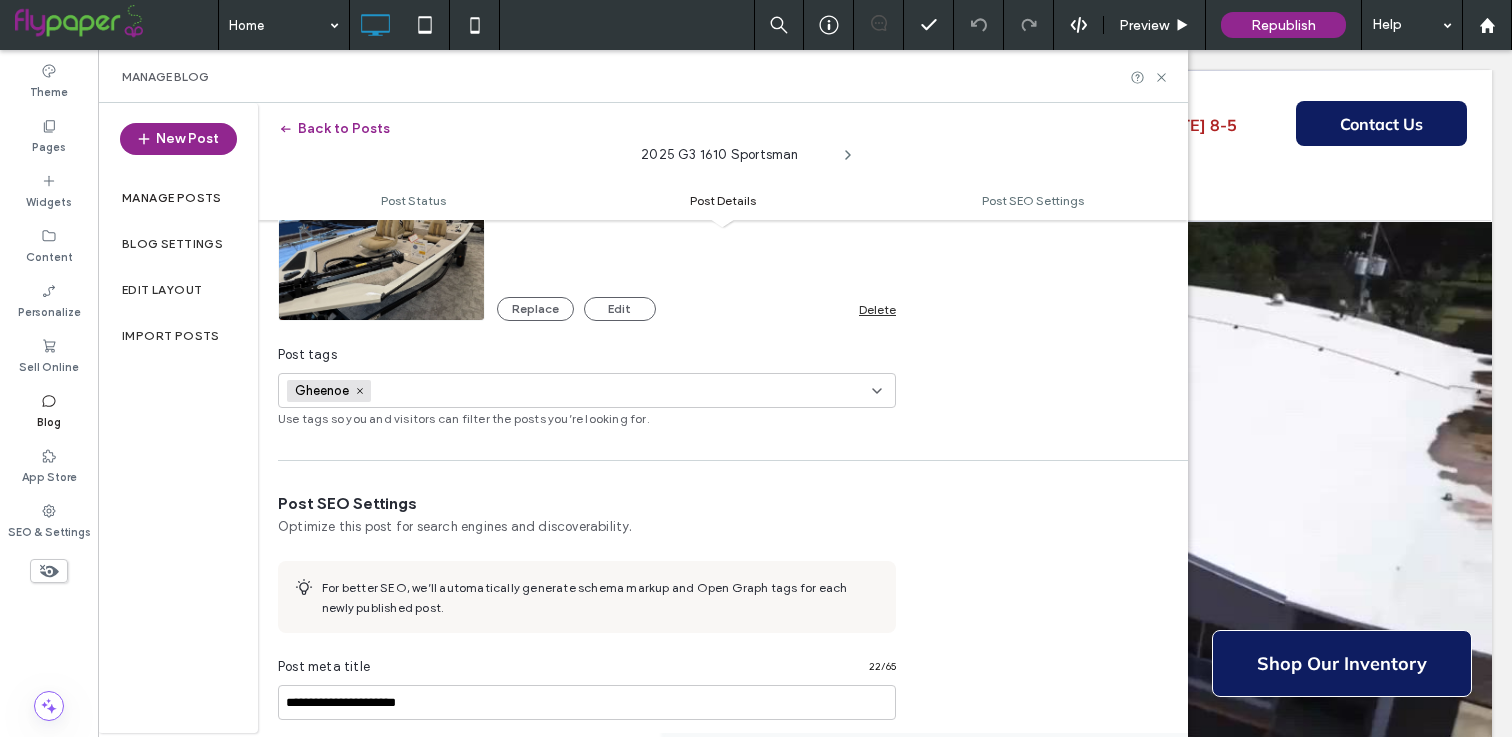 scroll, scrollTop: 612, scrollLeft: 0, axis: vertical 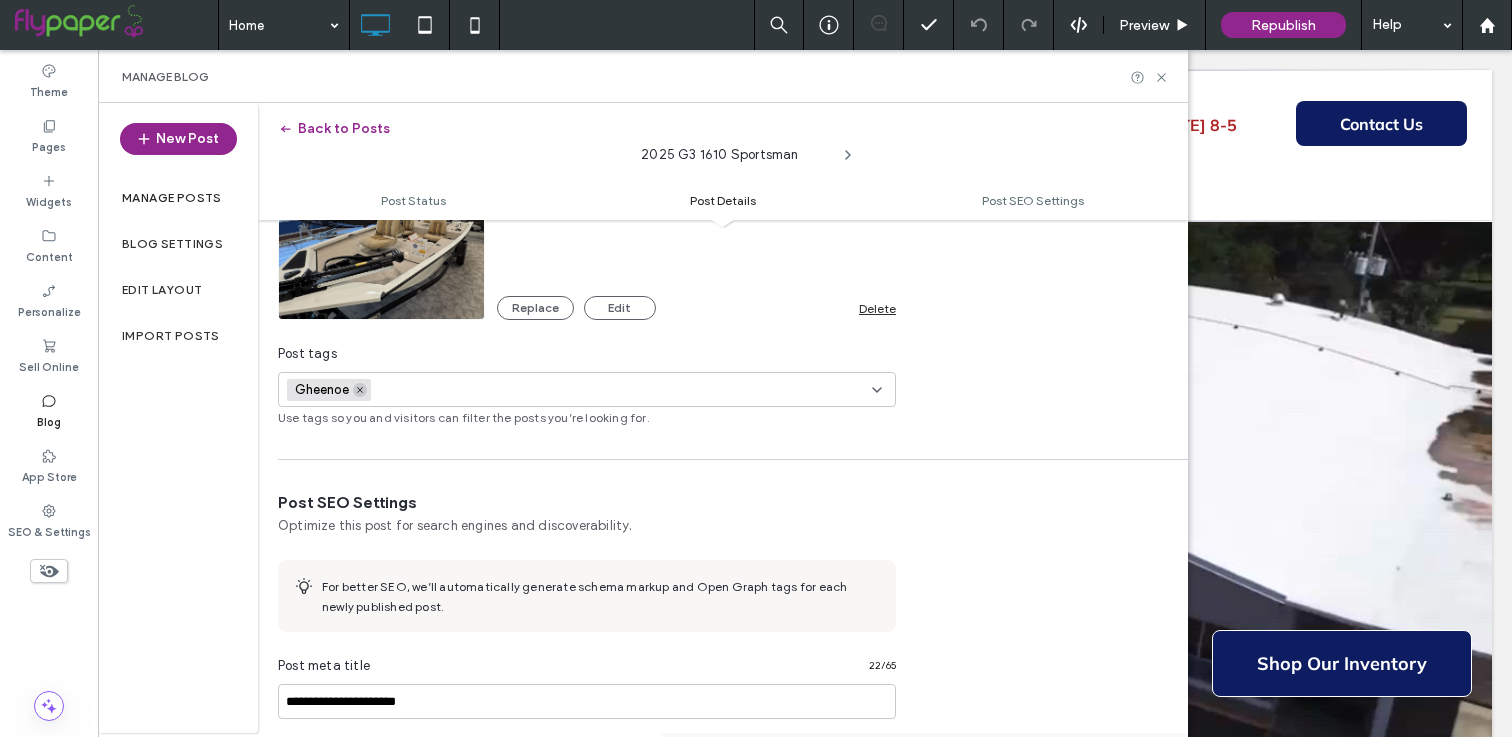 click 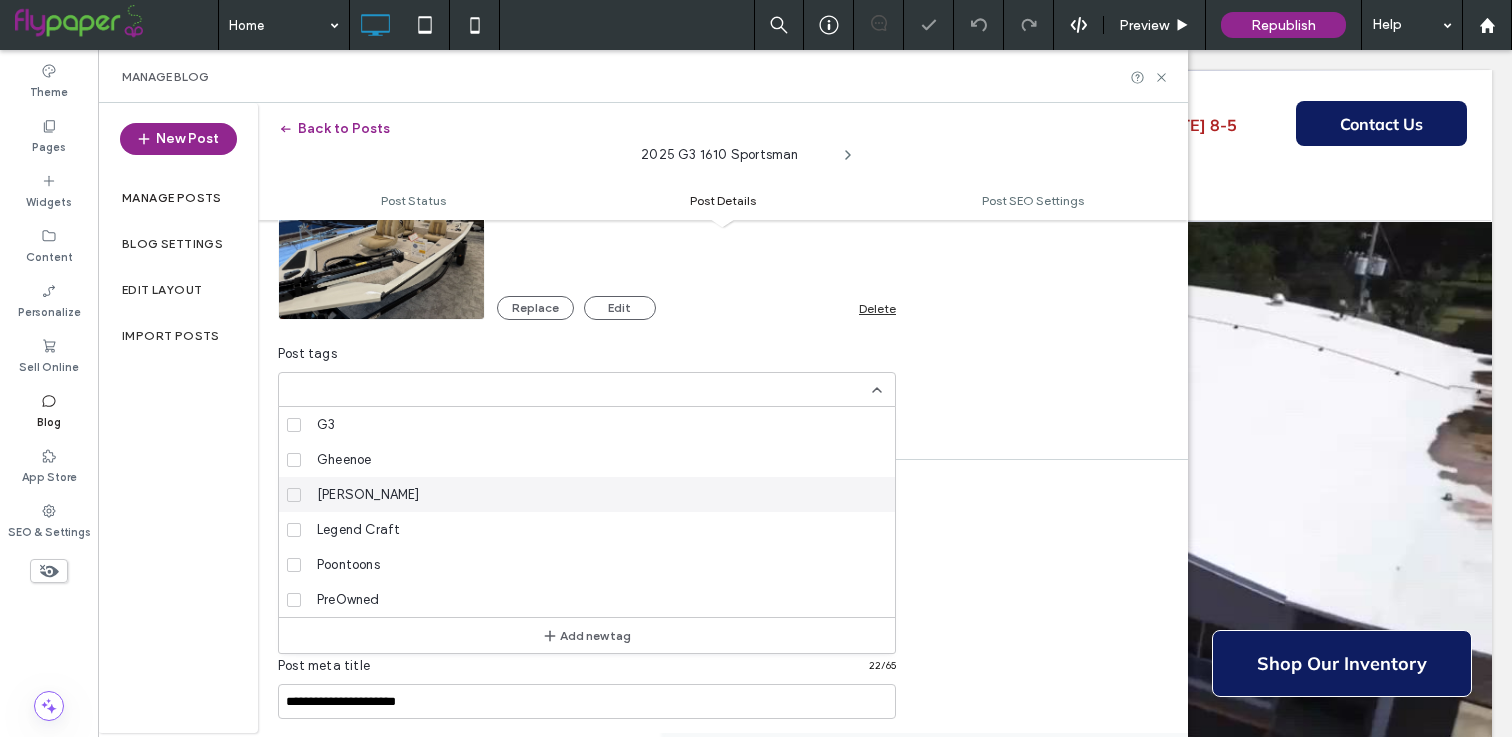 scroll, scrollTop: 0, scrollLeft: 0, axis: both 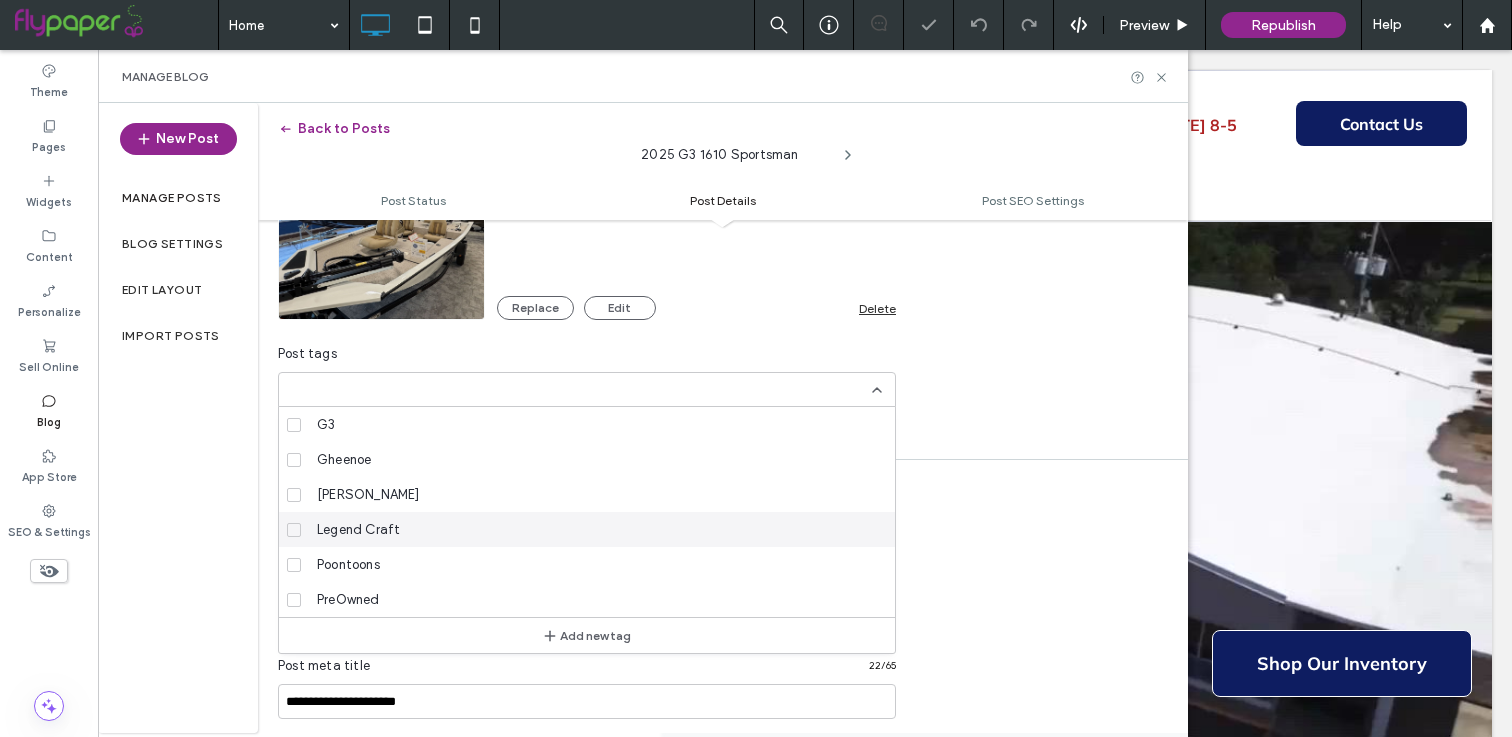 click on "Legend Craft" at bounding box center [358, 530] 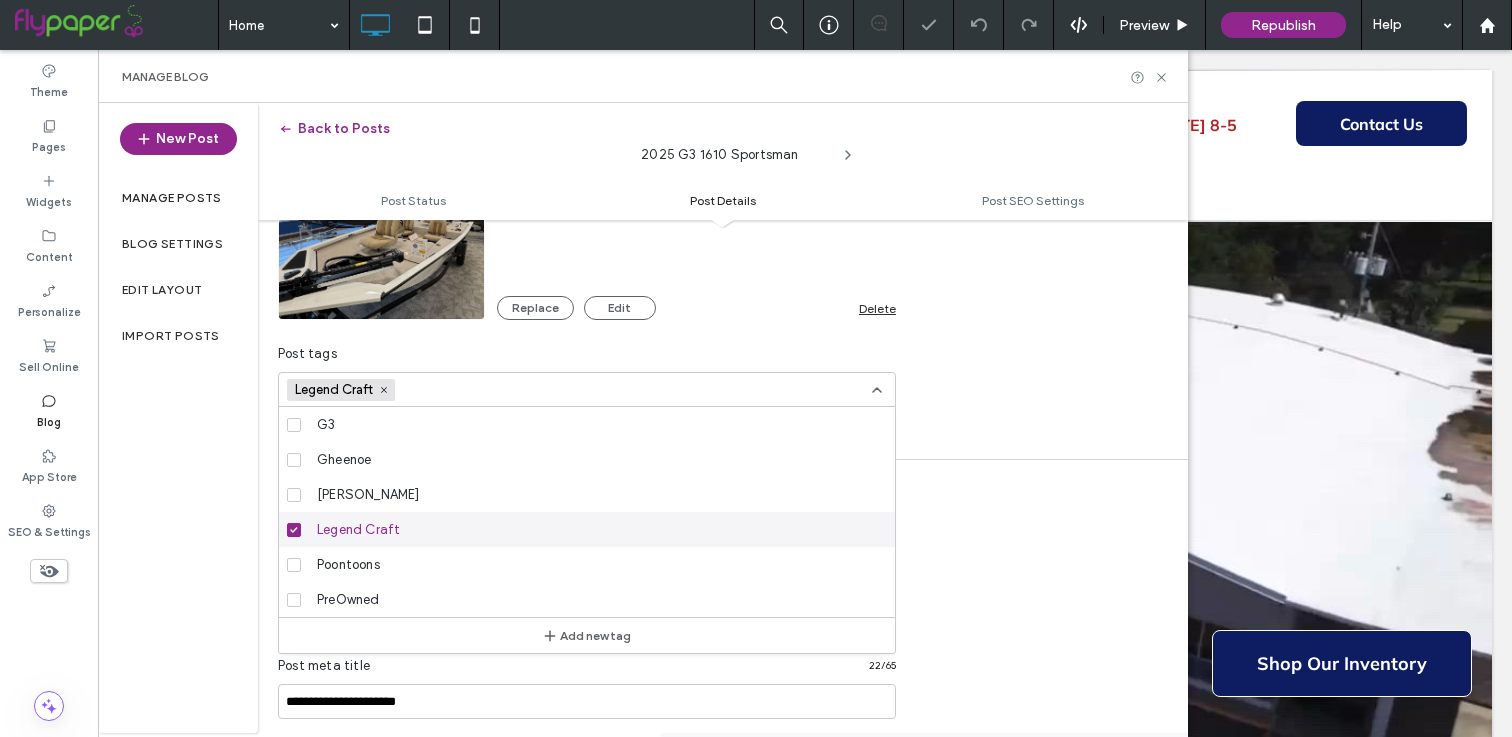 click on "**********" at bounding box center (723, 535) 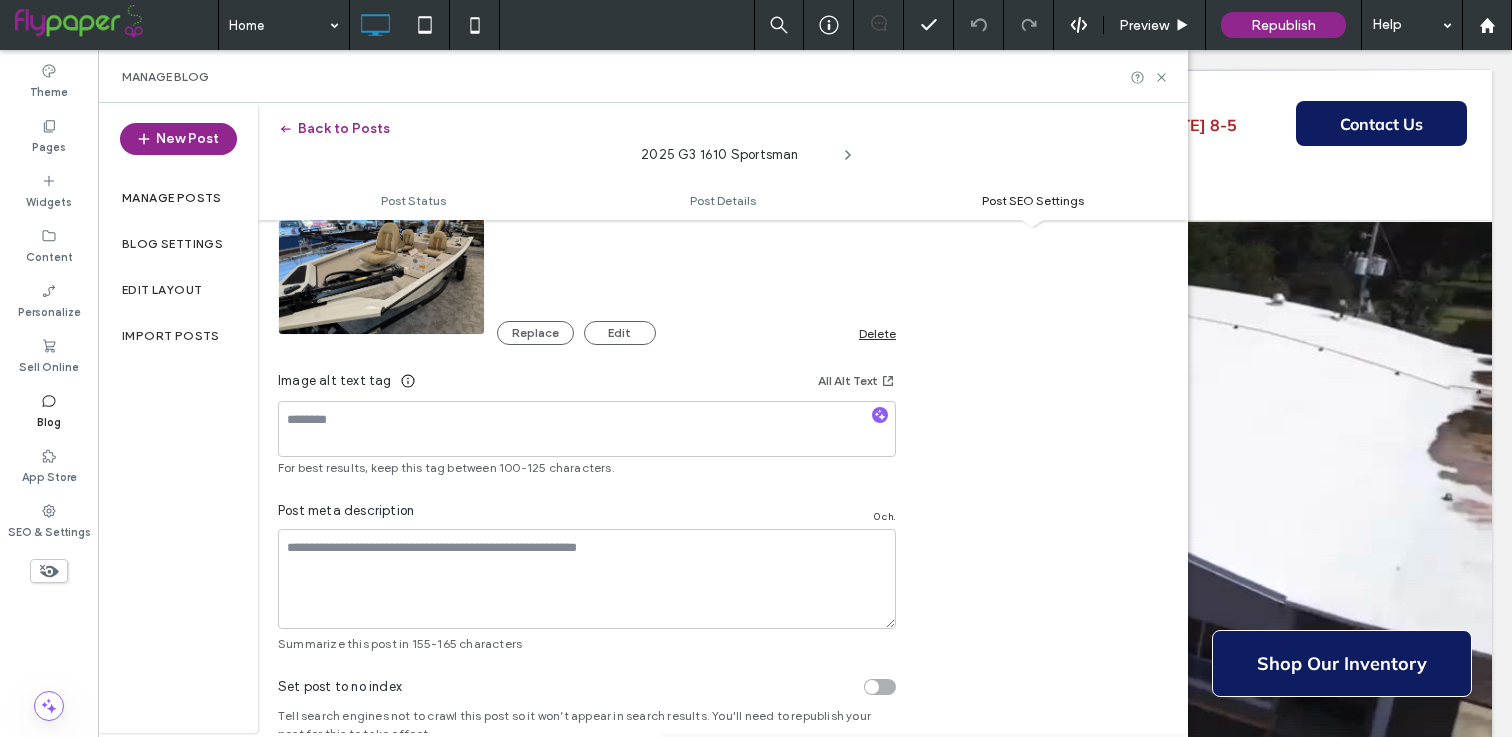 scroll, scrollTop: 1219, scrollLeft: 0, axis: vertical 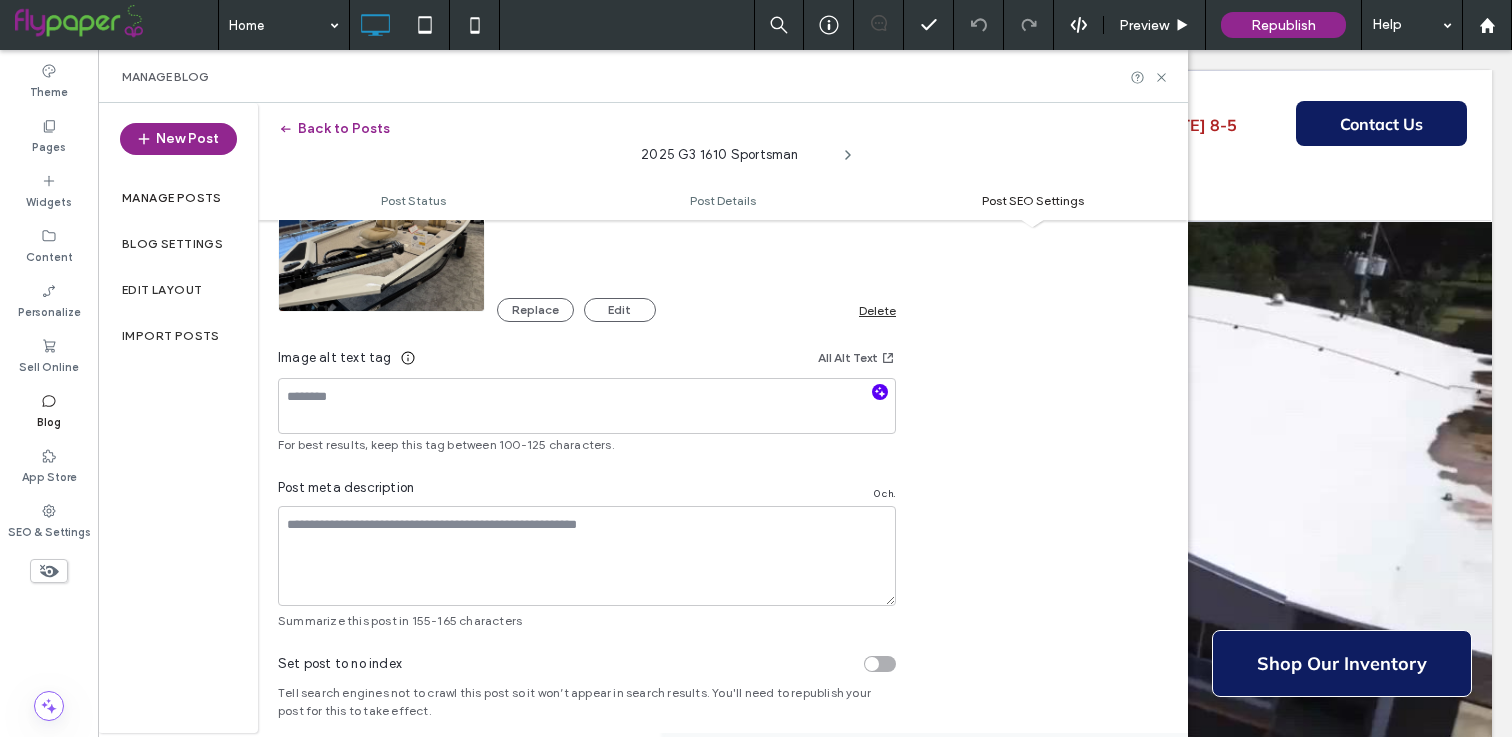 click 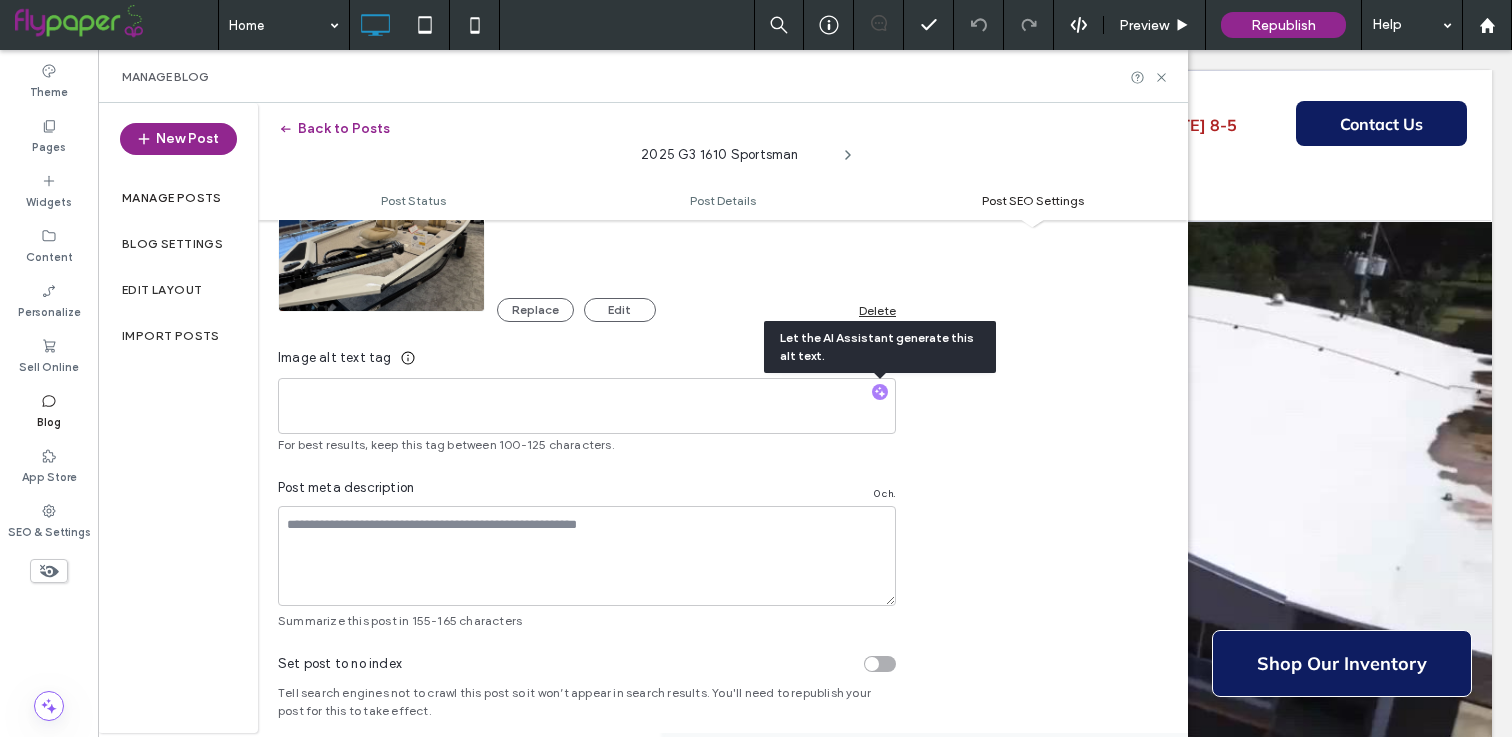 type on "**********" 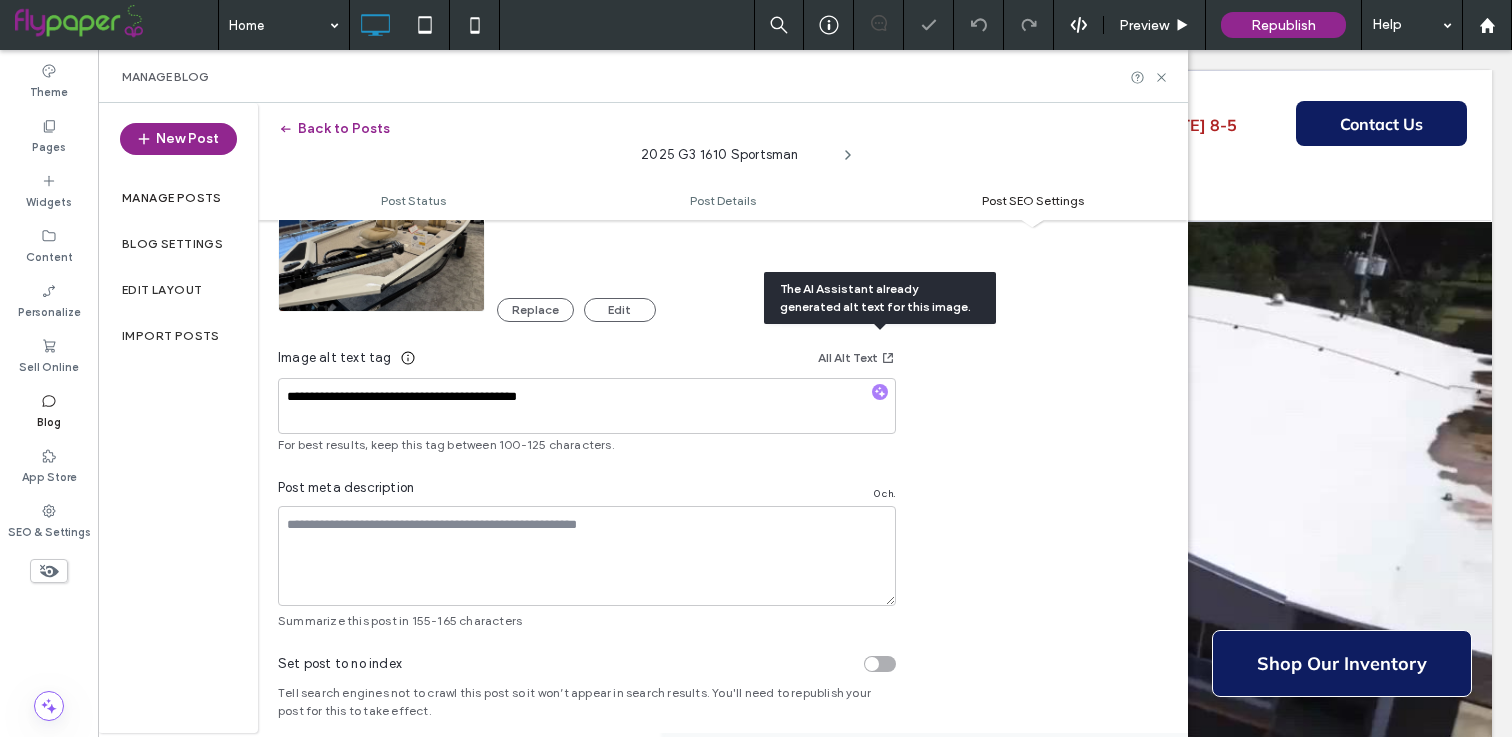 scroll, scrollTop: 0, scrollLeft: 0, axis: both 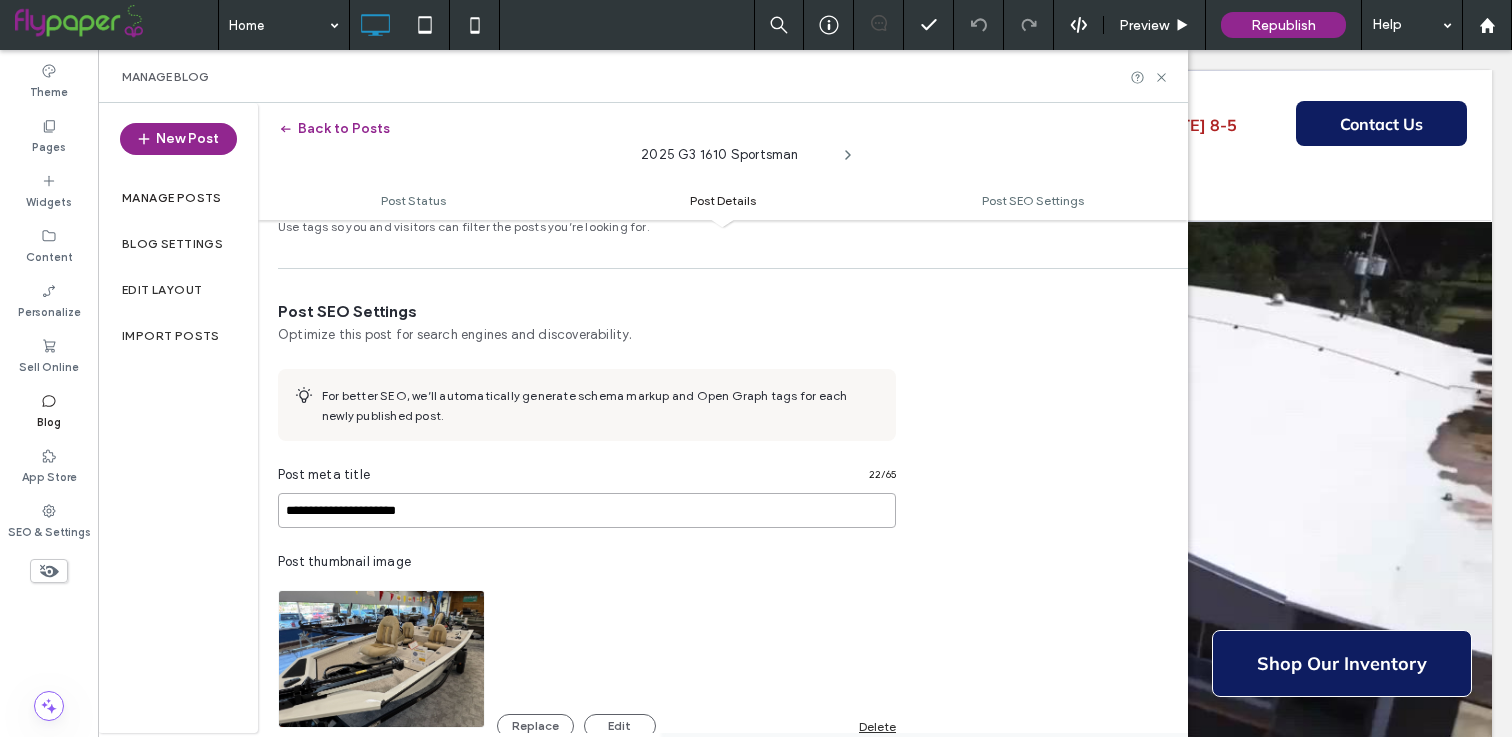 click on "**********" at bounding box center [587, 510] 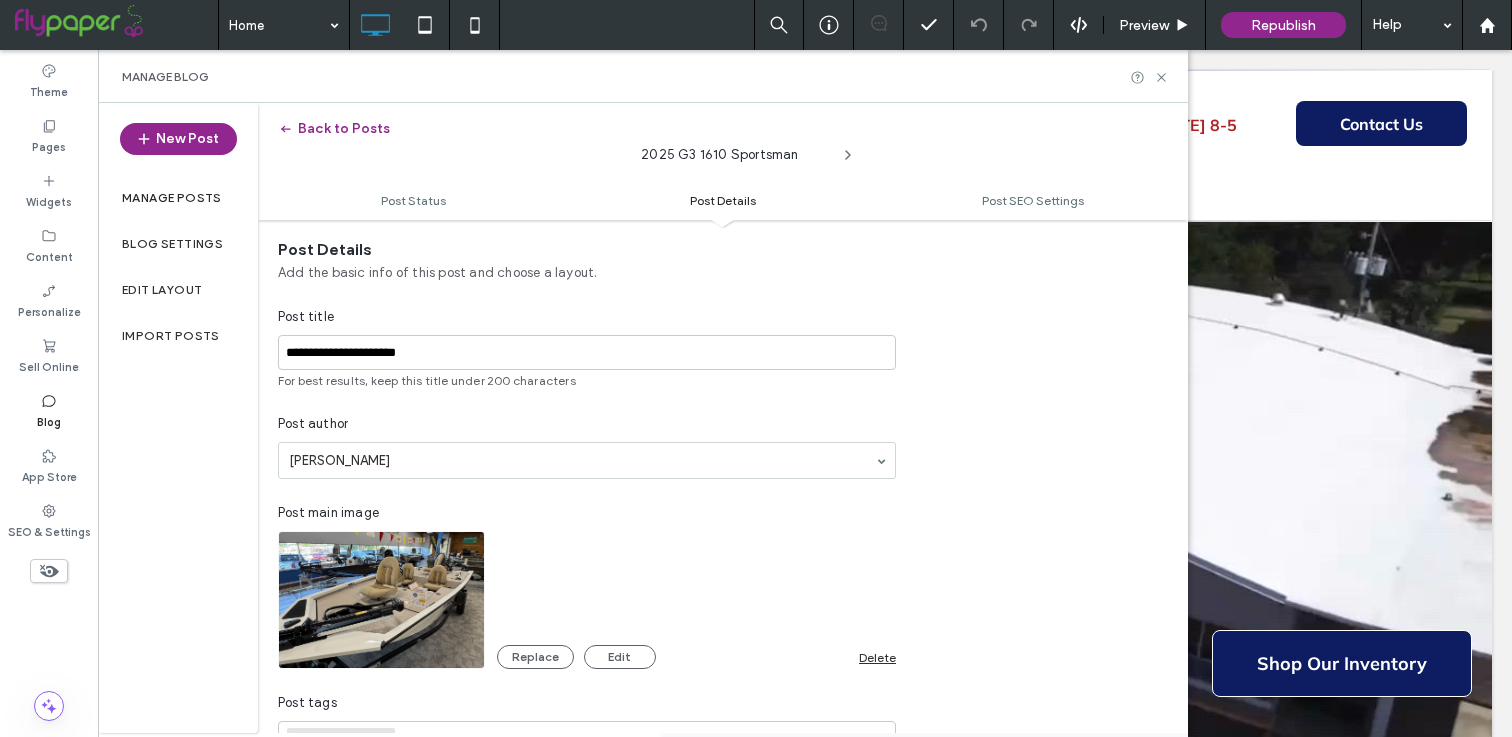 scroll, scrollTop: 0, scrollLeft: 0, axis: both 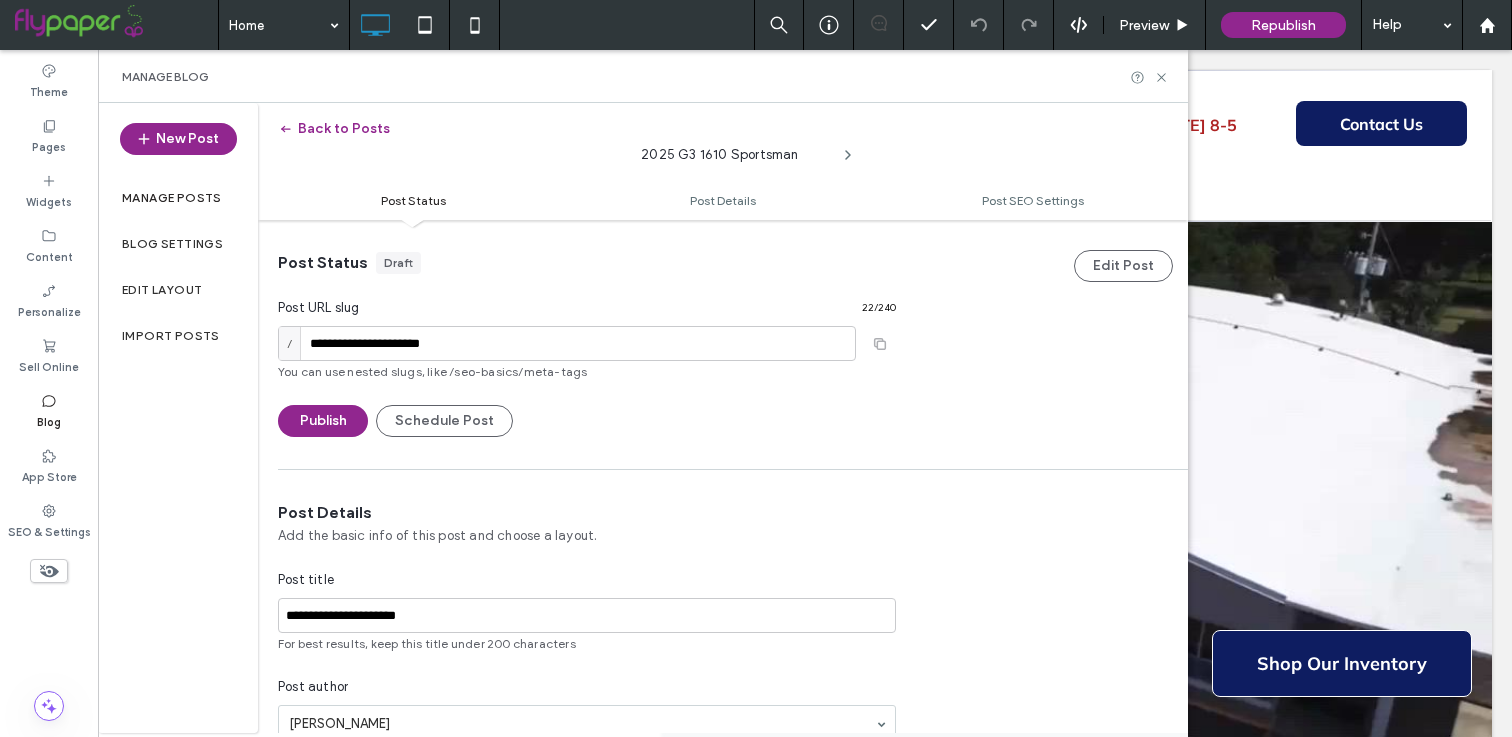click 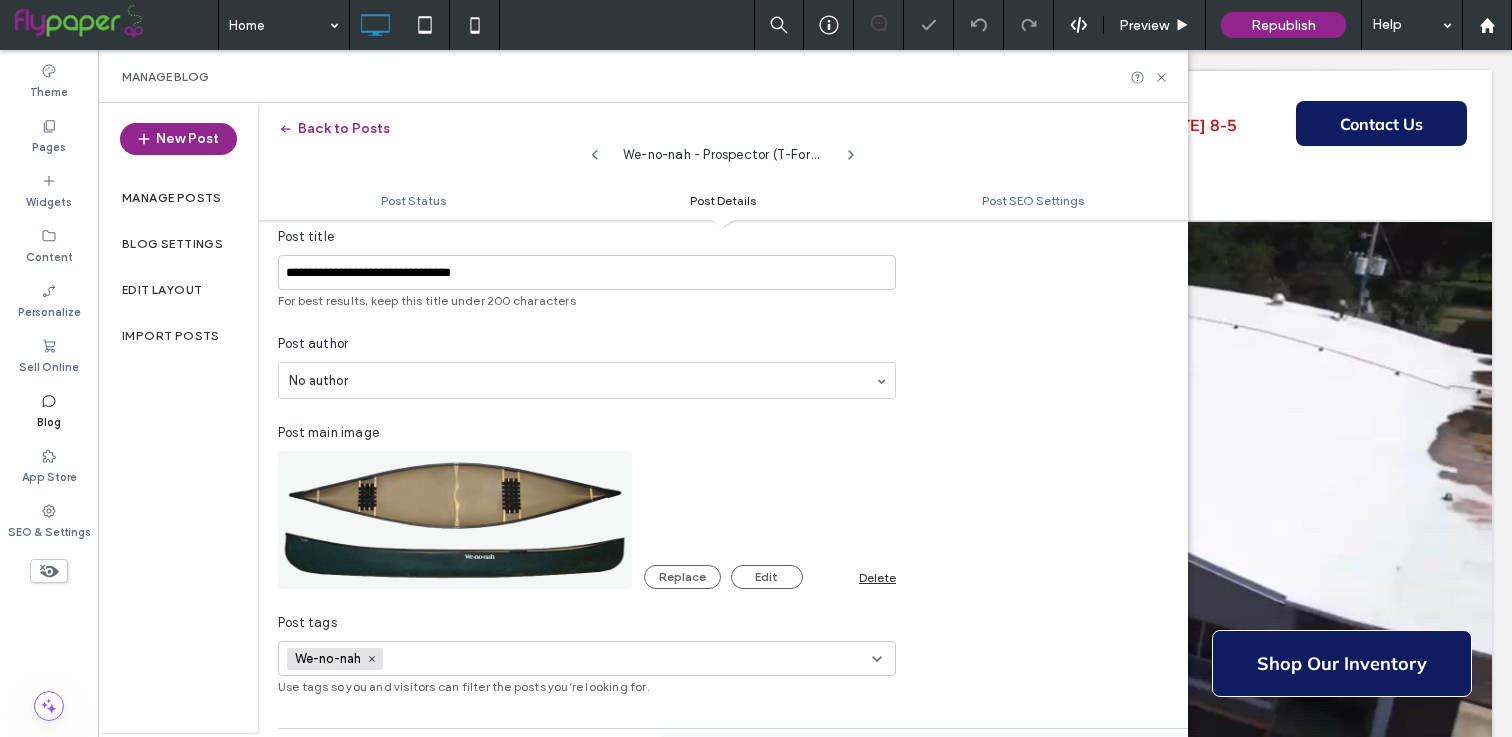 scroll, scrollTop: 0, scrollLeft: 0, axis: both 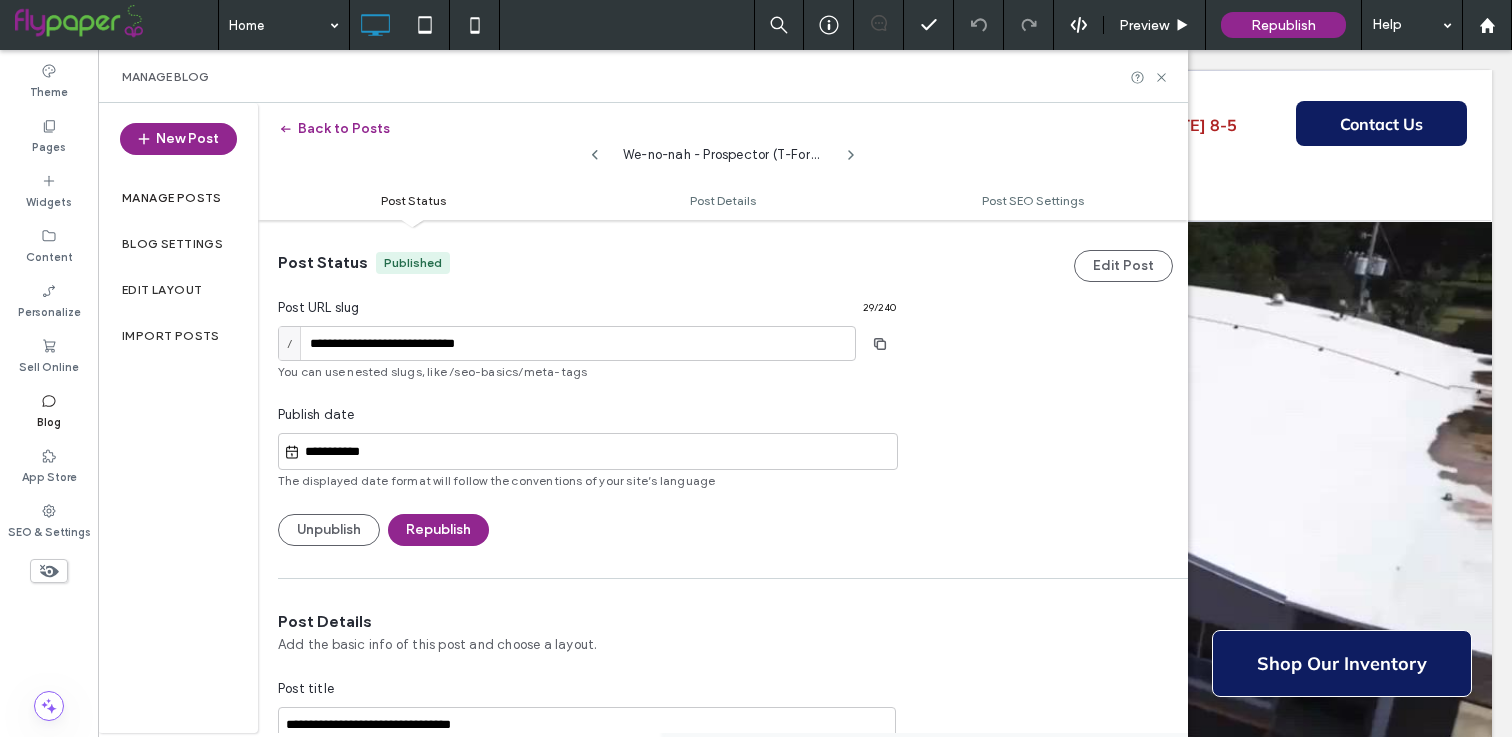 click 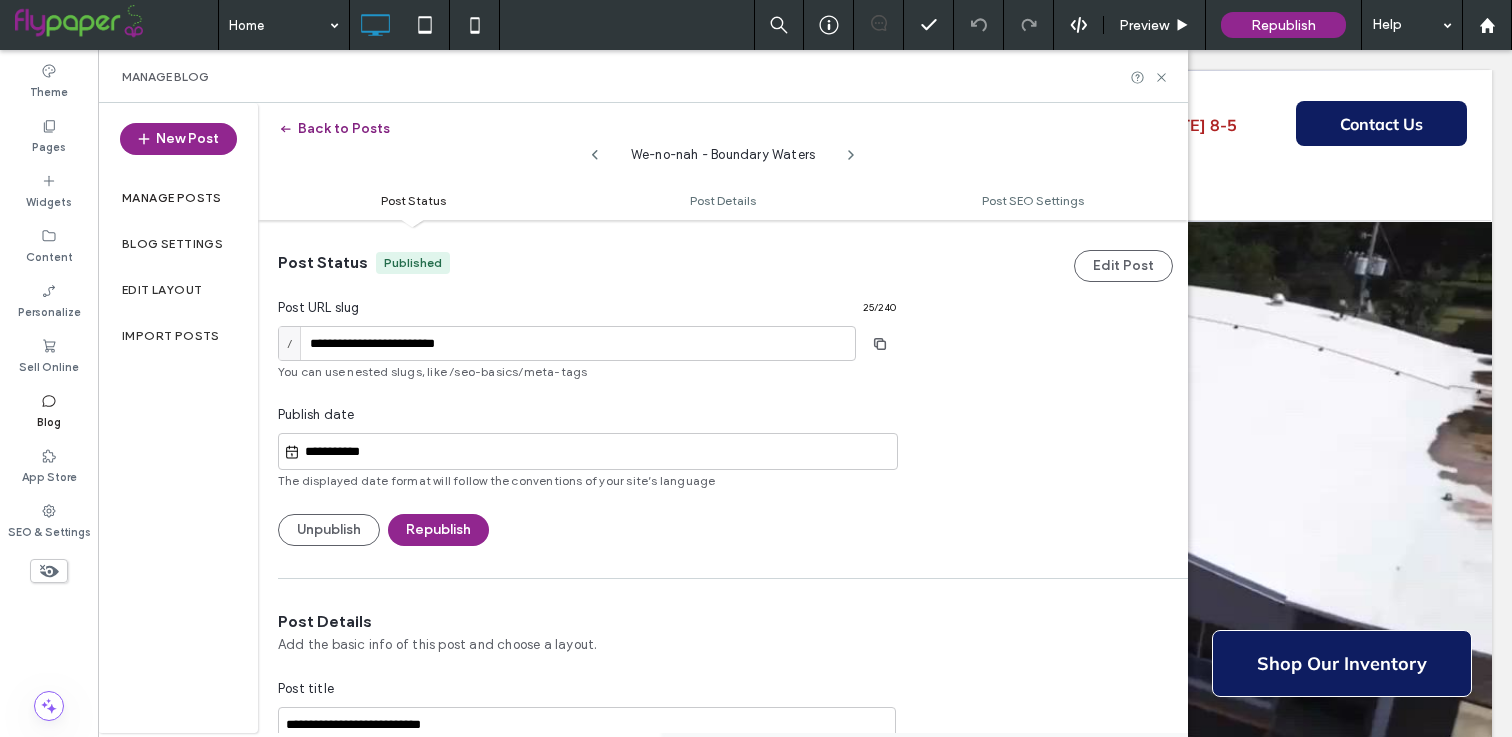 click on "Back to Posts" at bounding box center (334, 129) 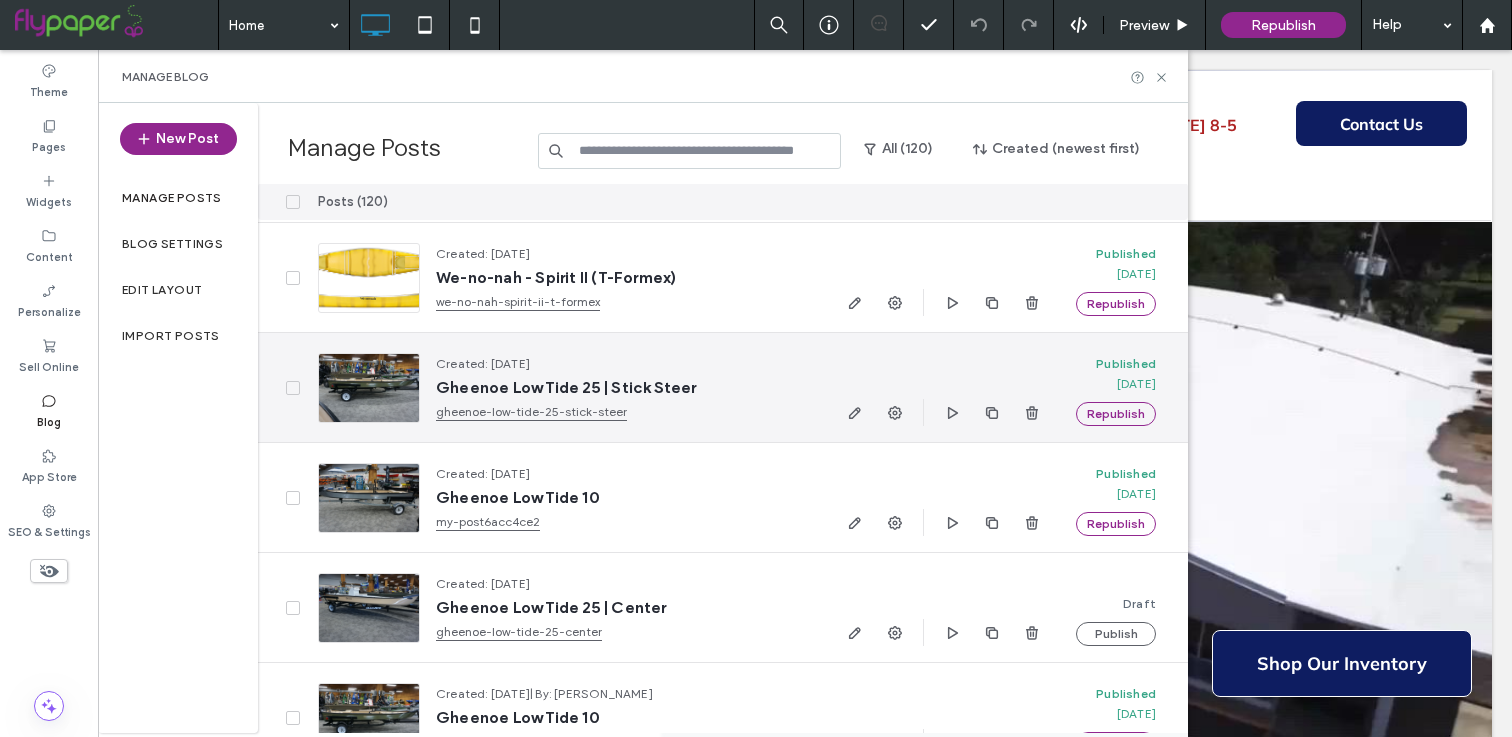 scroll, scrollTop: 930, scrollLeft: 0, axis: vertical 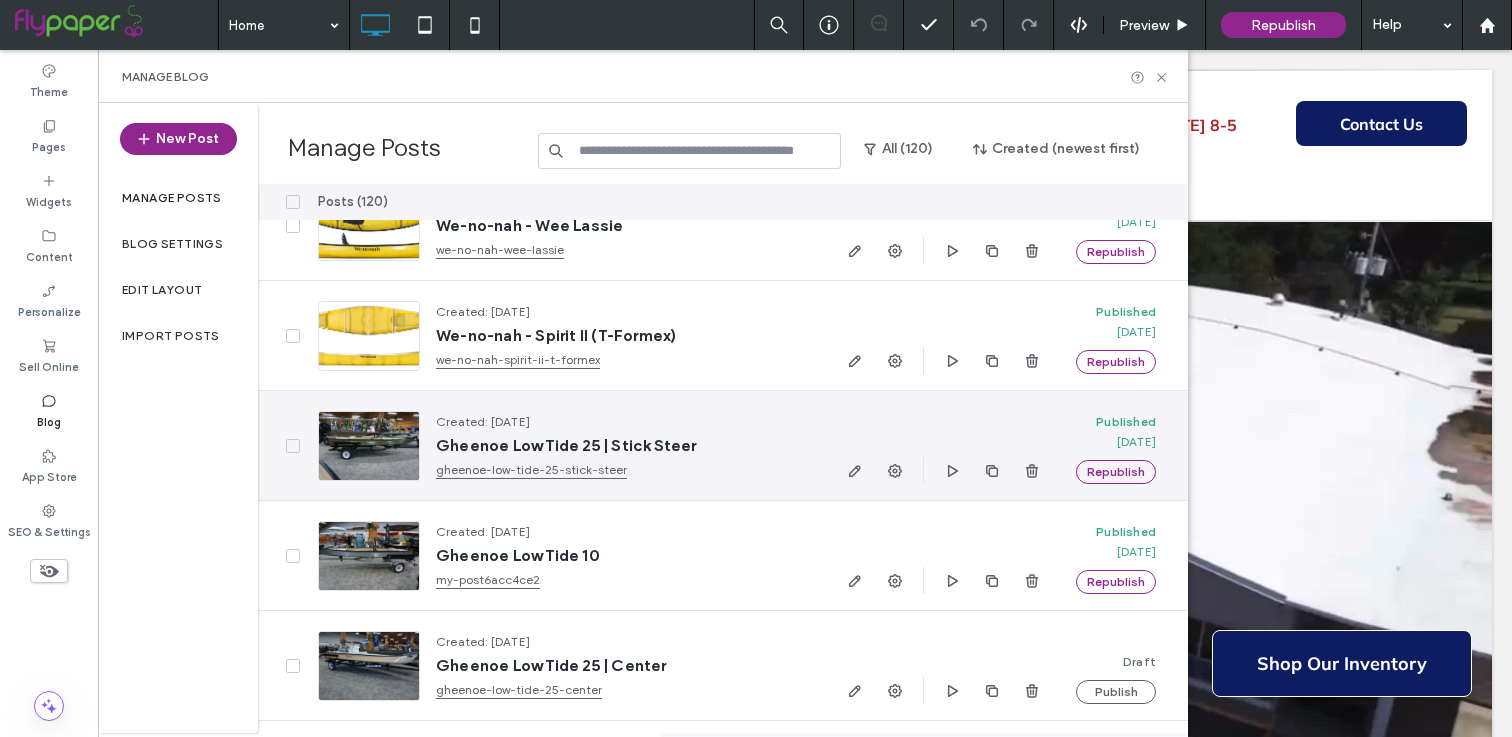 click on "Gheenoe Low Tide 25 | Stick Steer" at bounding box center (623, 446) 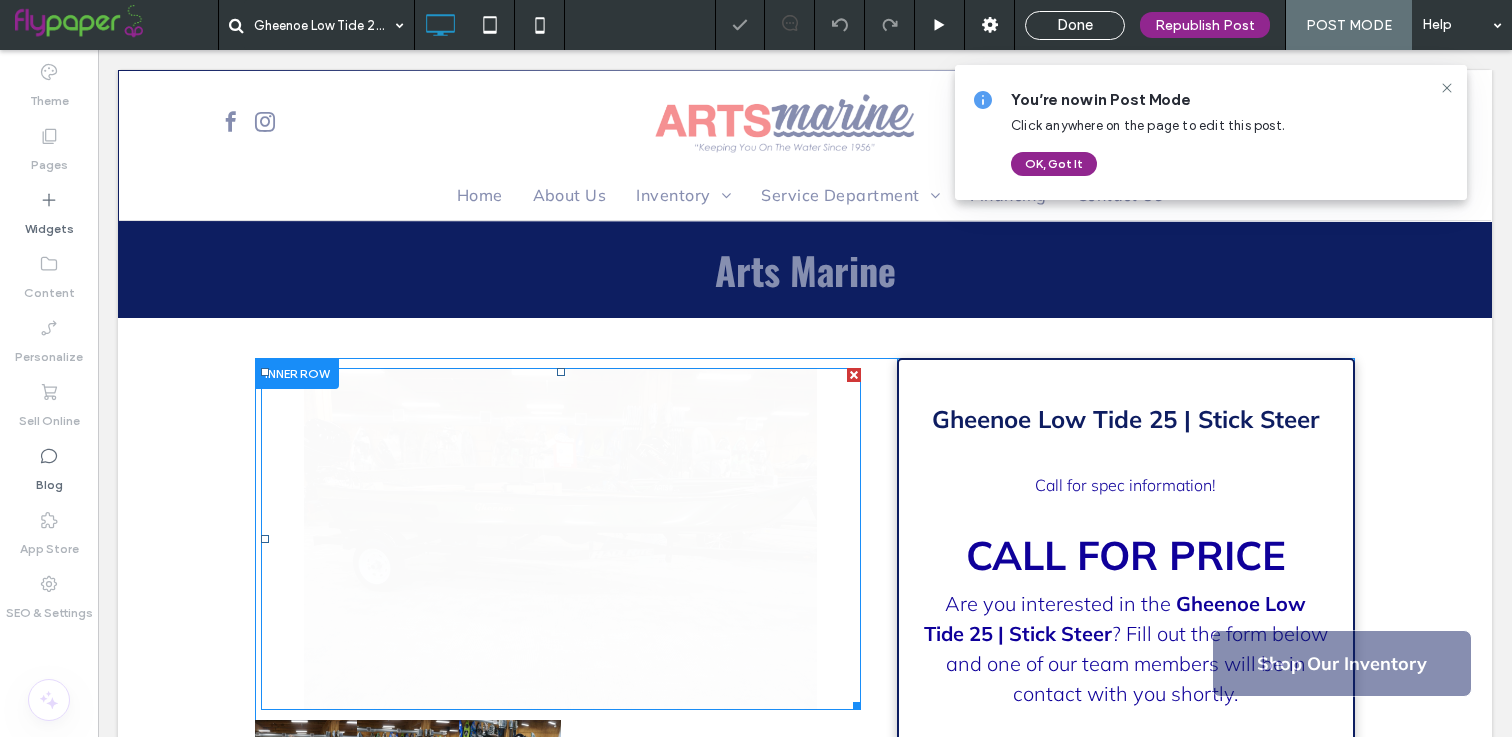 scroll, scrollTop: 90, scrollLeft: 0, axis: vertical 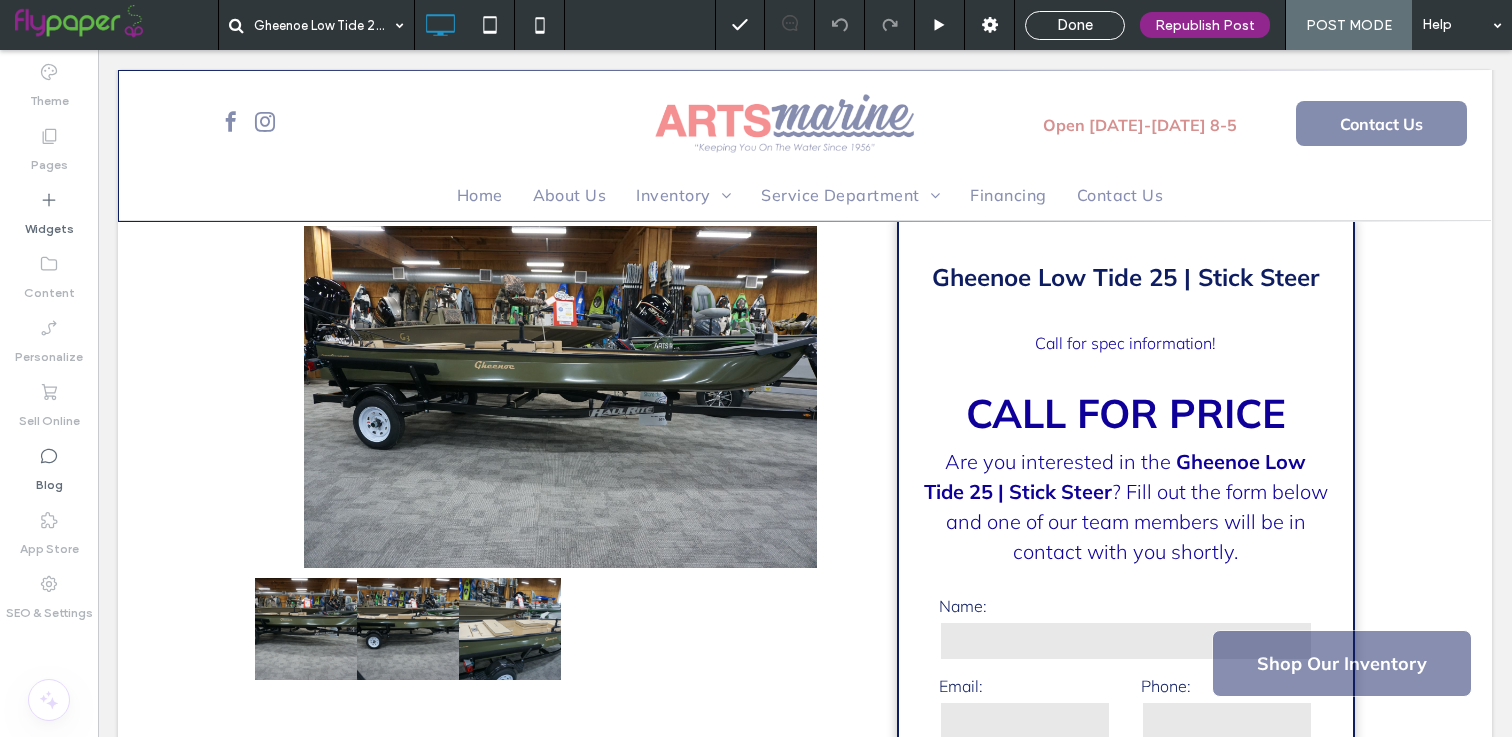 click on "Done" at bounding box center (1075, 25) 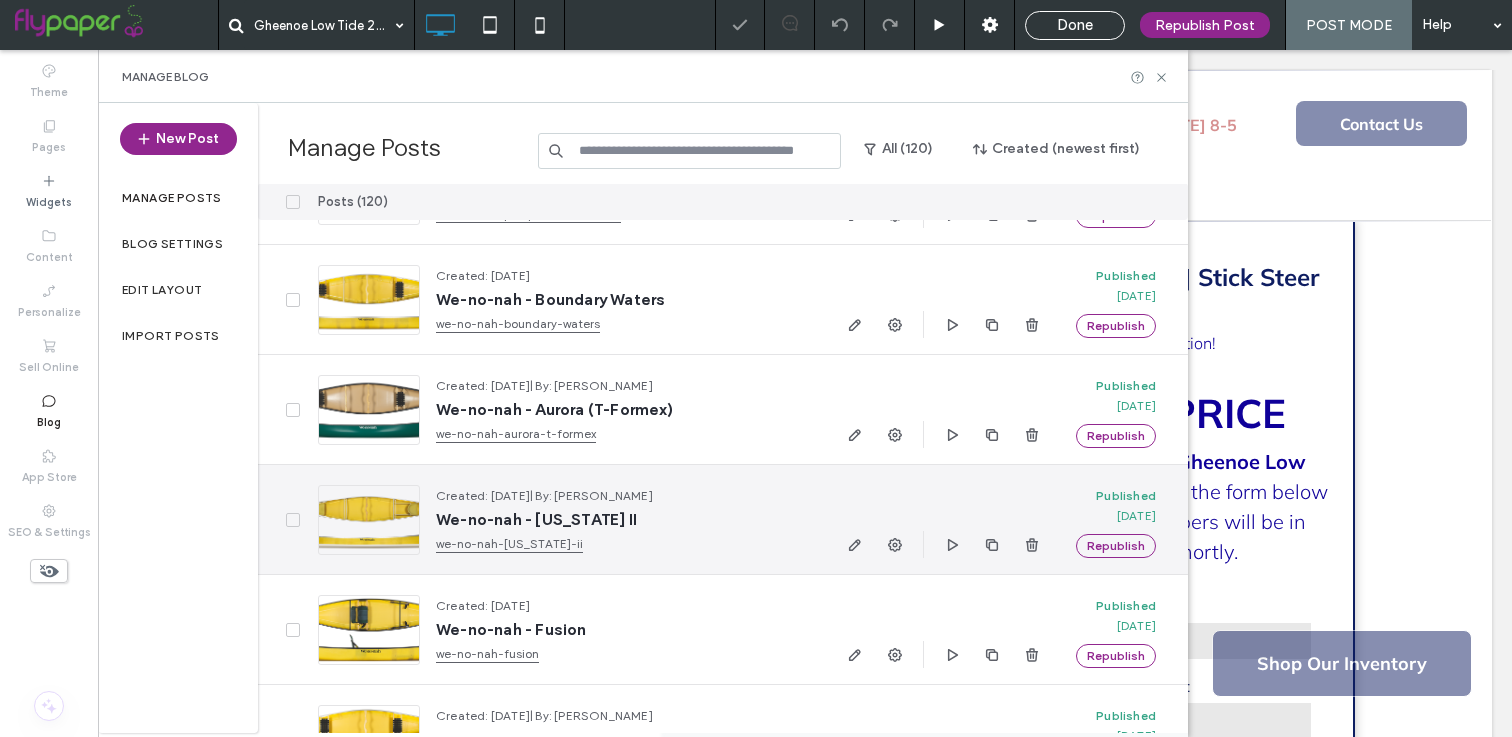scroll, scrollTop: 936, scrollLeft: 0, axis: vertical 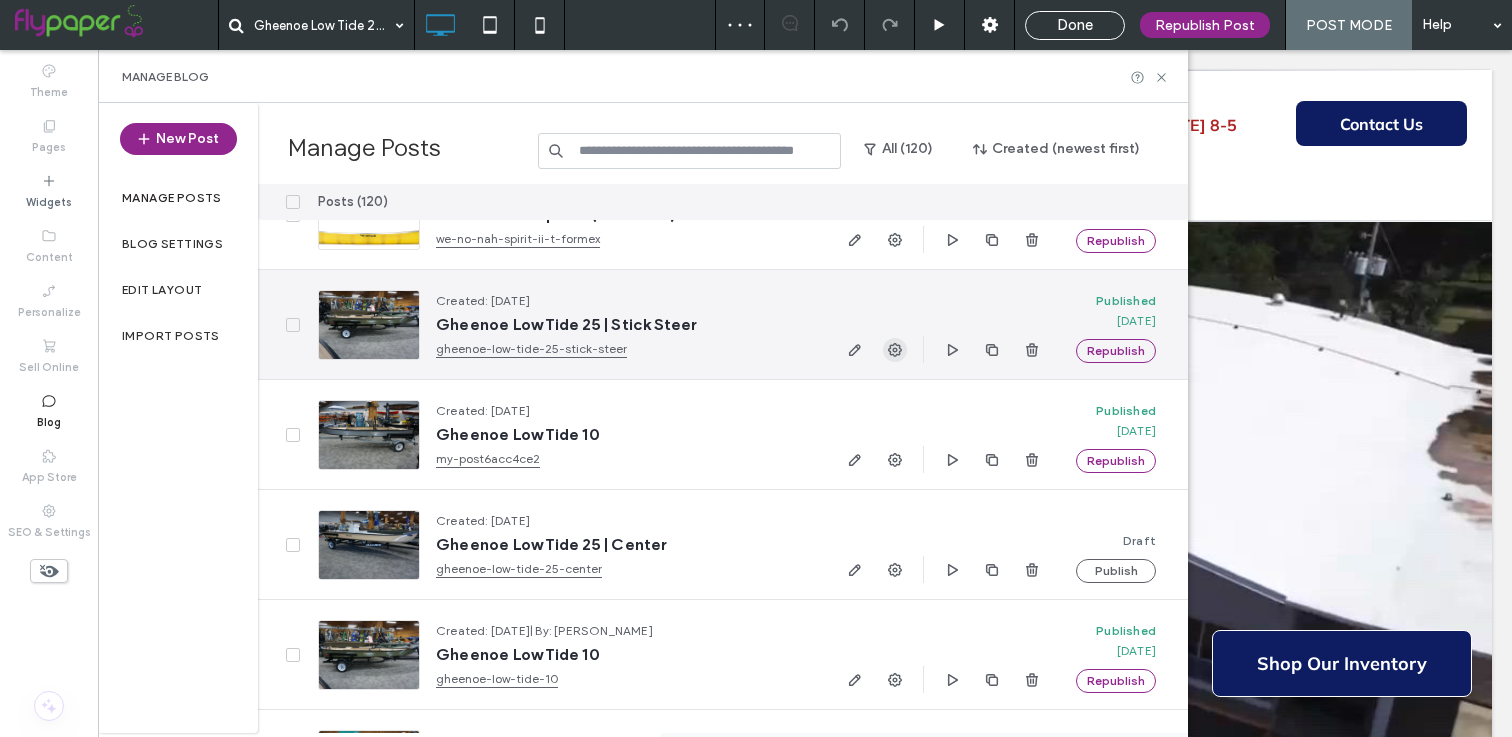 click 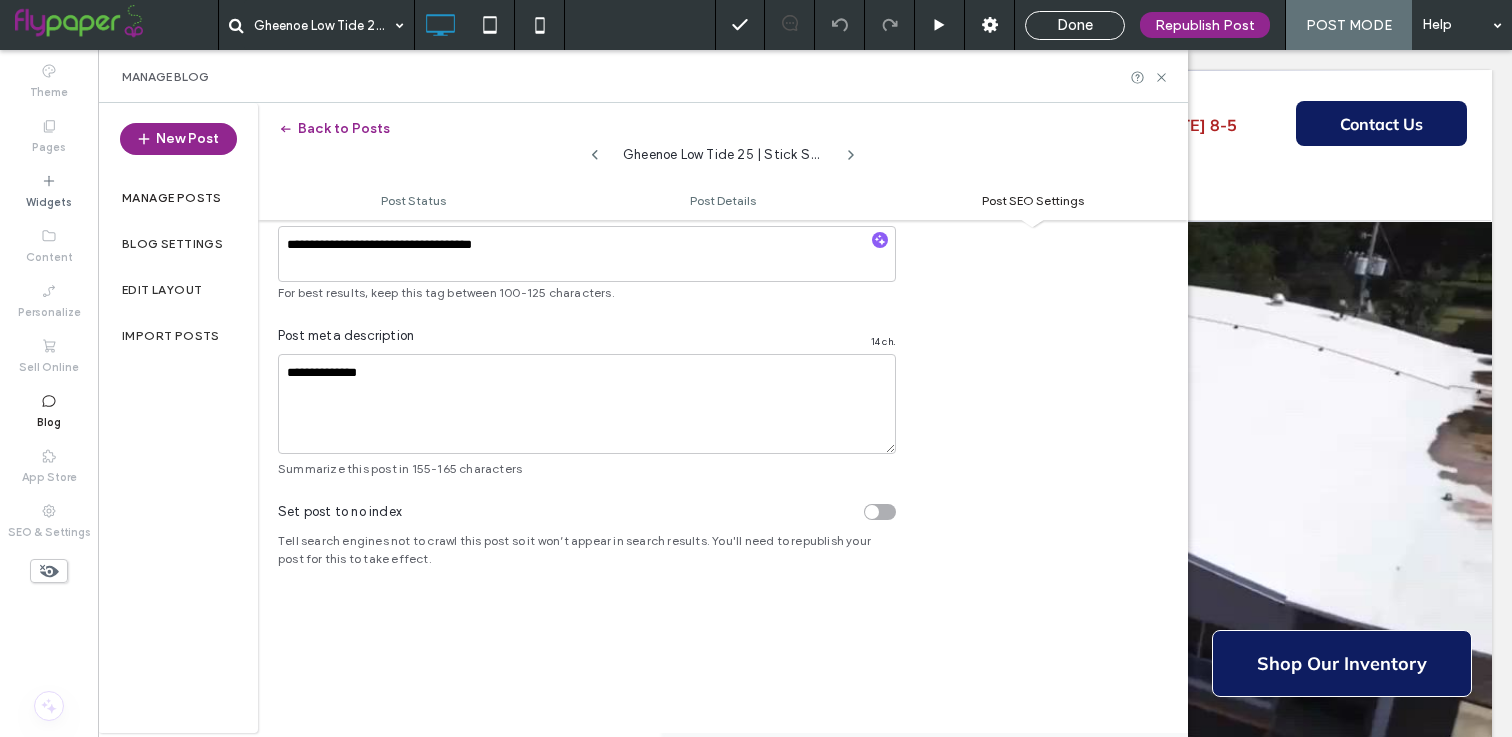 scroll, scrollTop: 1476, scrollLeft: 0, axis: vertical 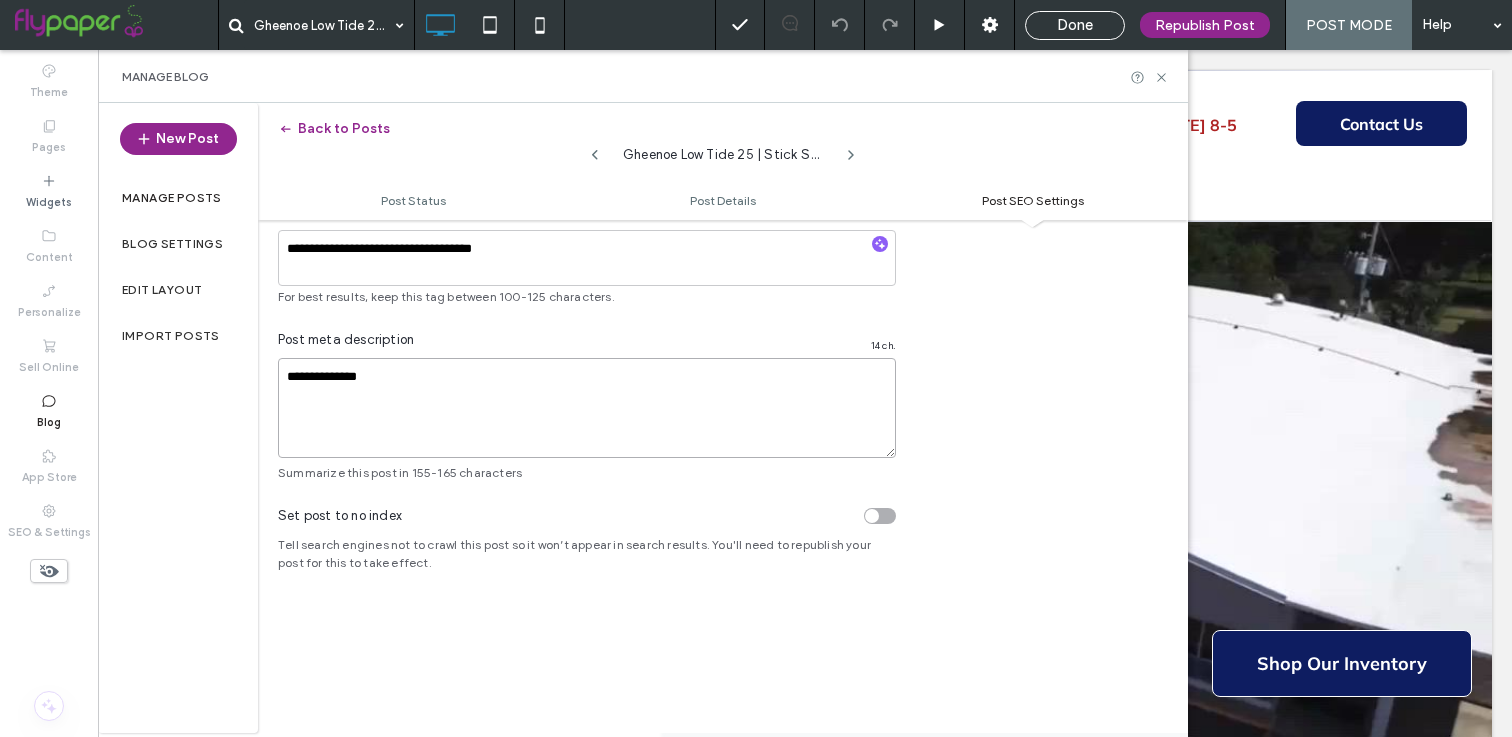 click on "**********" at bounding box center [587, 408] 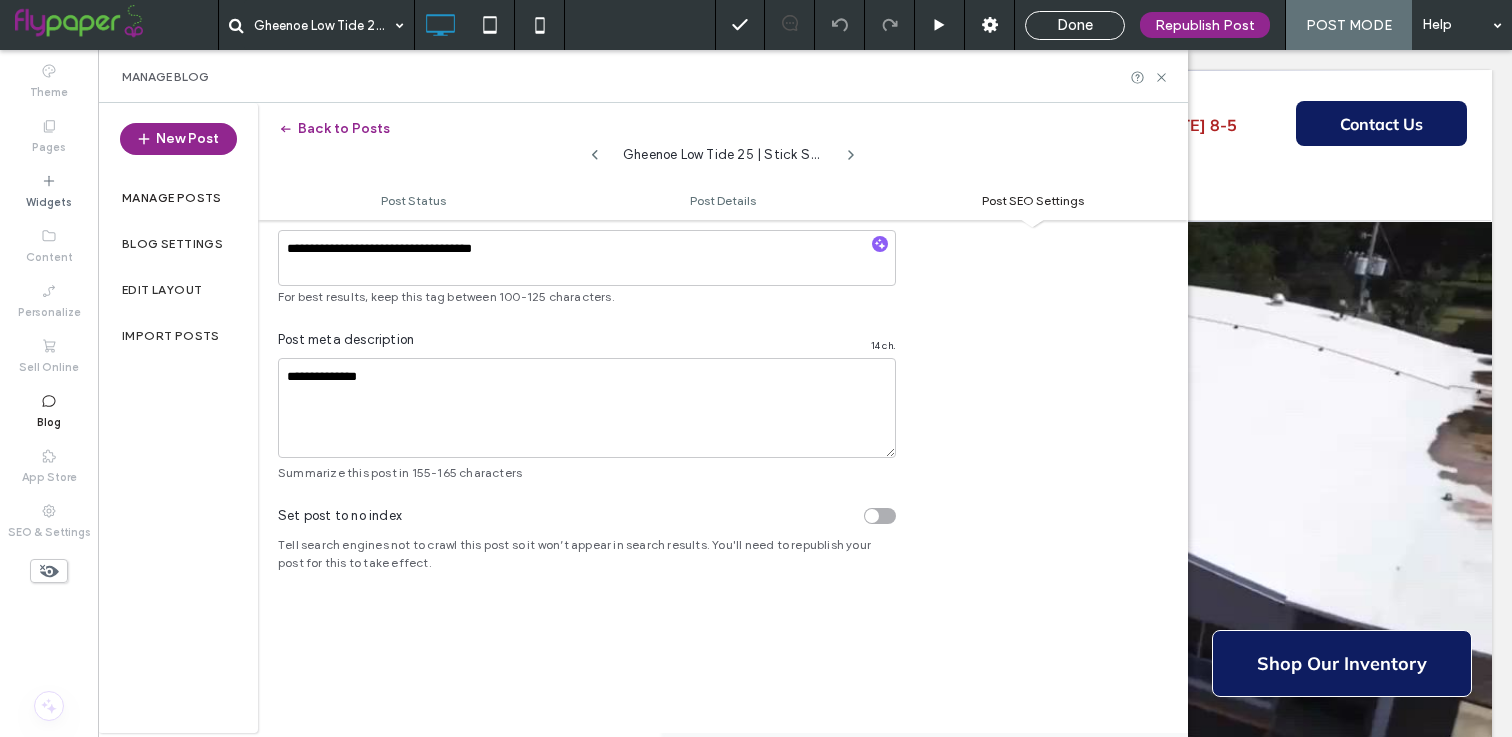 click 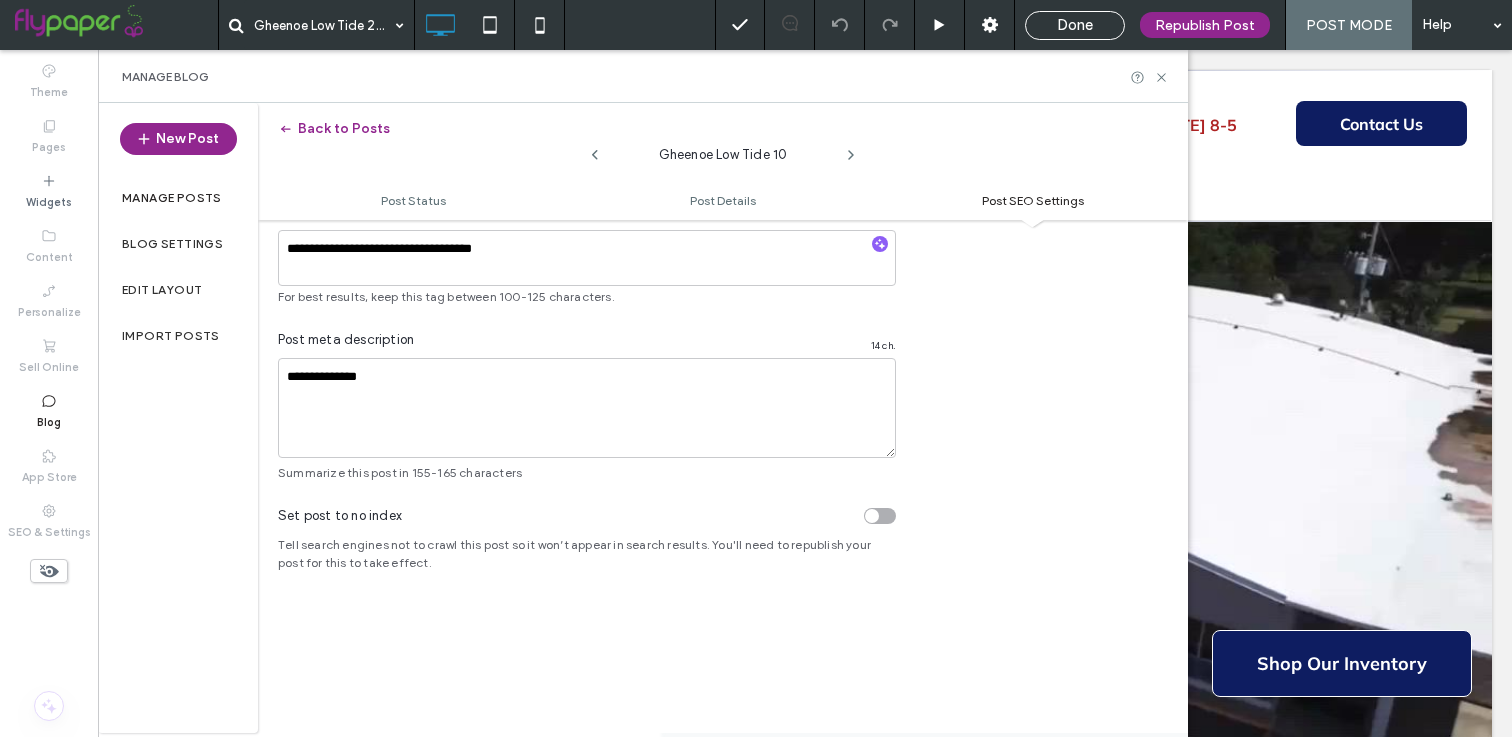 click 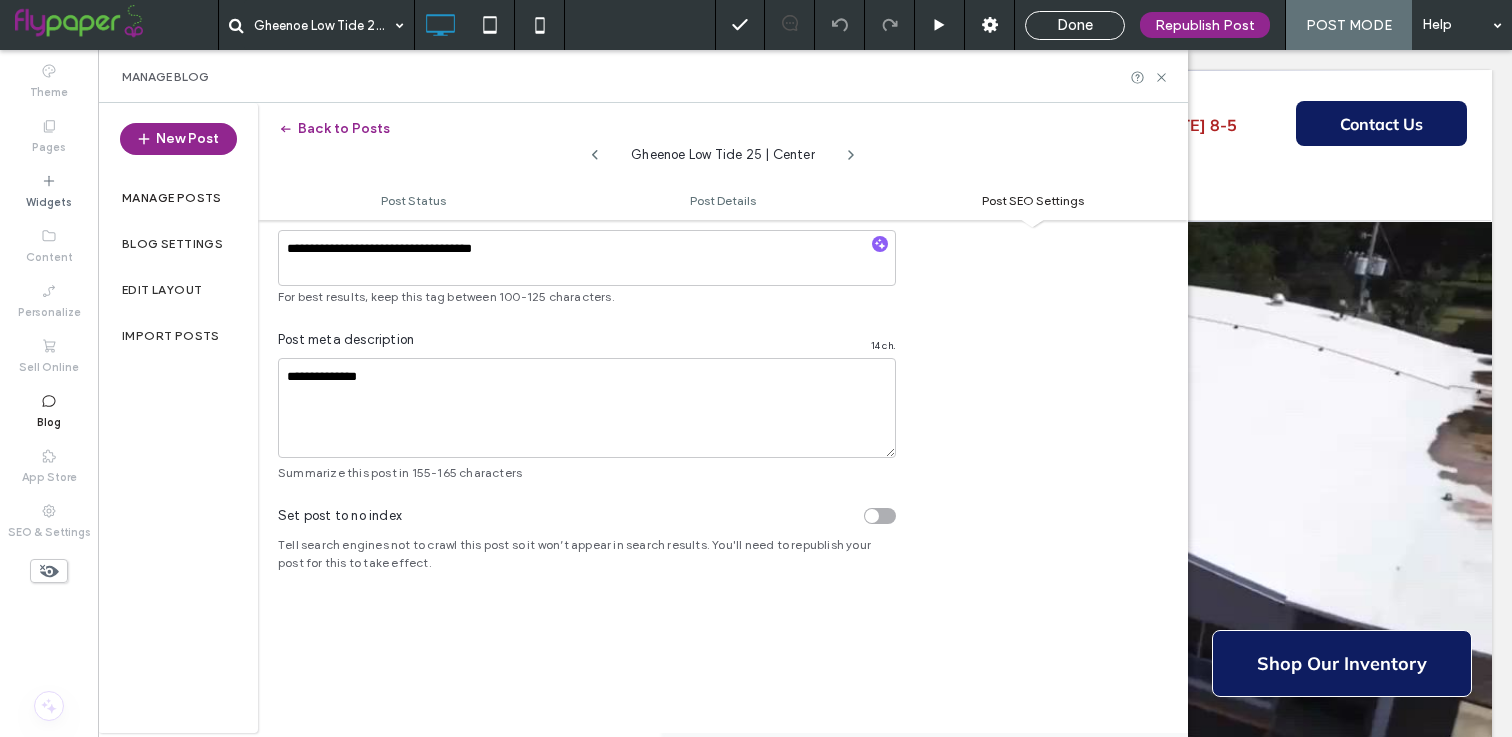 click 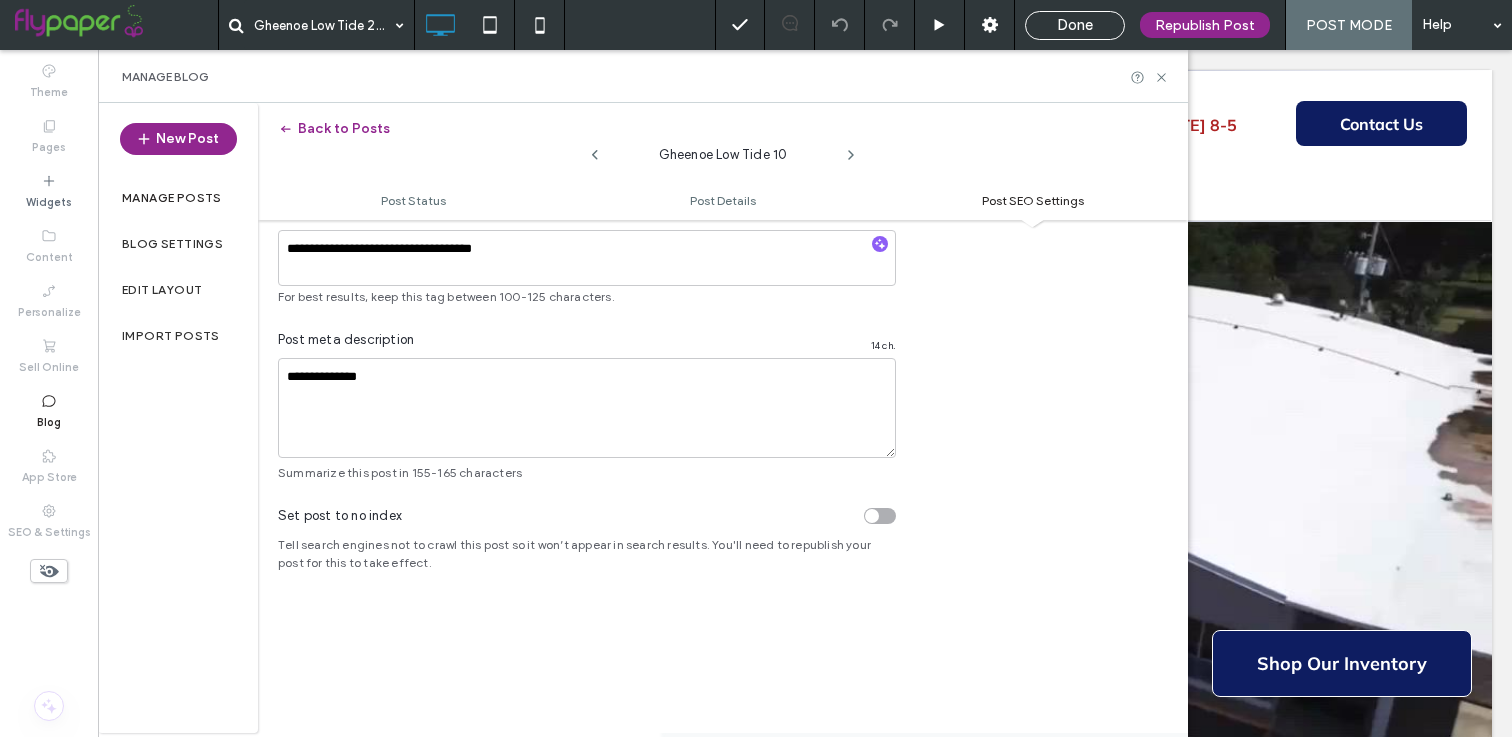 click 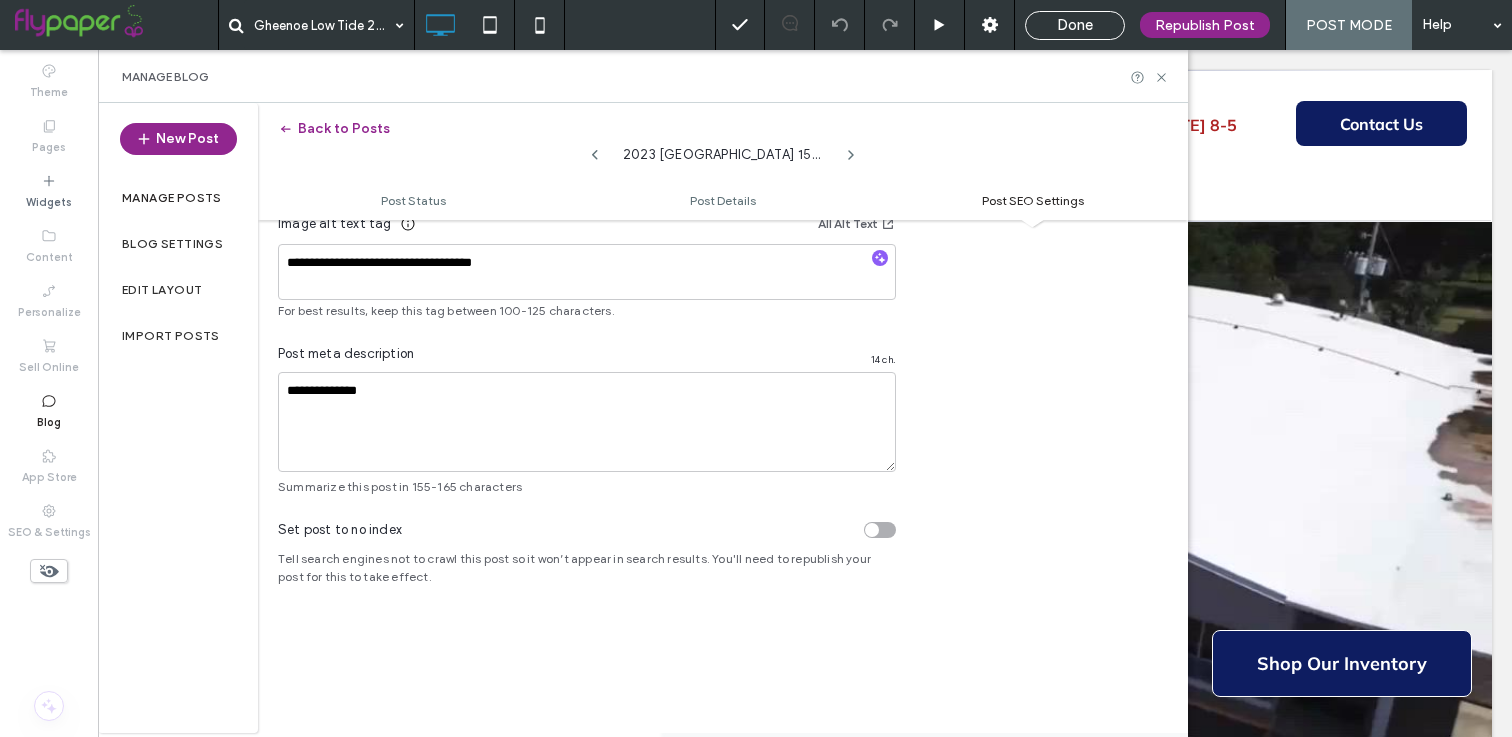 scroll, scrollTop: 1357, scrollLeft: 0, axis: vertical 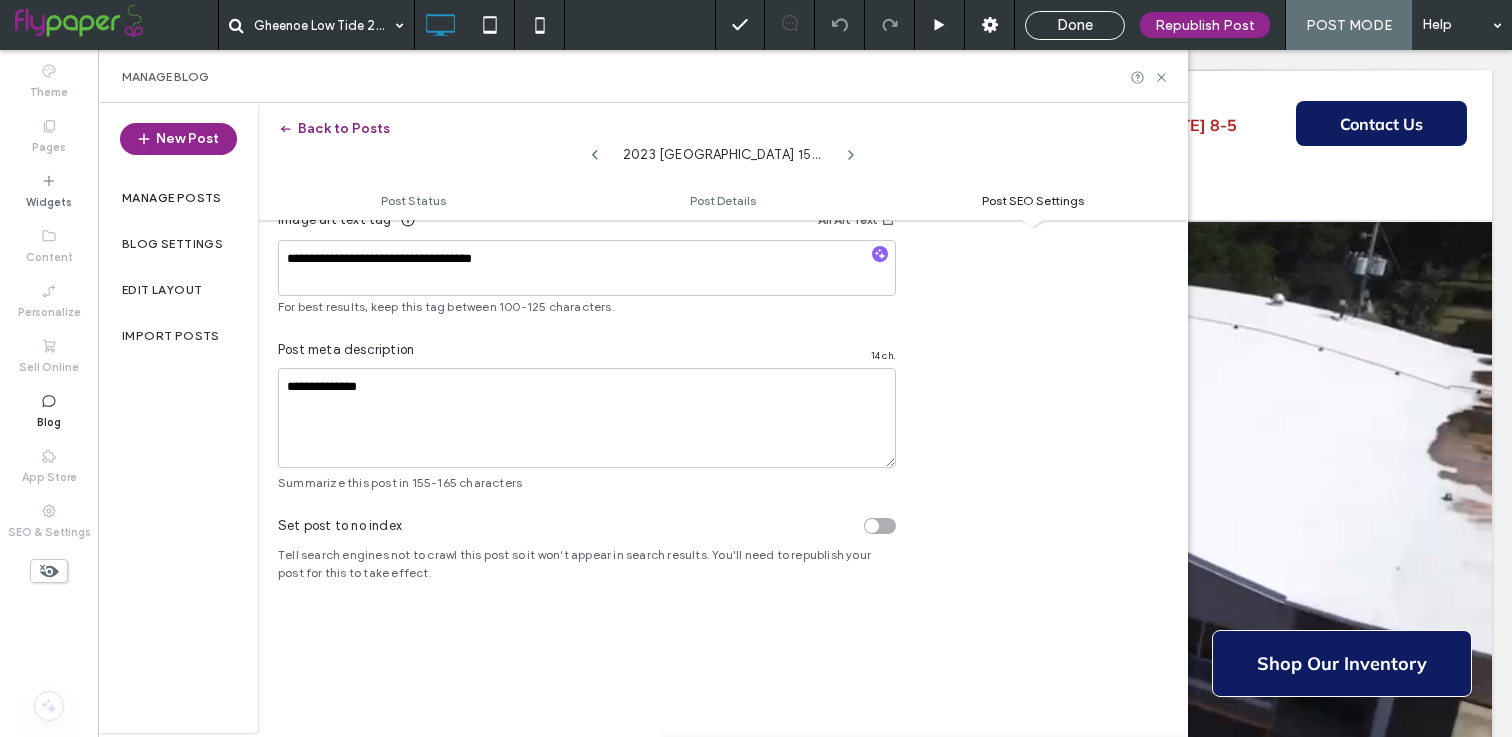 click on "Back to Posts" at bounding box center [334, 129] 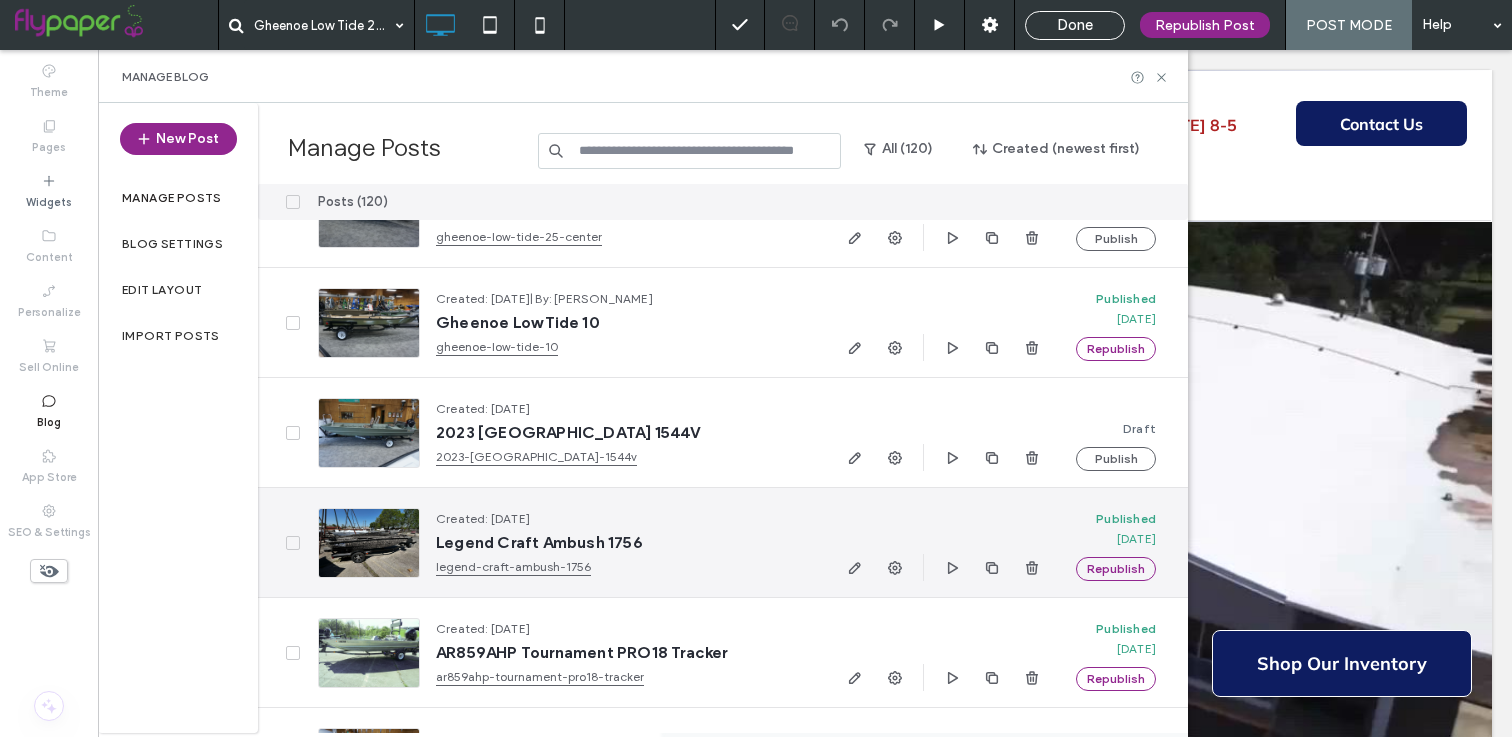scroll, scrollTop: 1400, scrollLeft: 0, axis: vertical 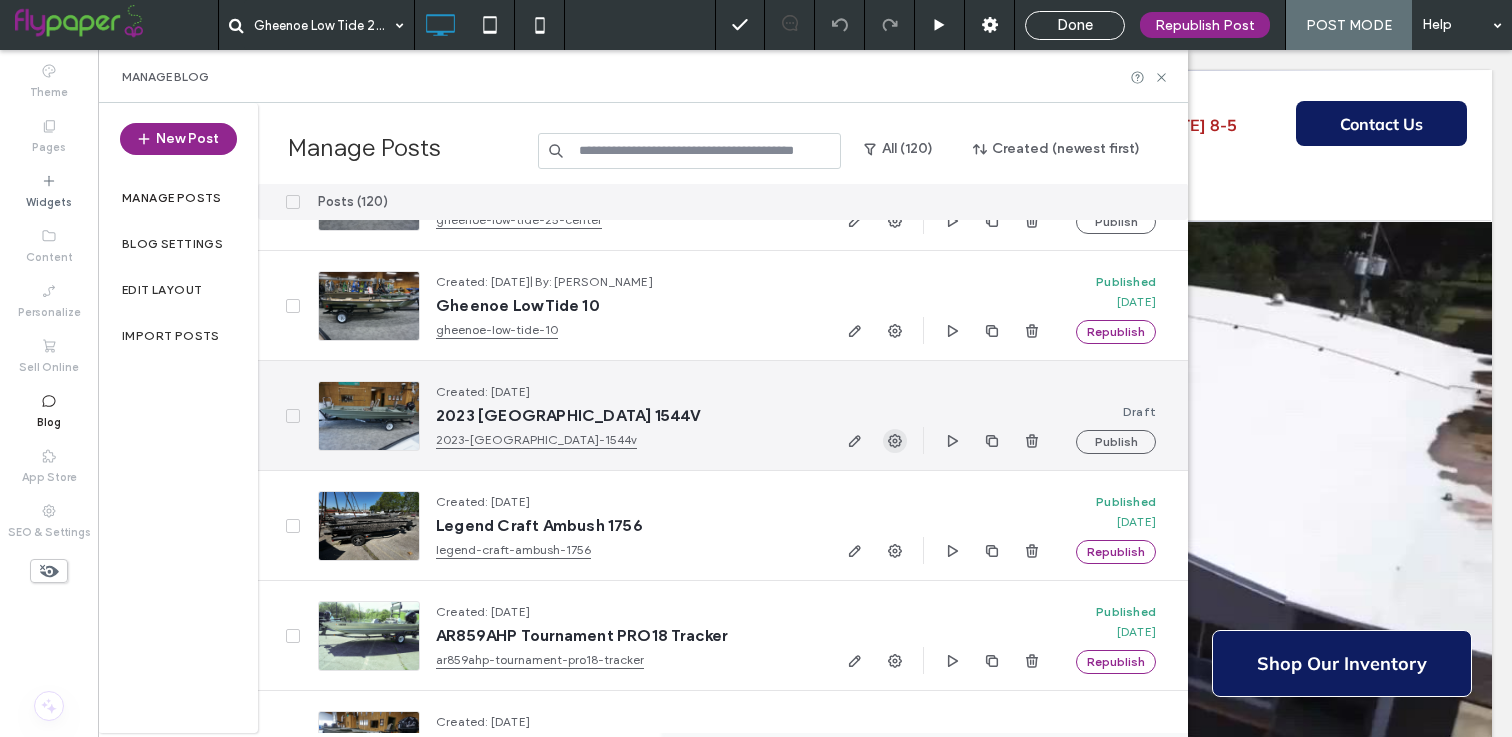 click at bounding box center (895, 441) 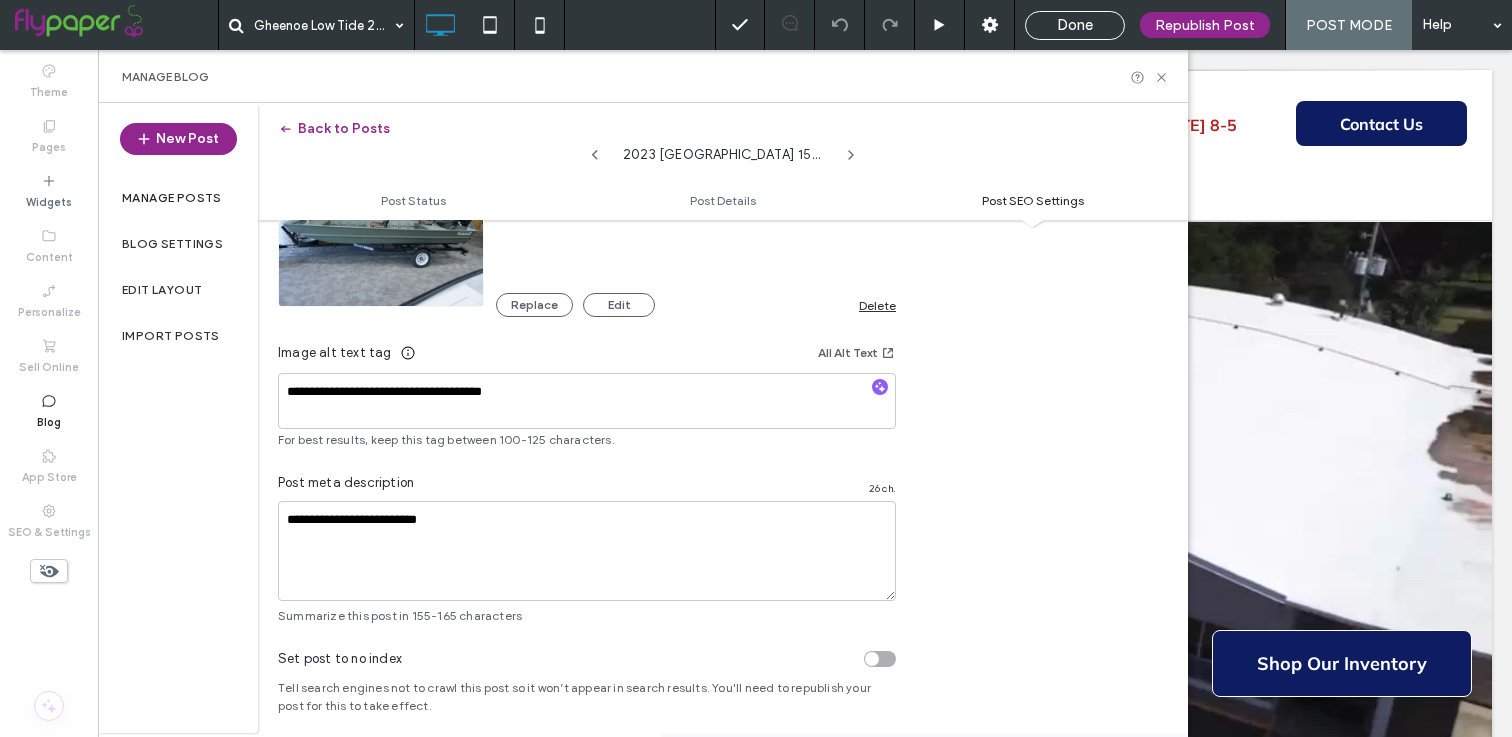scroll, scrollTop: 1232, scrollLeft: 0, axis: vertical 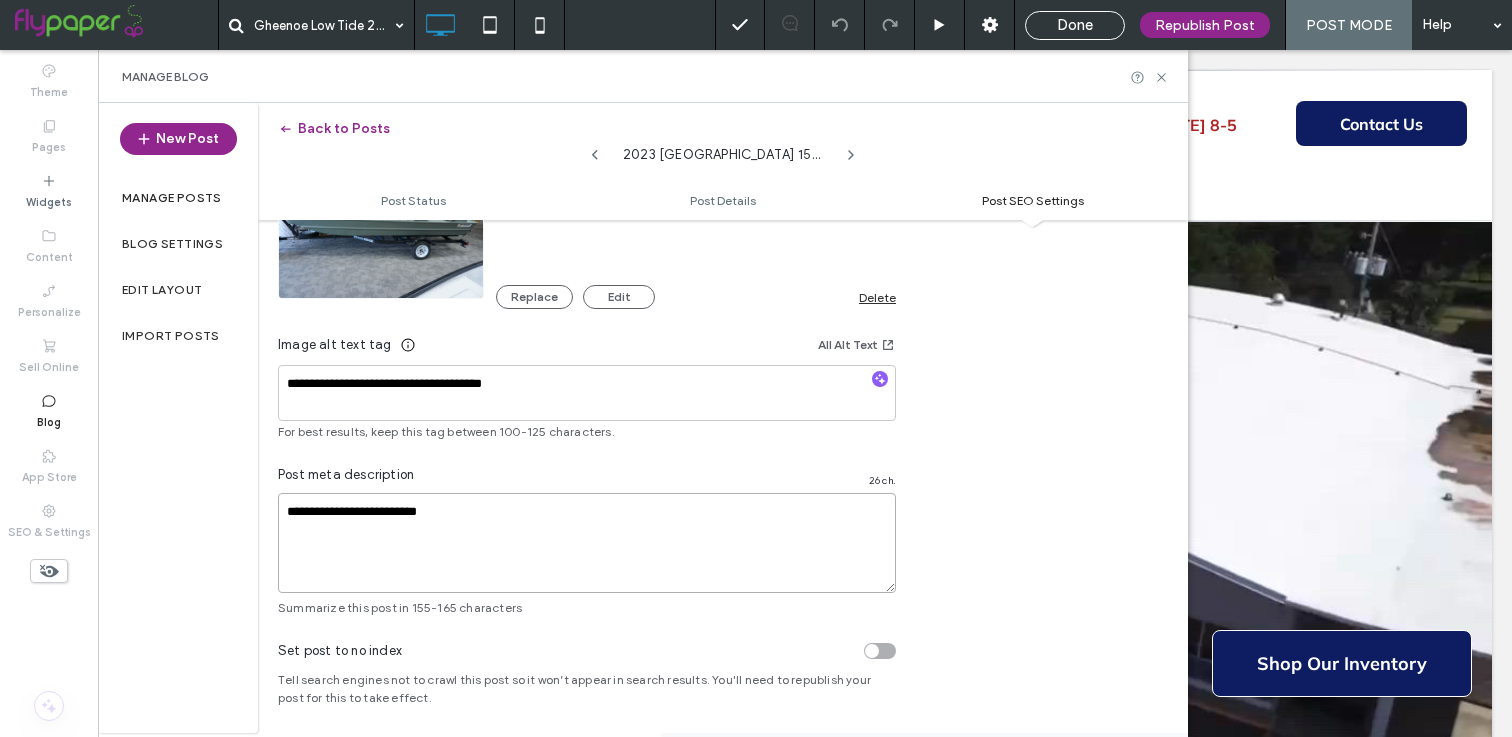 drag, startPoint x: 473, startPoint y: 509, endPoint x: 267, endPoint y: 509, distance: 206 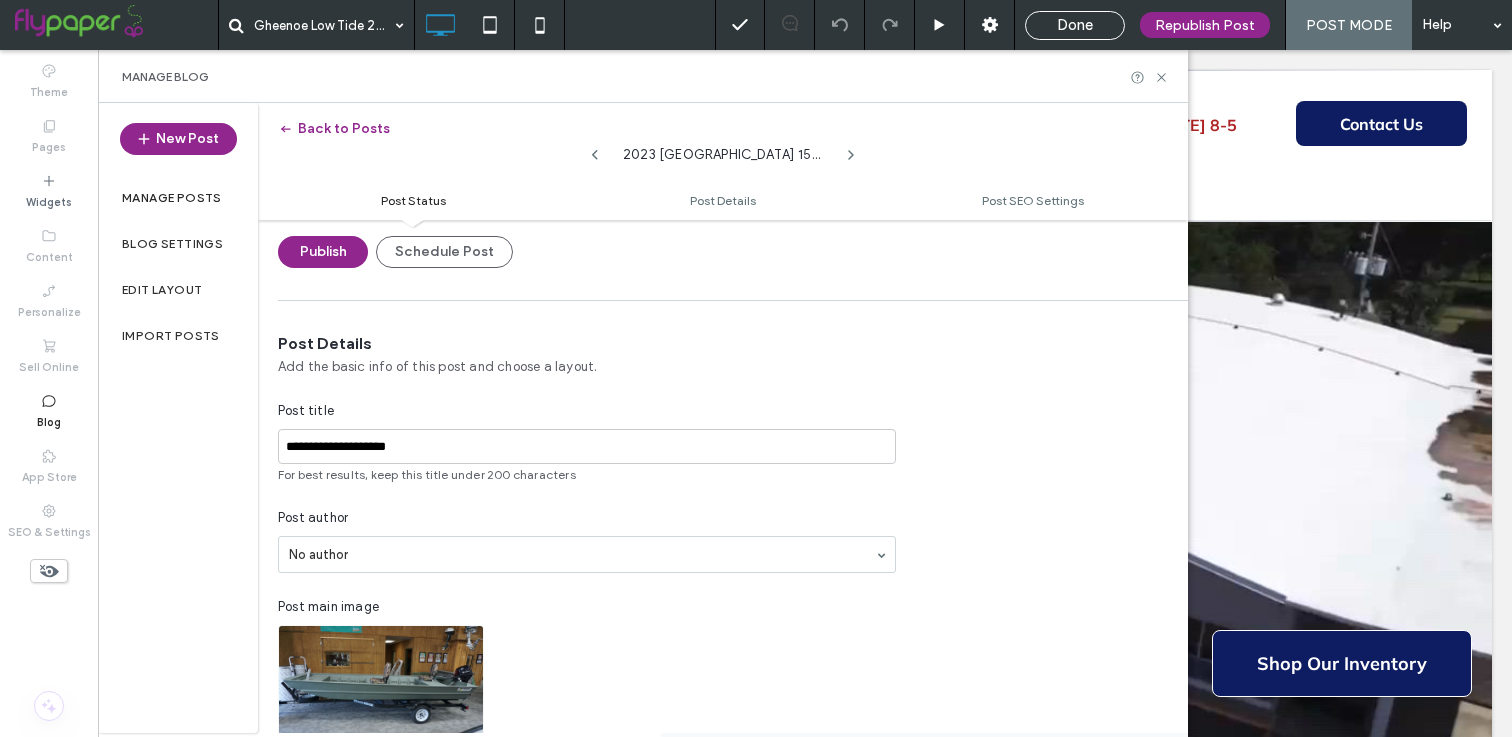 scroll, scrollTop: 61, scrollLeft: 0, axis: vertical 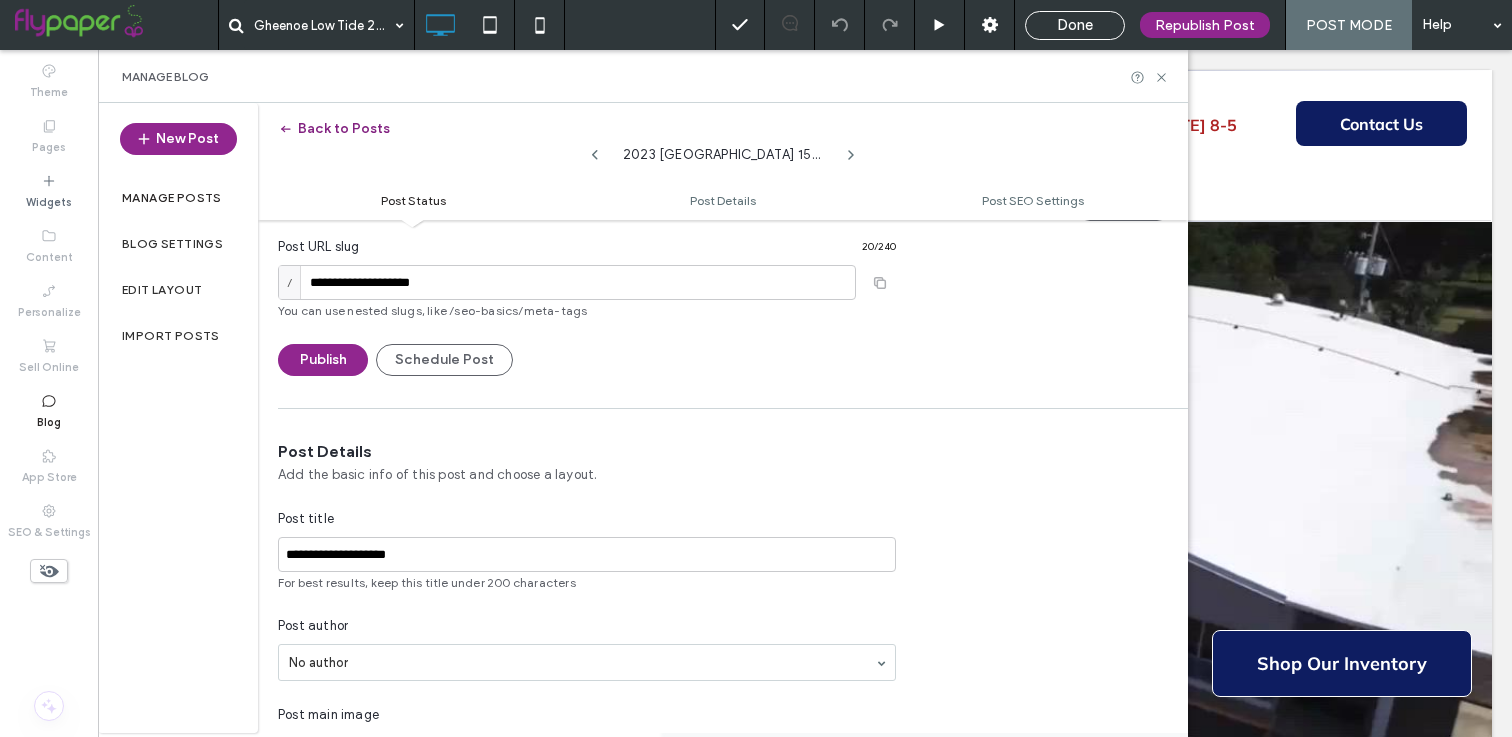 click on "Back to Posts" at bounding box center [334, 129] 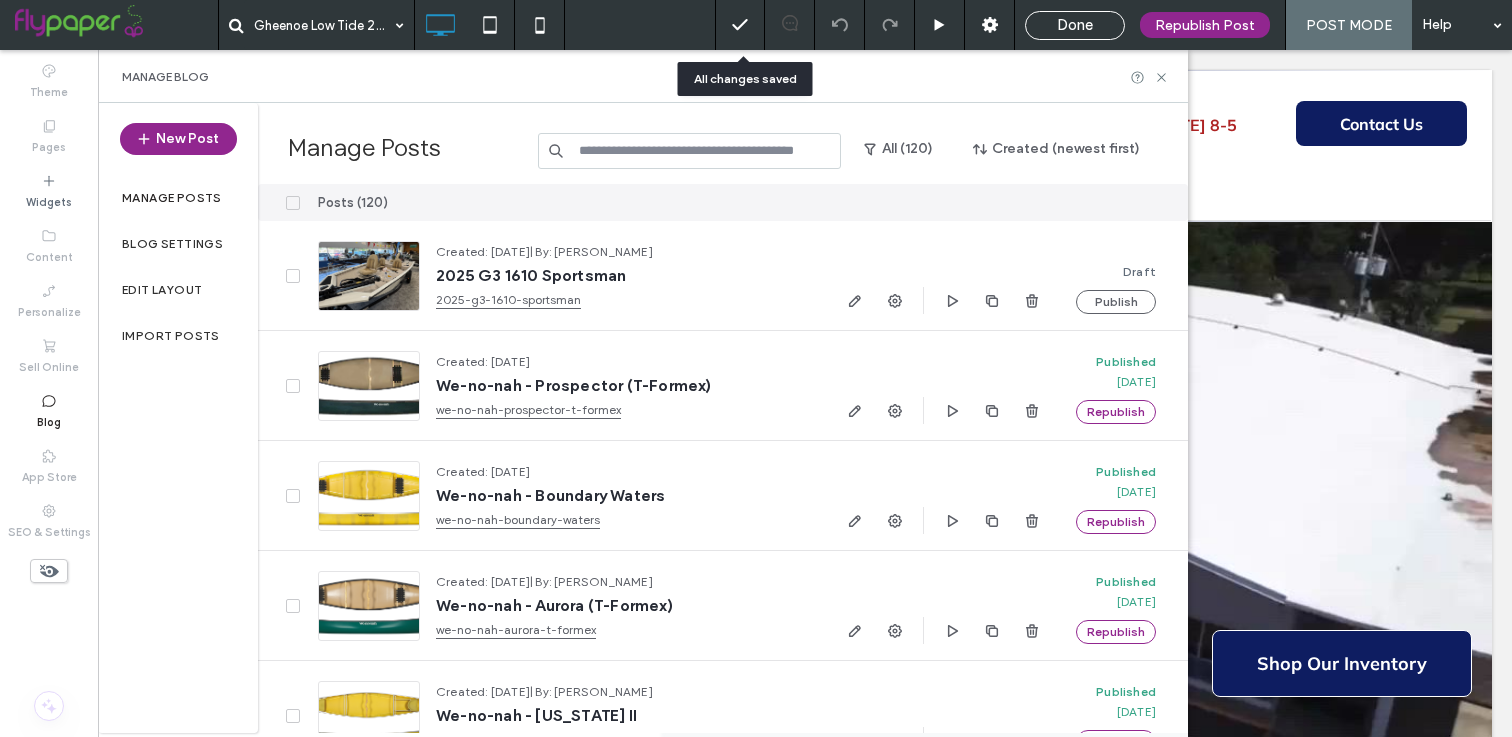 drag, startPoint x: 746, startPoint y: 35, endPoint x: 654, endPoint y: 232, distance: 217.42355 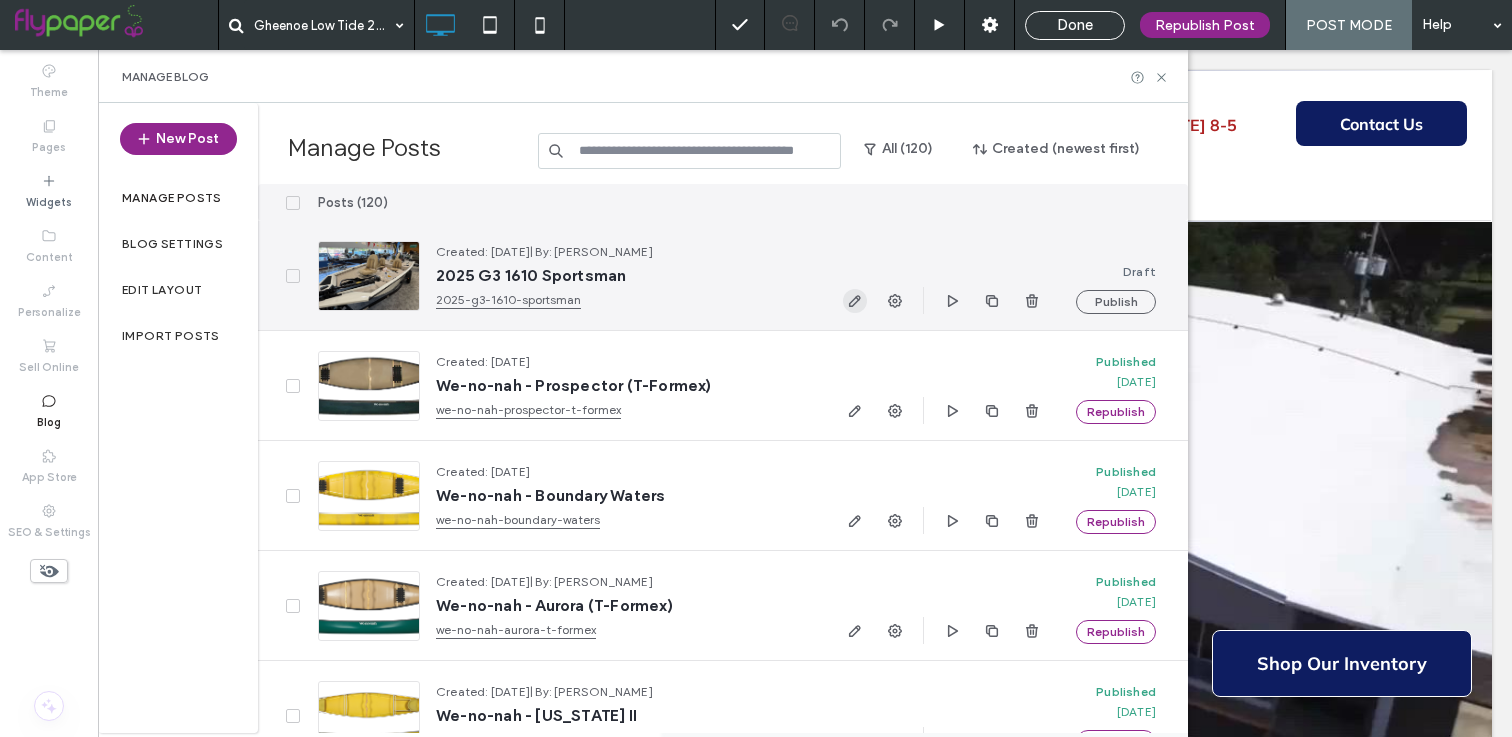 click 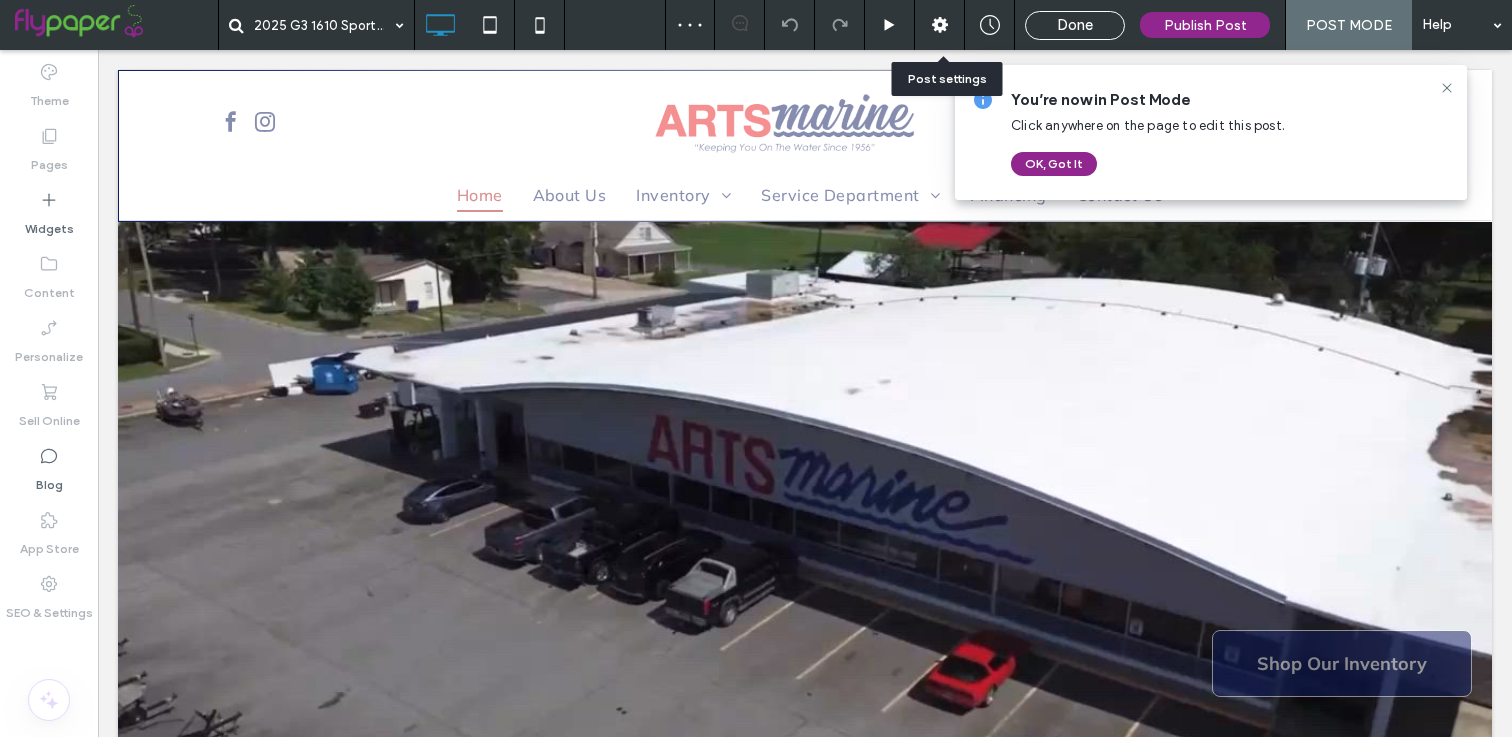 click at bounding box center [939, 25] 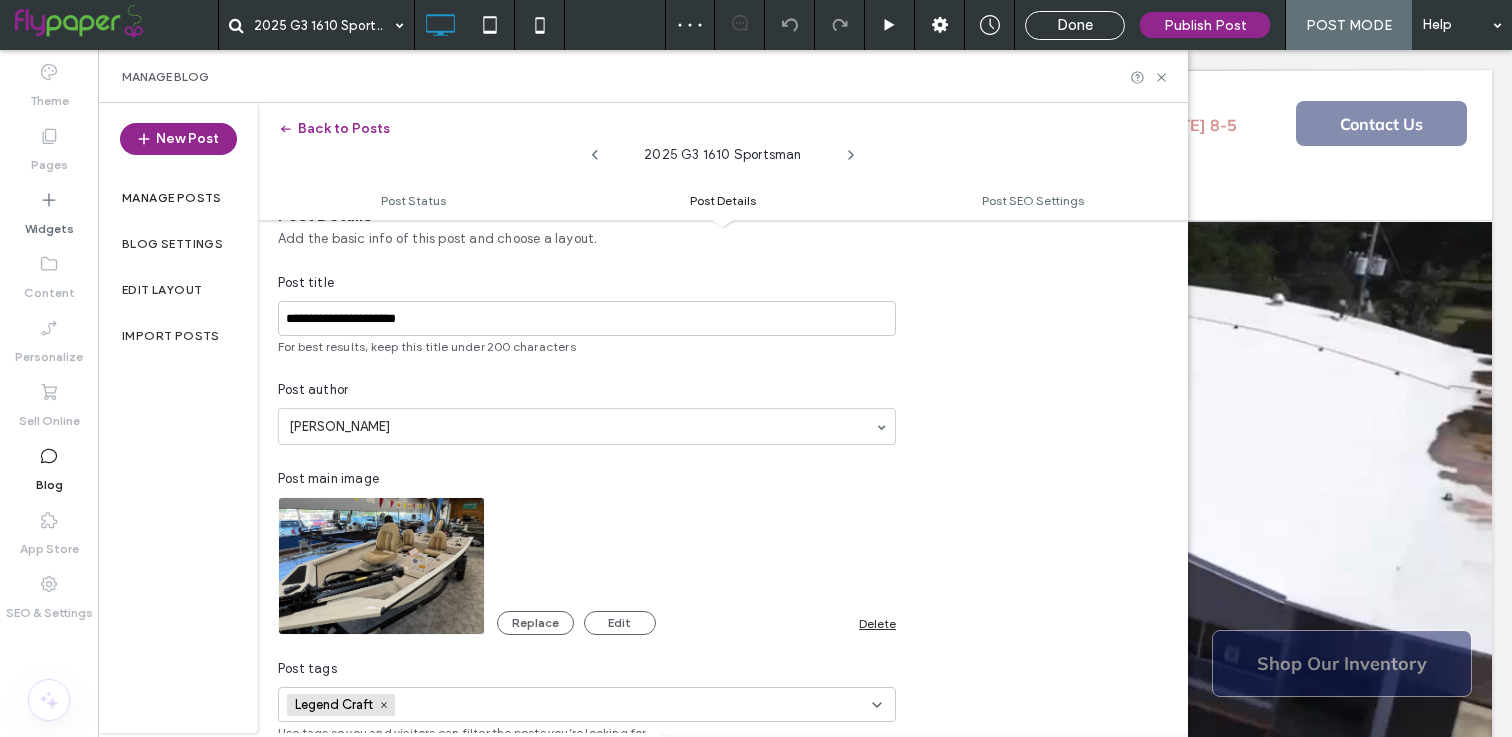 scroll, scrollTop: 366, scrollLeft: 0, axis: vertical 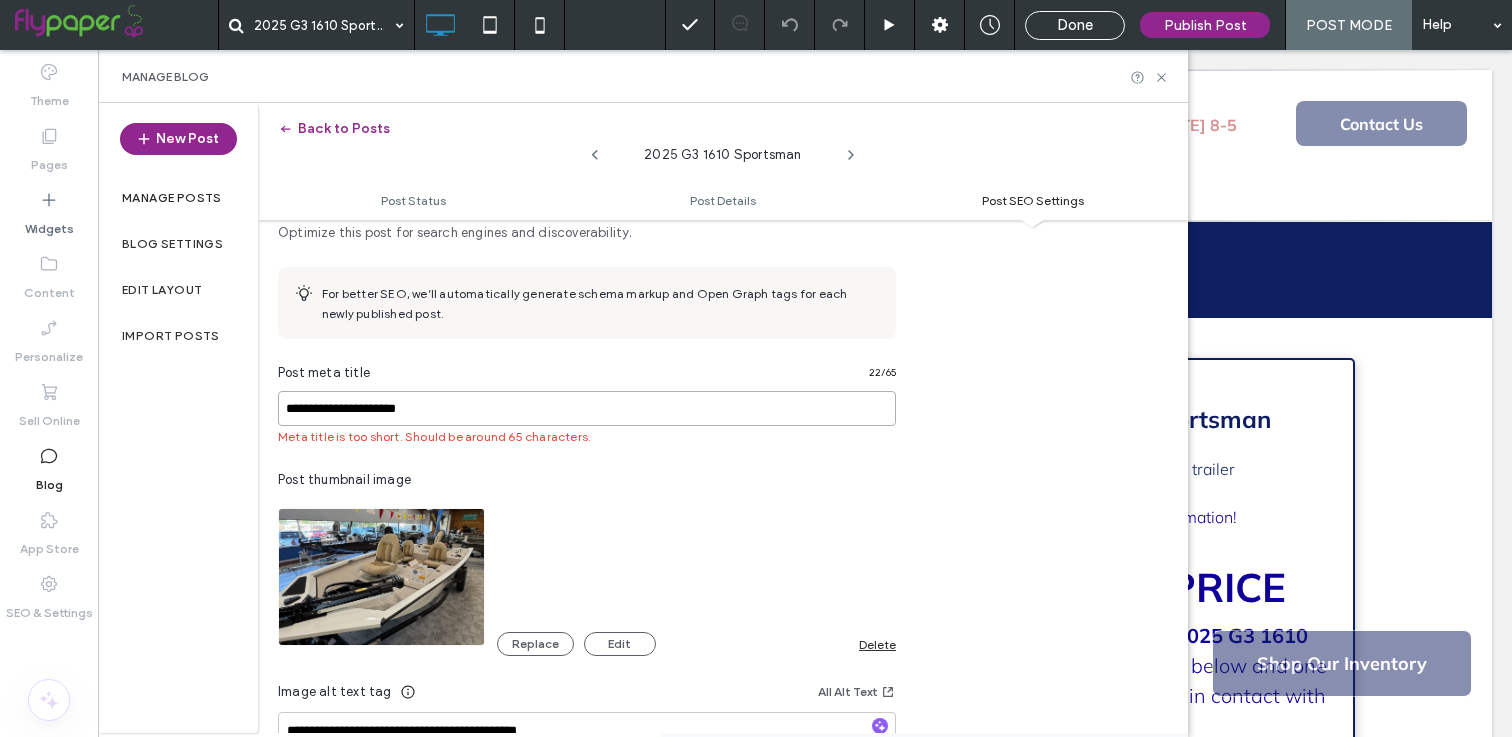 click on "**********" at bounding box center [587, 408] 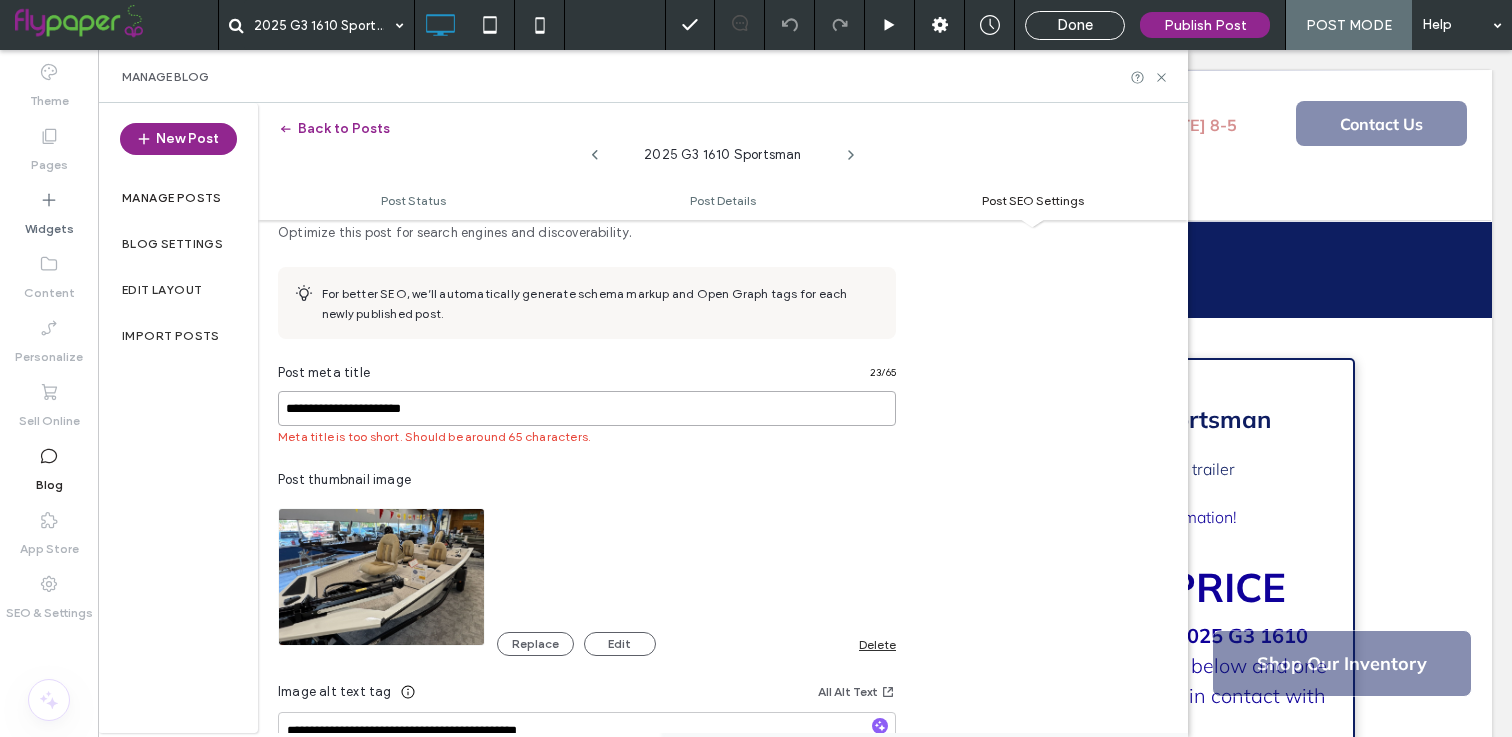 type on "**********" 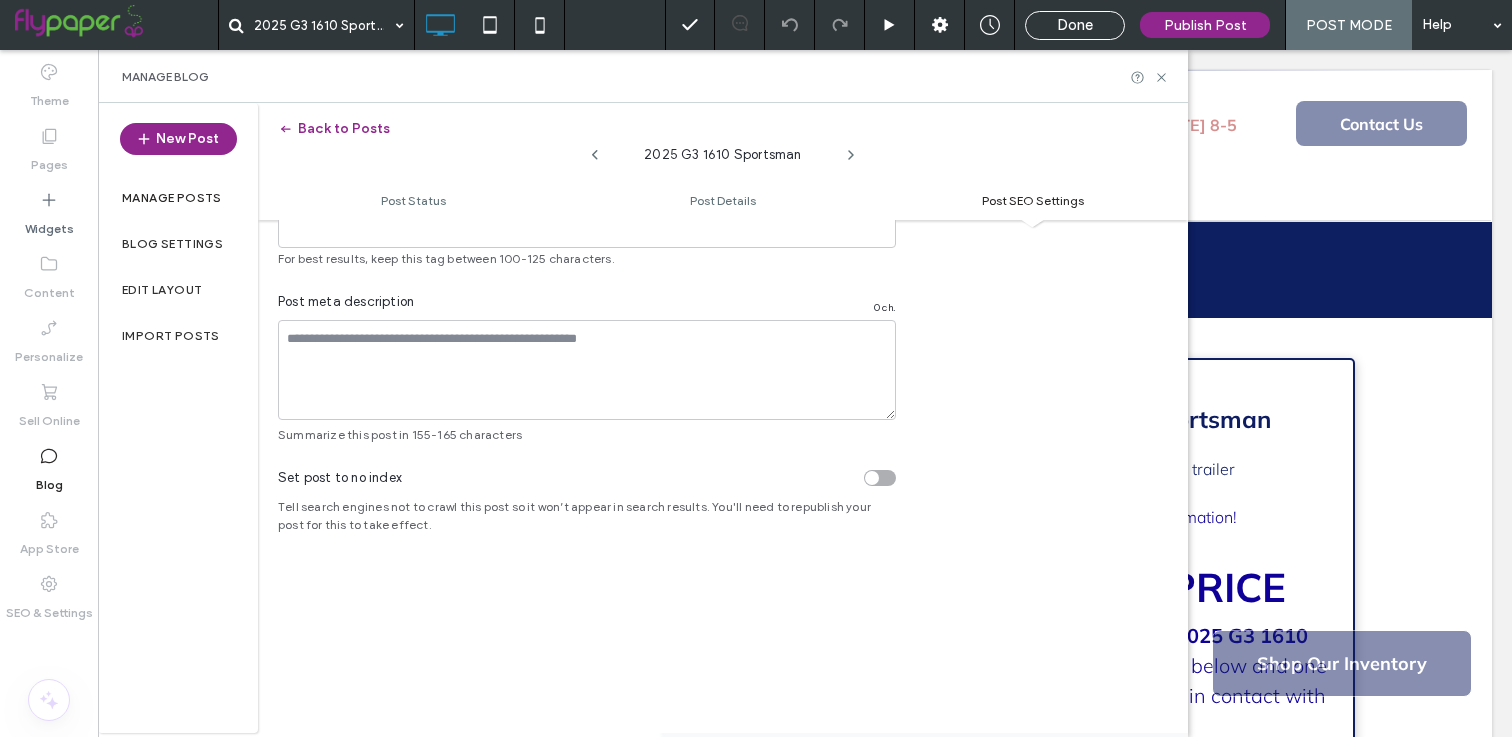 scroll, scrollTop: 1394, scrollLeft: 0, axis: vertical 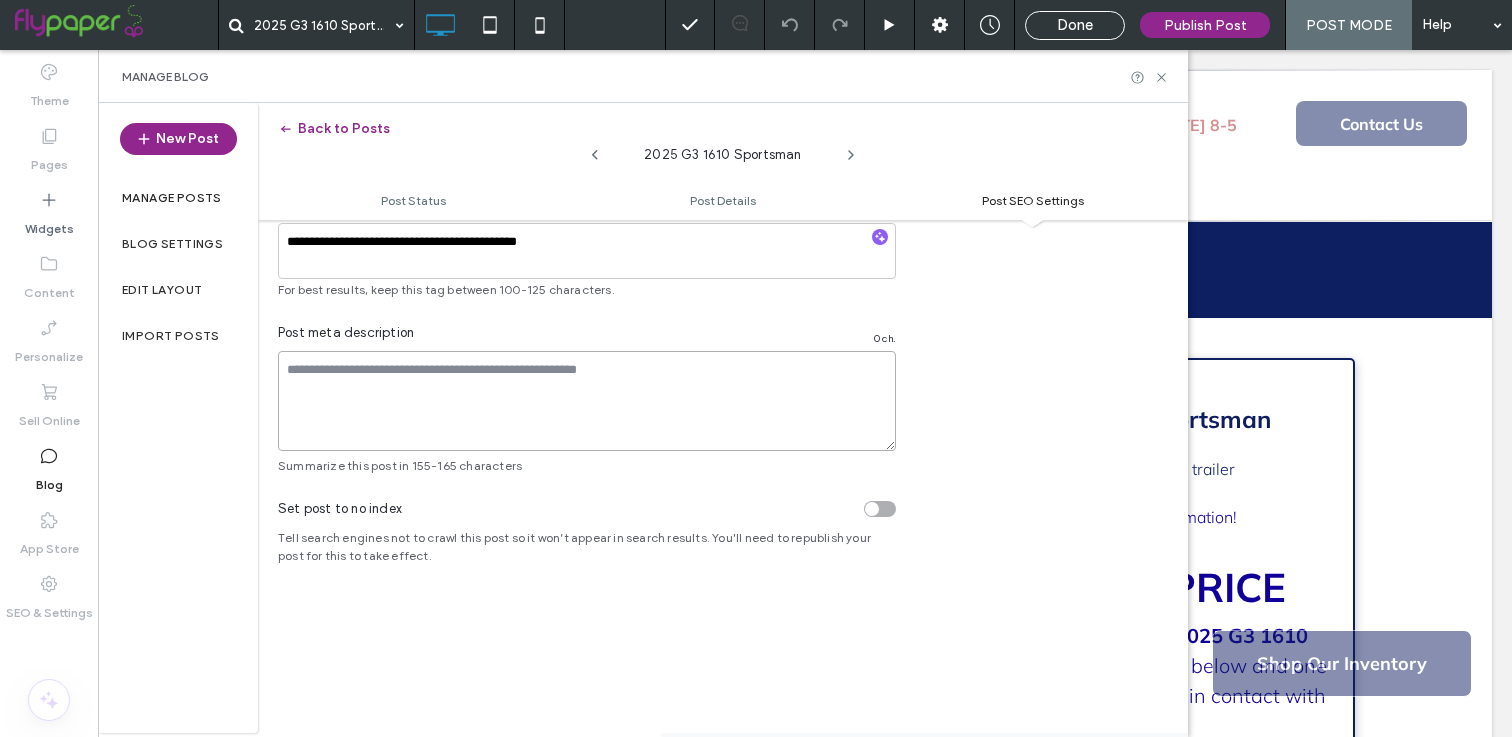 click at bounding box center (587, 401) 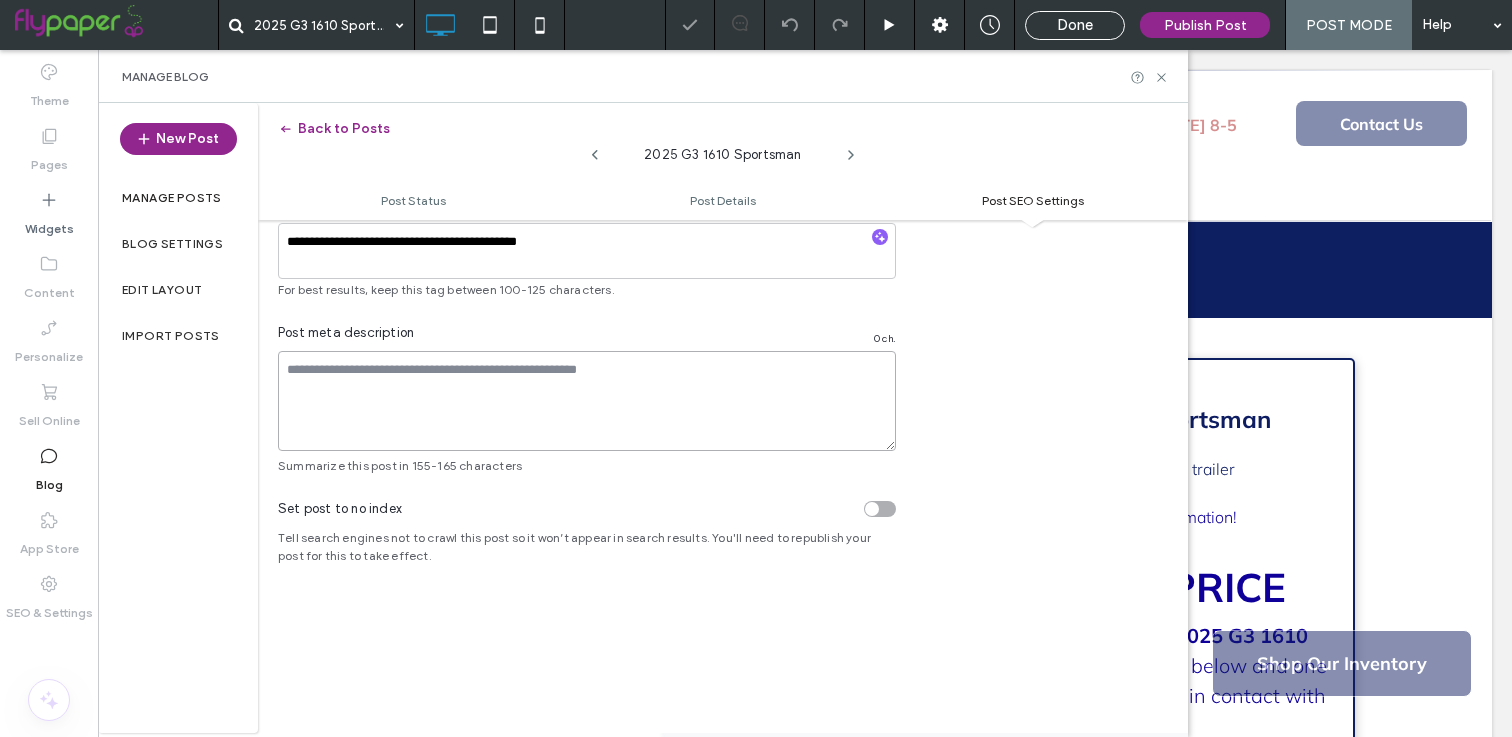 paste on "**********" 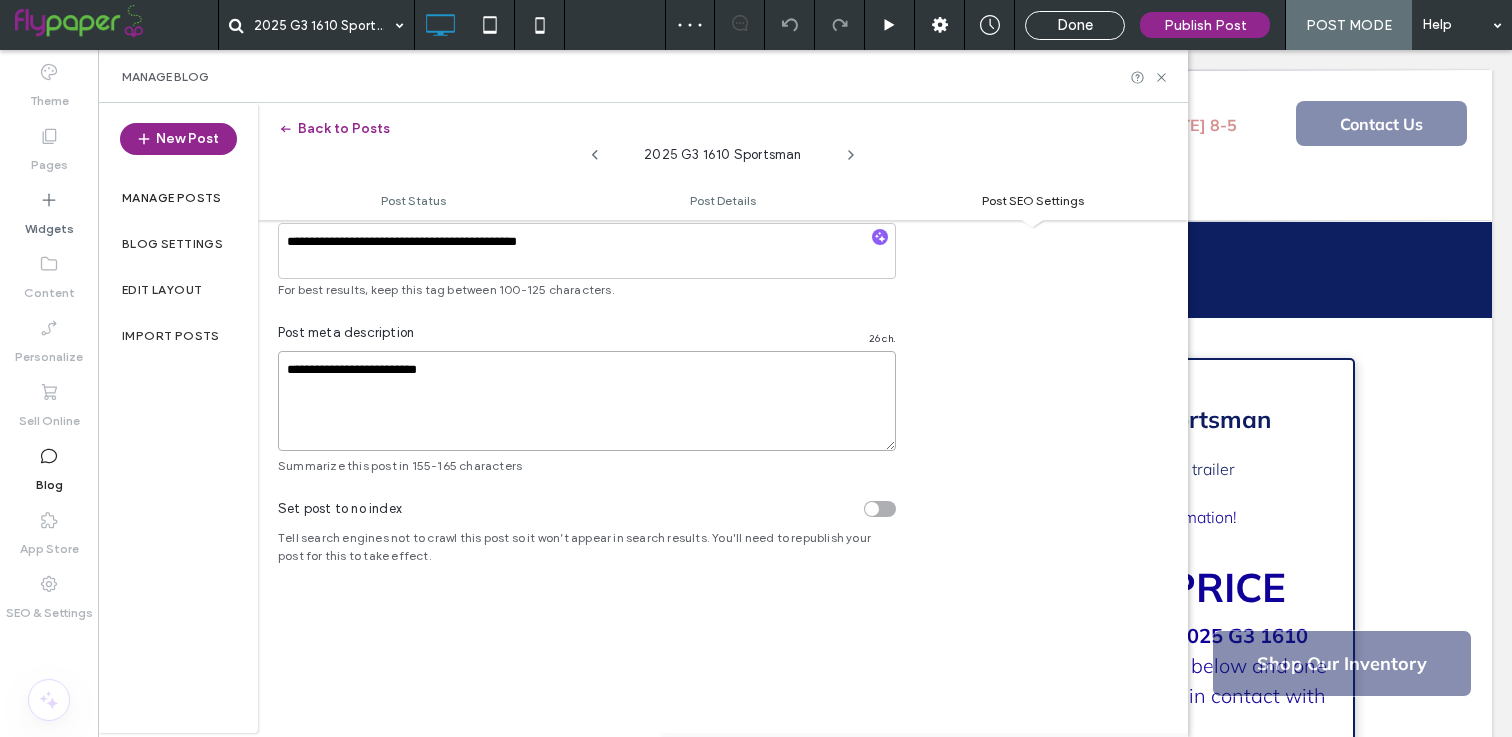 click on "**********" at bounding box center (587, 401) 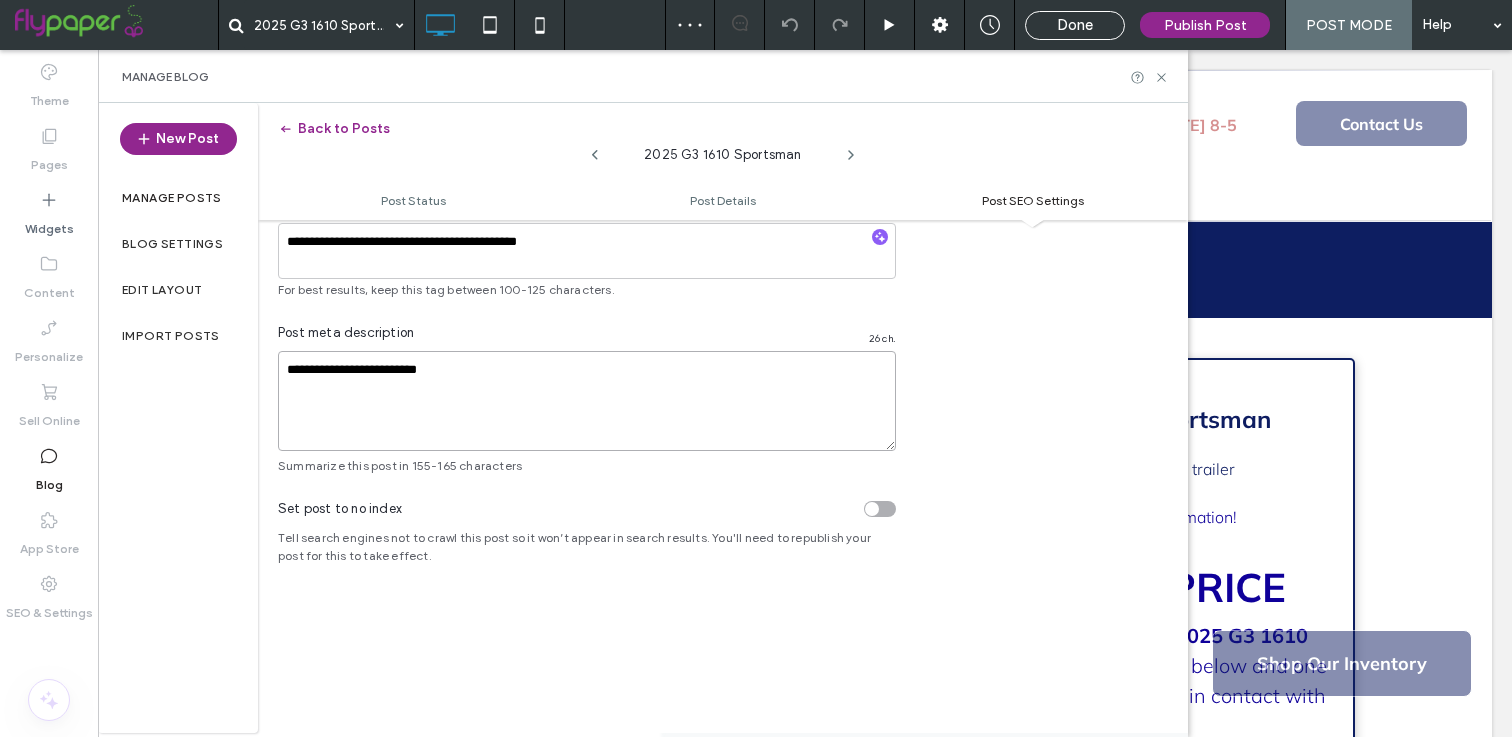 click on "**********" at bounding box center [587, 401] 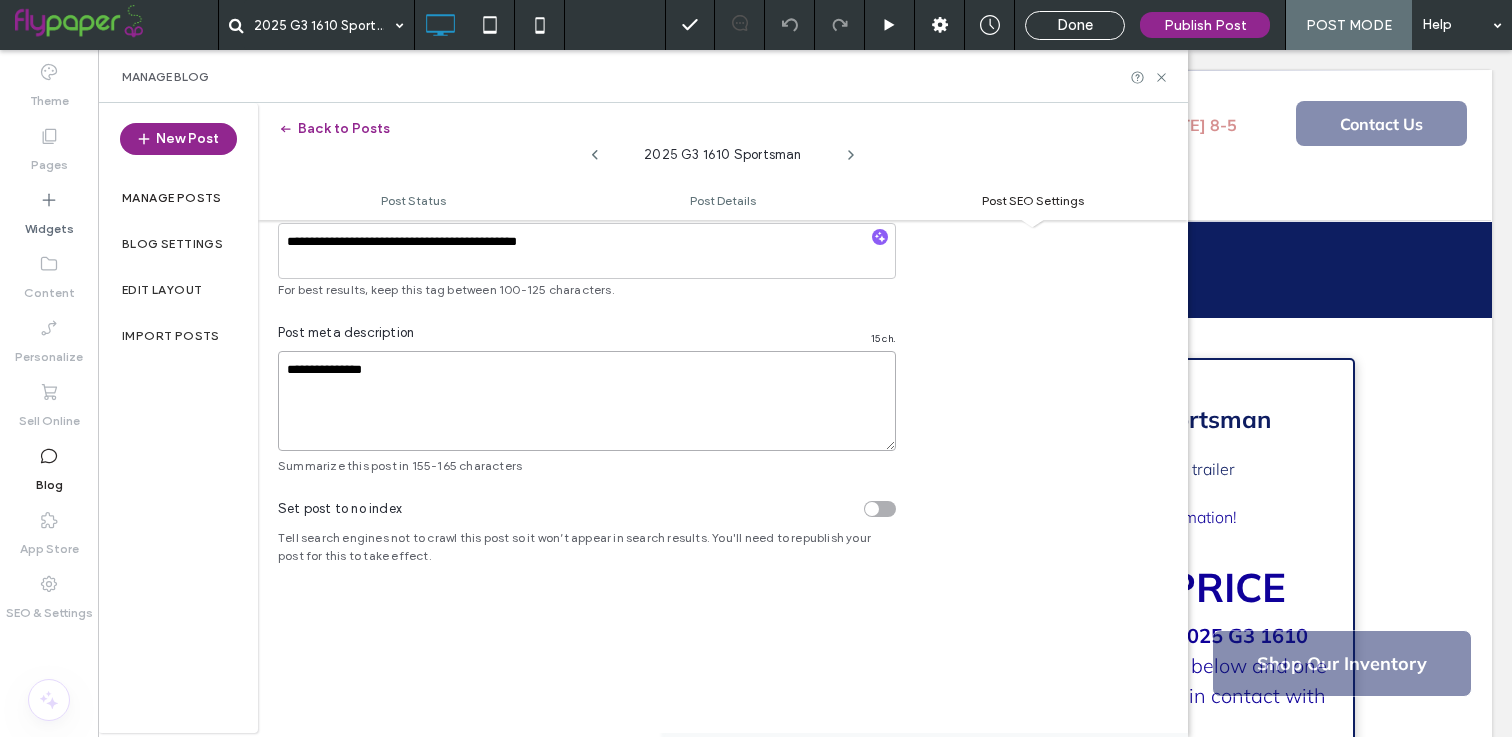 drag, startPoint x: 337, startPoint y: 369, endPoint x: 506, endPoint y: 372, distance: 169.02663 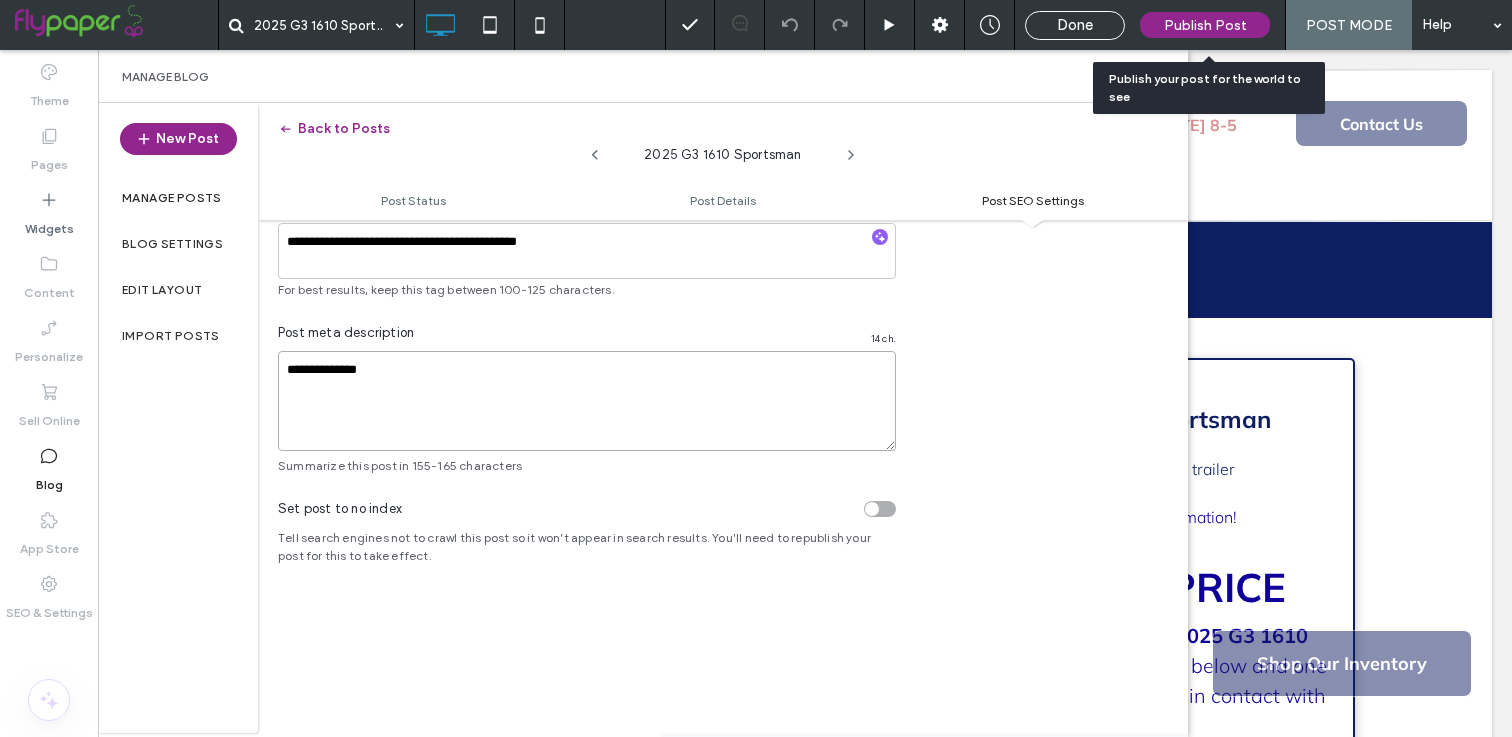 type on "**********" 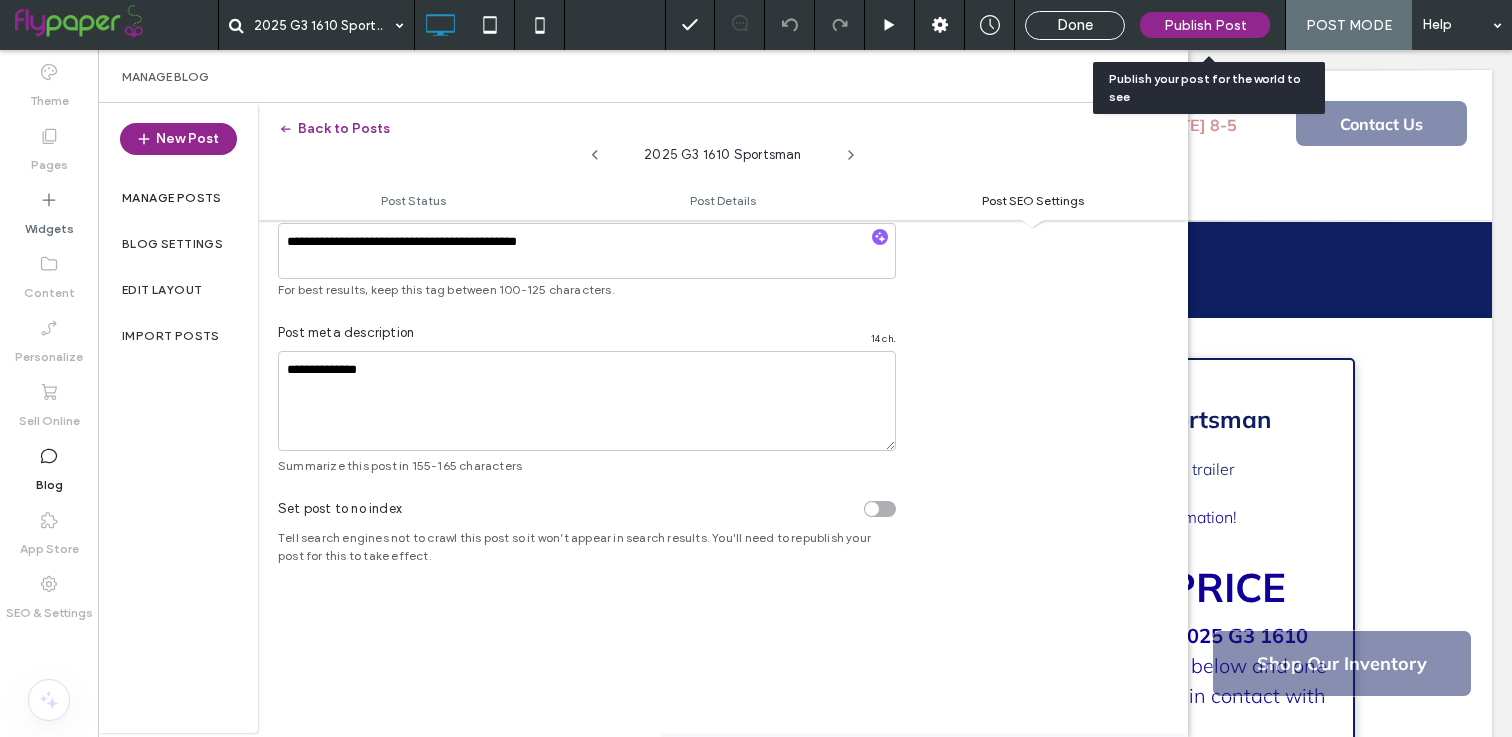 click on "Publish Post" at bounding box center [1205, 25] 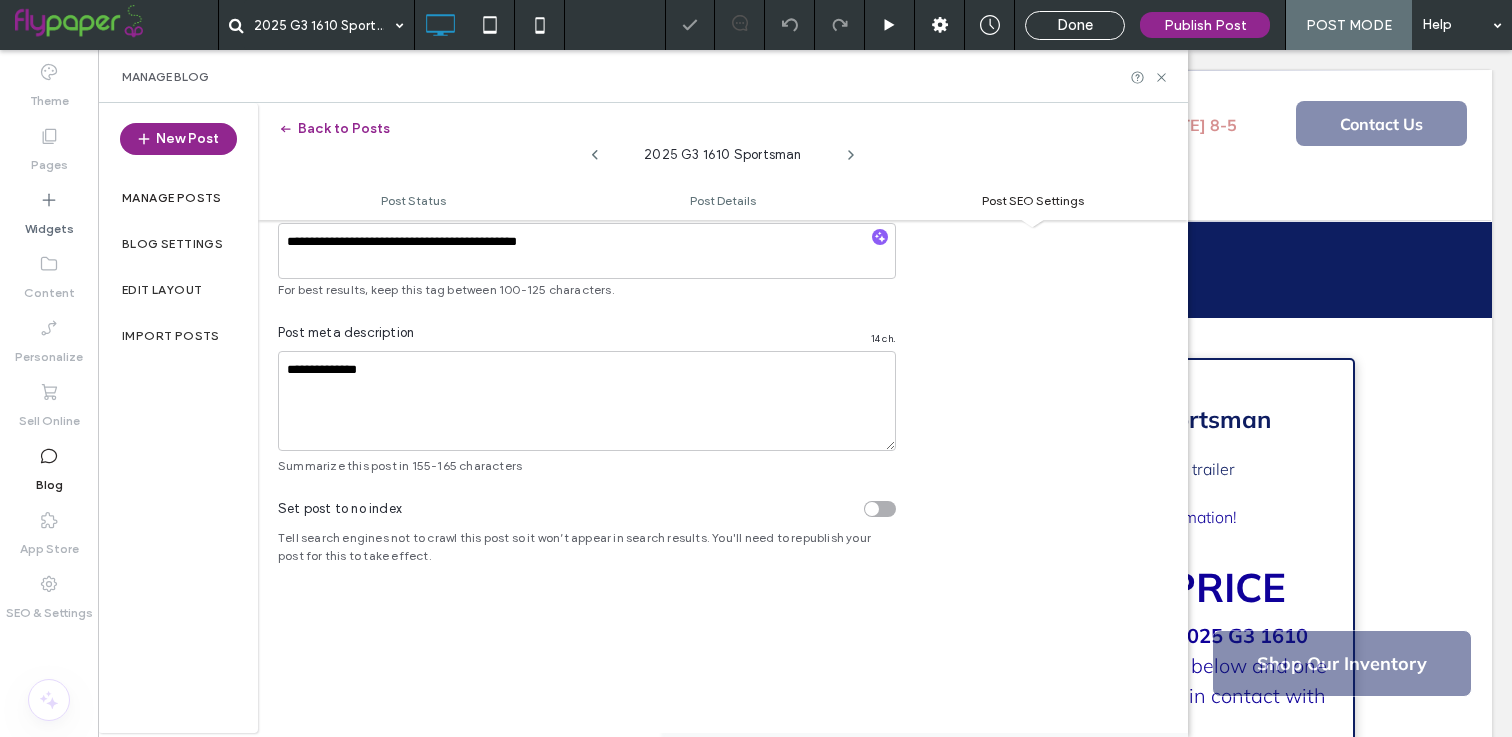 scroll, scrollTop: 1503, scrollLeft: 0, axis: vertical 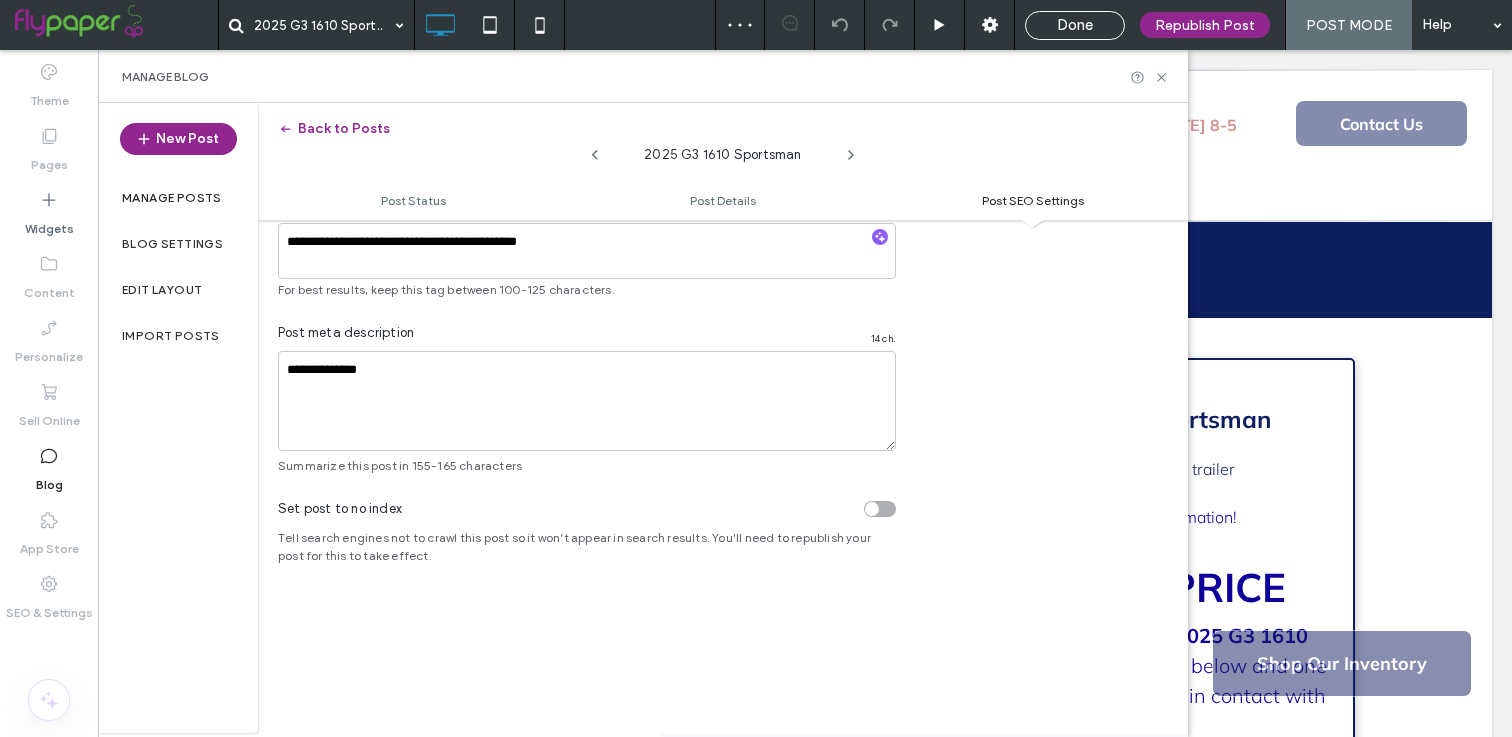 click on "Done" at bounding box center [1075, 25] 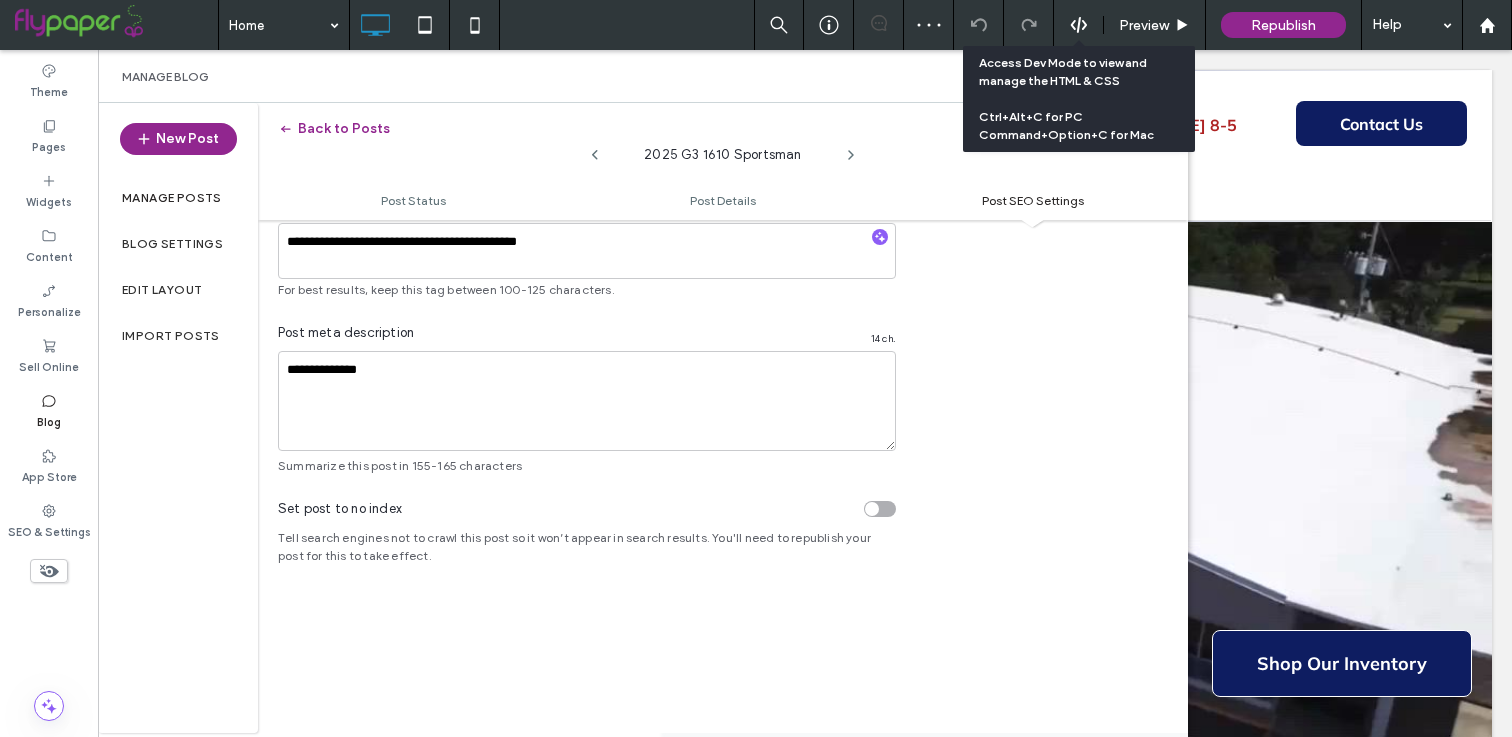 scroll, scrollTop: 0, scrollLeft: 0, axis: both 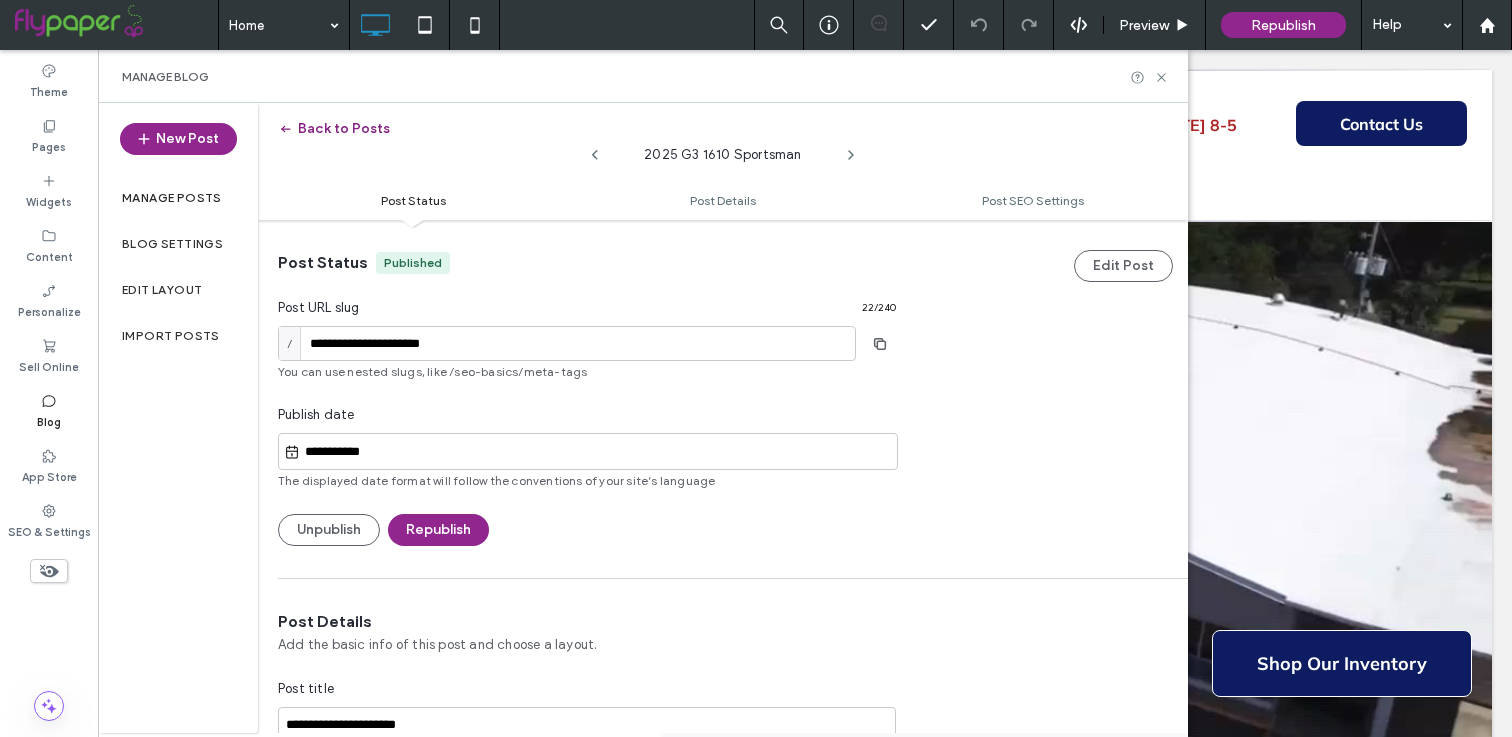 click on "Back to Posts" at bounding box center (334, 129) 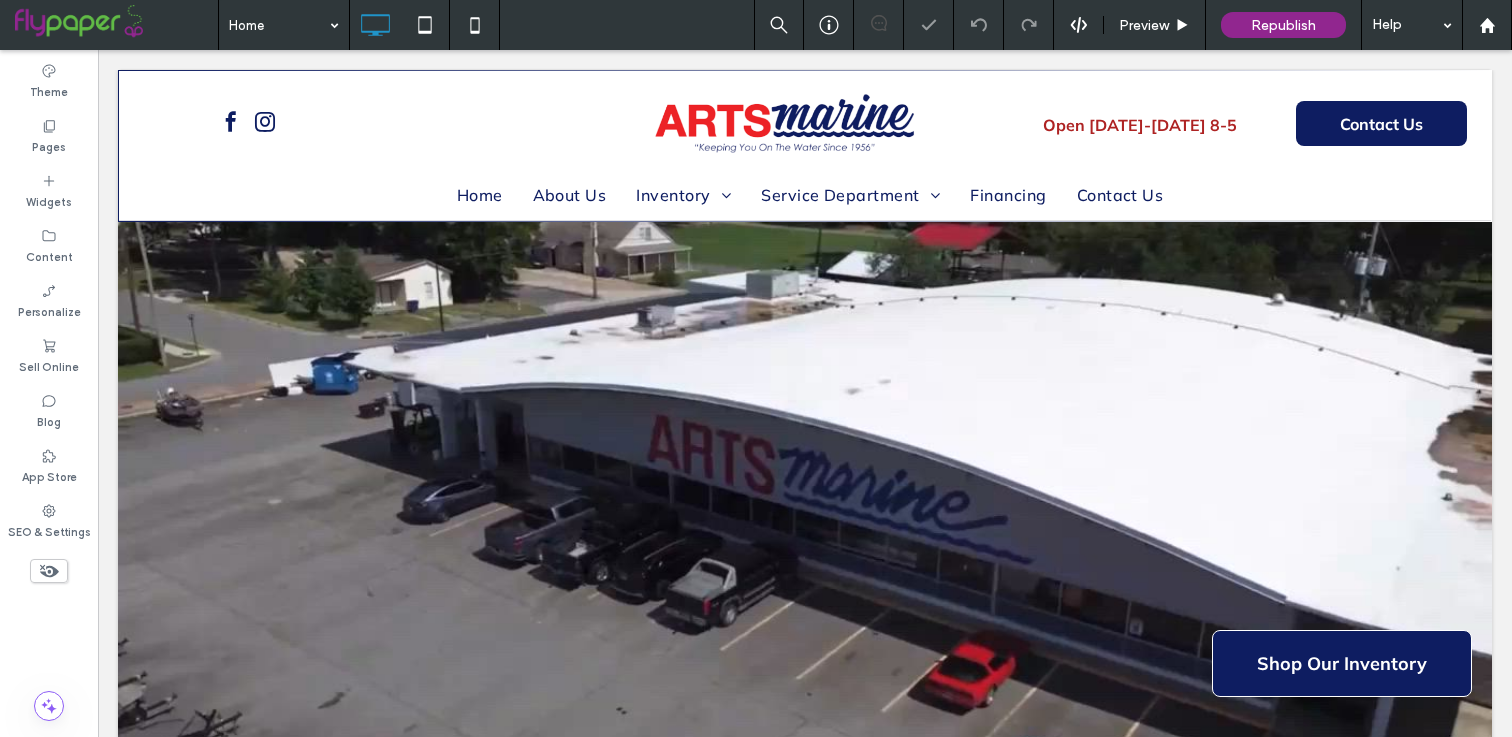 scroll, scrollTop: 0, scrollLeft: 0, axis: both 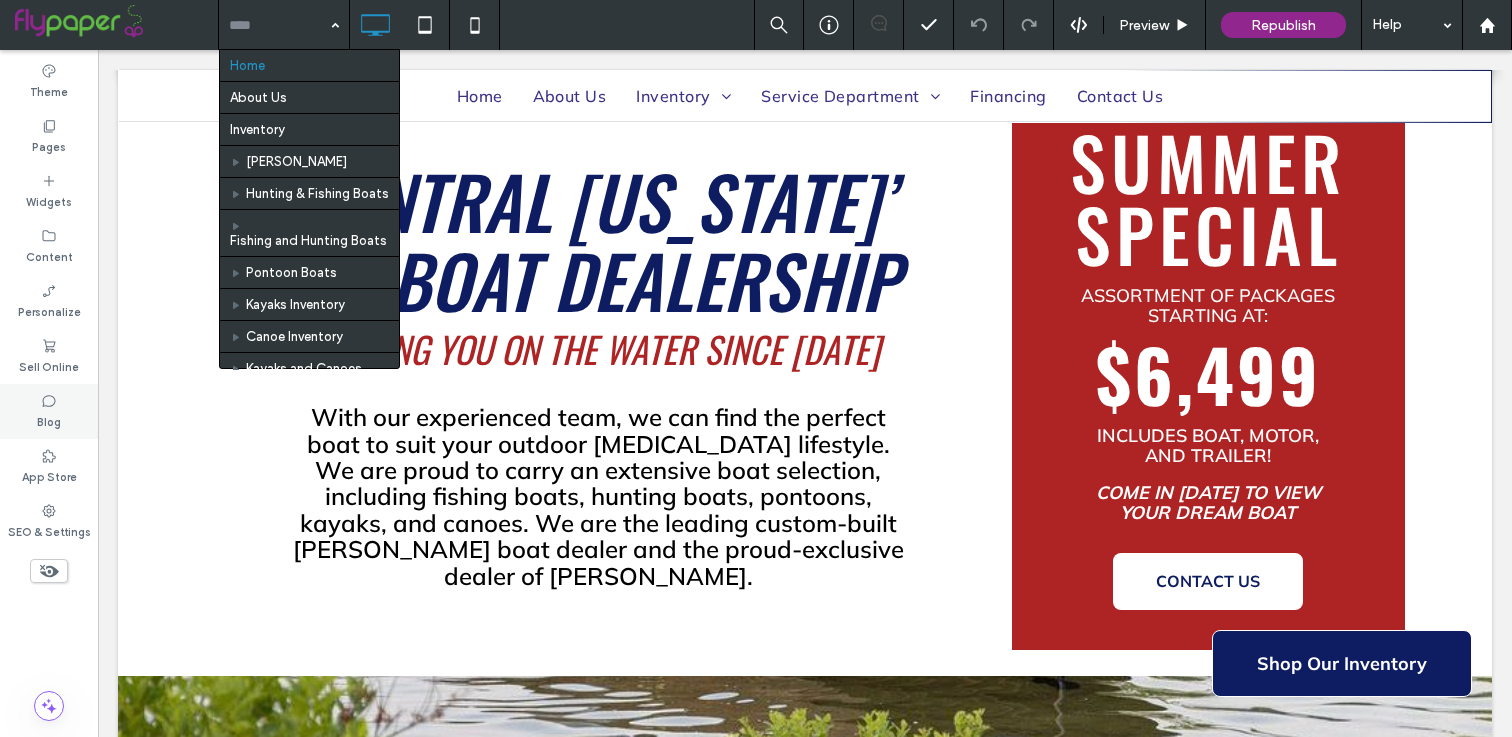 click on "Blog" at bounding box center (49, 411) 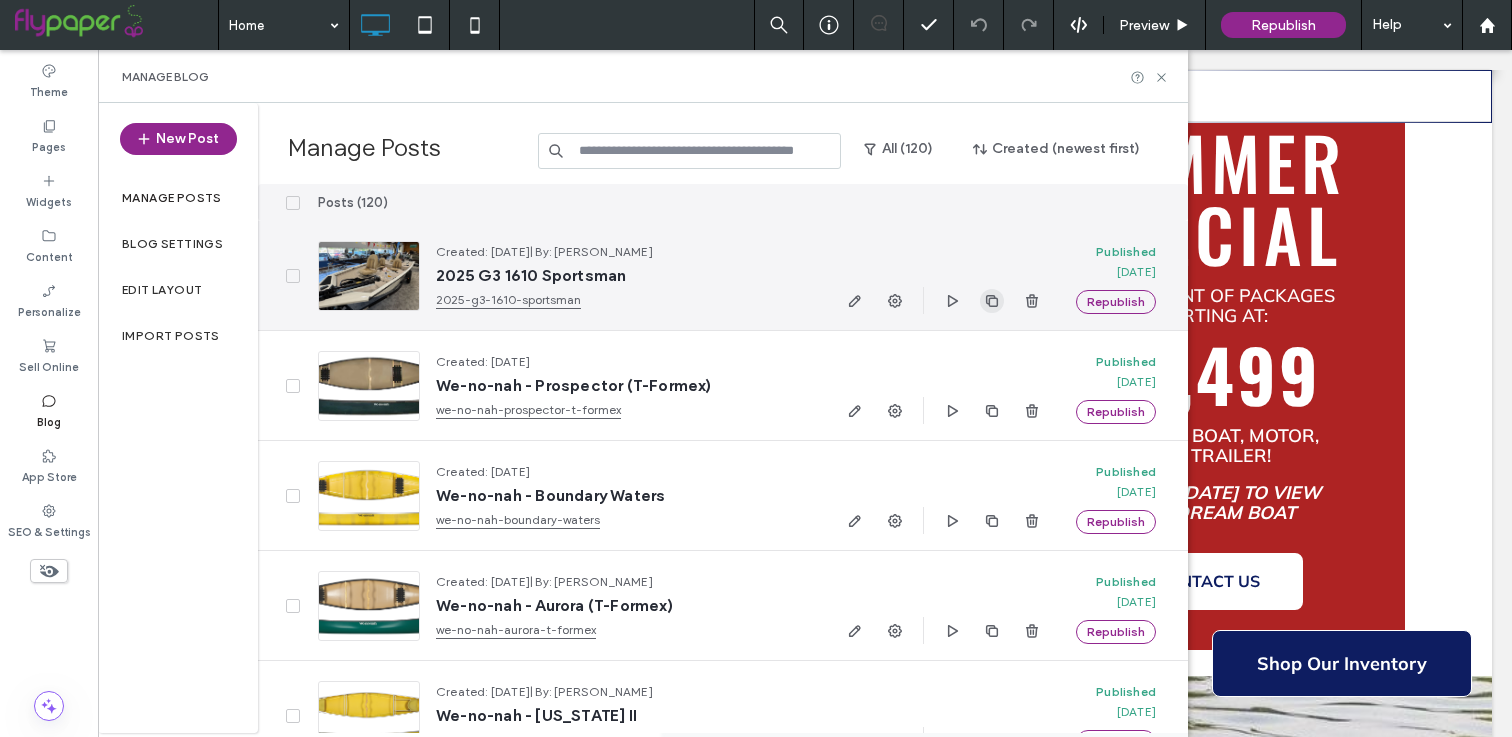 click 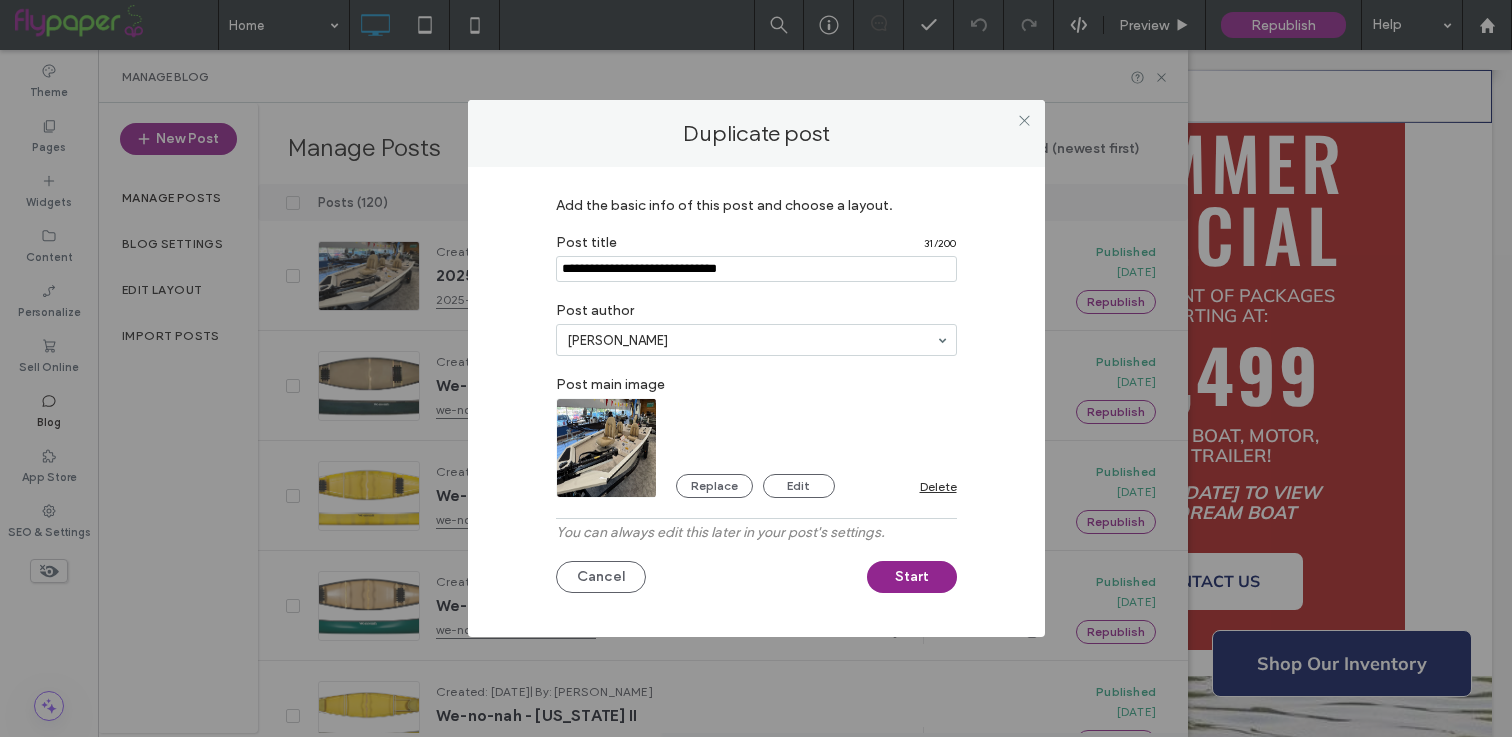 drag, startPoint x: 823, startPoint y: 265, endPoint x: 544, endPoint y: 263, distance: 279.00717 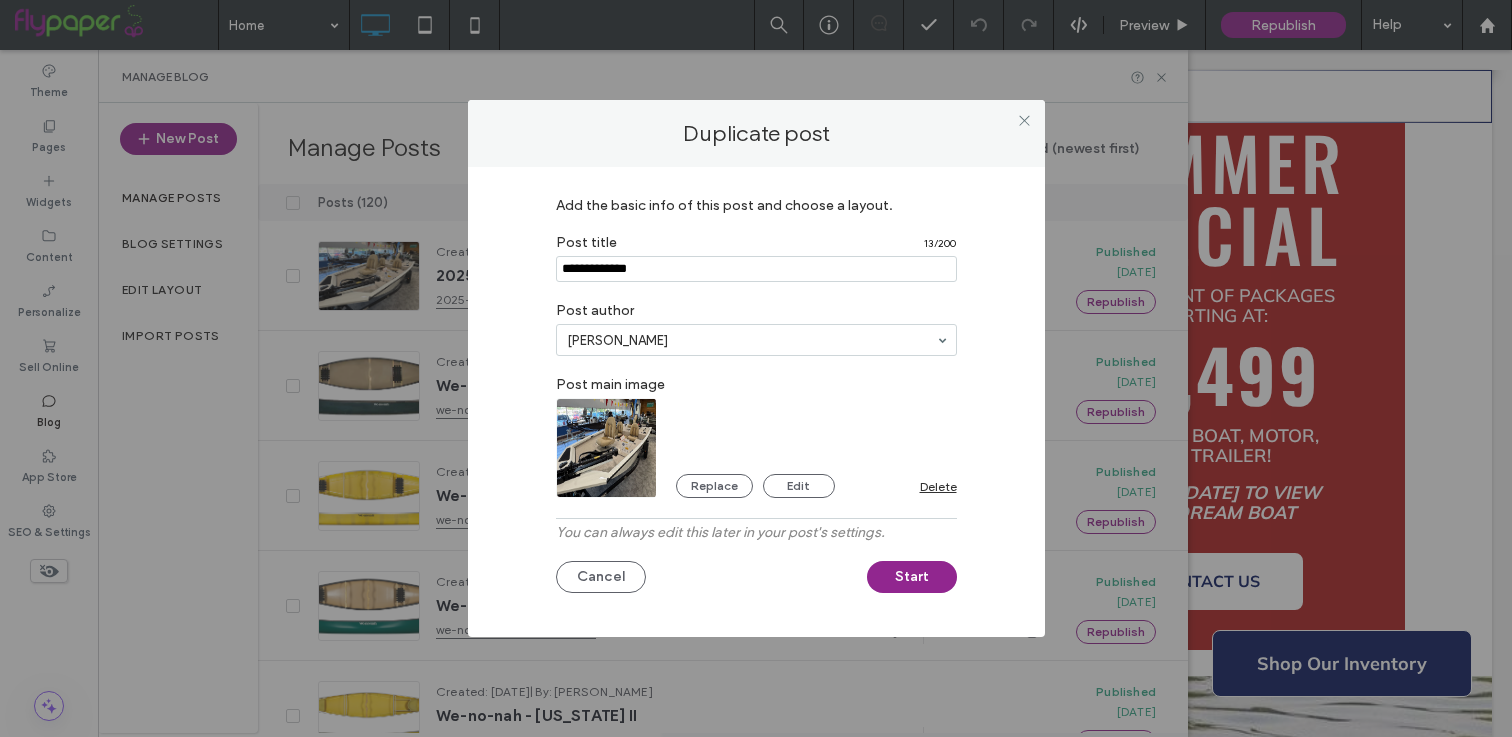 drag, startPoint x: 670, startPoint y: 269, endPoint x: 508, endPoint y: 269, distance: 162 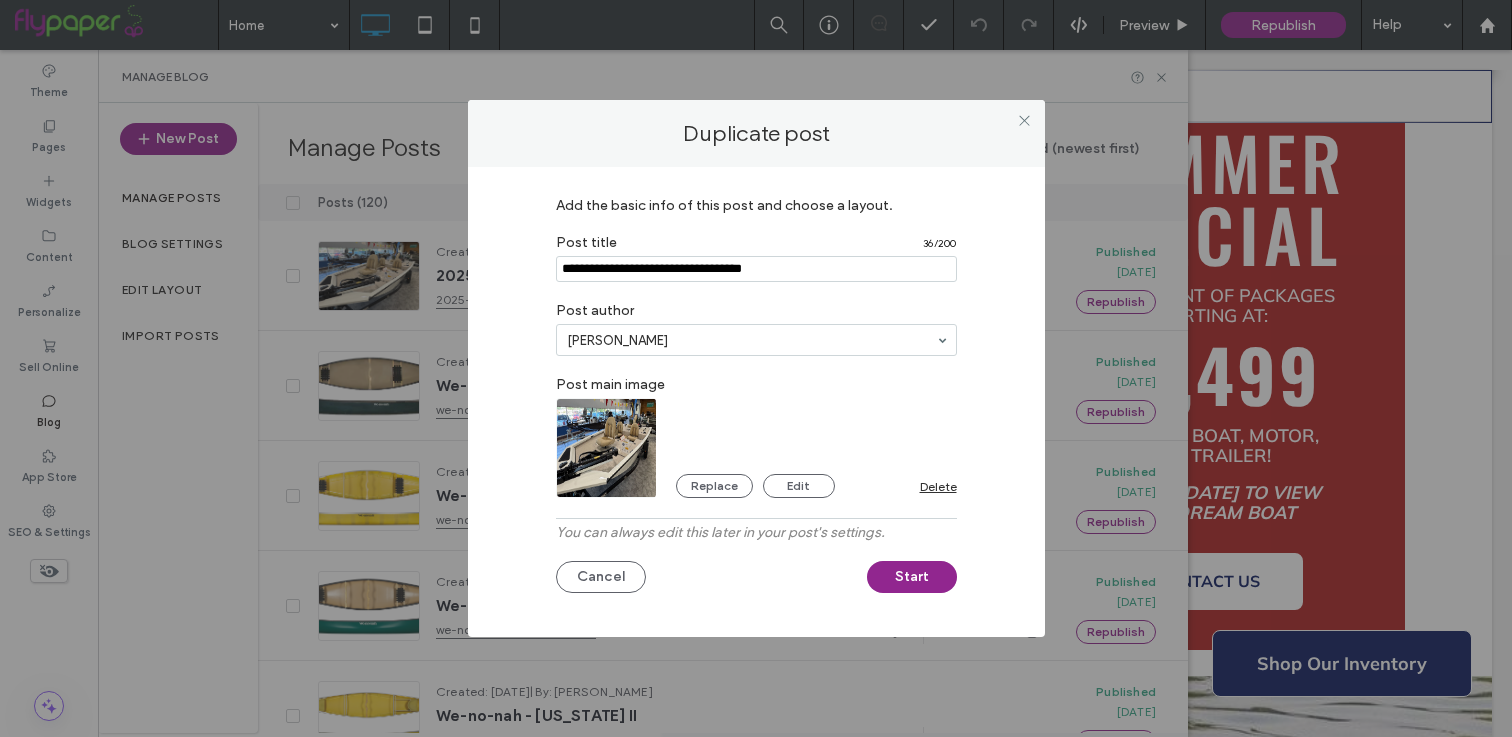 click at bounding box center (756, 269) 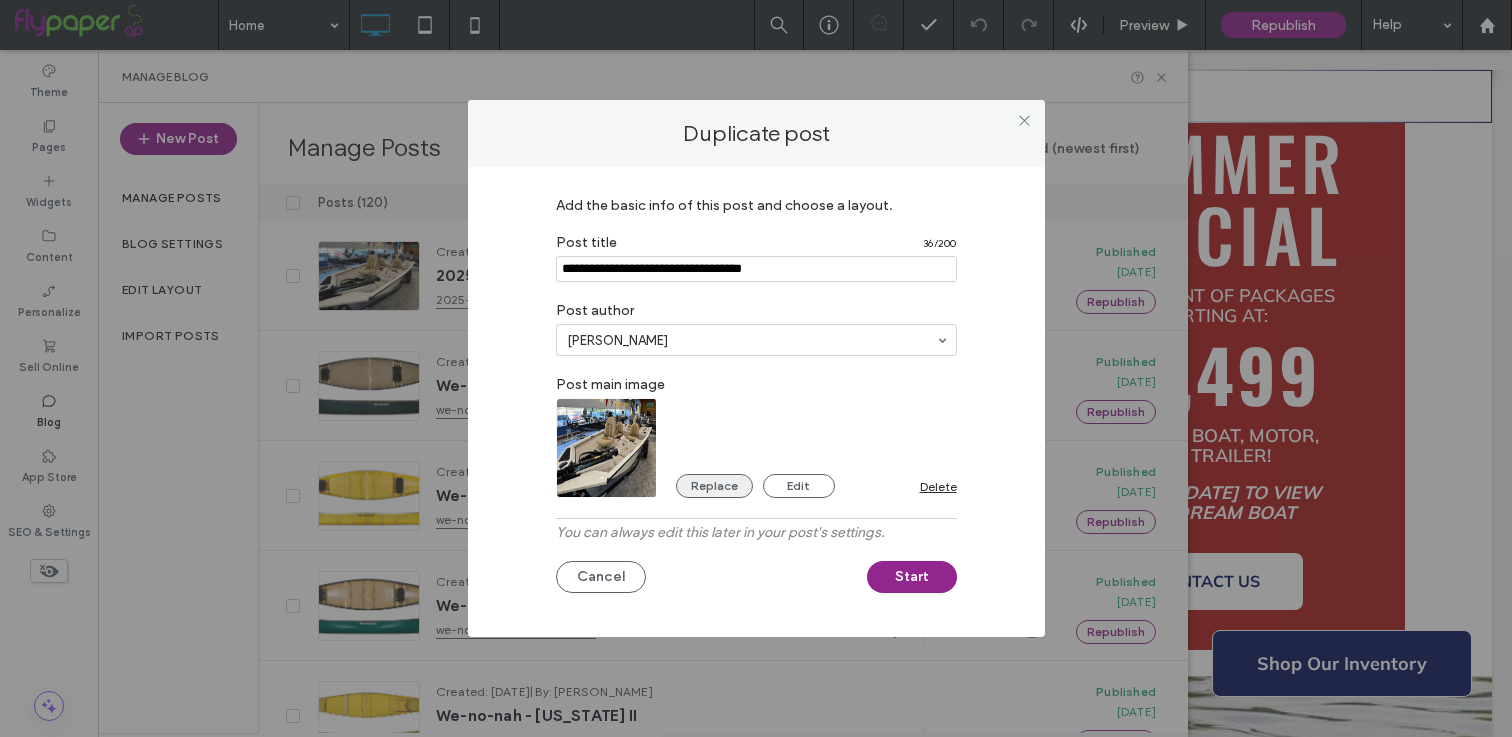 click on "Replace" at bounding box center [714, 486] 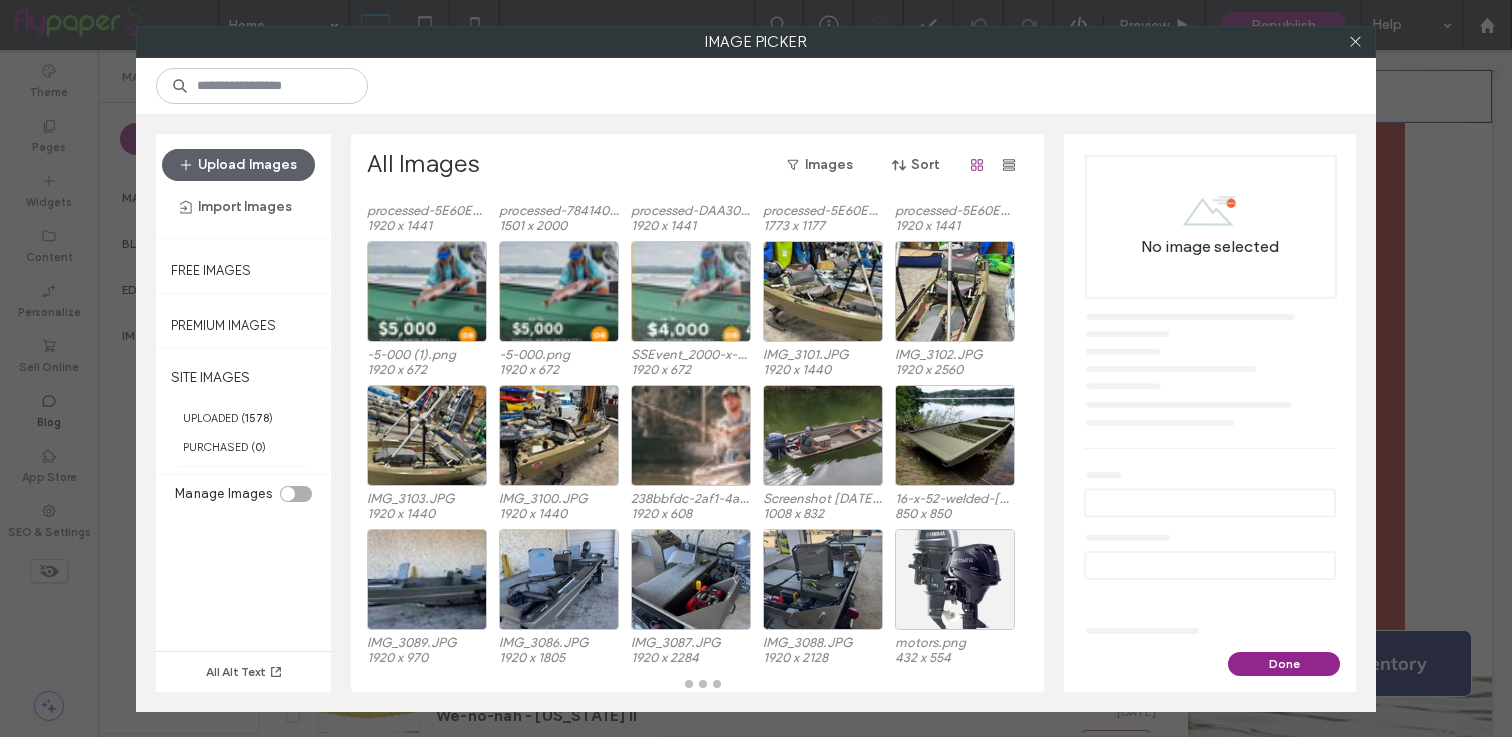 scroll, scrollTop: 0, scrollLeft: 0, axis: both 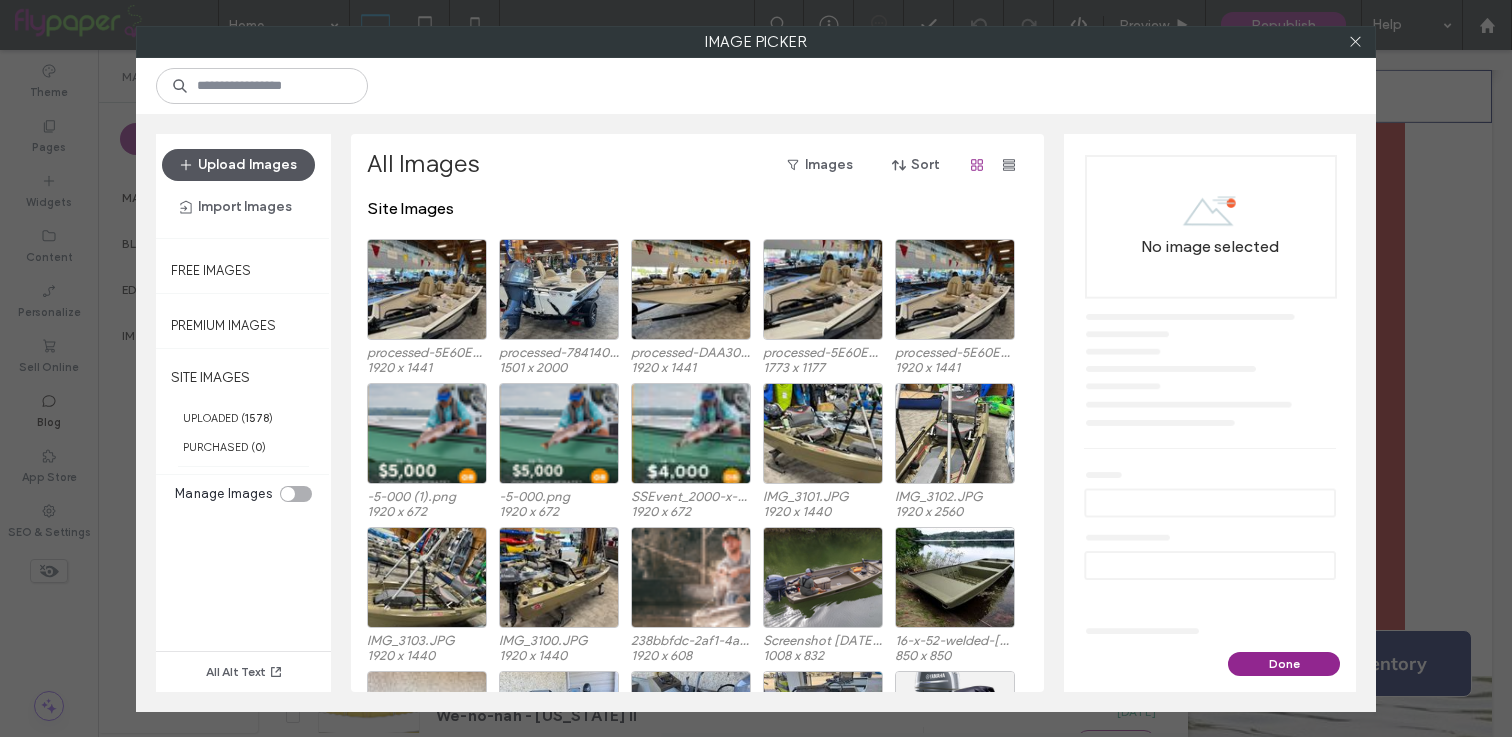 click on "Upload Images" at bounding box center [238, 165] 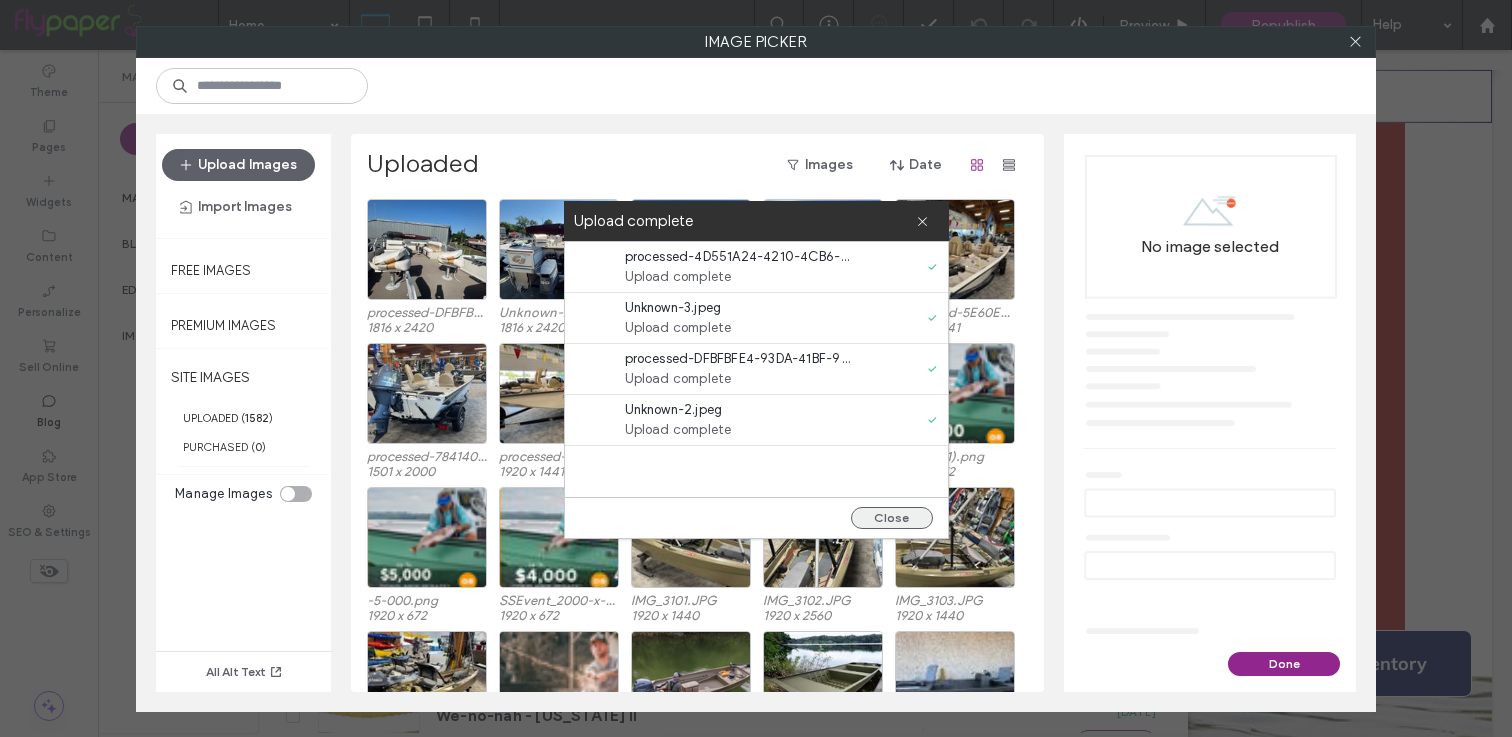 click on "Close" at bounding box center (892, 518) 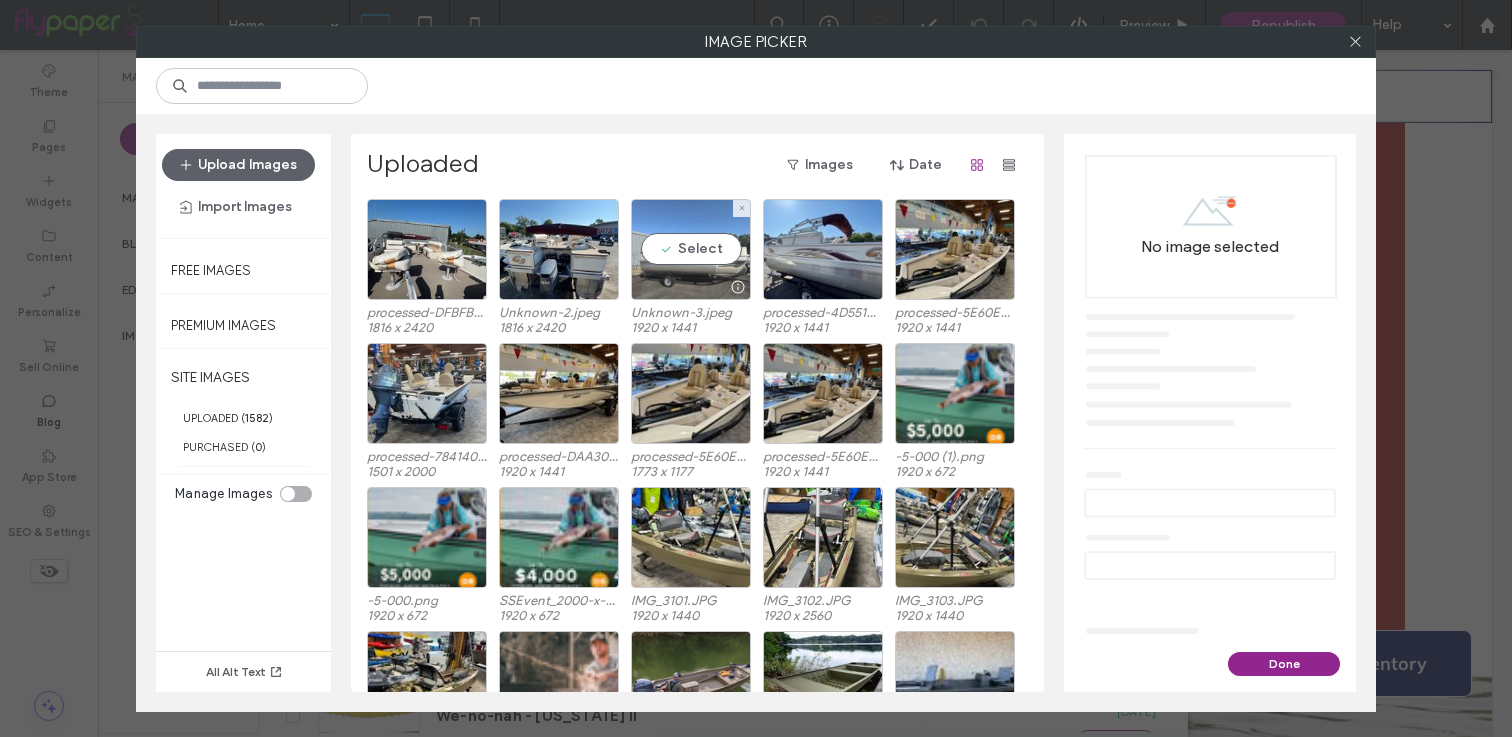 click on "Select" at bounding box center (691, 249) 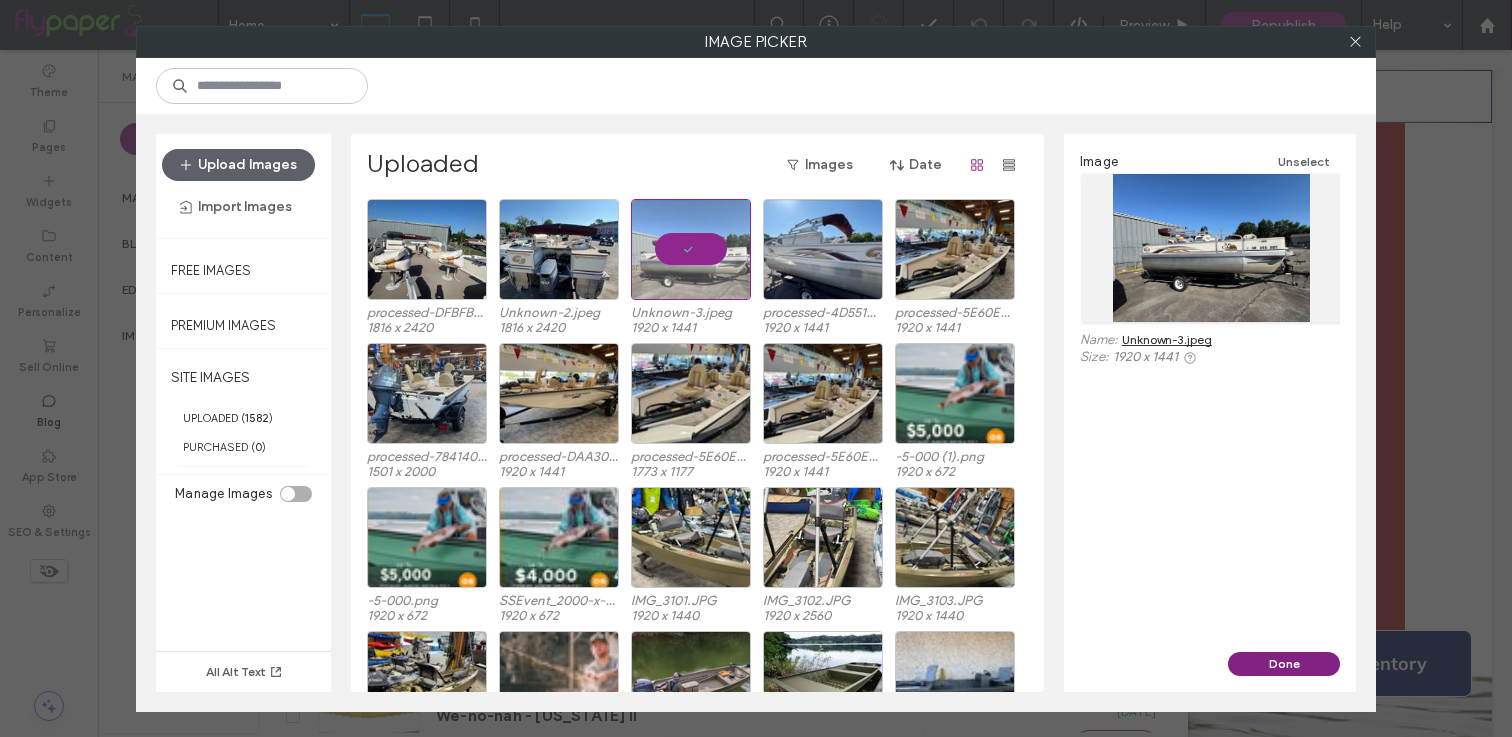 click on "Done" at bounding box center [1284, 664] 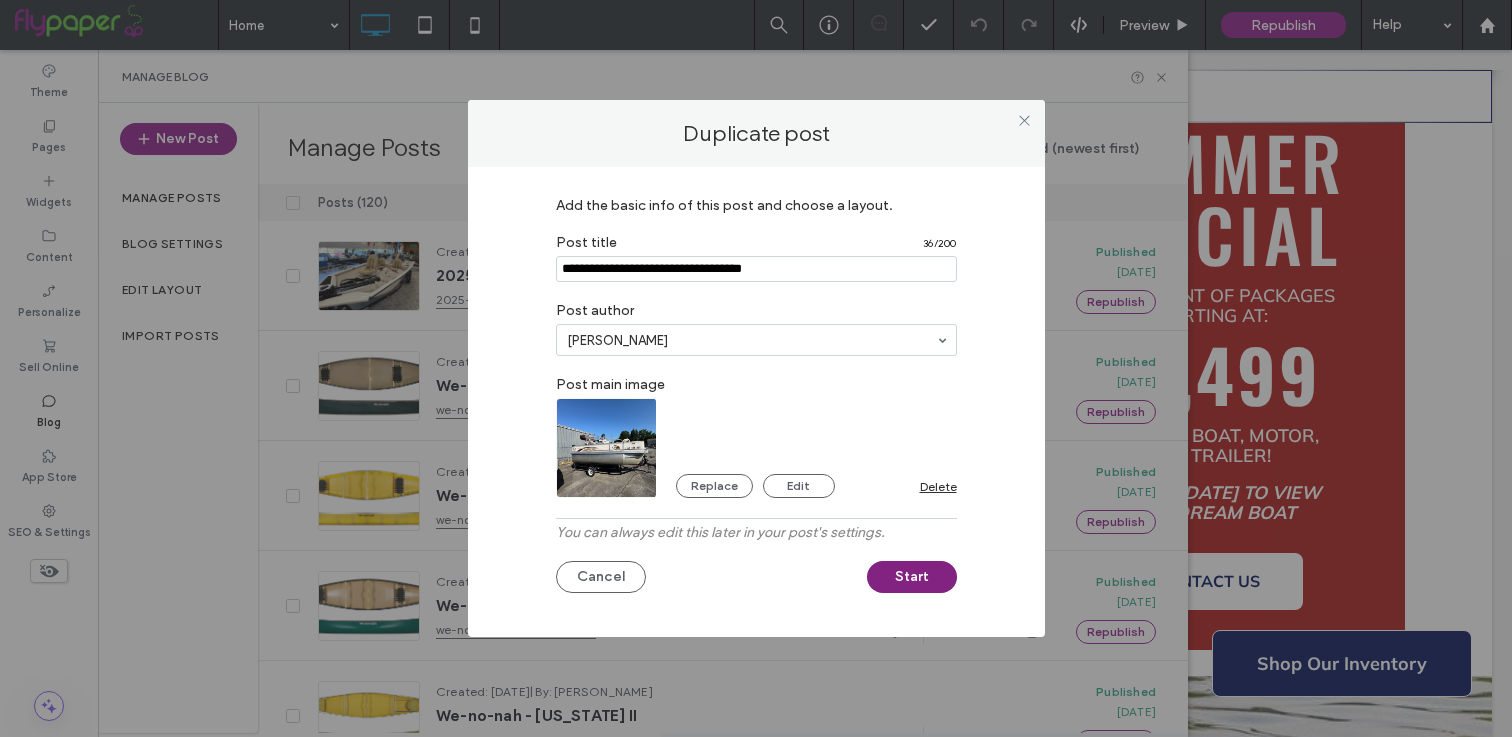 click on "Start" at bounding box center (912, 577) 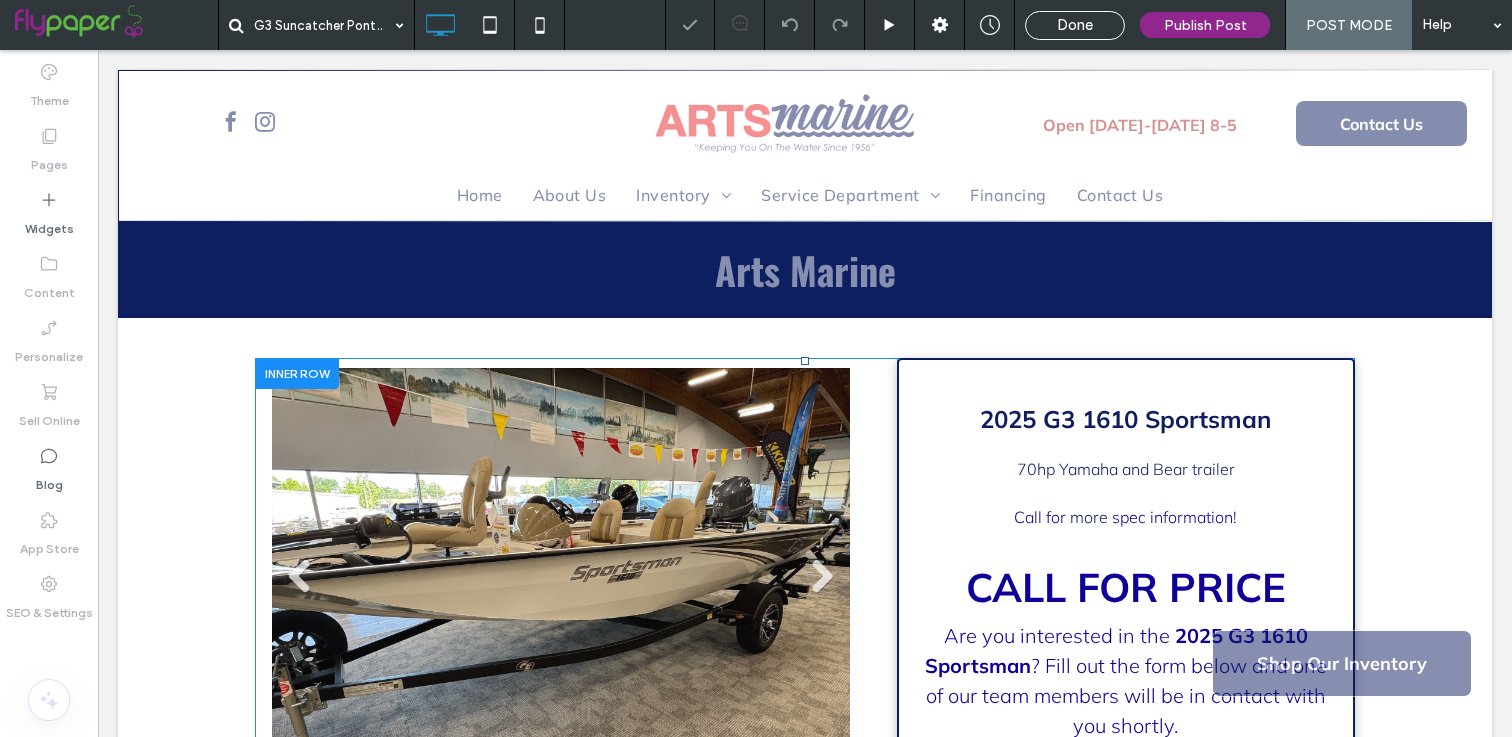 scroll, scrollTop: 0, scrollLeft: 0, axis: both 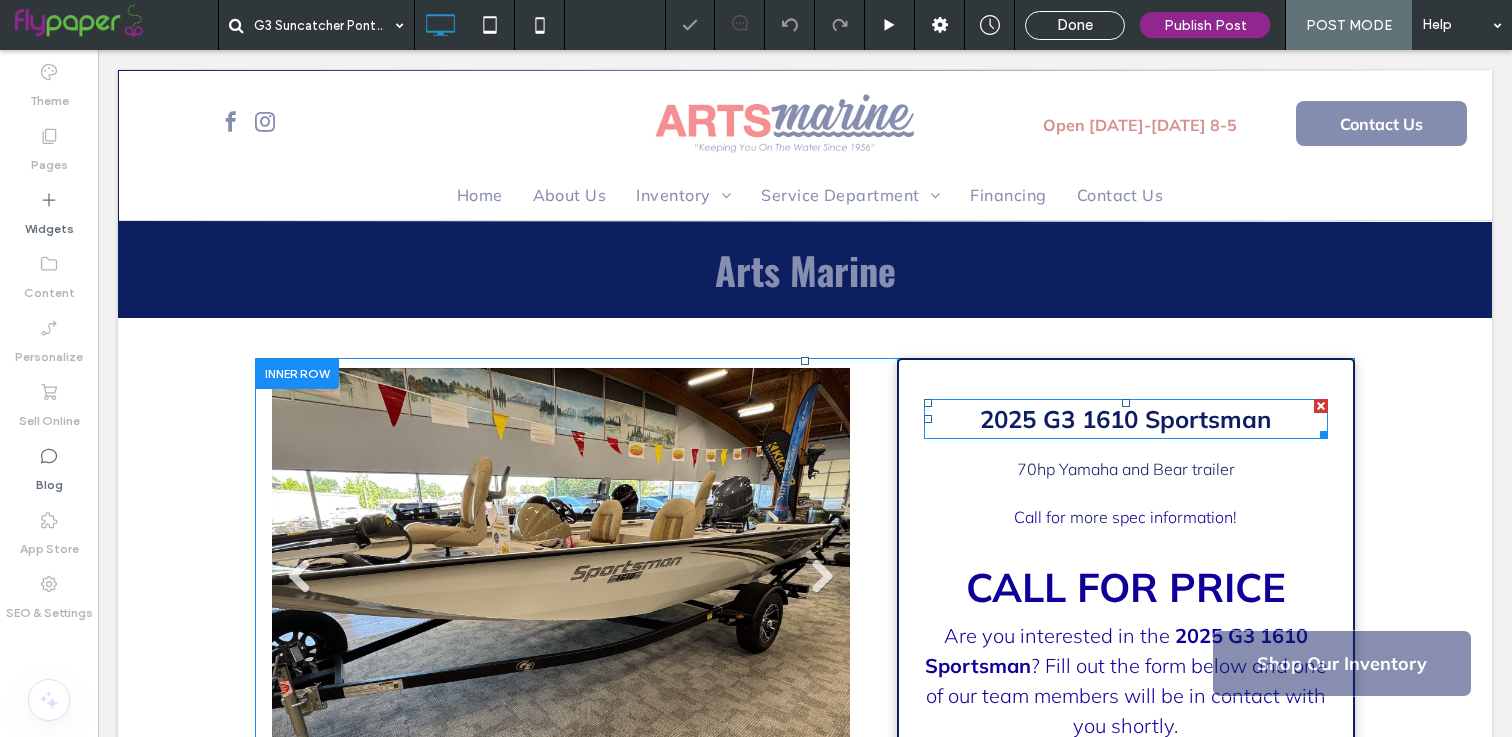 click on "2025 G3 1610 Sportsman" at bounding box center (1125, 419) 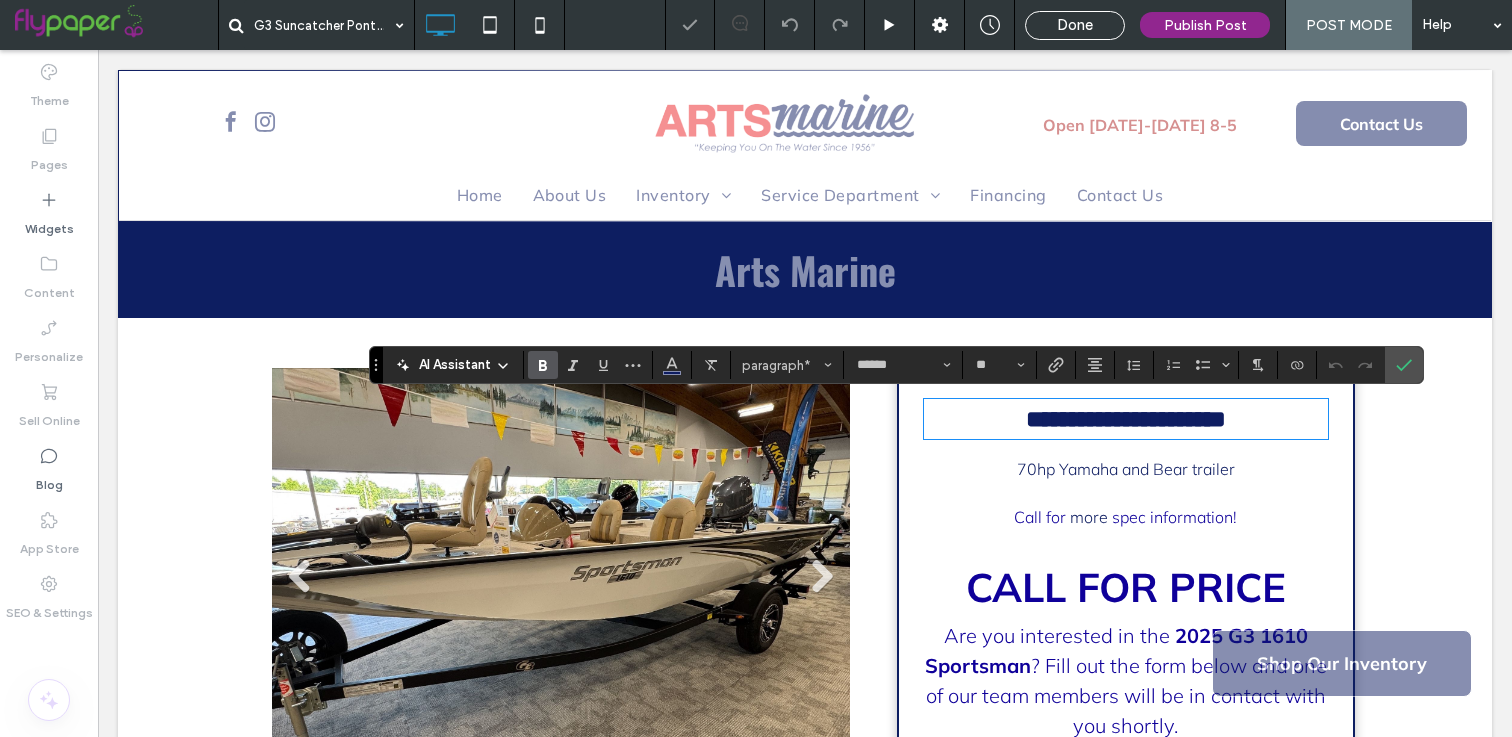 type on "**" 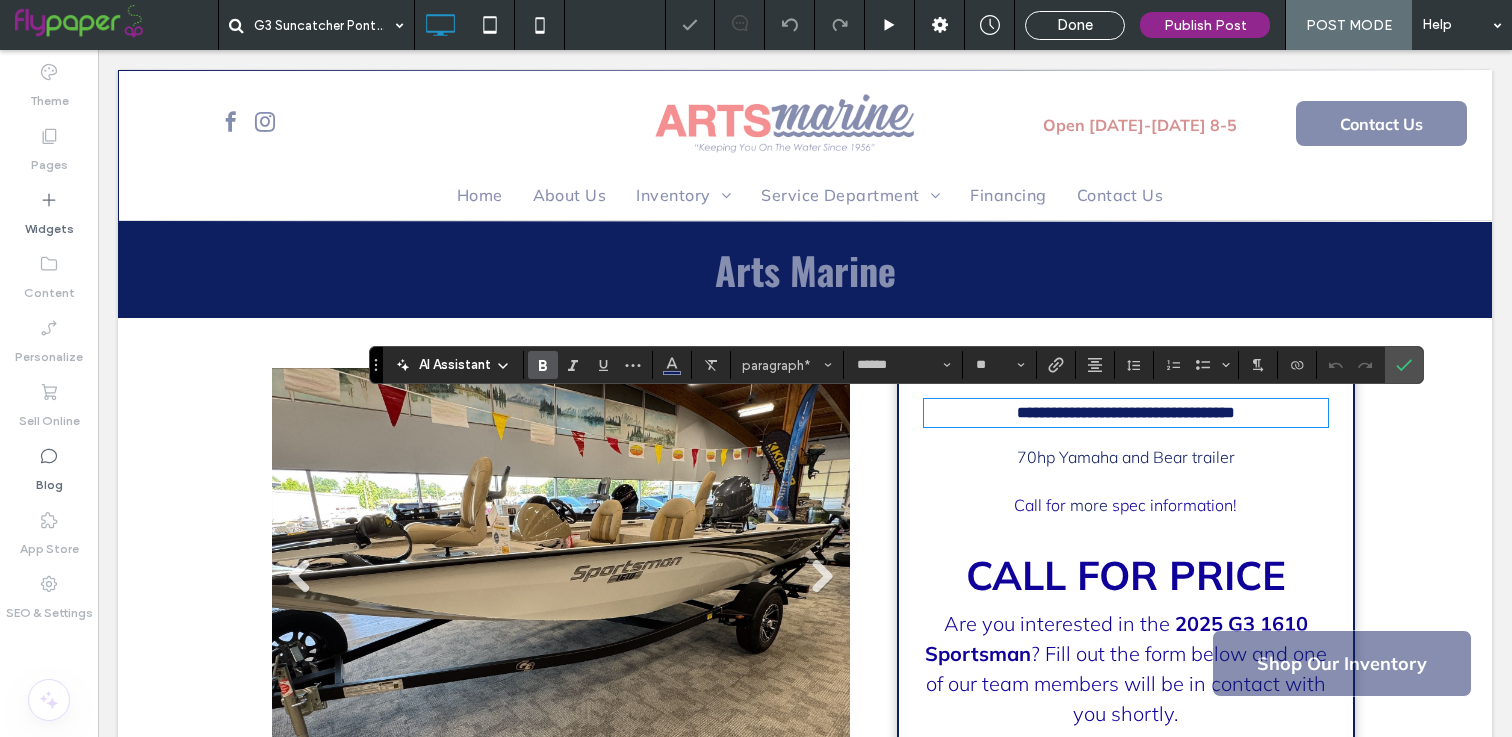 scroll, scrollTop: 0, scrollLeft: 0, axis: both 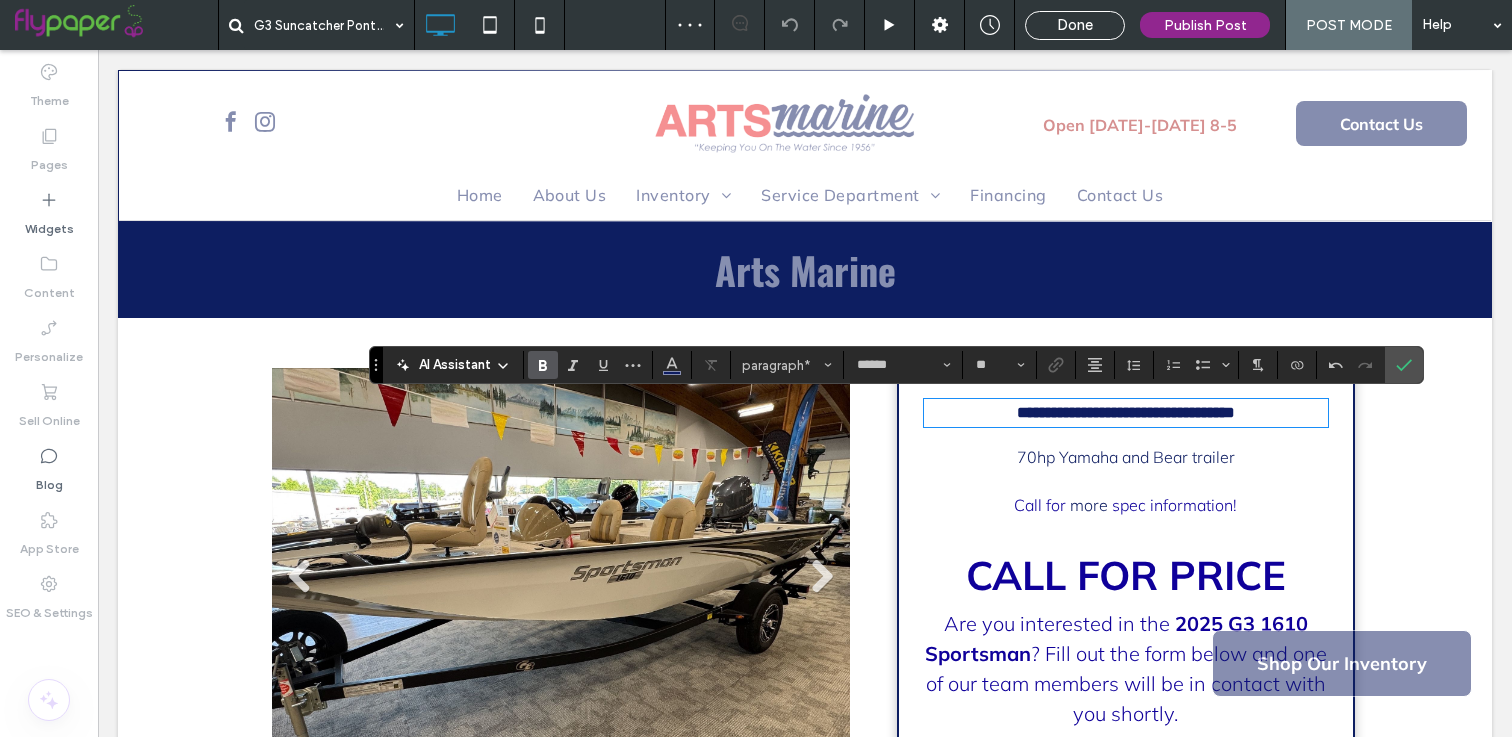 drag, startPoint x: 974, startPoint y: 406, endPoint x: 1267, endPoint y: 395, distance: 293.20642 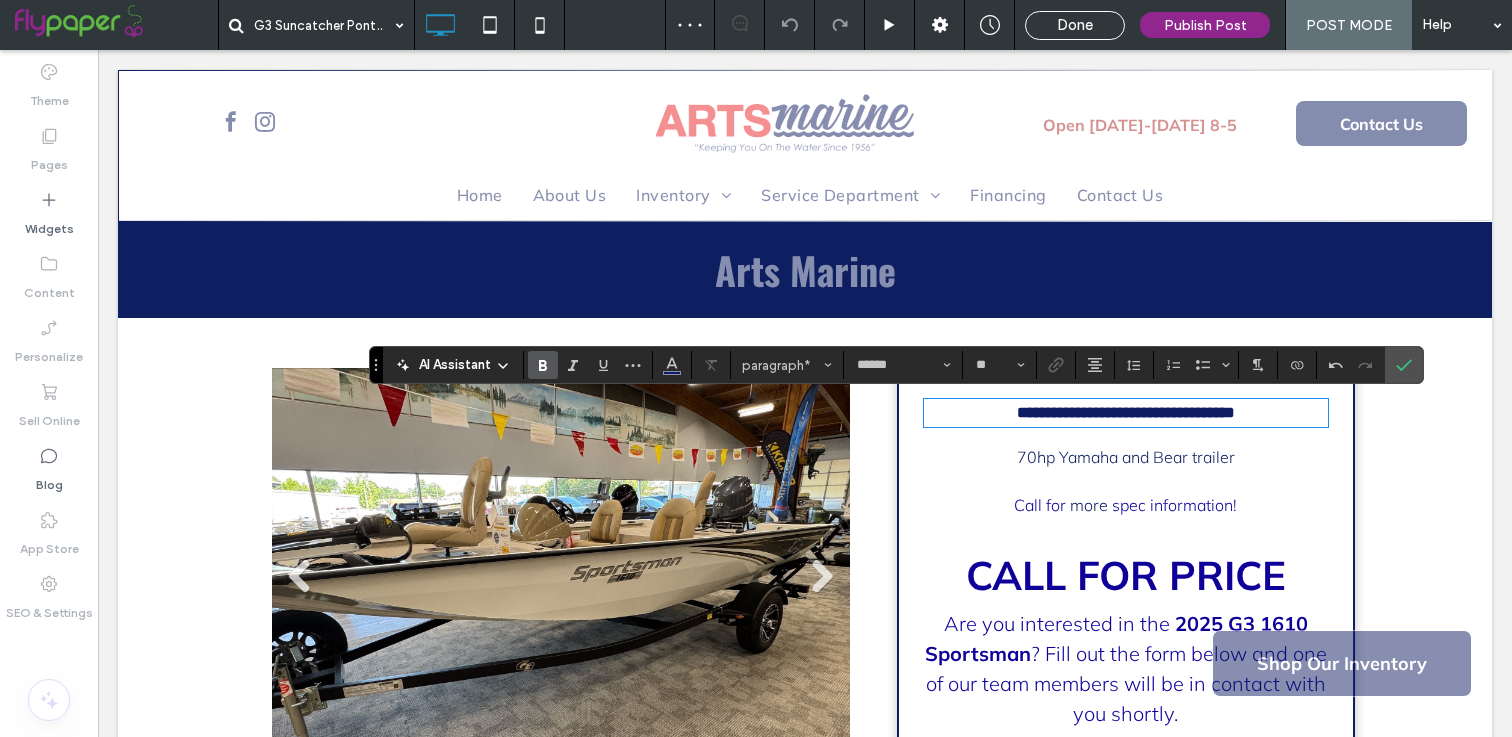 click on "**********" at bounding box center (1126, 764) 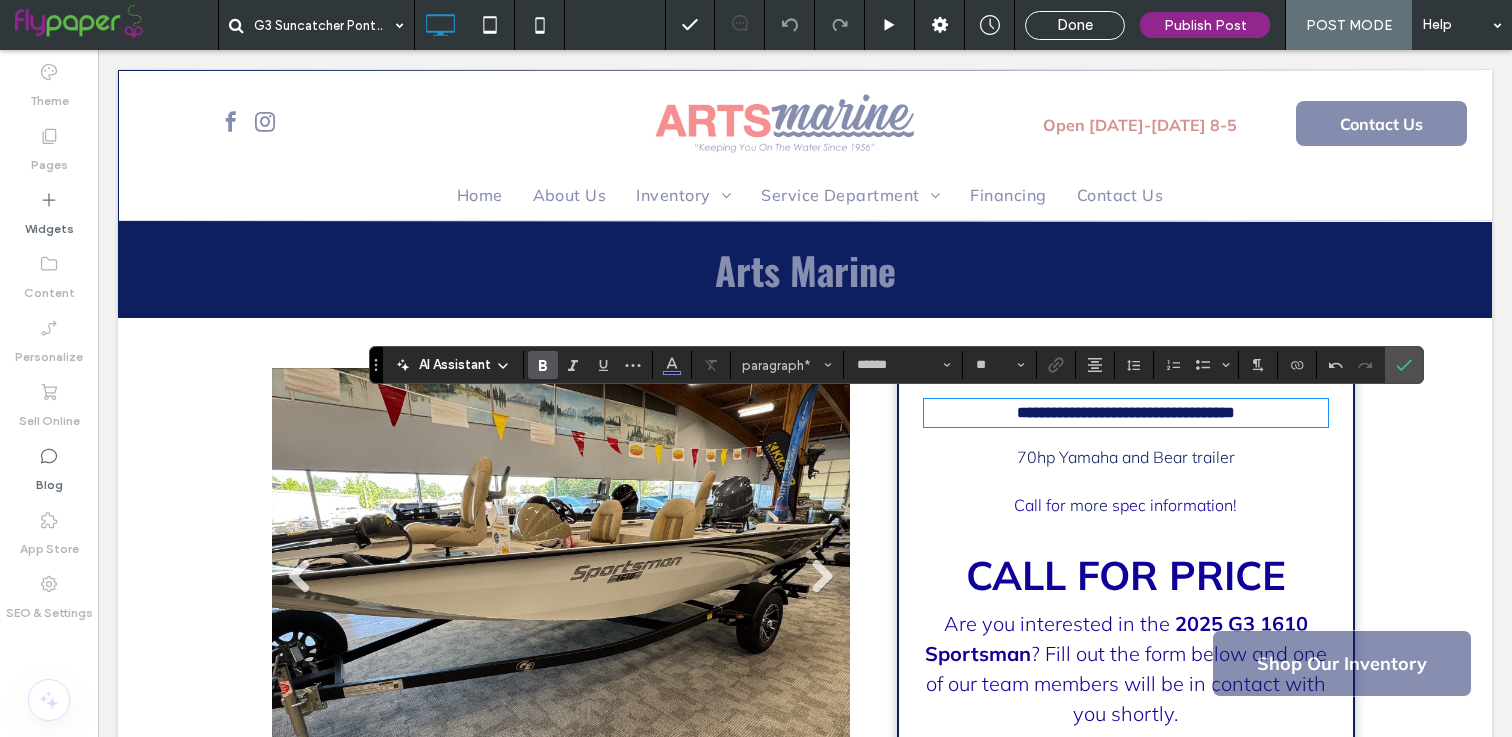click on "**********" at bounding box center (1126, 412) 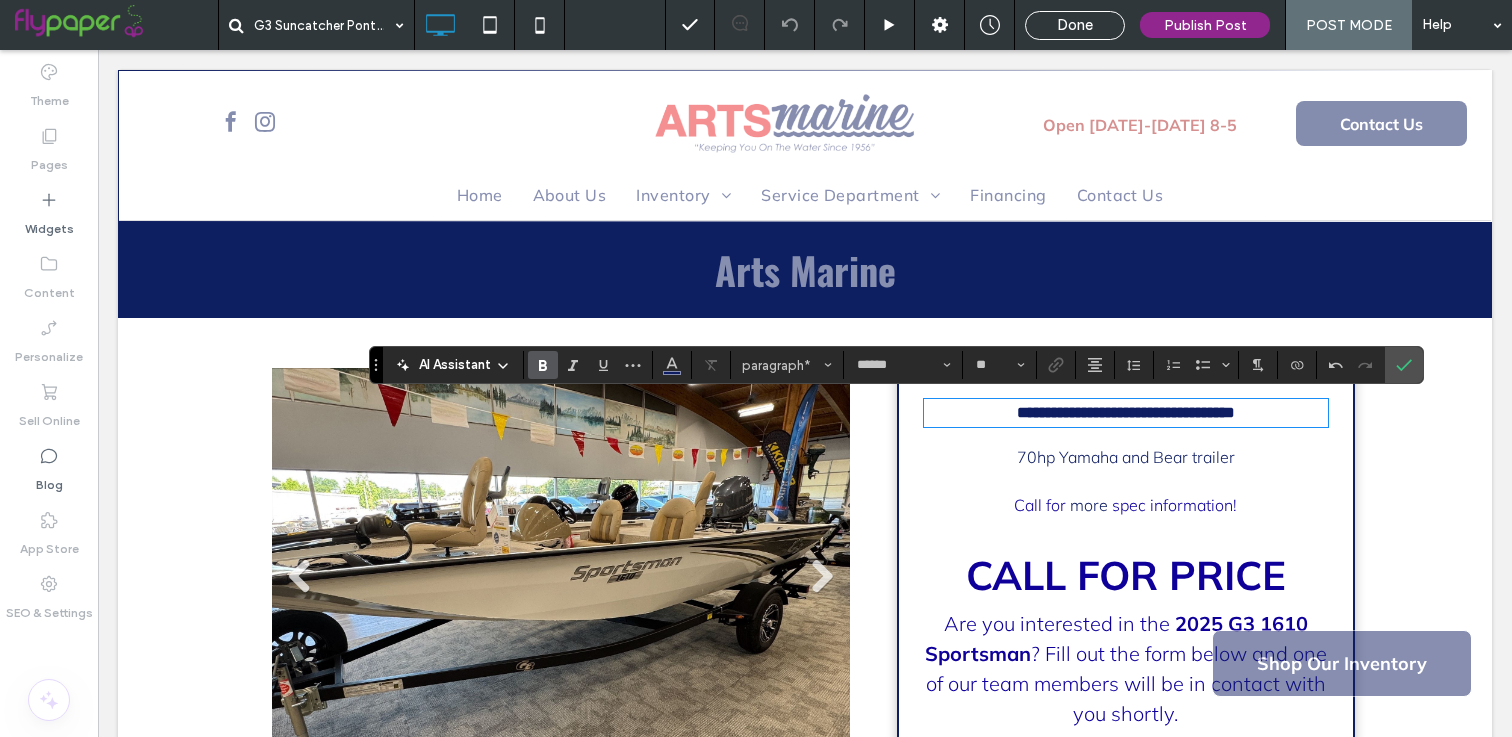 click on "**********" at bounding box center (1126, 412) 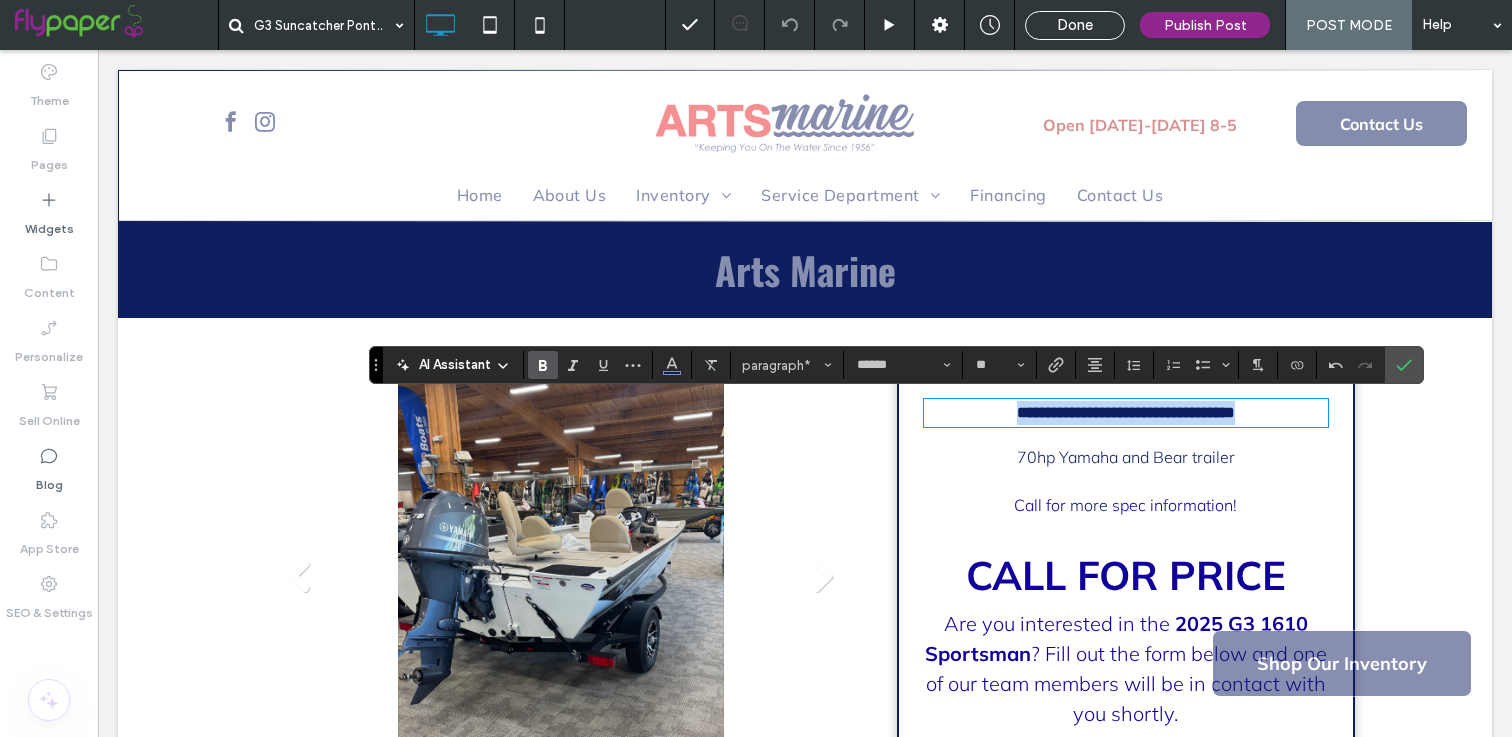 drag, startPoint x: 1308, startPoint y: 412, endPoint x: 904, endPoint y: 409, distance: 404.01114 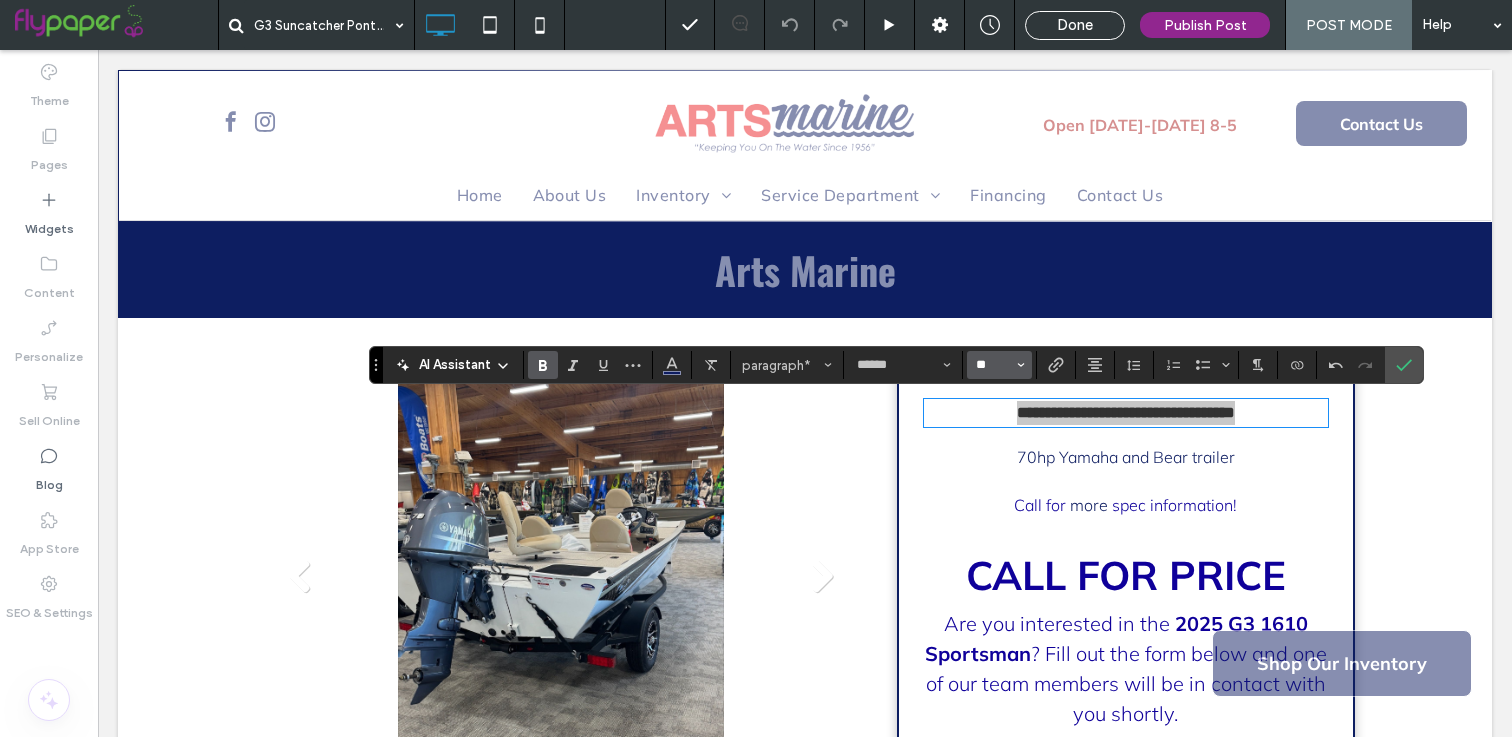 click on "**" at bounding box center [993, 365] 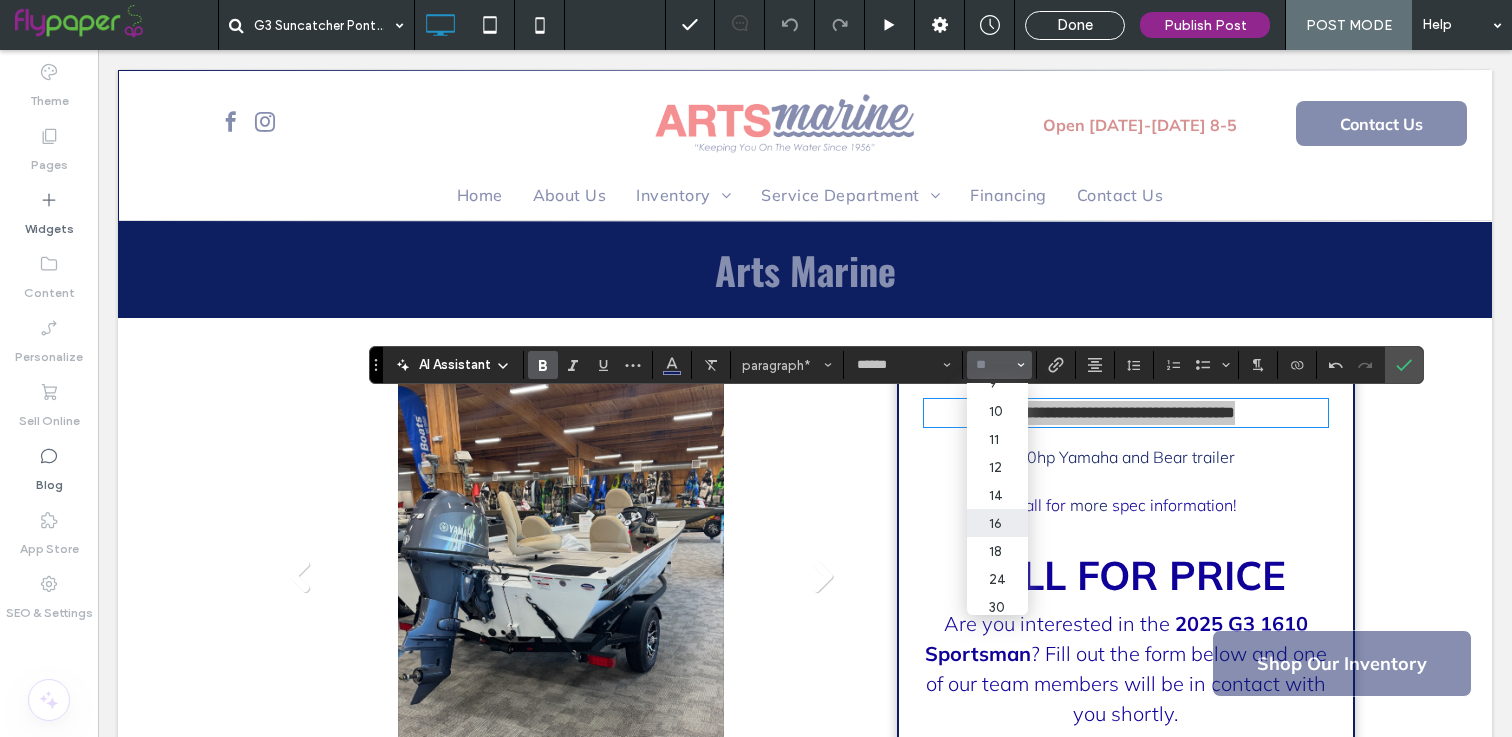 scroll, scrollTop: 63, scrollLeft: 0, axis: vertical 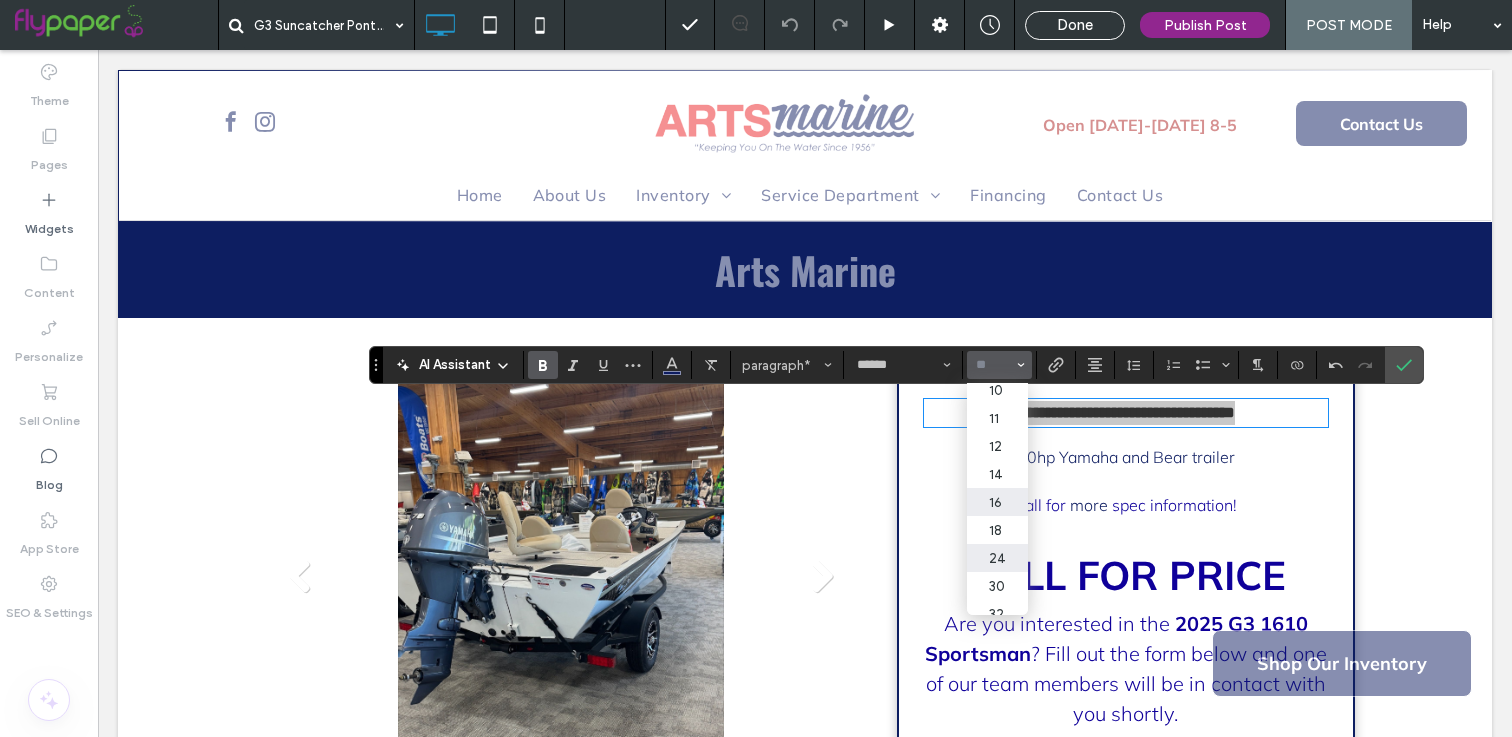 click on "24" at bounding box center (997, 558) 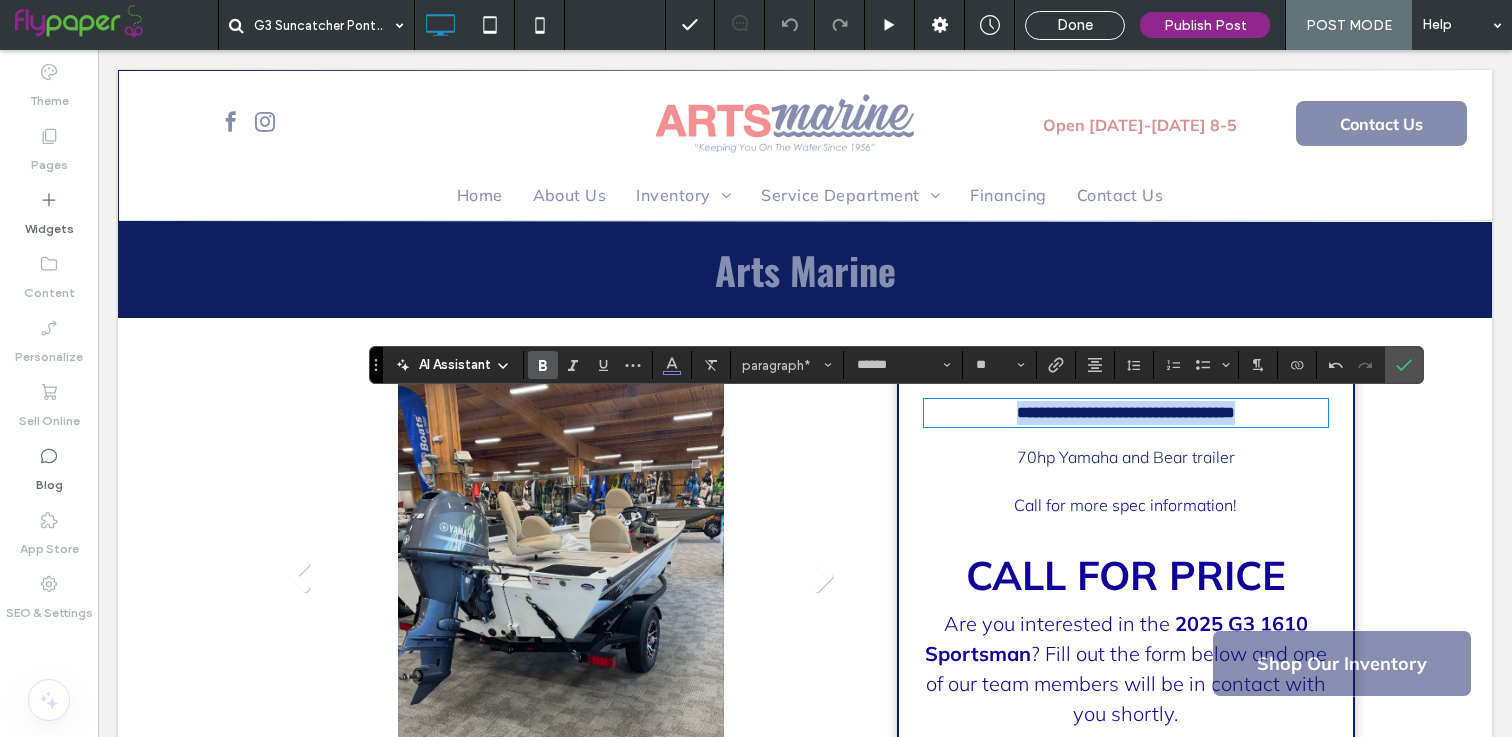 type on "**" 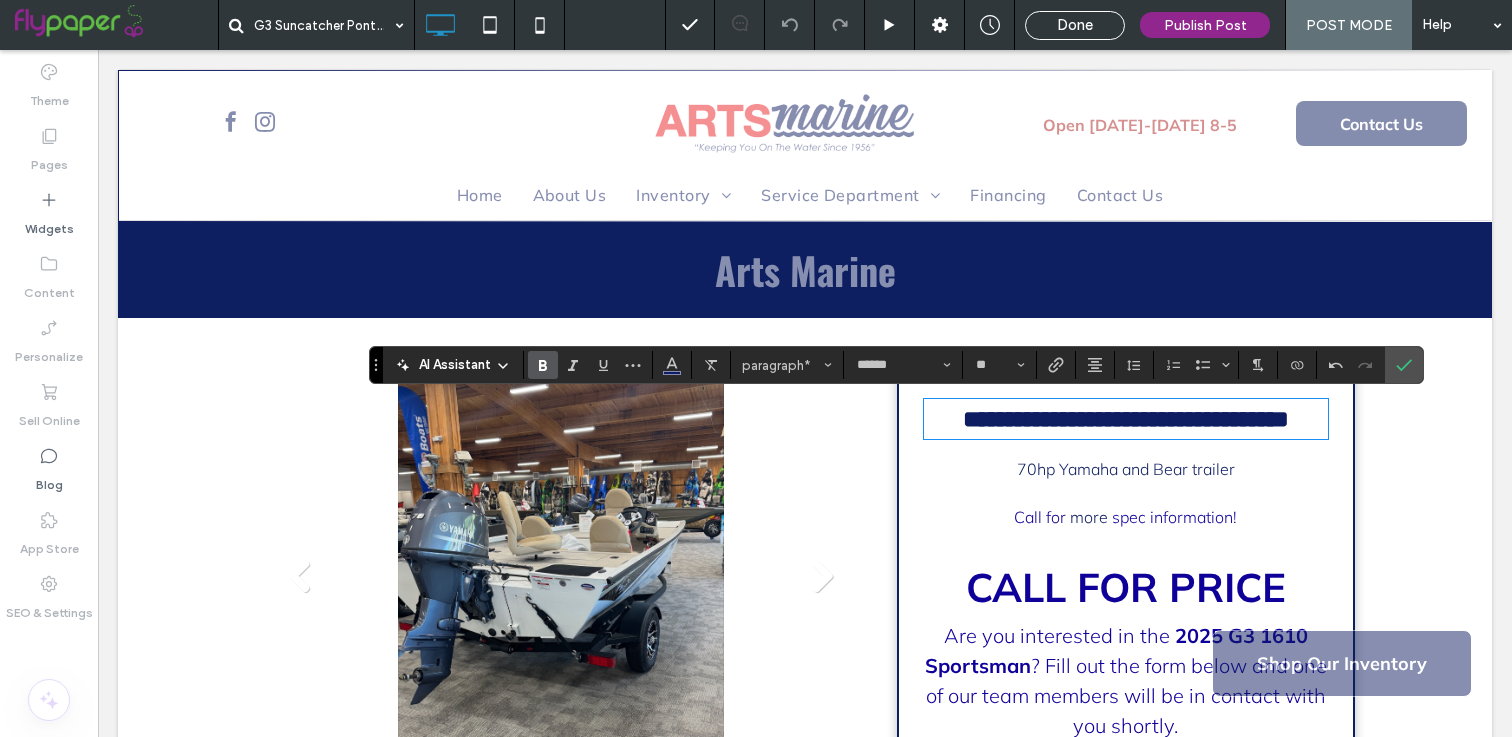 click on "**********" at bounding box center (1126, 419) 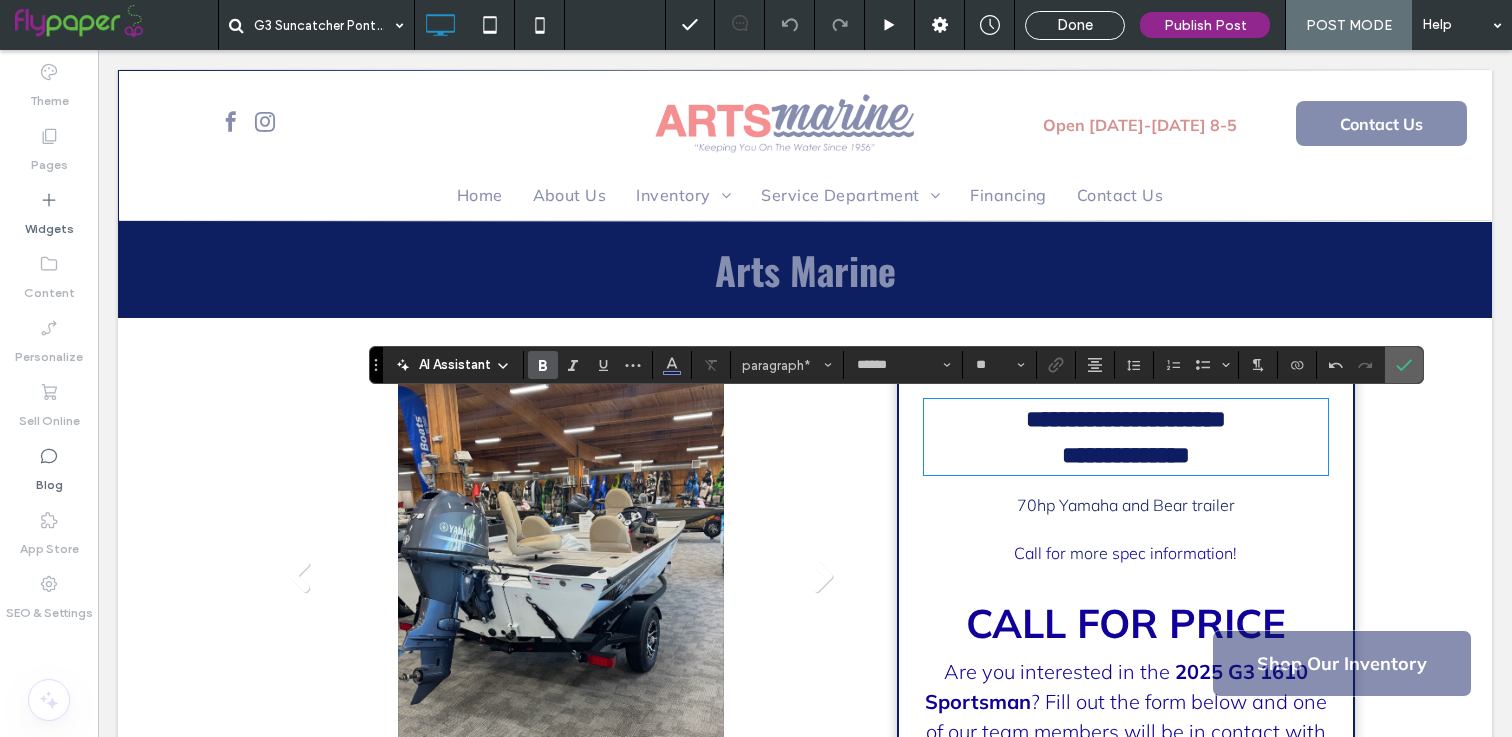 click 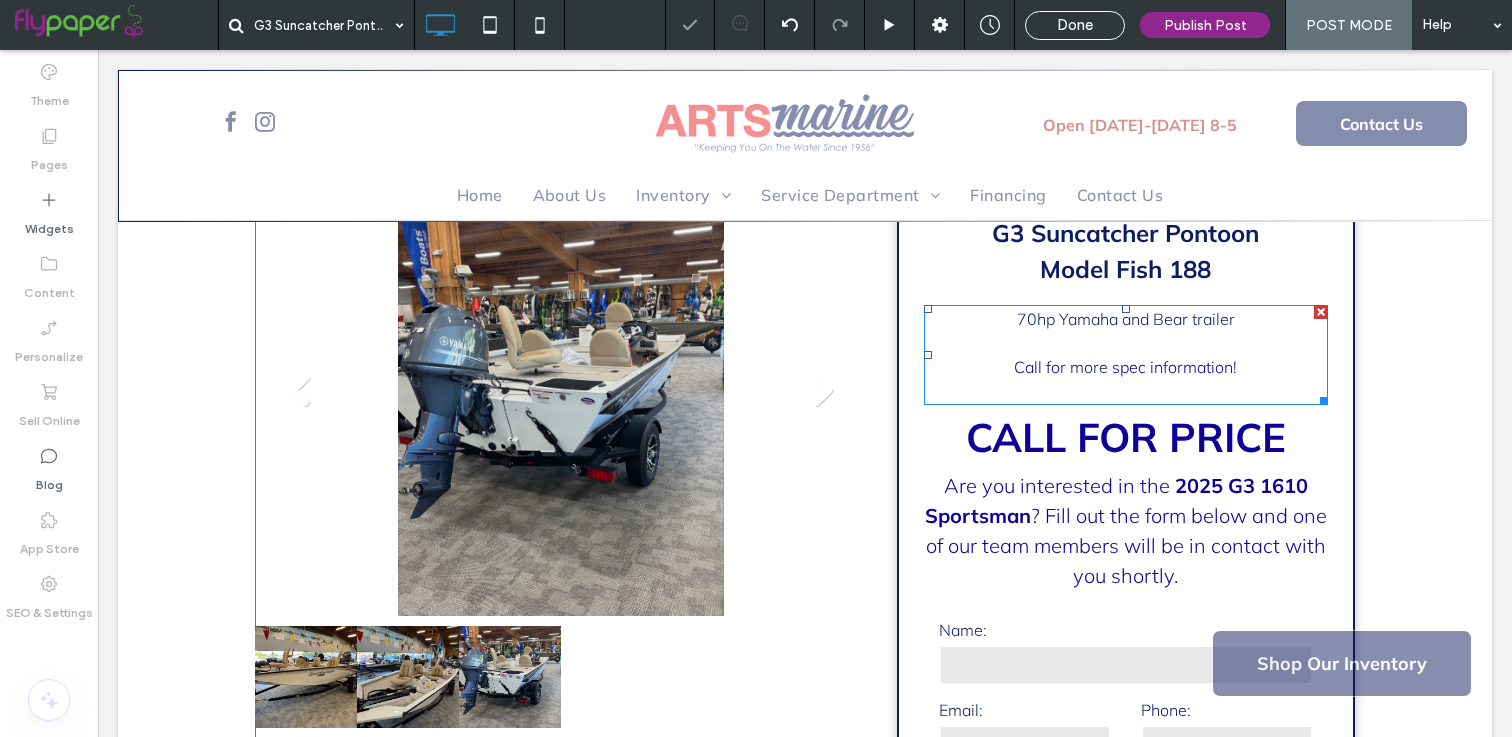 scroll, scrollTop: 192, scrollLeft: 0, axis: vertical 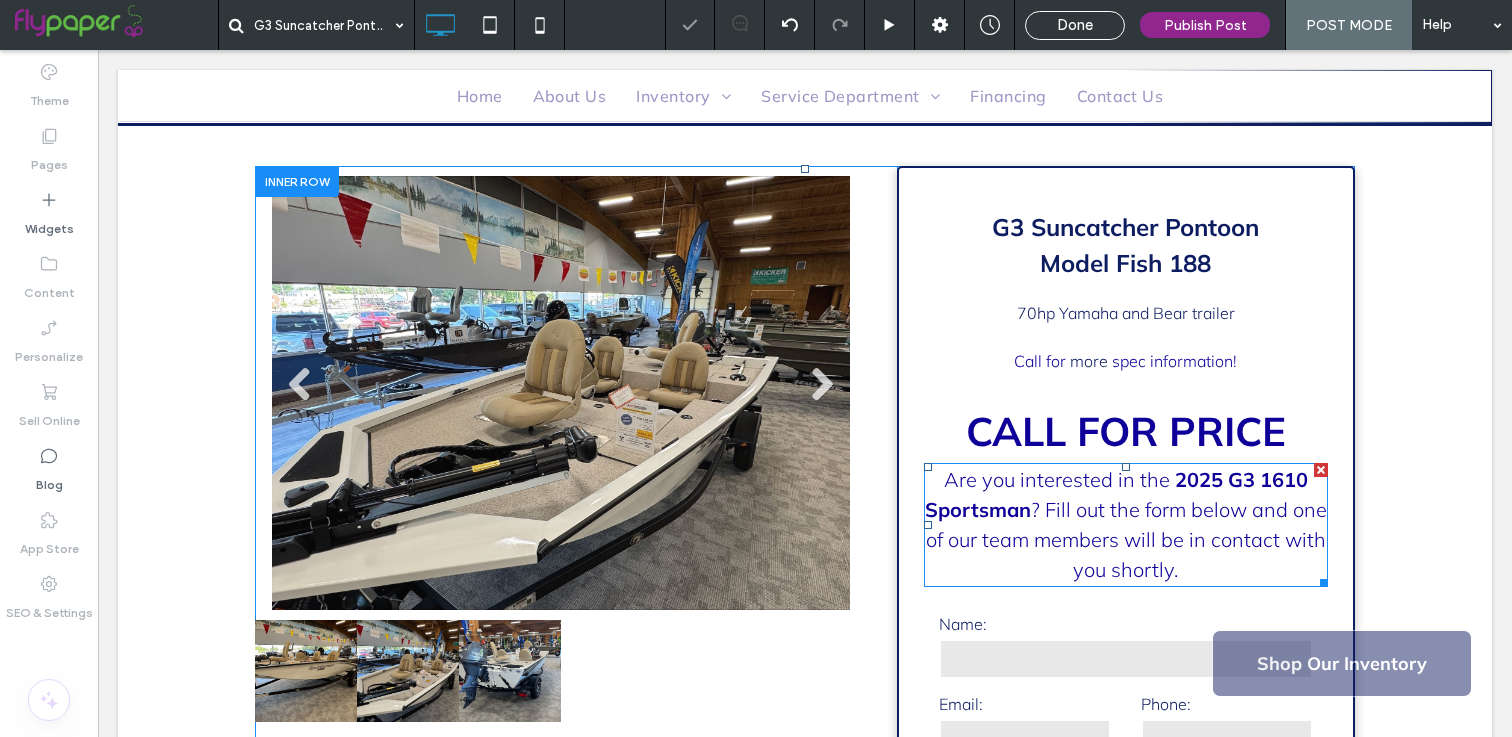 click on "2025 G3 1610 Sportsman" at bounding box center [1116, 494] 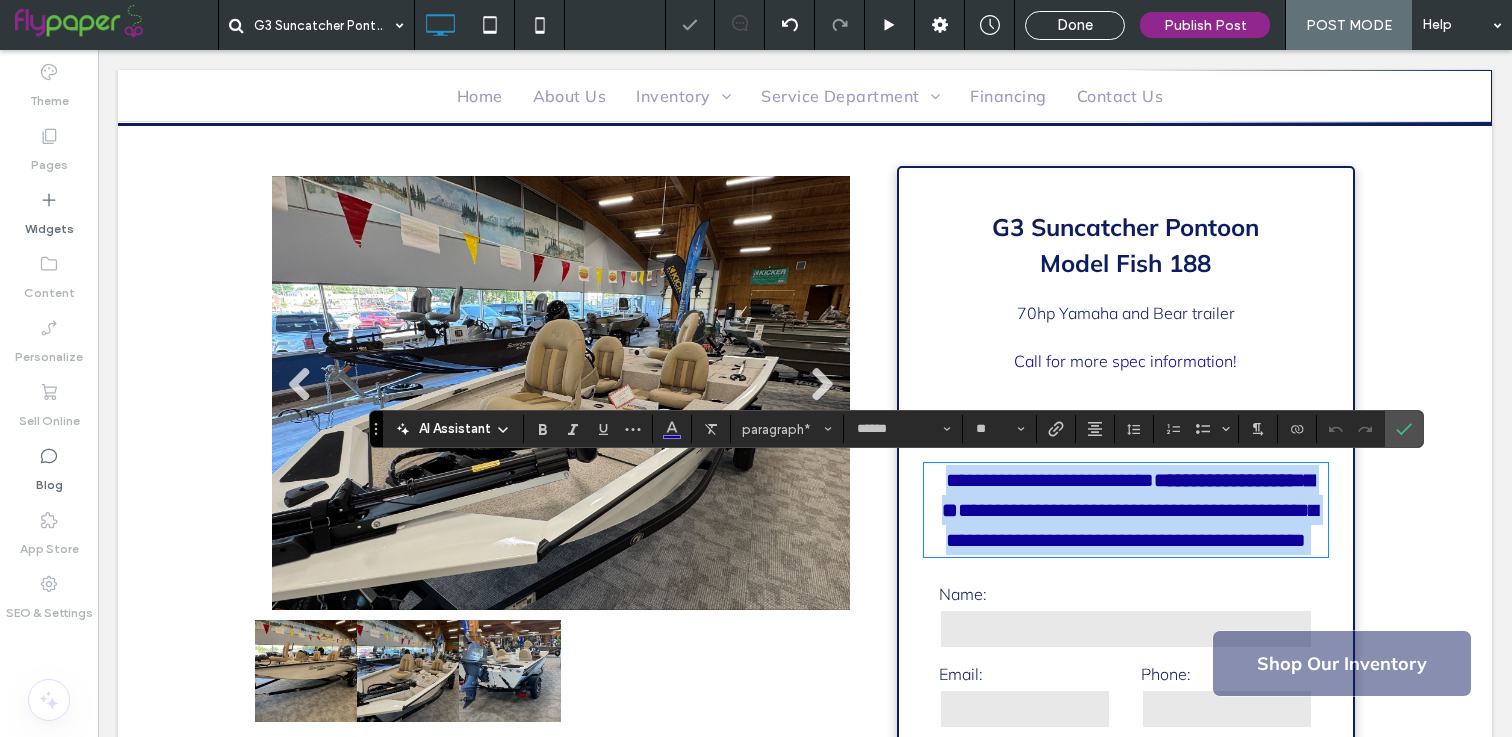 click on "**********" at bounding box center (1128, 495) 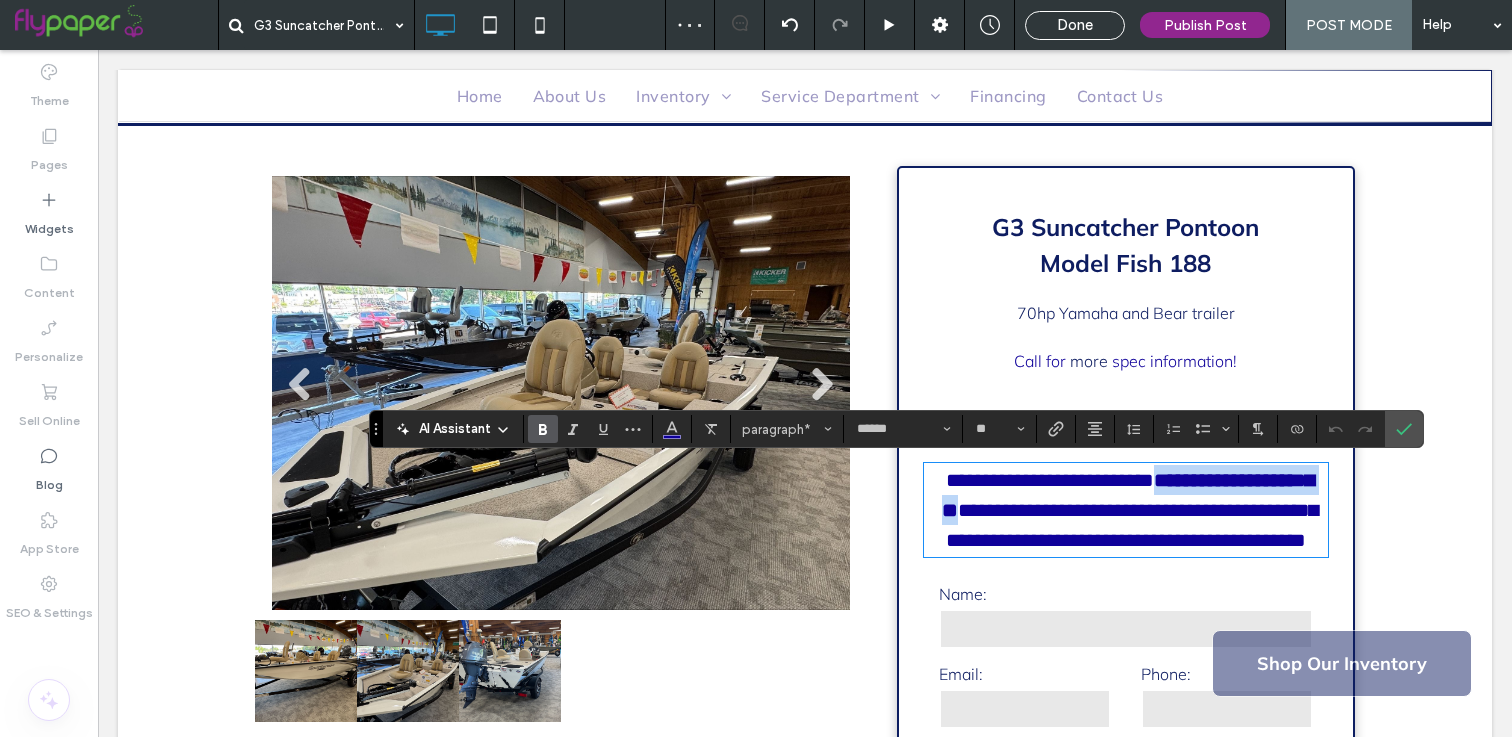 drag, startPoint x: 1177, startPoint y: 482, endPoint x: 1031, endPoint y: 500, distance: 147.10541 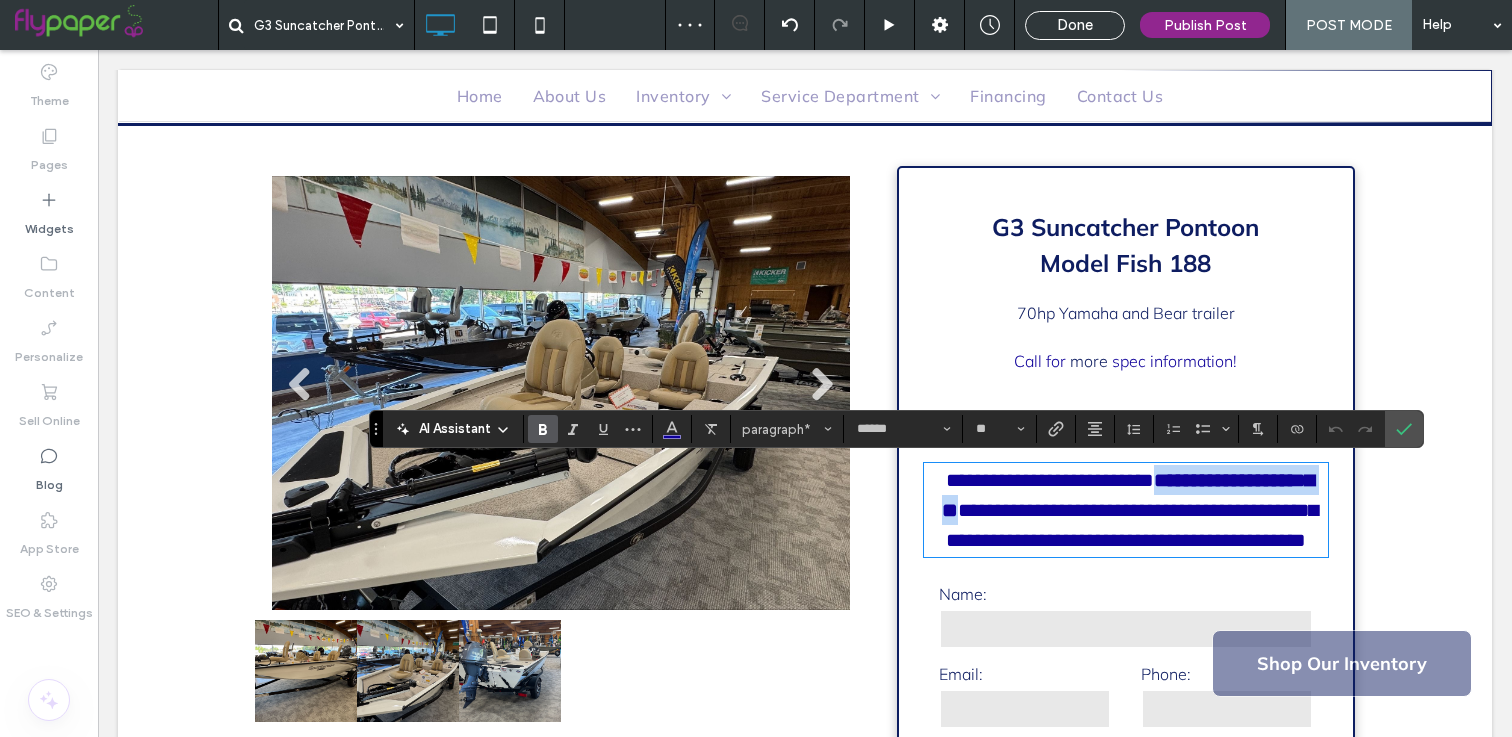 click on "**********" at bounding box center (1126, 510) 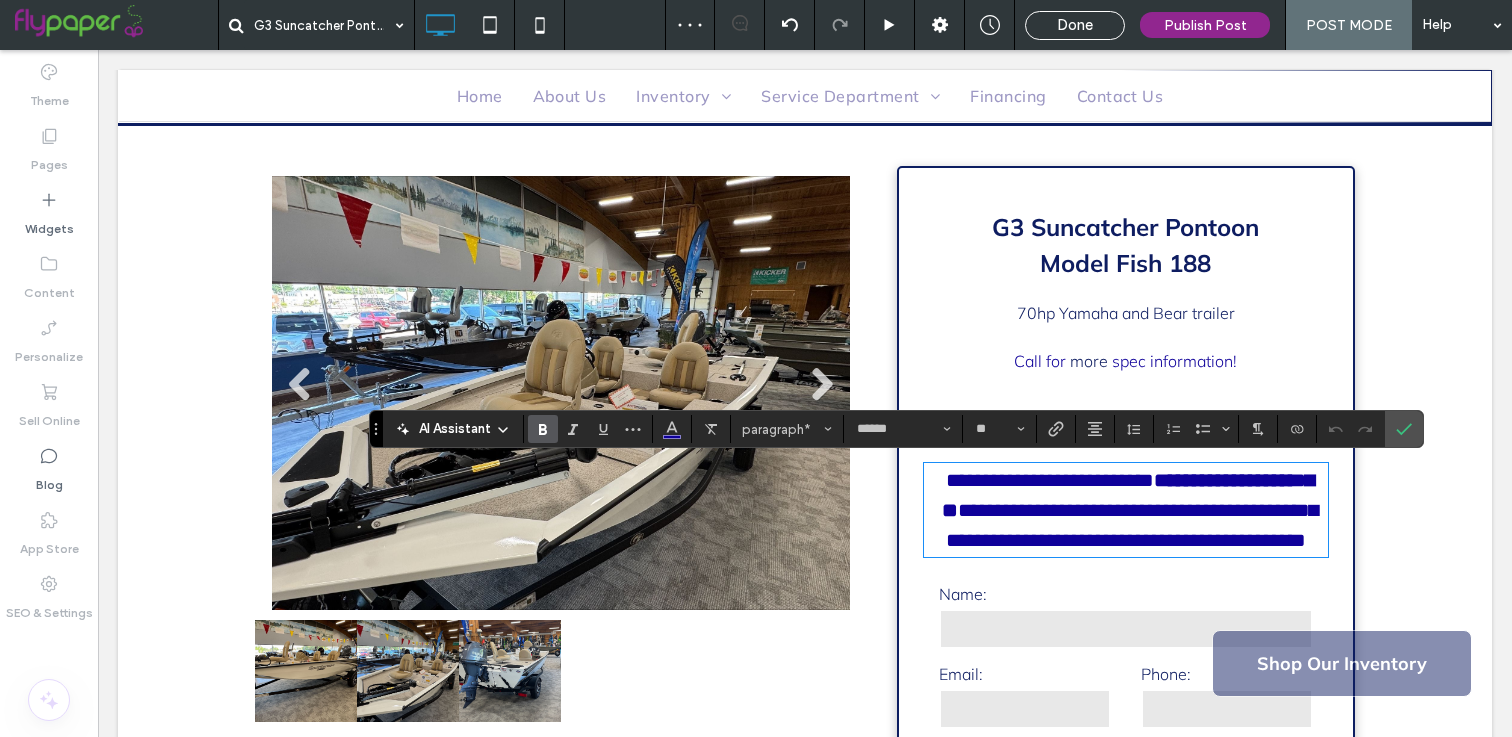 scroll, scrollTop: 0, scrollLeft: 0, axis: both 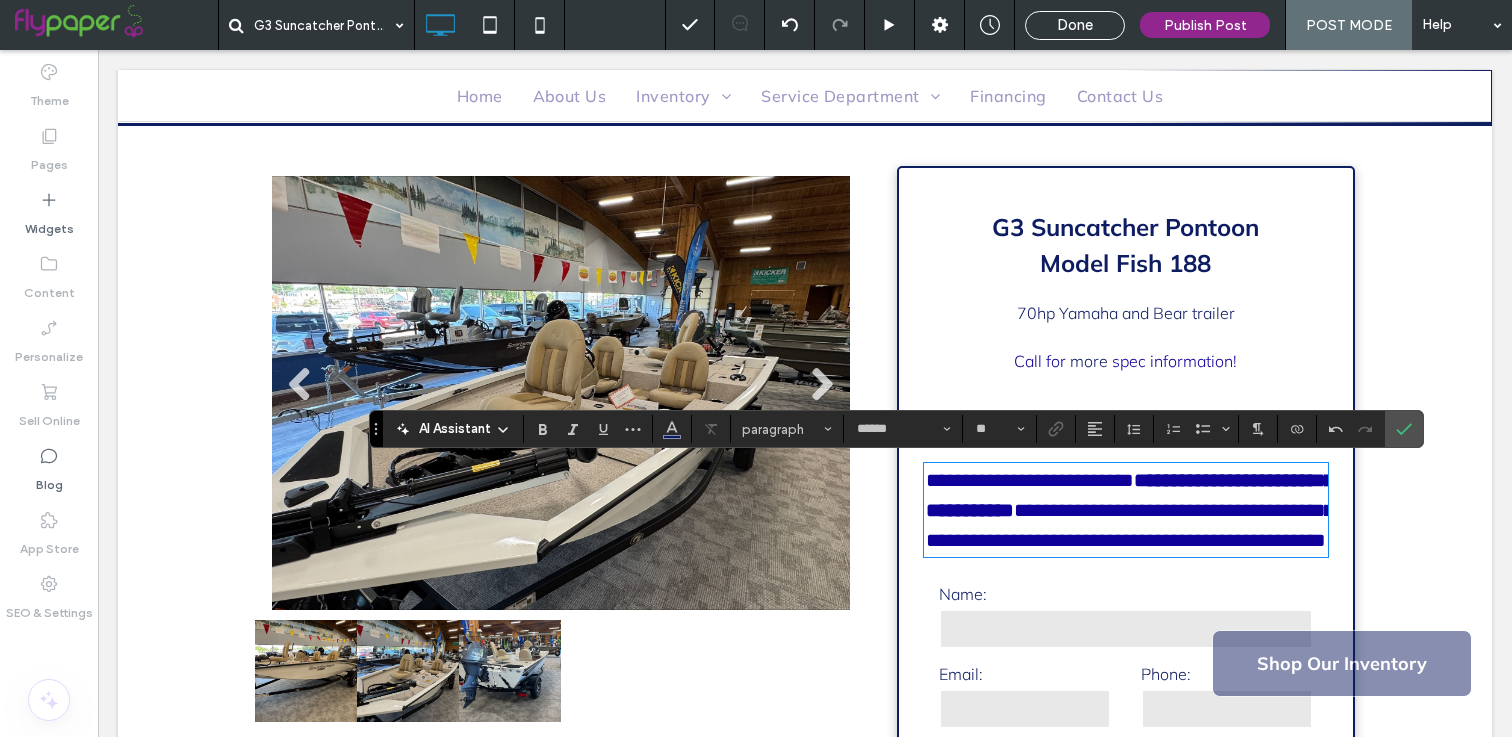 type on "**" 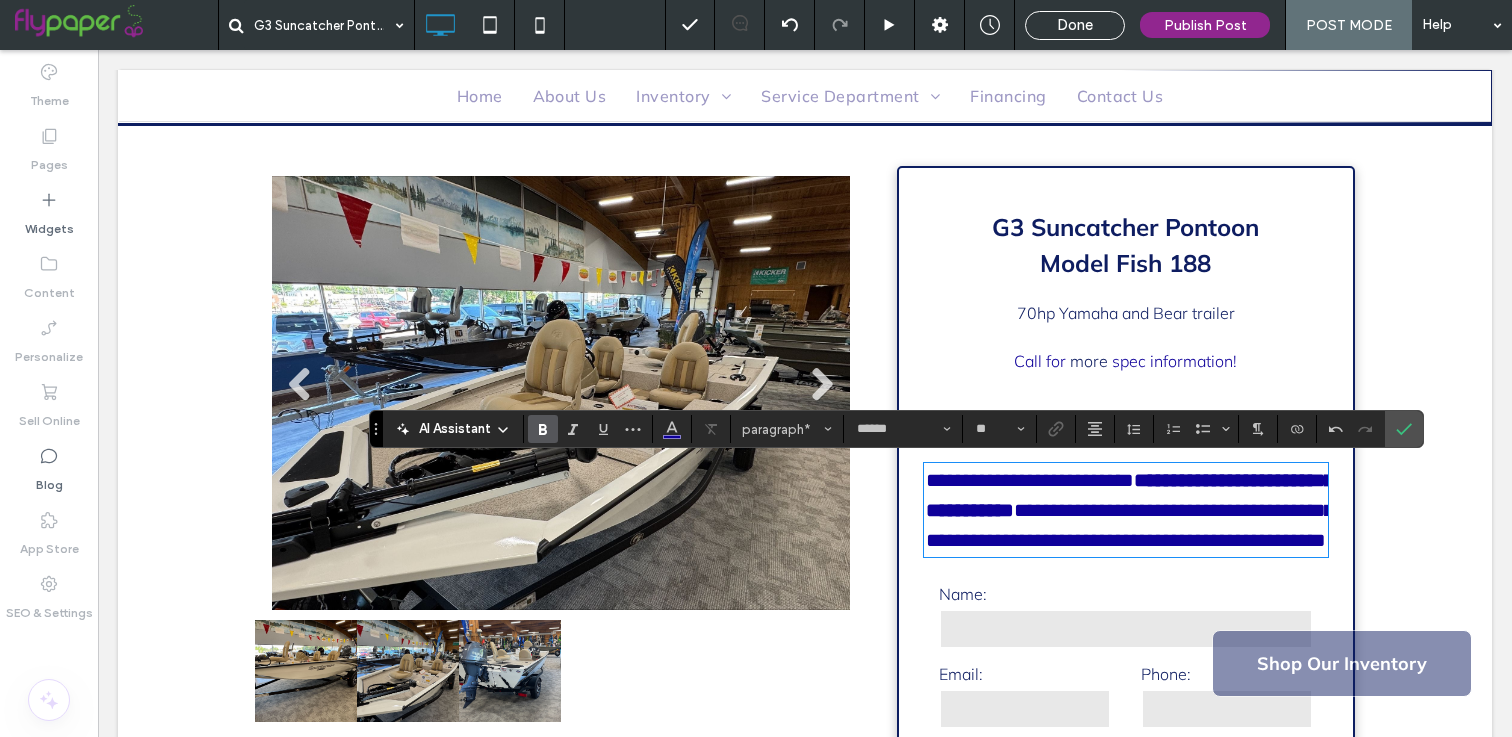 type 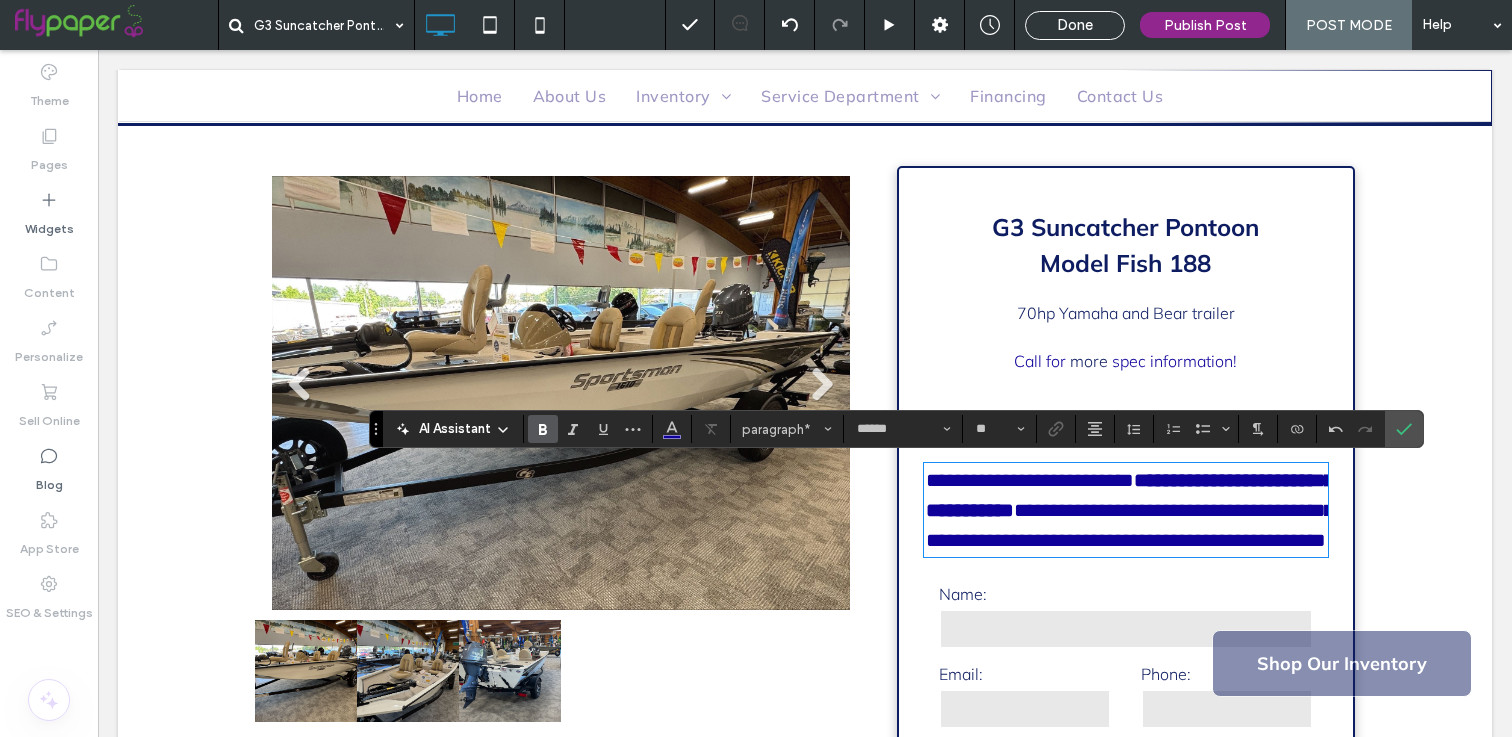 click on "**********" at bounding box center [1130, 495] 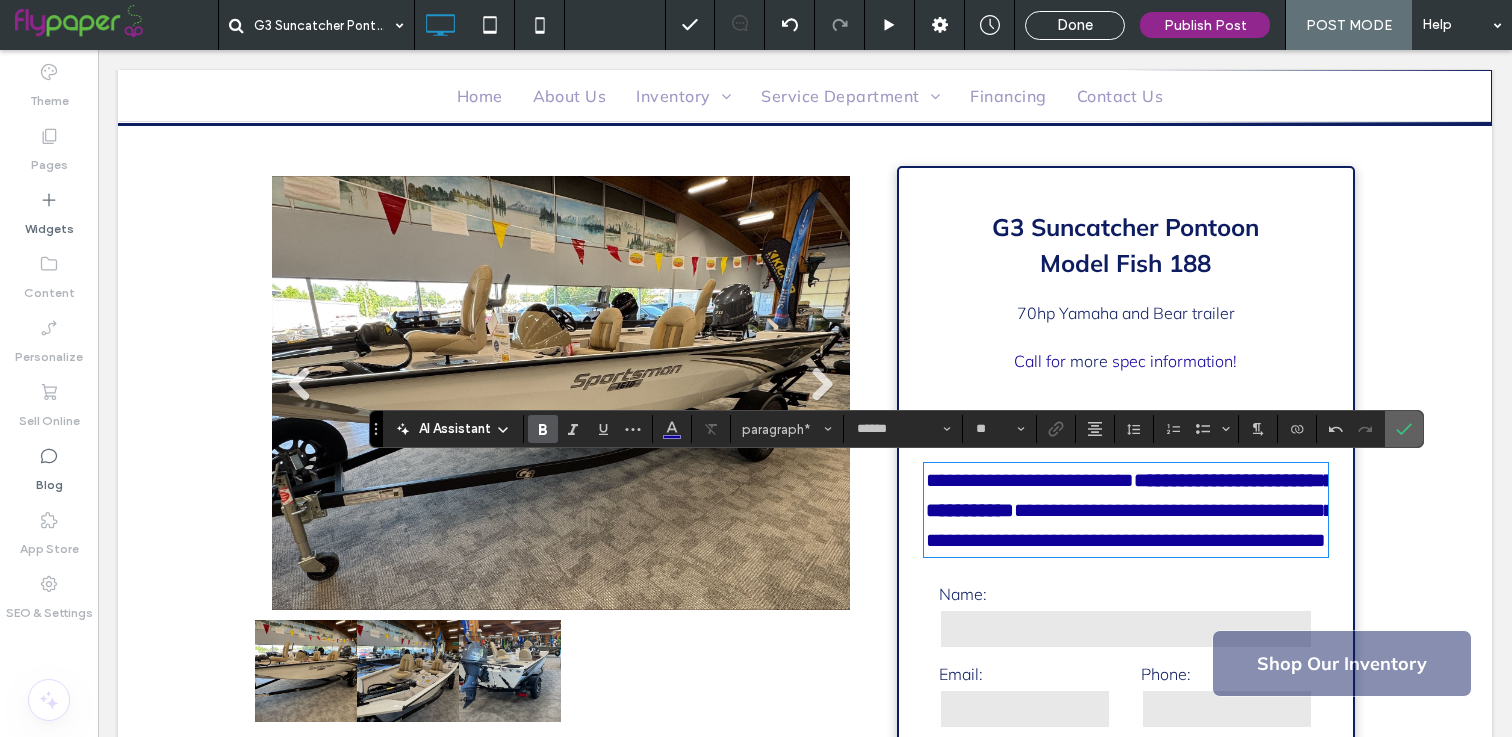 click at bounding box center (1404, 429) 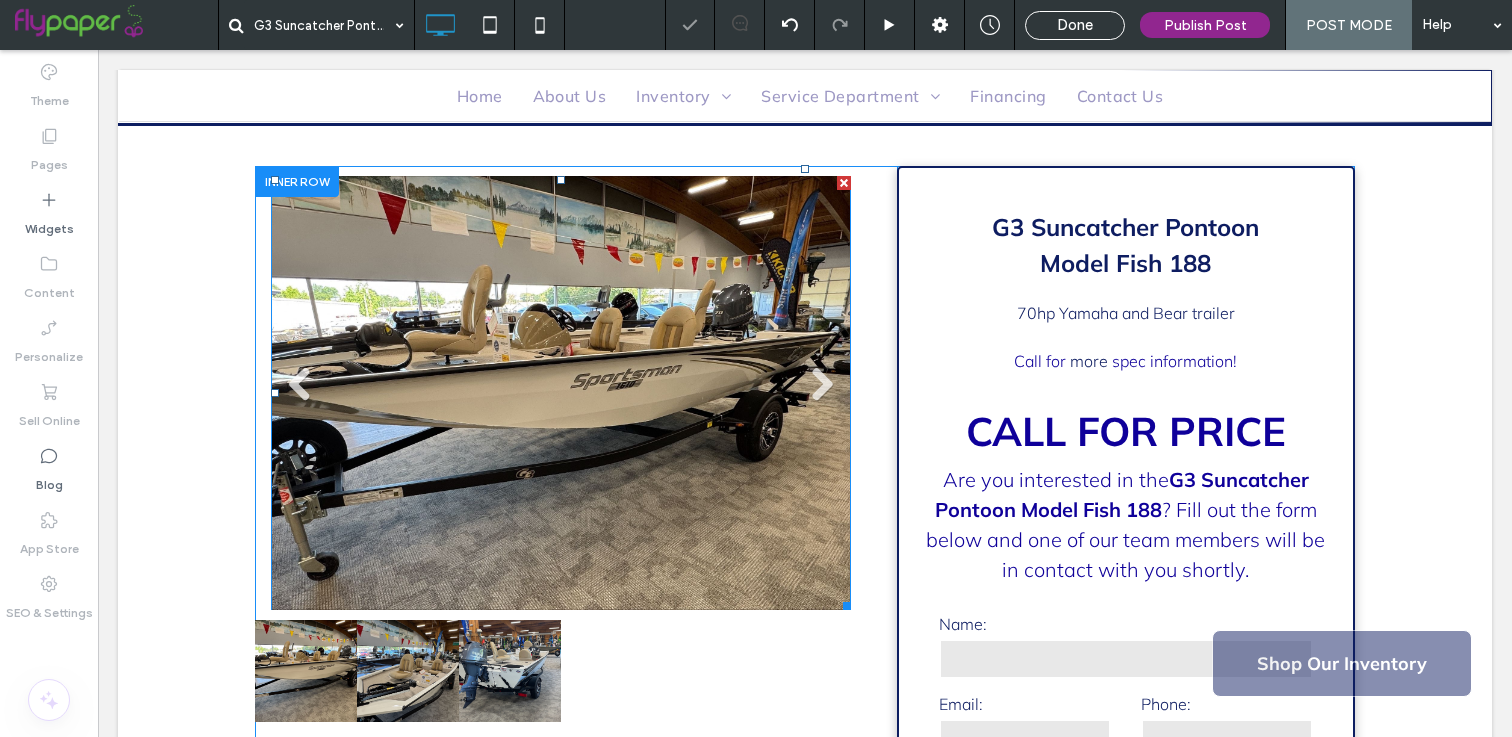 click on "Slide title
Write your caption here
Button" at bounding box center [561, 393] 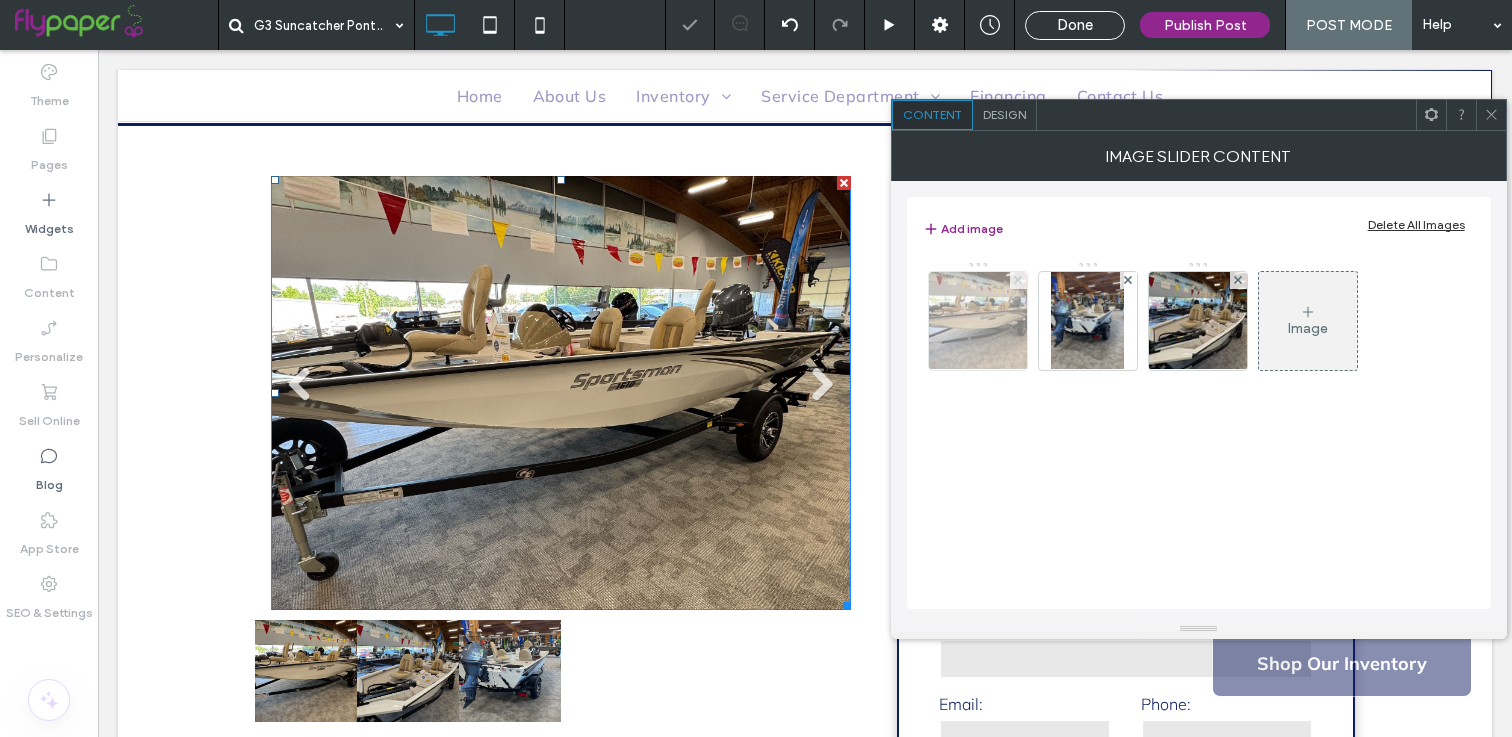 click 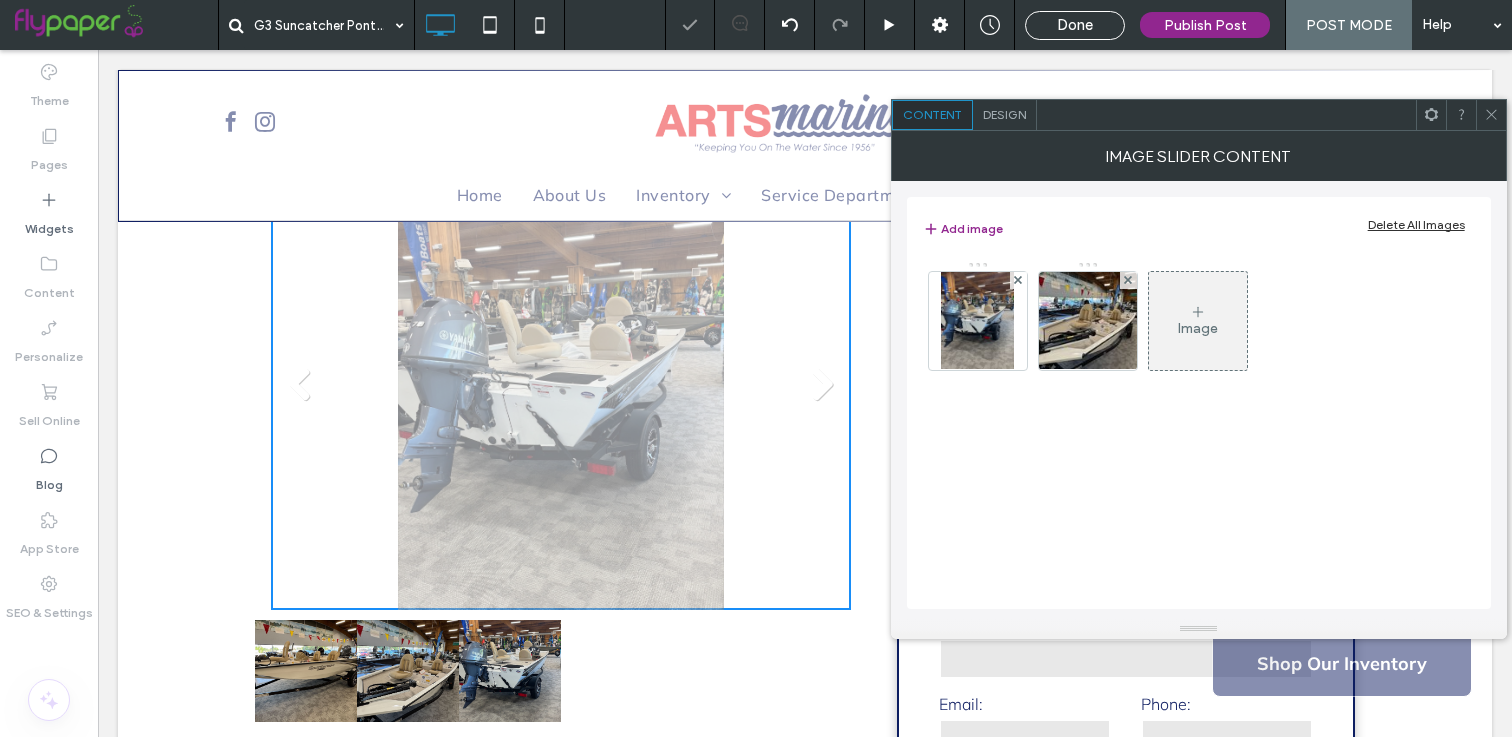 click 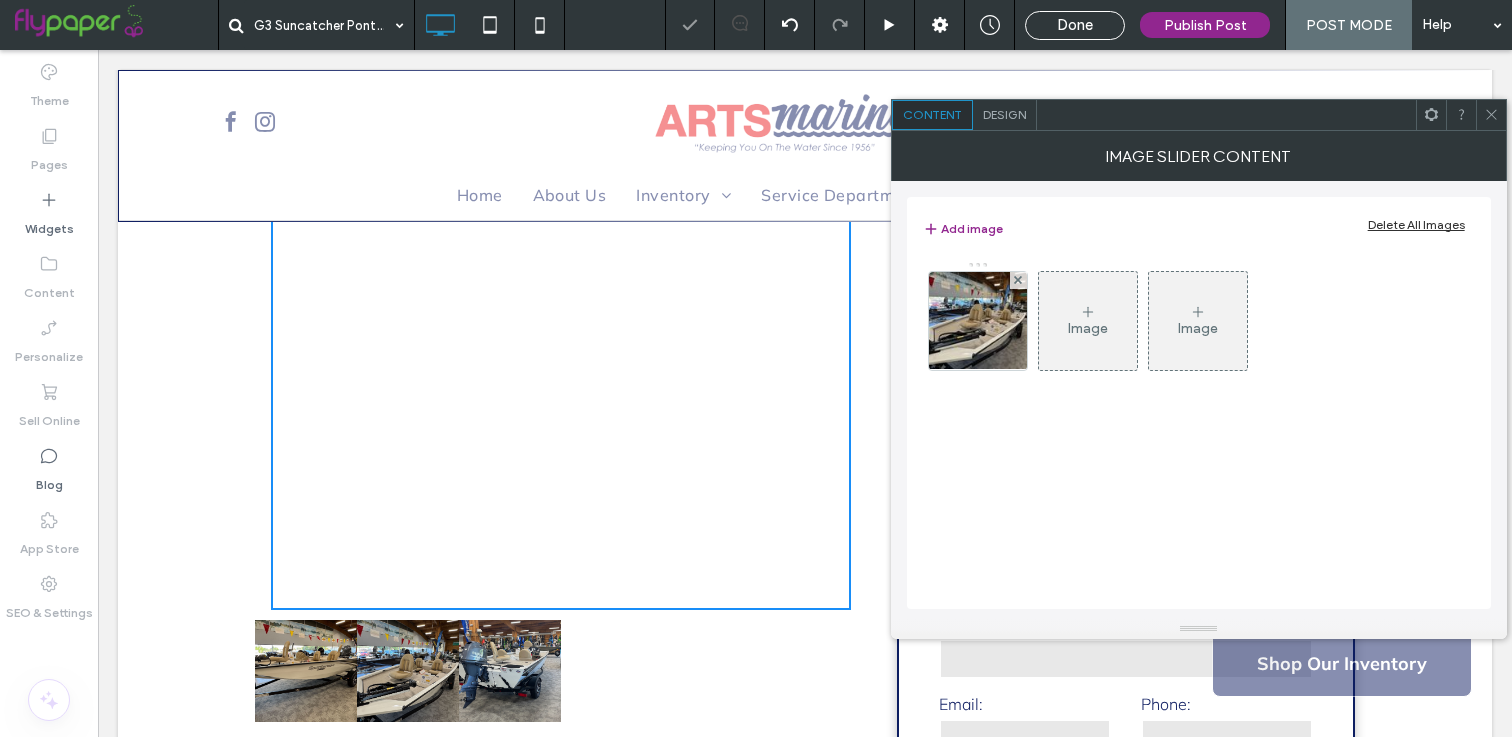 click 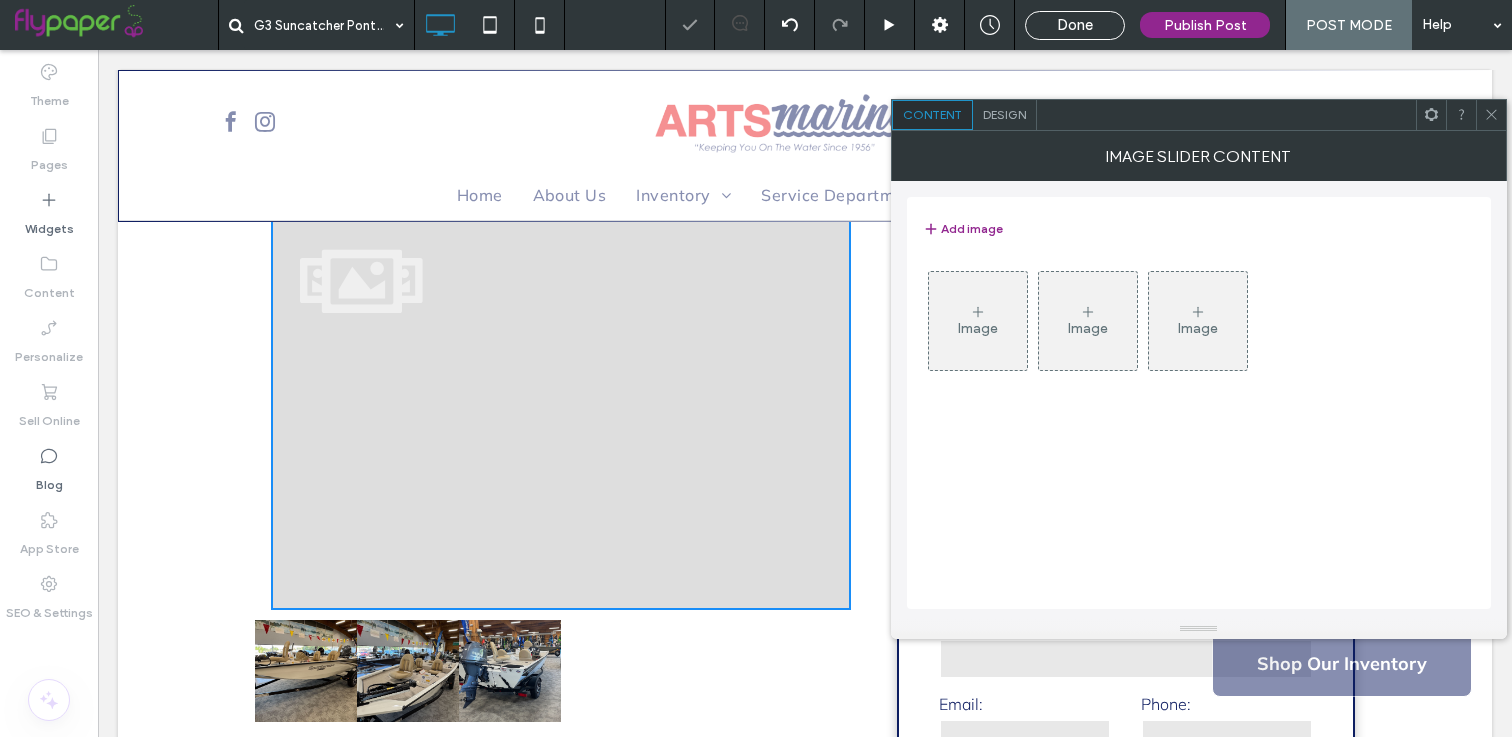click on "Image" at bounding box center (978, 328) 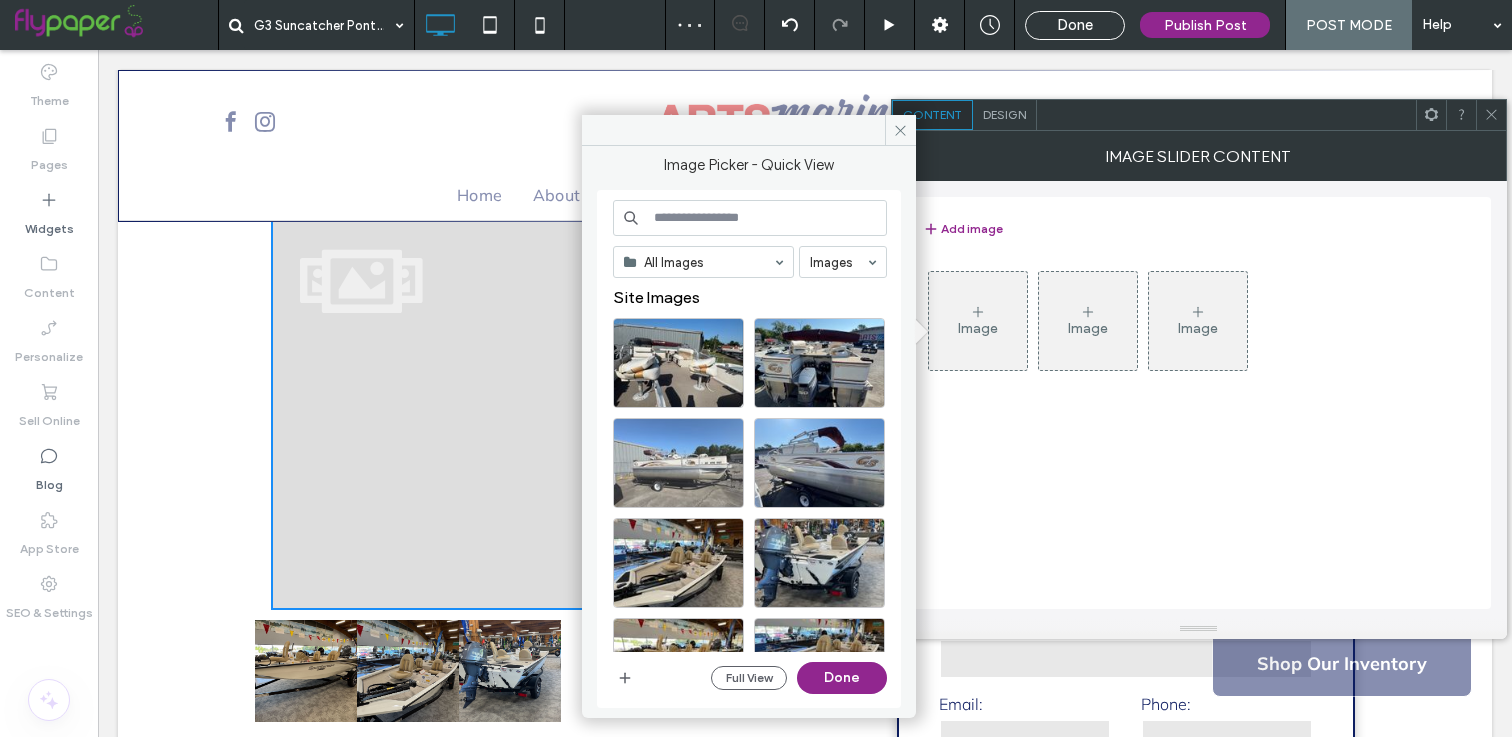 click at bounding box center [678, 463] 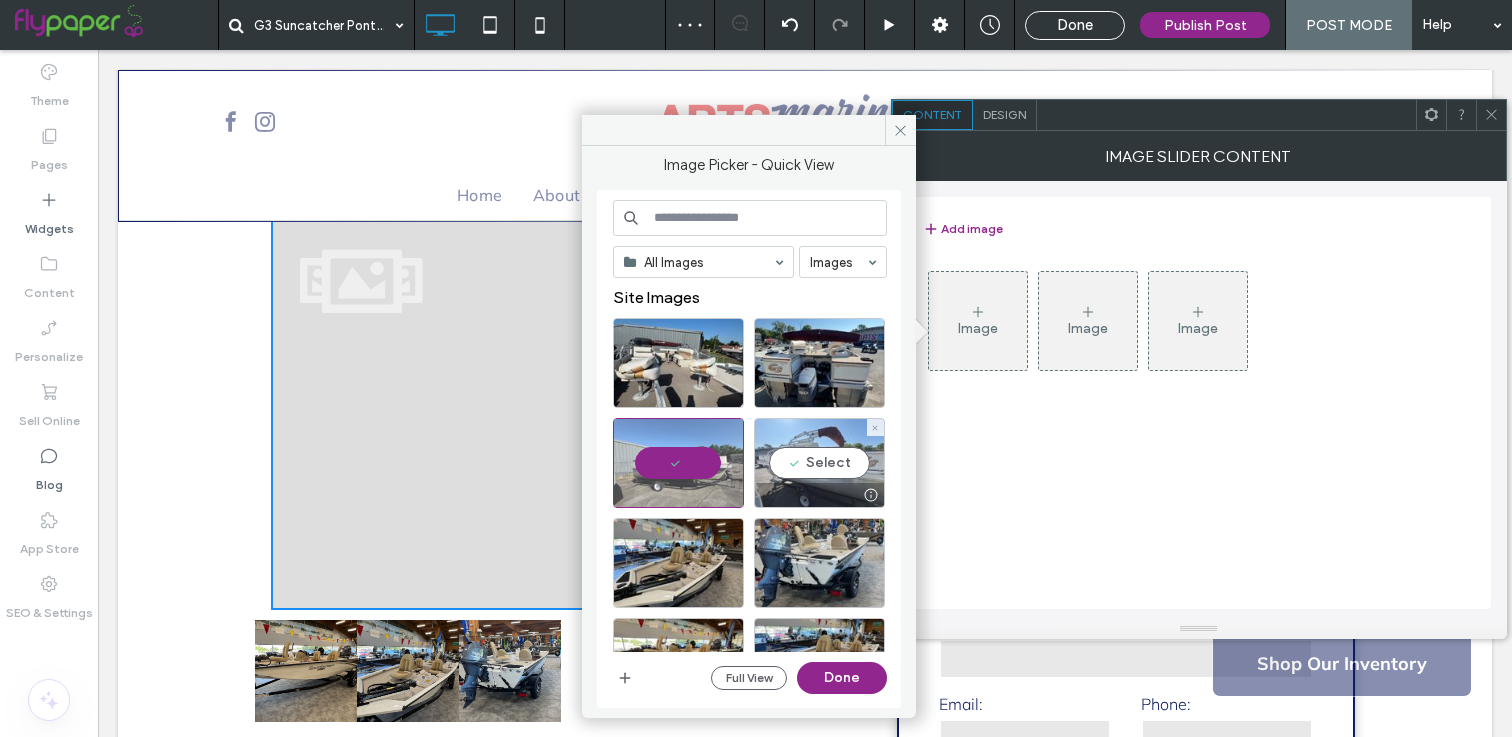 click on "Select" at bounding box center [819, 463] 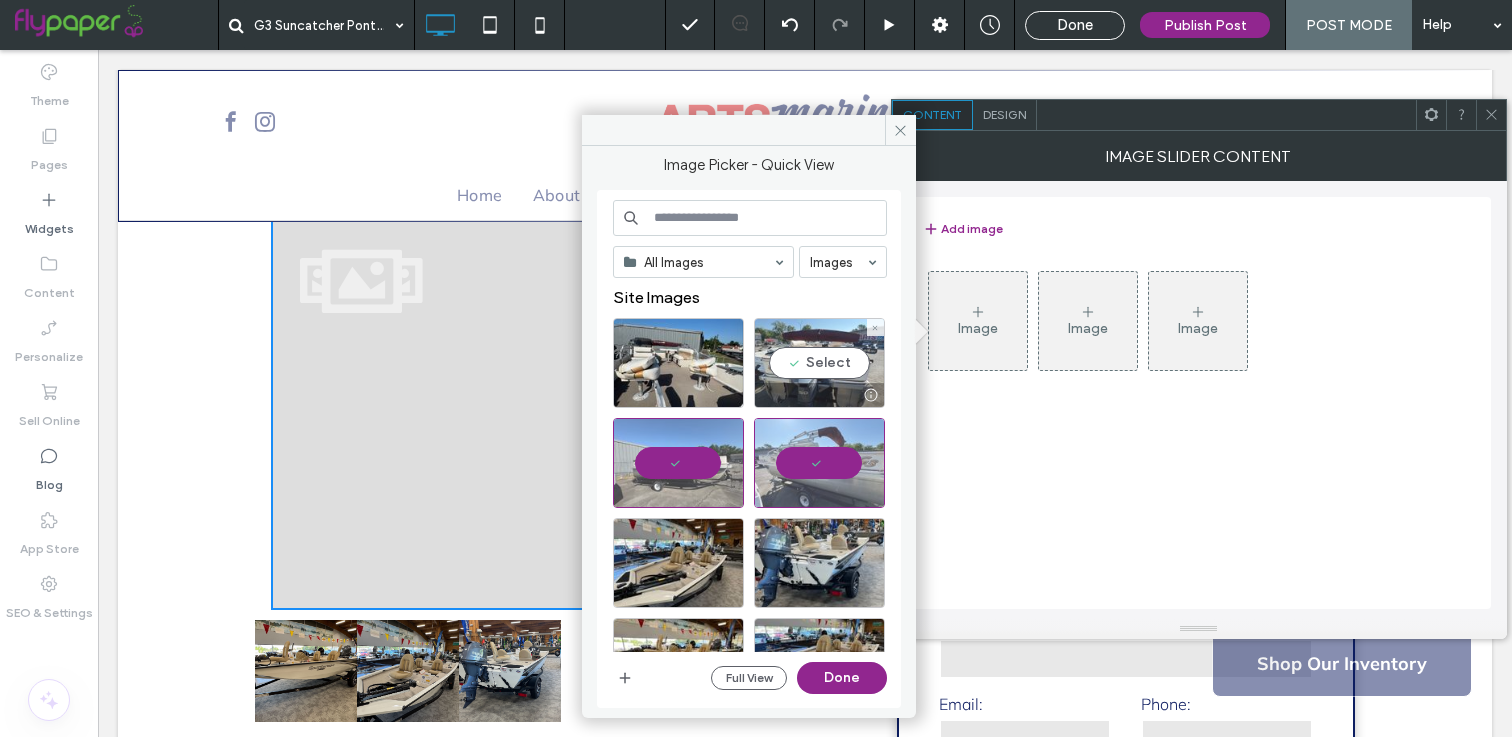 click on "Select" at bounding box center (819, 363) 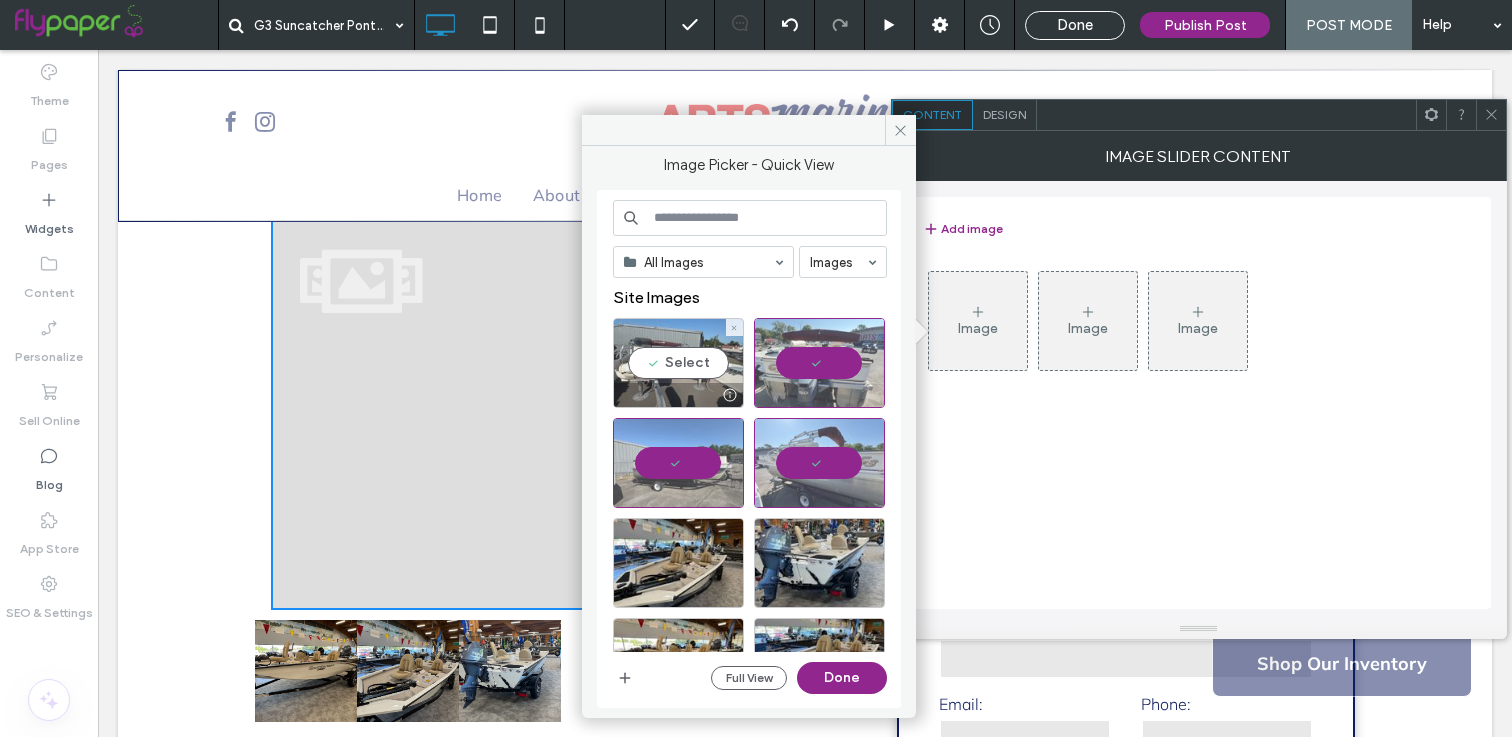click on "Select" at bounding box center [678, 363] 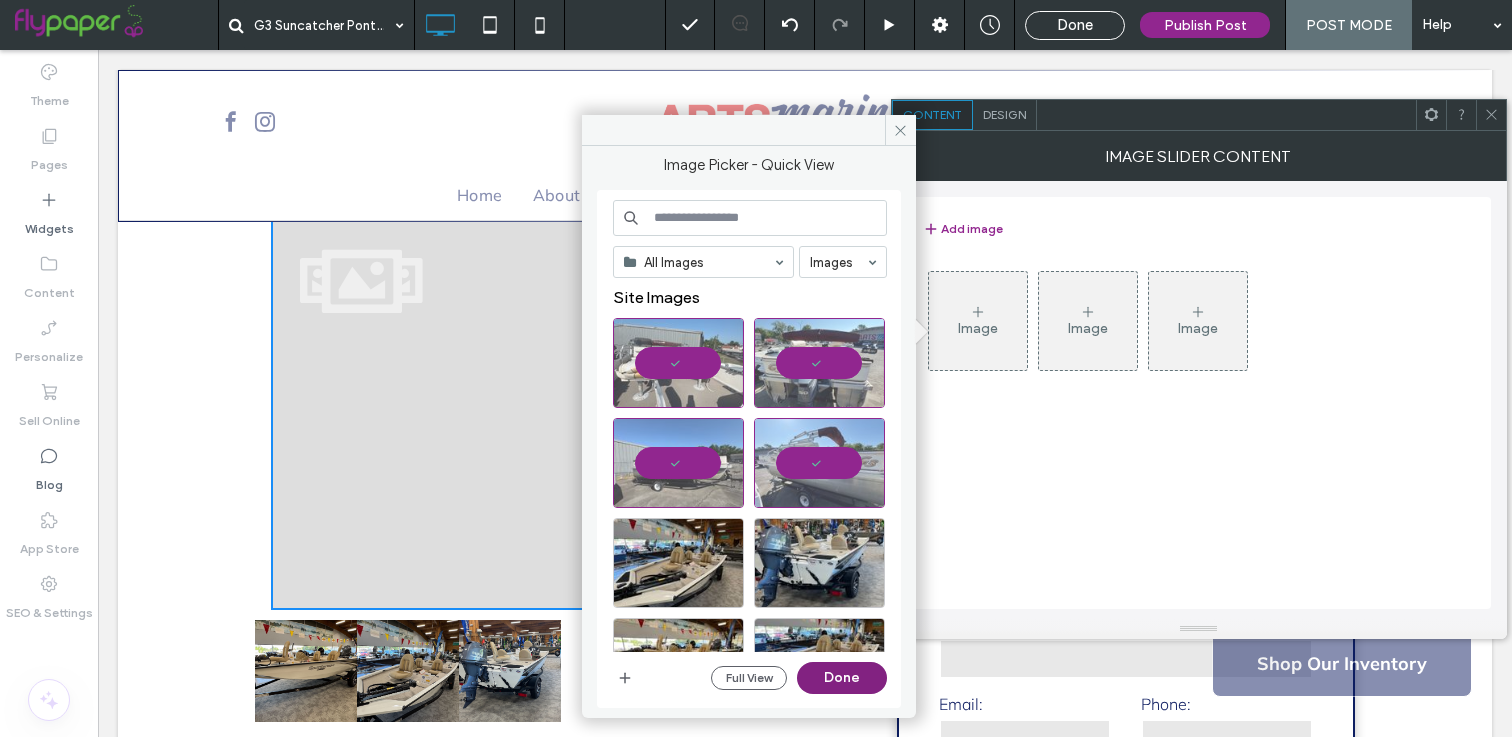 click on "Done" at bounding box center (842, 678) 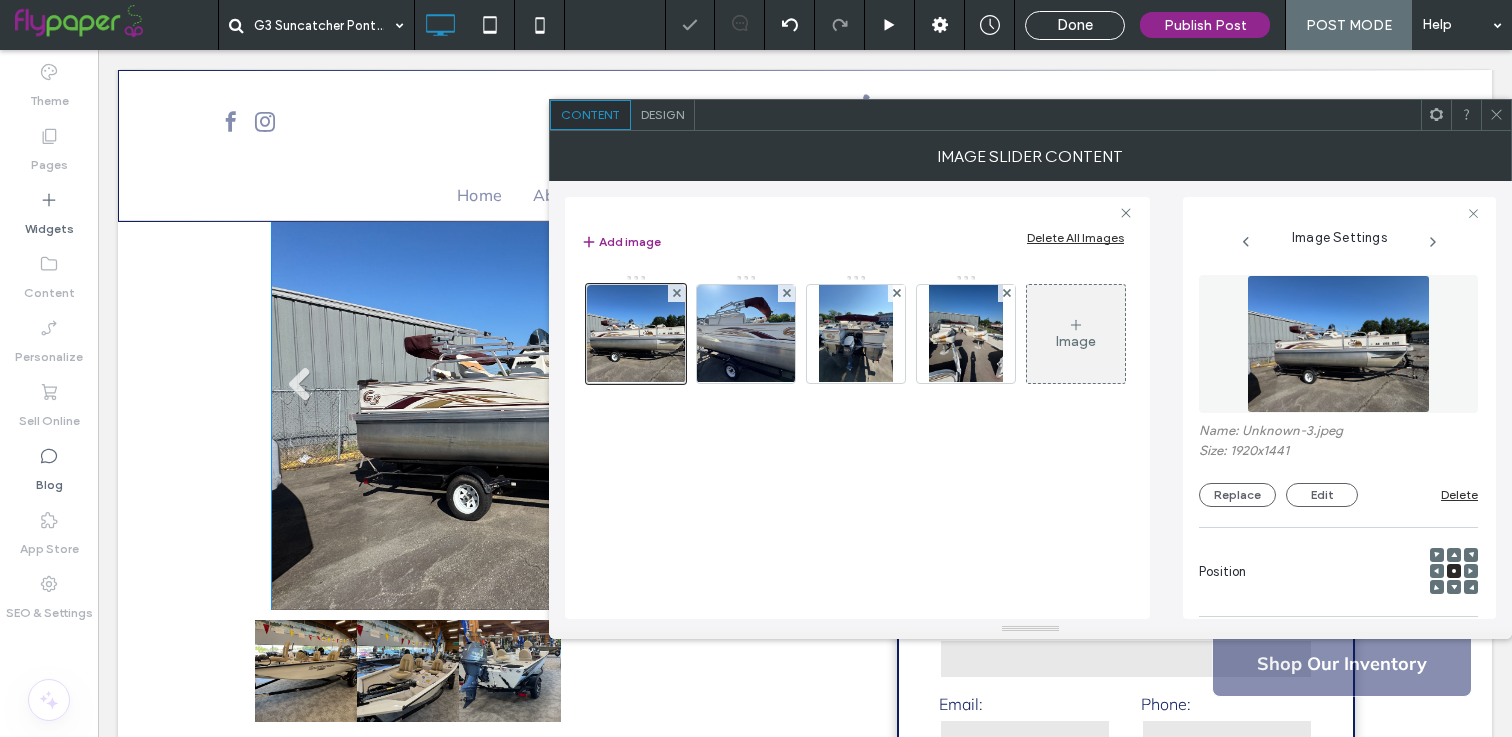 click at bounding box center (408, 671) 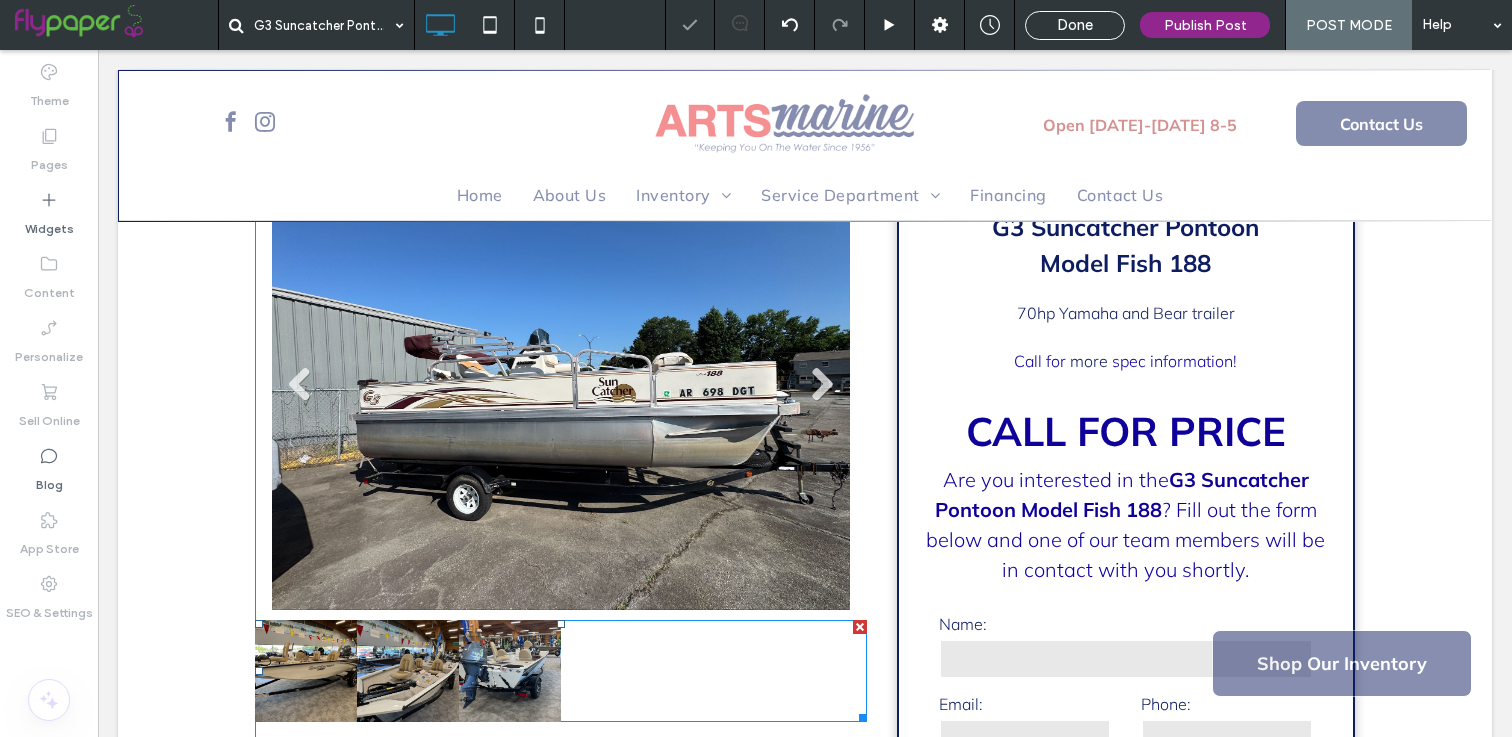 click at bounding box center [408, 671] 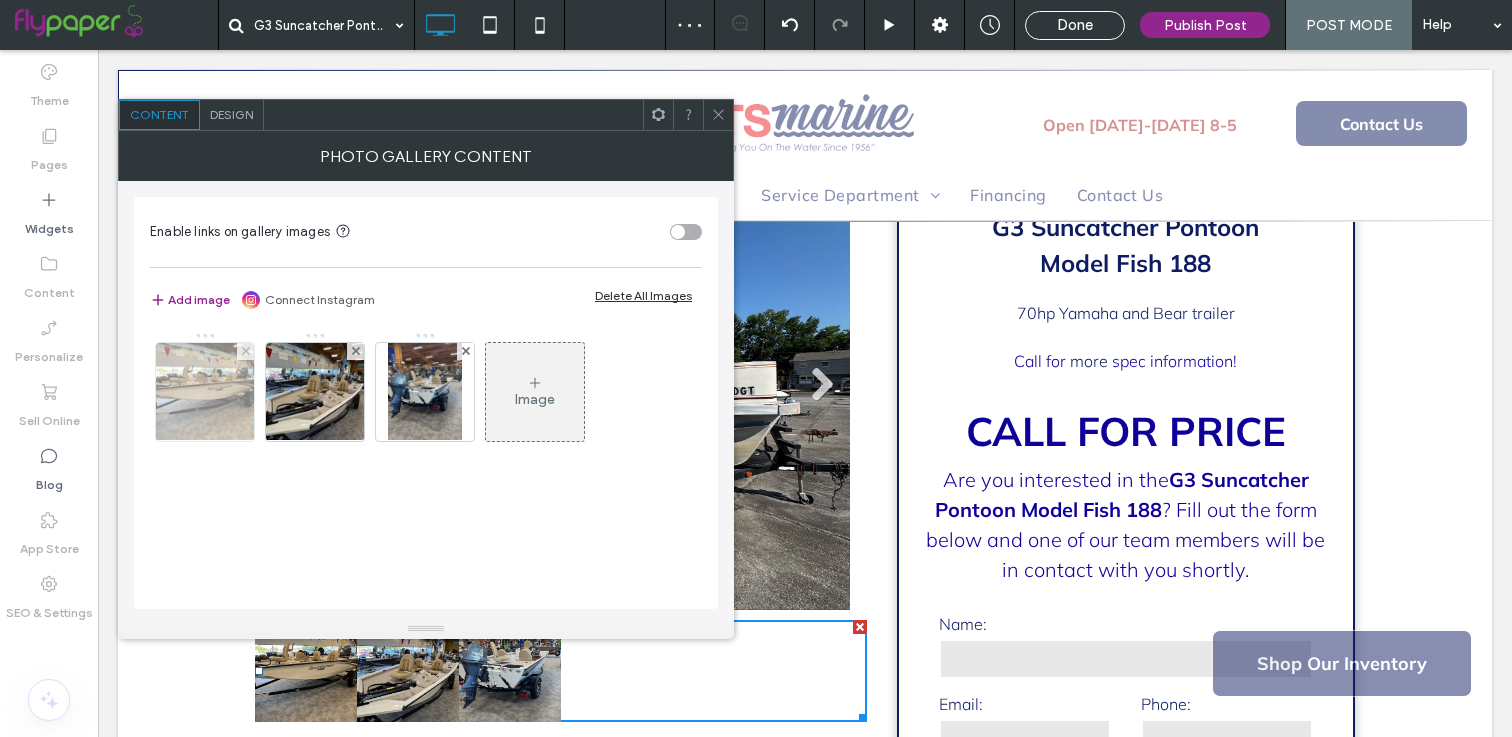 click at bounding box center (245, 351) 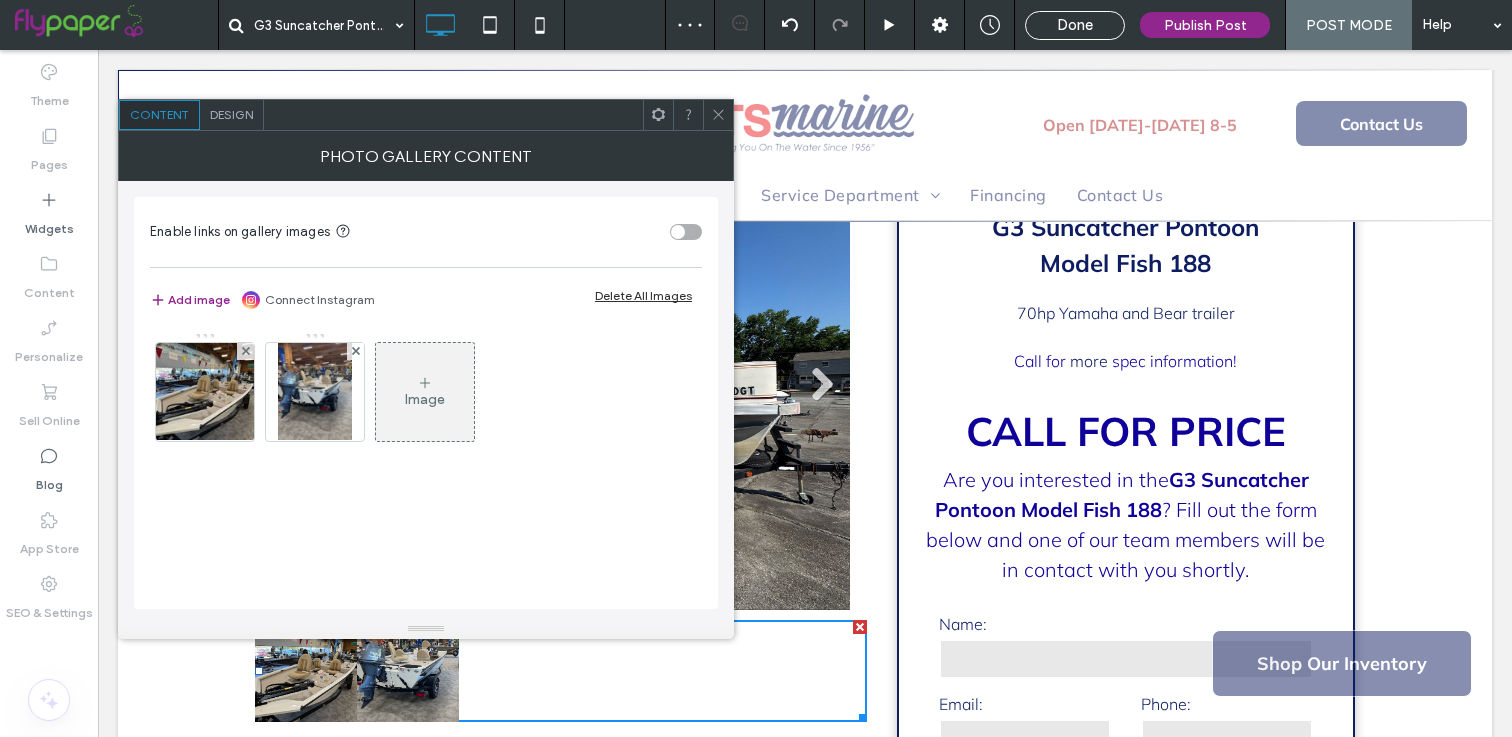 click at bounding box center (245, 351) 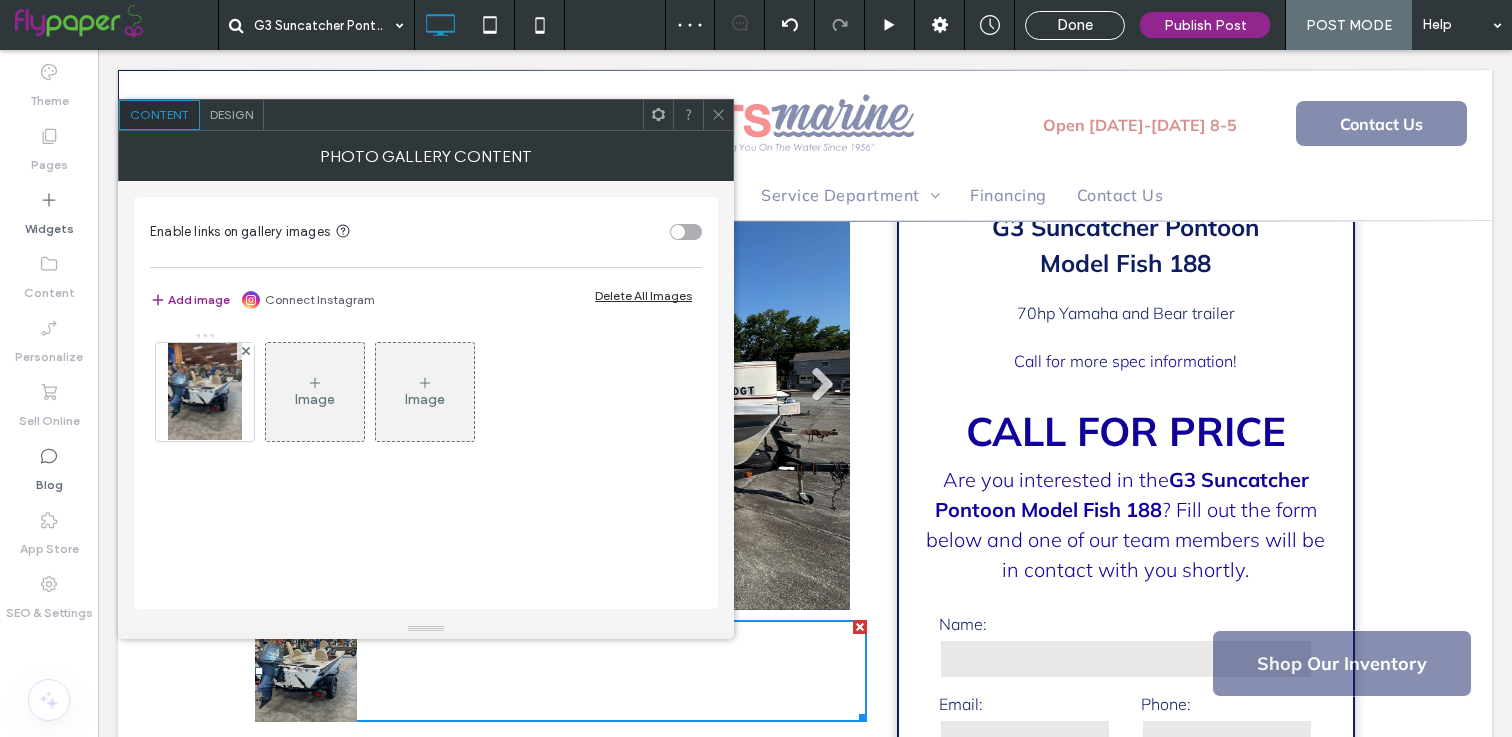 click at bounding box center (245, 351) 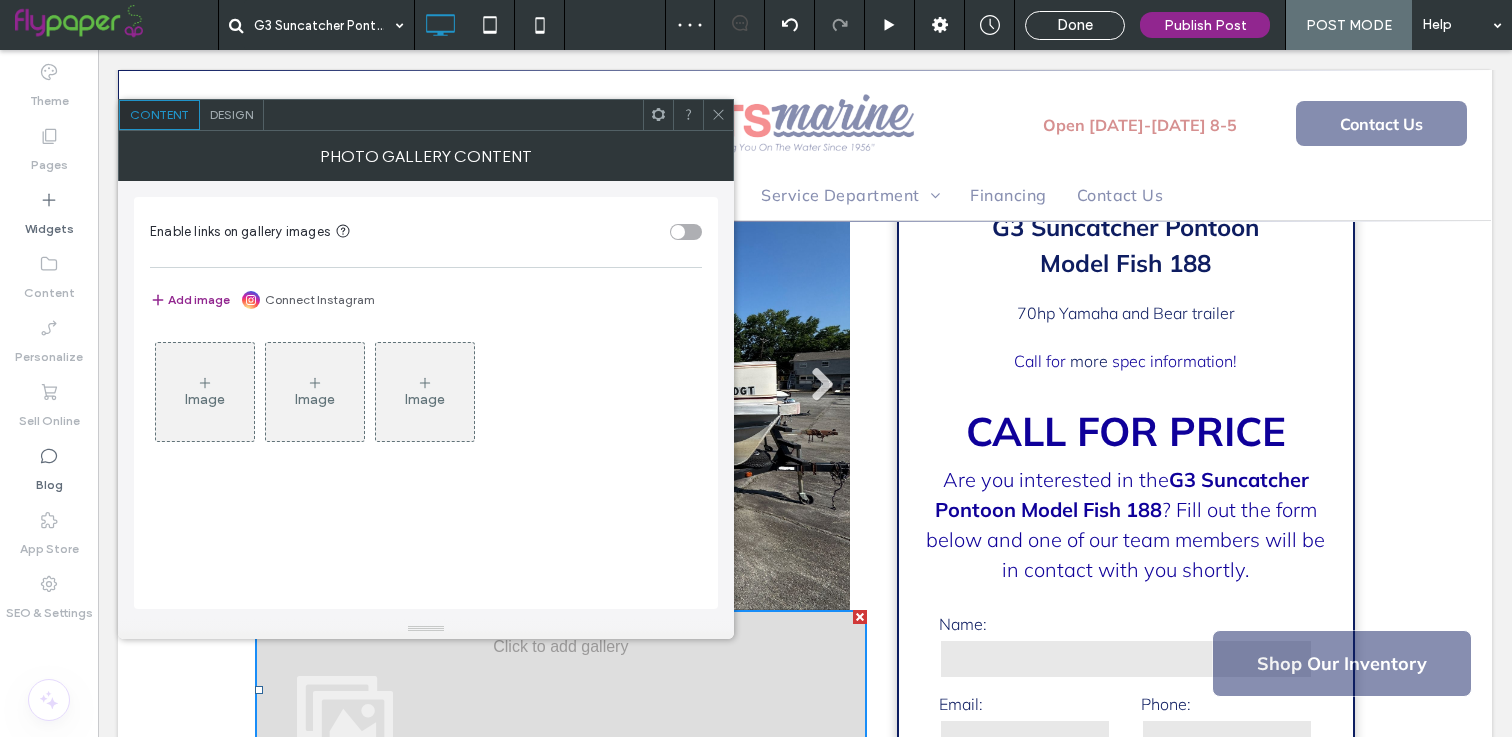 click on "Image" at bounding box center [205, 392] 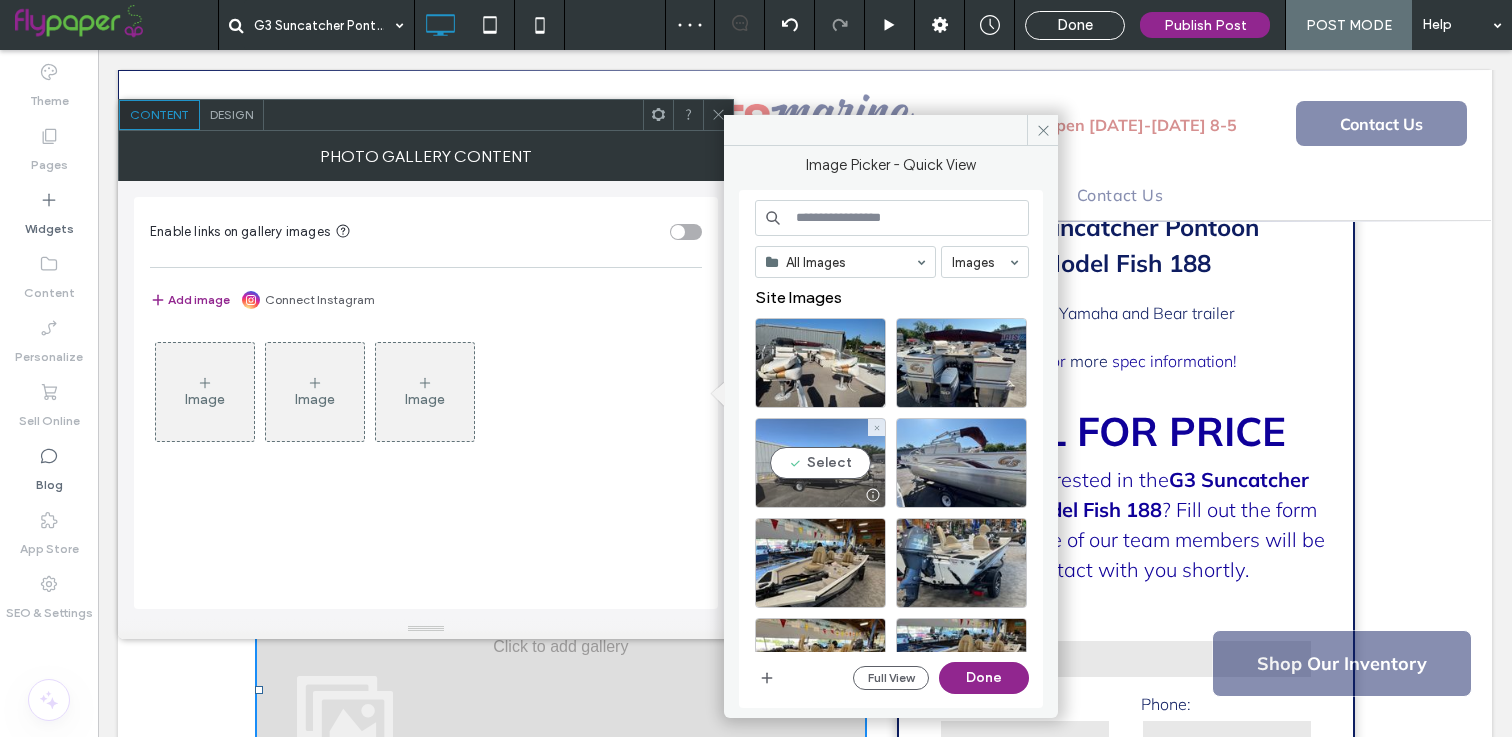 click on "Select" at bounding box center (820, 463) 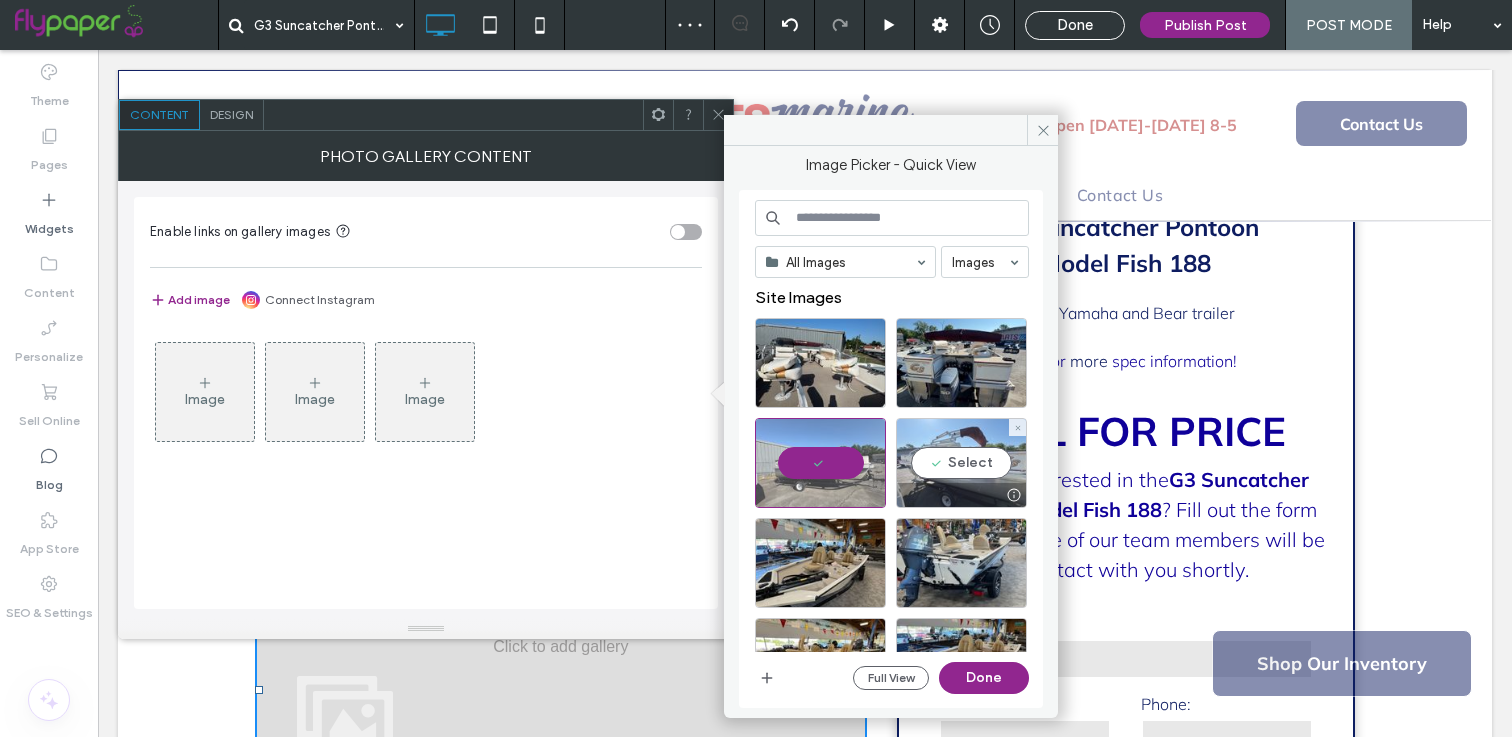 click on "Select" at bounding box center (961, 463) 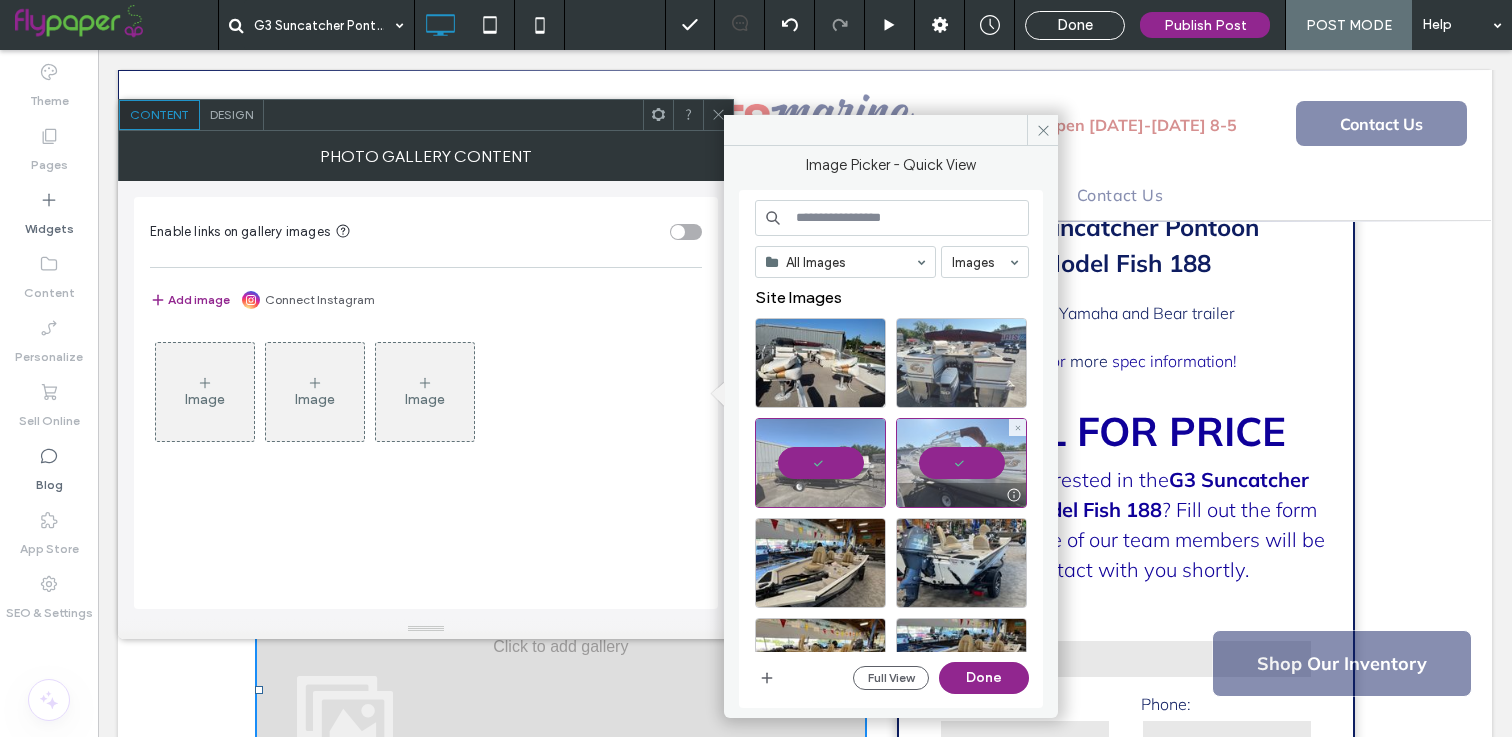 click at bounding box center (961, 363) 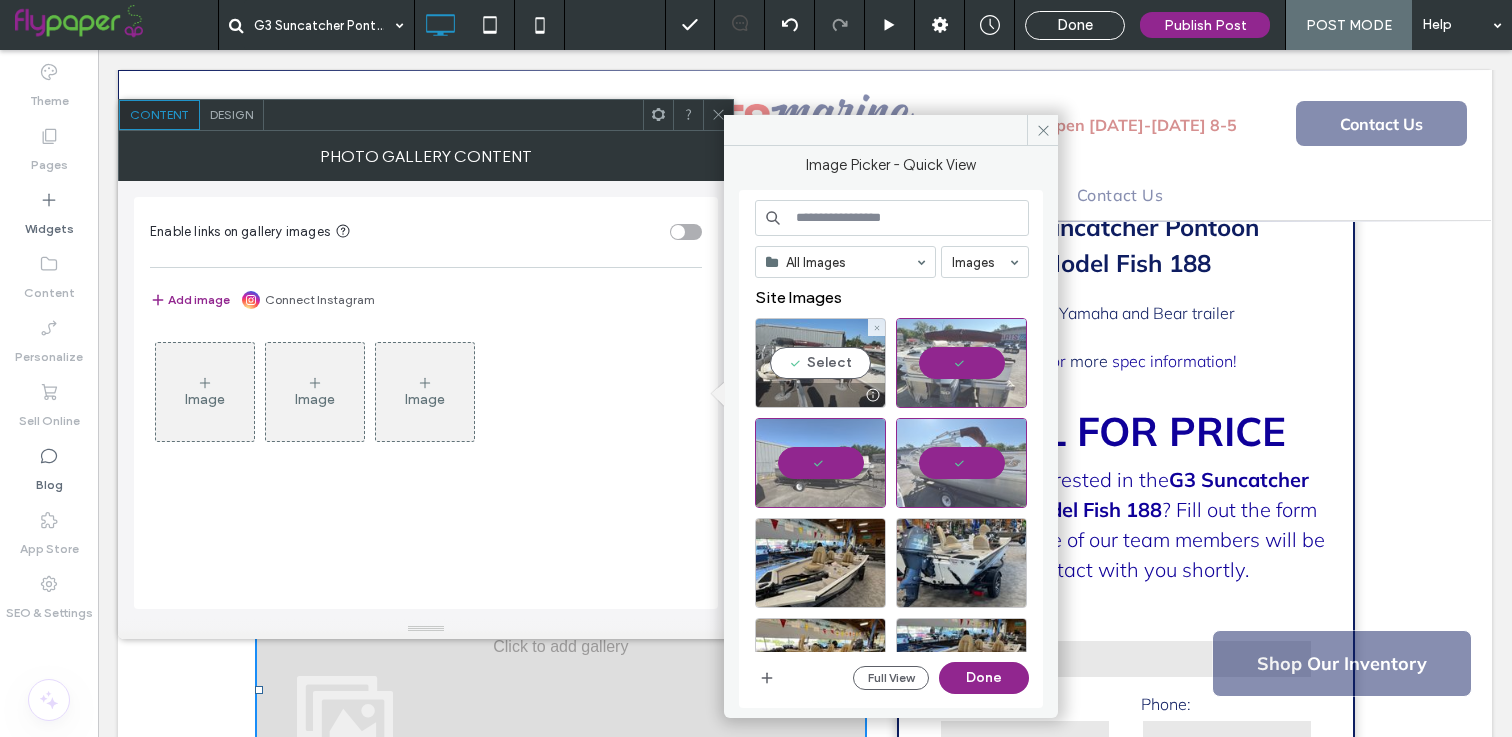 click on "Select" at bounding box center (820, 363) 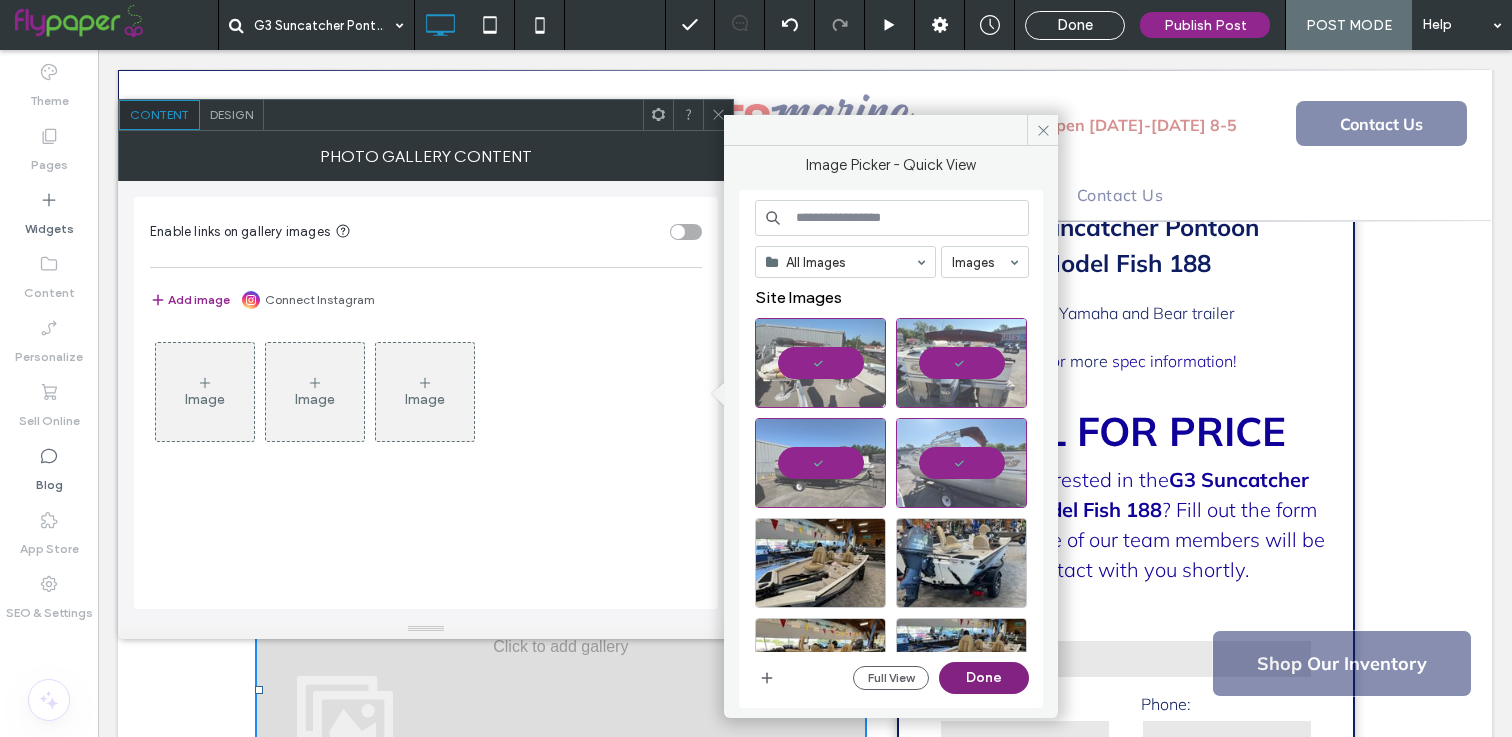 click on "Done" at bounding box center [984, 678] 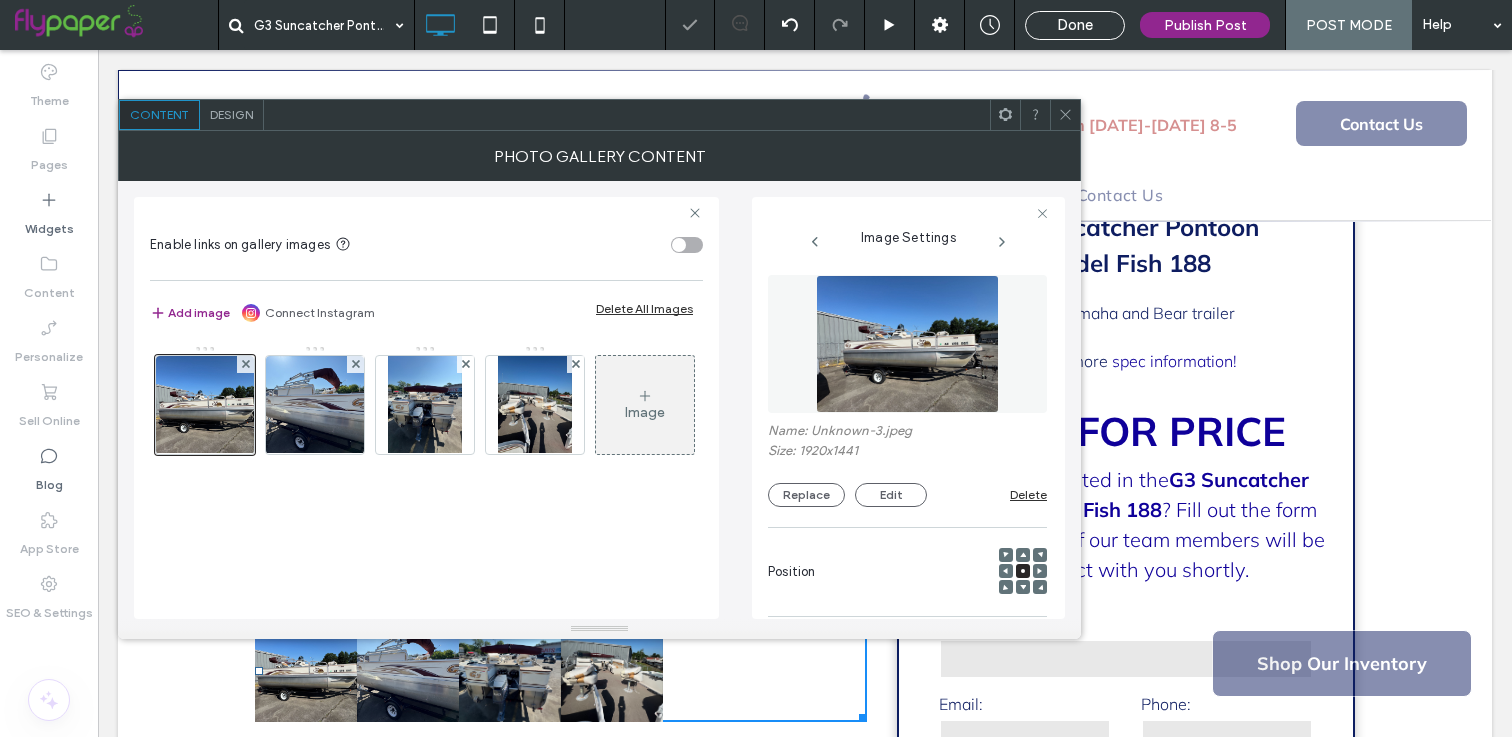 click 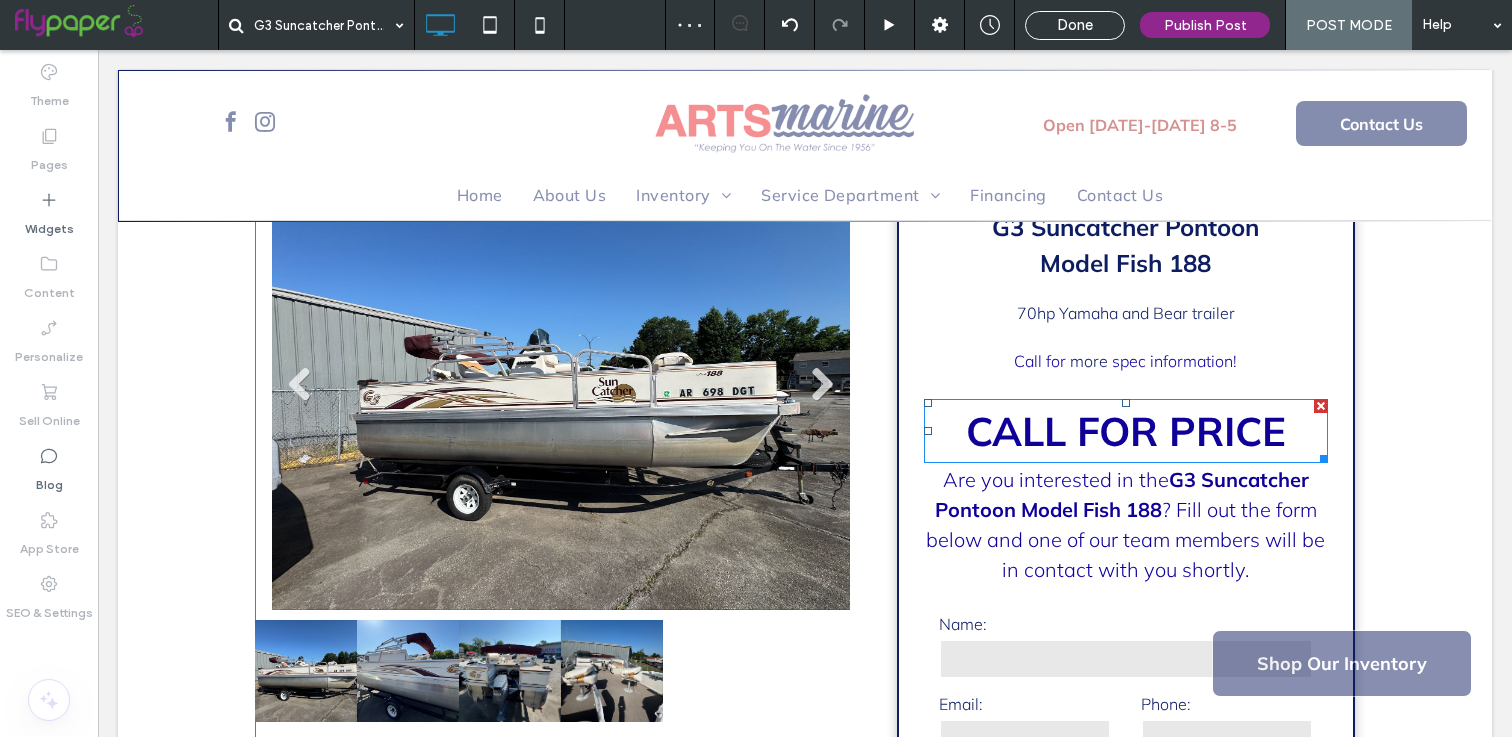 scroll, scrollTop: 168, scrollLeft: 0, axis: vertical 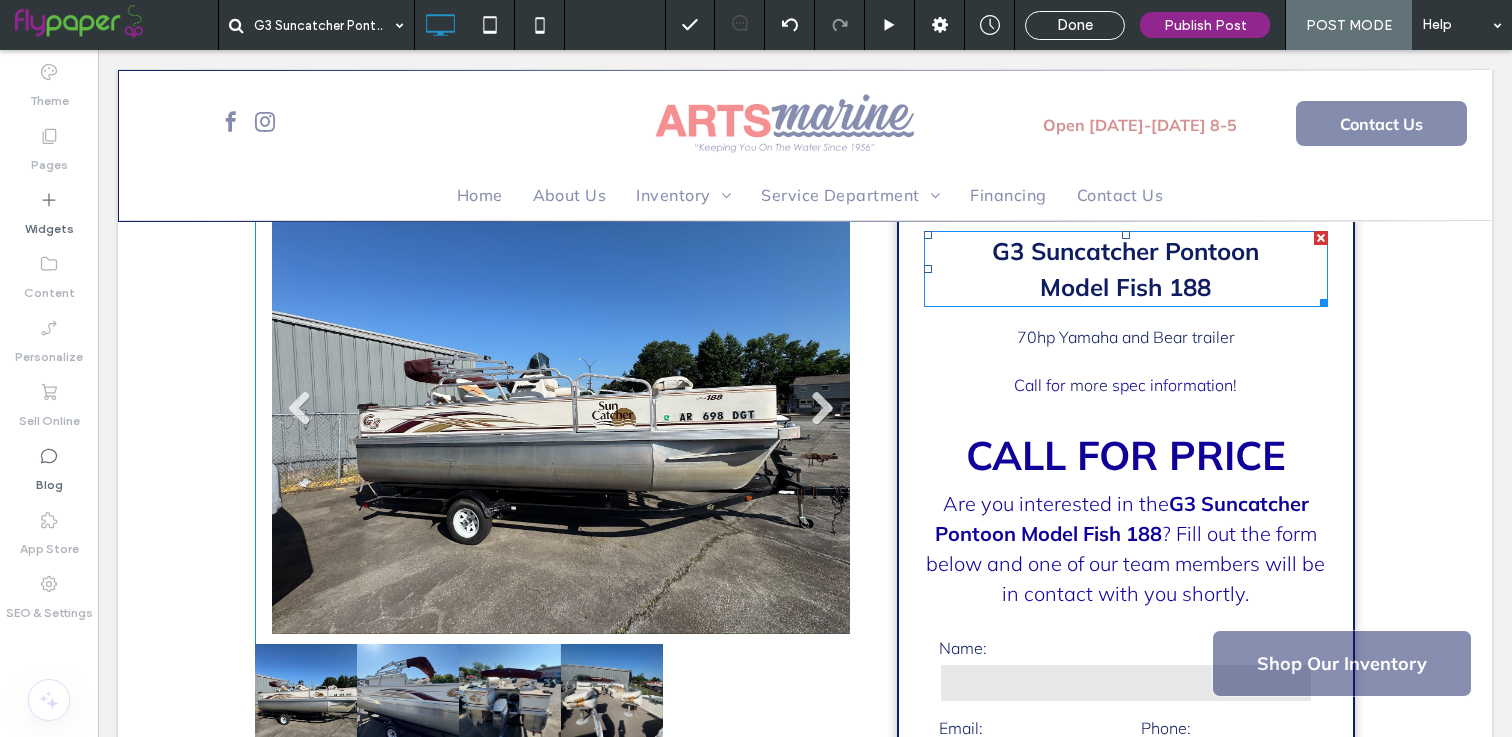 click on "G3 Suncatcher Pontoon  ﻿ Model Fish 188" at bounding box center (1126, 269) 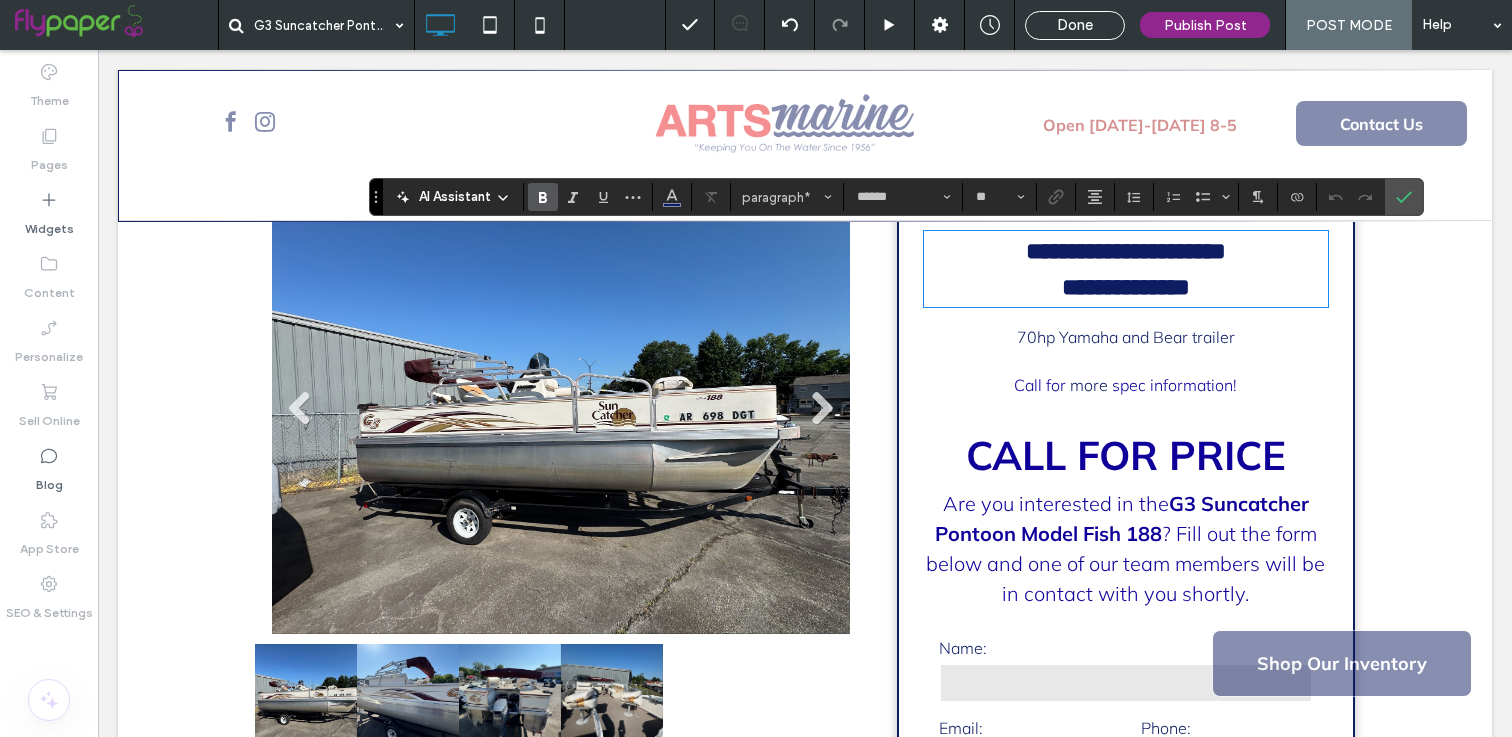 click on "70hp Yamaha and Bear trailer" at bounding box center [1126, 337] 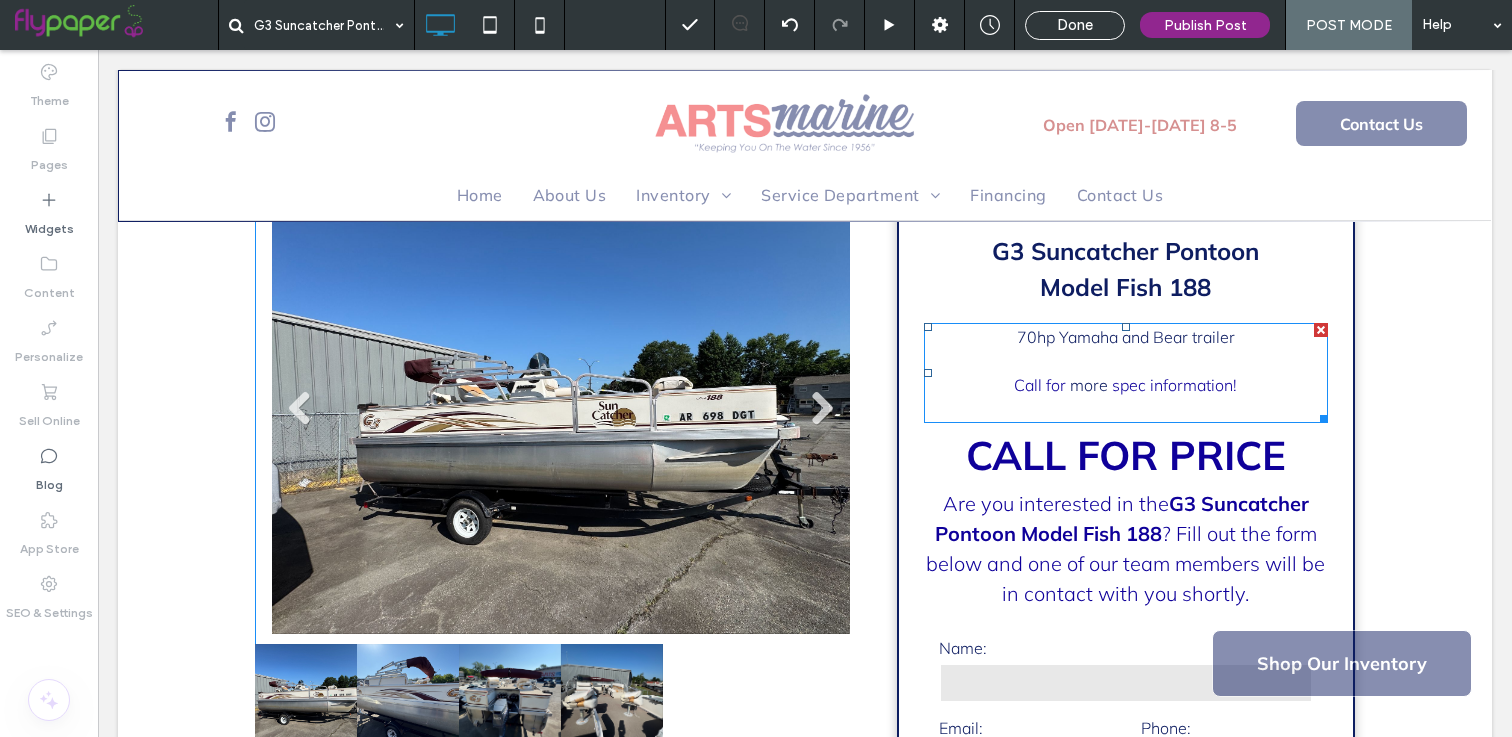 click on "70hp Yamaha and Bear trailer" at bounding box center (1126, 337) 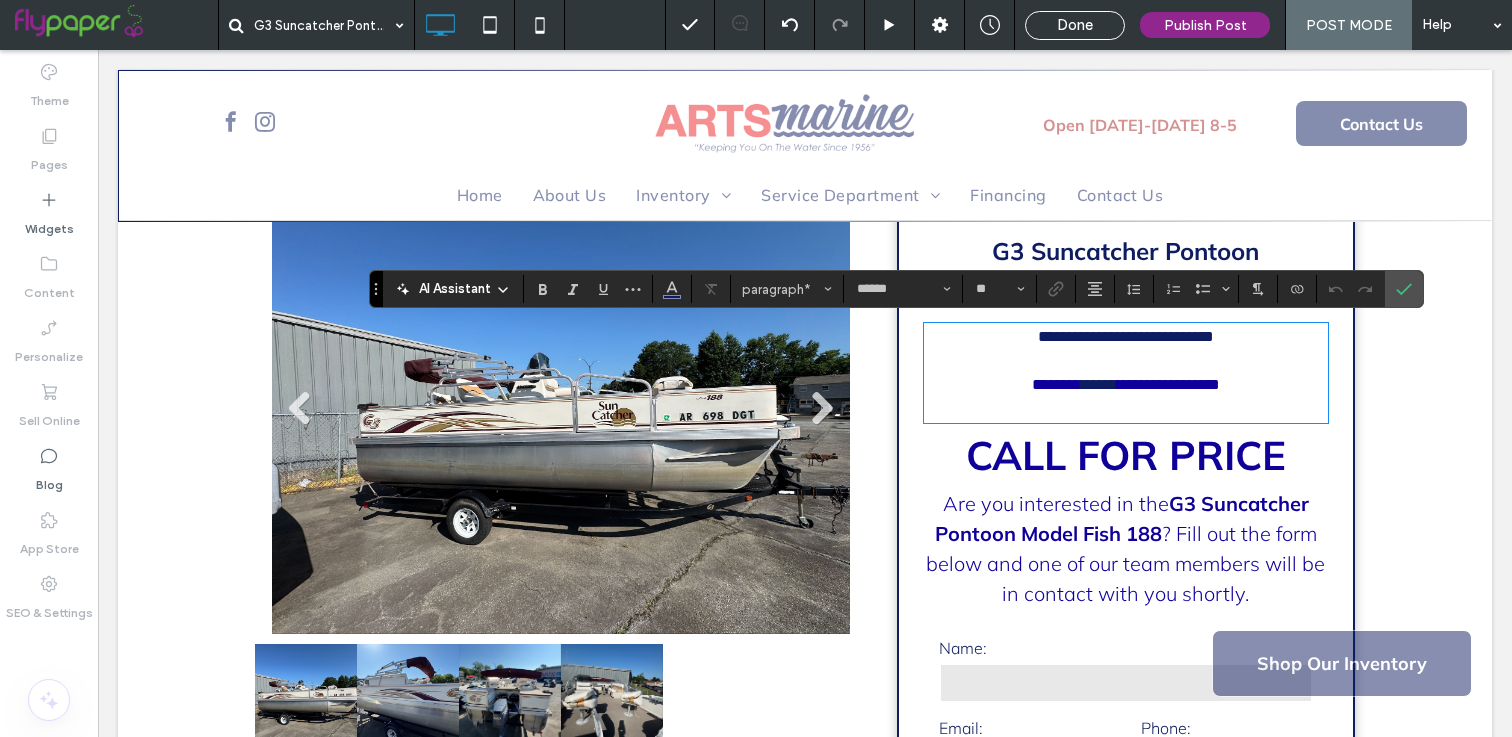click on "**********" at bounding box center [1126, 337] 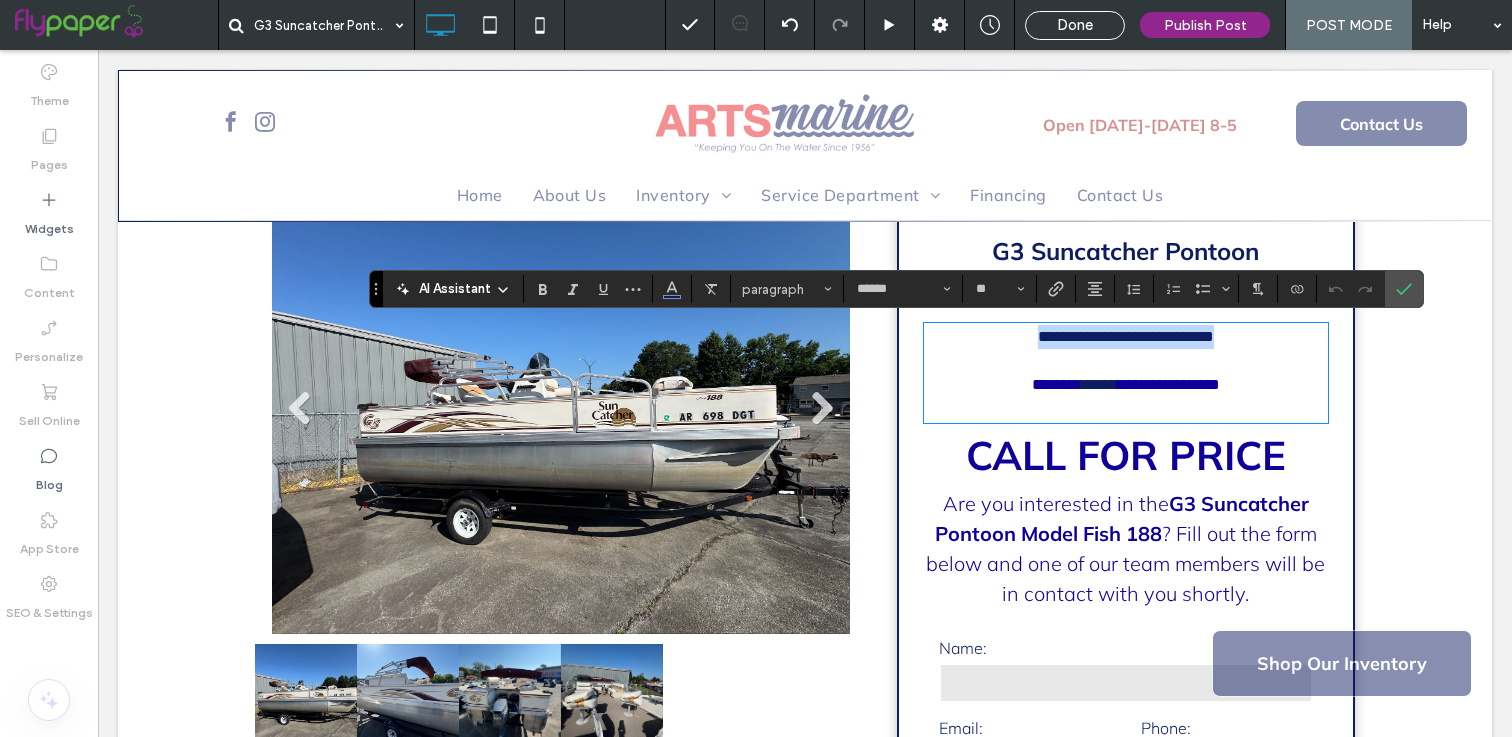 drag, startPoint x: 1255, startPoint y: 335, endPoint x: 952, endPoint y: 335, distance: 303 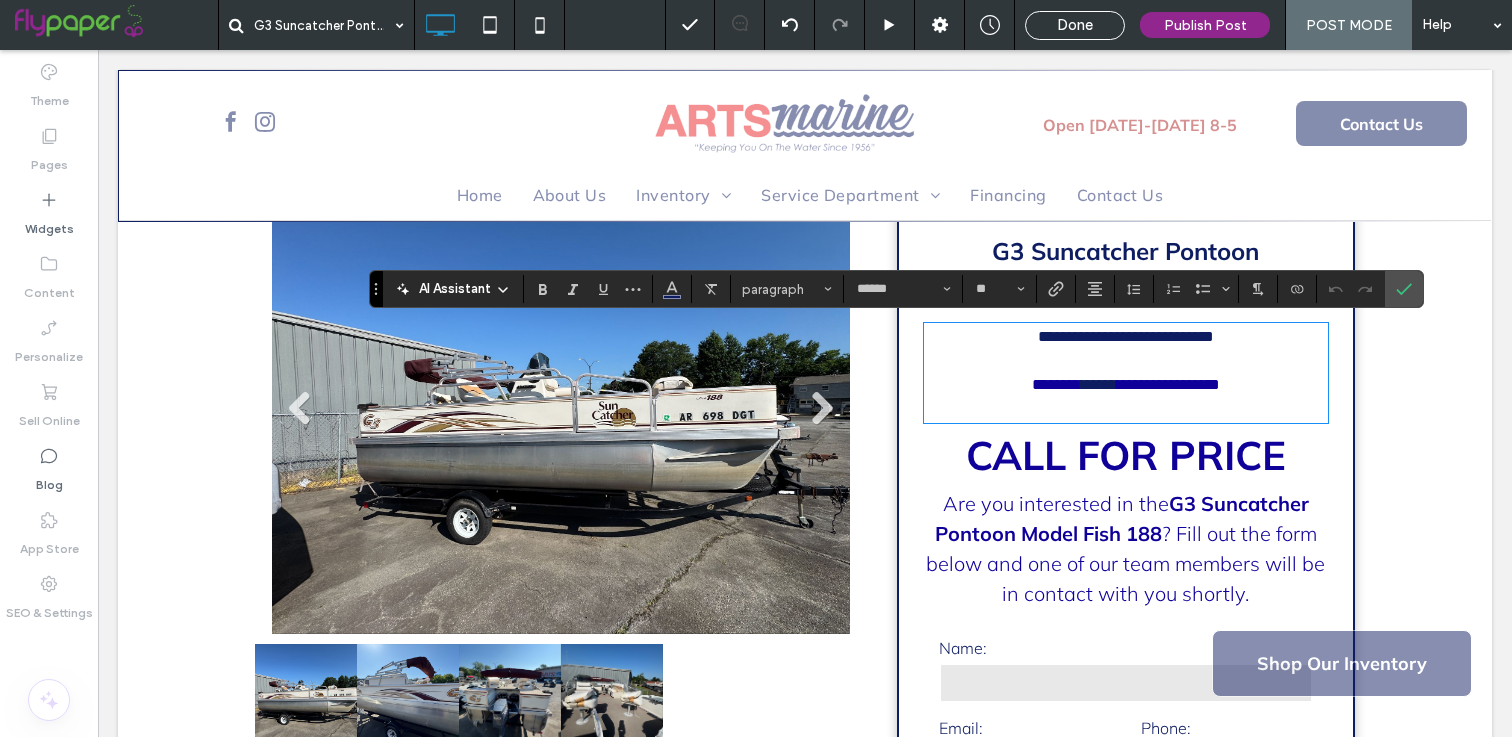 scroll, scrollTop: 0, scrollLeft: 0, axis: both 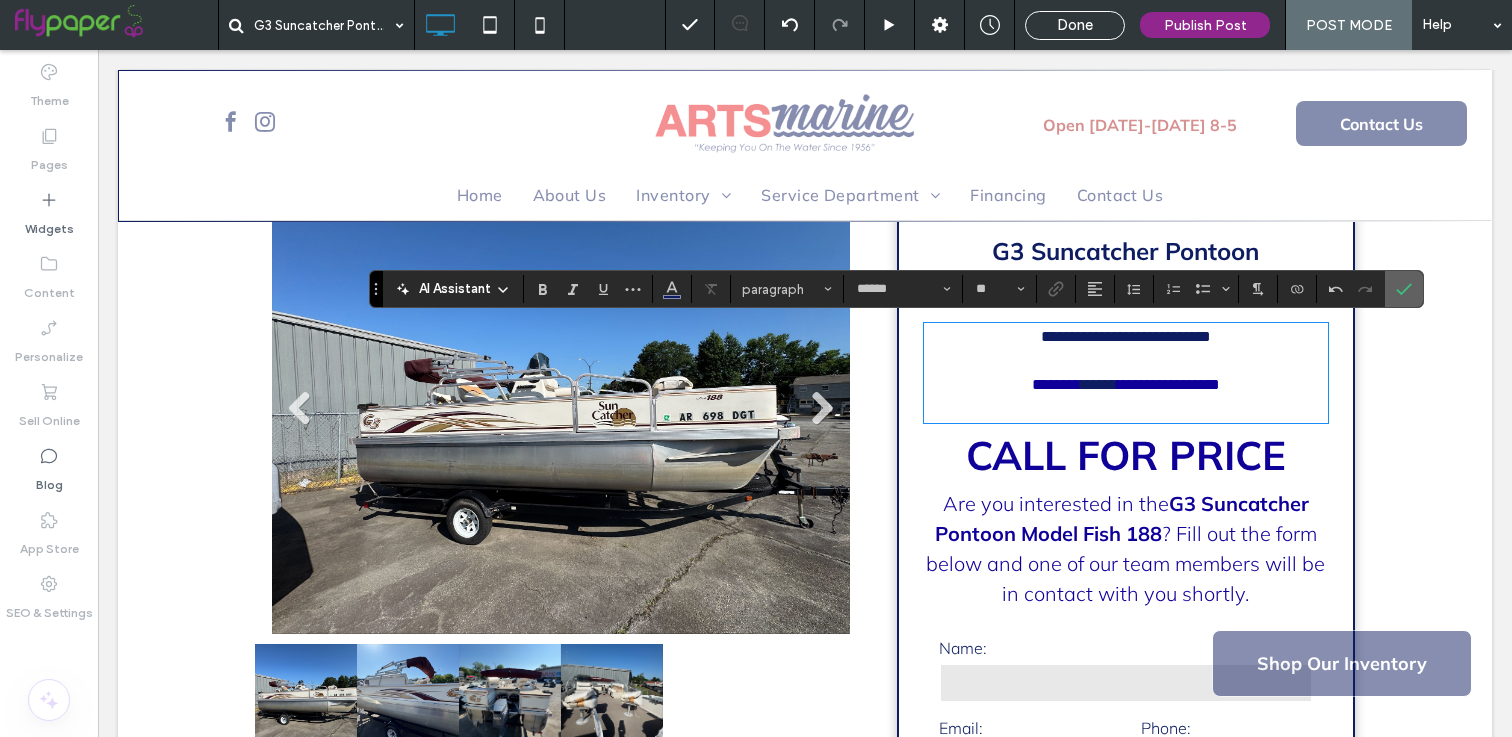 click 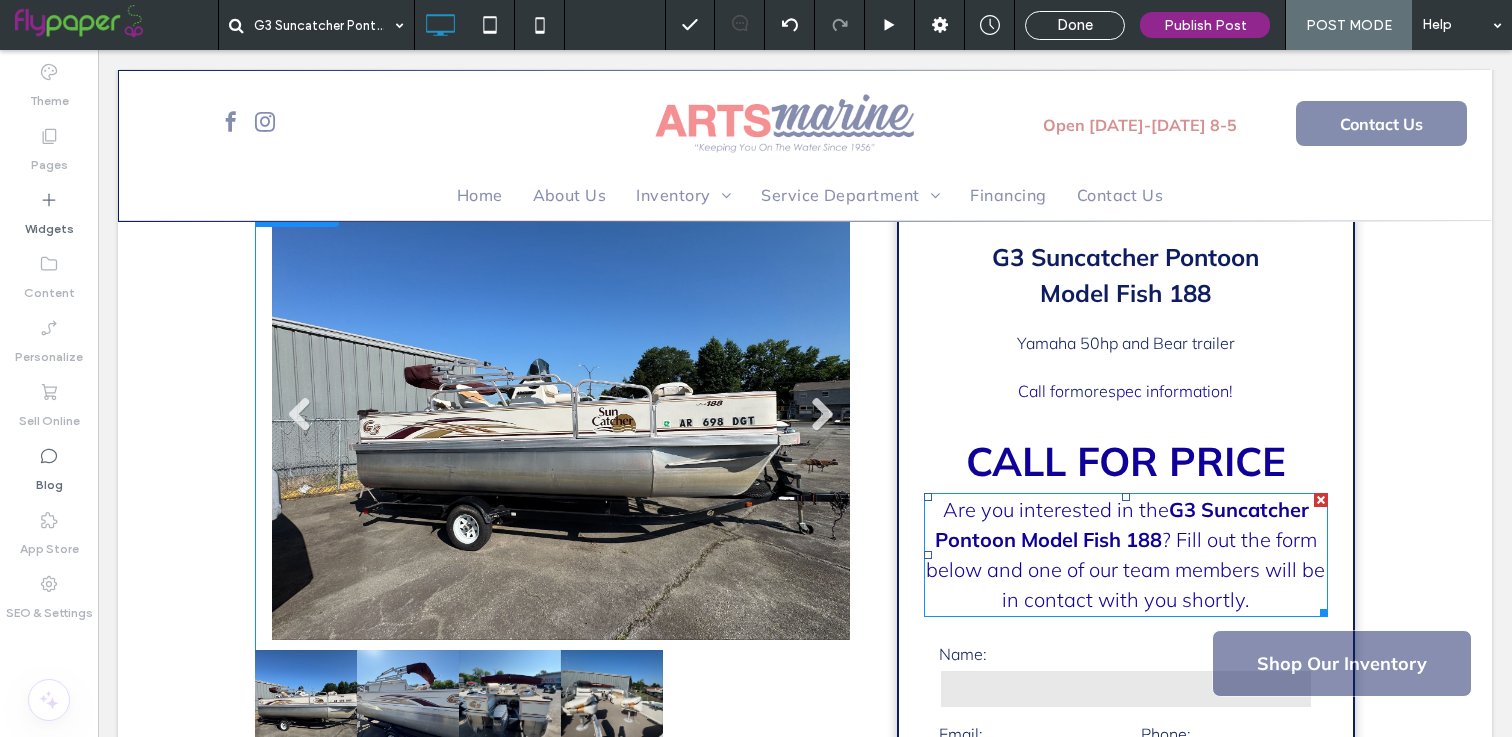 scroll, scrollTop: 158, scrollLeft: 0, axis: vertical 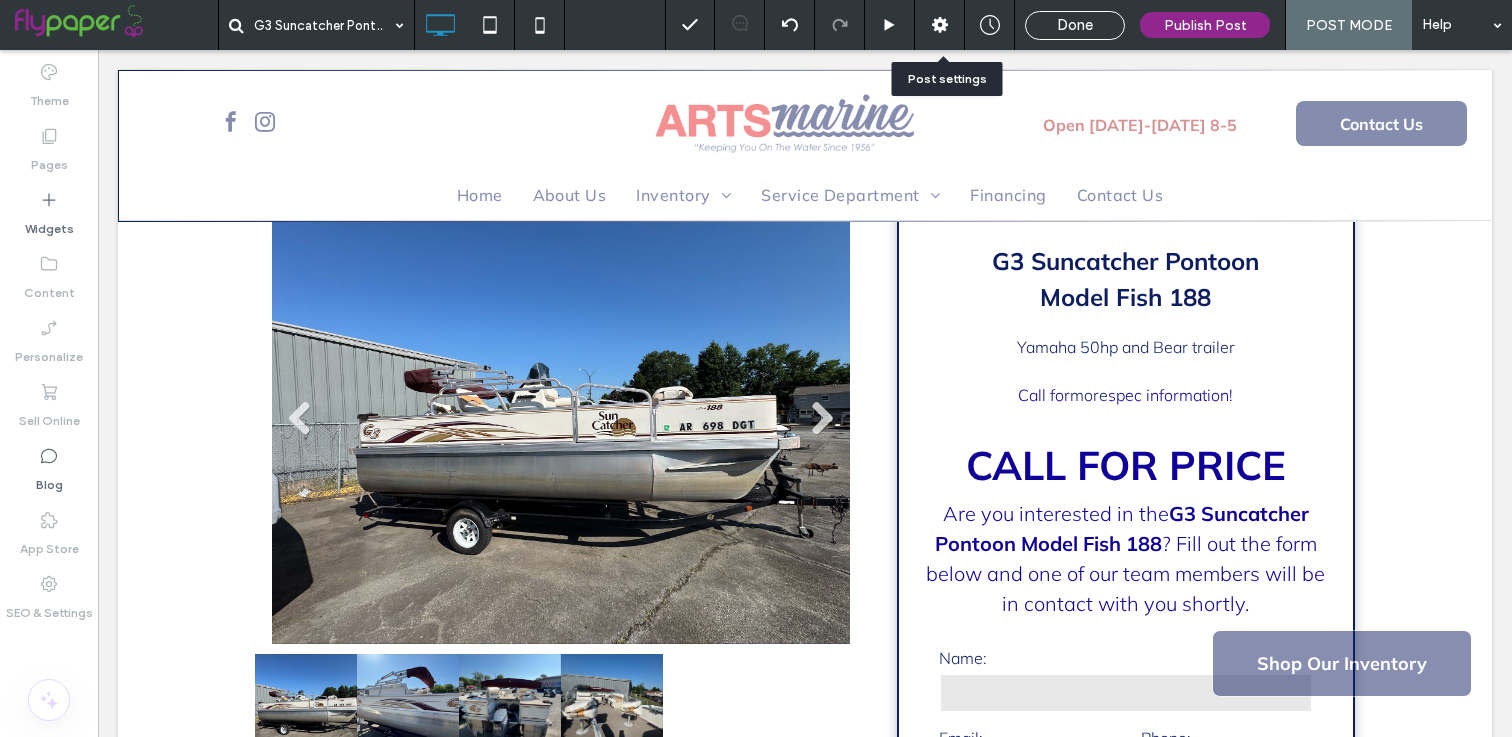 click at bounding box center (939, 25) 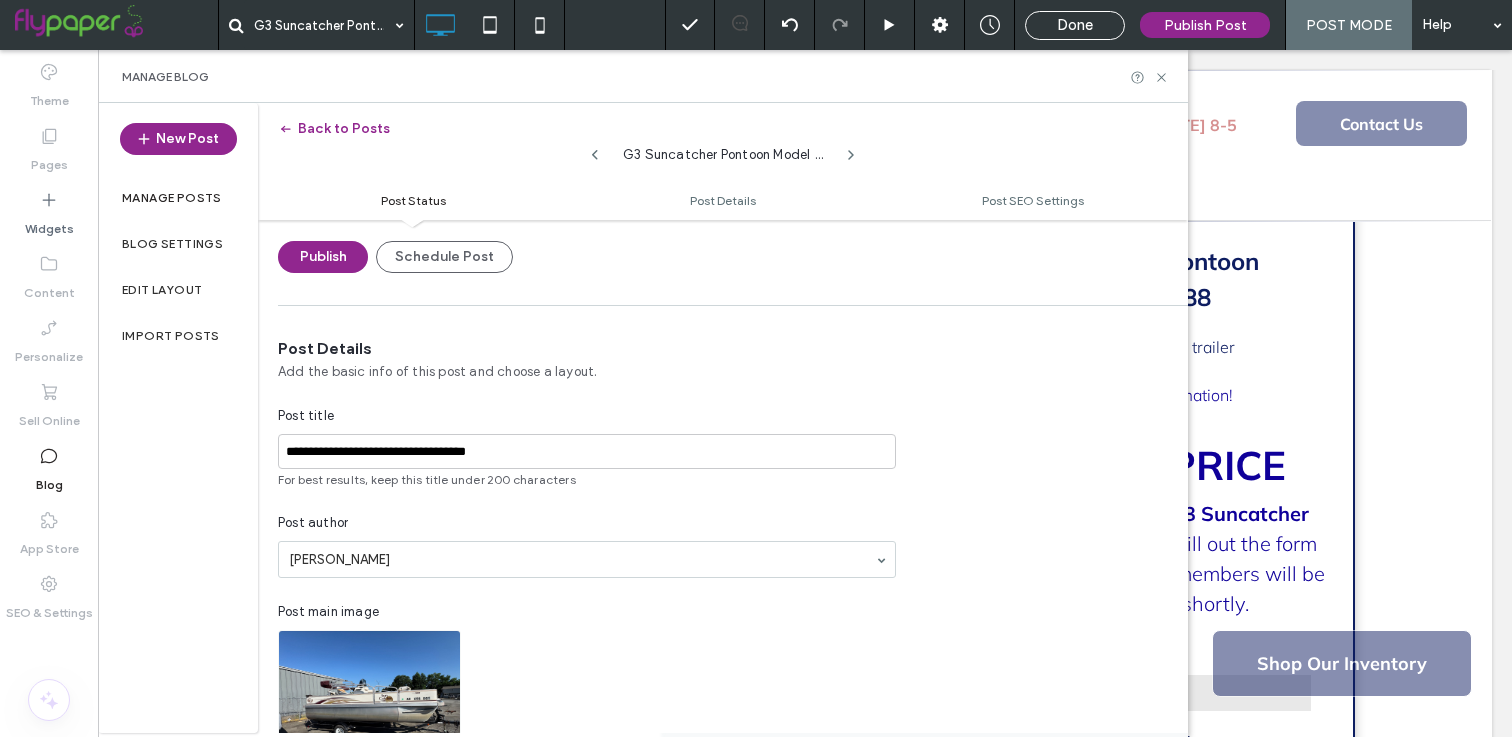 scroll, scrollTop: 167, scrollLeft: 0, axis: vertical 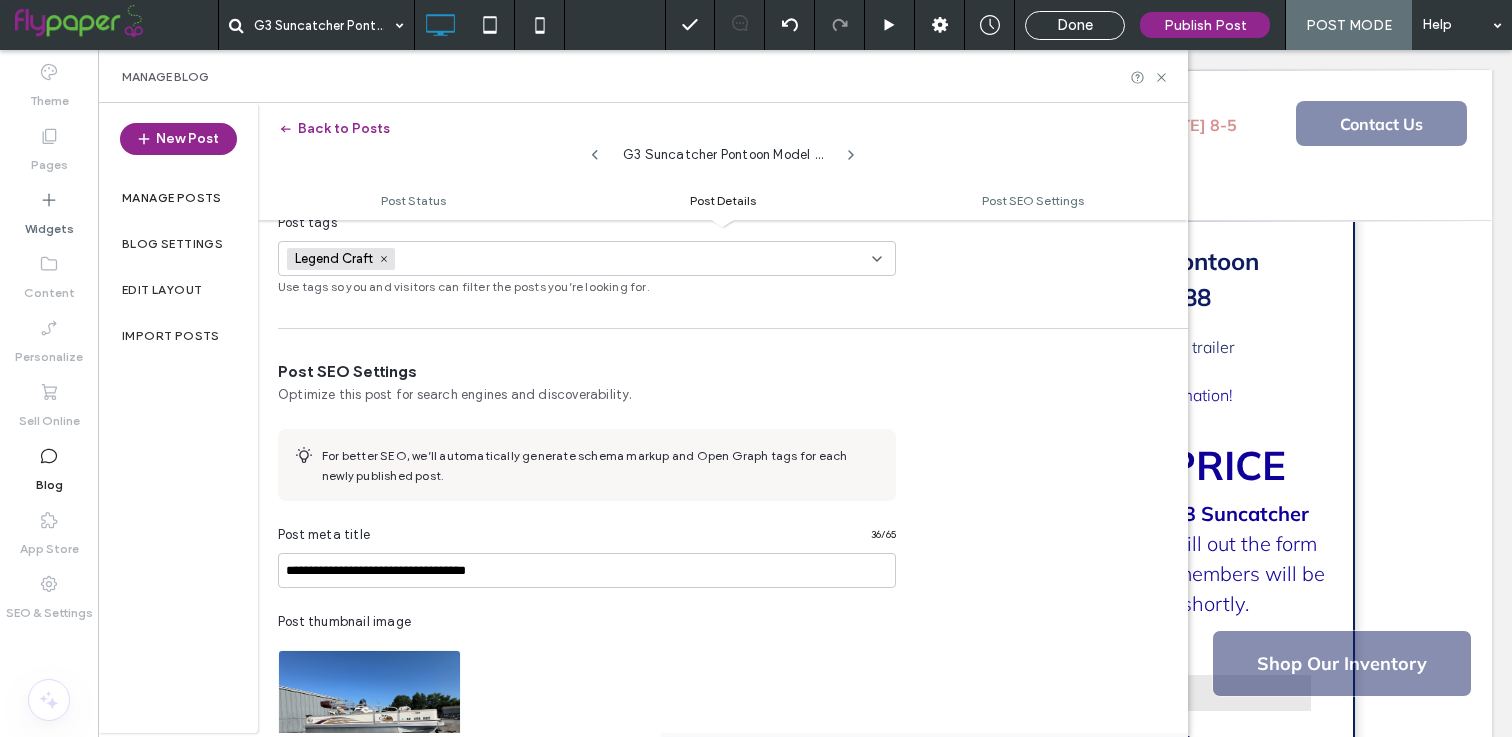 click on "Legend Craft +0 Legend Craft +0" at bounding box center [579, 258] 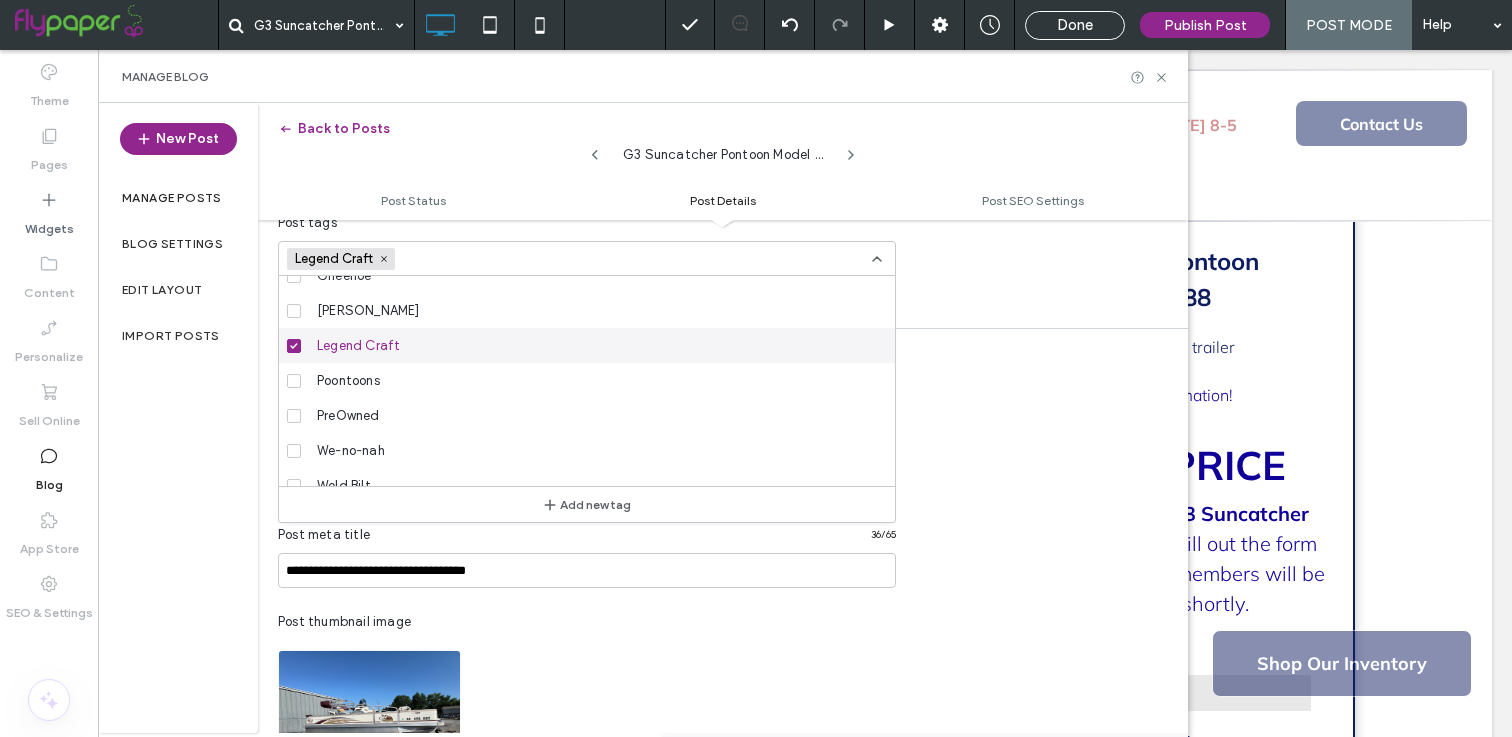 scroll, scrollTop: 59, scrollLeft: 0, axis: vertical 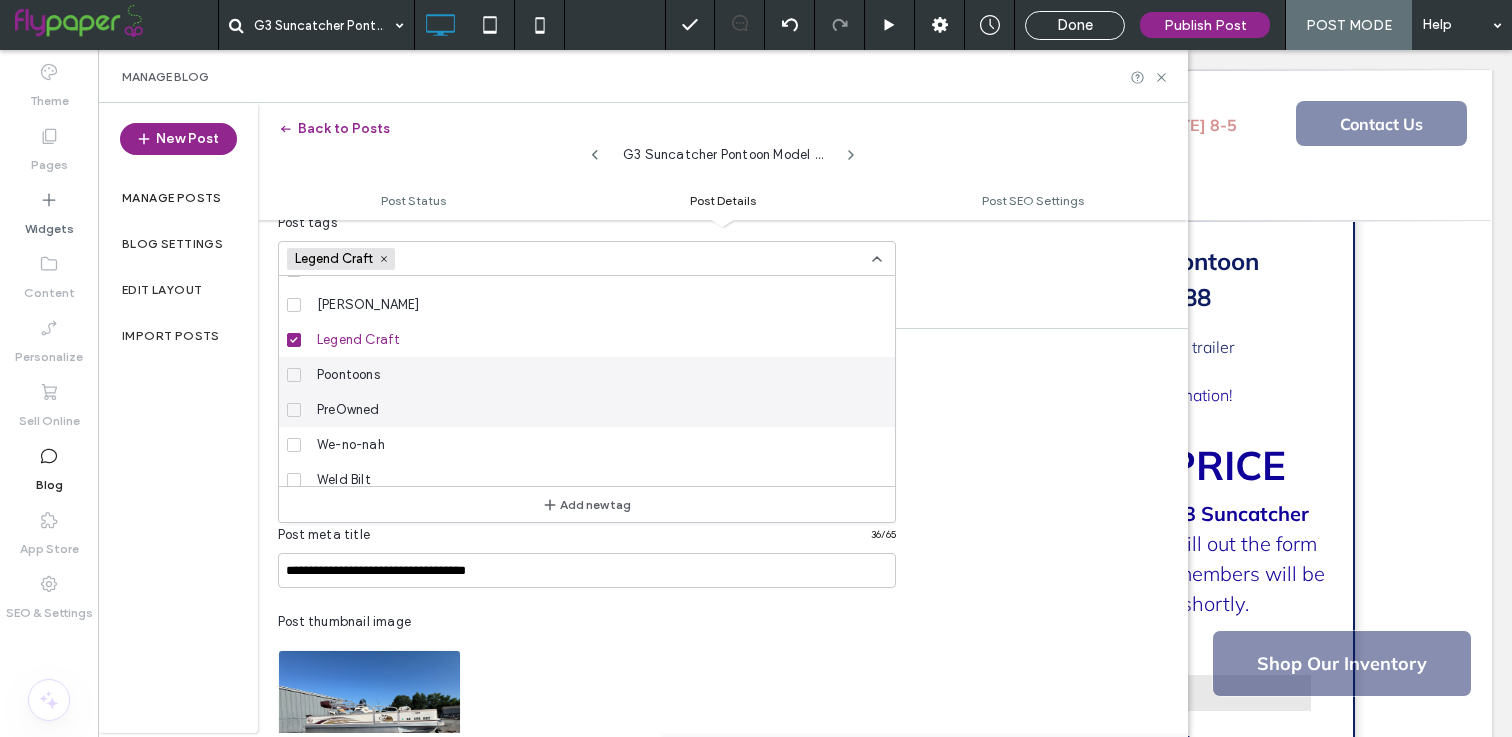 click on "Poontoons" at bounding box center (594, 374) 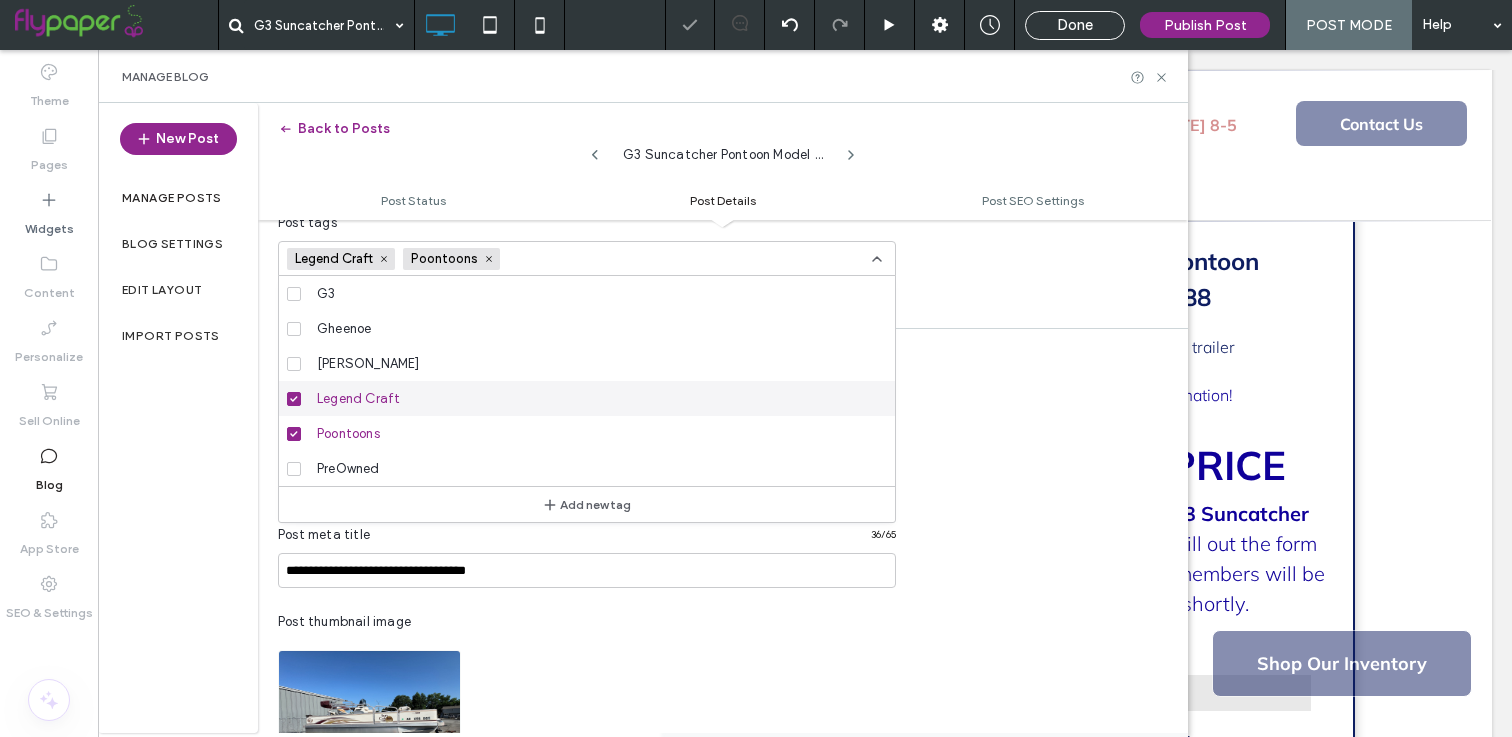click on "Legend Craft" at bounding box center [594, 398] 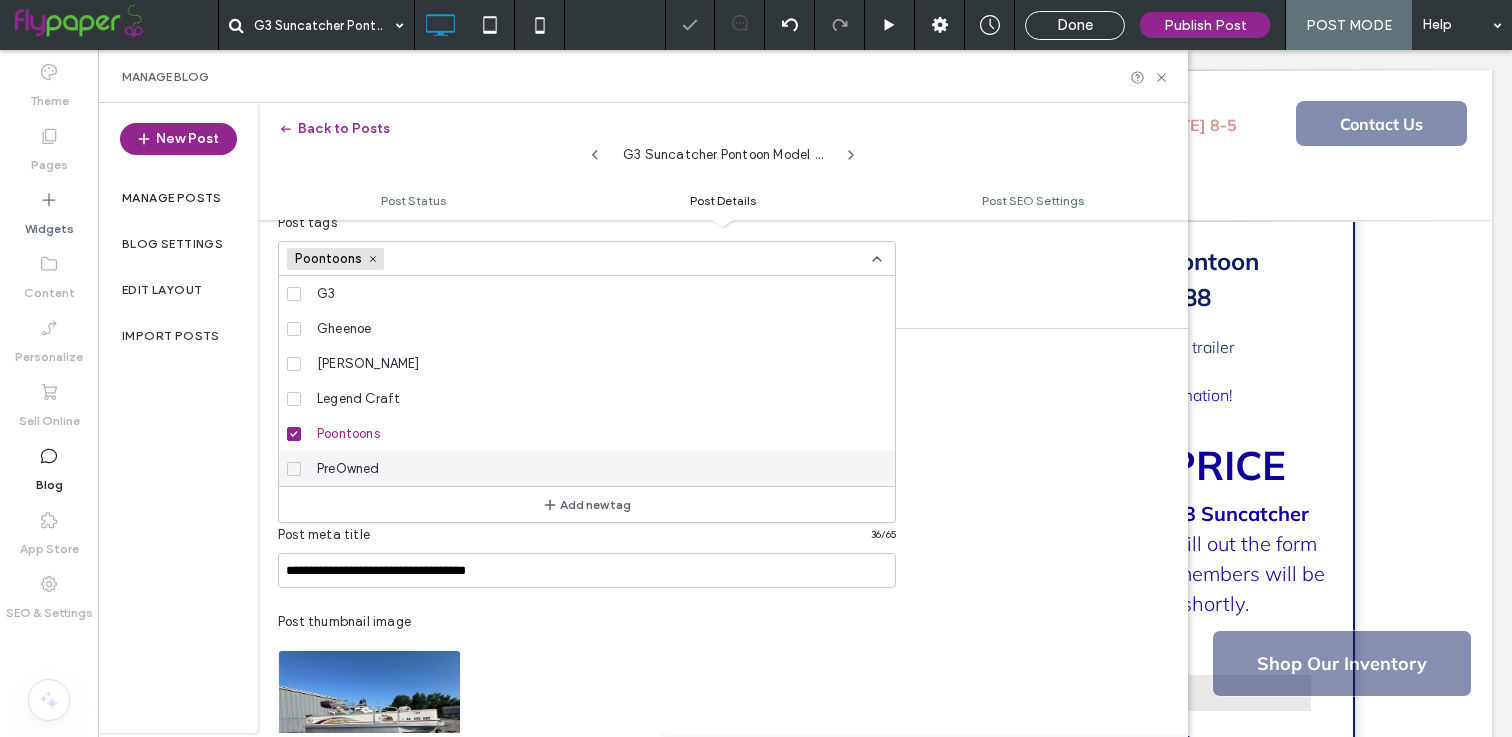 scroll, scrollTop: 70, scrollLeft: 0, axis: vertical 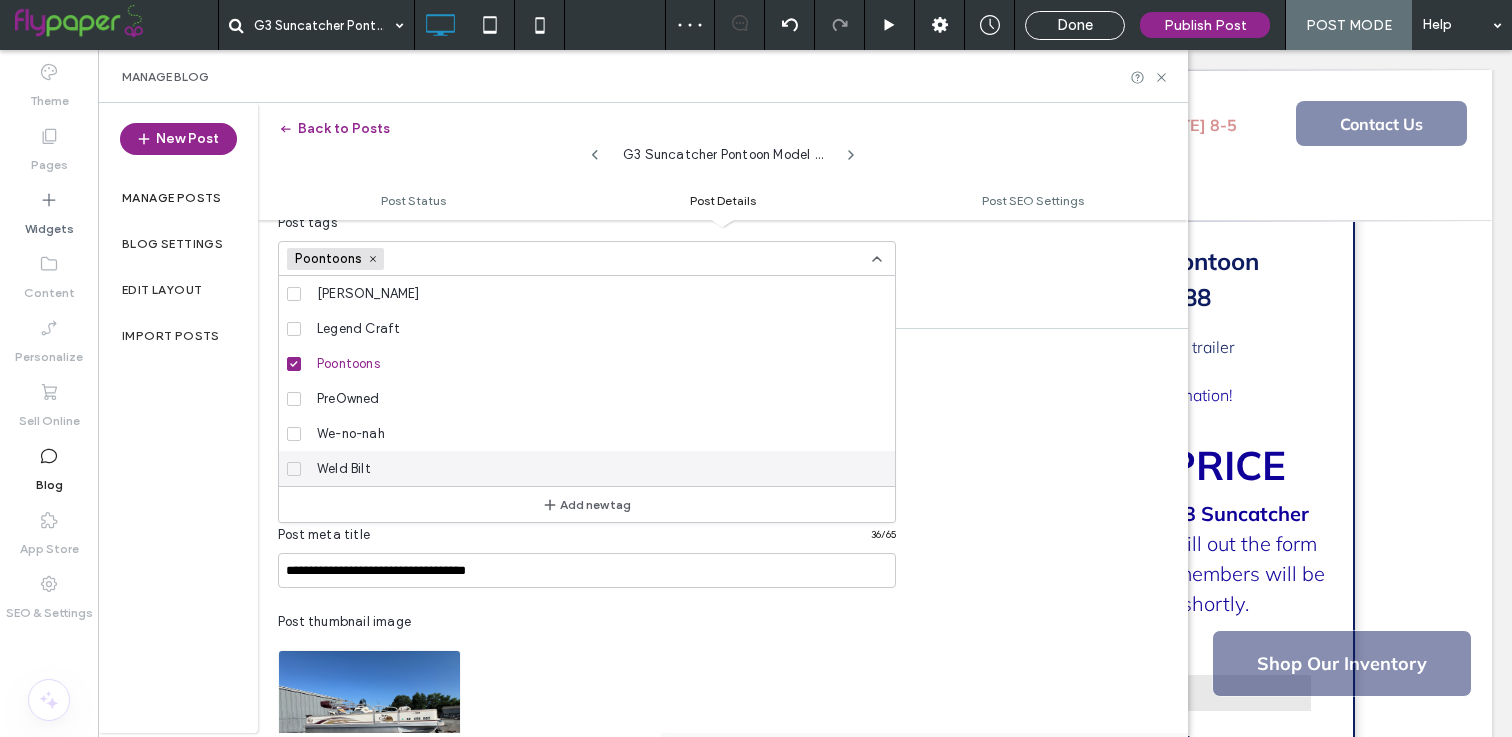 click on "**********" at bounding box center (723, 733) 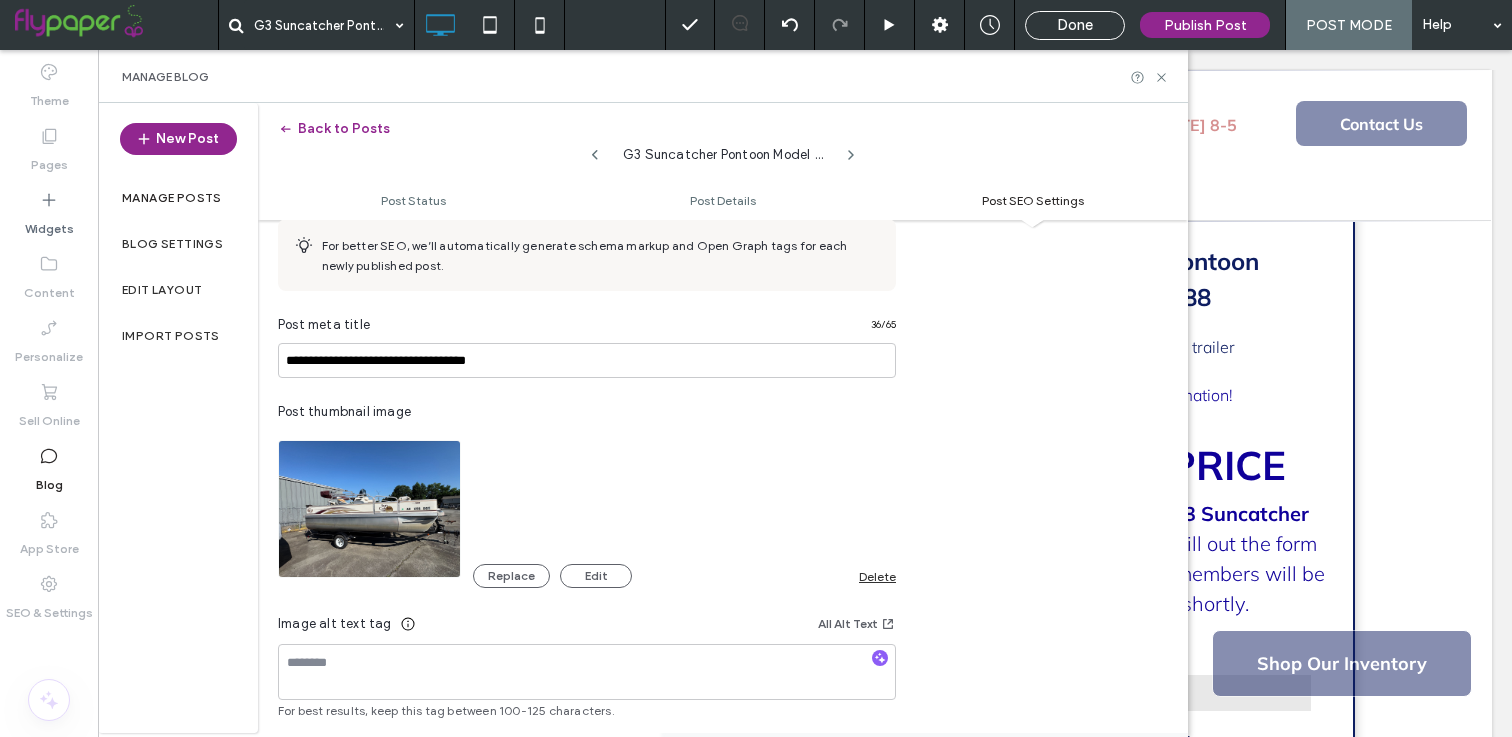 scroll, scrollTop: 954, scrollLeft: 0, axis: vertical 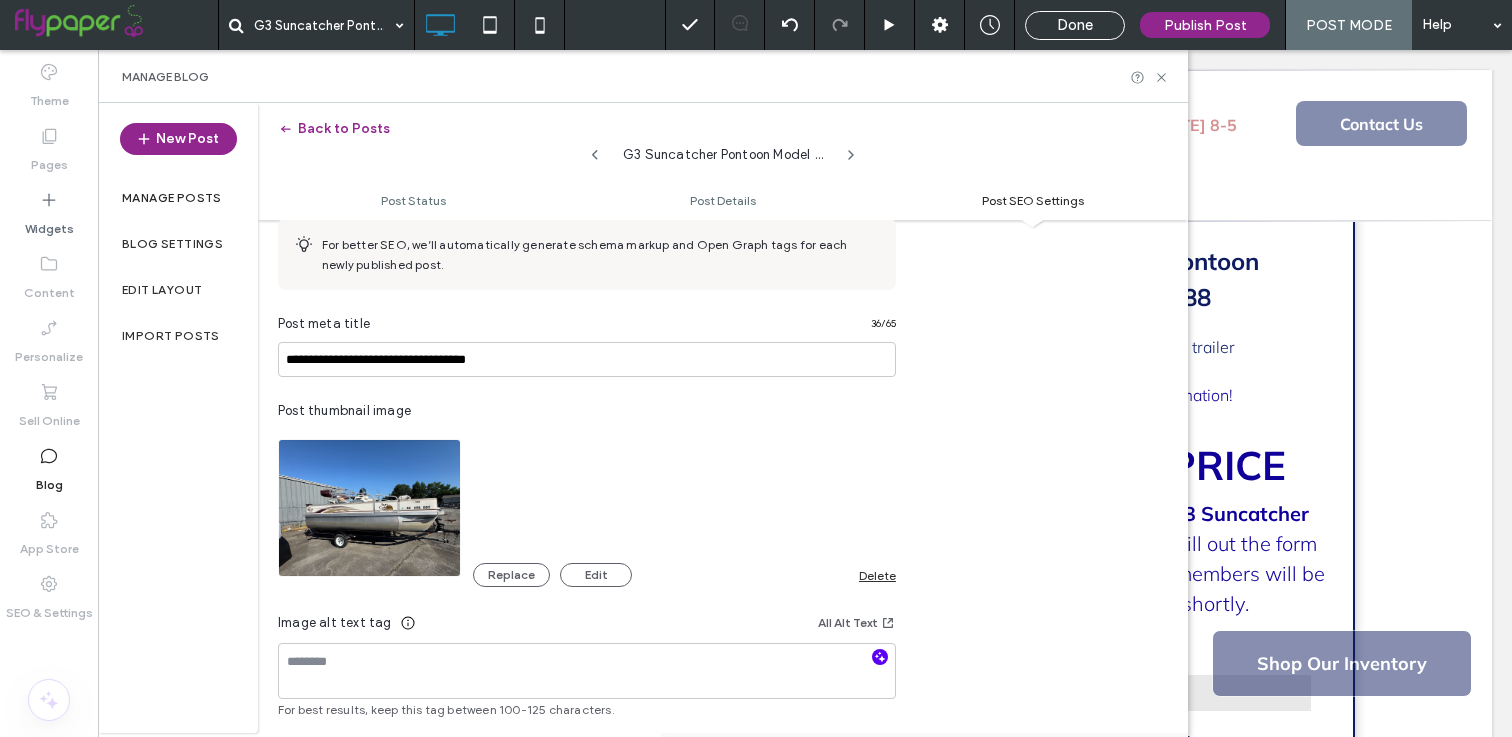 click 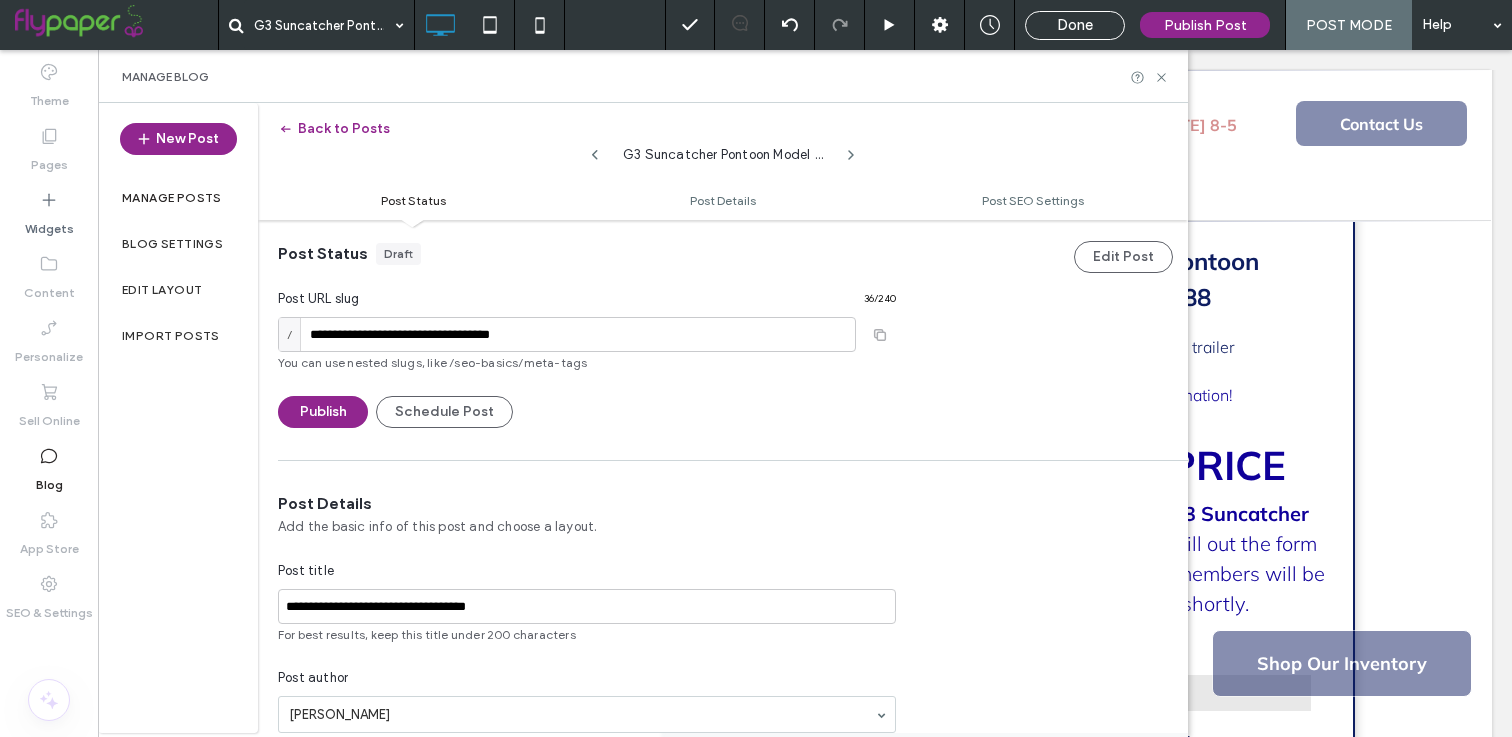 scroll, scrollTop: 0, scrollLeft: 0, axis: both 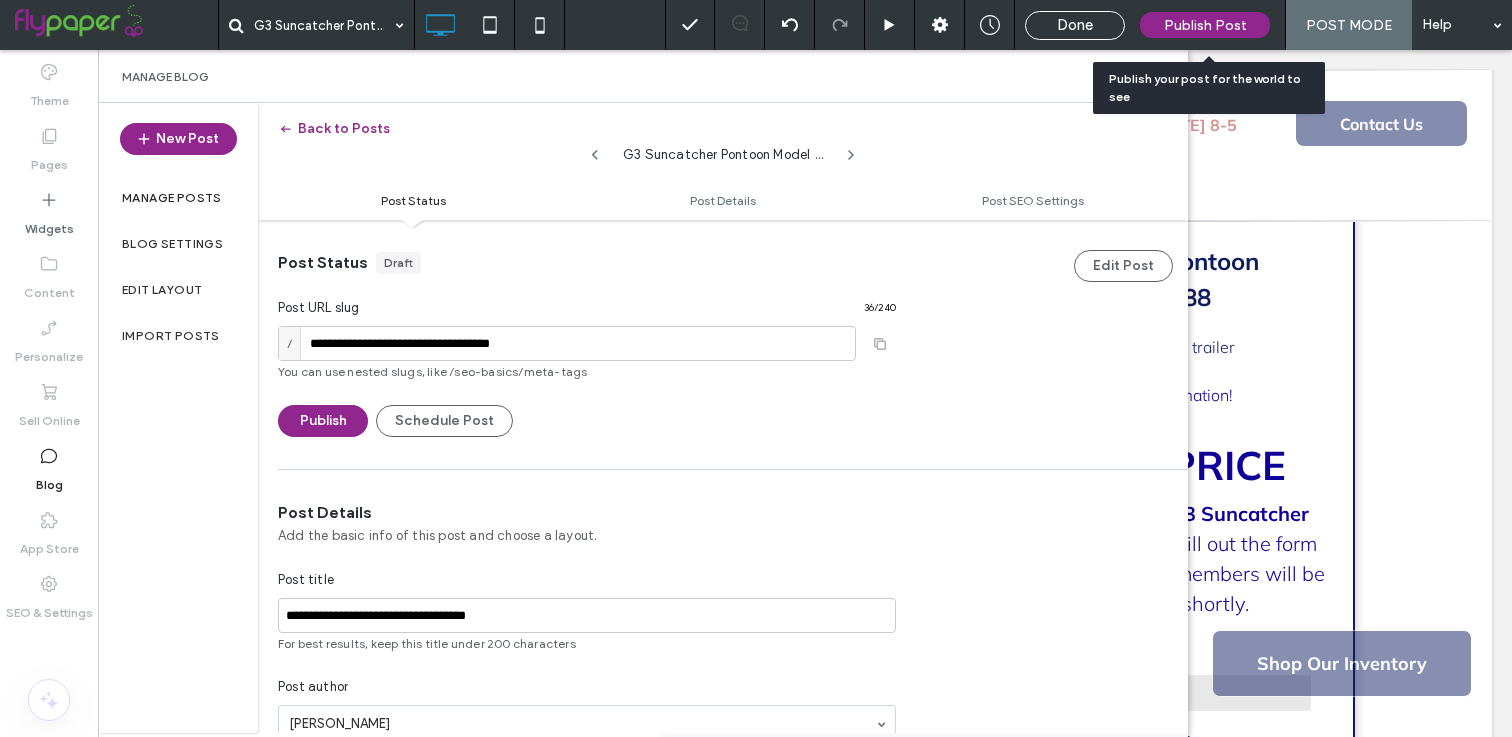 click on "Publish Post" at bounding box center (1205, 25) 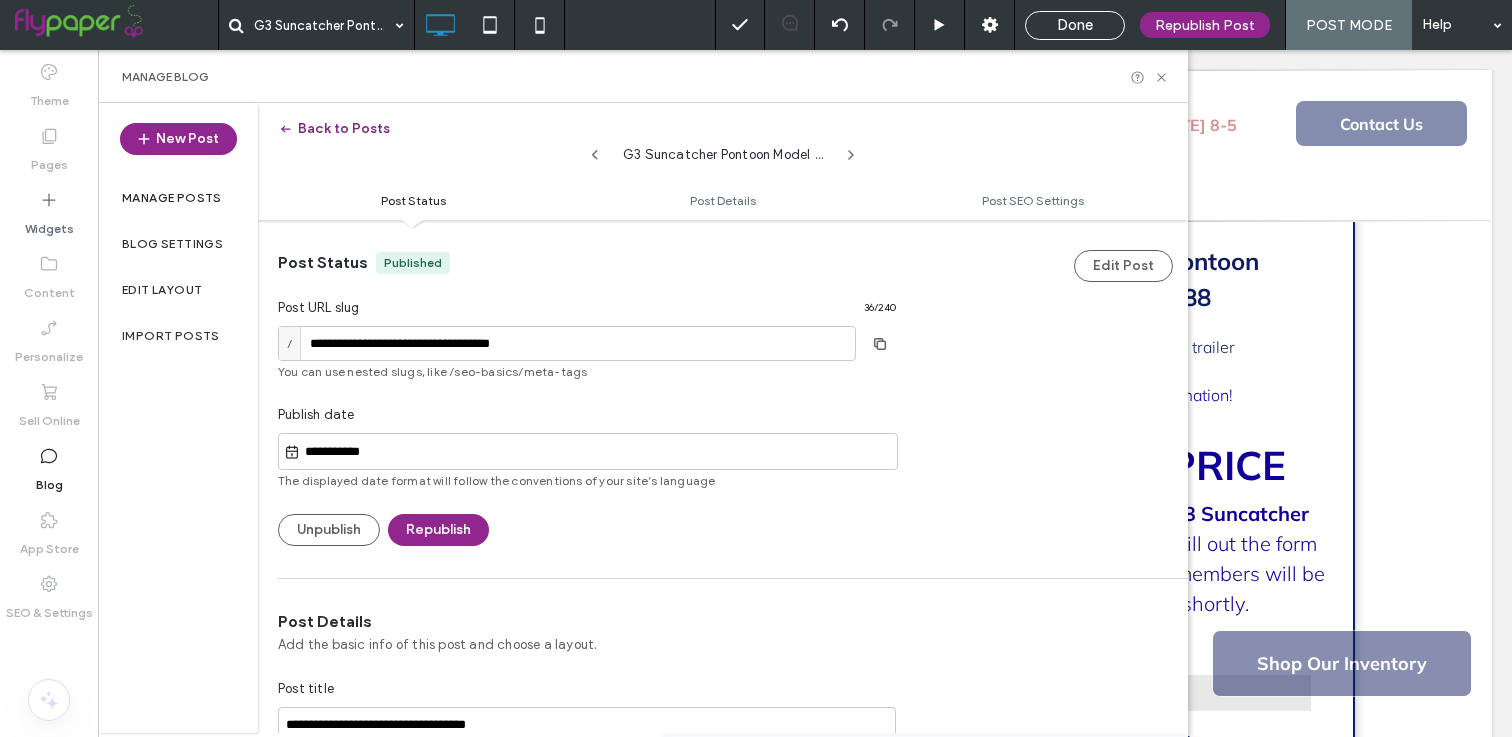 click on "Back to Posts" at bounding box center (334, 129) 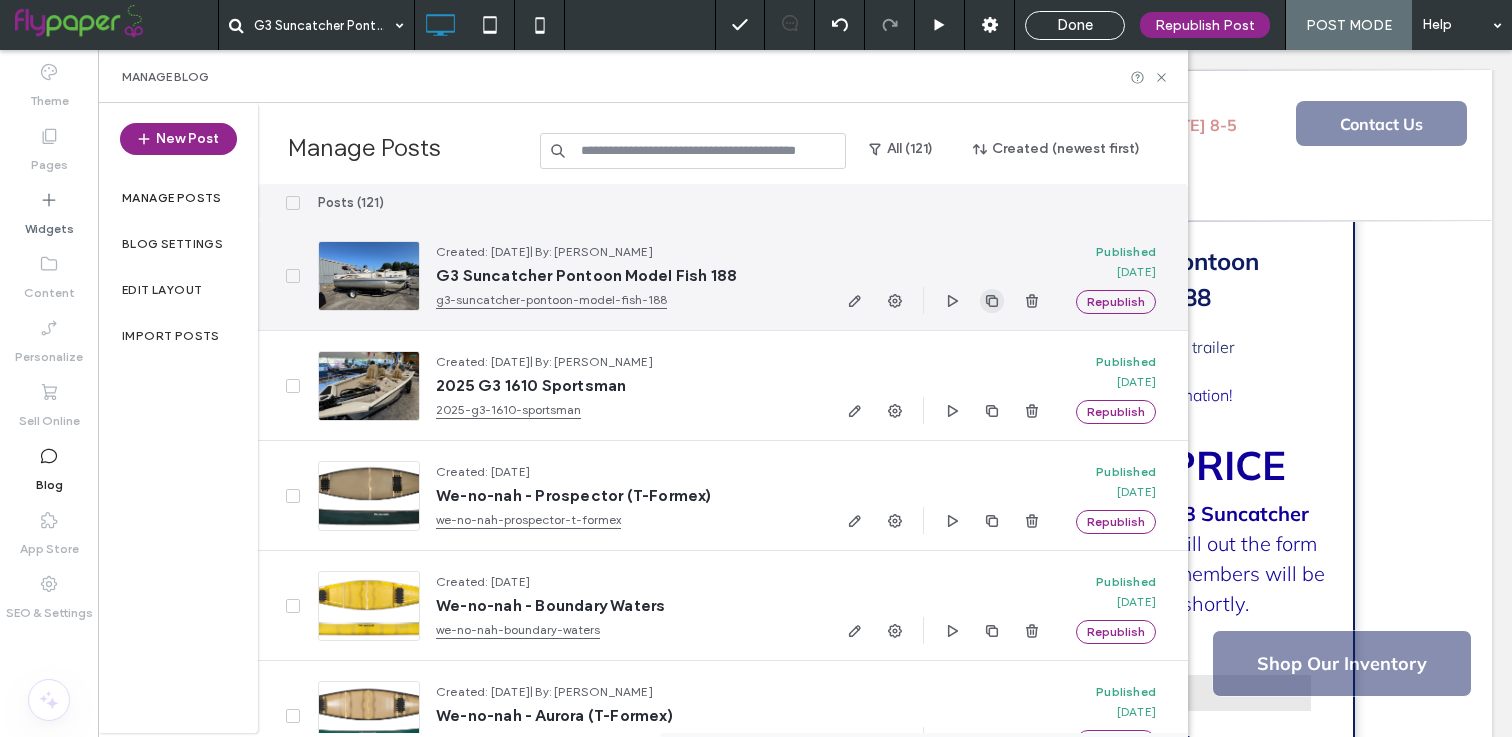 click 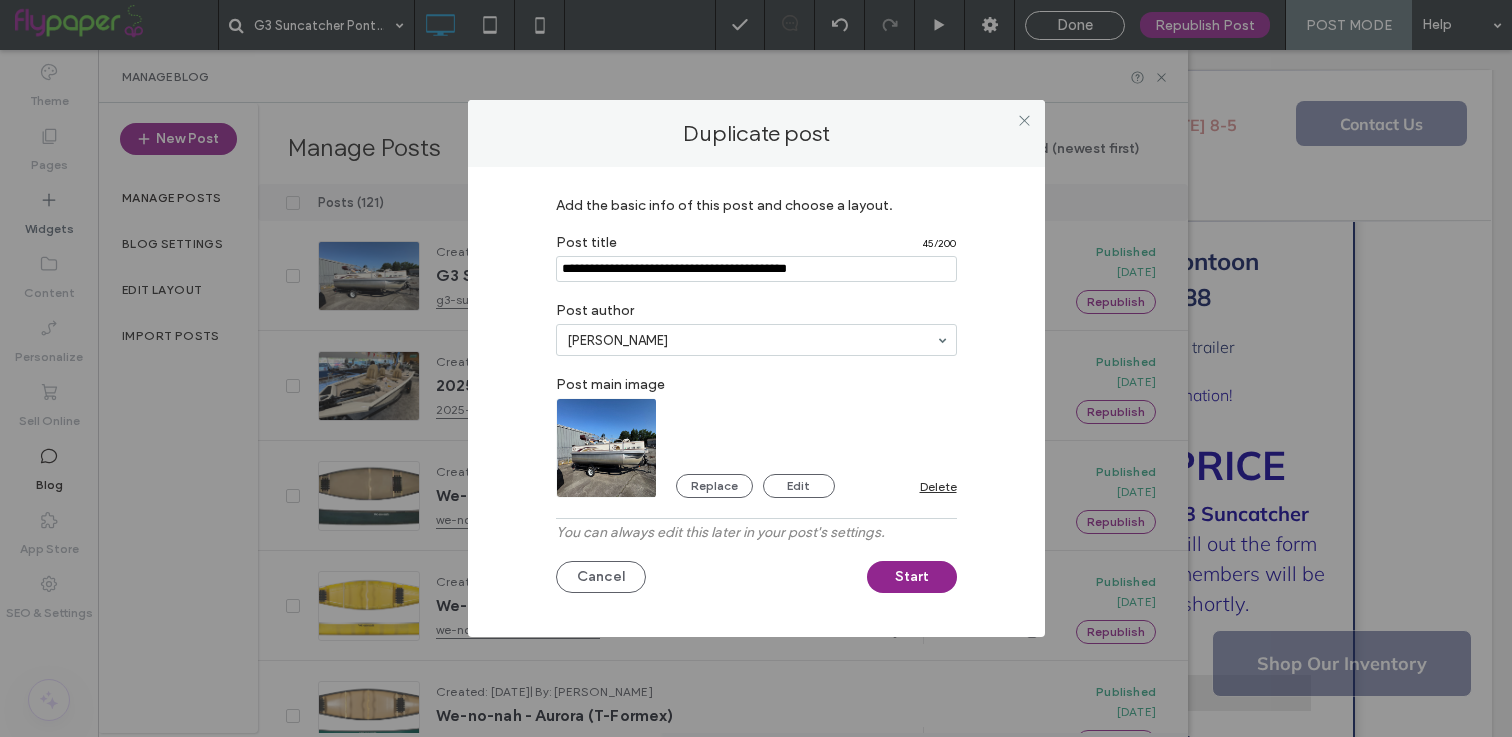 drag, startPoint x: 875, startPoint y: 269, endPoint x: 519, endPoint y: 267, distance: 356.0056 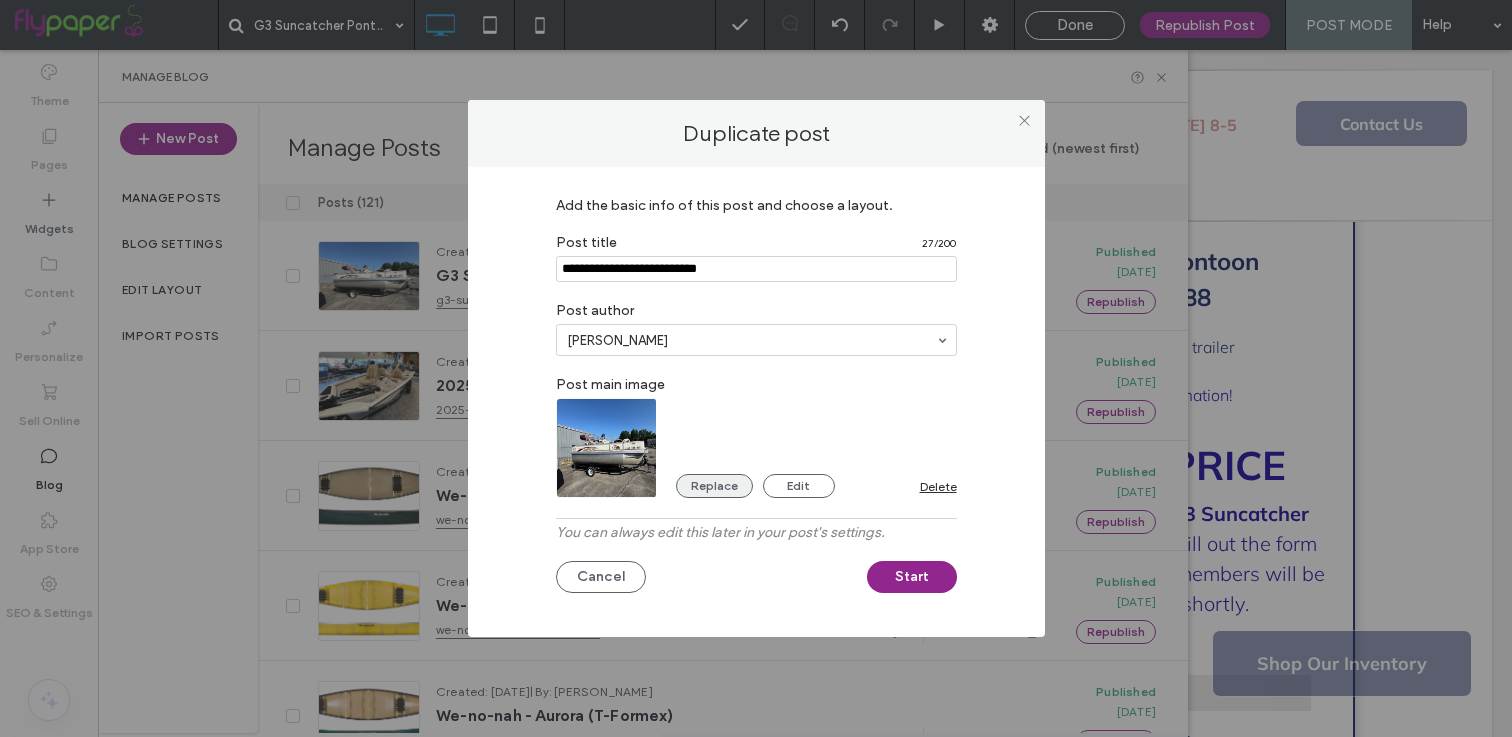 type on "**********" 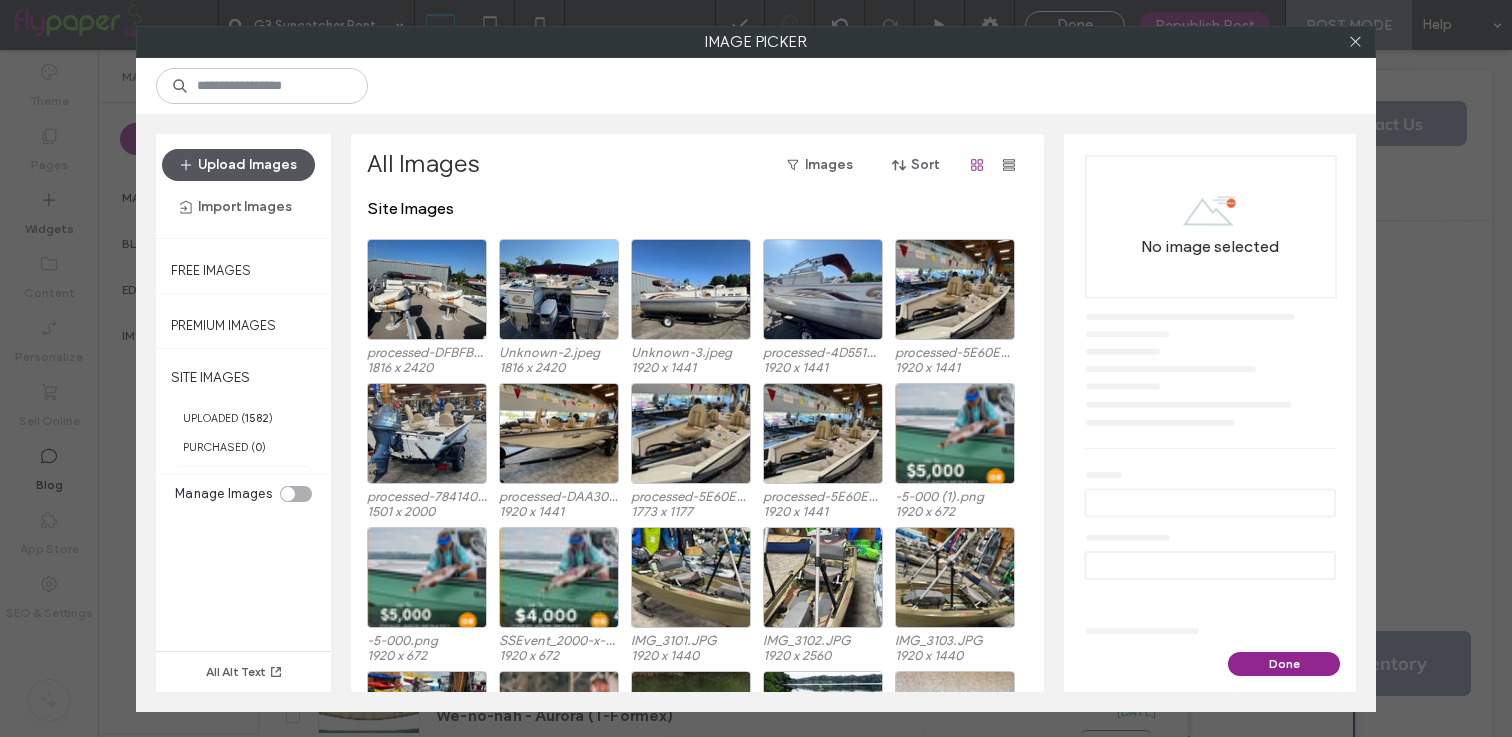 click on "Upload Images" at bounding box center (238, 165) 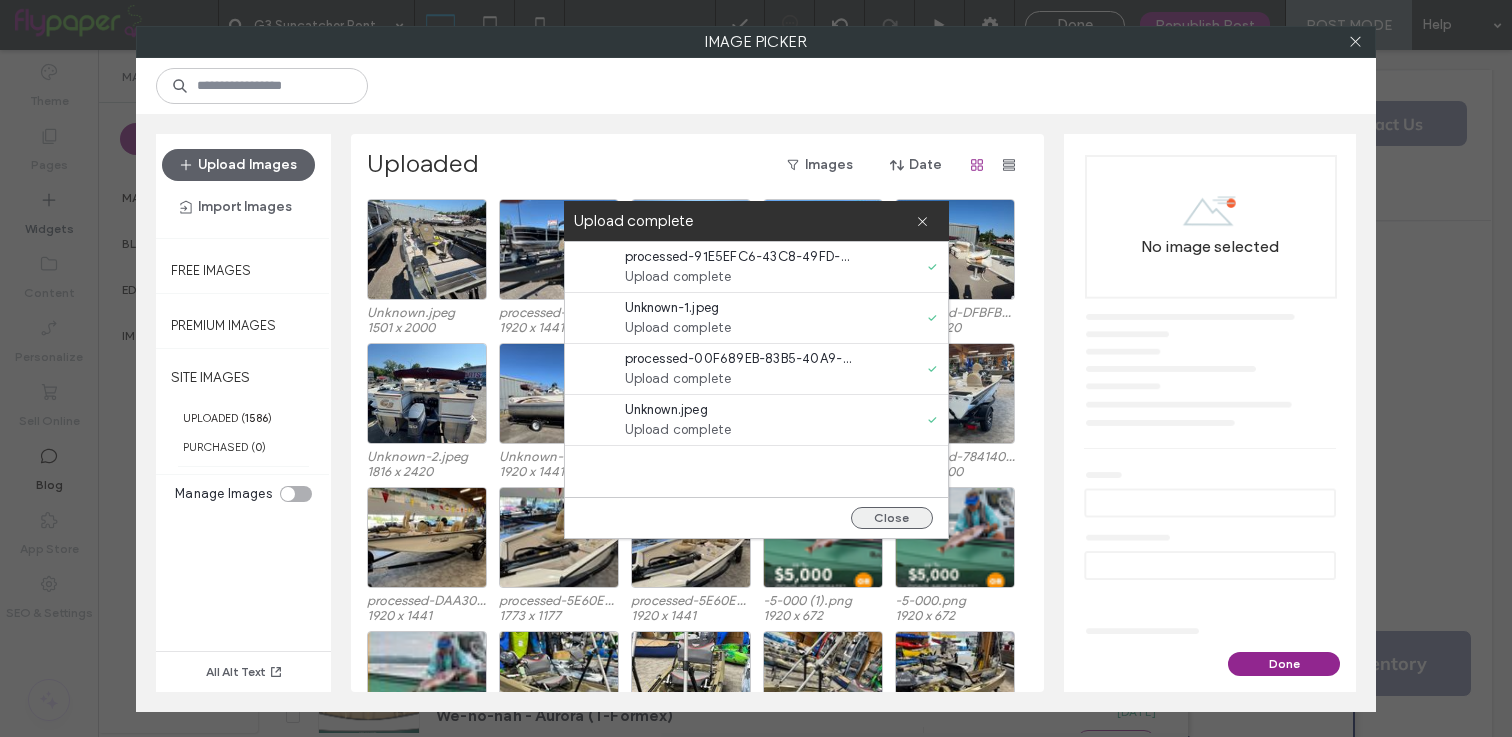 click on "Close" at bounding box center (892, 518) 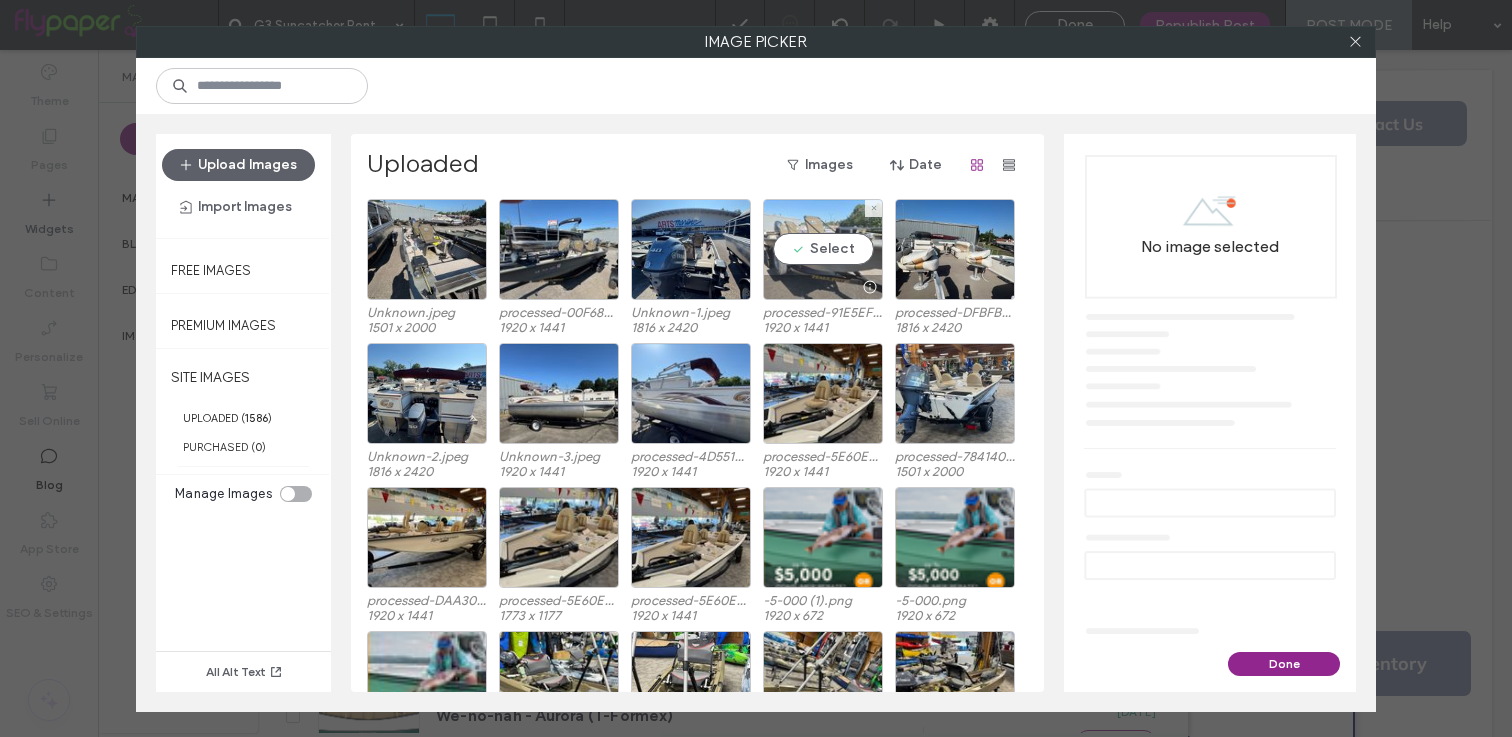 click on "Select" at bounding box center (823, 249) 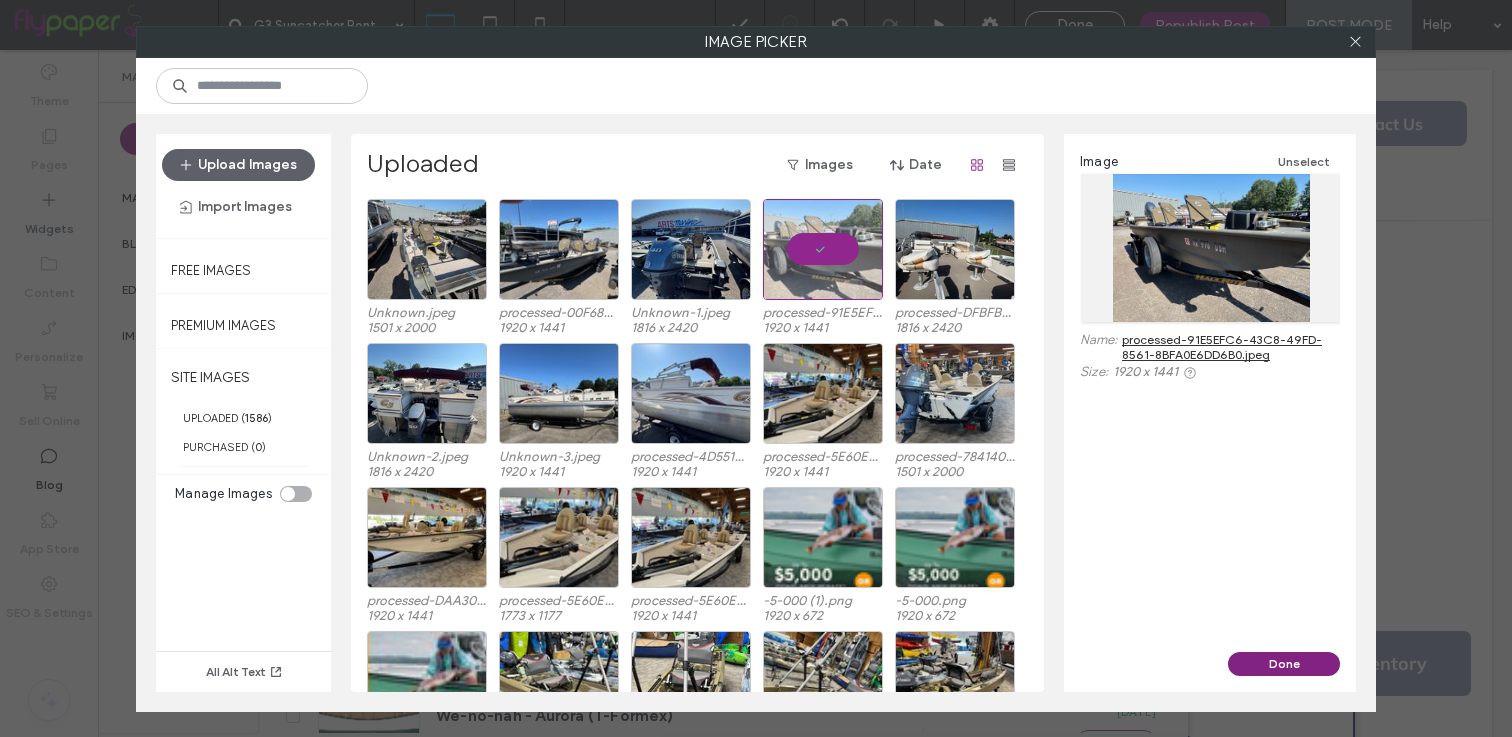 click on "Done" at bounding box center (1284, 664) 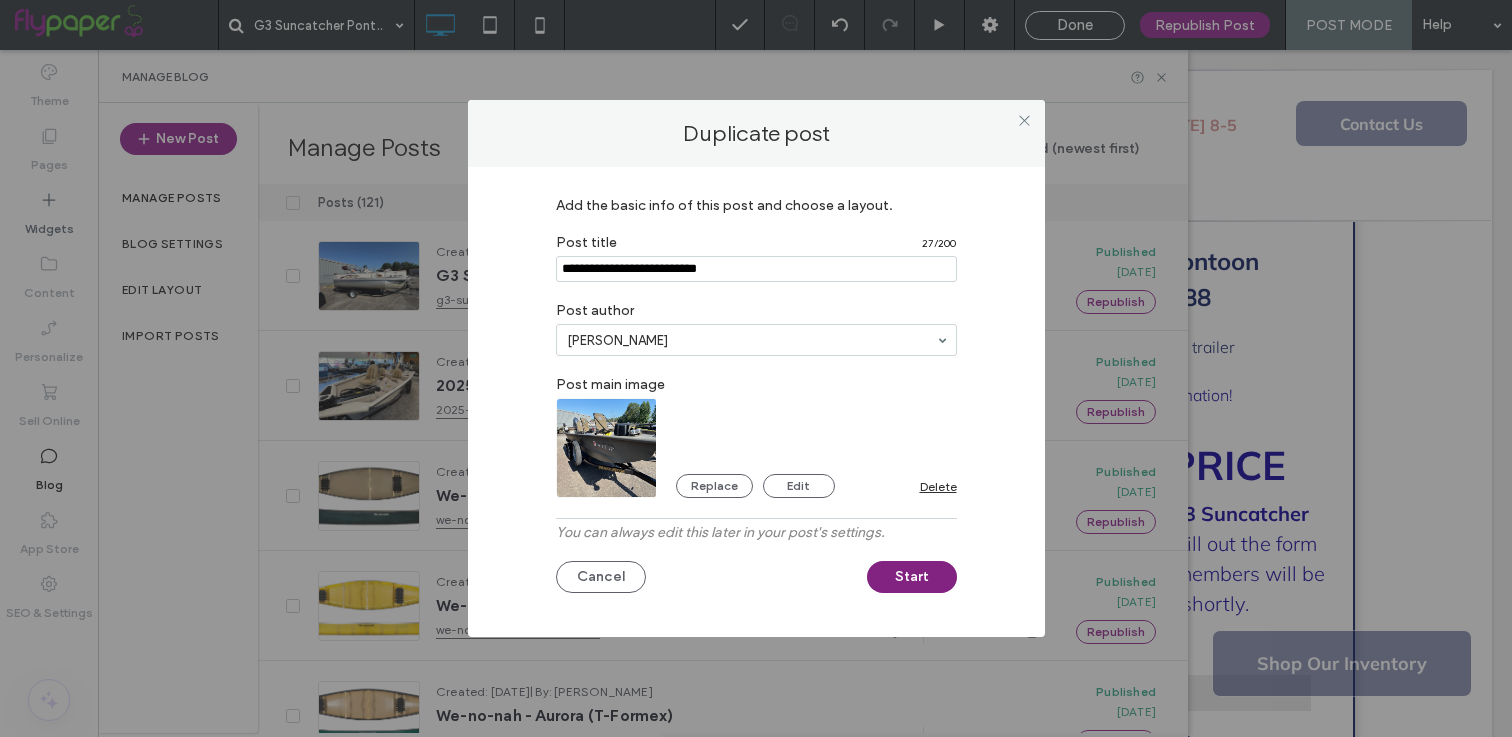 click on "Start" at bounding box center [912, 577] 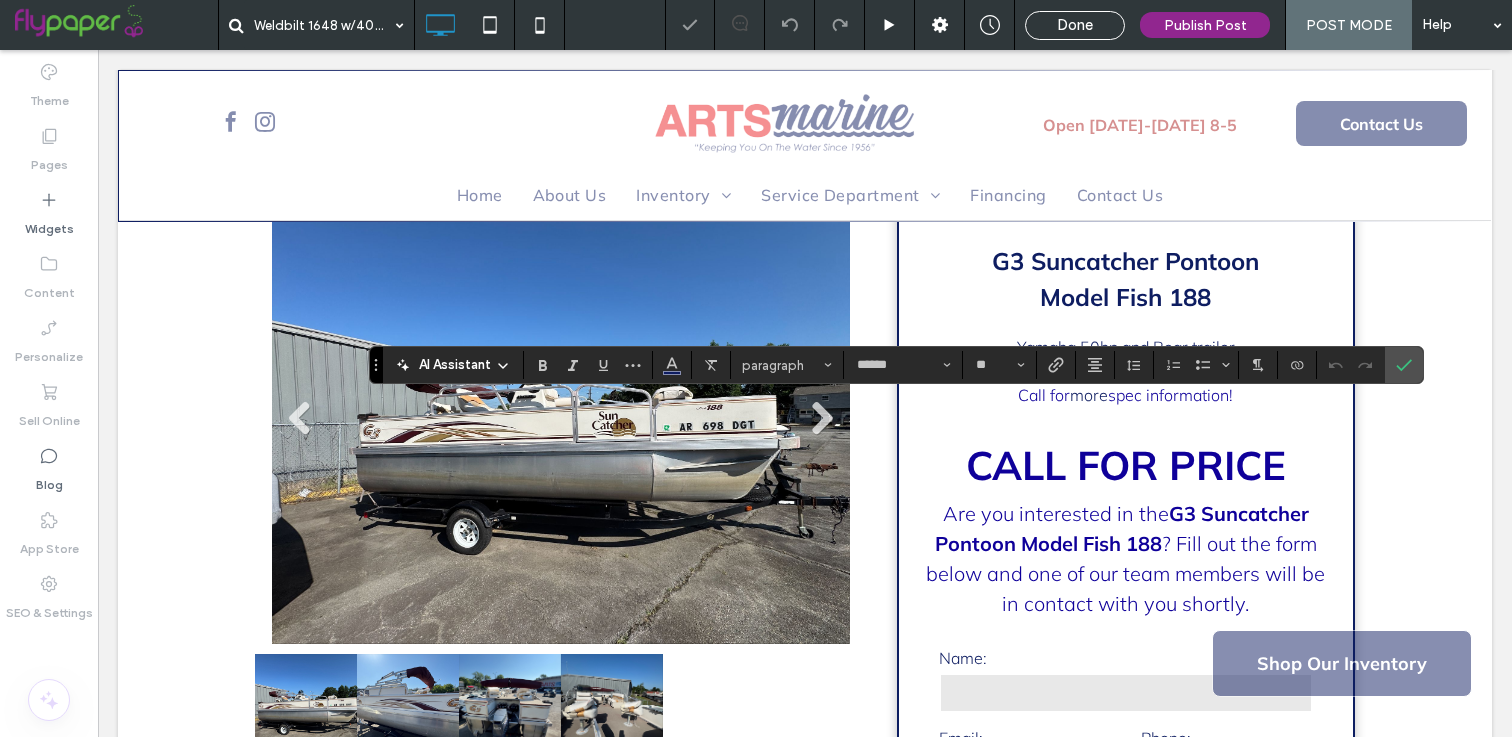 type 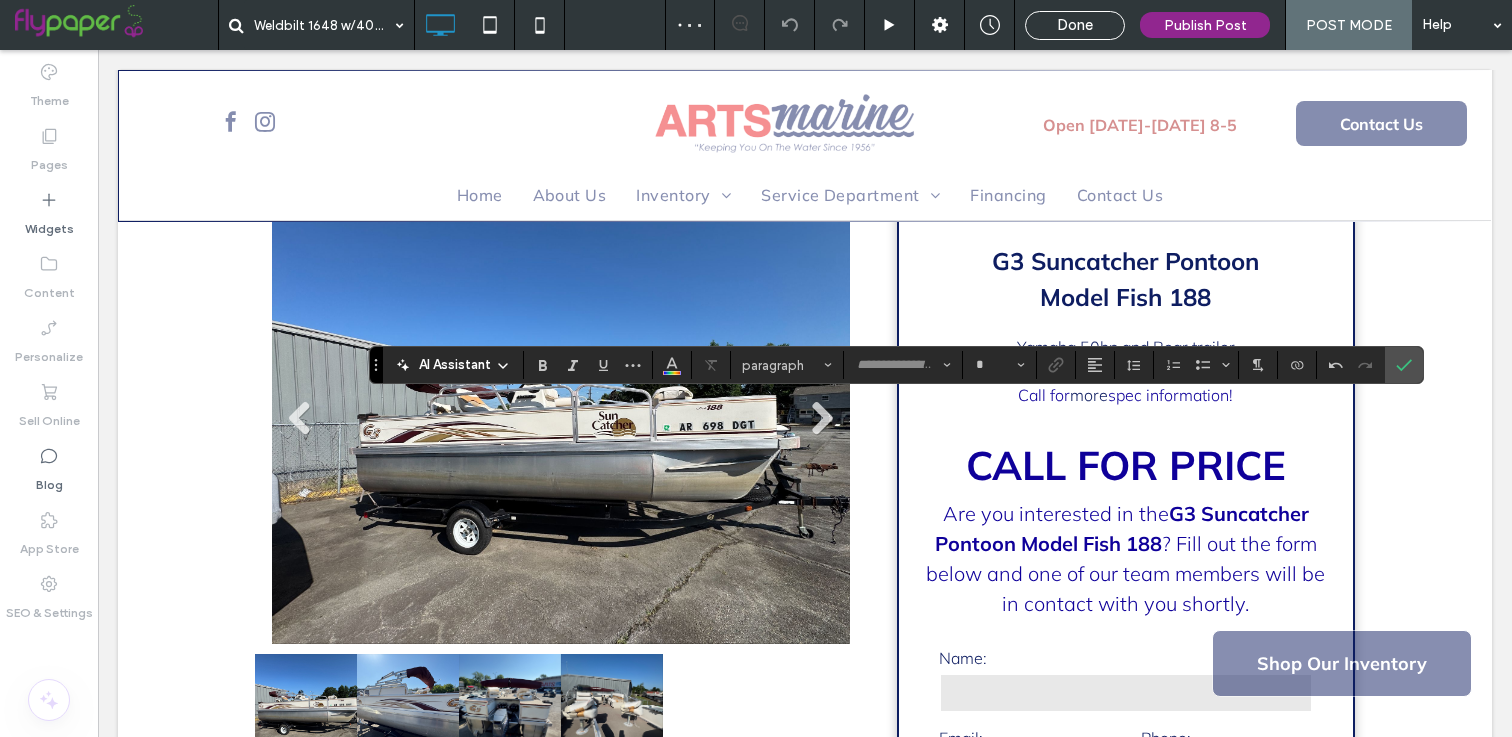 type on "******" 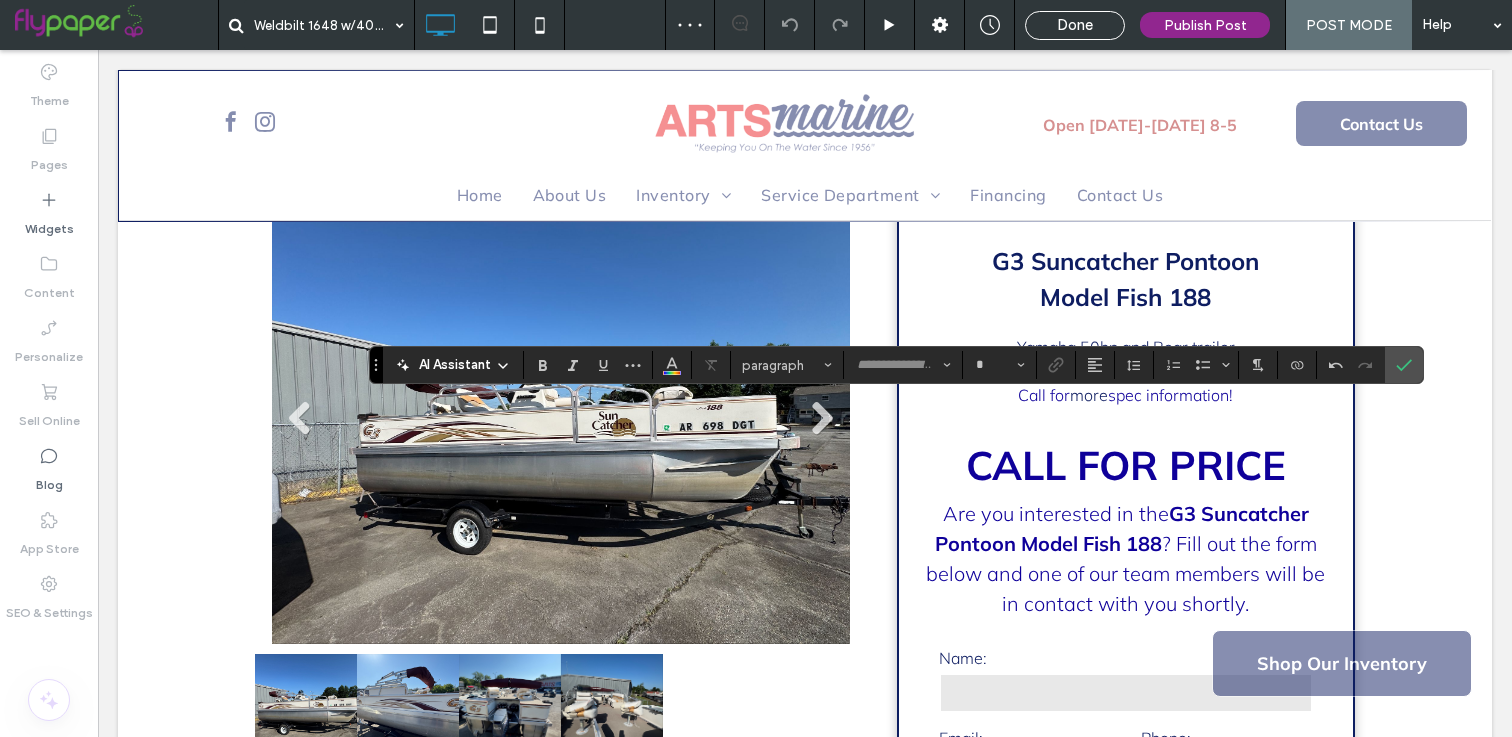 type on "**" 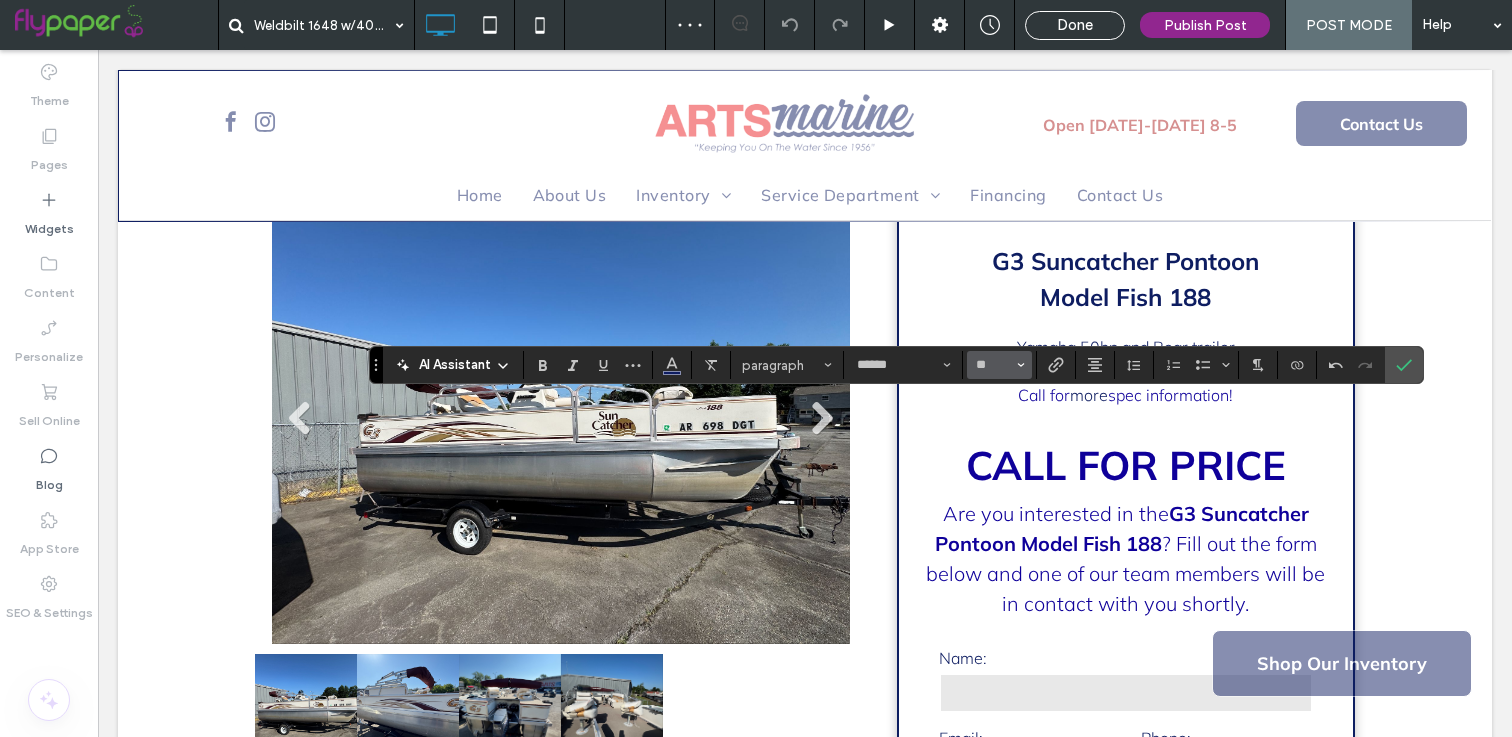 click on "AI Assistant paragraph ****** **" at bounding box center (896, 365) 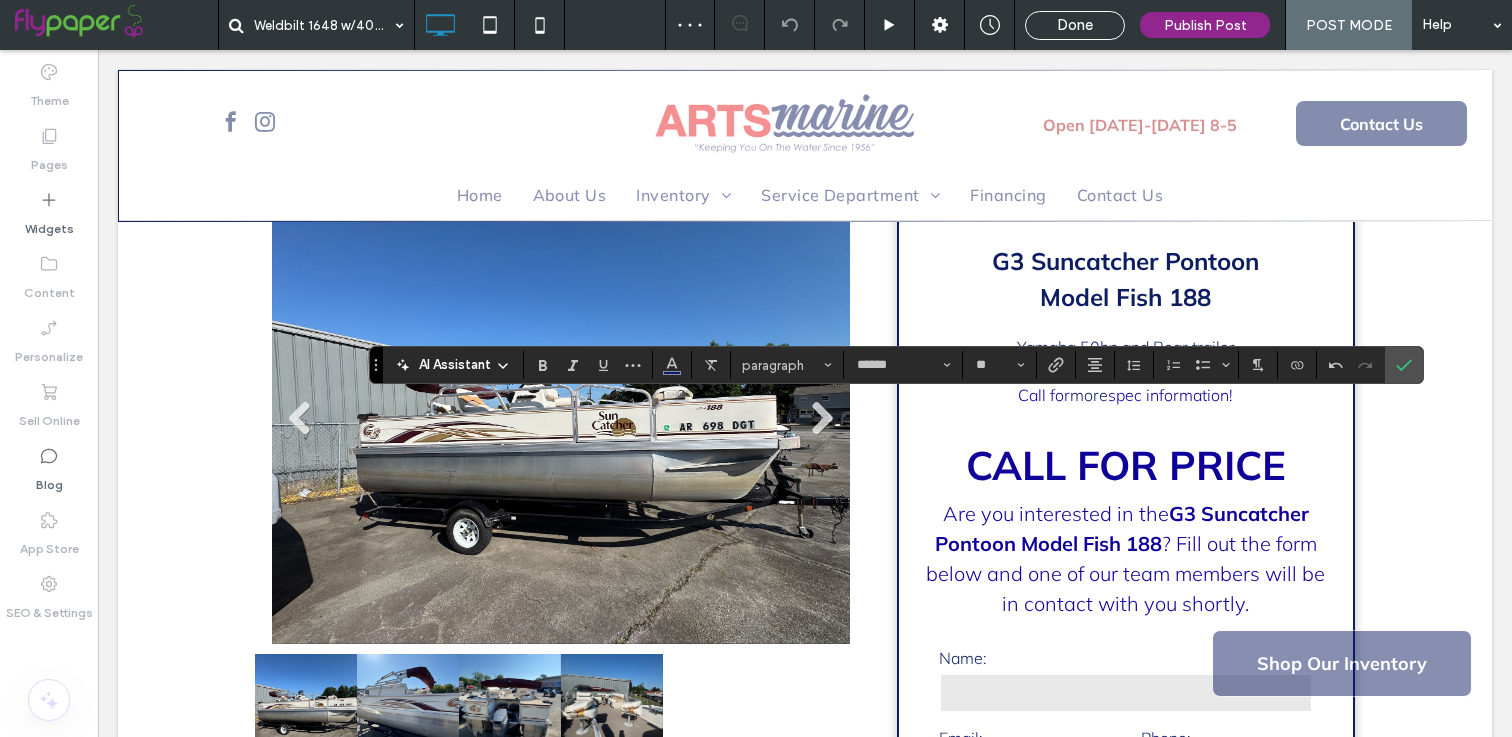 click on "AI Assistant paragraph ****** **" at bounding box center [896, 365] 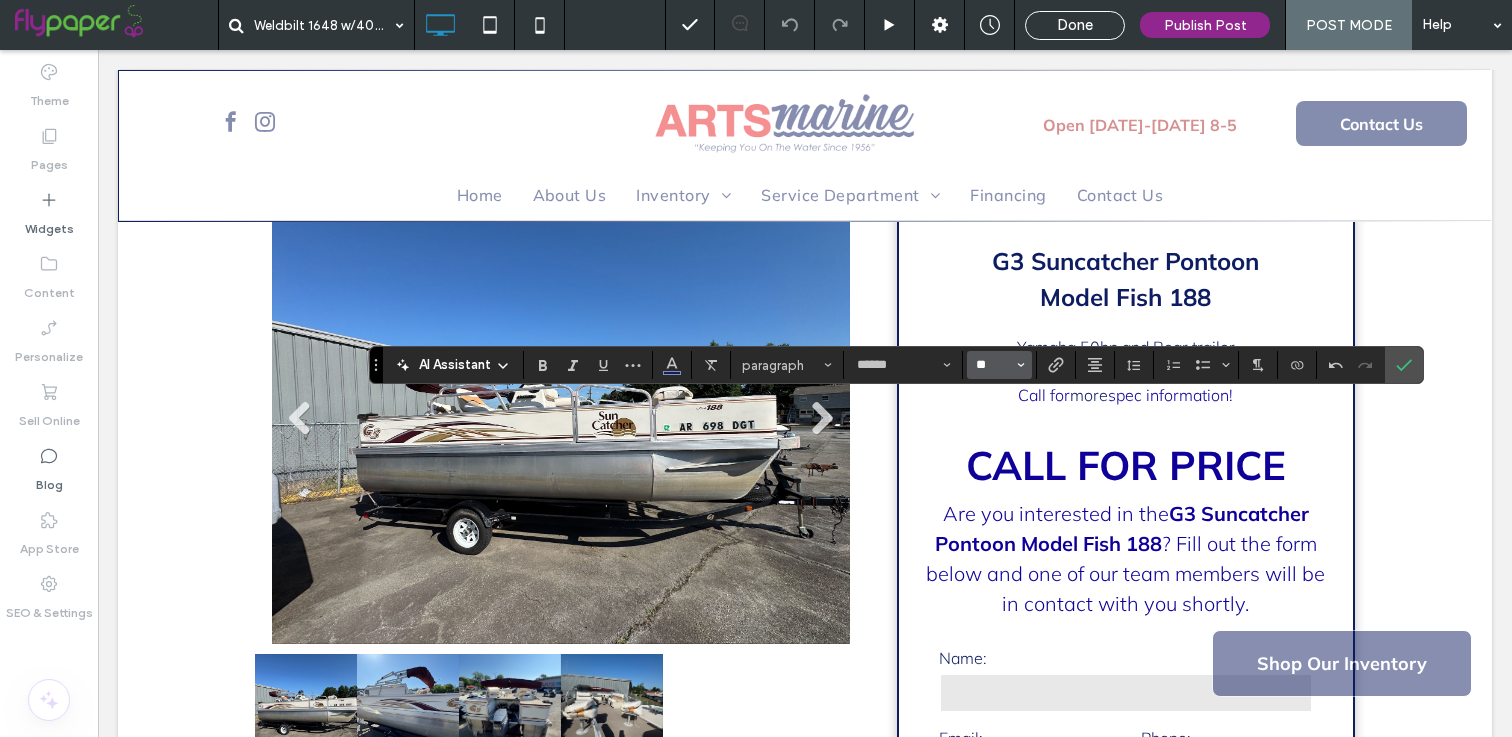 click on "**" at bounding box center (993, 365) 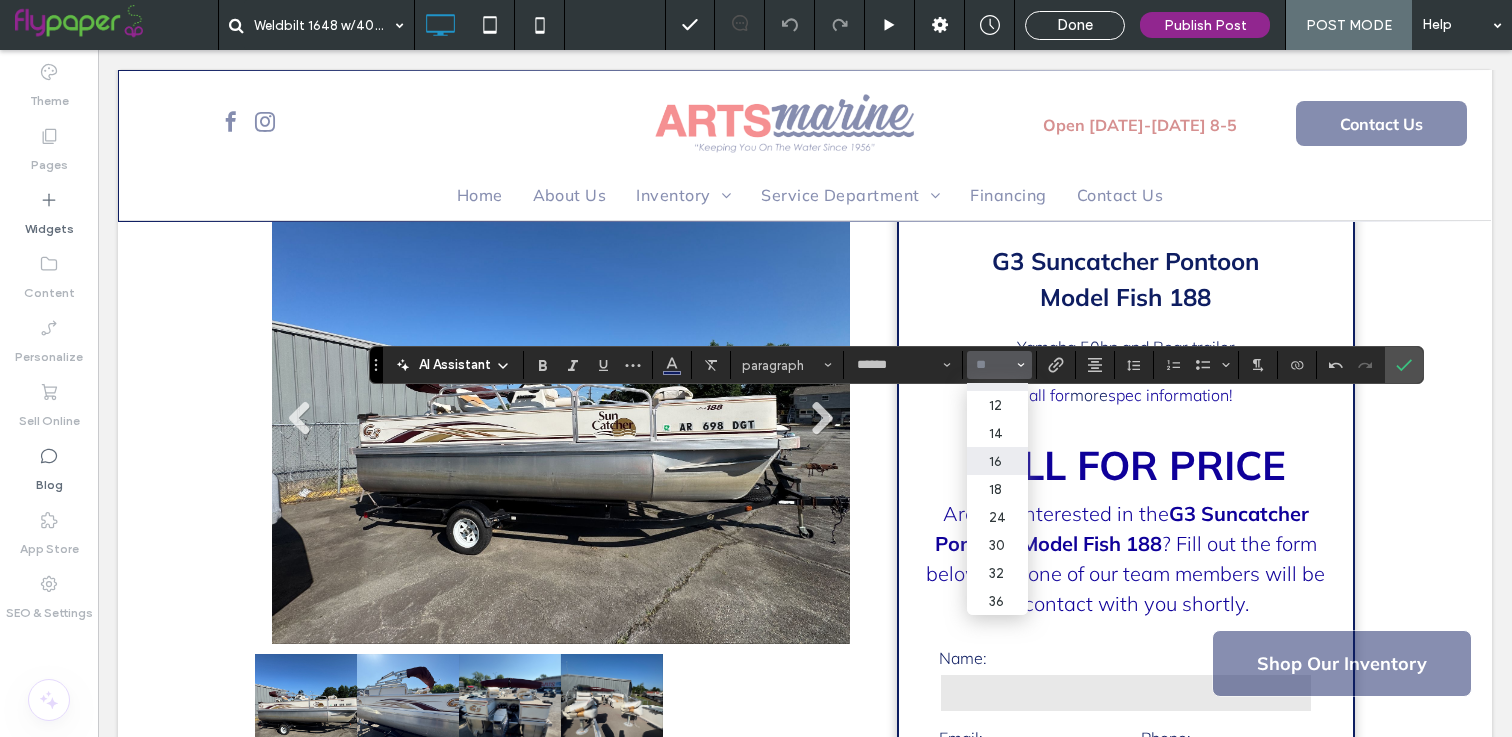 scroll, scrollTop: 106, scrollLeft: 0, axis: vertical 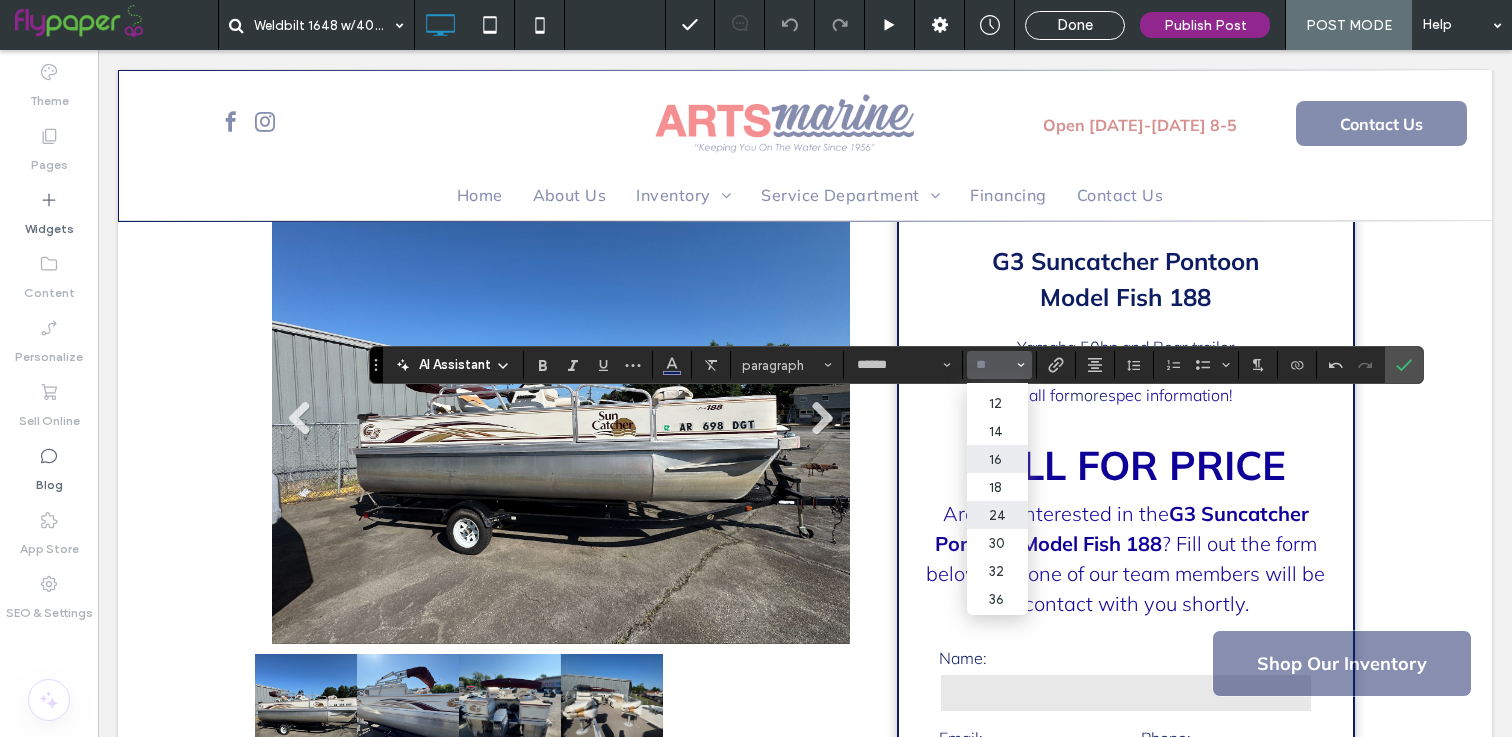 click on "24" at bounding box center (997, 515) 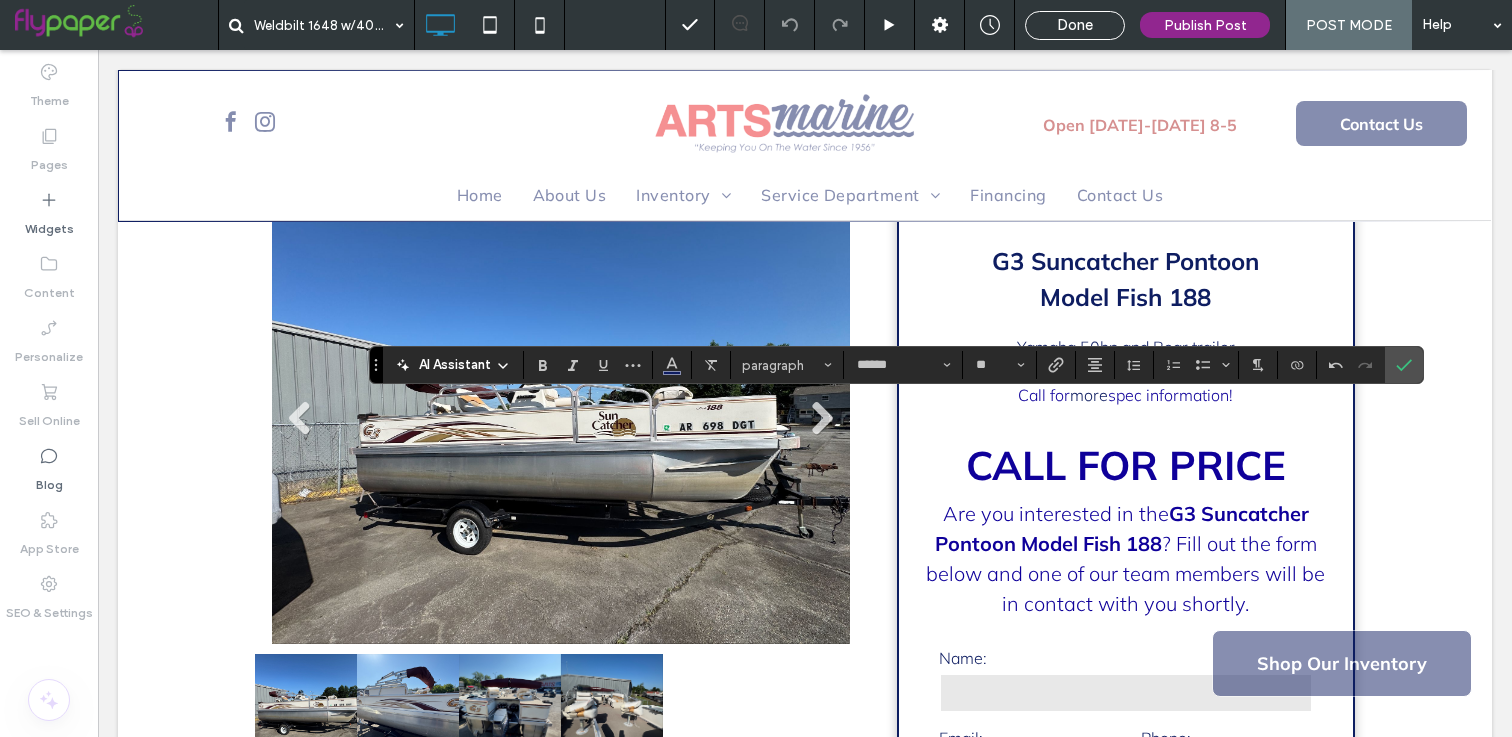 type on "**" 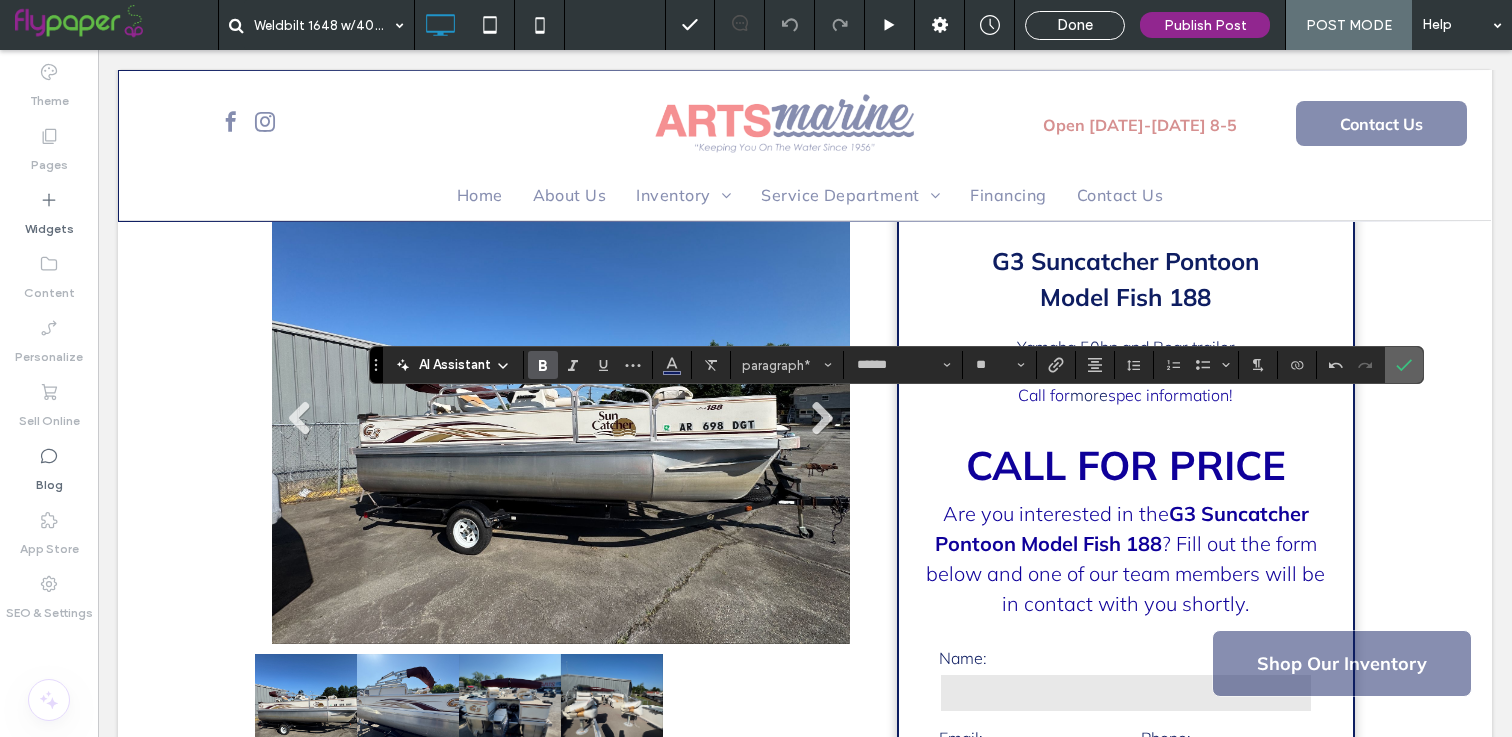click 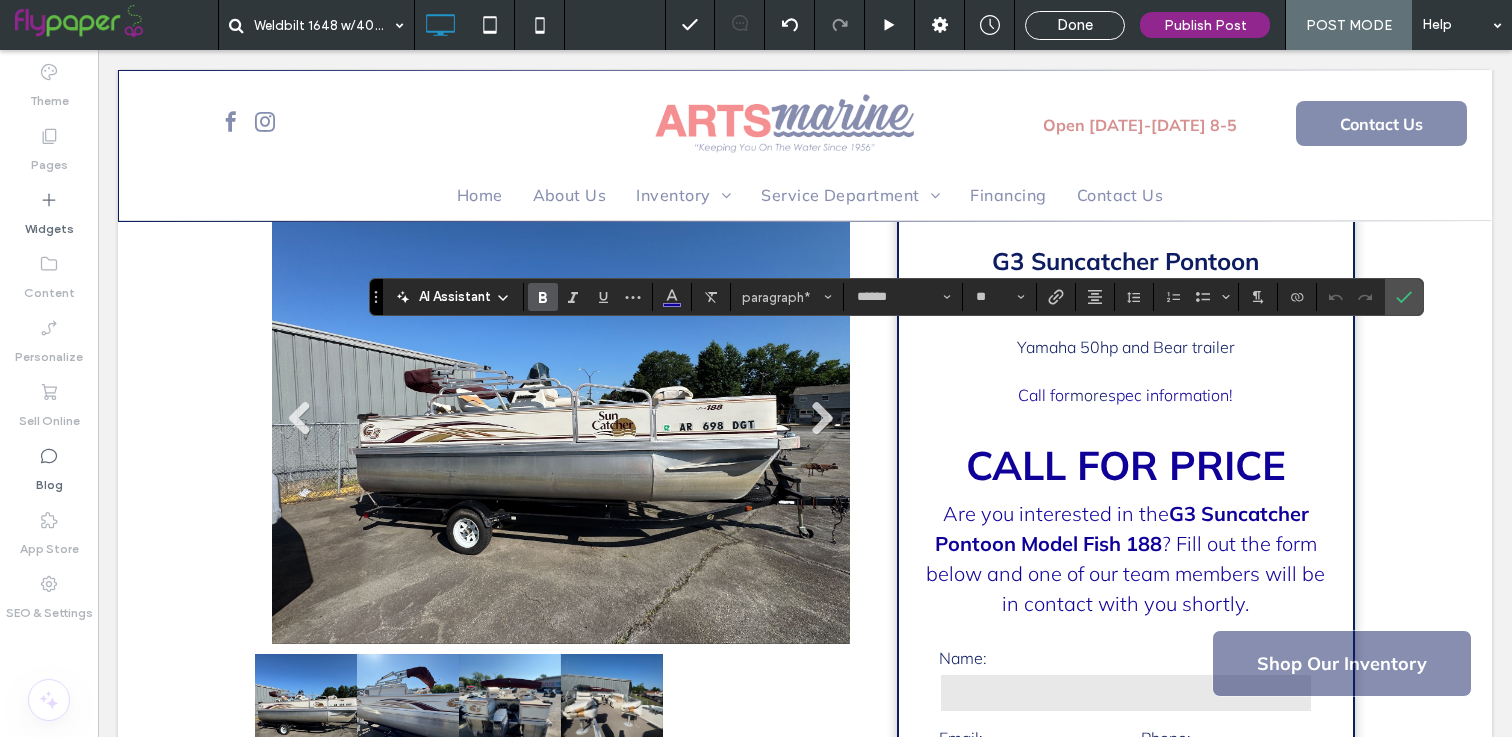 type on "**" 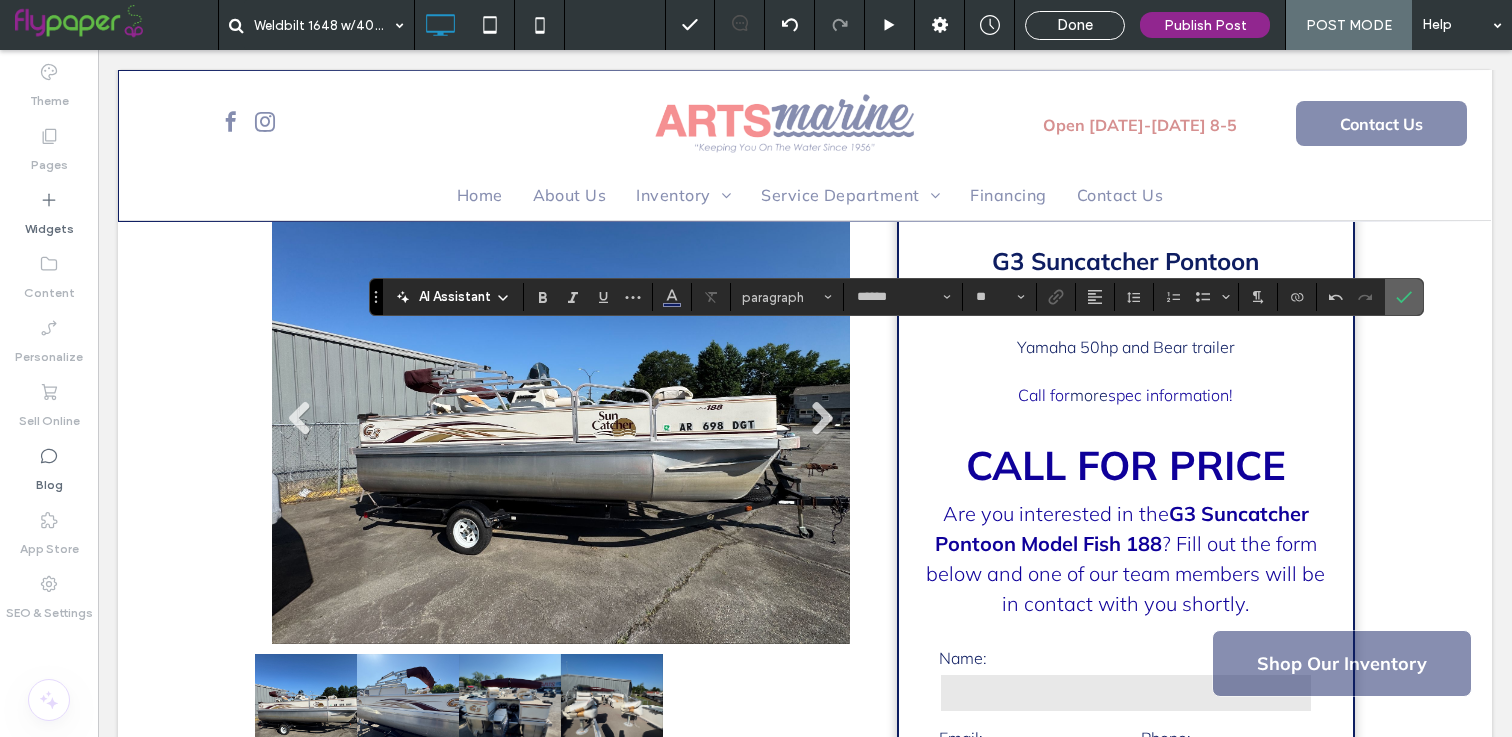 click 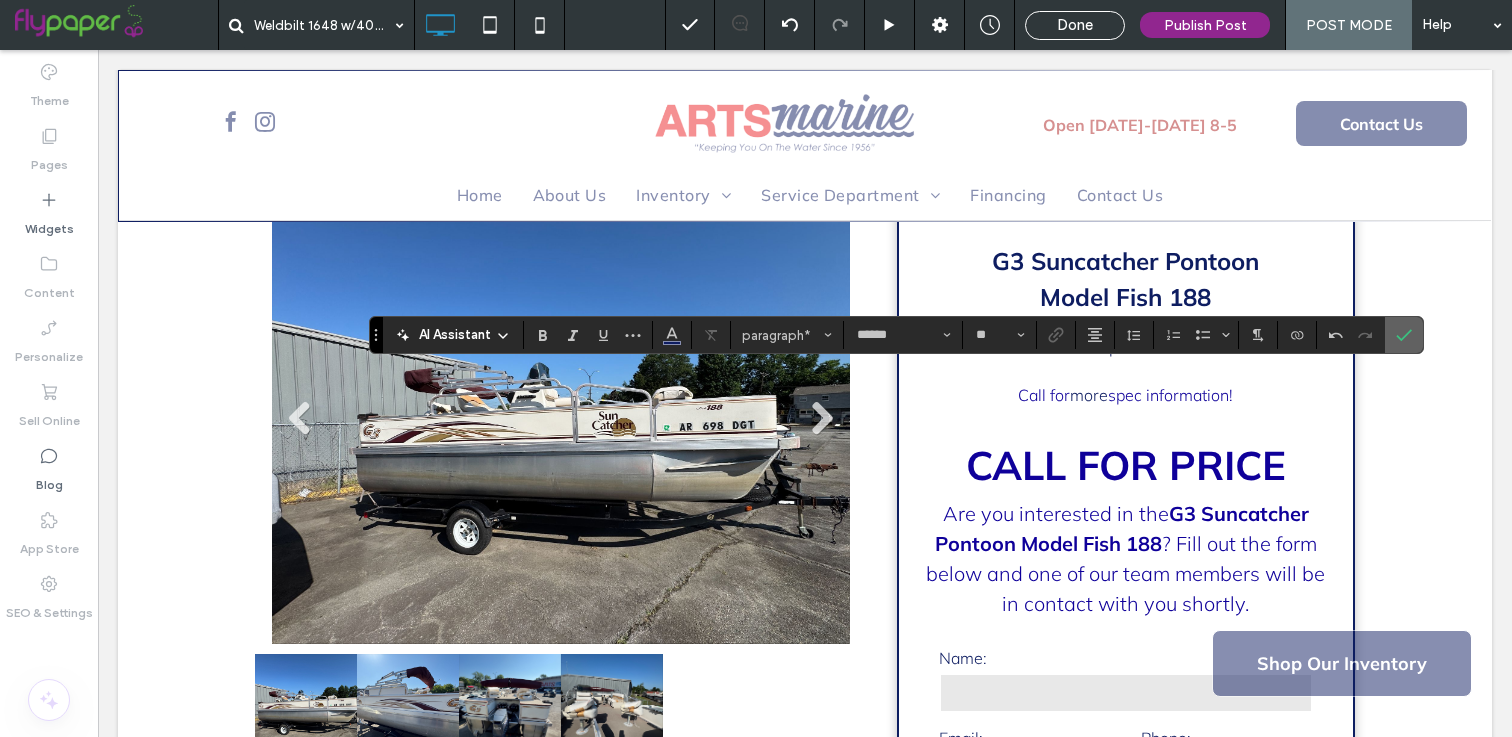 click at bounding box center [1404, 335] 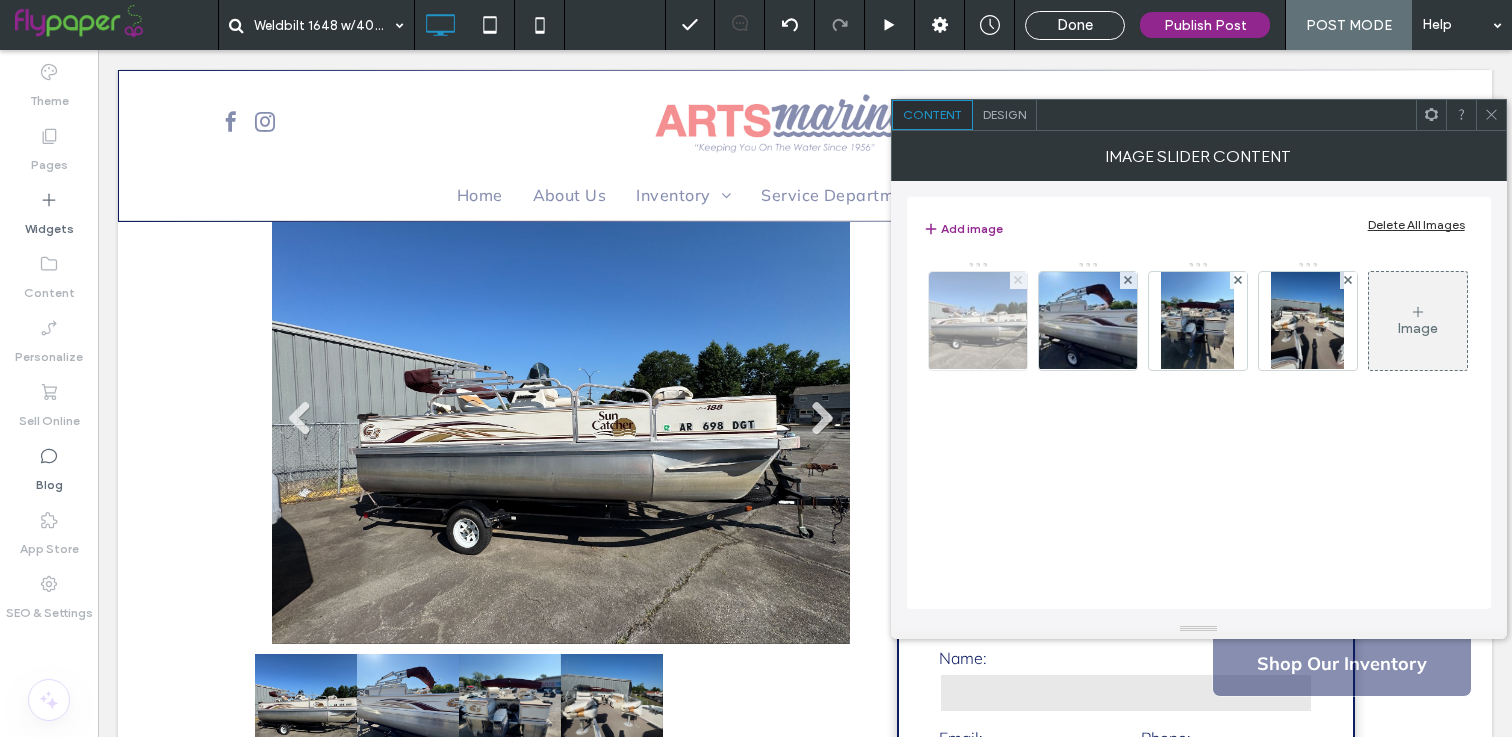 click at bounding box center [1018, 280] 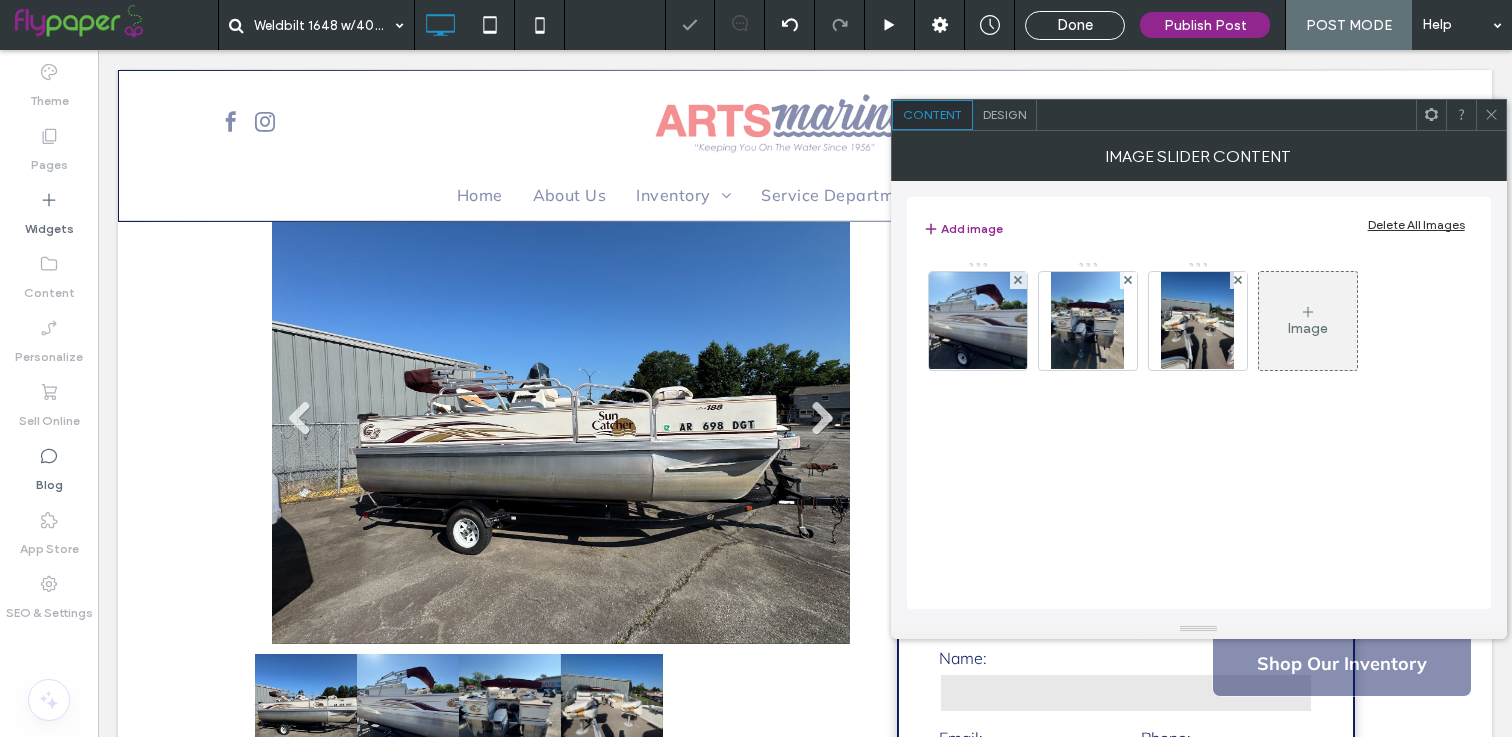 click at bounding box center (1018, 280) 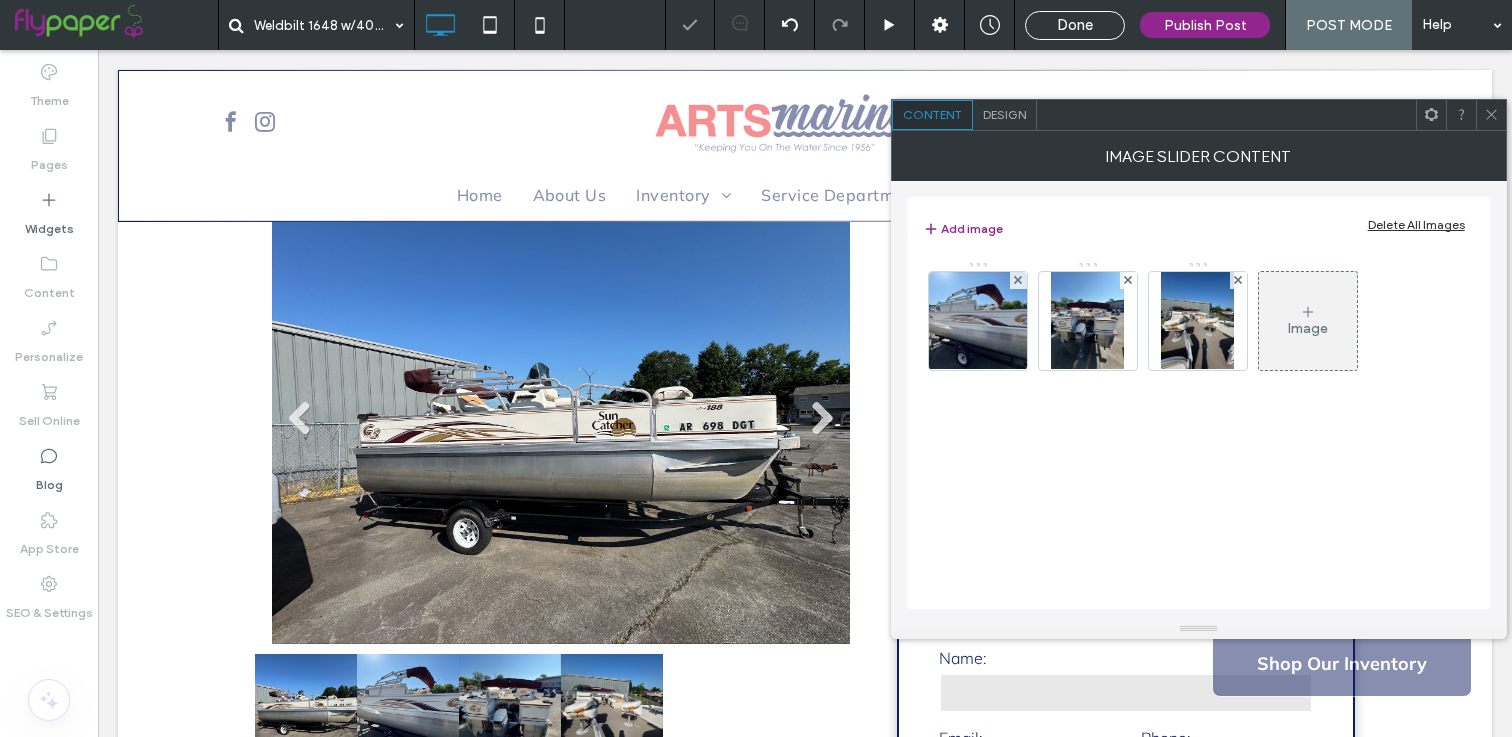 click at bounding box center (1018, 280) 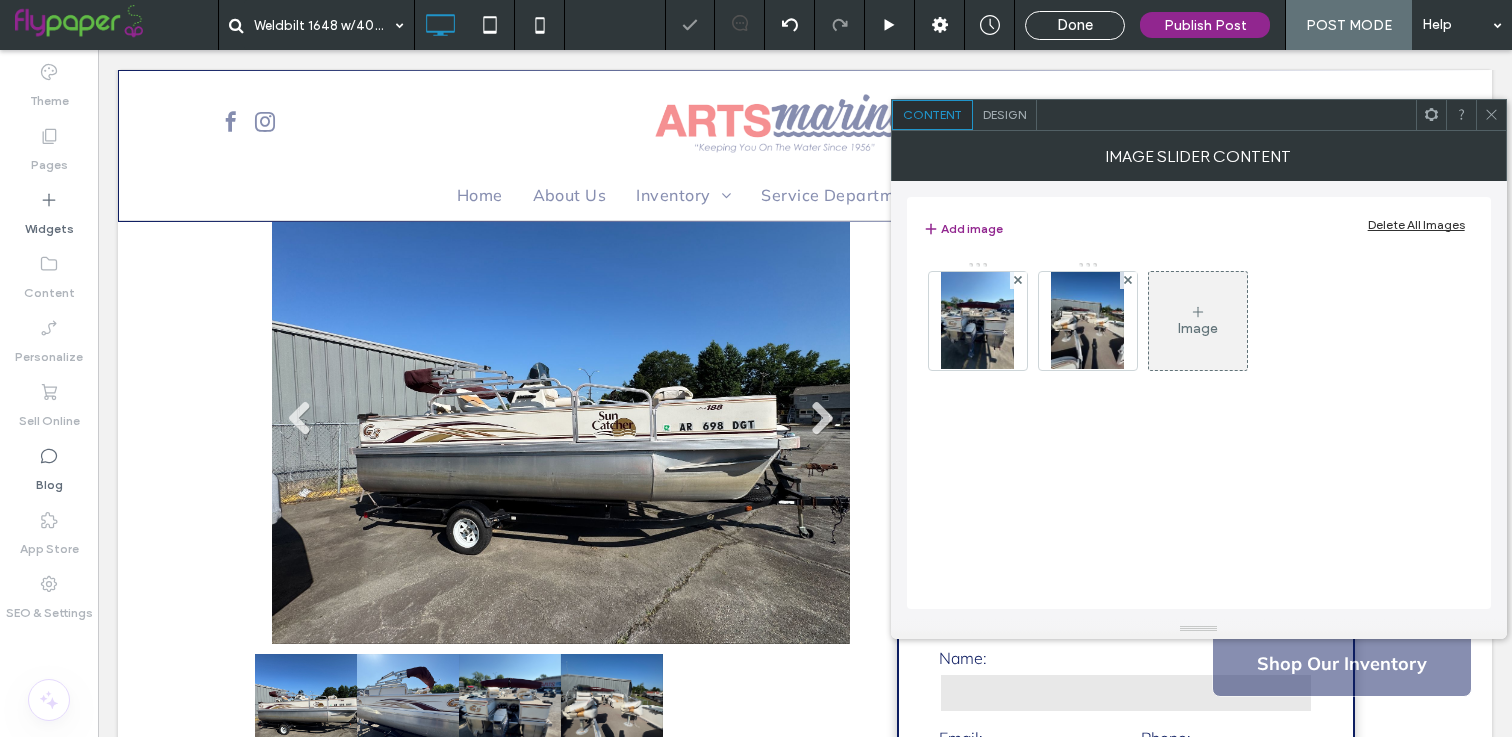 click at bounding box center [1018, 280] 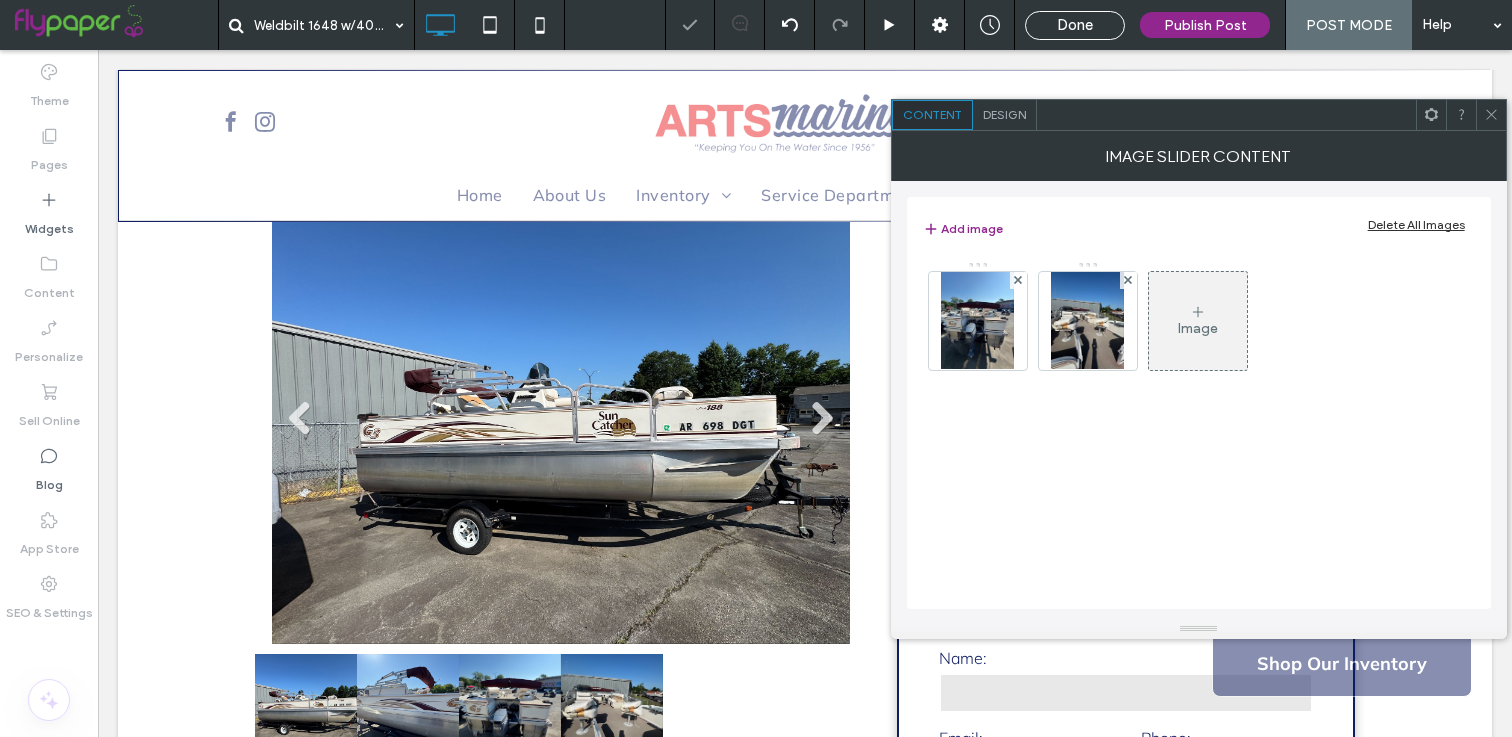 click at bounding box center (1018, 280) 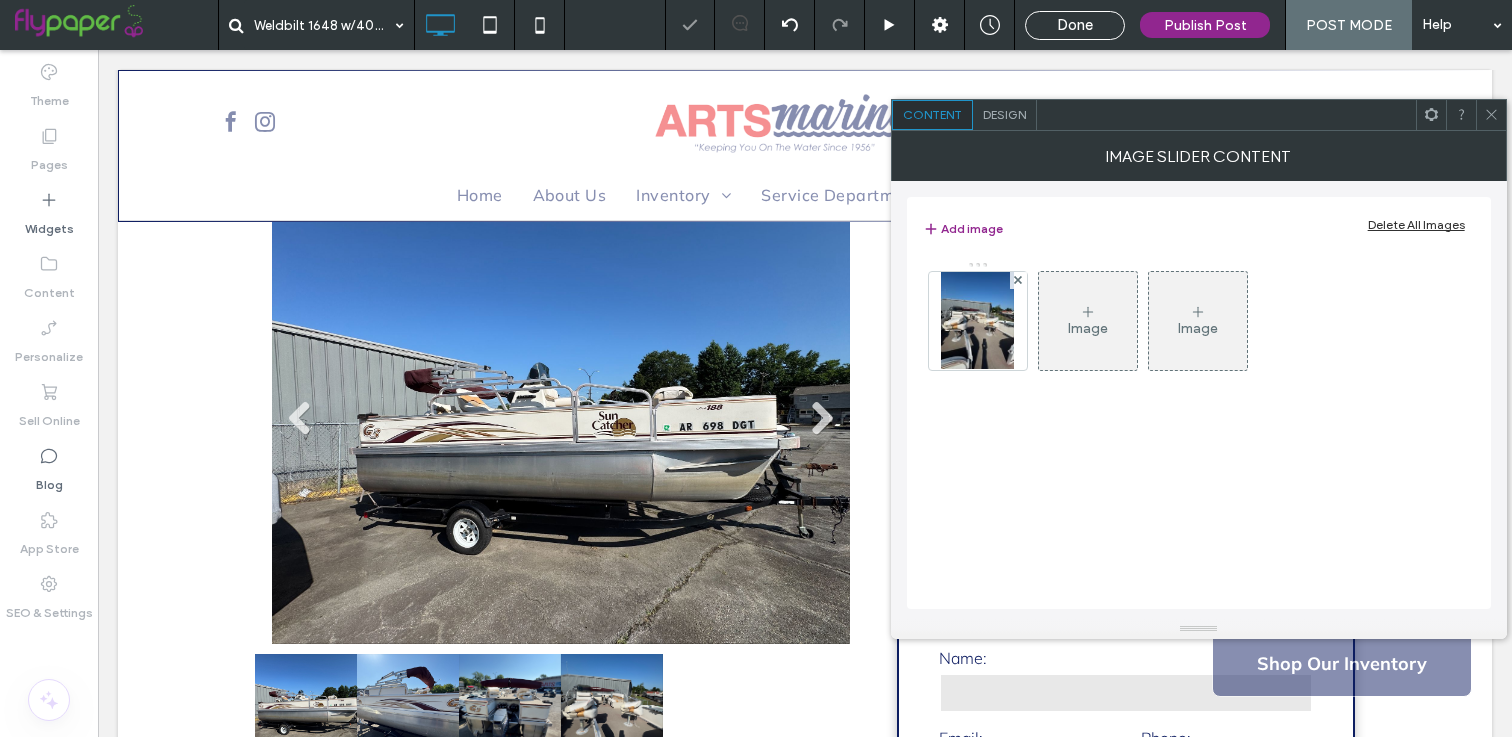 click at bounding box center (1018, 280) 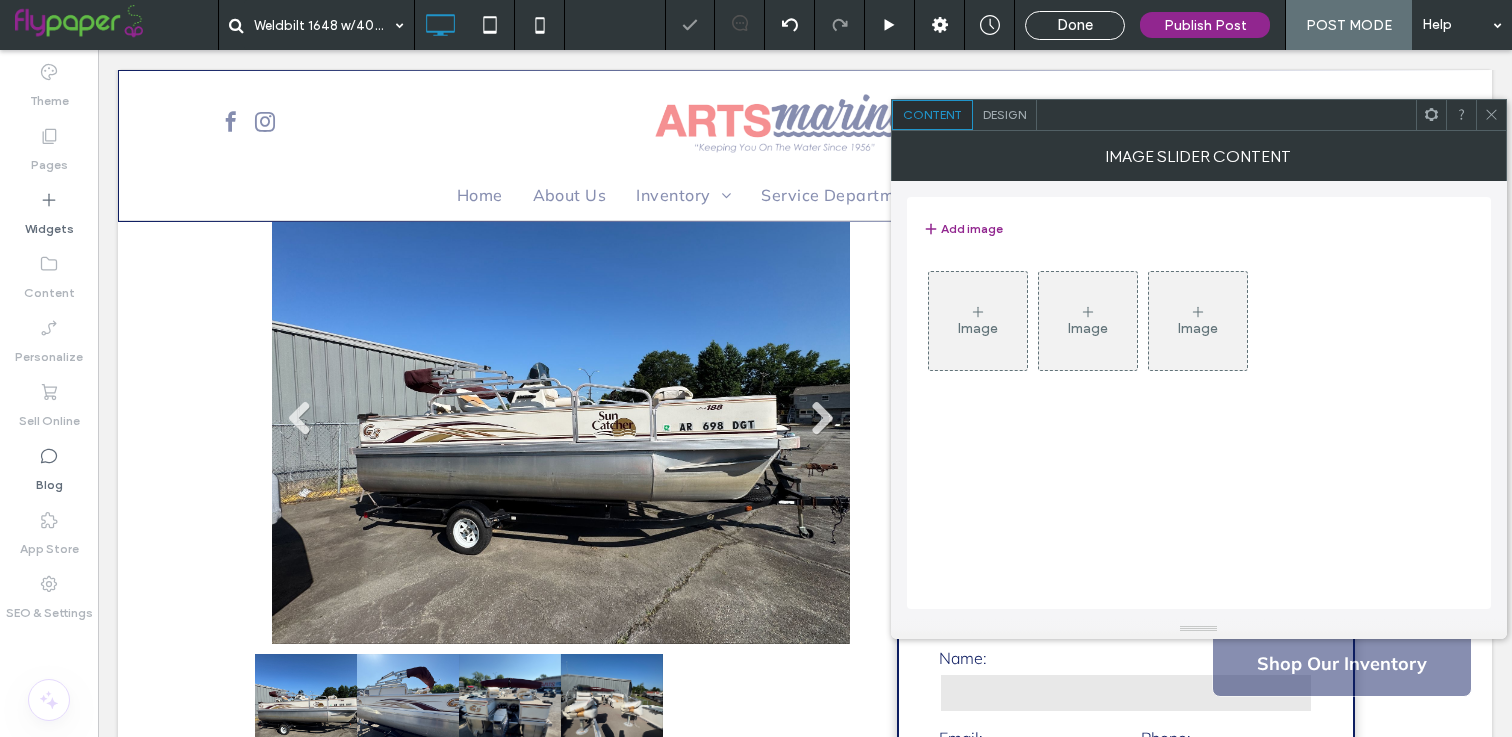 click on "Image" at bounding box center (978, 328) 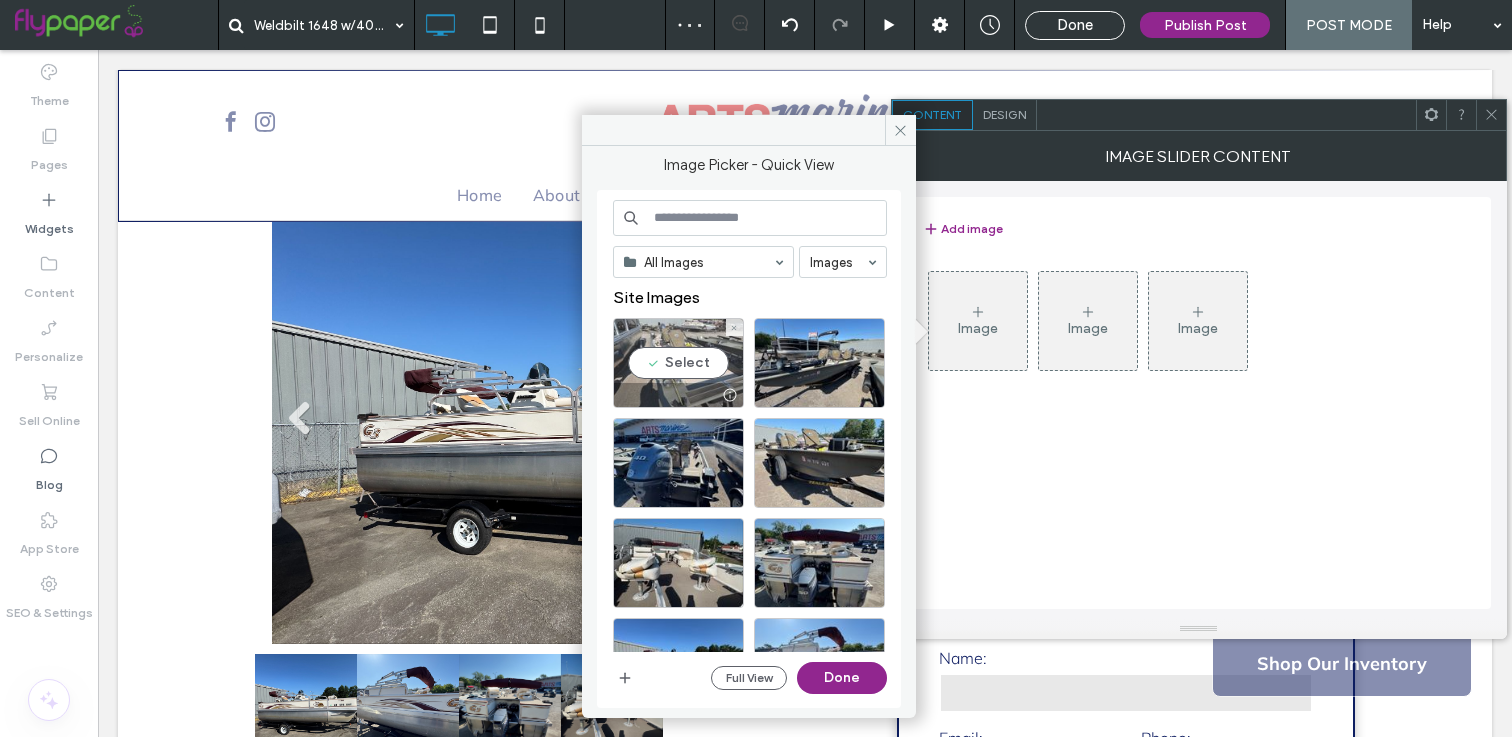 click on "Select" at bounding box center [678, 363] 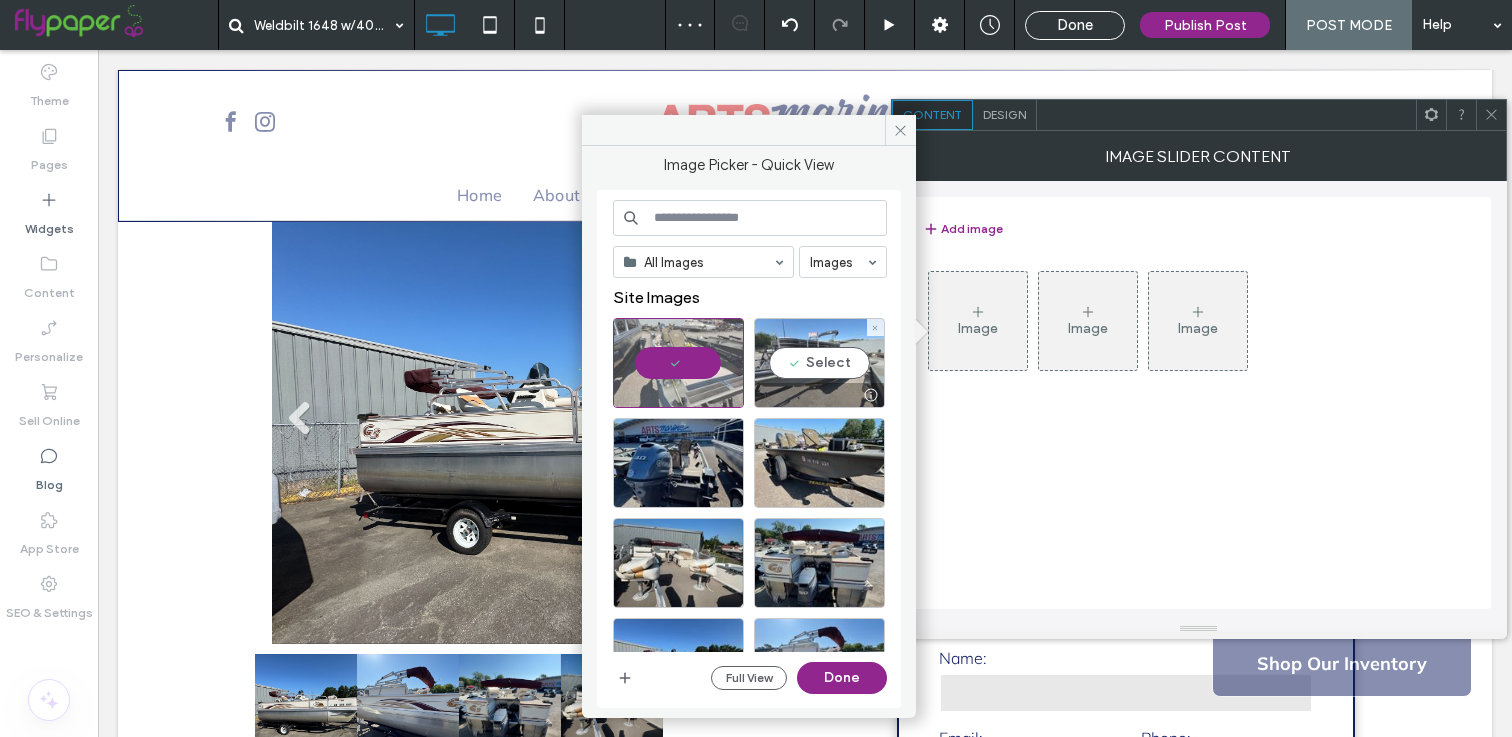 click on "Select" at bounding box center [819, 363] 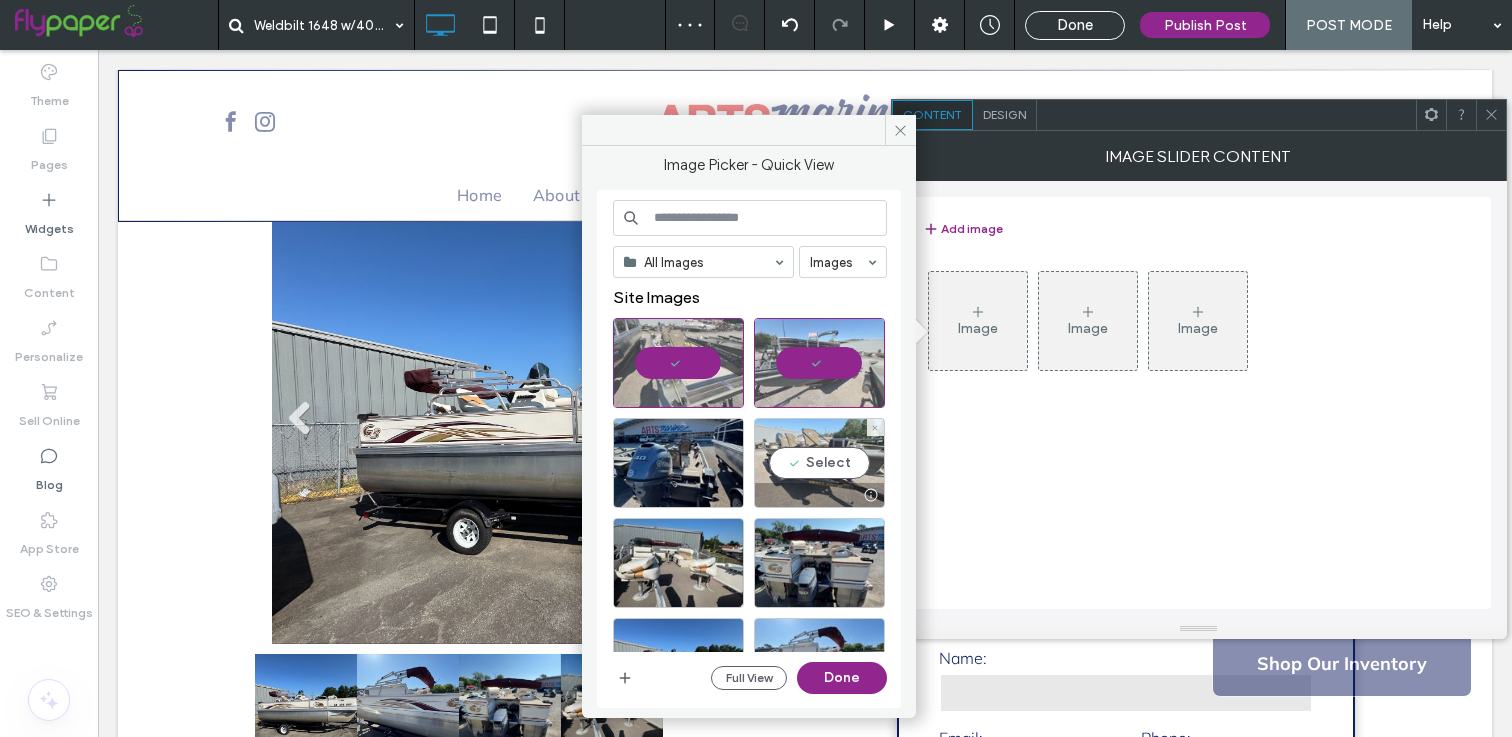 click on "Select" at bounding box center [819, 463] 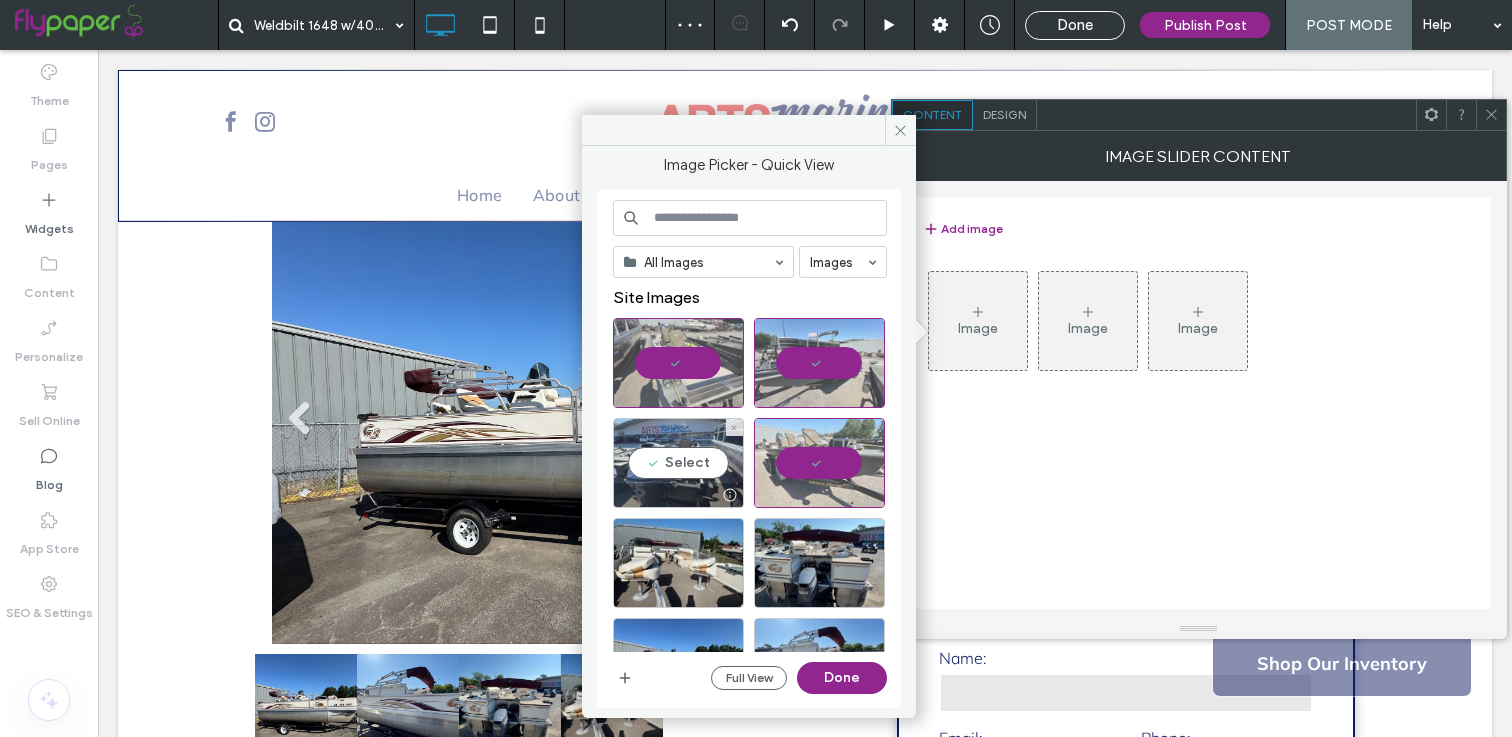click on "Select" at bounding box center (678, 463) 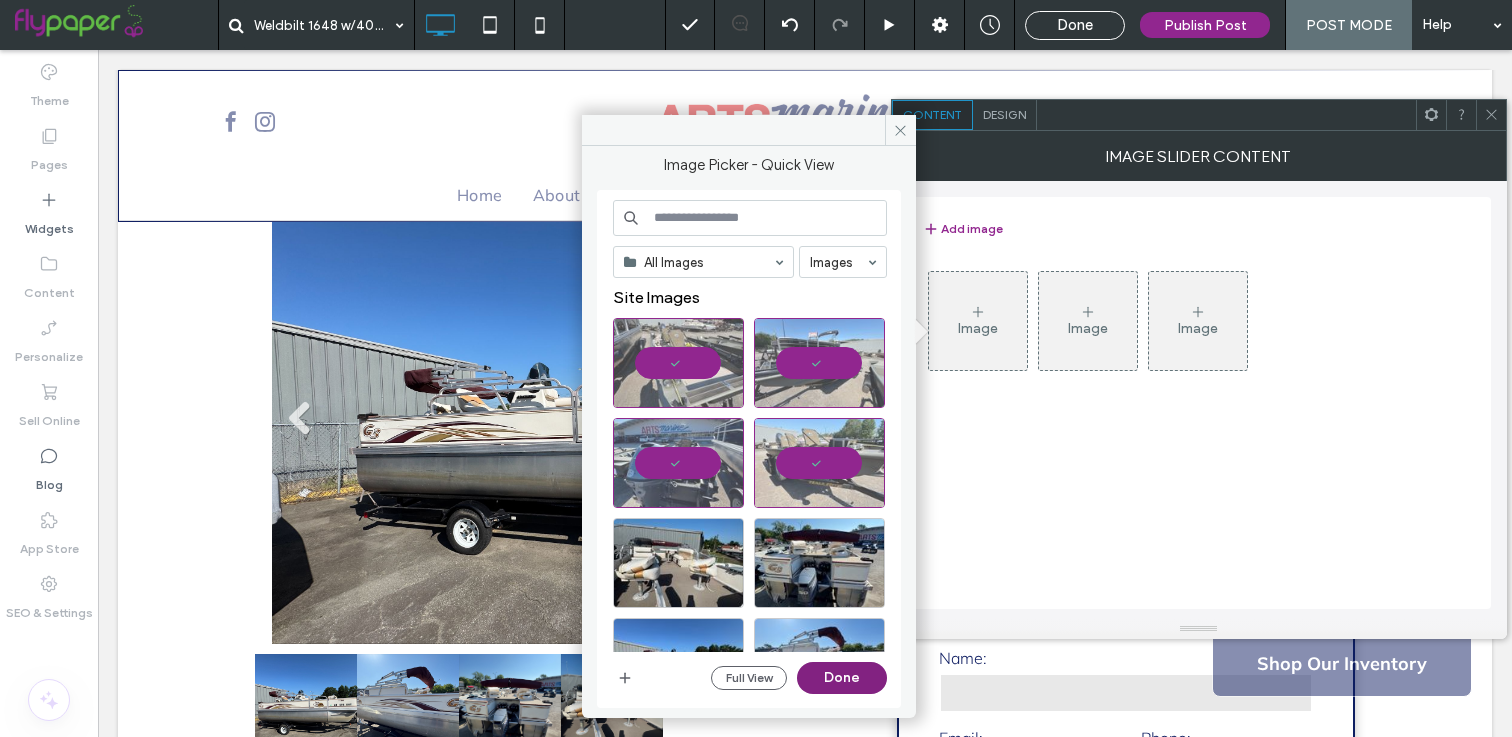 click on "Done" at bounding box center [842, 678] 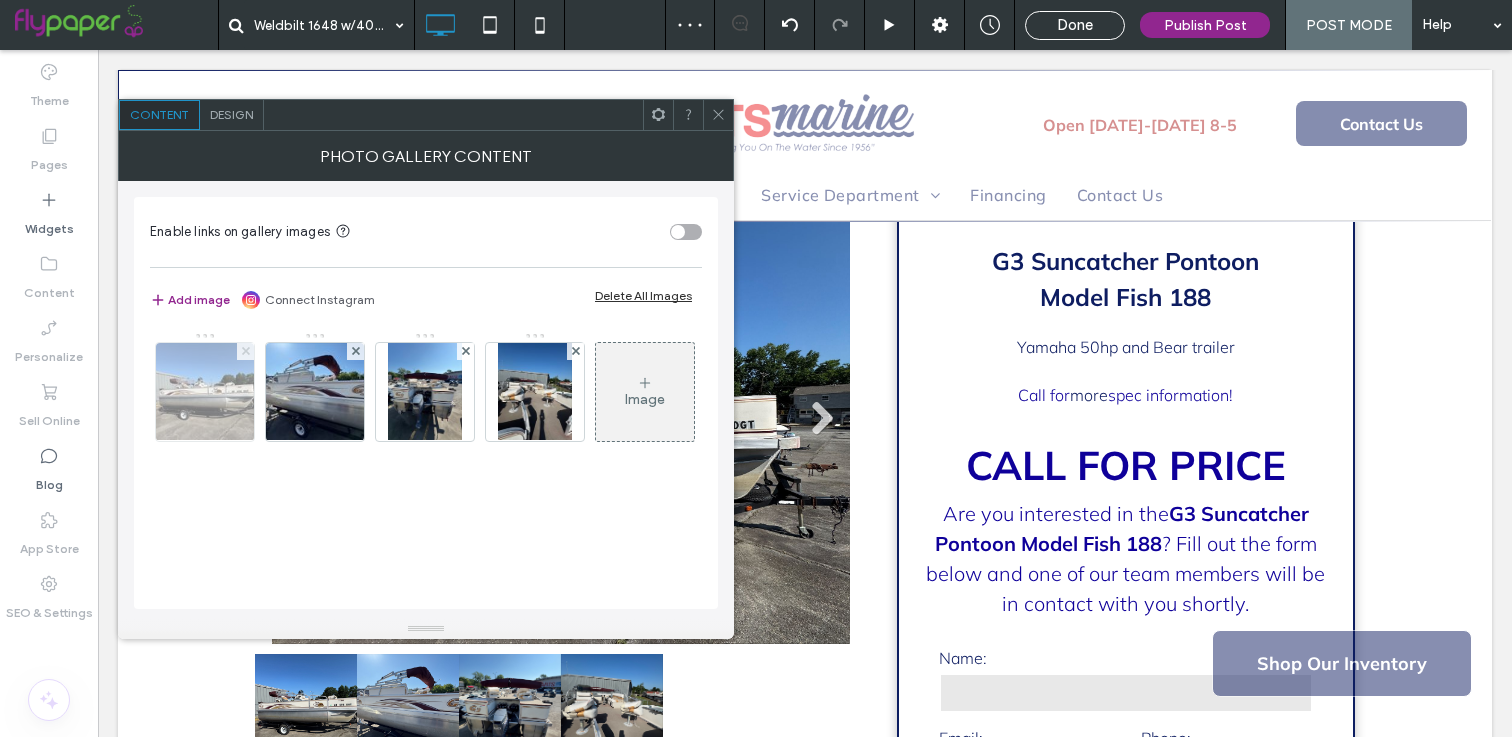 click 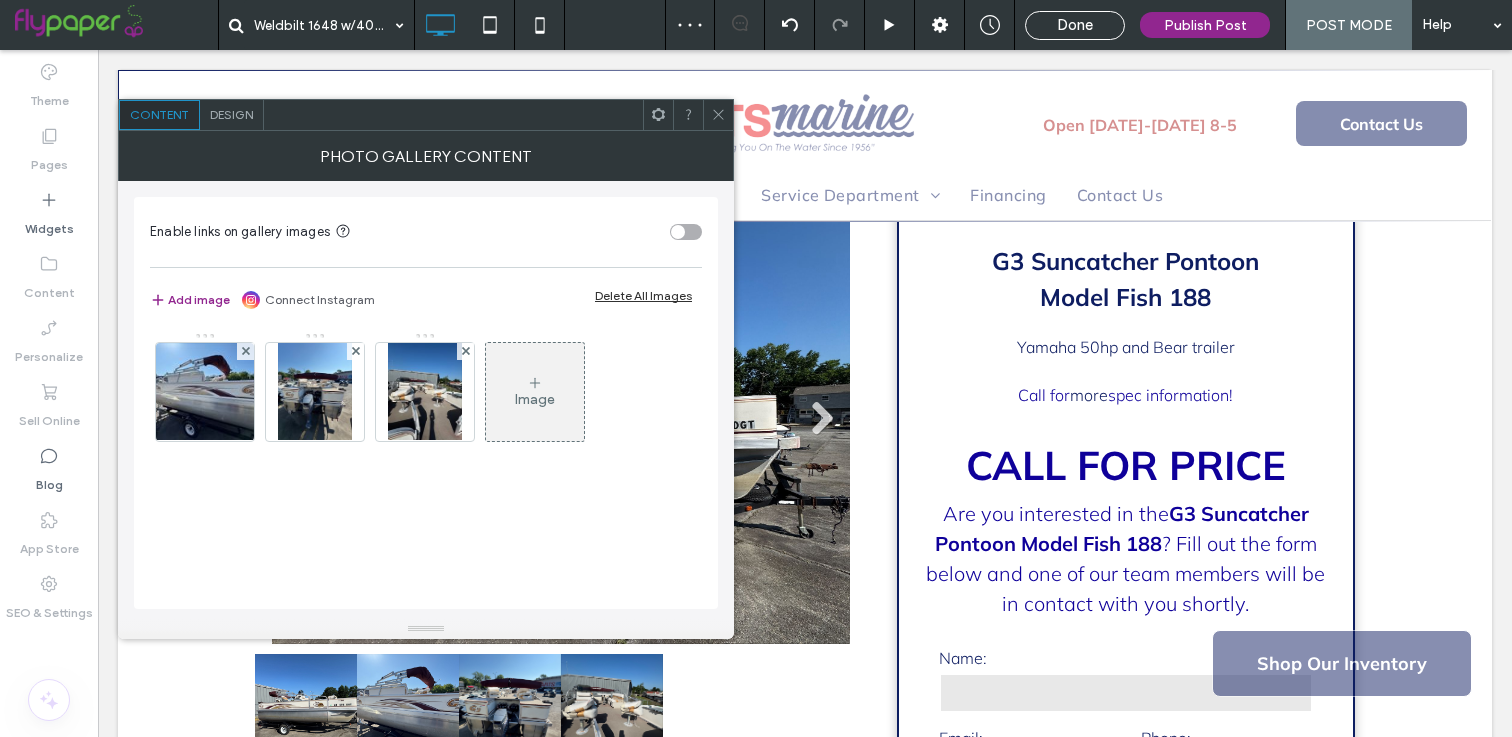 click 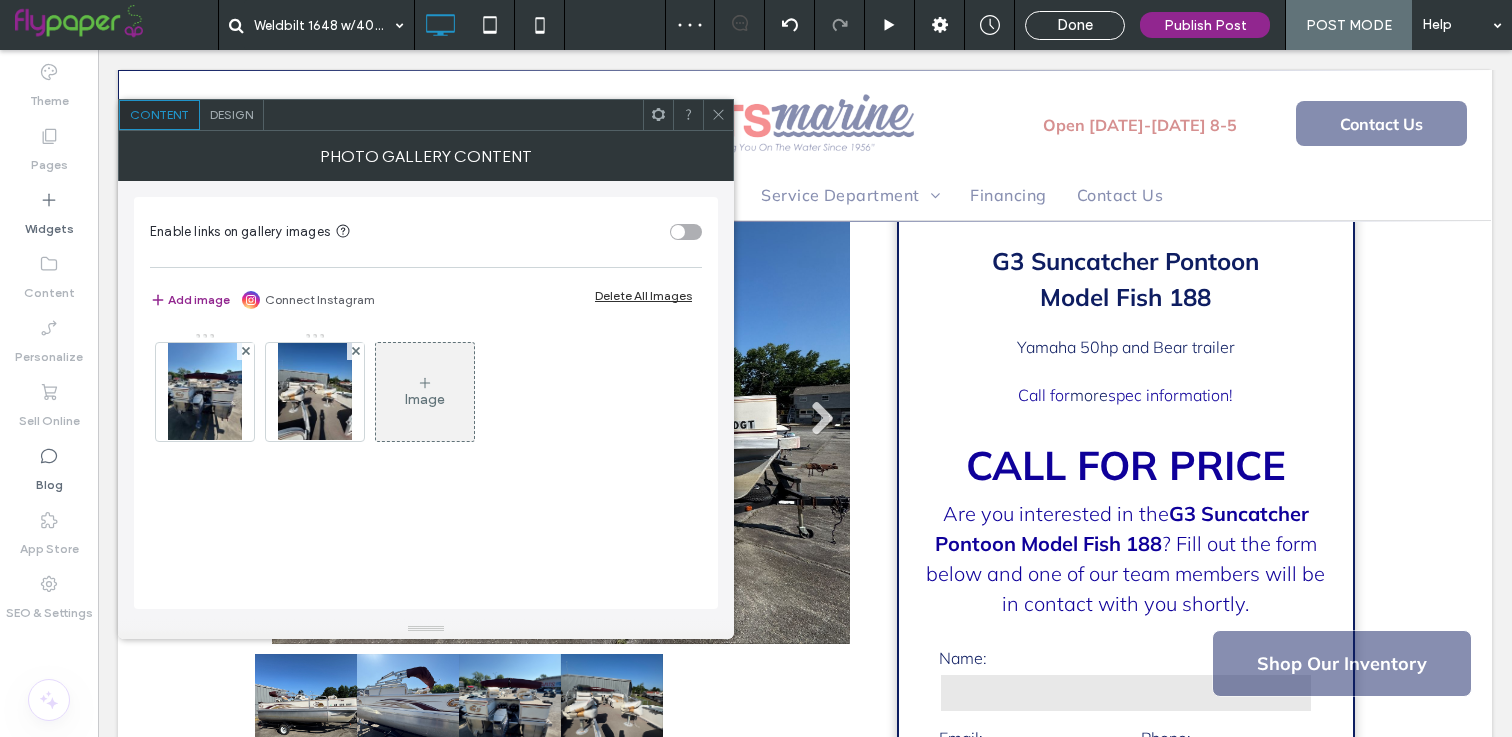 click 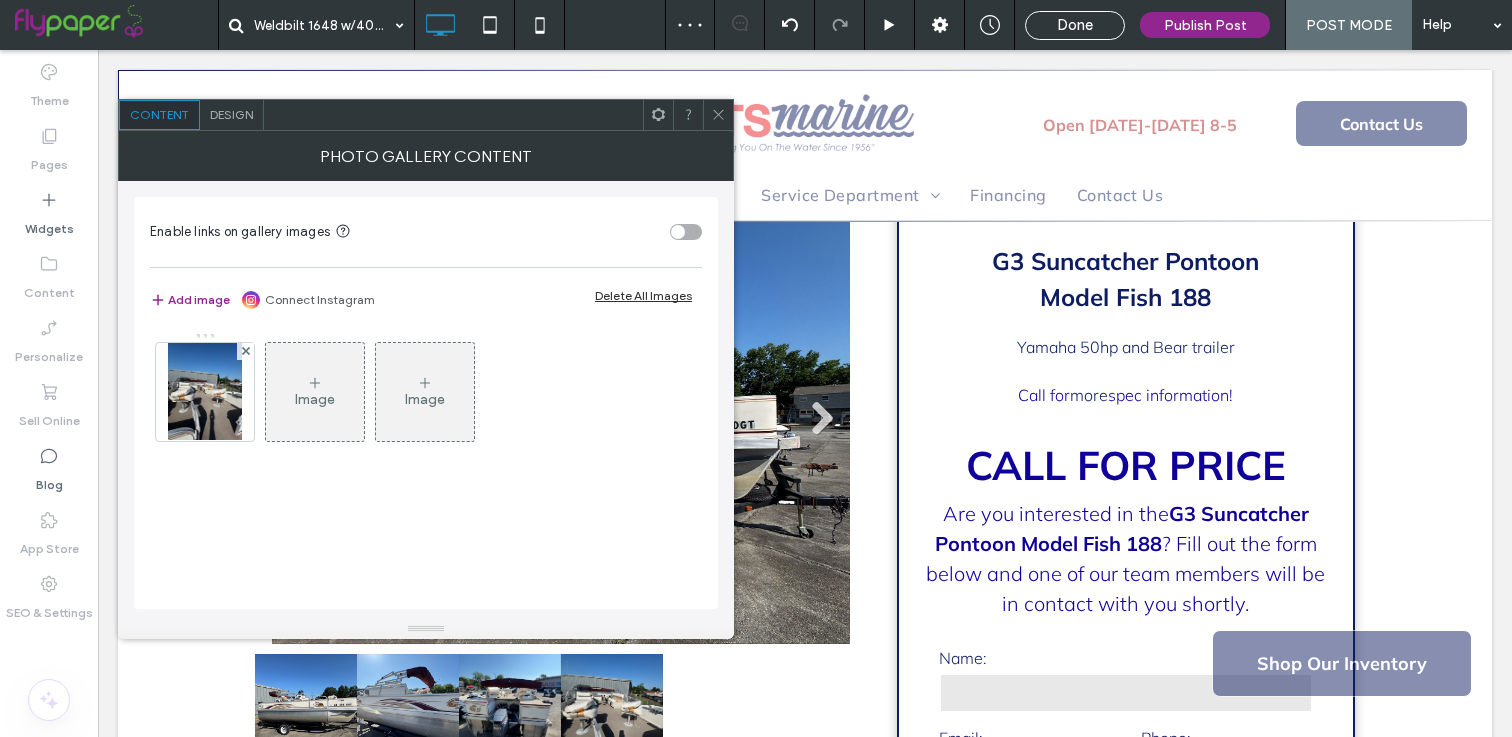 click 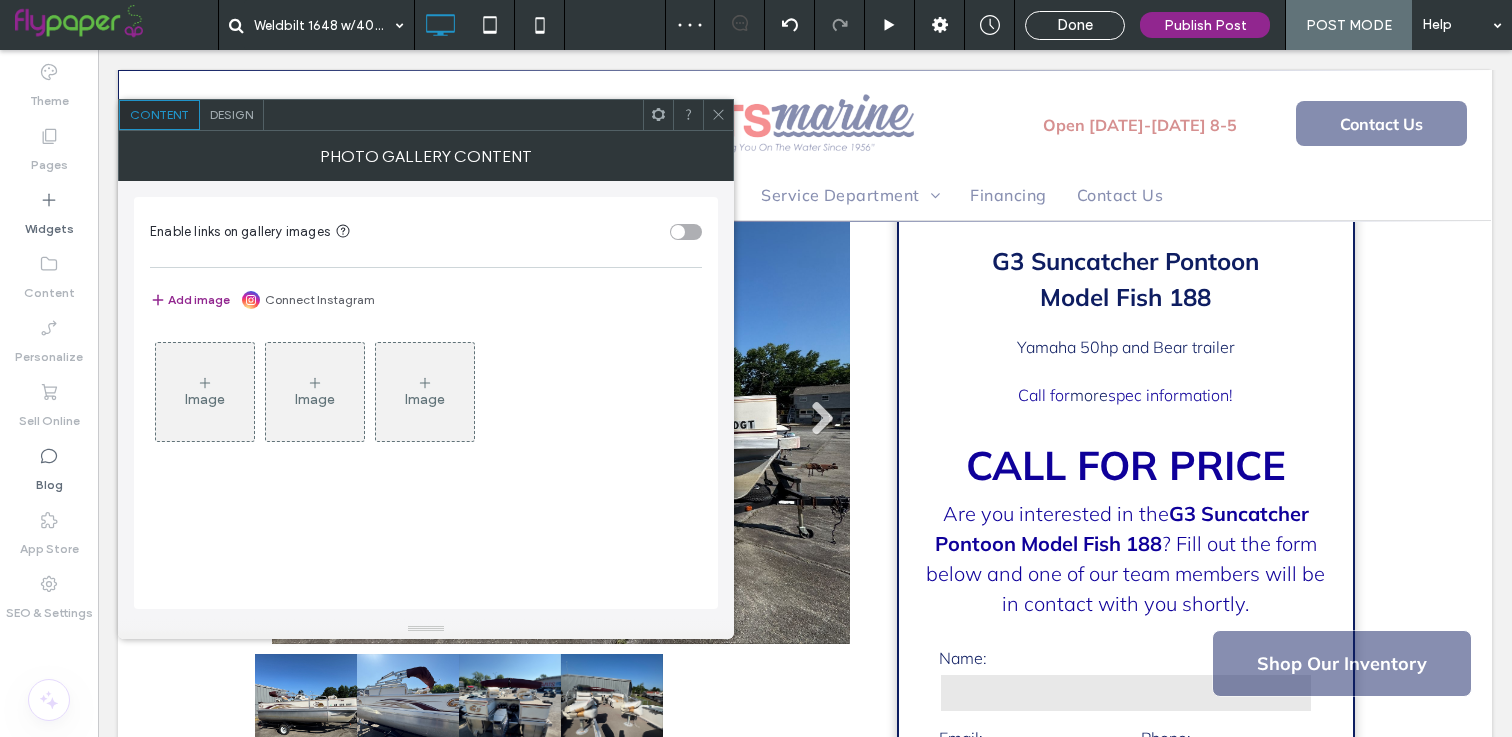 click on "Image" at bounding box center [205, 392] 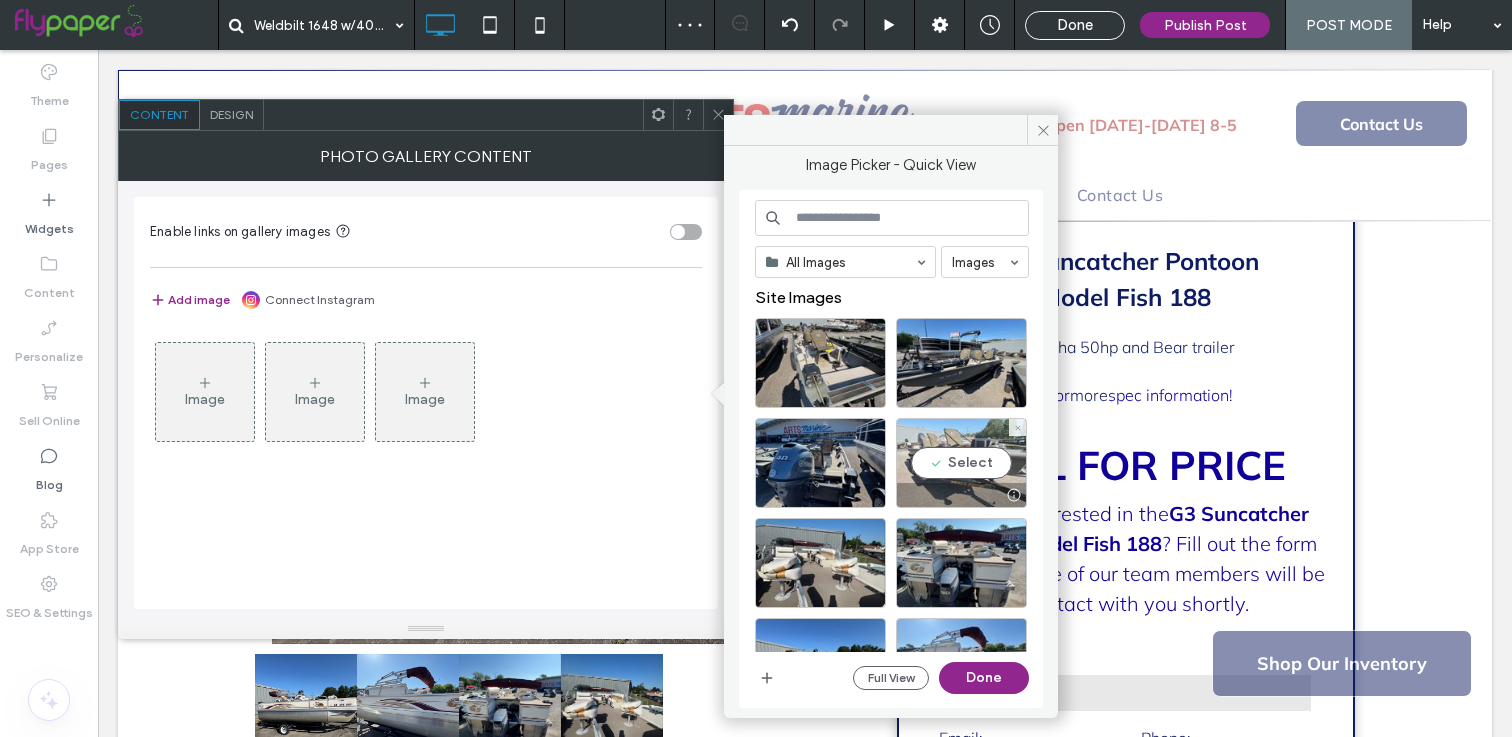 click on "Select" at bounding box center (961, 463) 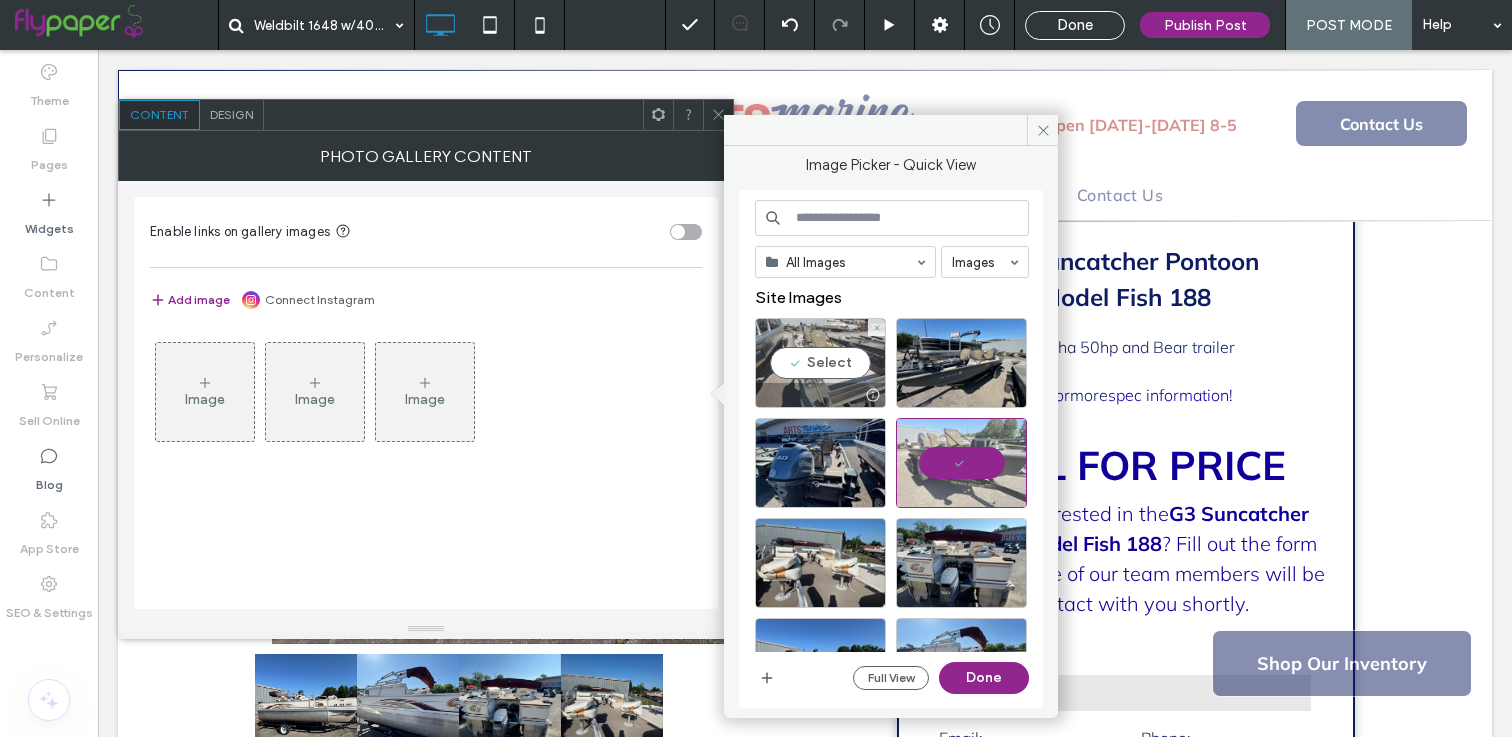 click on "Select" at bounding box center (820, 363) 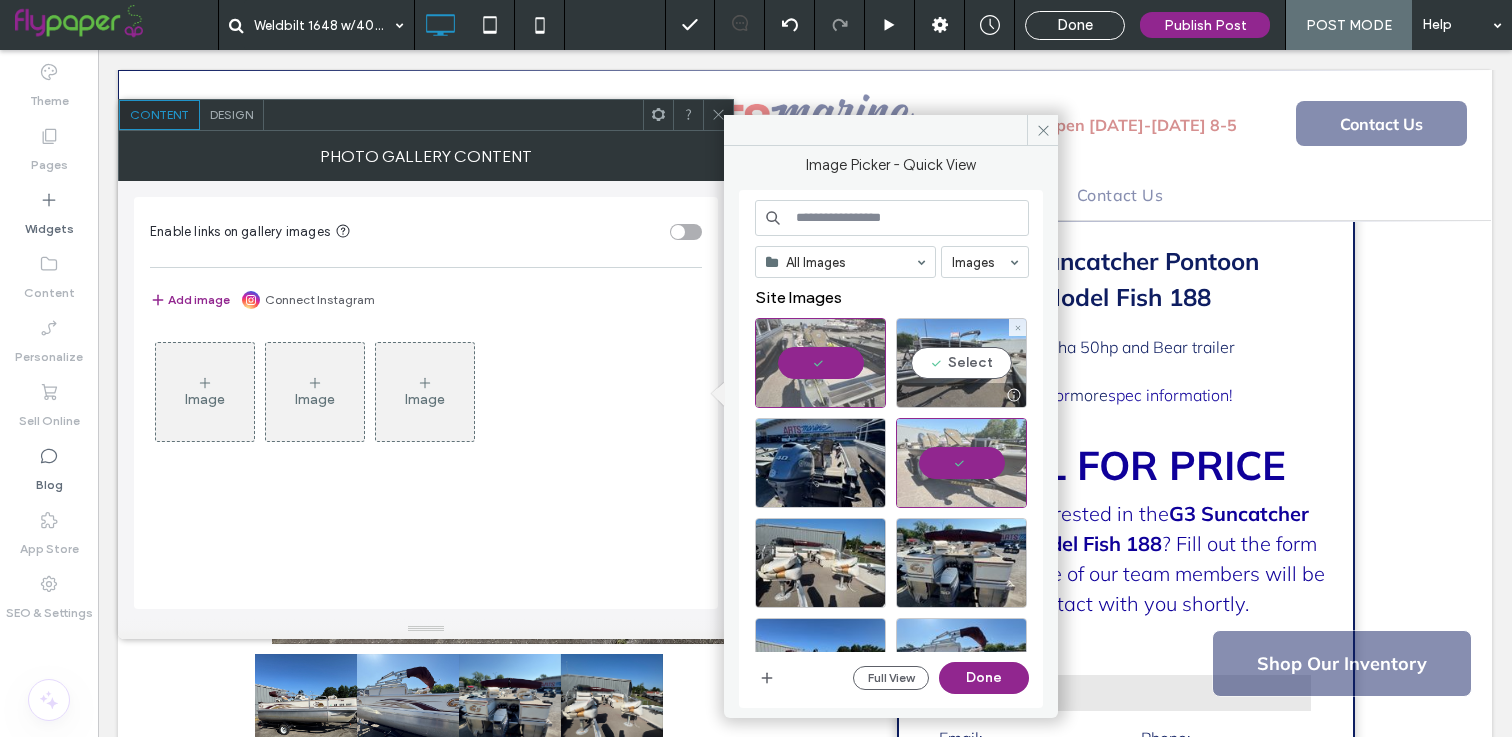 click on "Select" at bounding box center (961, 363) 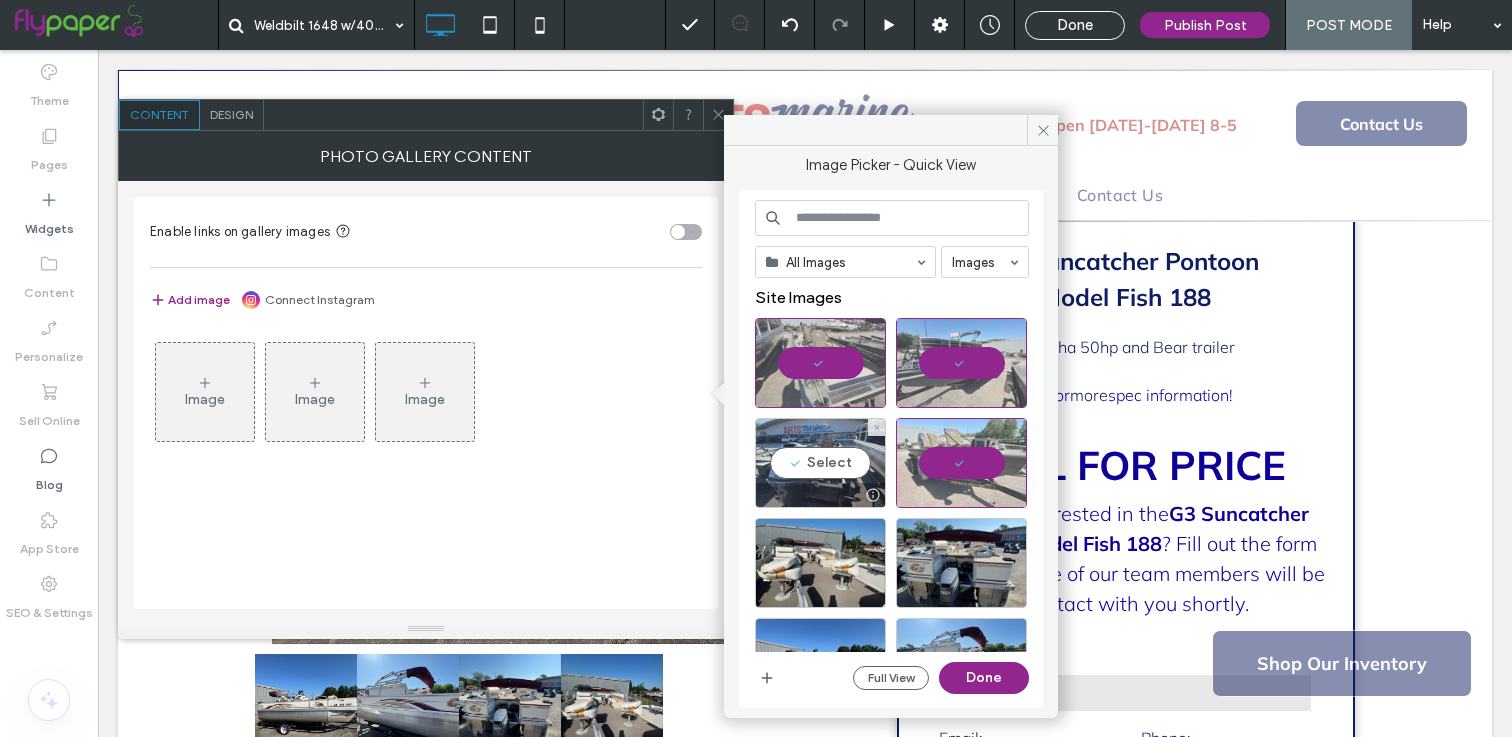 click on "Select" at bounding box center [820, 463] 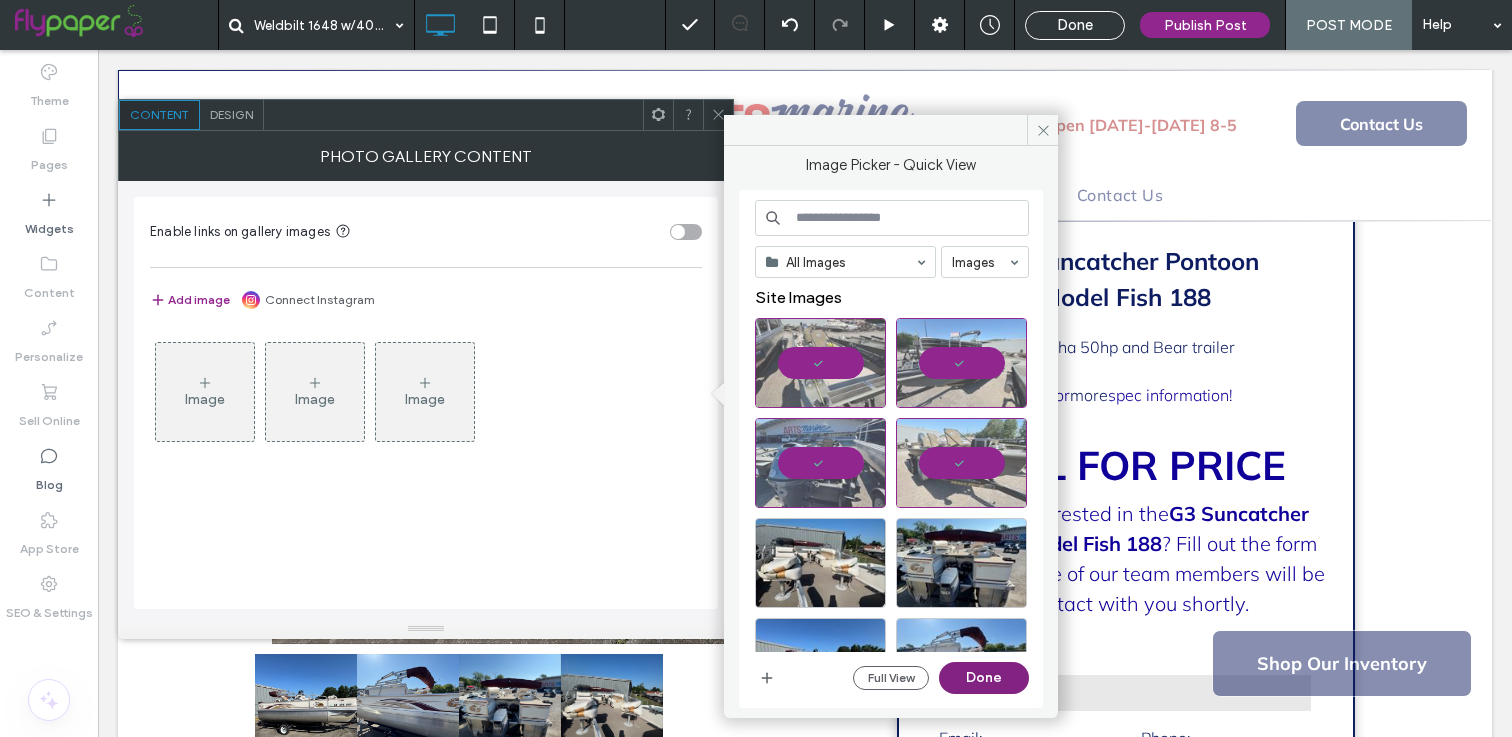 click on "Done" at bounding box center [984, 678] 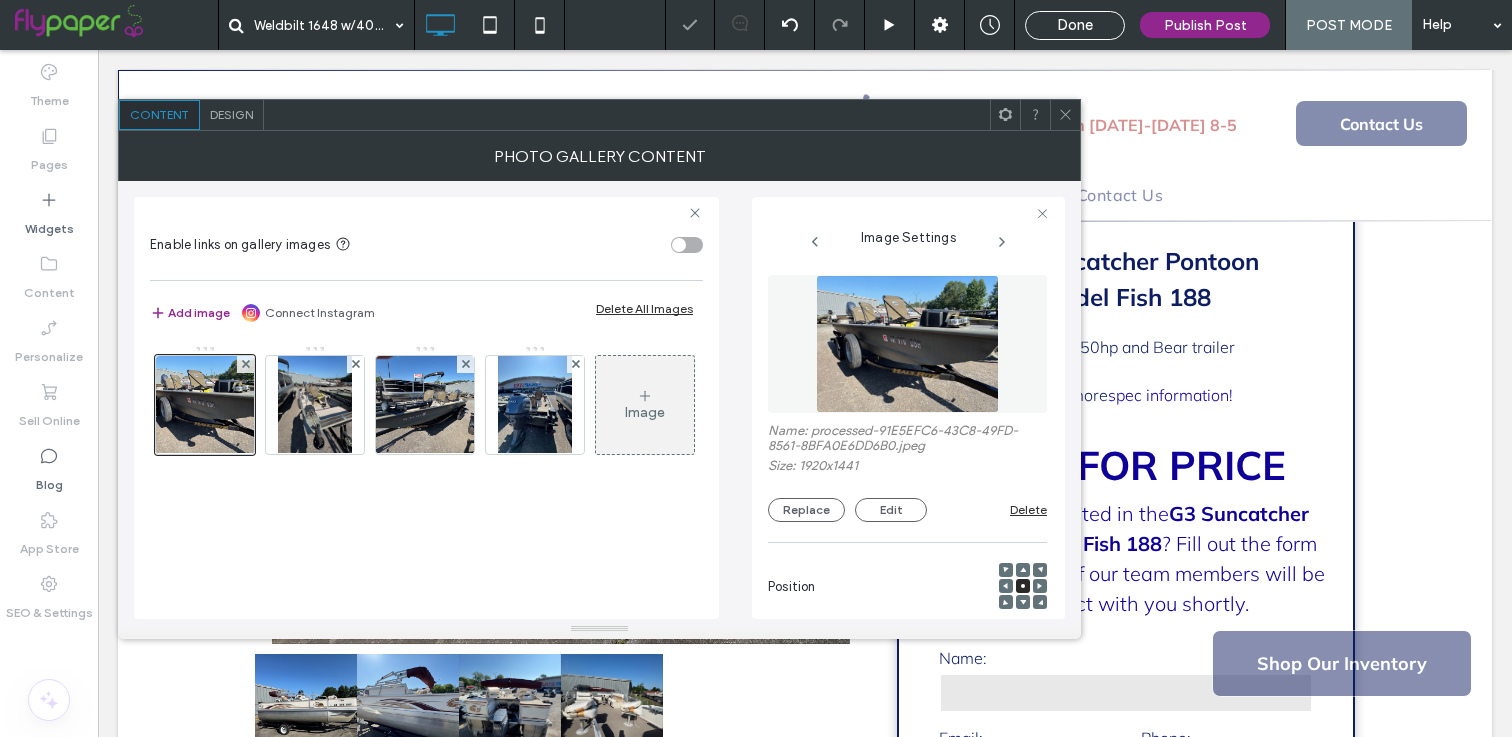 click 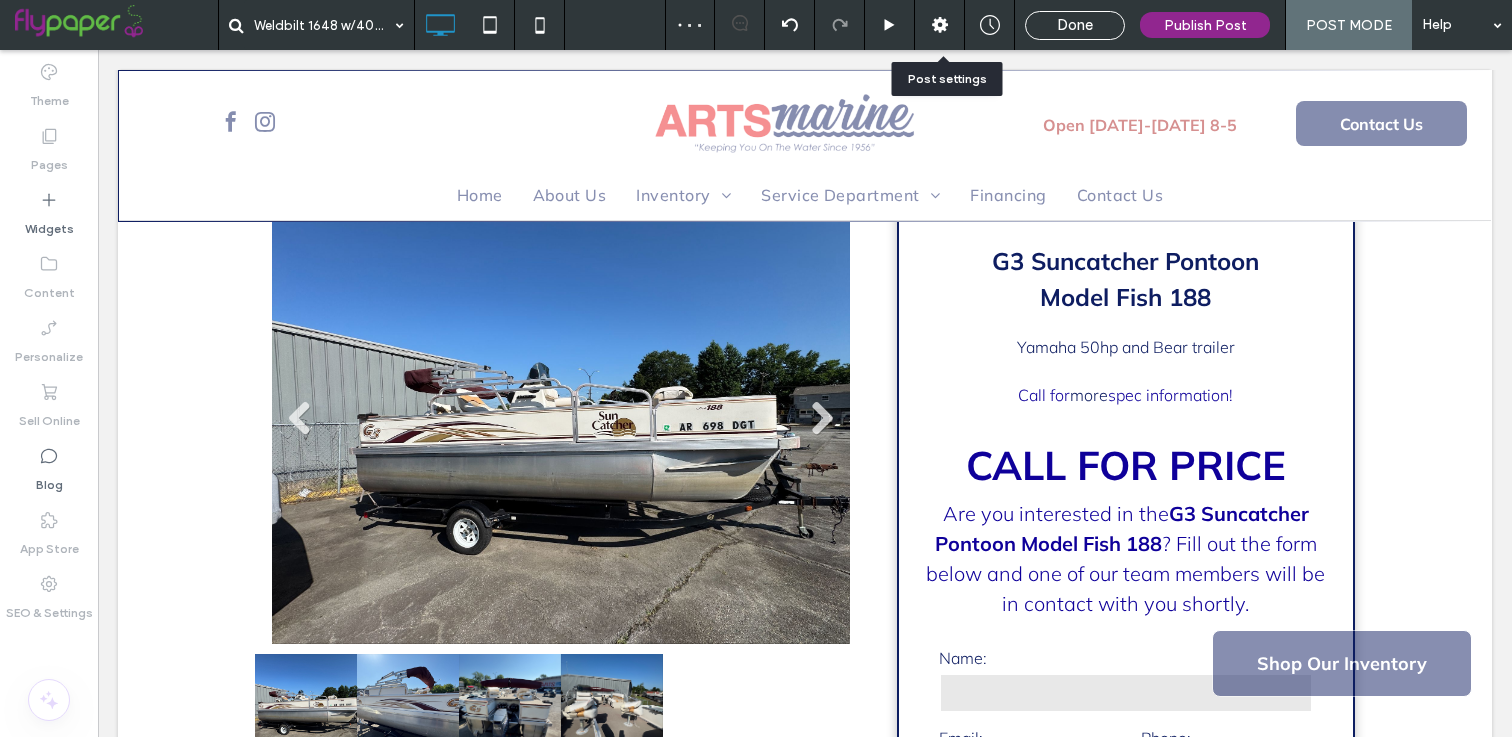 click 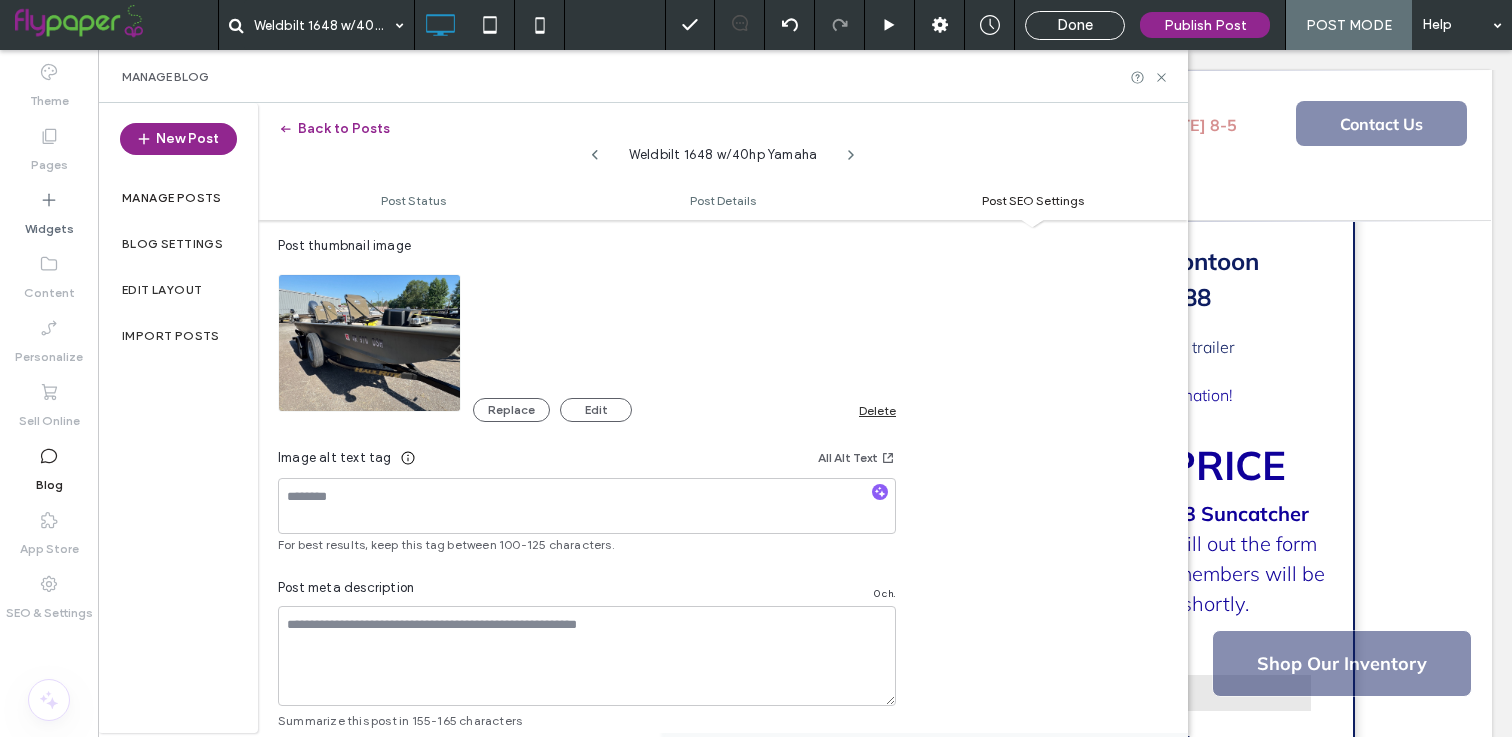 scroll, scrollTop: 1155, scrollLeft: 0, axis: vertical 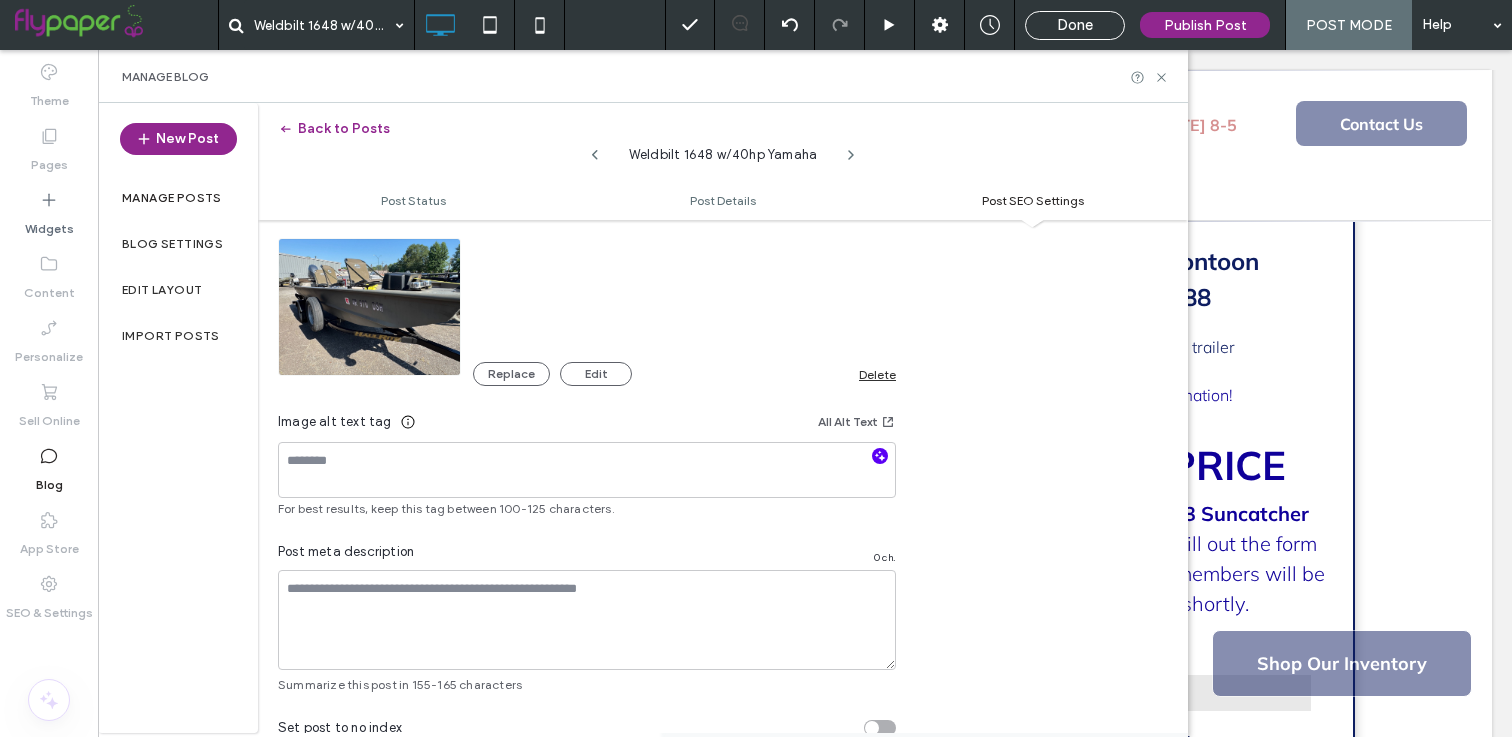 click 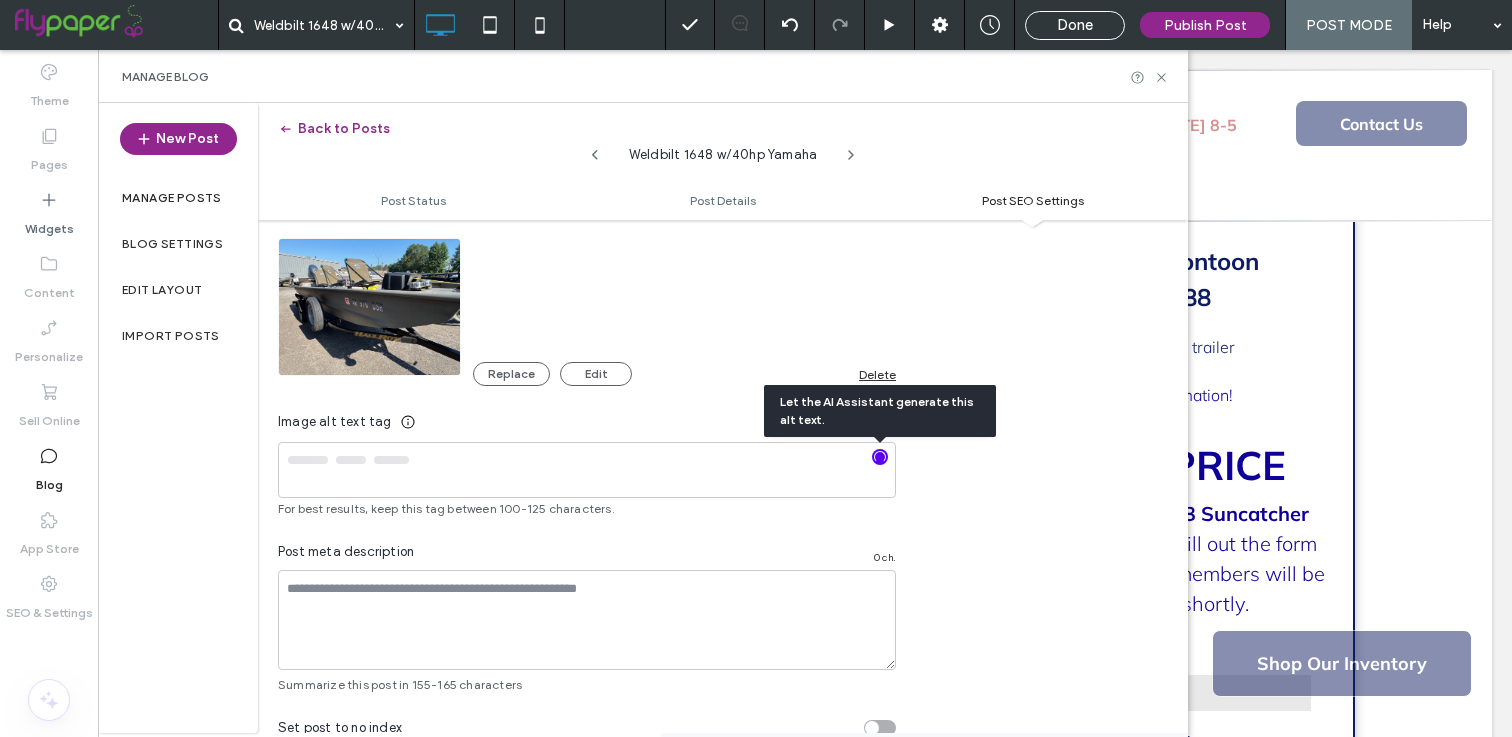 type on "**********" 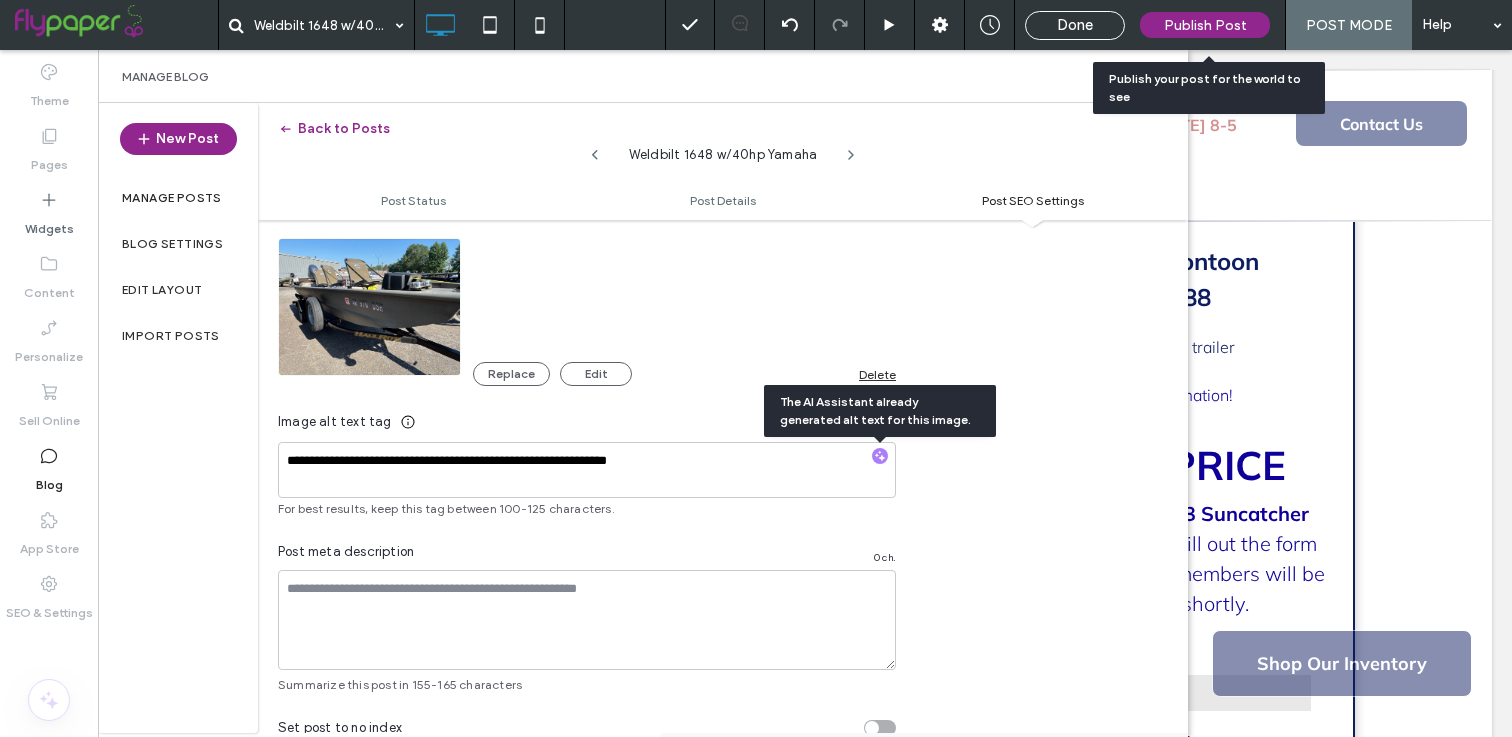click on "Publish Post" at bounding box center [1205, 25] 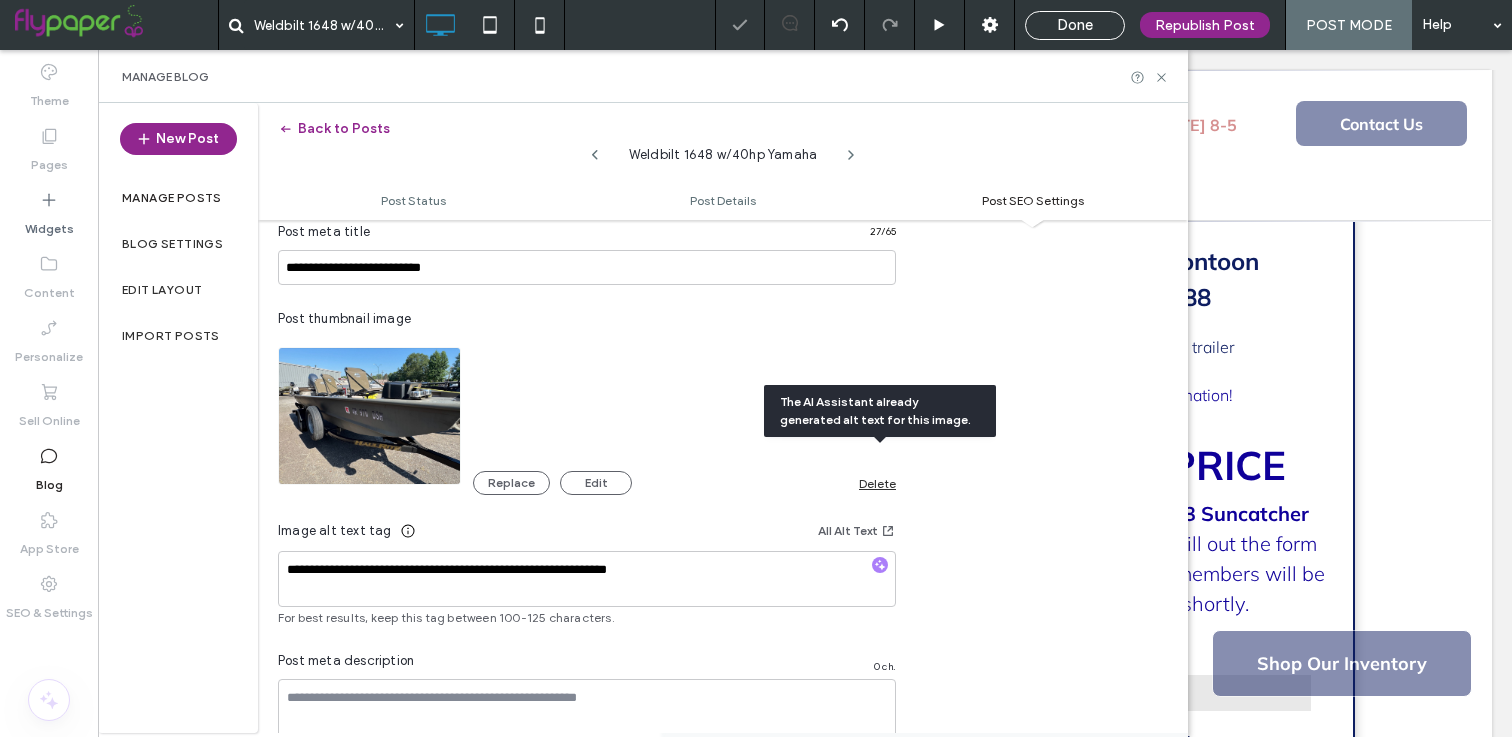 scroll, scrollTop: 1264, scrollLeft: 0, axis: vertical 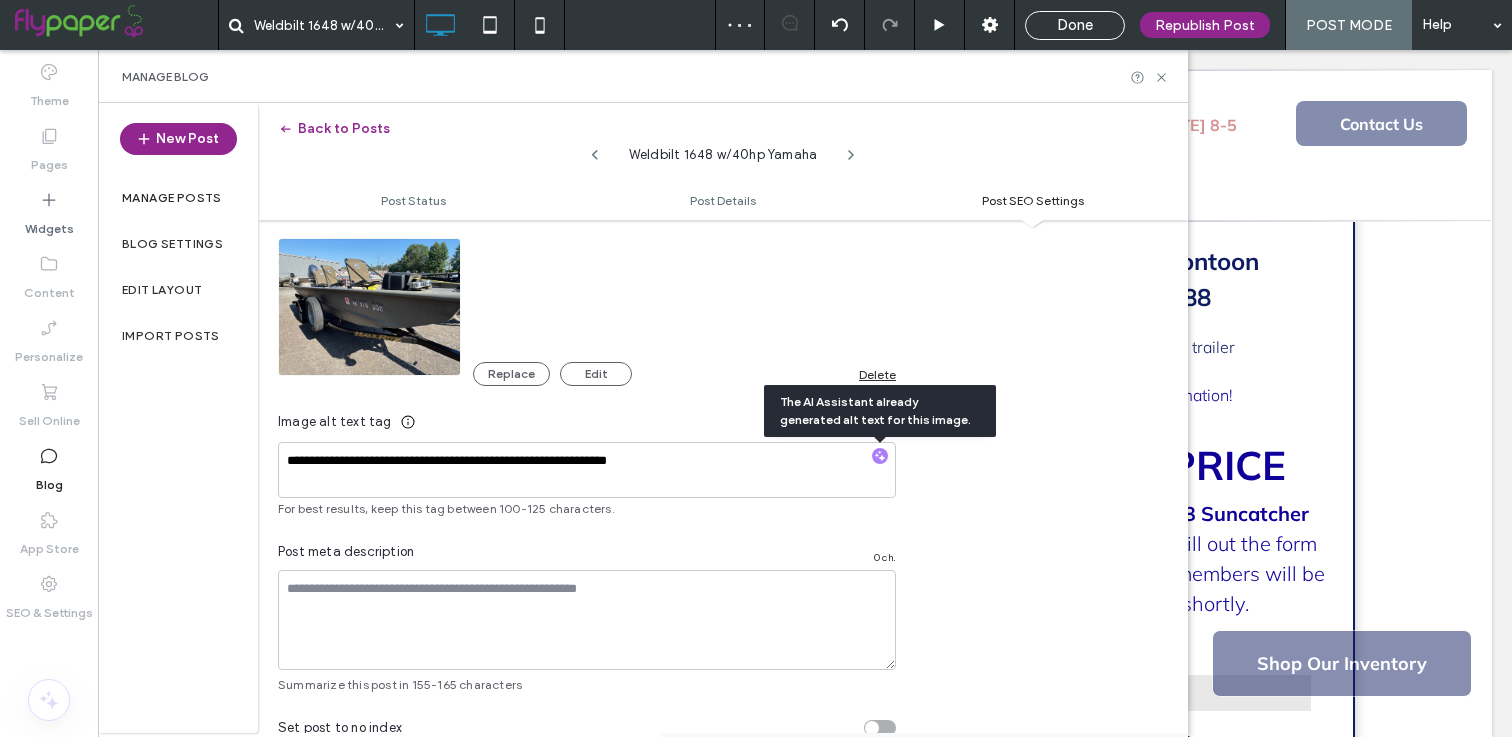 click on "Done" at bounding box center [1075, 25] 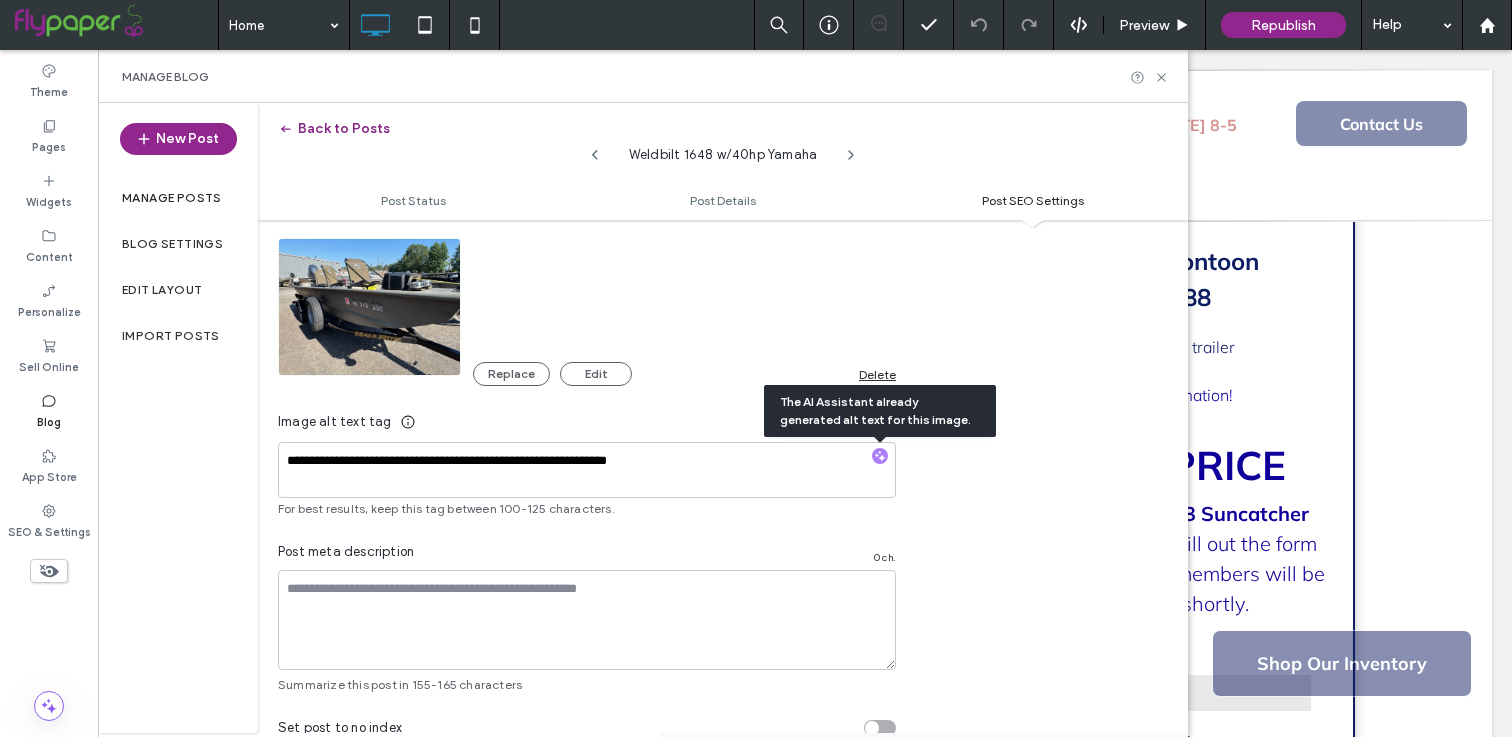 click on "Back to Posts" at bounding box center (334, 129) 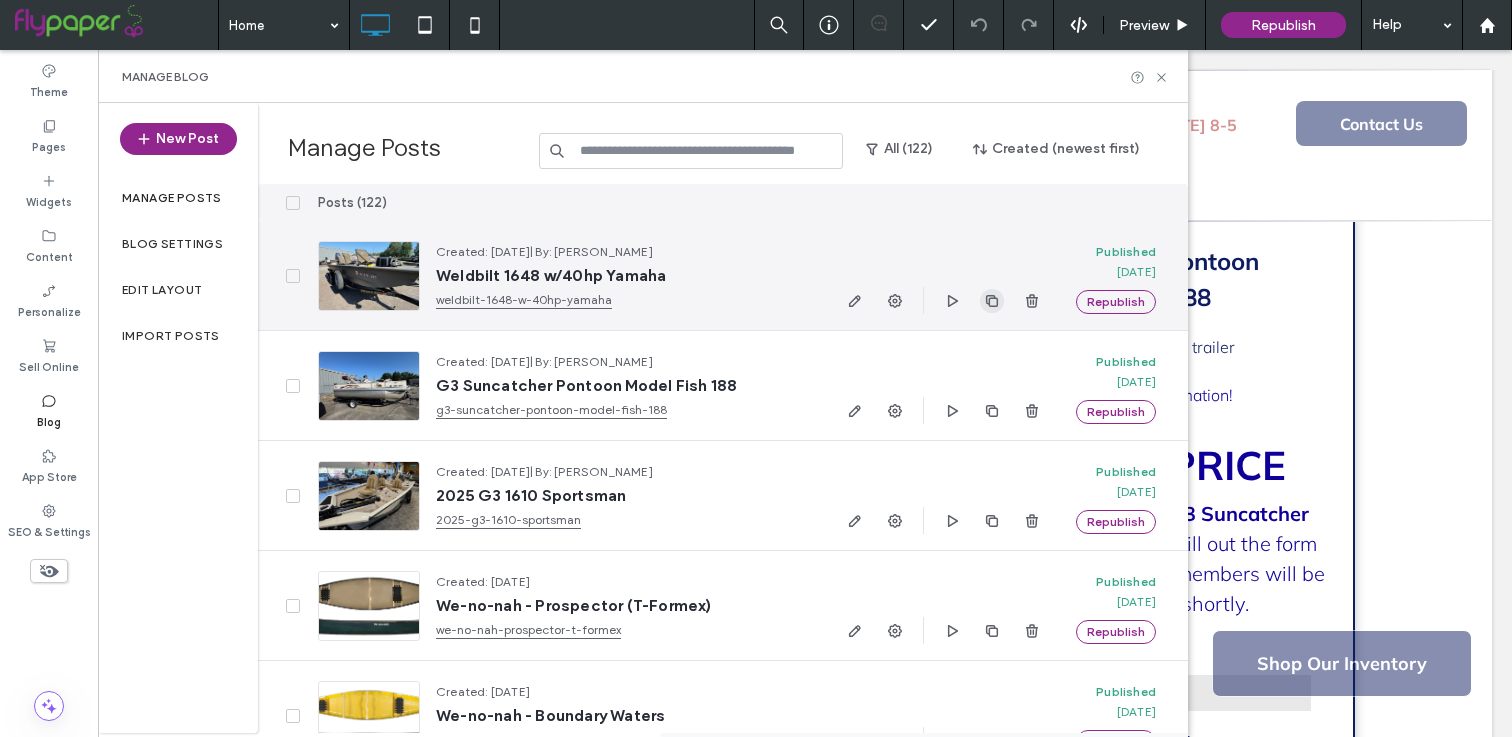 click 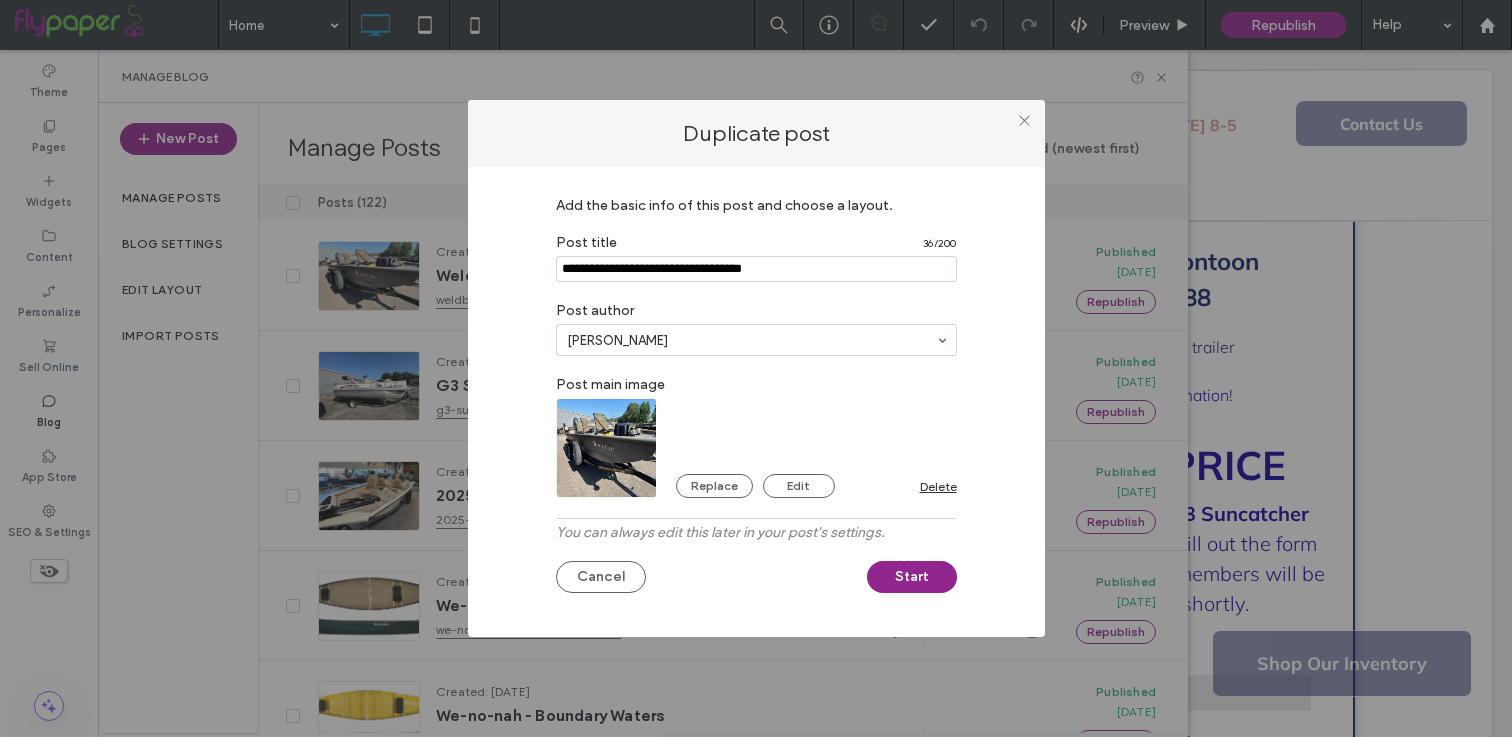 drag, startPoint x: 793, startPoint y: 273, endPoint x: 475, endPoint y: 273, distance: 318 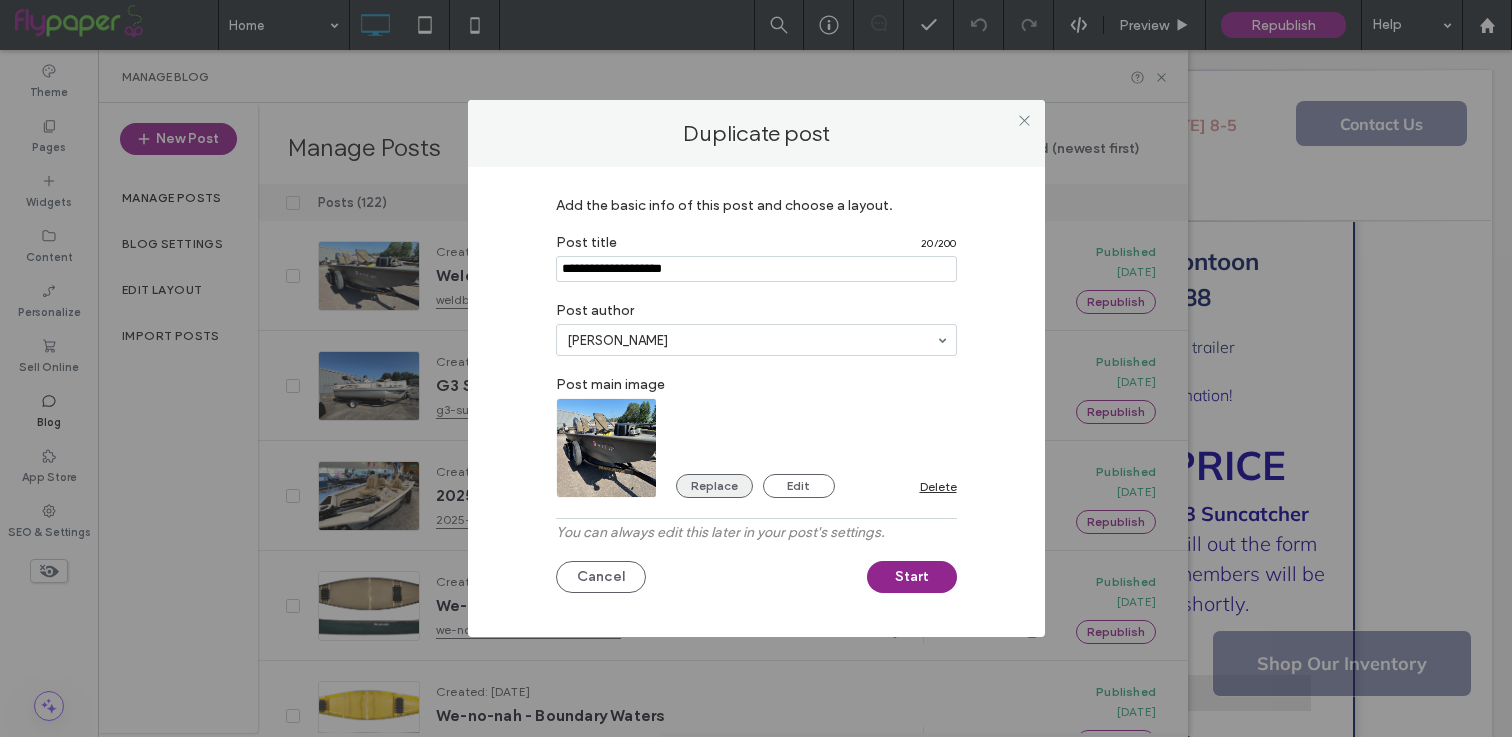 type on "**********" 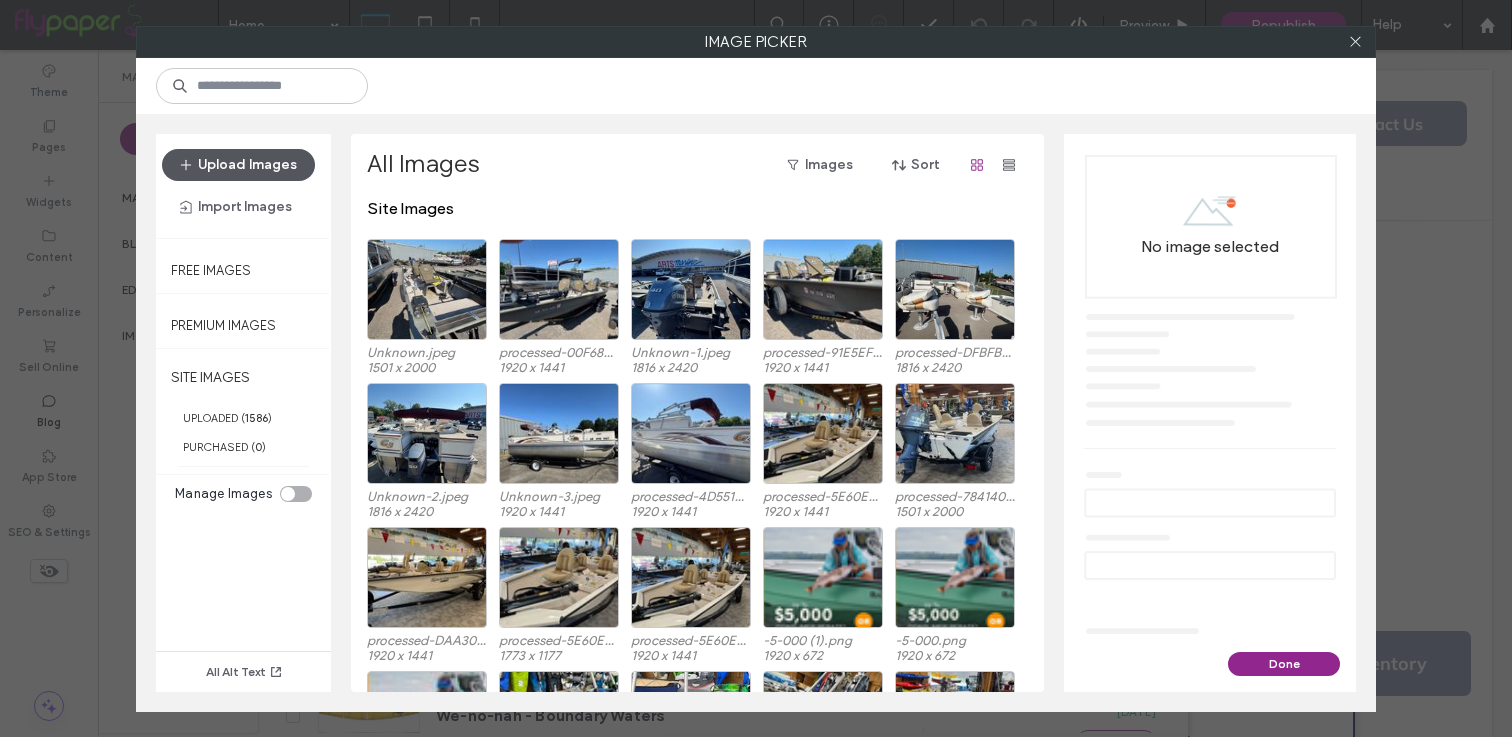 click on "Upload Images" at bounding box center [238, 165] 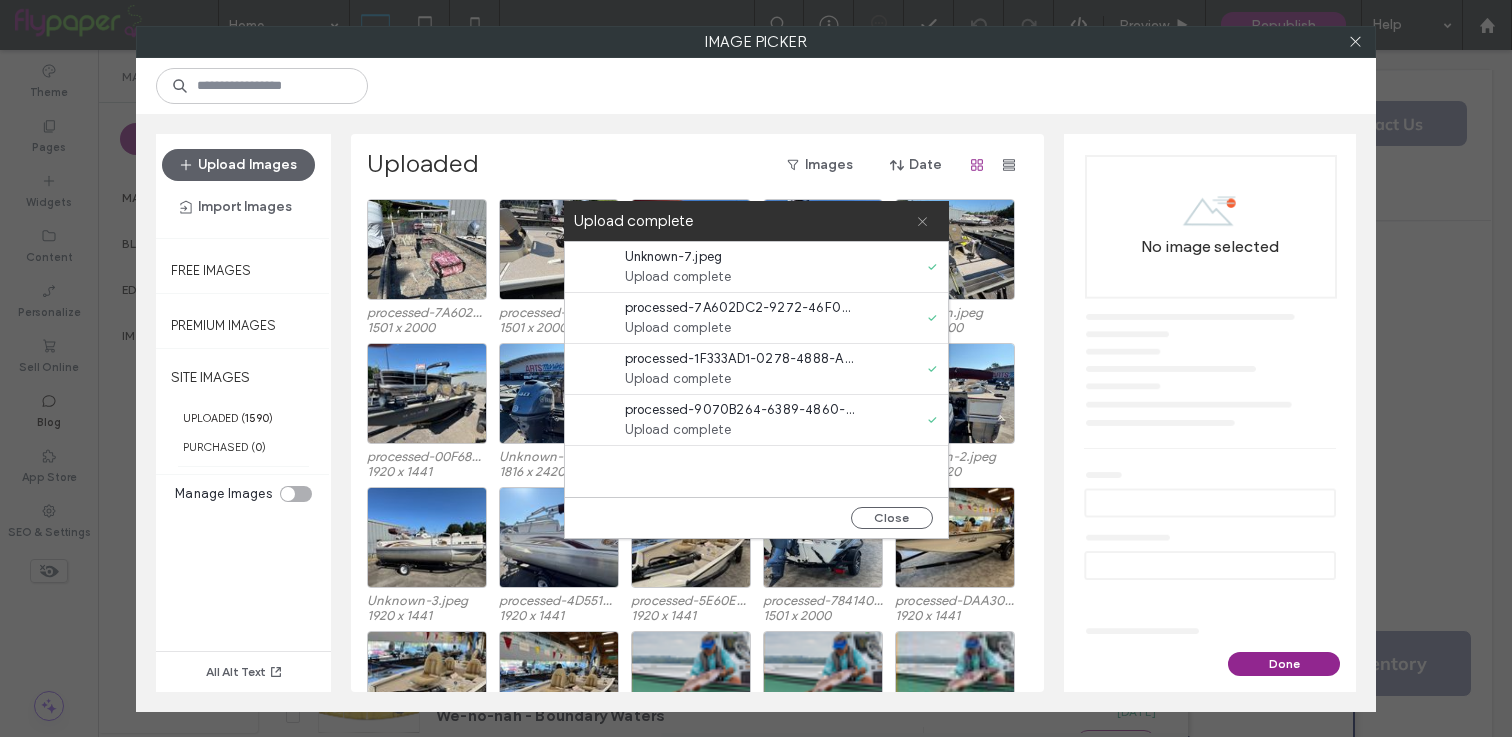 click 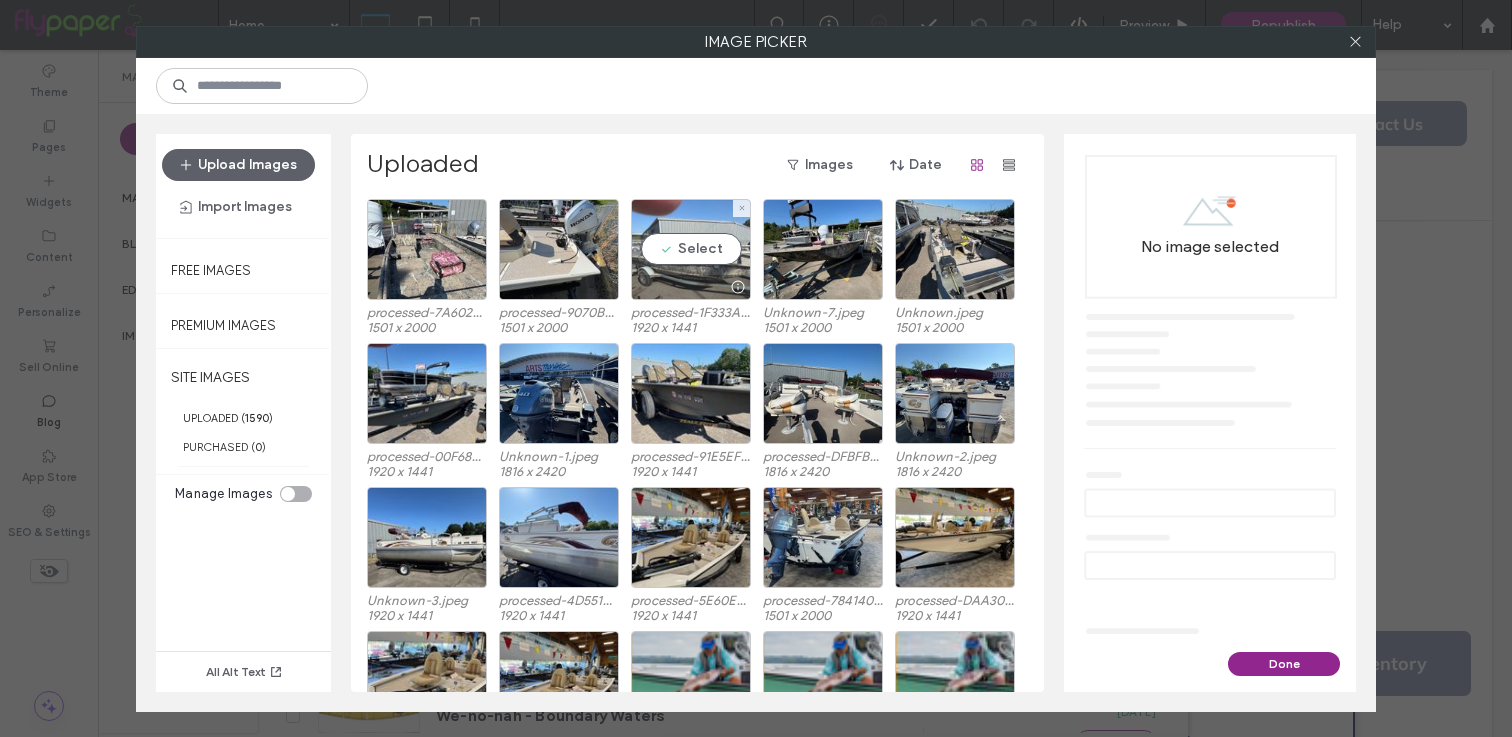 click on "Select" at bounding box center [691, 249] 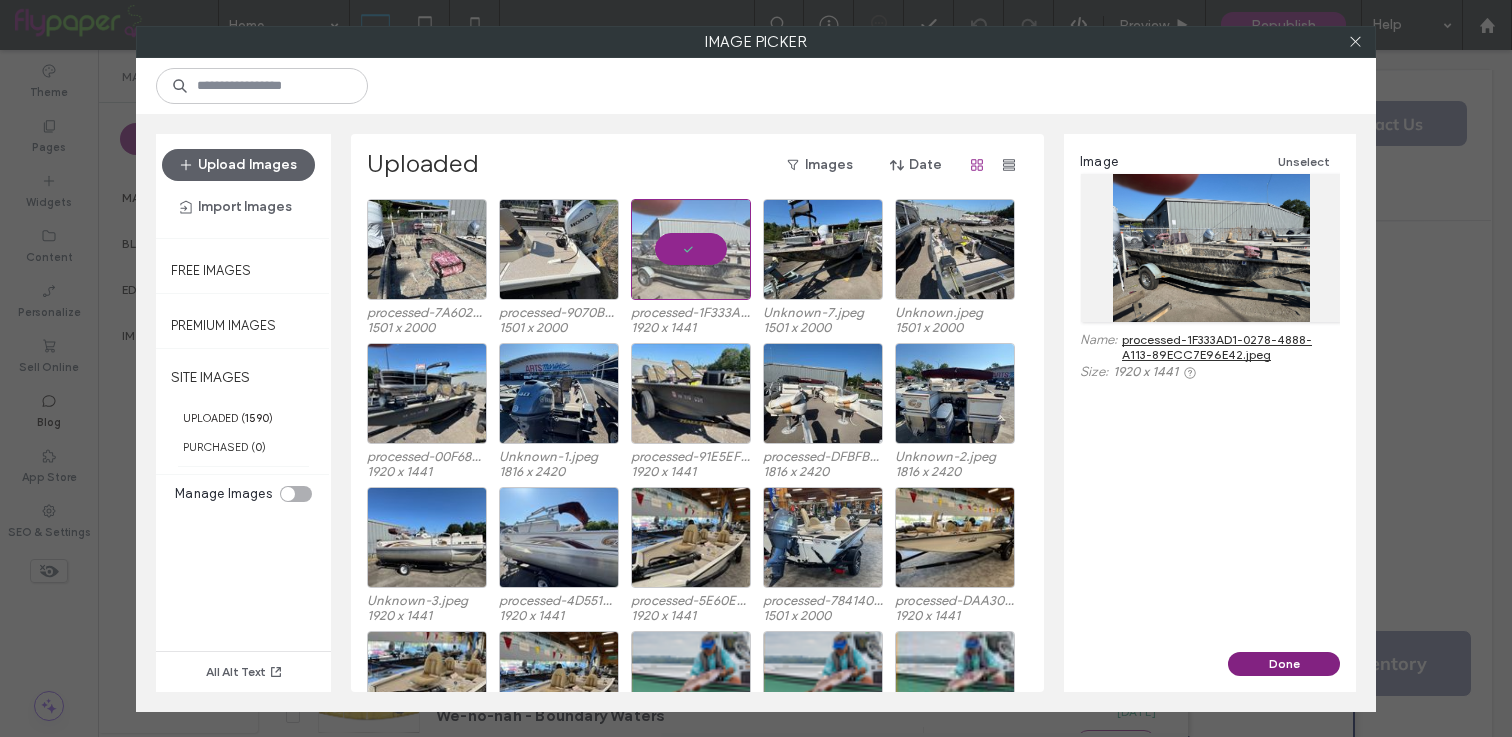 click on "Done" at bounding box center [1284, 664] 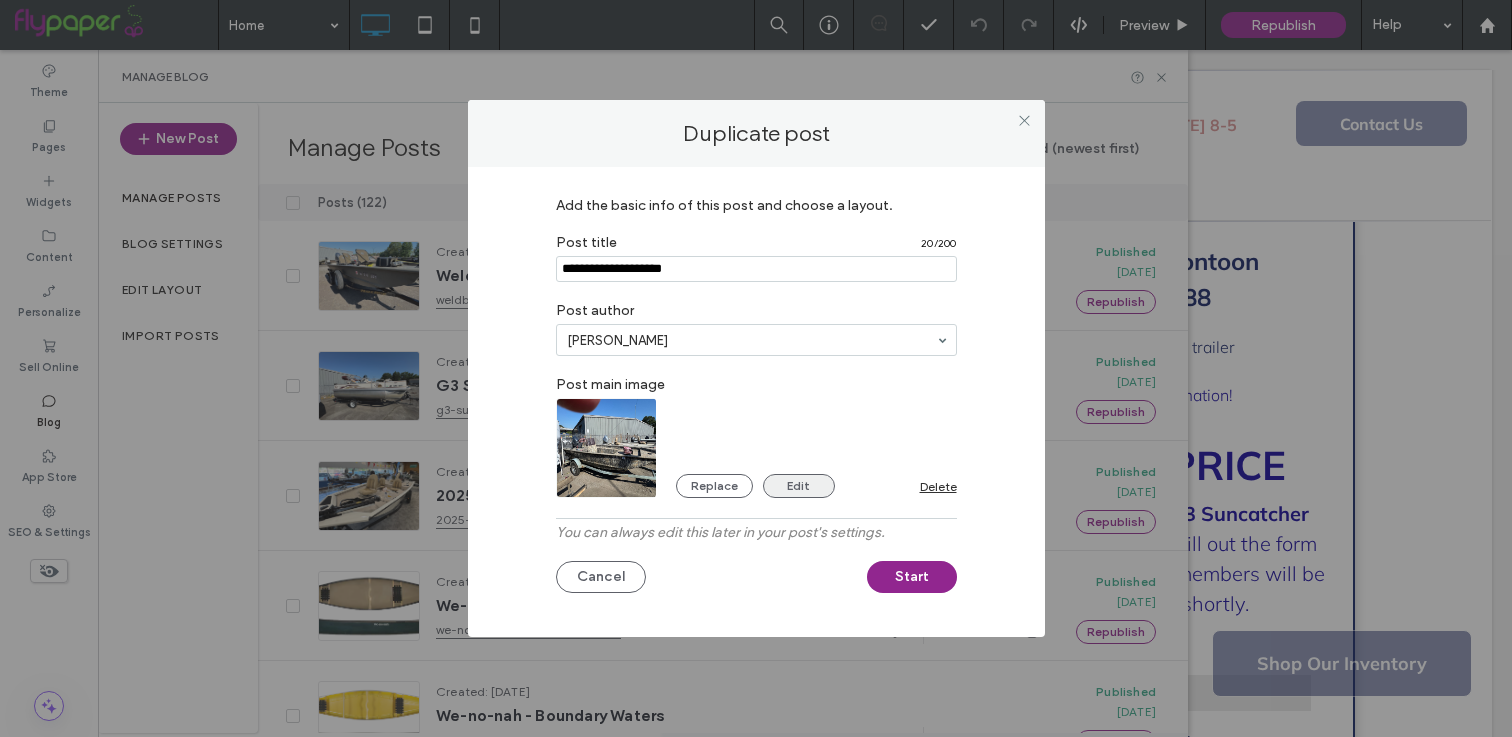 click on "Edit" at bounding box center [799, 486] 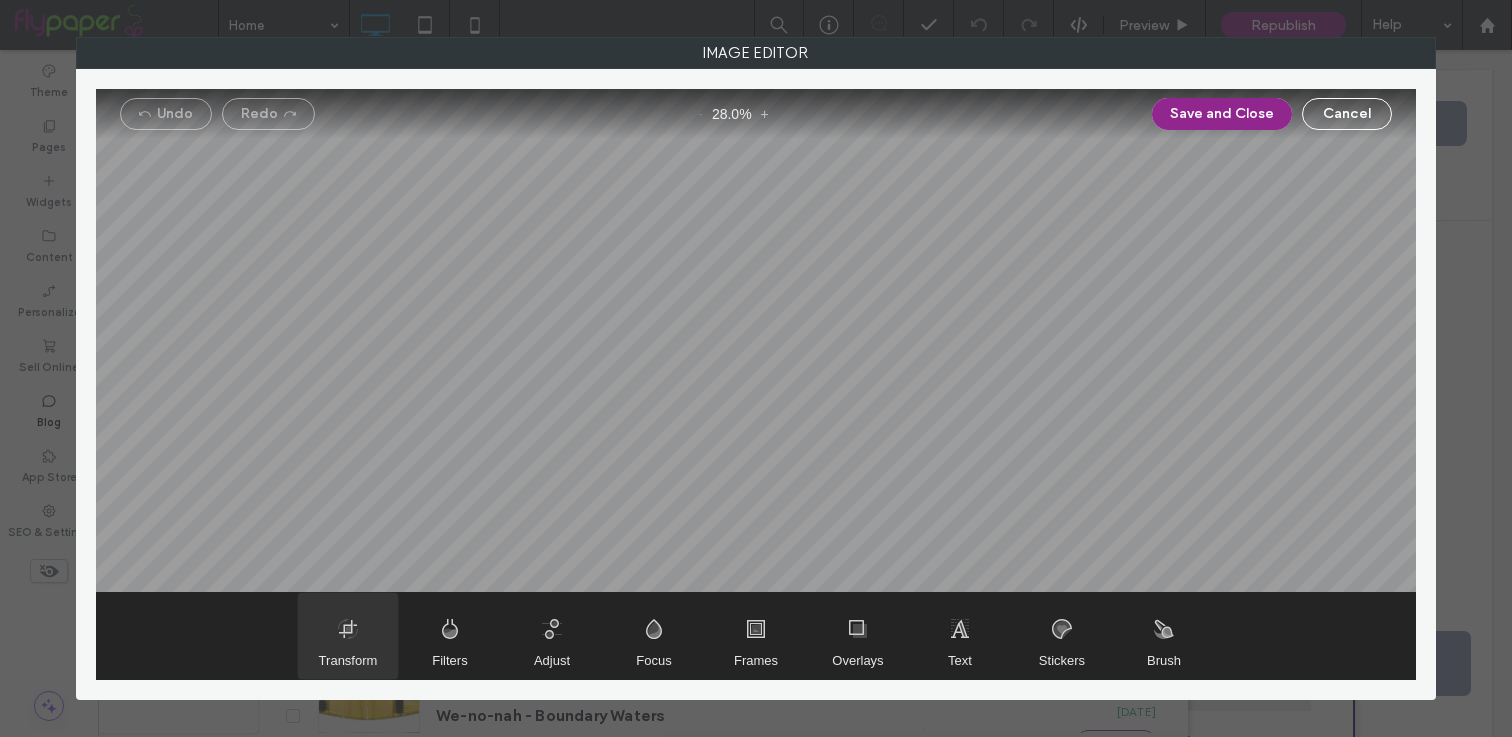 click on "Transform" at bounding box center (348, 660) 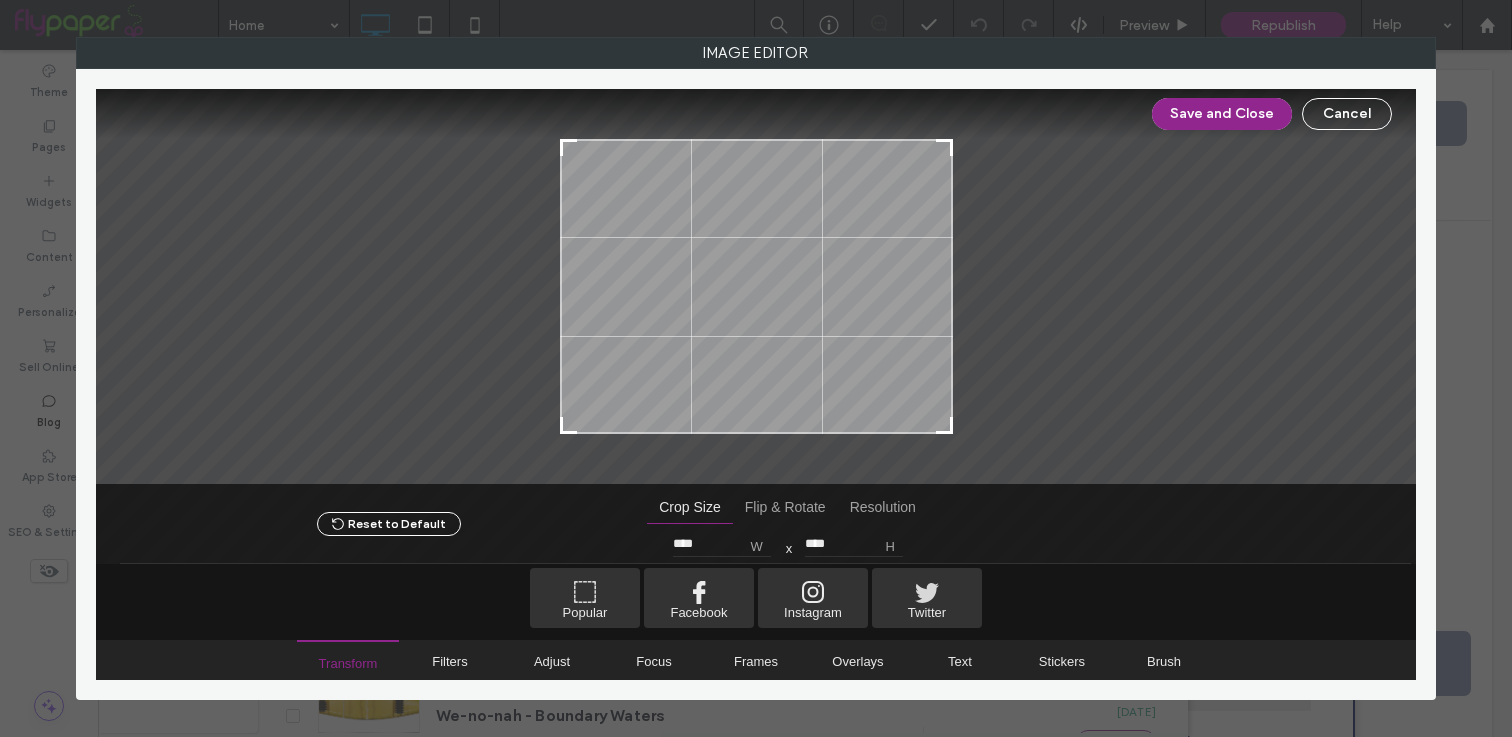 type on "****" 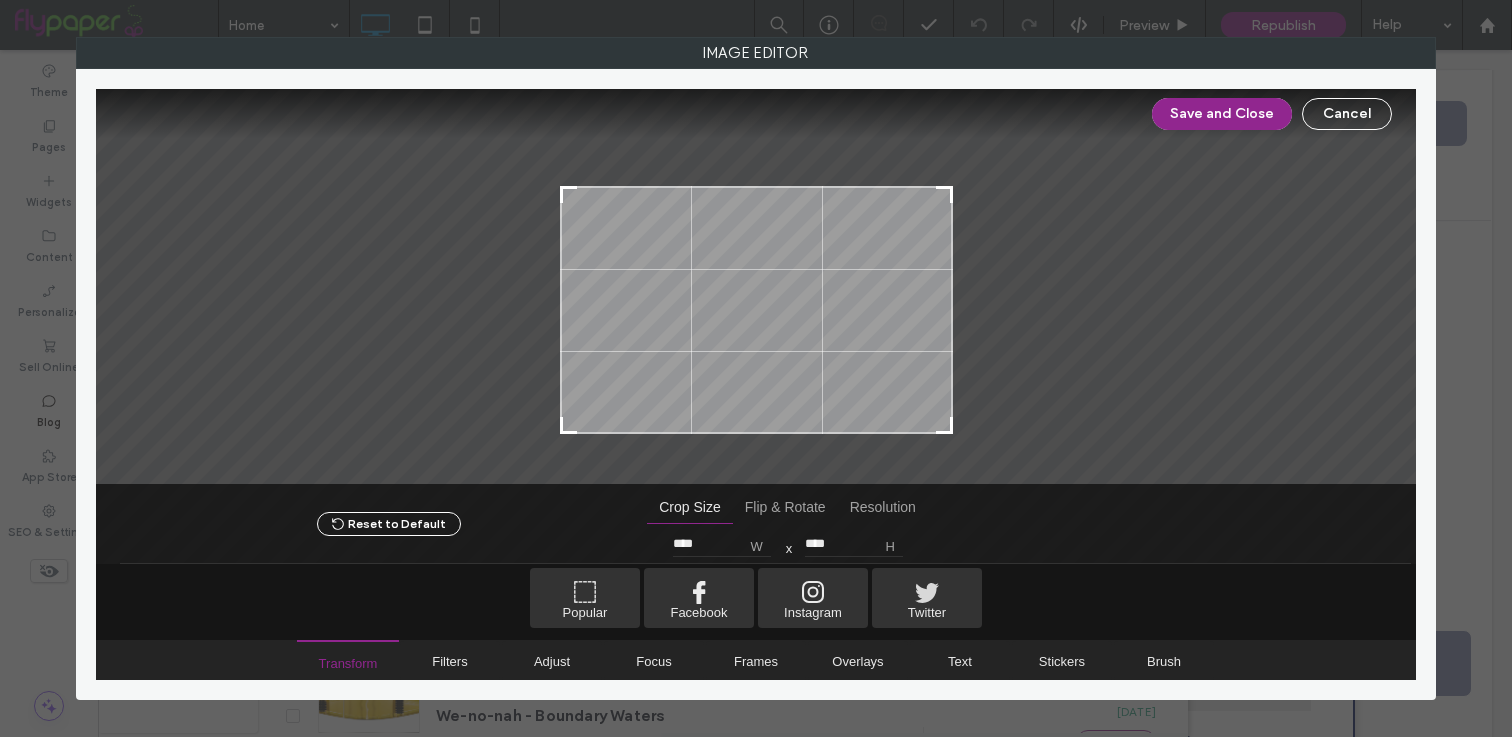 type on "****" 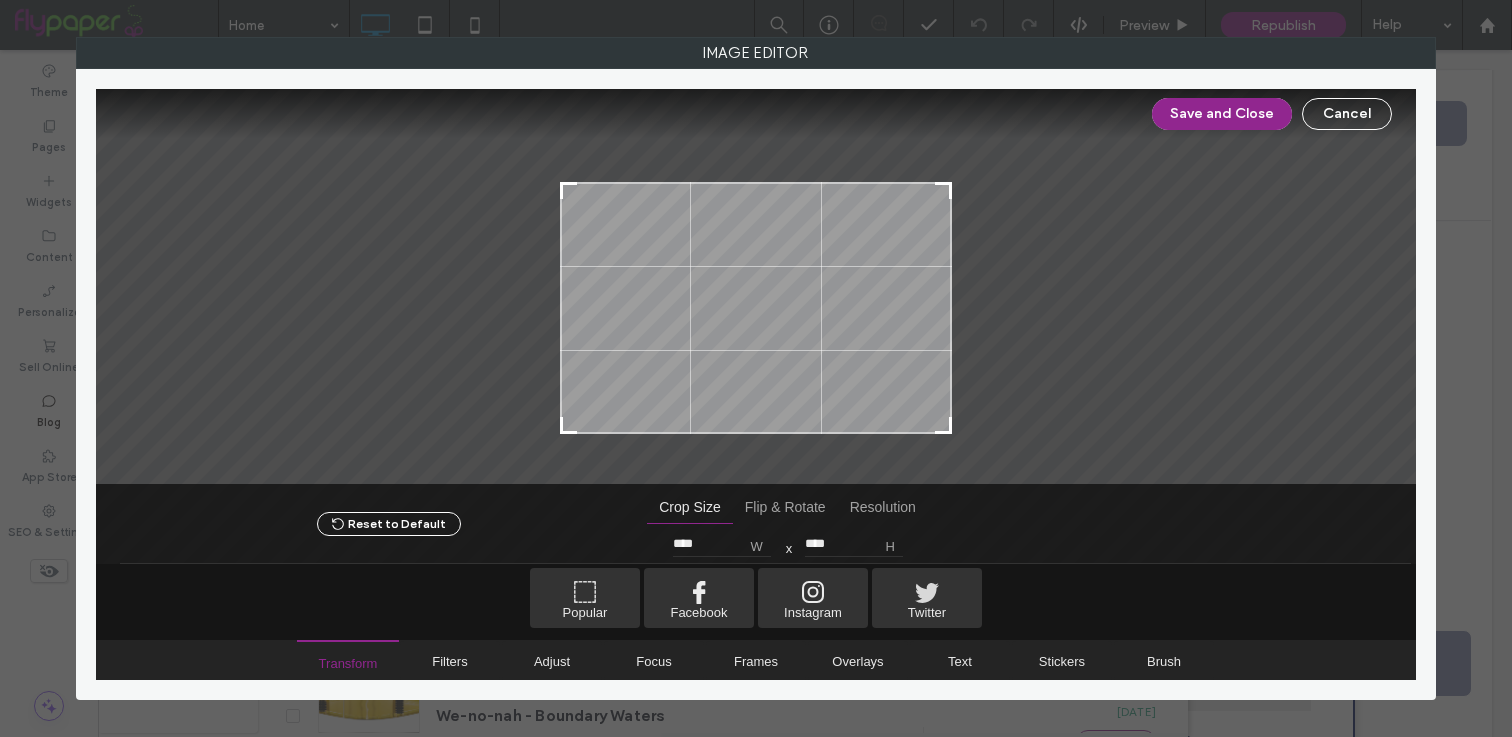 drag, startPoint x: 949, startPoint y: 140, endPoint x: 959, endPoint y: 183, distance: 44.14748 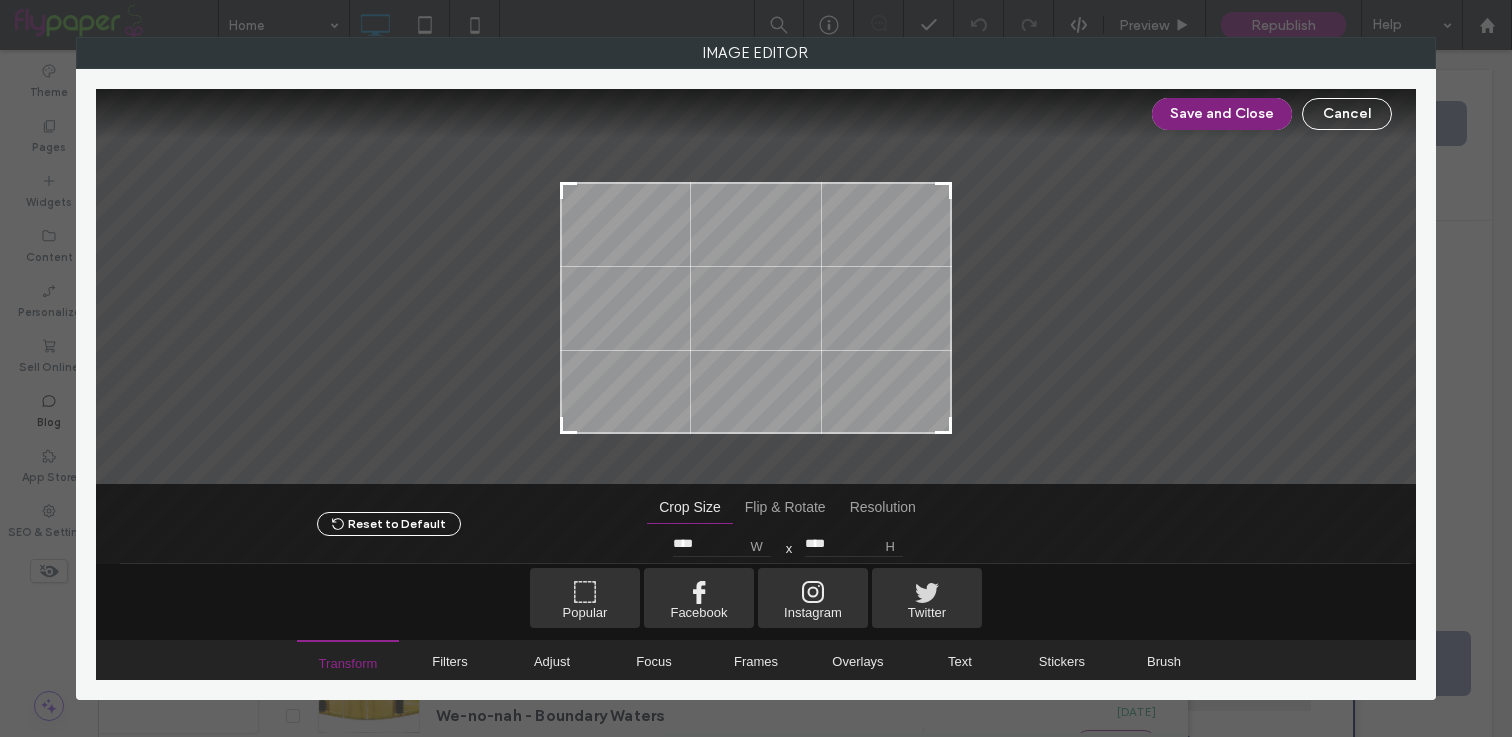 click on "Save and Close" at bounding box center [1222, 114] 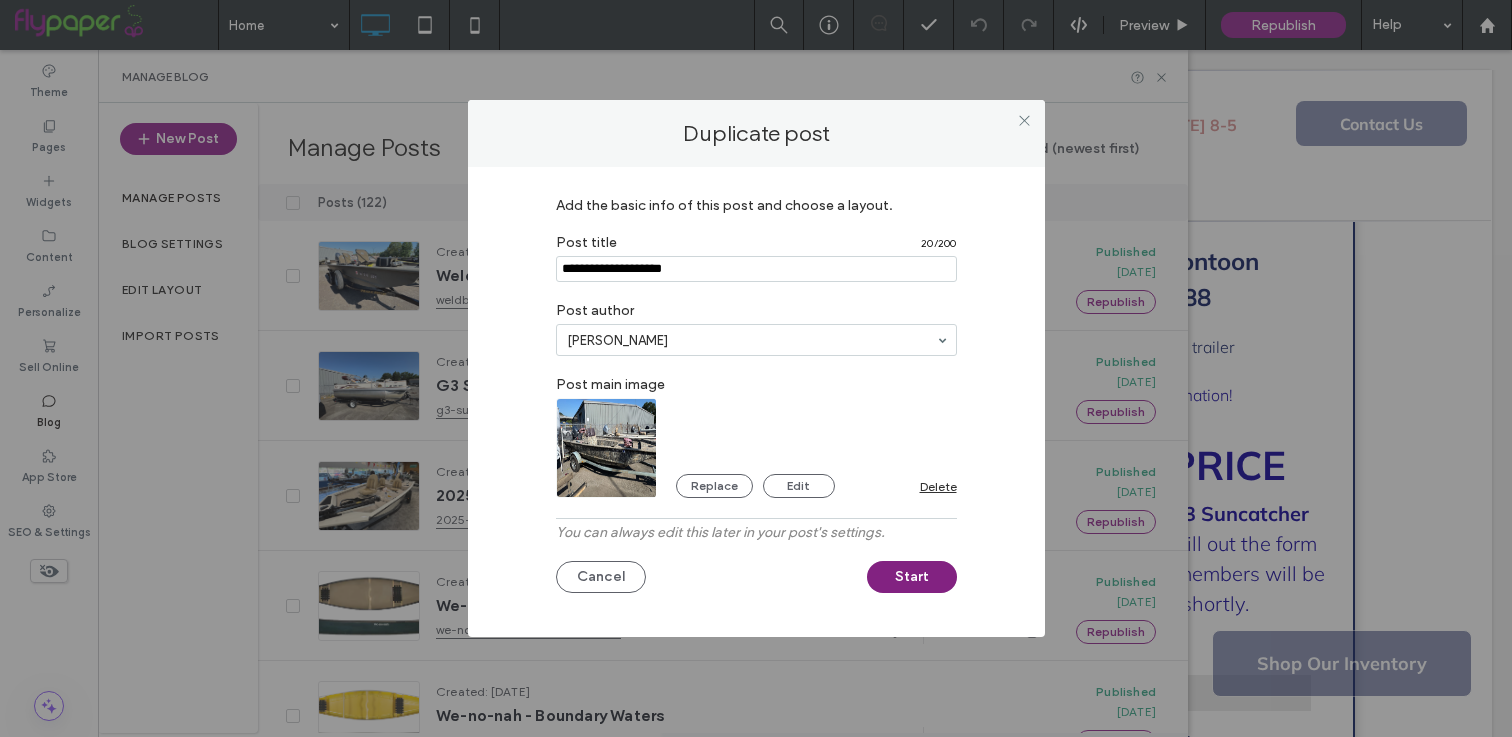 click on "Start" at bounding box center [912, 577] 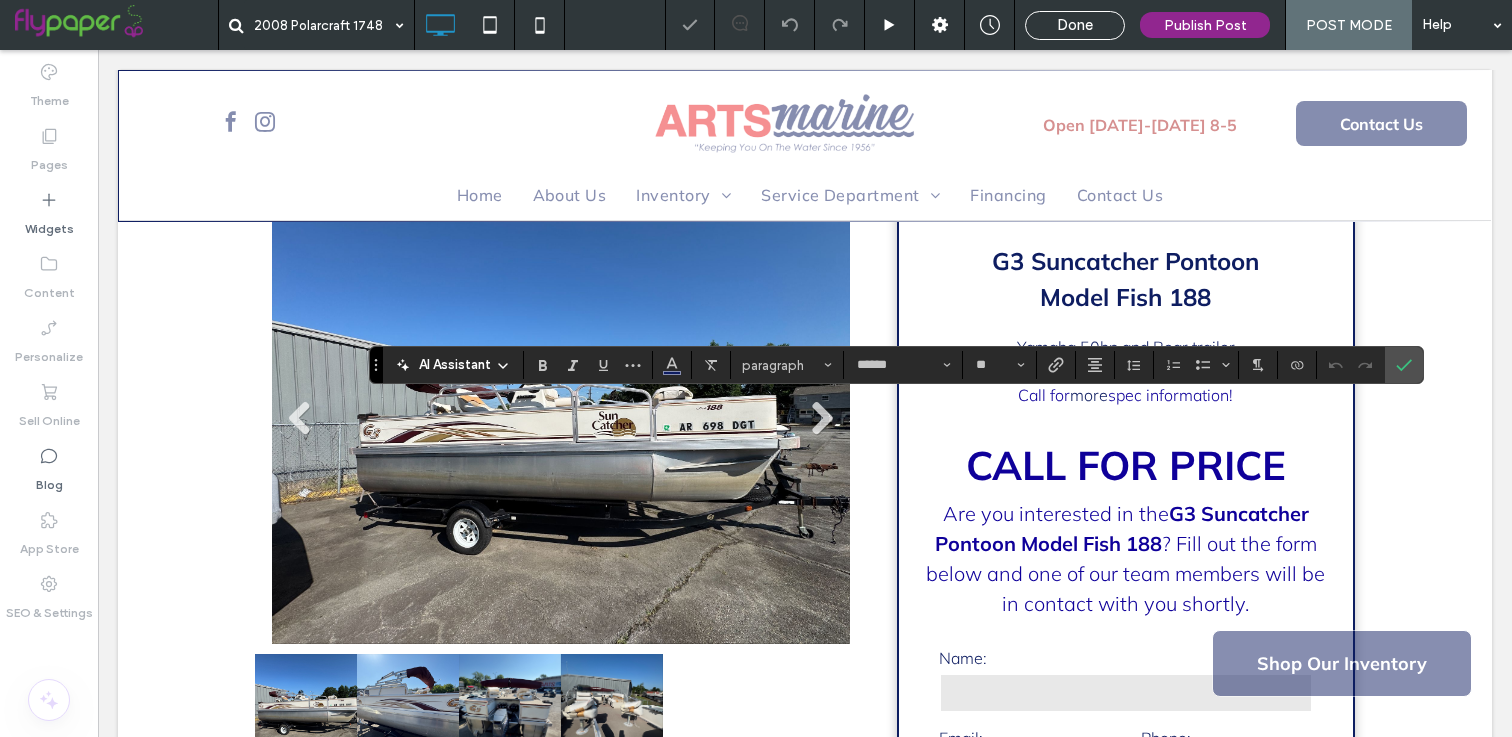 type 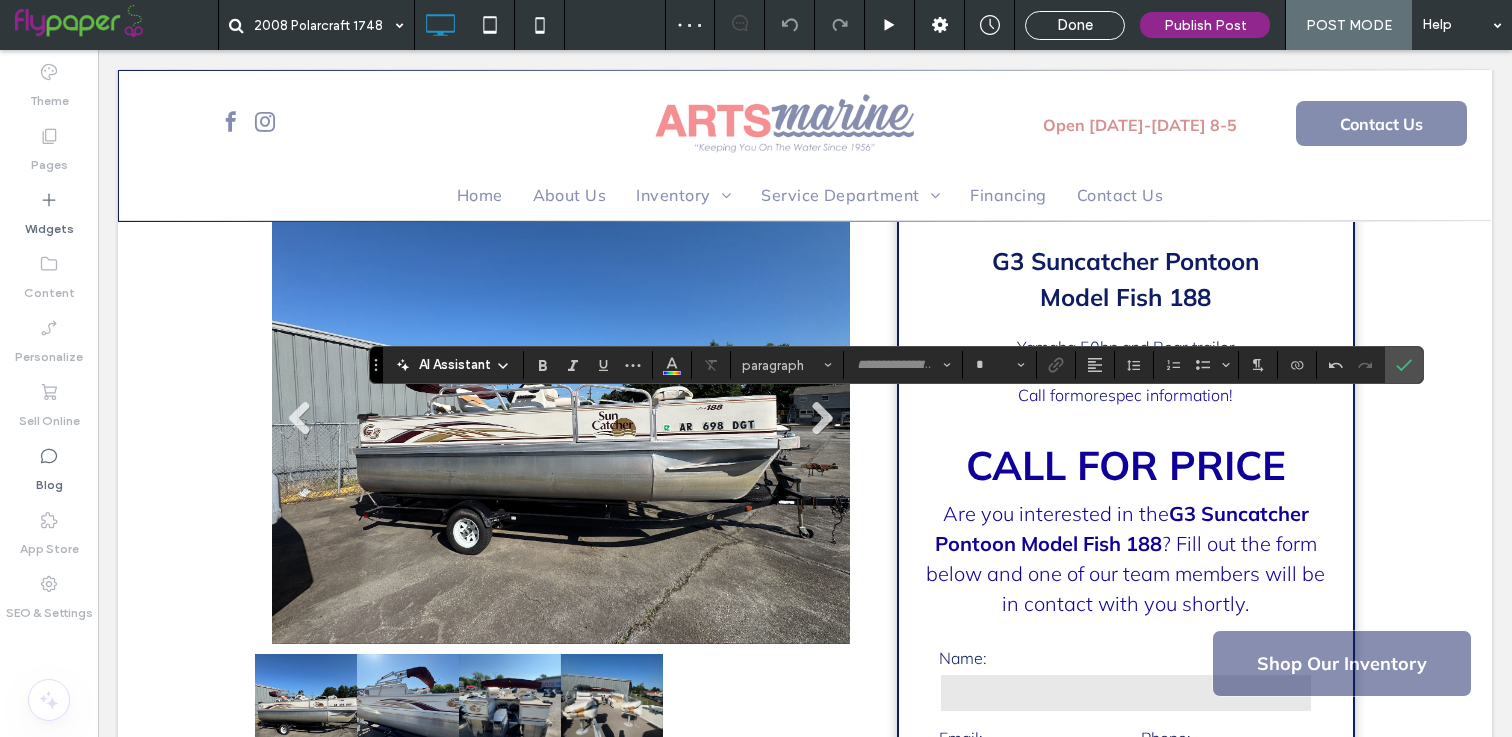 type on "******" 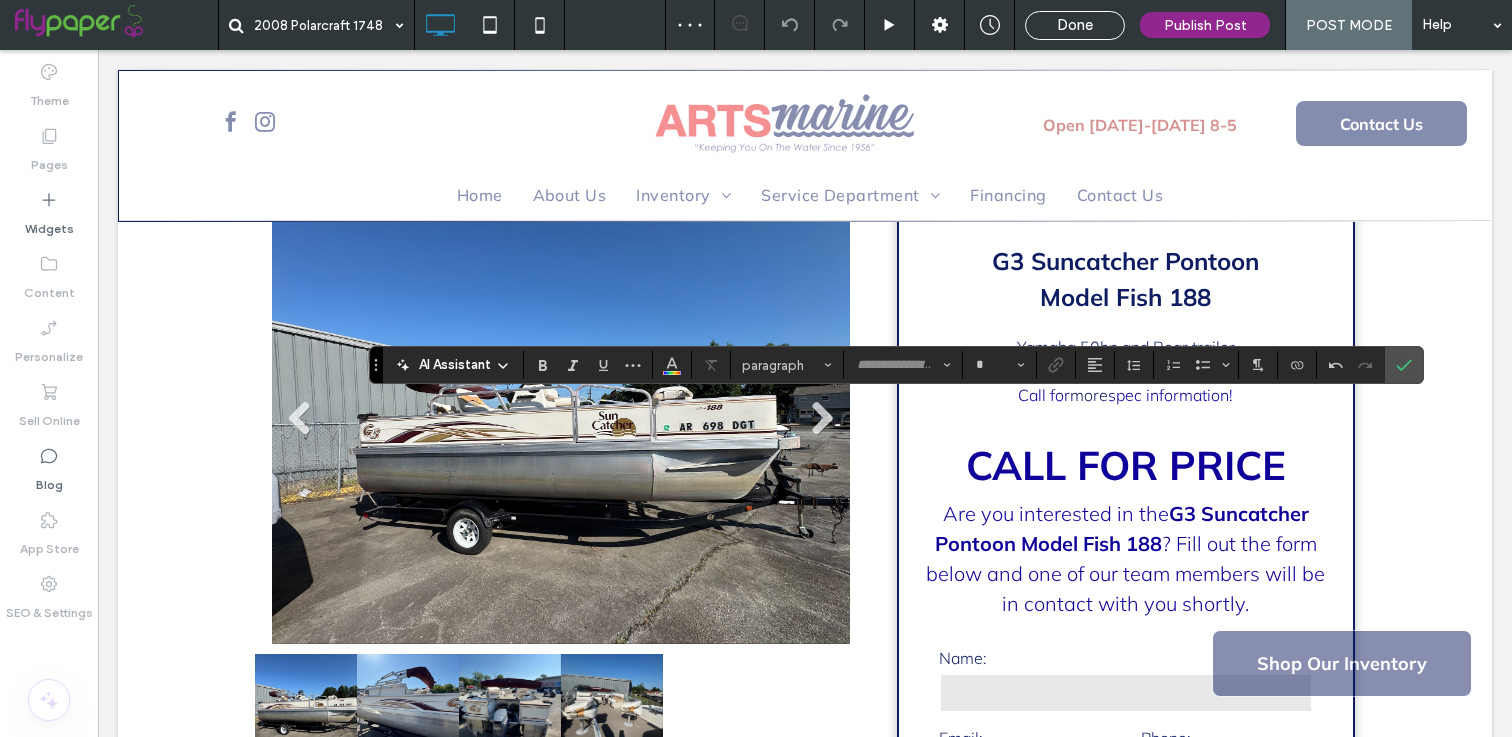 type on "**" 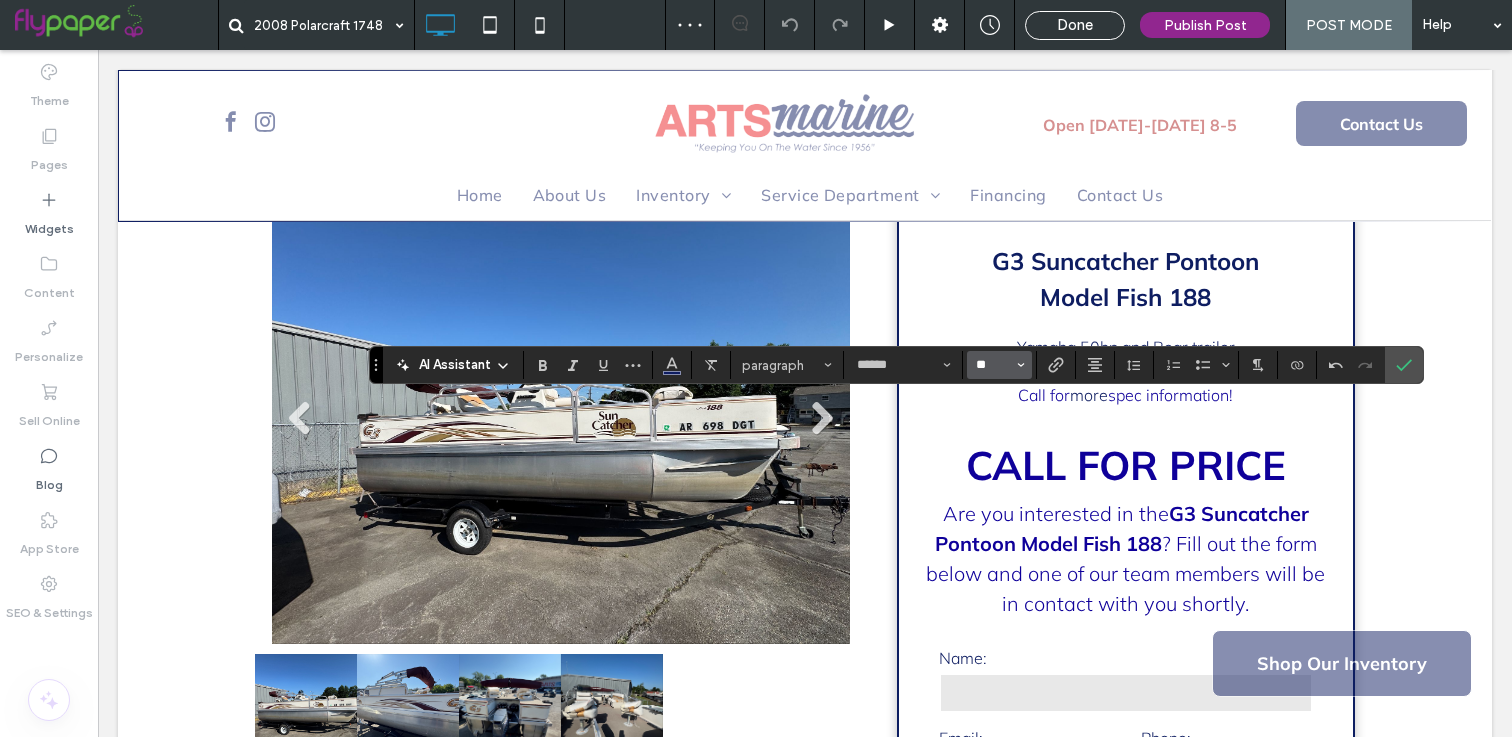 click on "**" at bounding box center (993, 365) 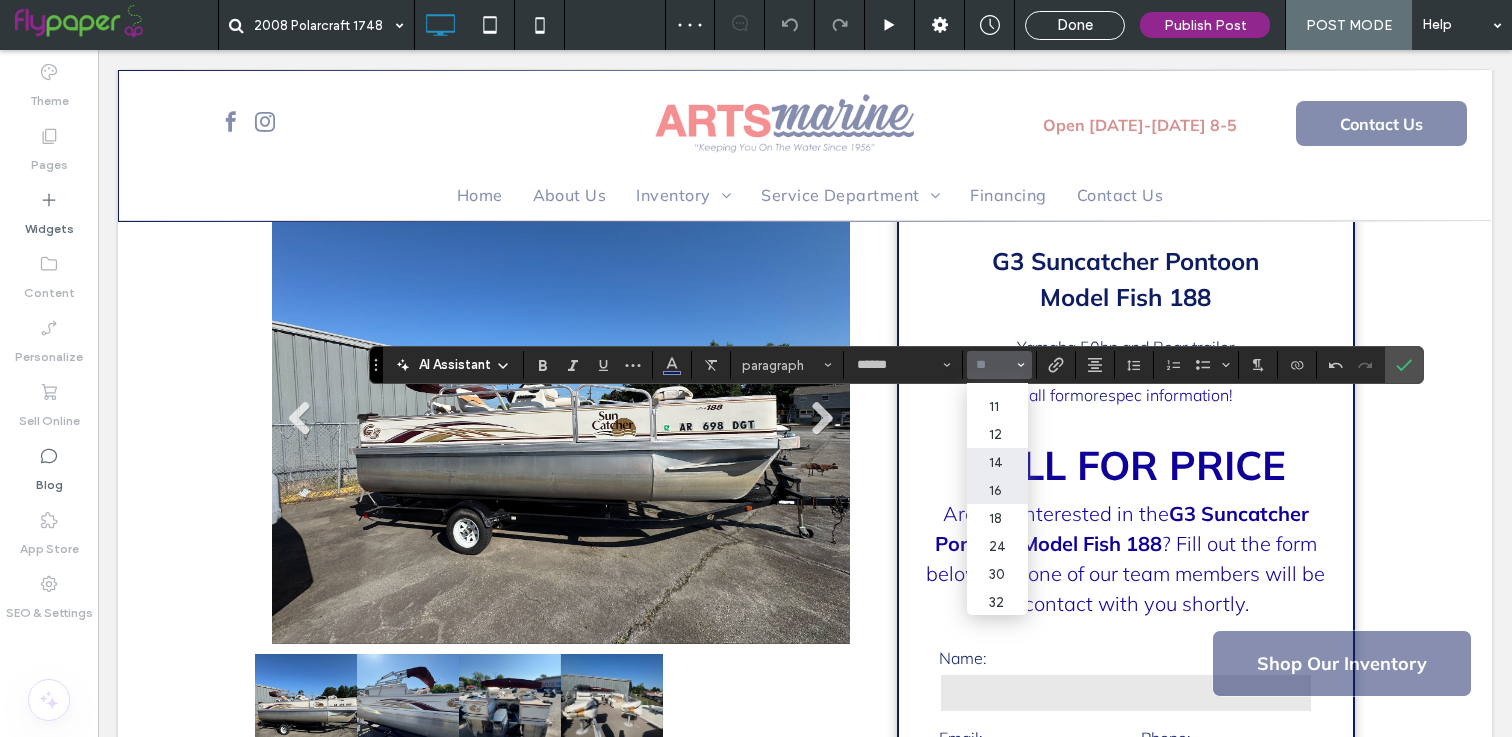 scroll, scrollTop: 81, scrollLeft: 0, axis: vertical 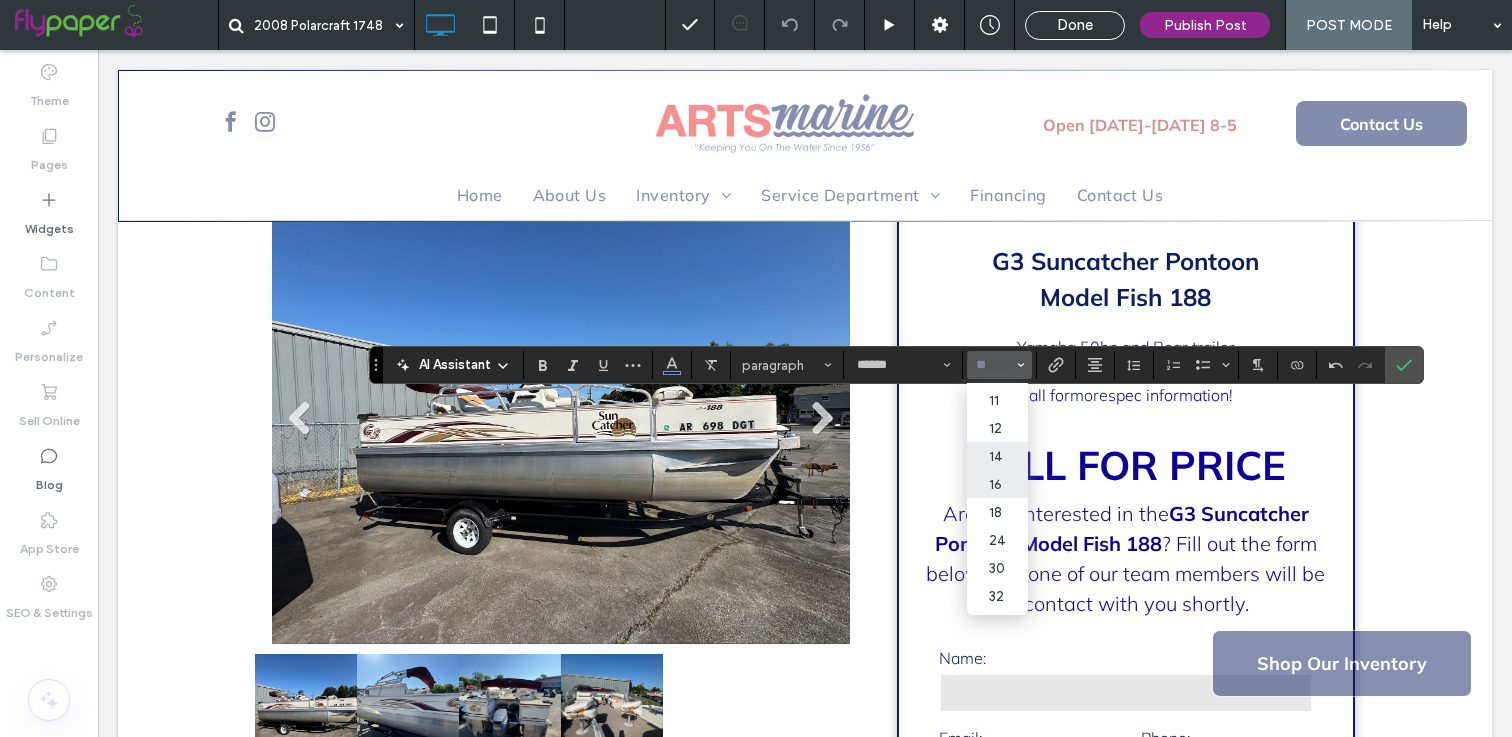 click on "24" at bounding box center (997, 540) 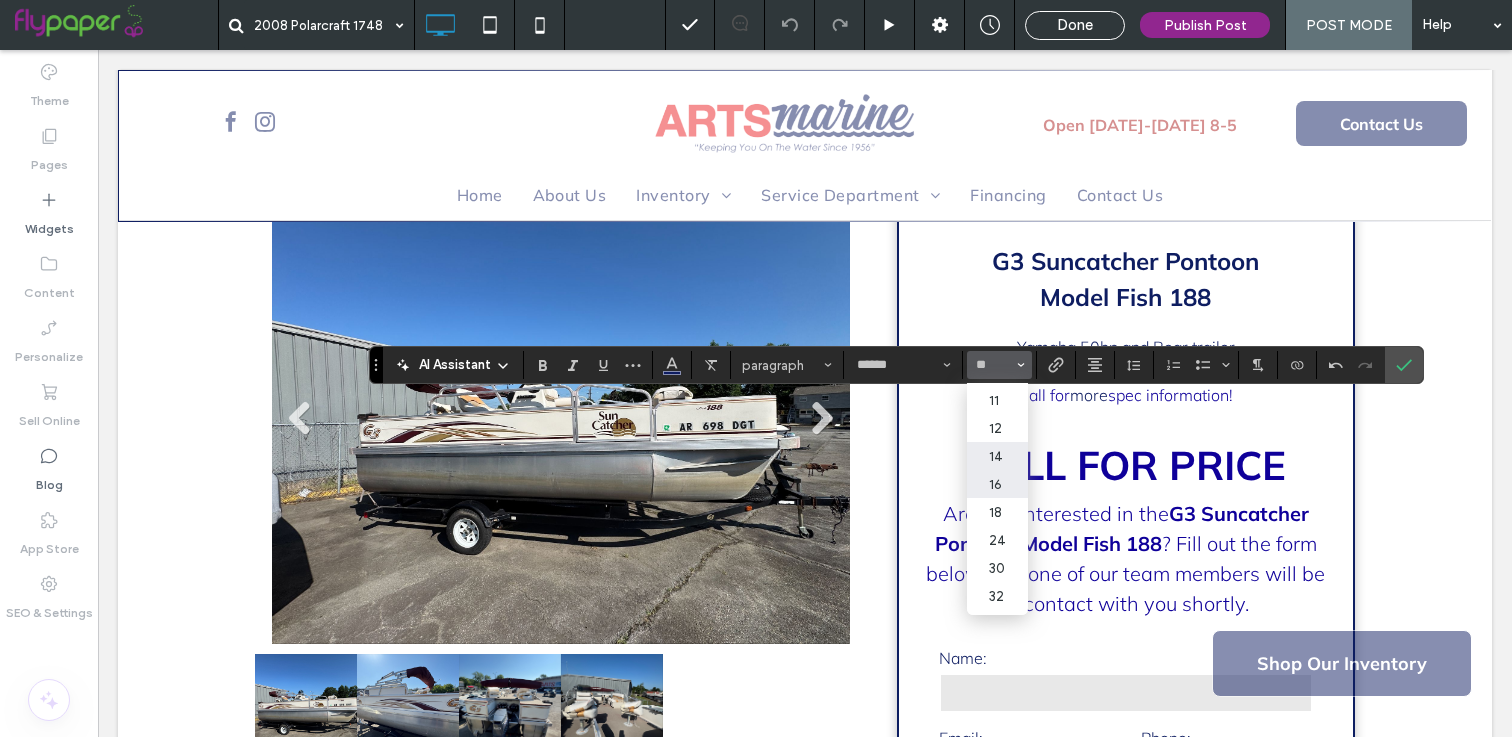 type on "**" 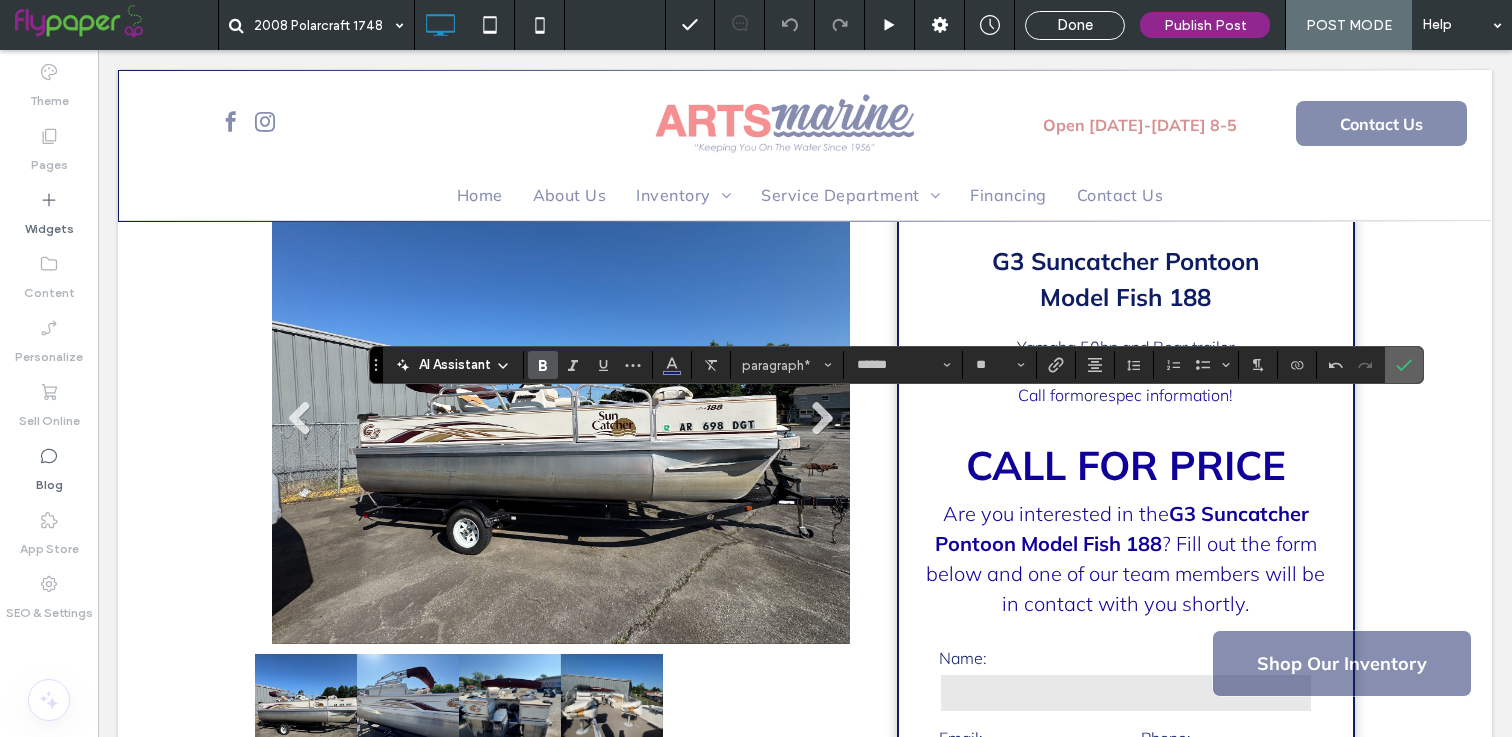 click 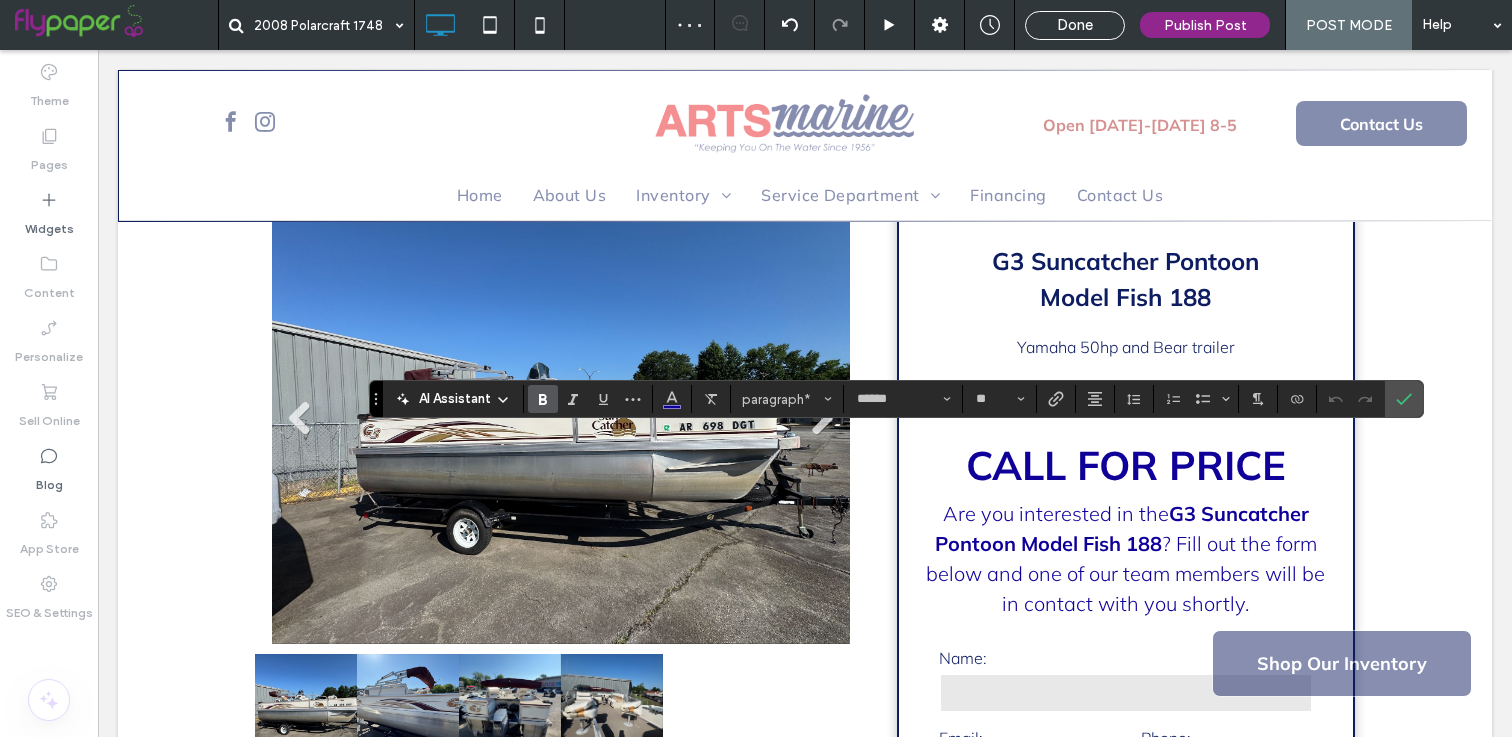 type on "**" 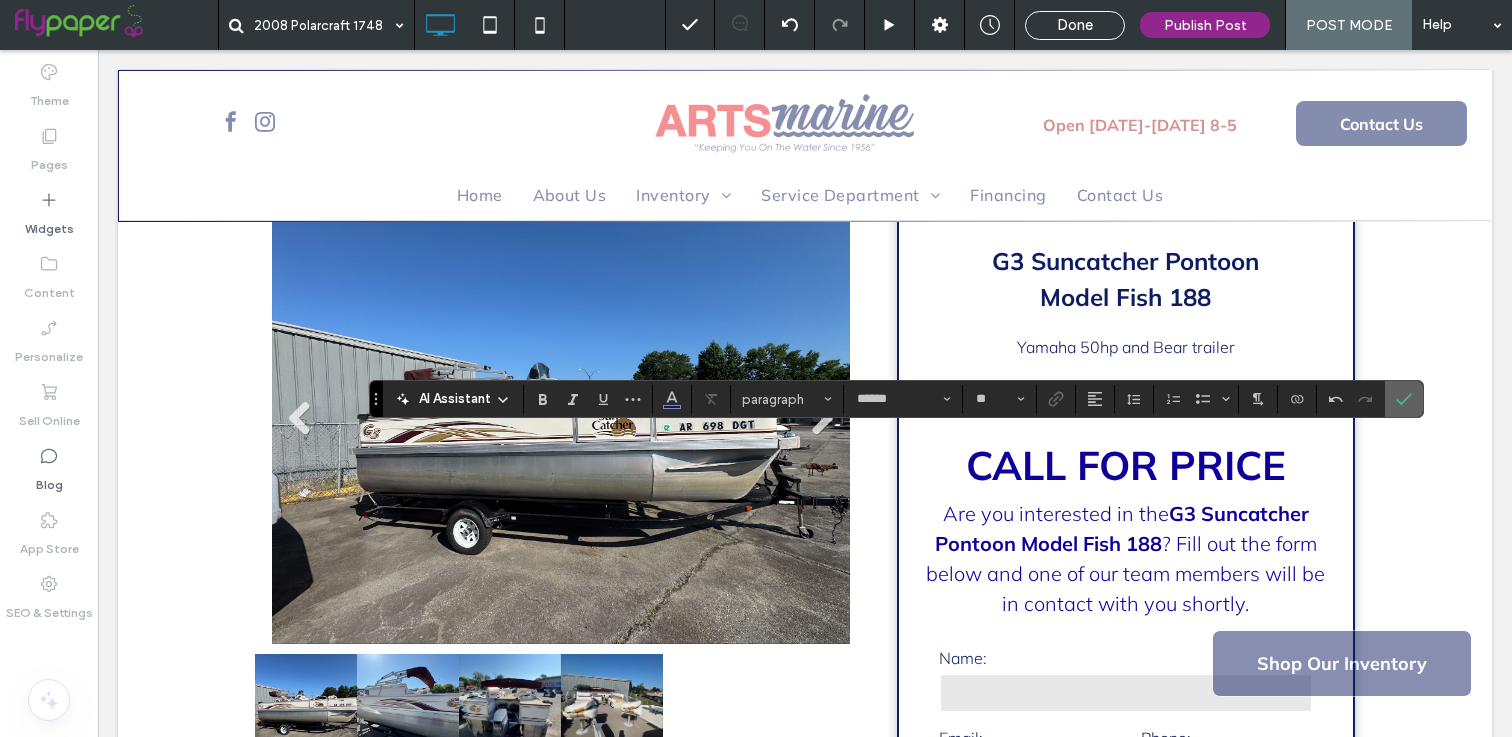 click at bounding box center (1404, 399) 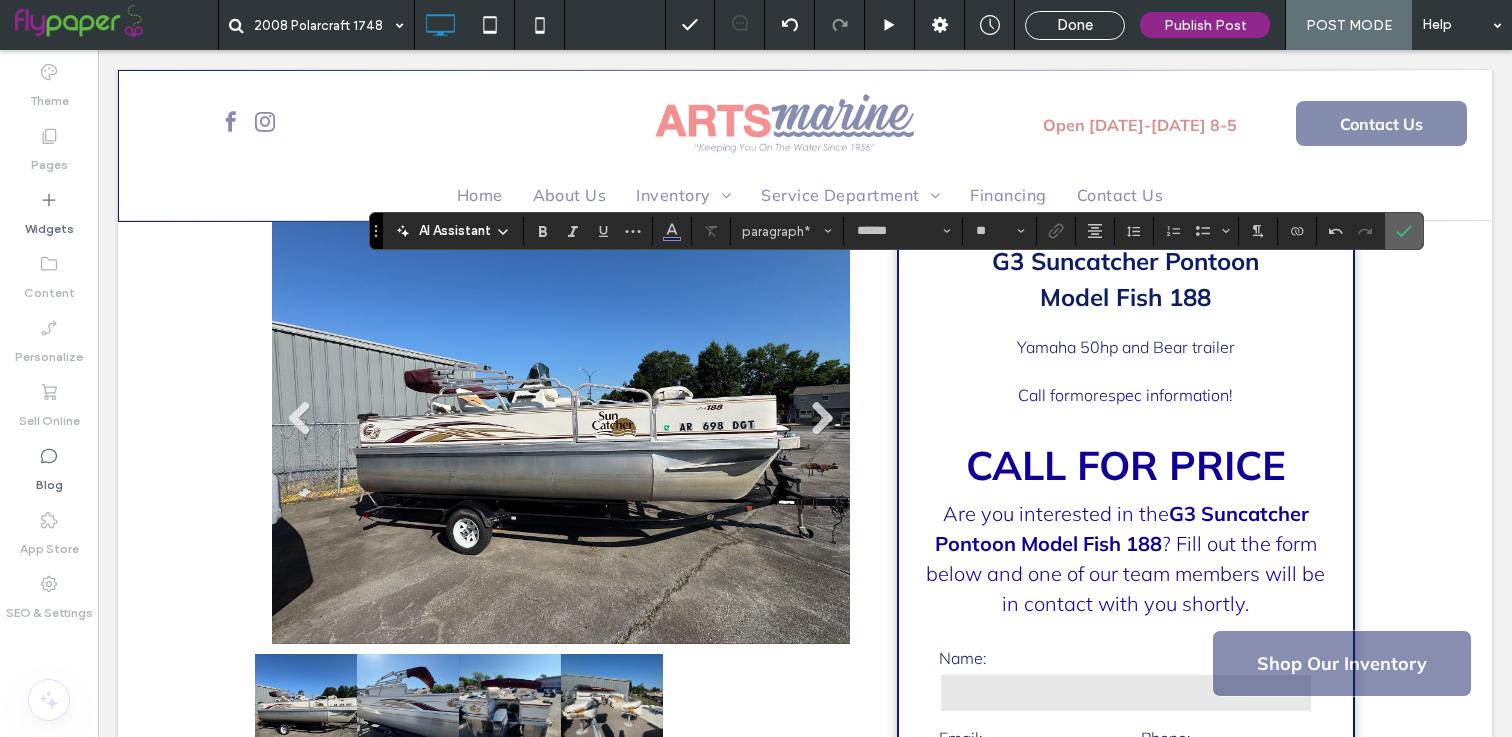 click 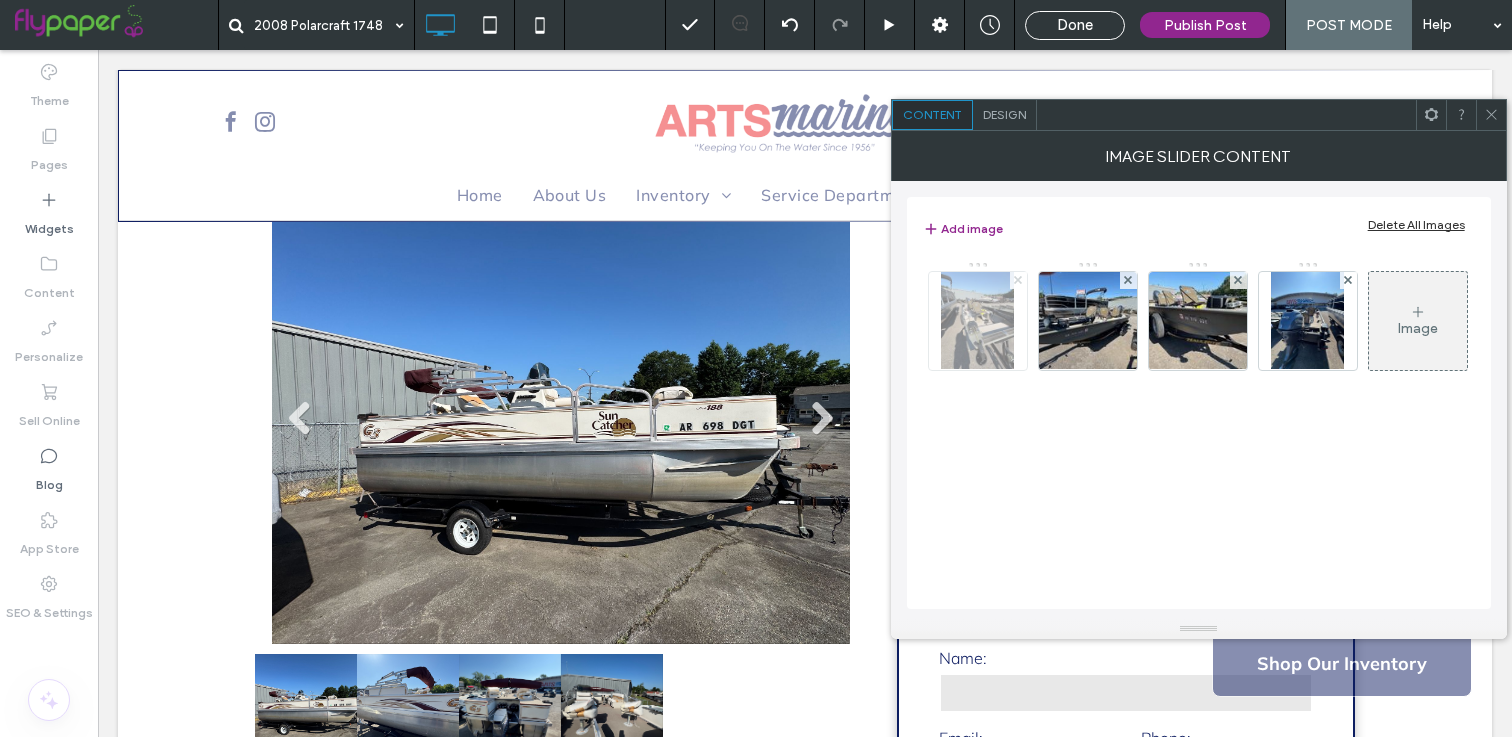 click 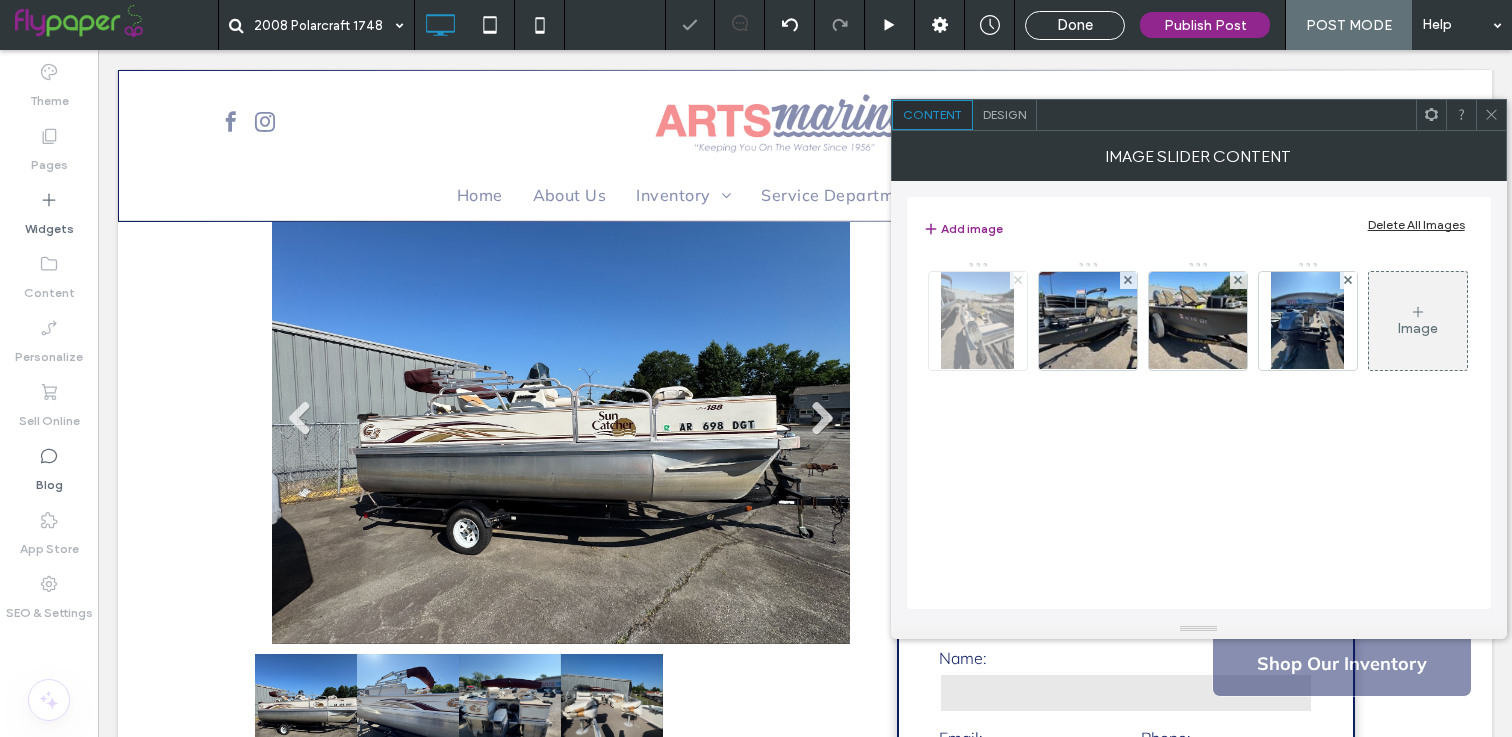 click 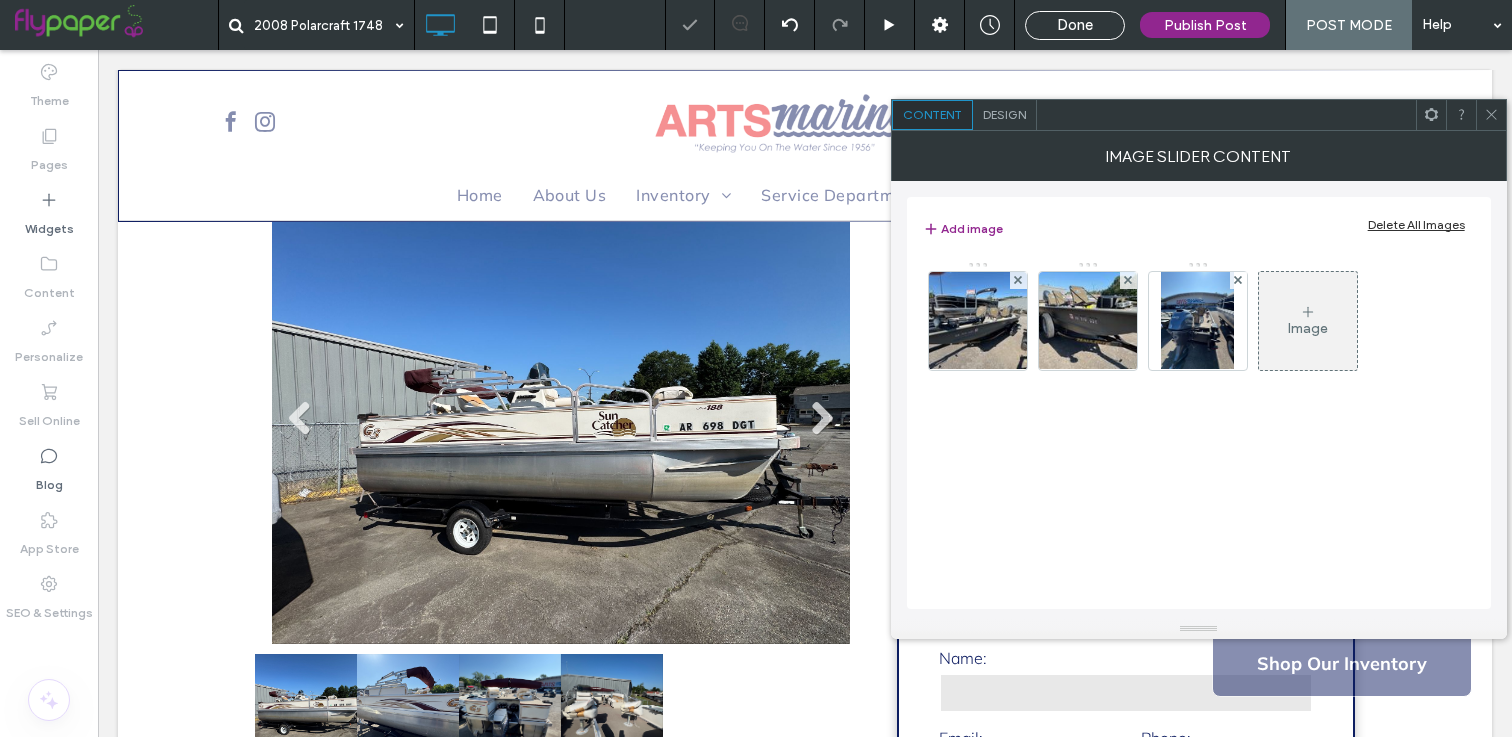 click 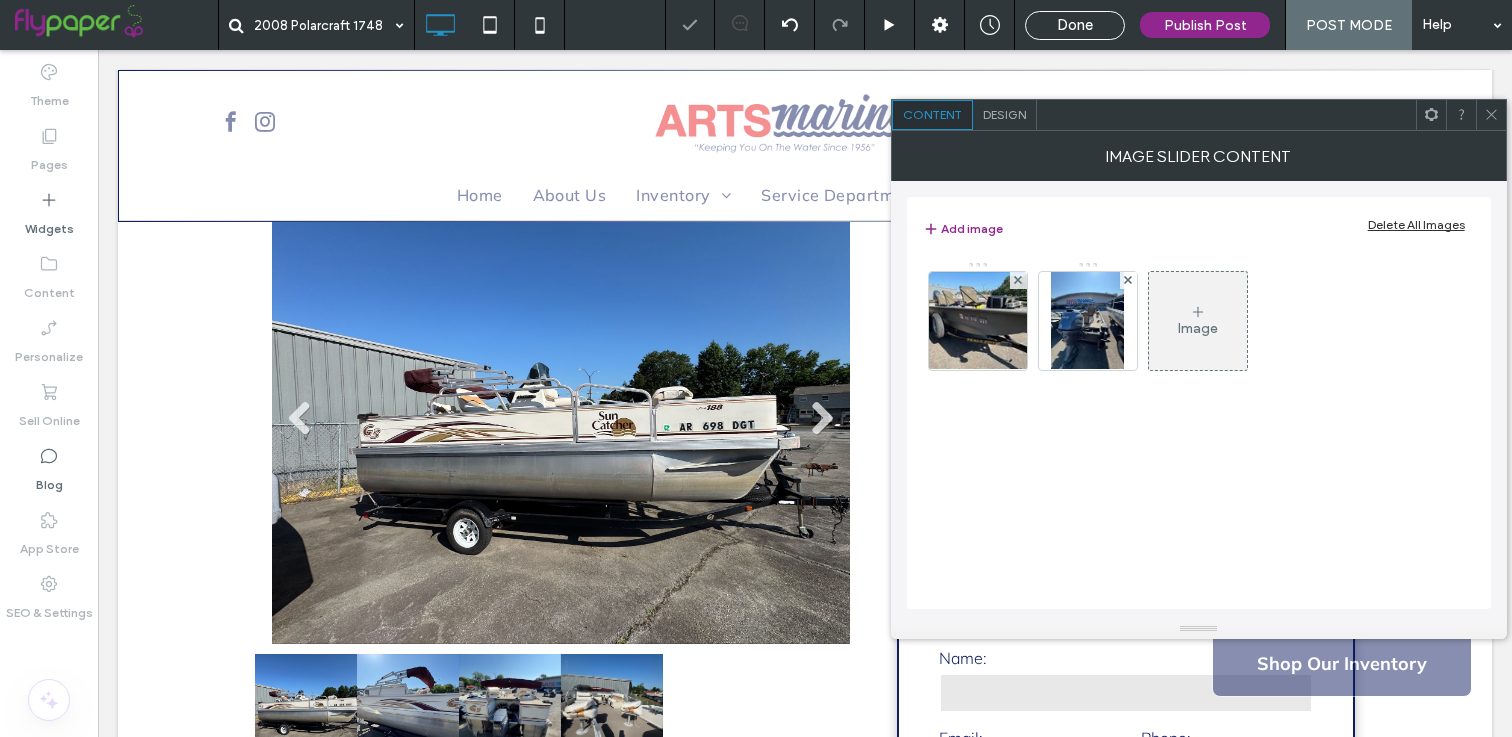 click 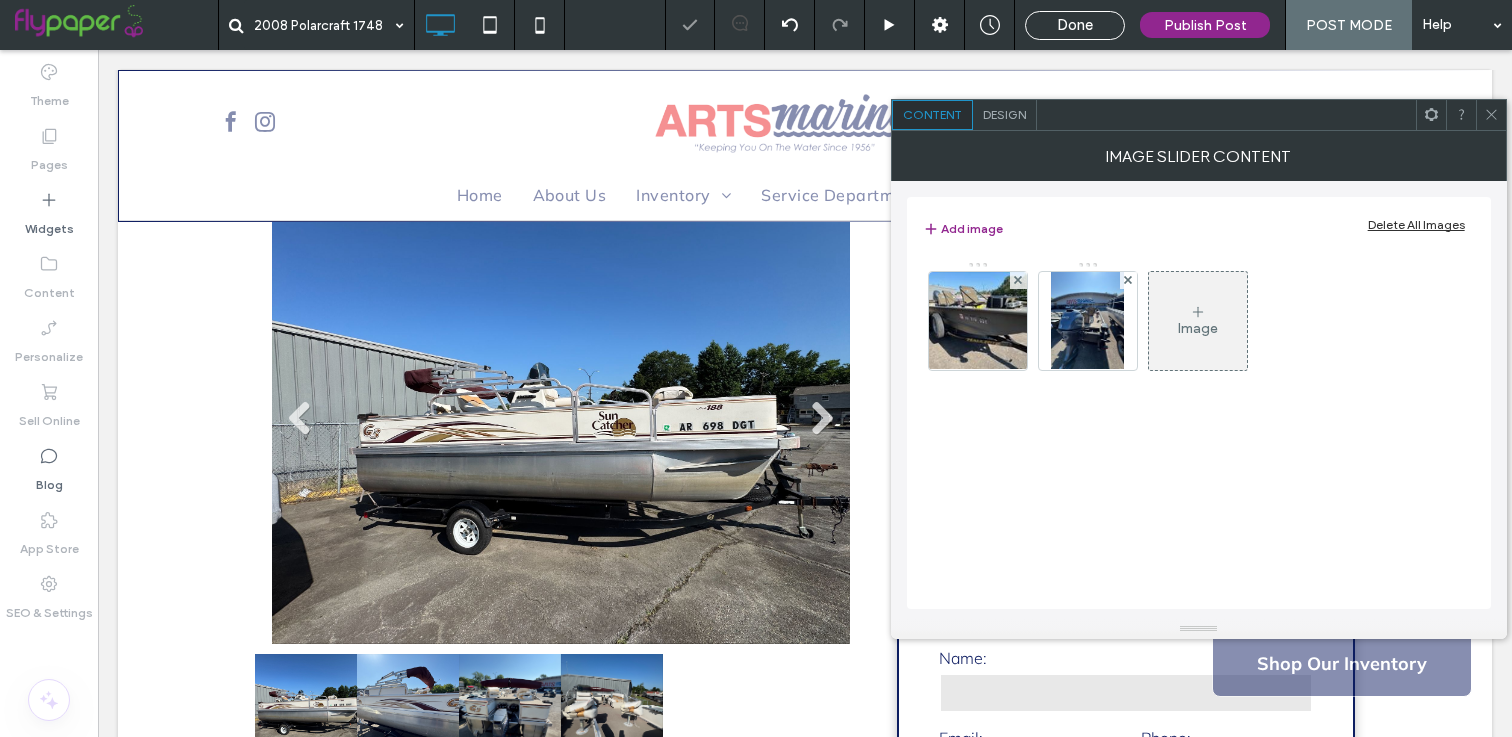 click 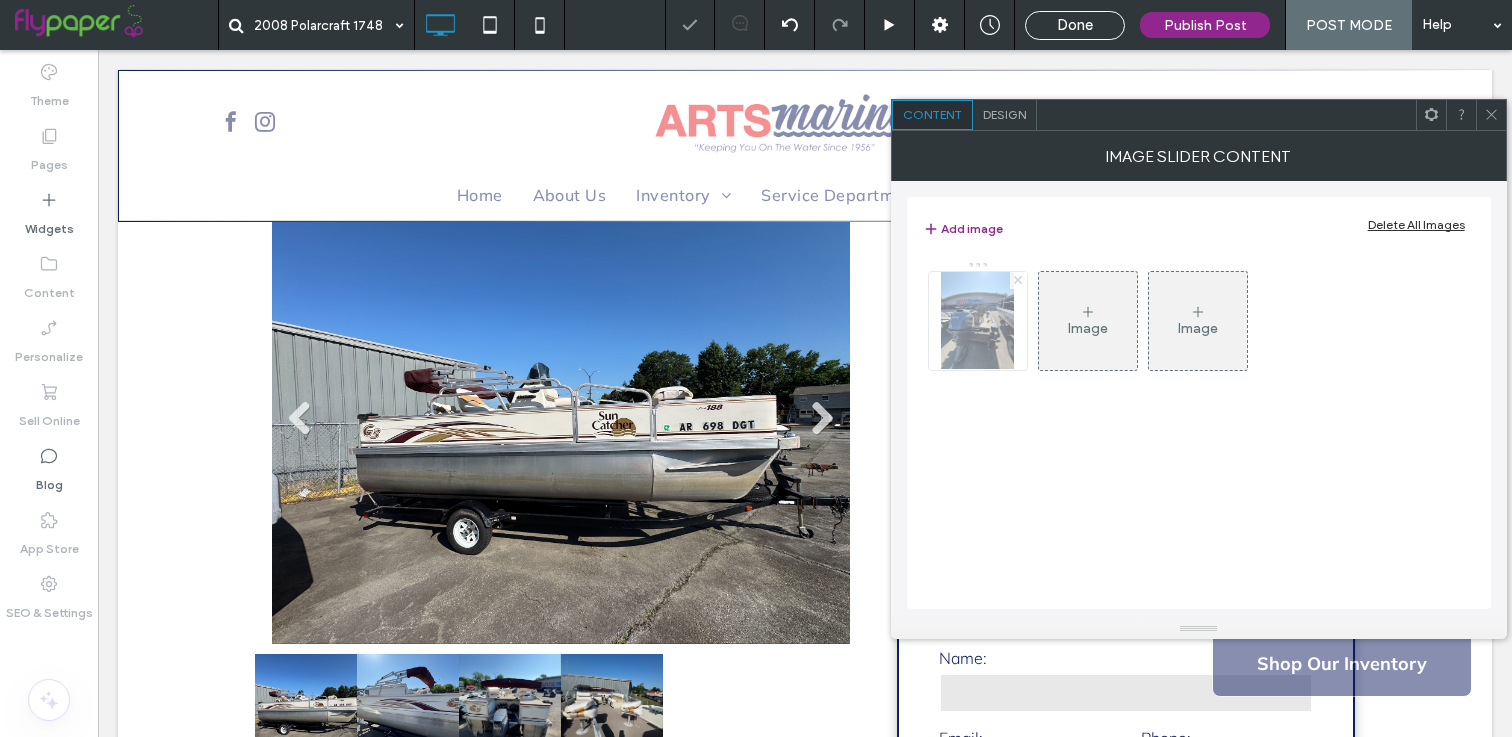 click 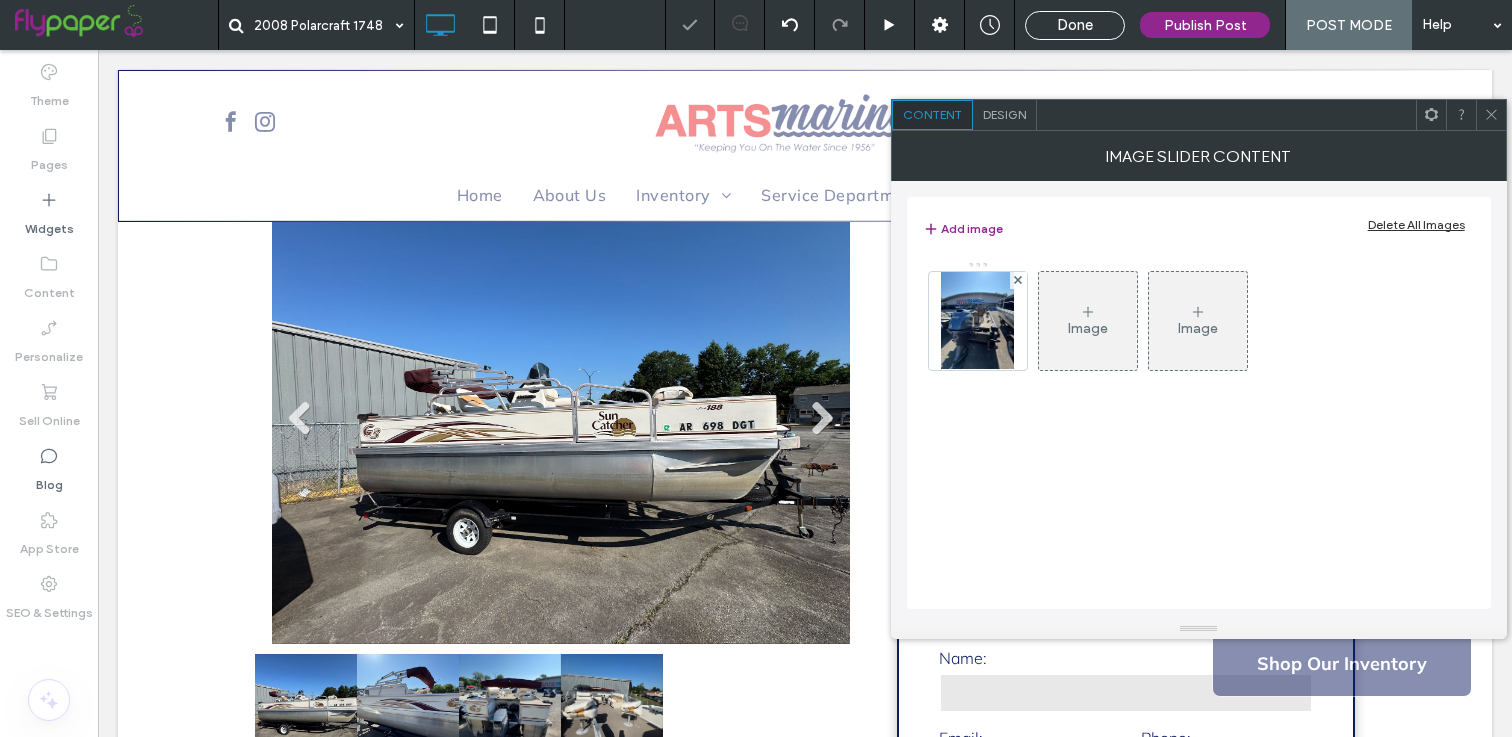click on ".wqwq-1{fill:#231f20;}
.cls-1q, .cls-2q { fill-rule: evenodd; }
.cls-2q { fill: #6e8188; }
True_local
Agendize
HealthEngine
x_close_popup
from_your_site
multi_language
zoom-out
zoom-in
z_vimeo
z_yelp
z_picassa
w_vCita
youtube
yelp
x2
x
x_x
x_alignright
x_handwritten
[GEOGRAPHIC_DATA]
wordpress
windowsvv
win8
whats_app
wallet
warning-sign
w_youtube
w_youtube_channel
w_yelp
w_video
w_twitter
w_title
w_tabs
w_social_icons
w_spacer
w_share
w_rss_feed
w_recent-posts
w_push
w_paypal
w_photo_gallery" at bounding box center (756, 368) 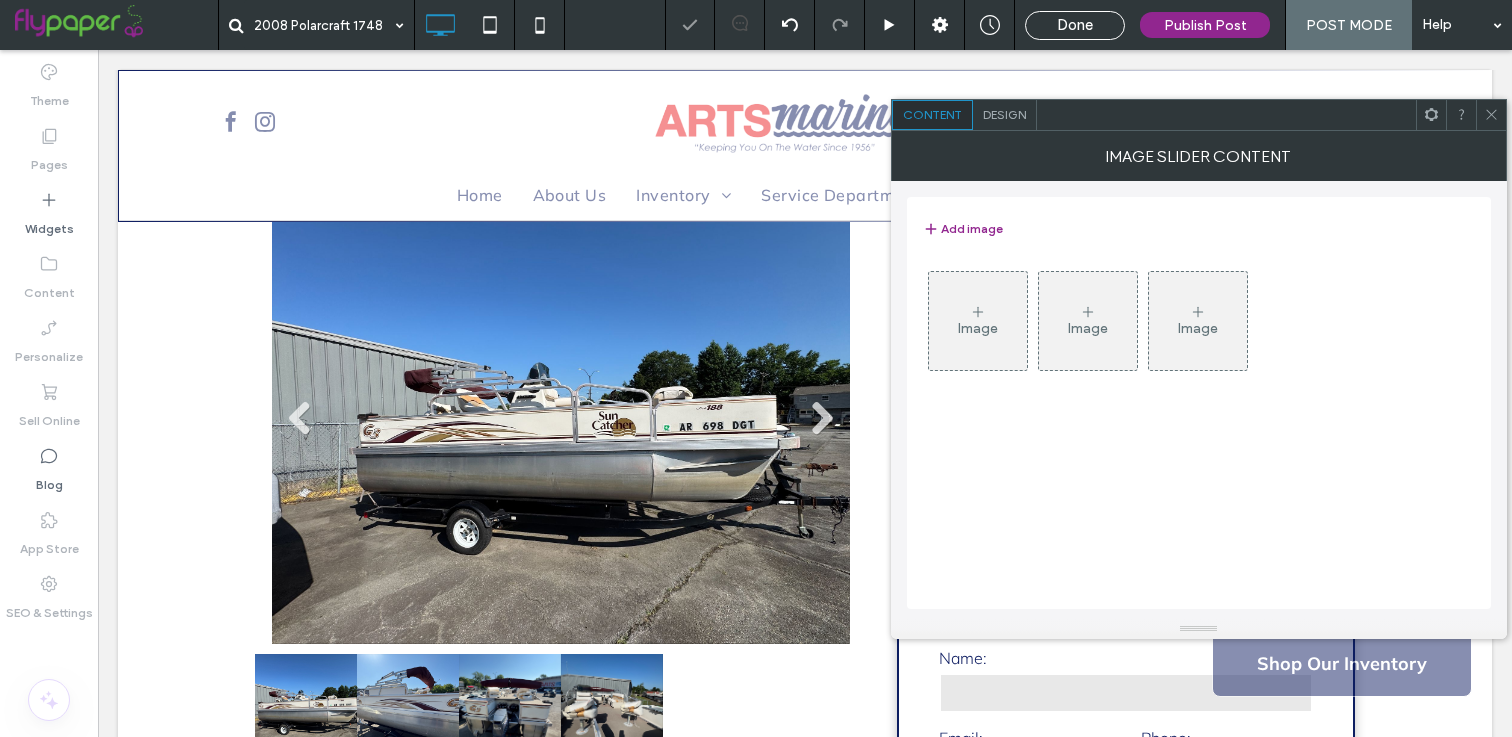 click on "Image" at bounding box center (978, 328) 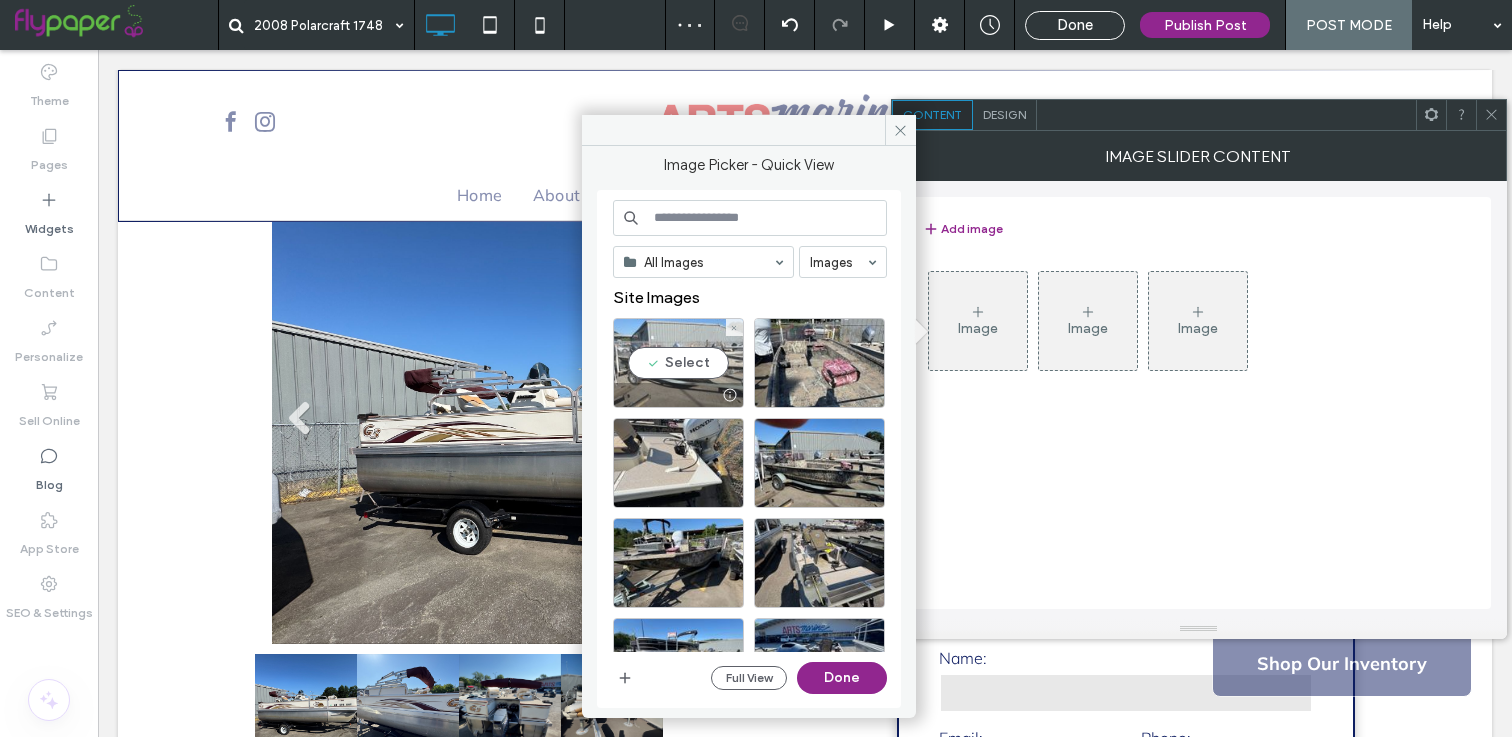 click on "Select" at bounding box center [678, 363] 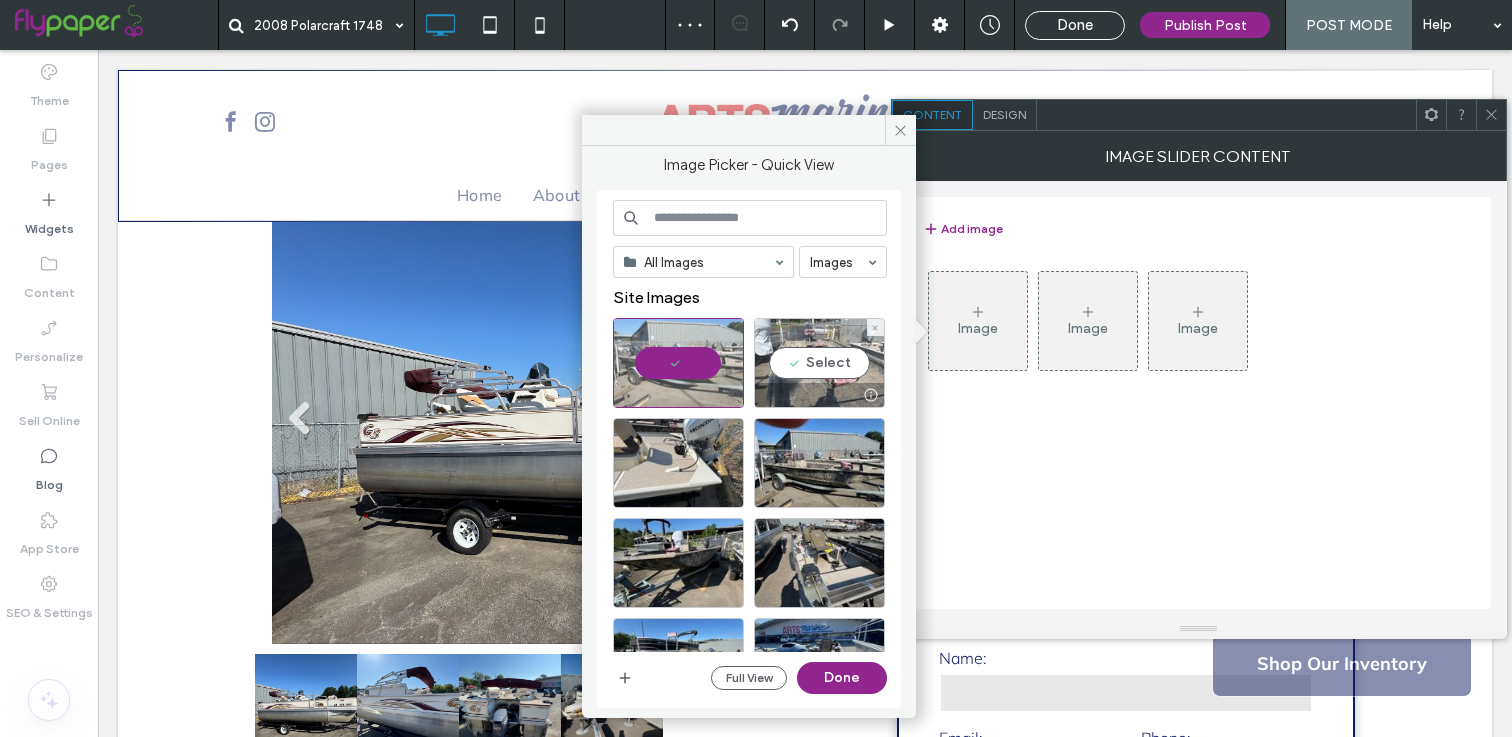 click on "Select" at bounding box center [819, 363] 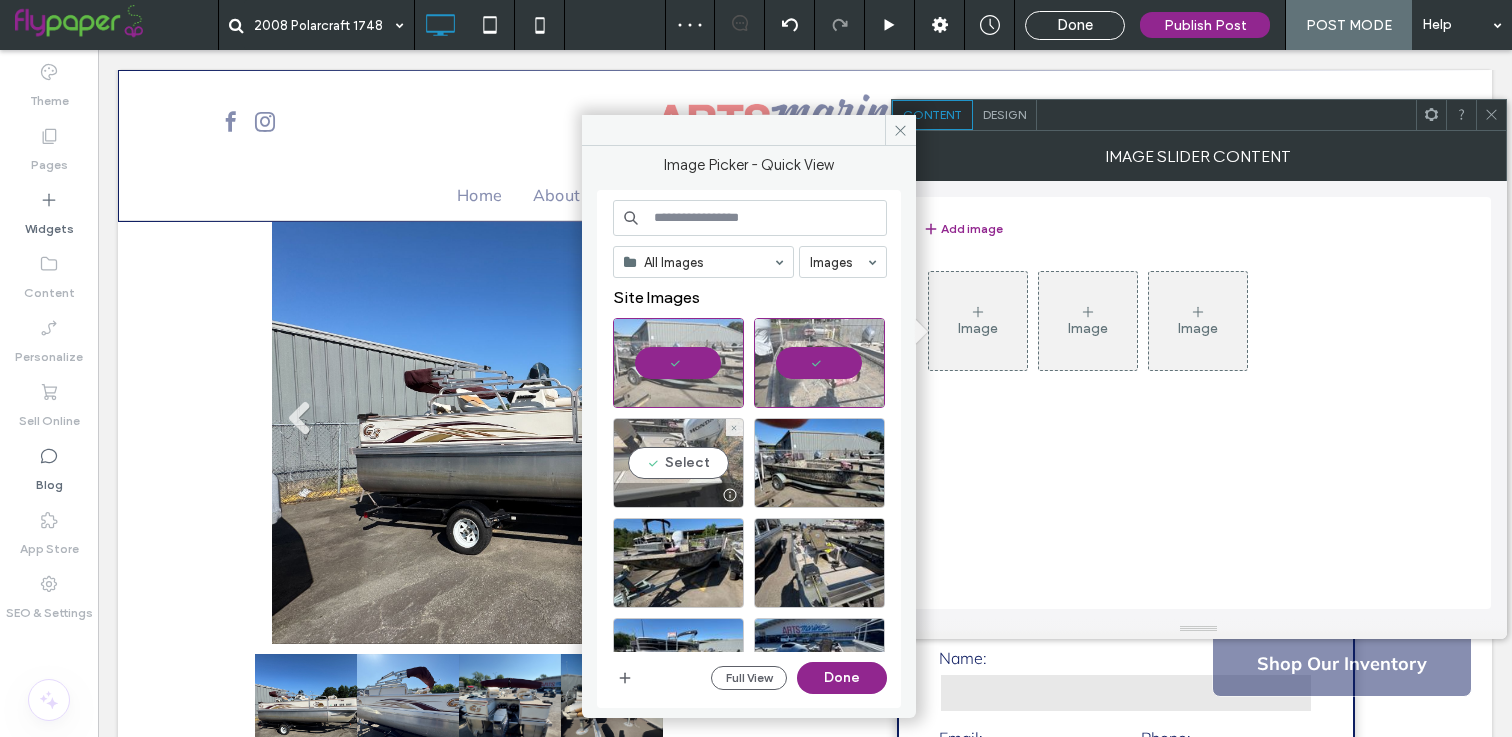 click on "Select" at bounding box center (678, 463) 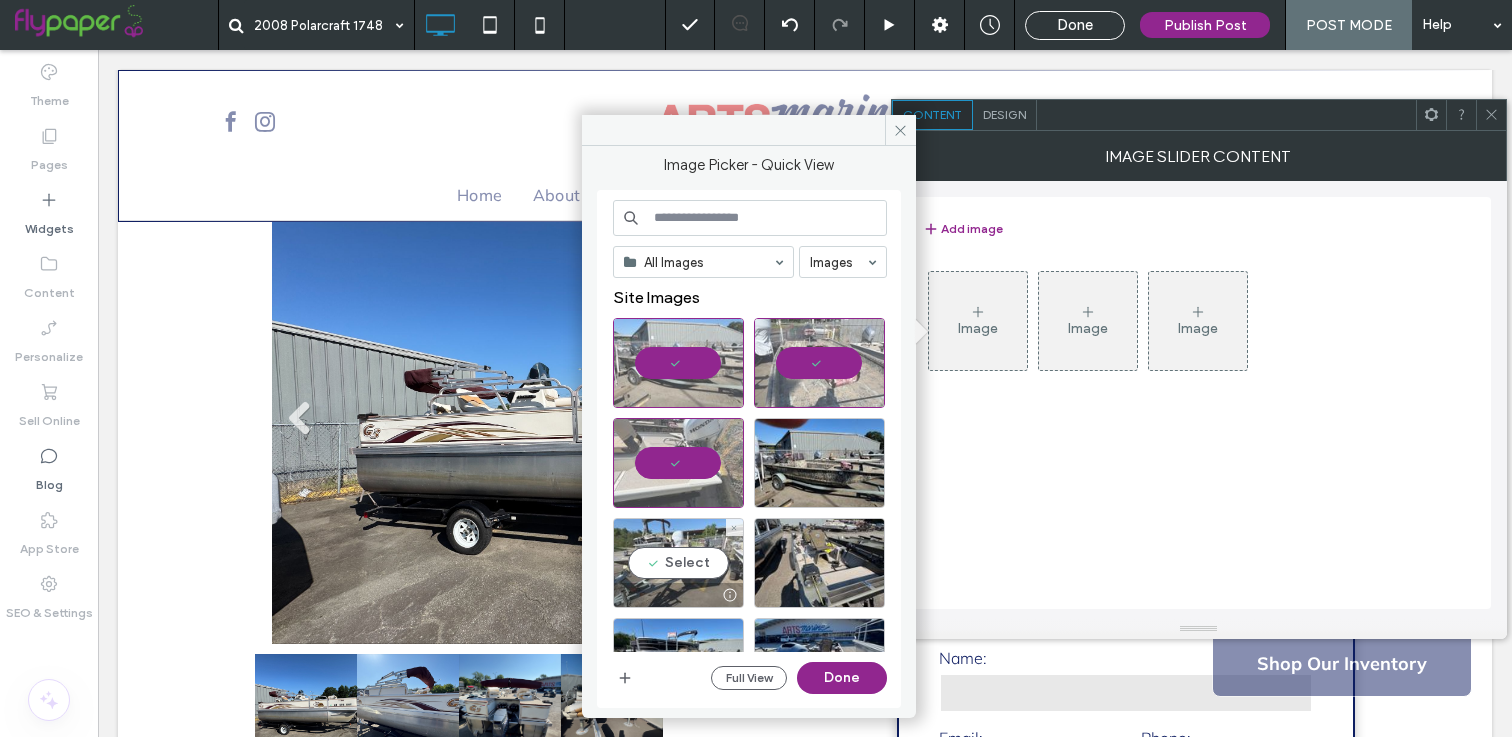 click on "Select" at bounding box center (678, 563) 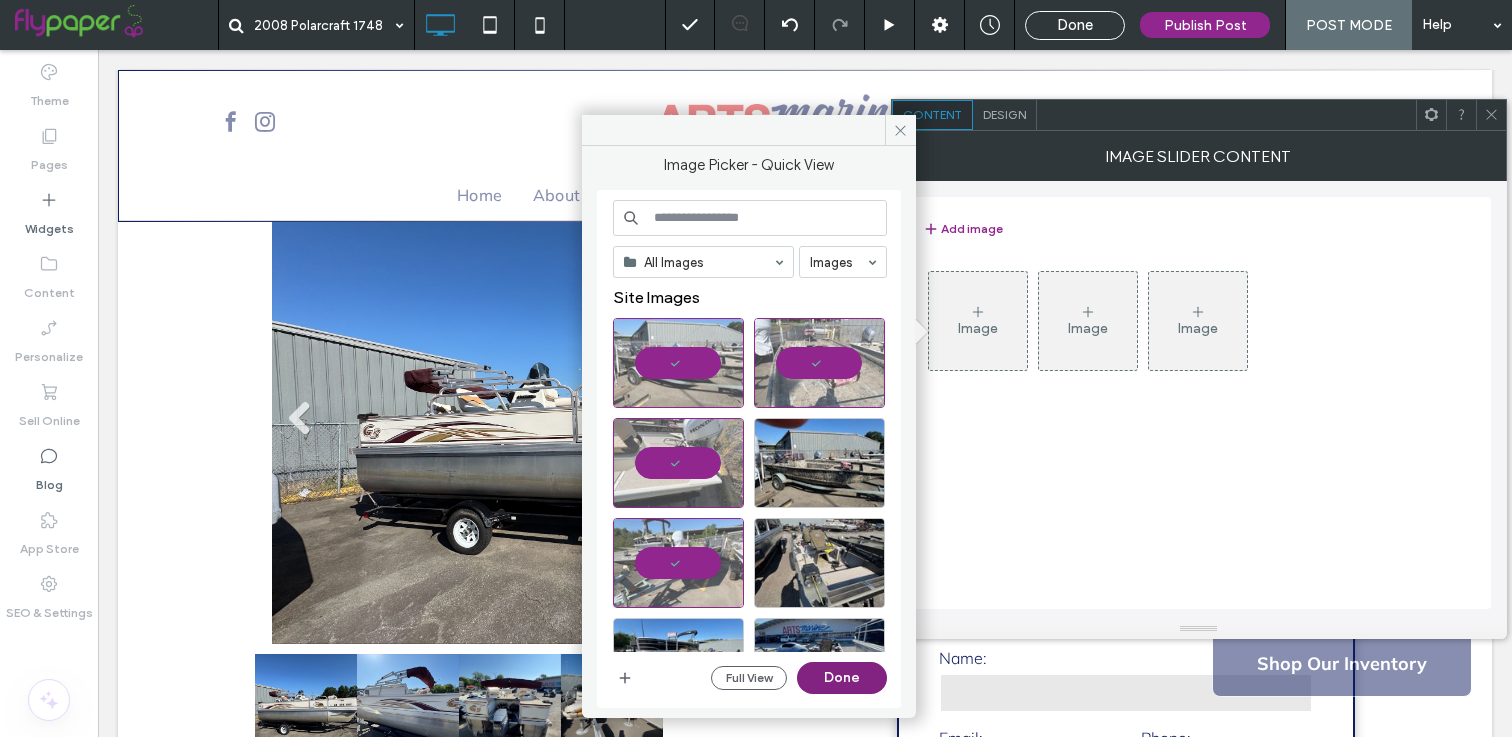 click on "Done" at bounding box center [842, 678] 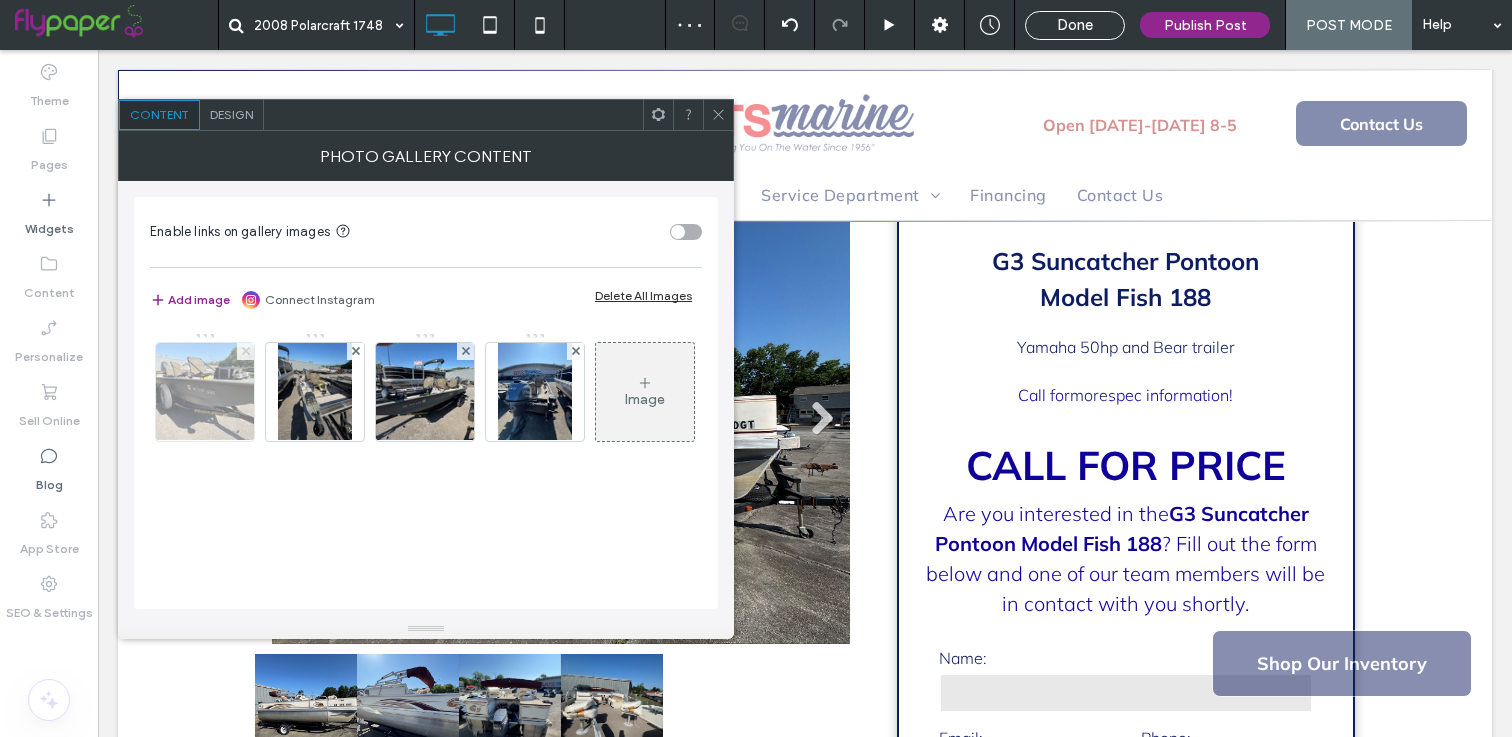 click 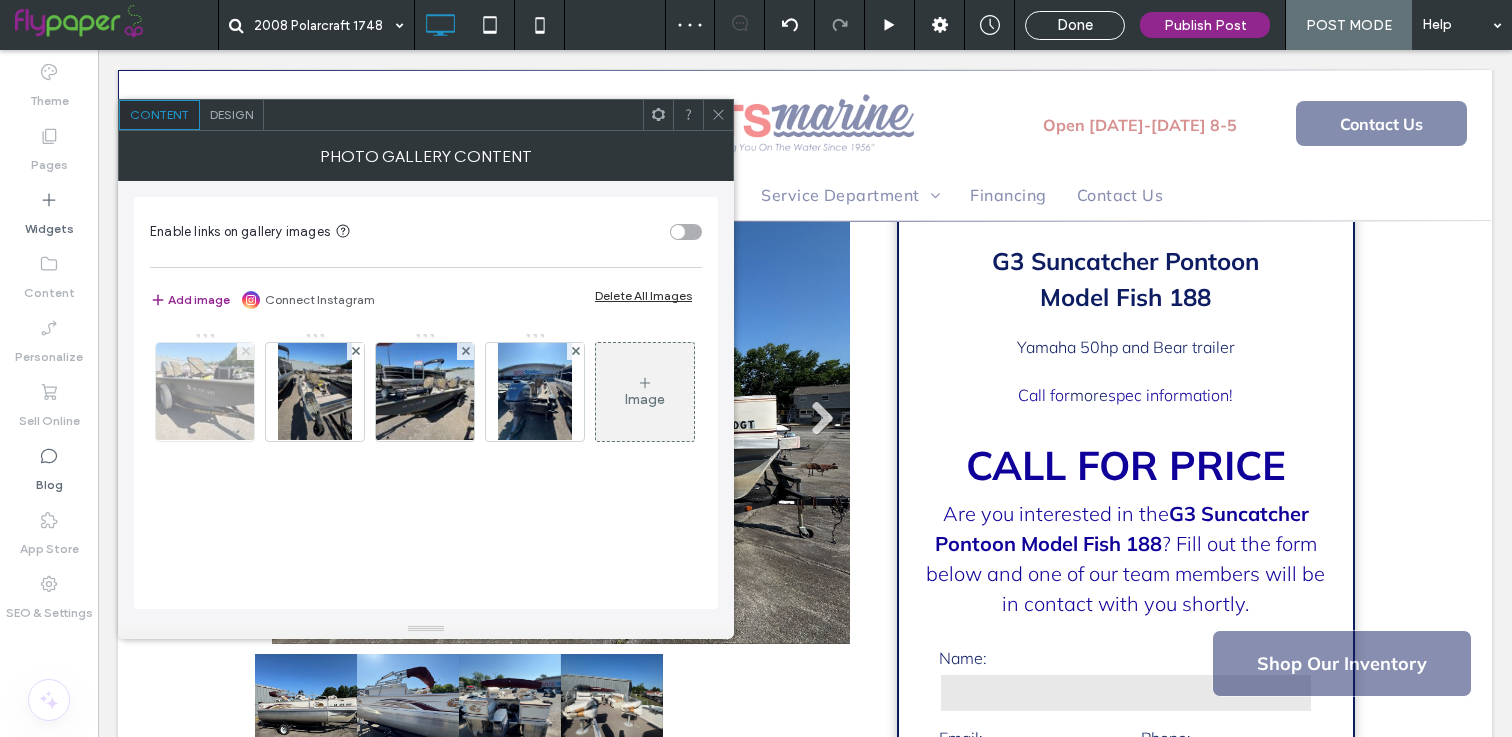 click 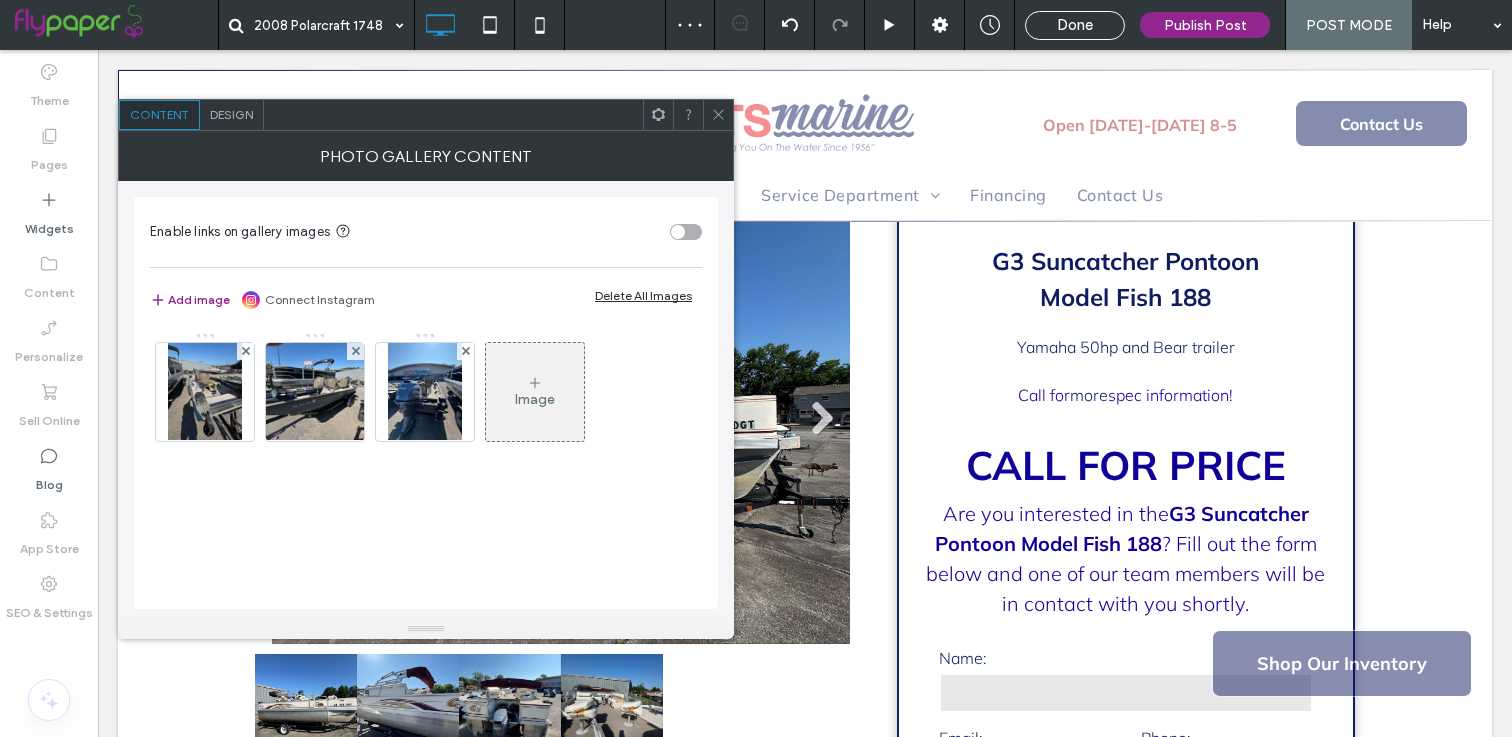 click 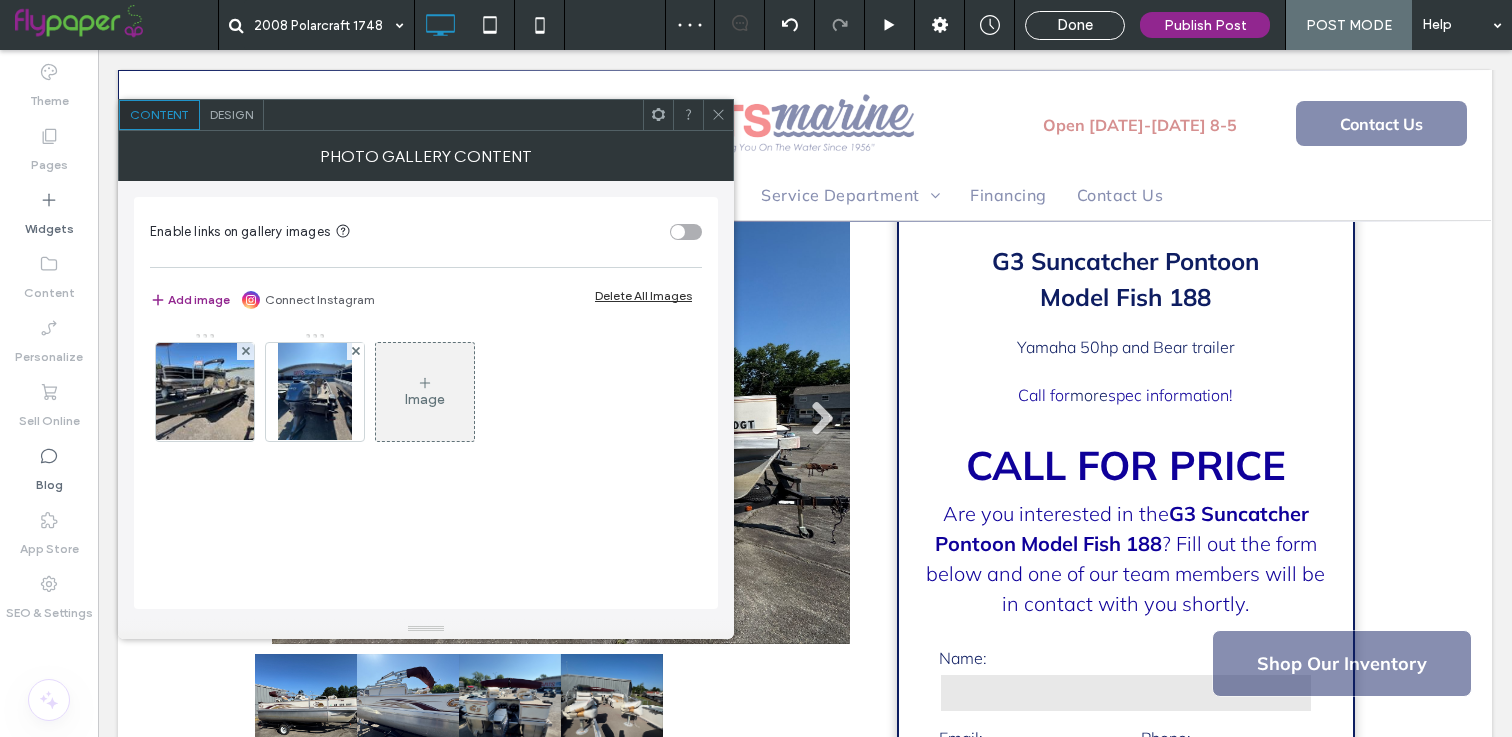 click 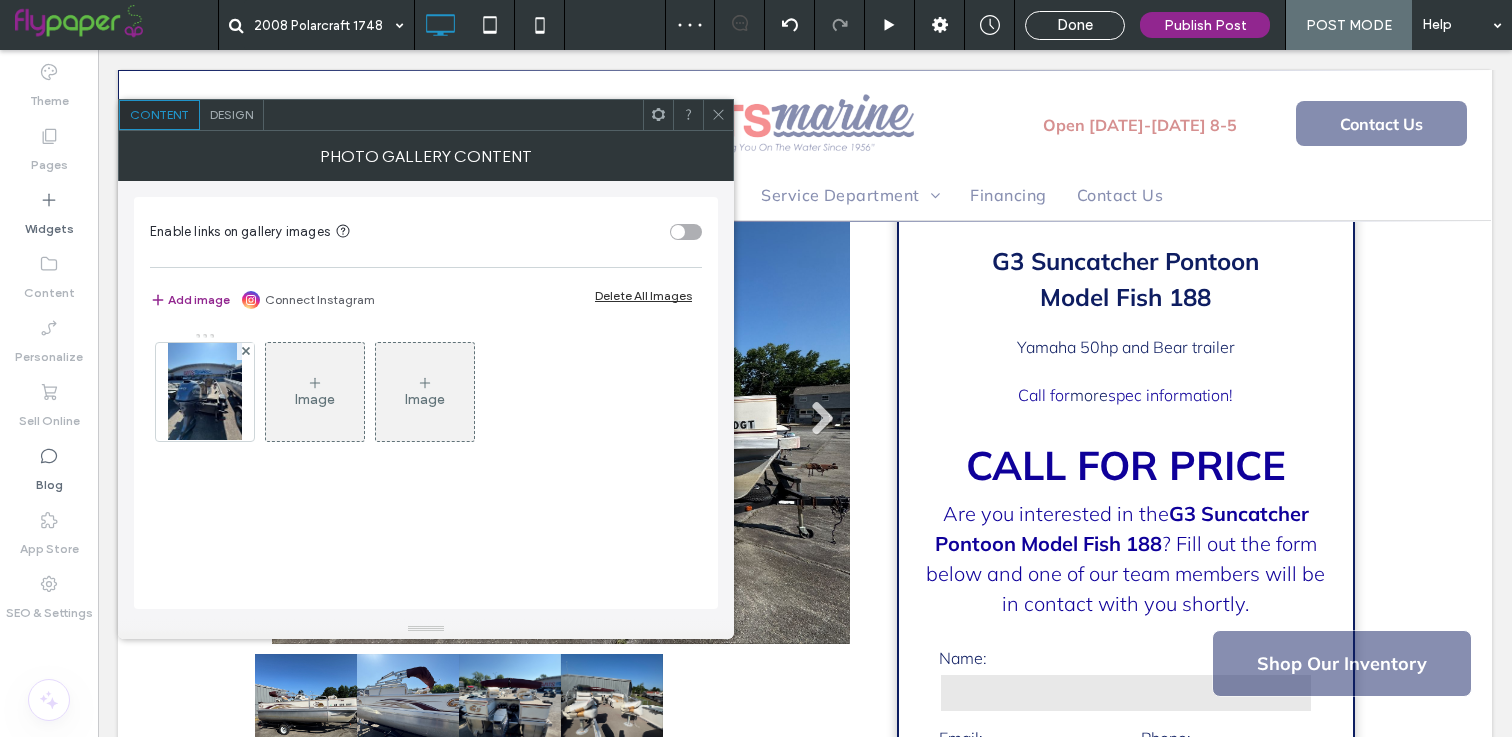 click 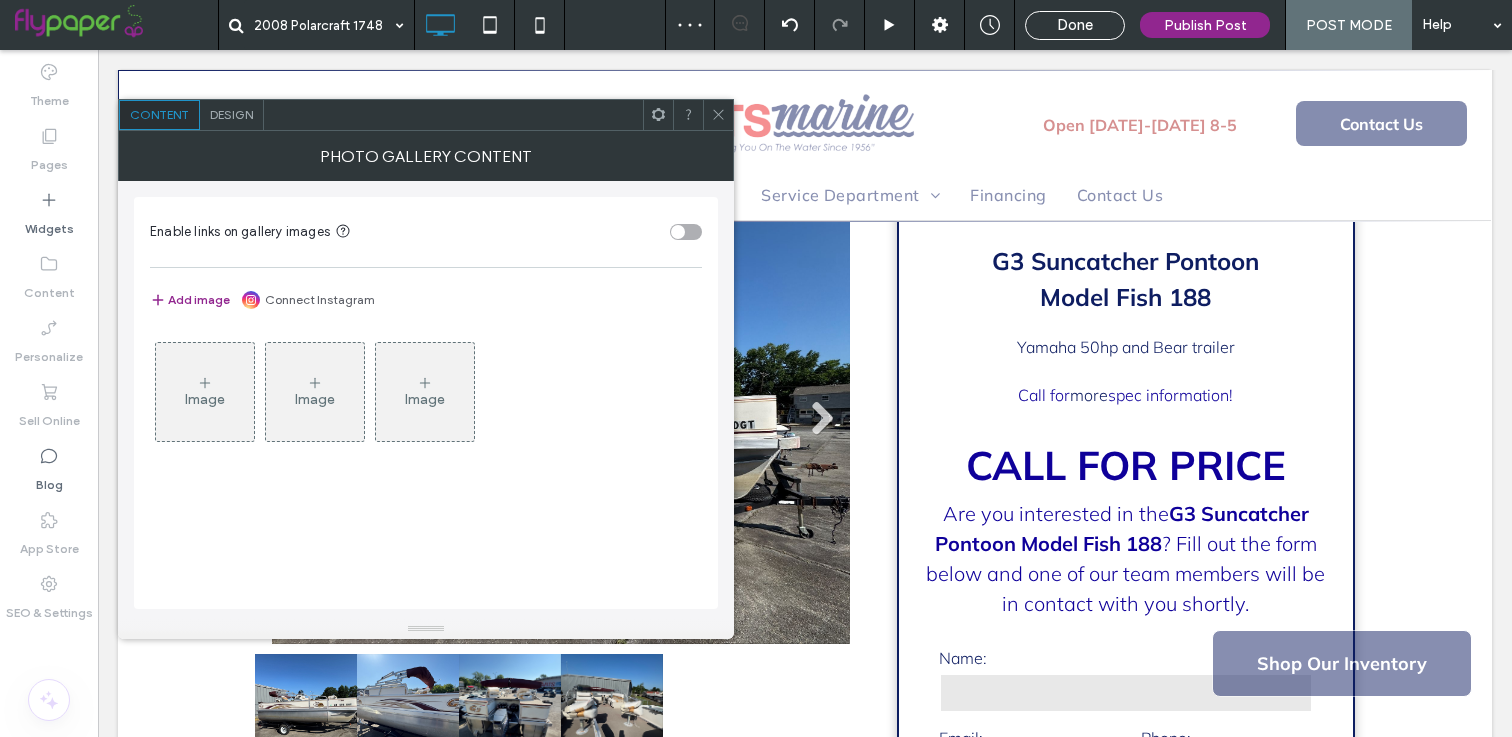 click on "Image" at bounding box center (205, 392) 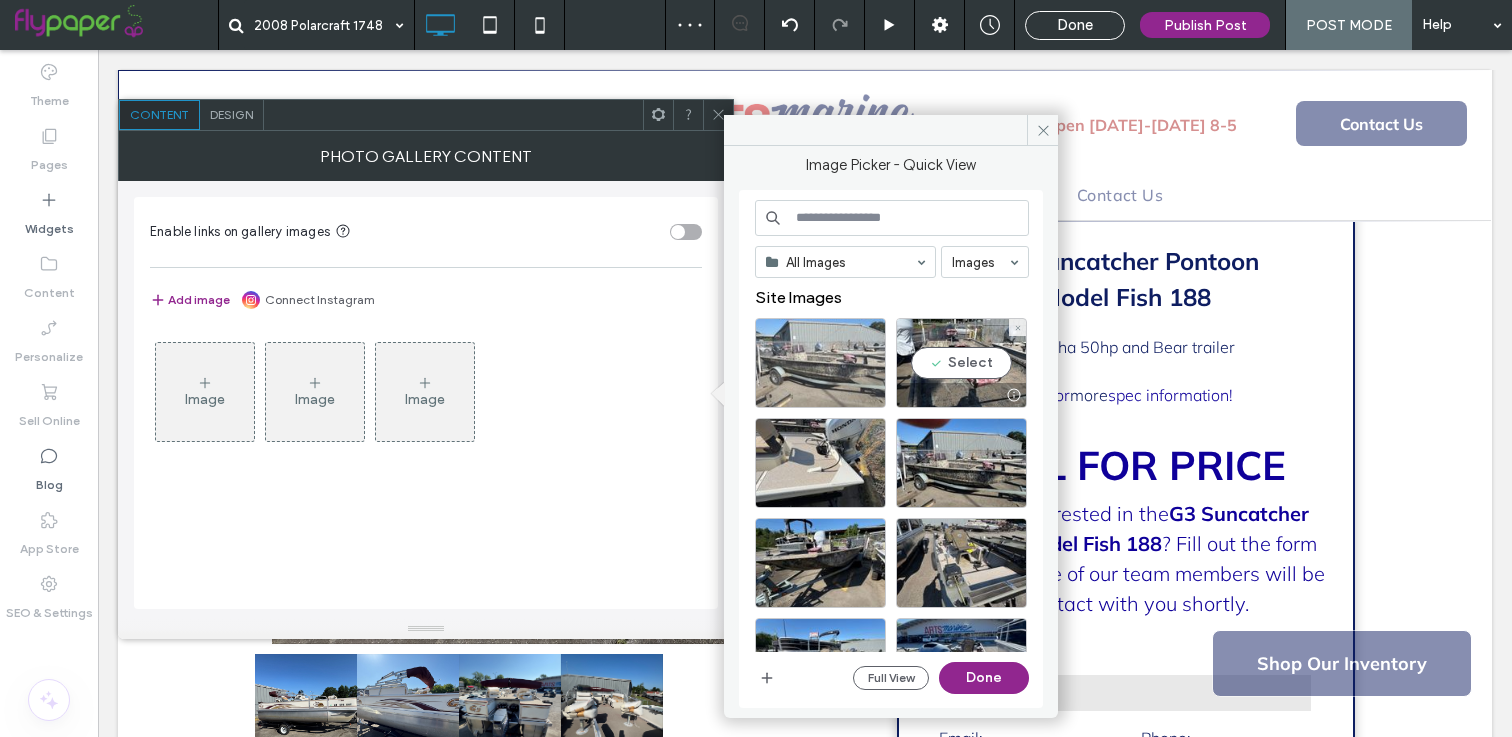 click at bounding box center (820, 363) 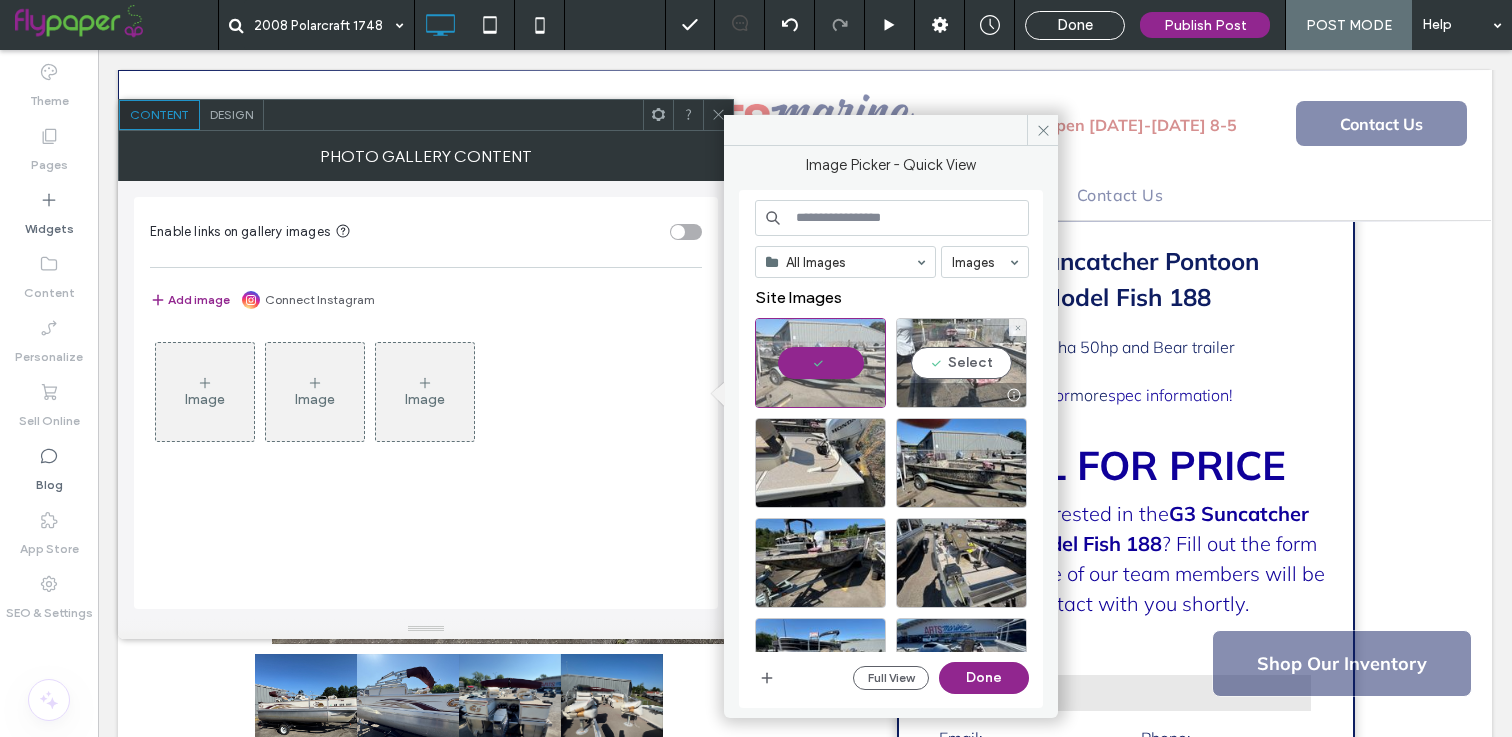 click on "Select" at bounding box center (961, 363) 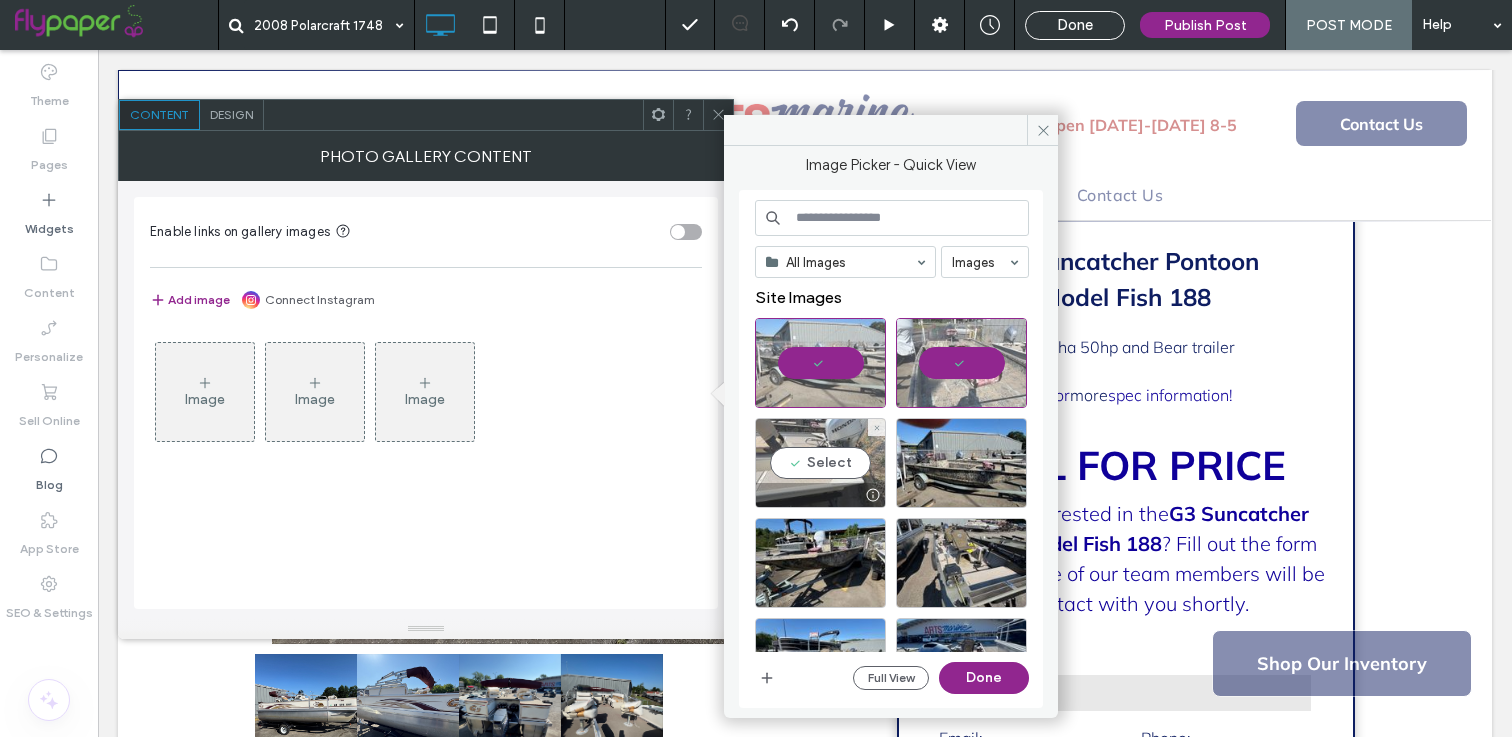 click on "Select" at bounding box center (820, 463) 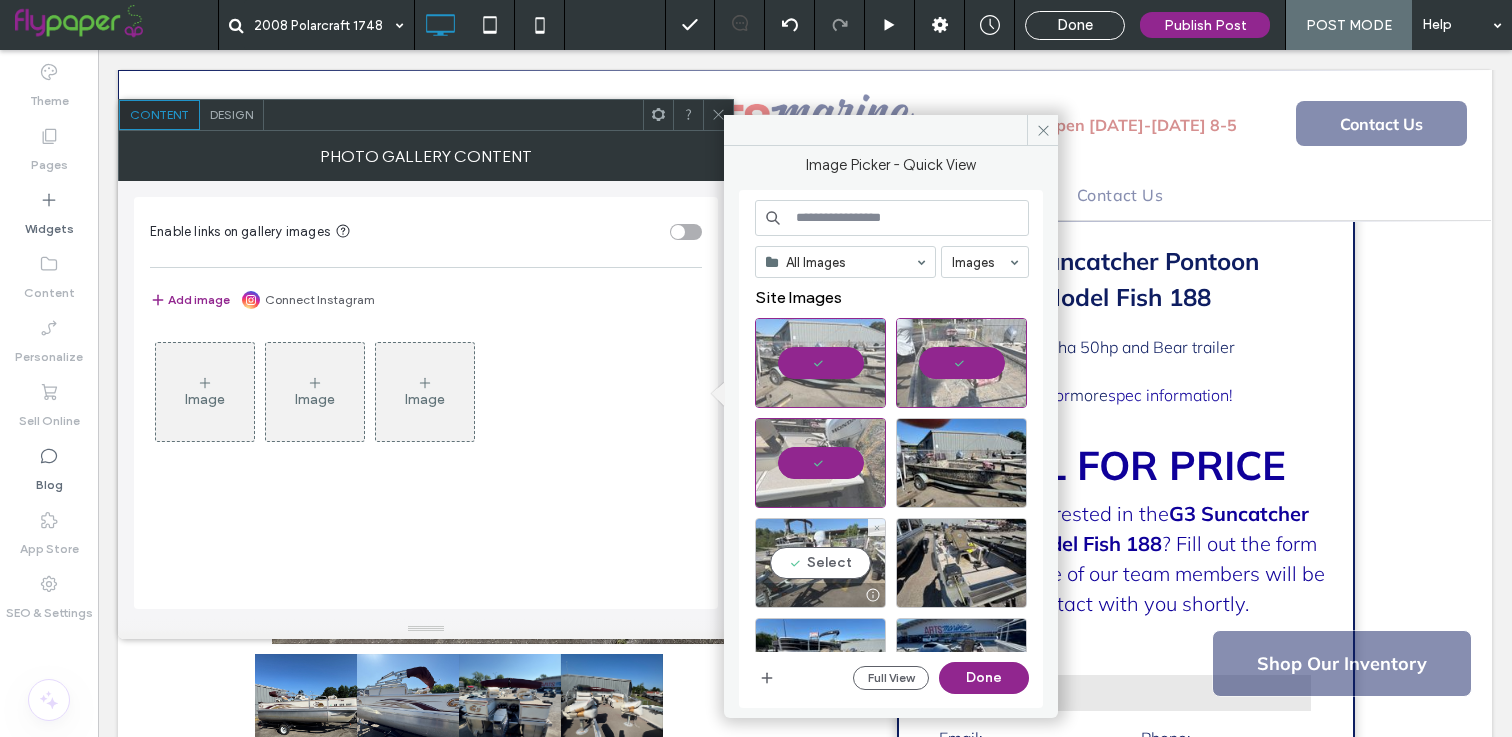 click on "Select" at bounding box center (820, 563) 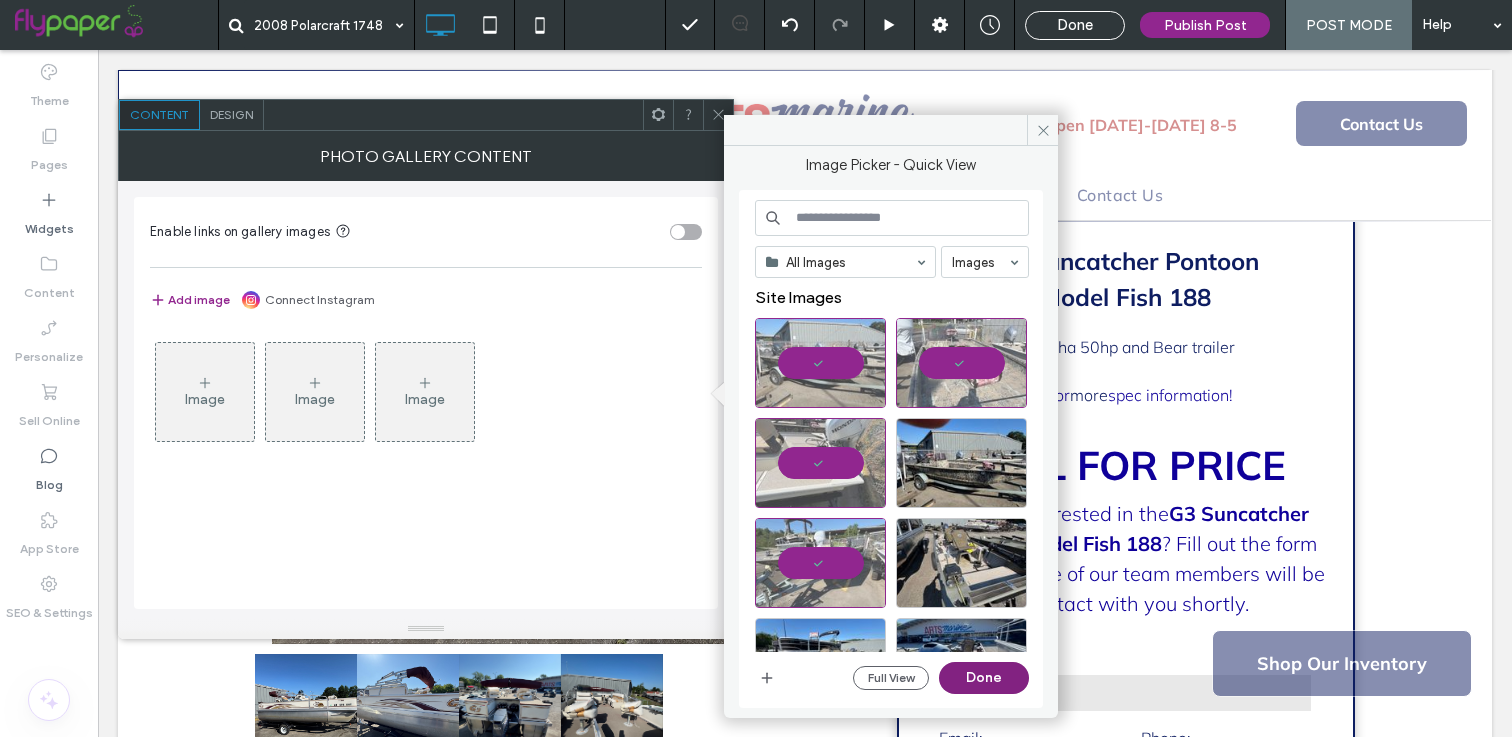 click on "Done" at bounding box center (984, 678) 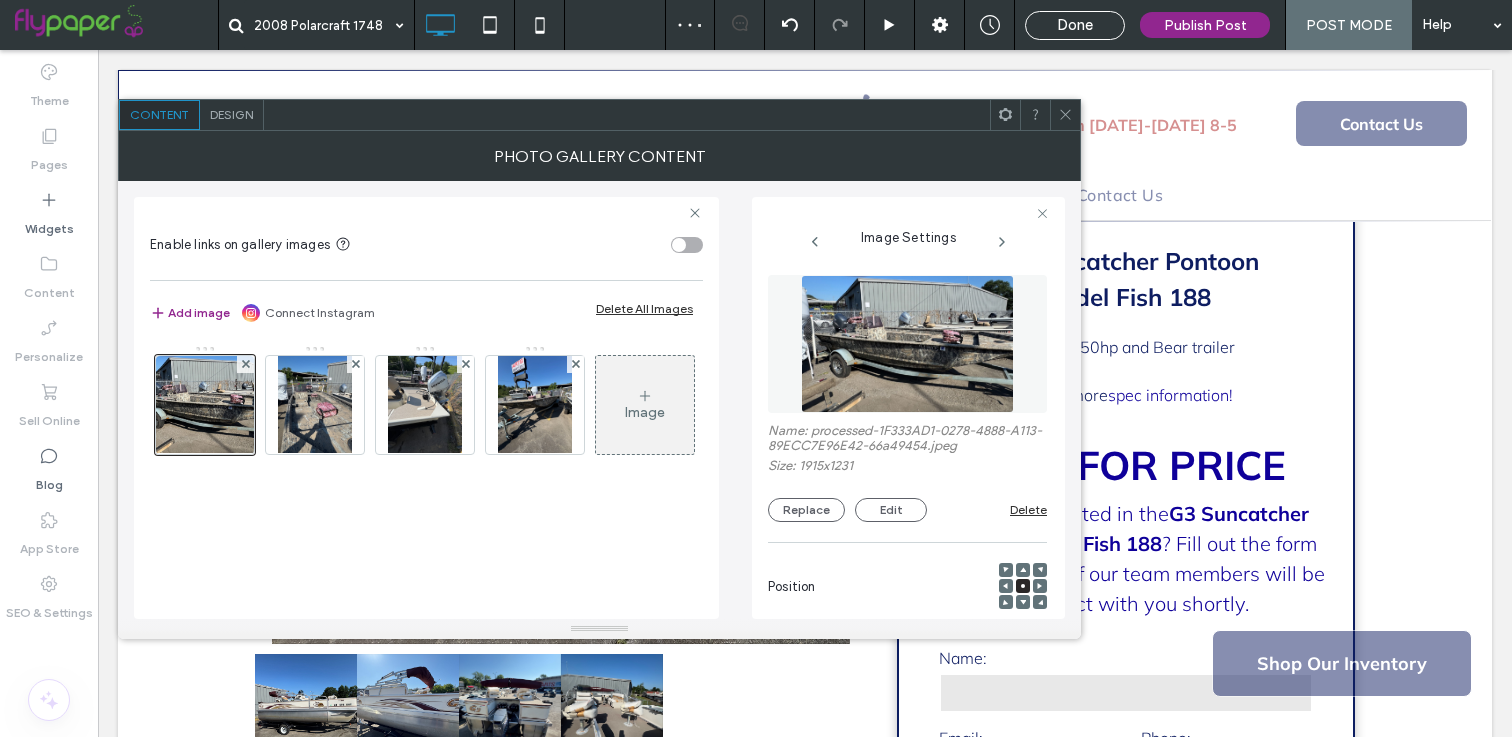 click 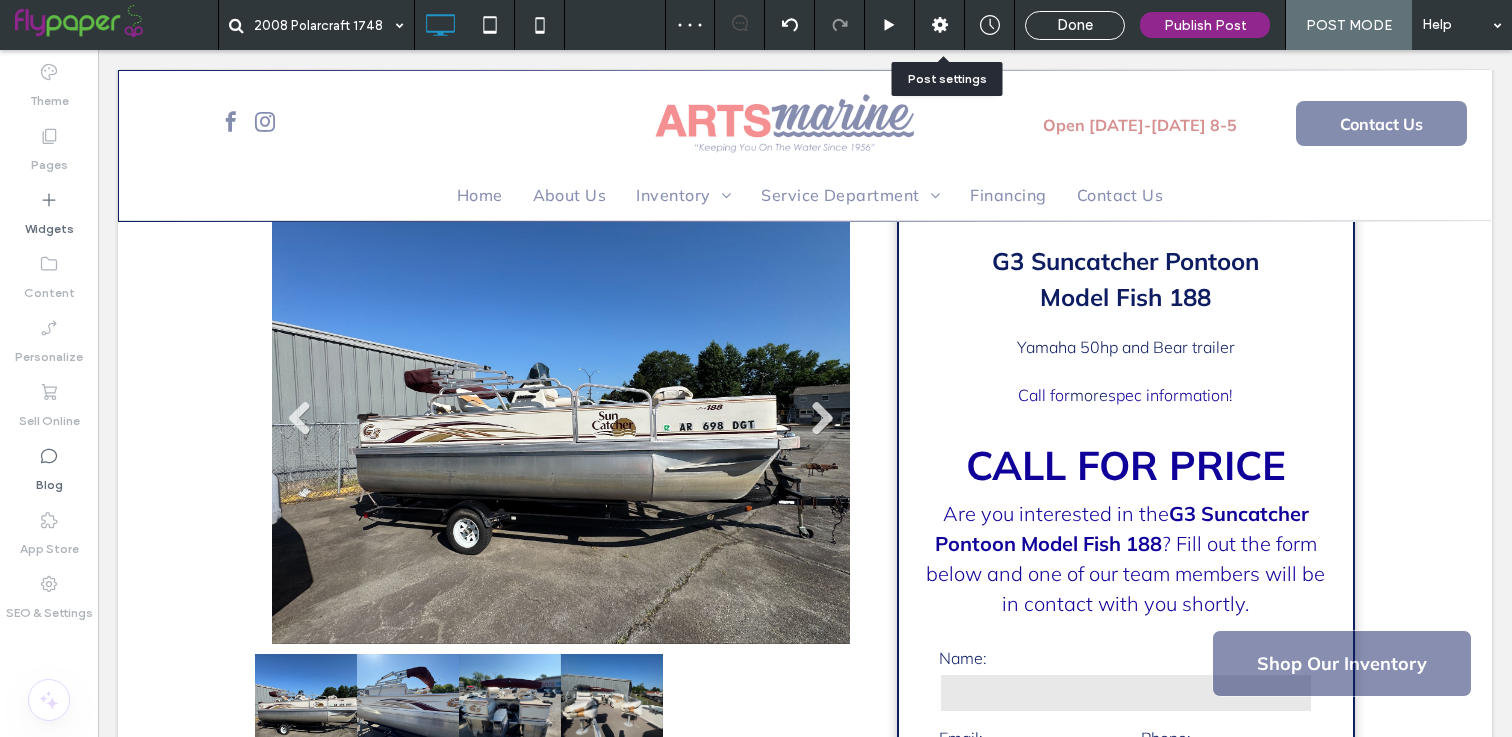 click 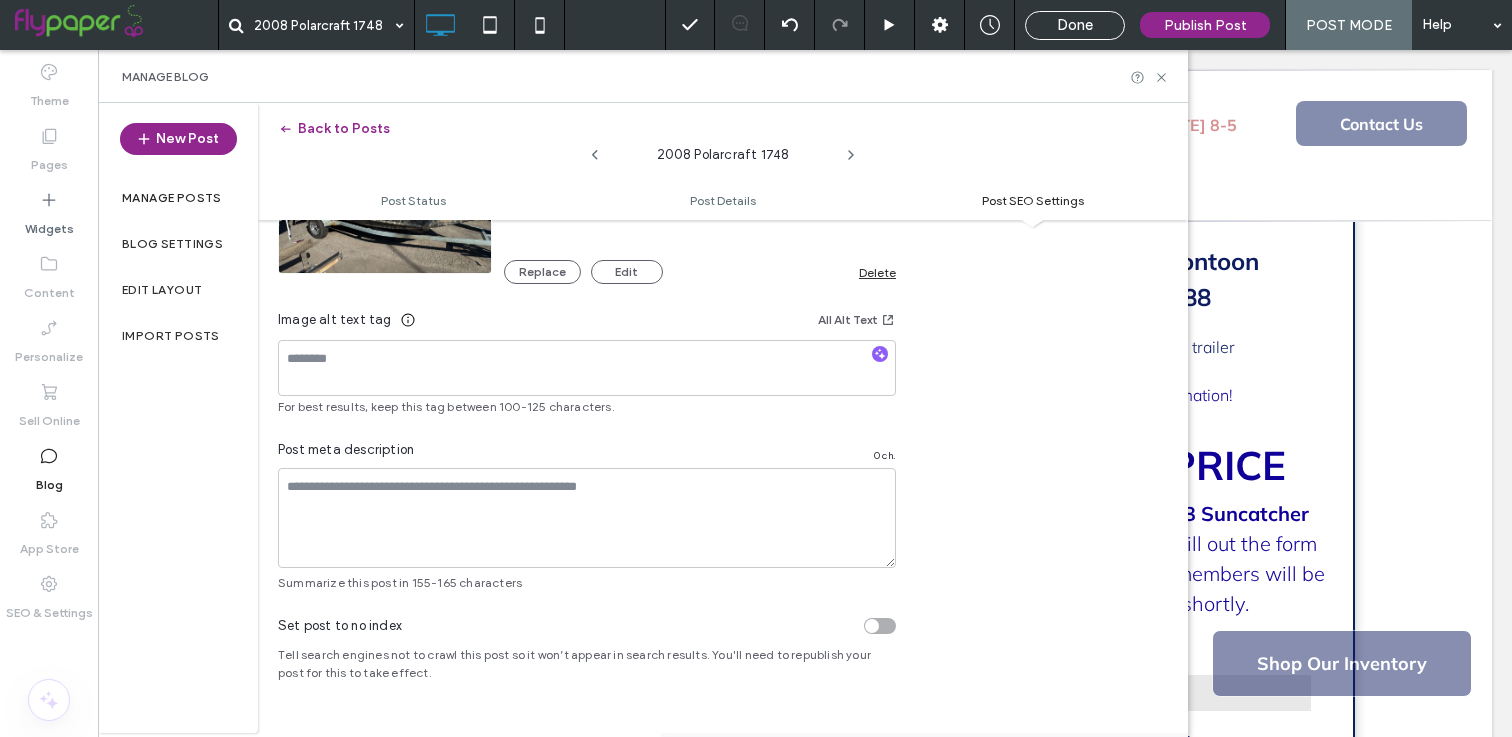 scroll, scrollTop: 1272, scrollLeft: 0, axis: vertical 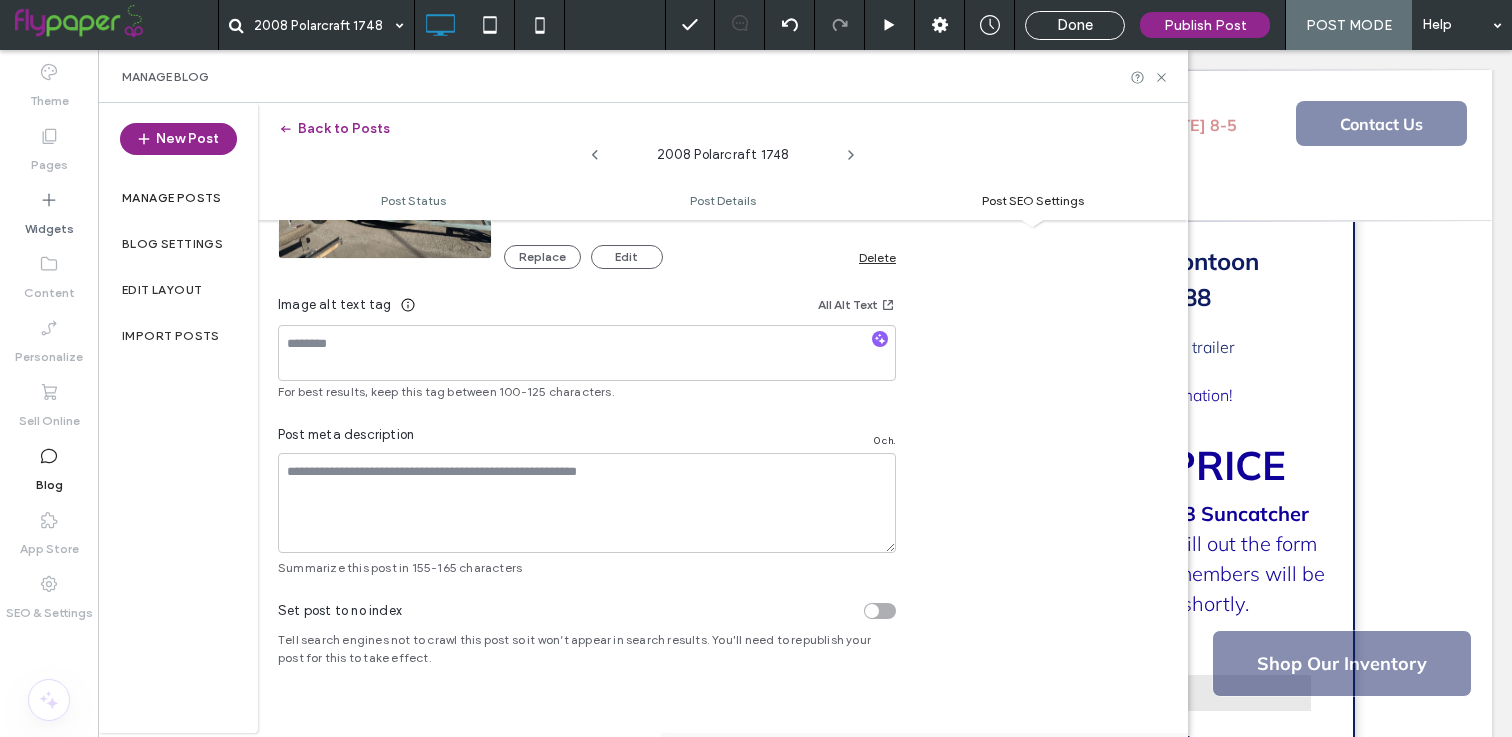 click at bounding box center (880, 340) 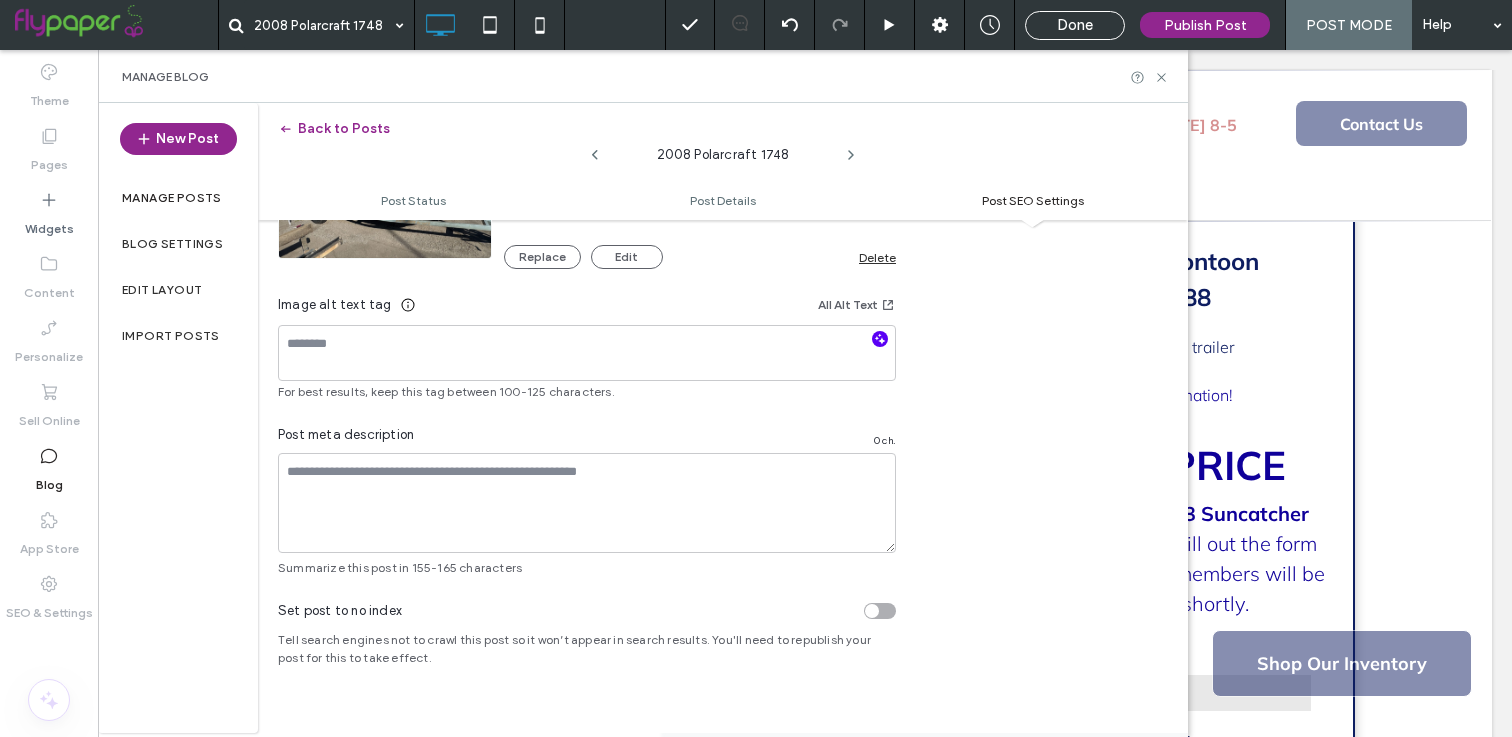 click 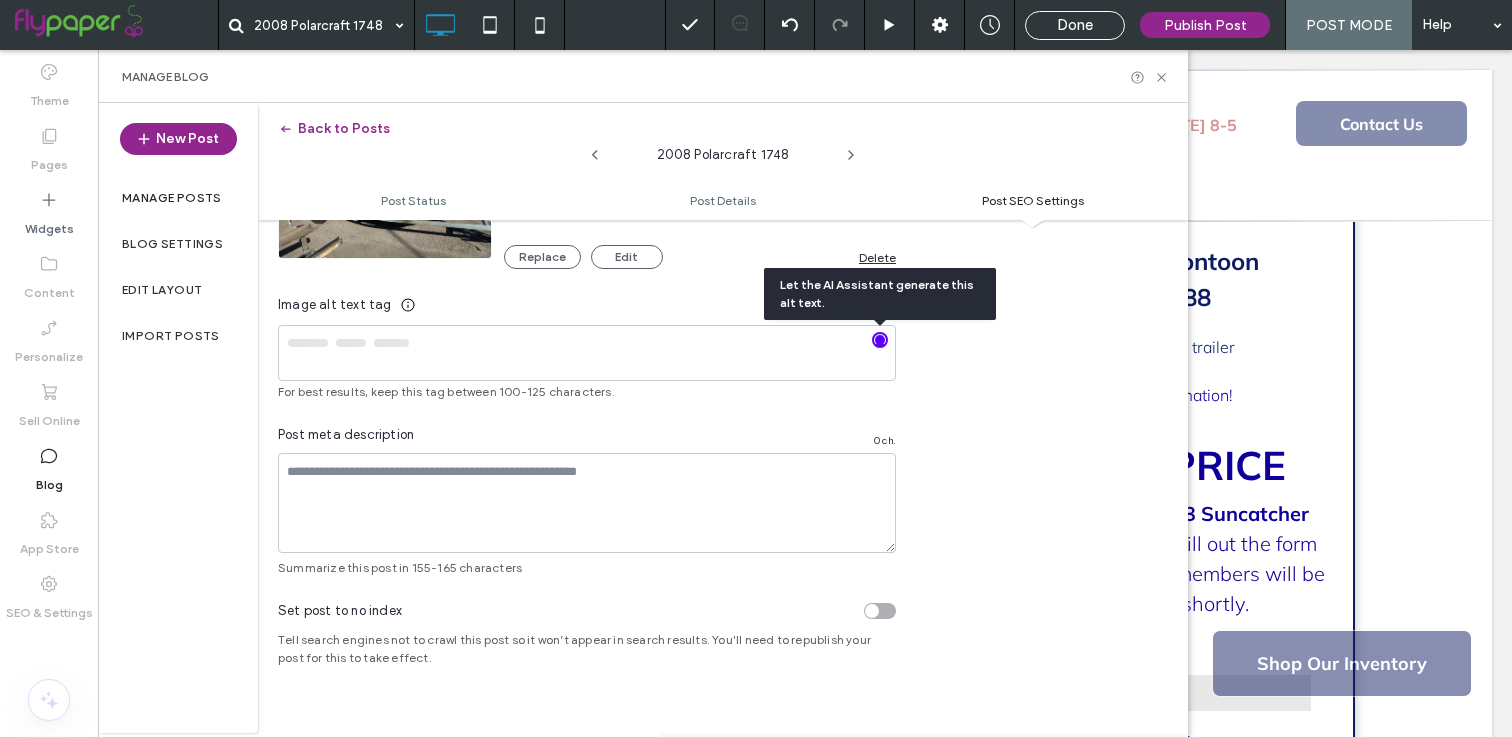 type on "**********" 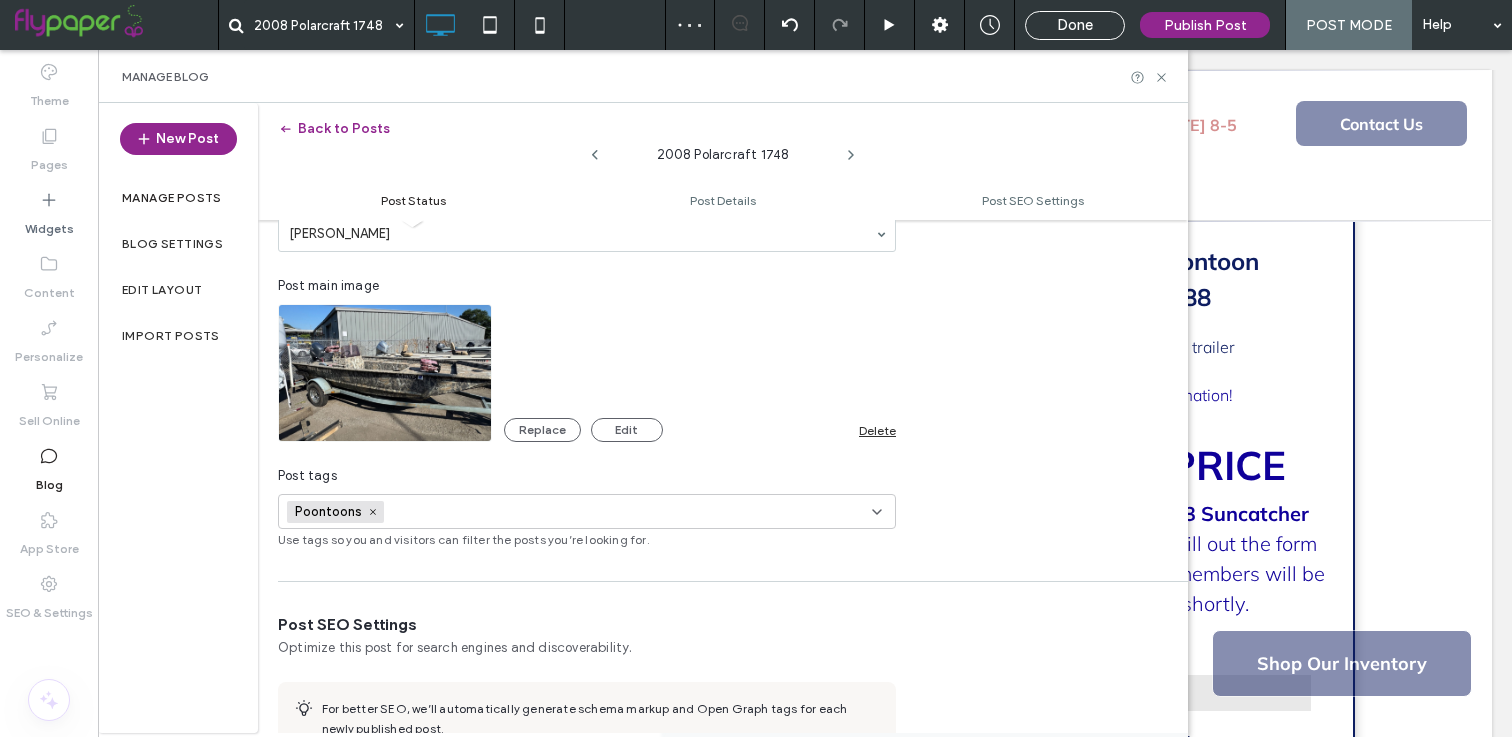 scroll, scrollTop: 0, scrollLeft: 0, axis: both 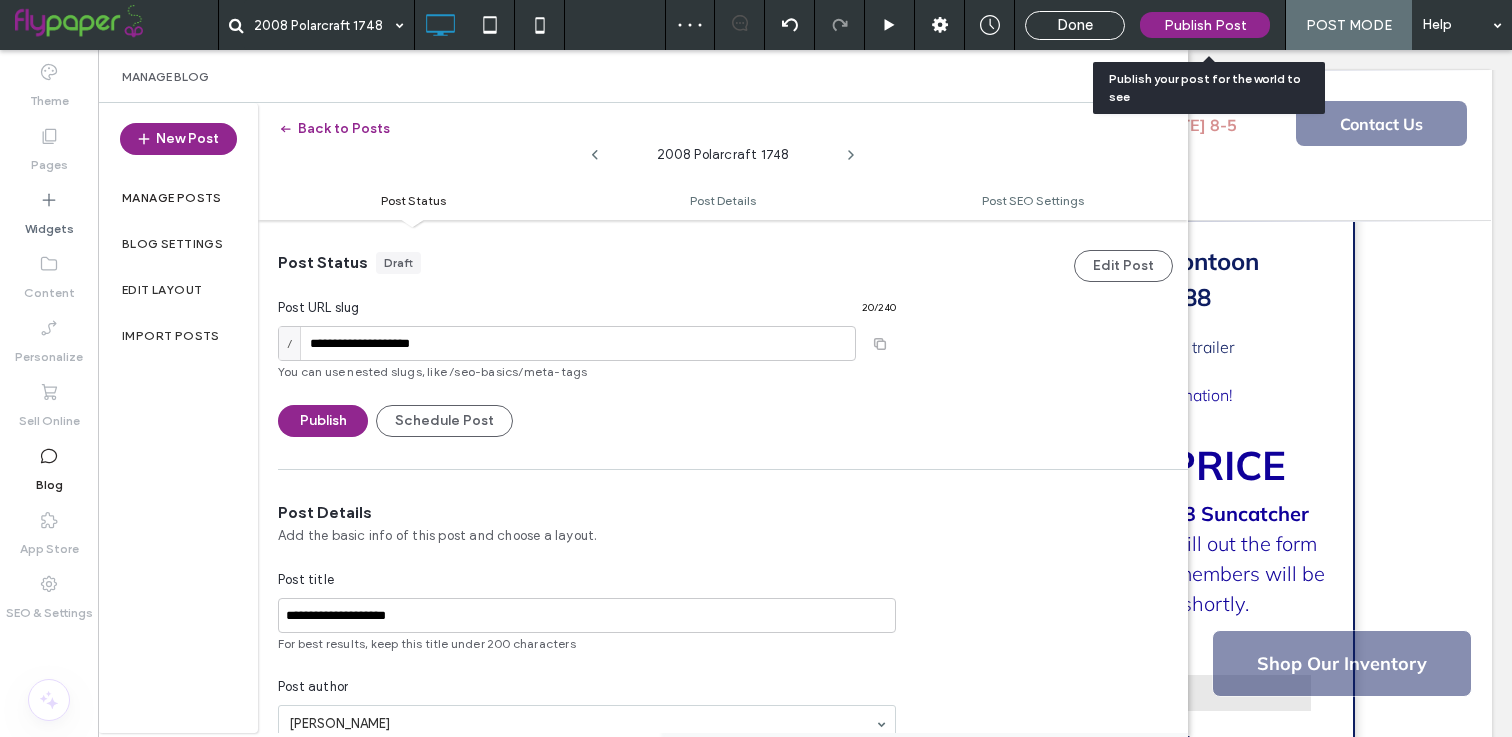 click on "Publish Post" at bounding box center (1205, 25) 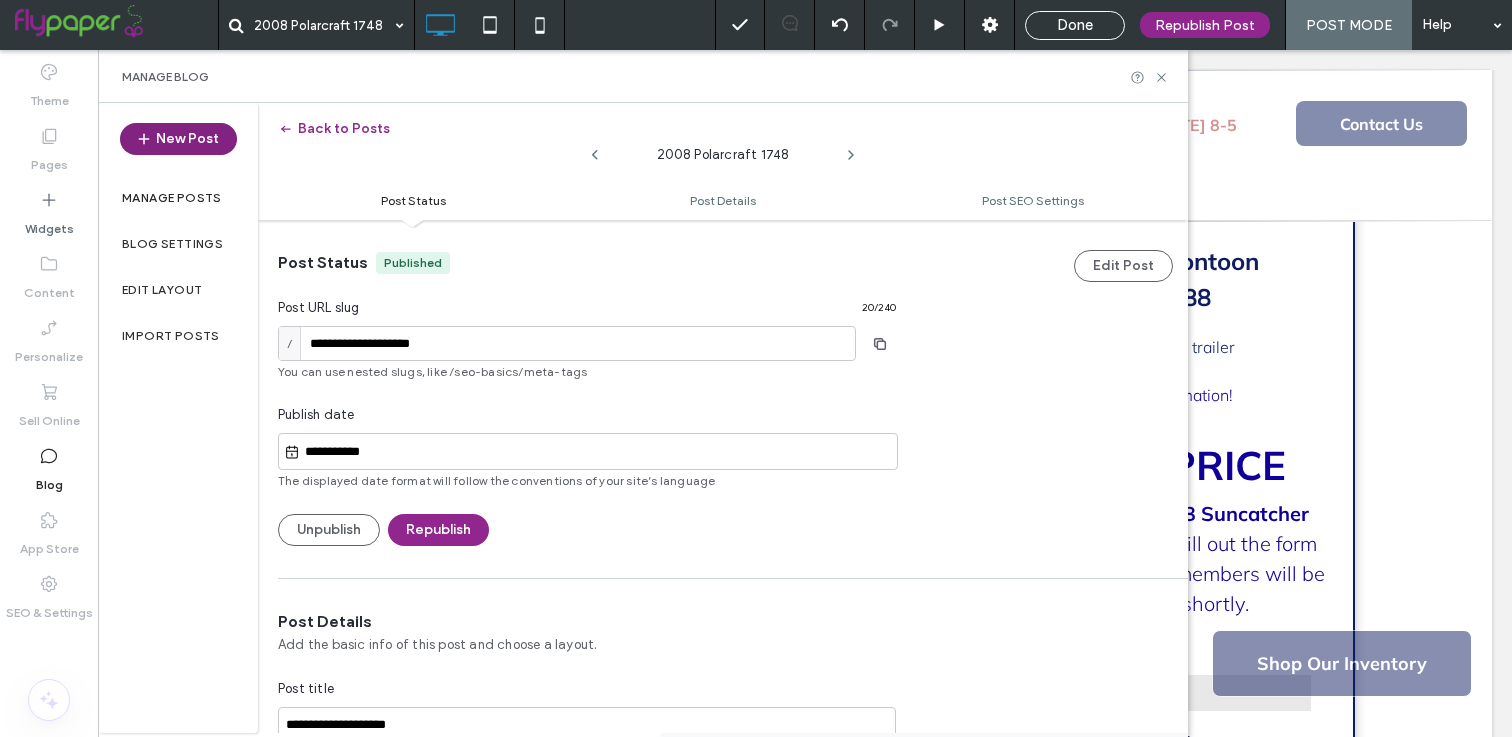 click on "New Post" at bounding box center [178, 139] 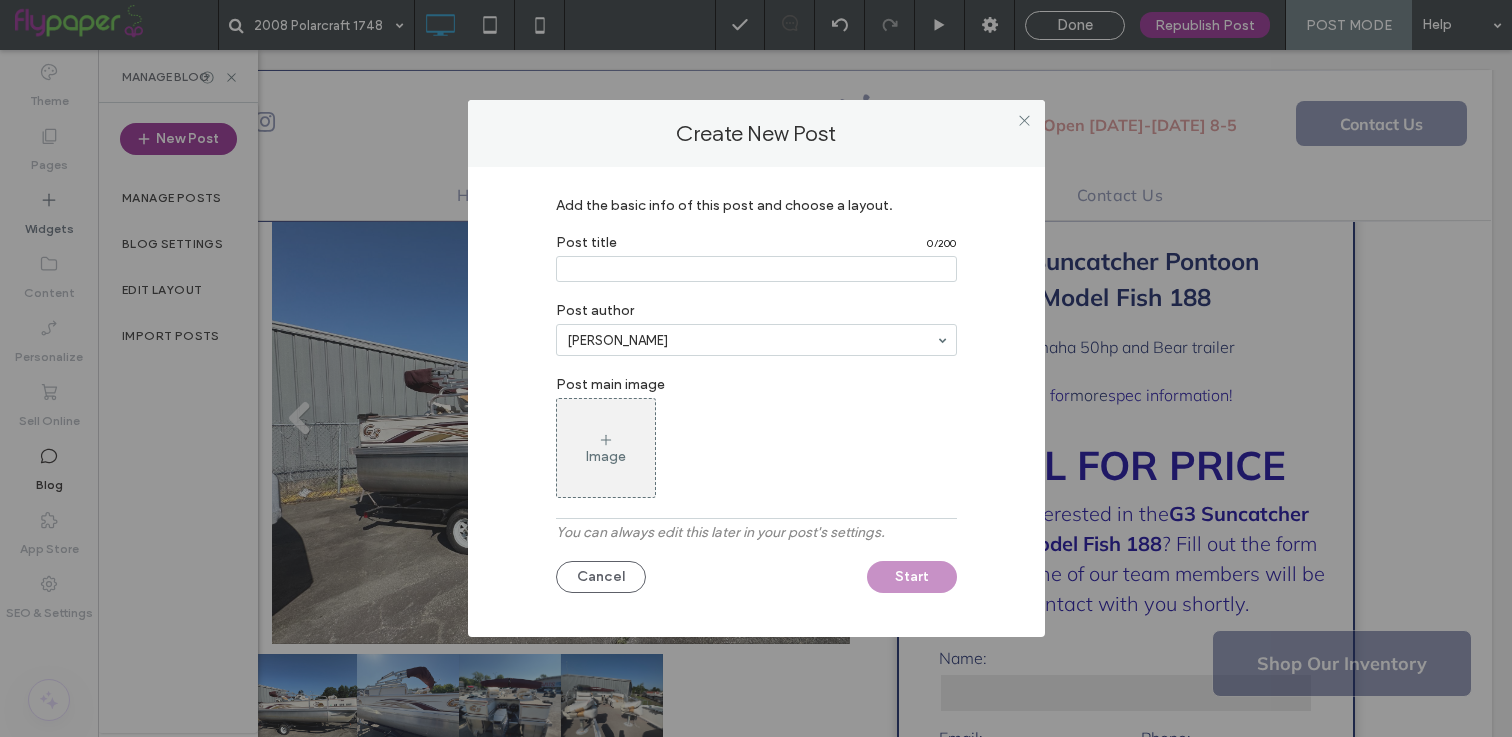 click at bounding box center (1025, 120) 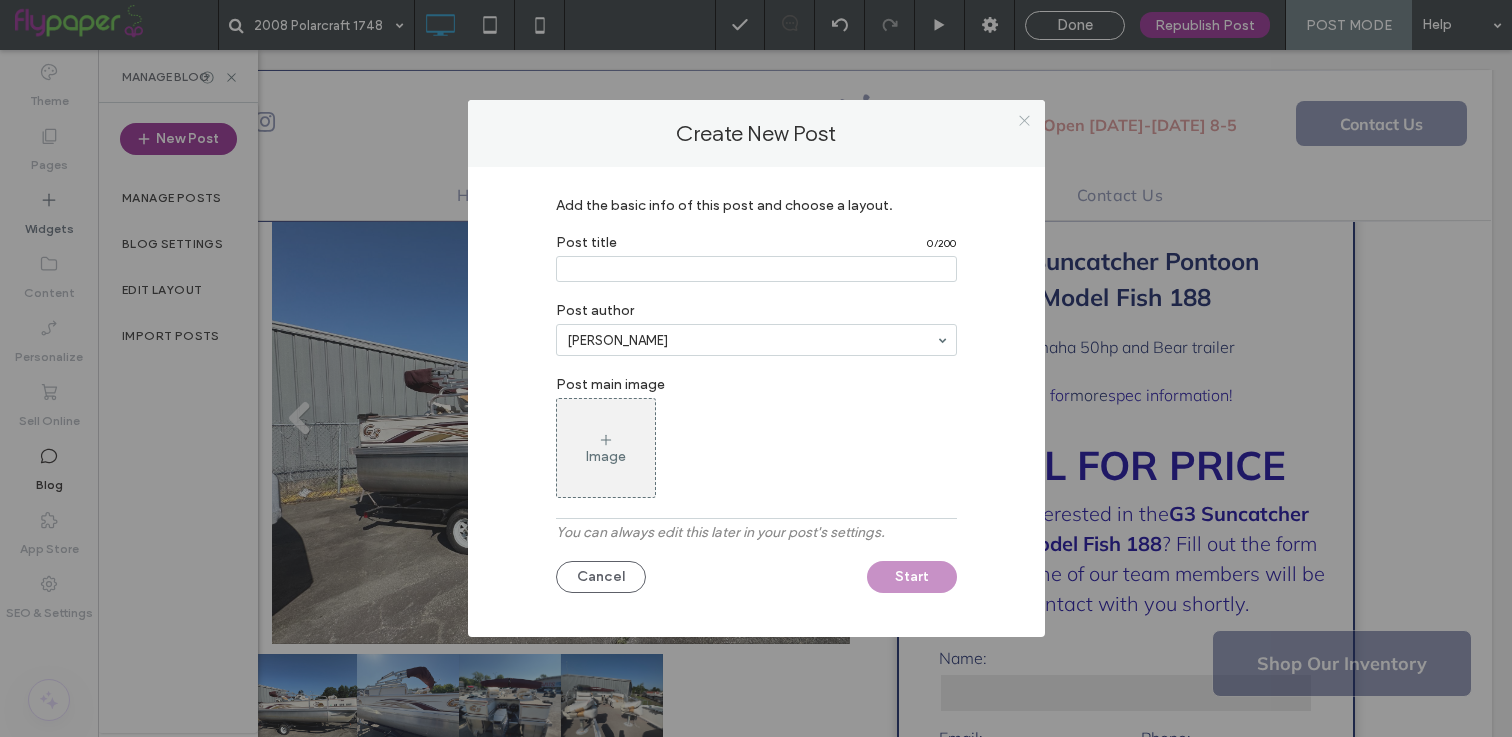 click 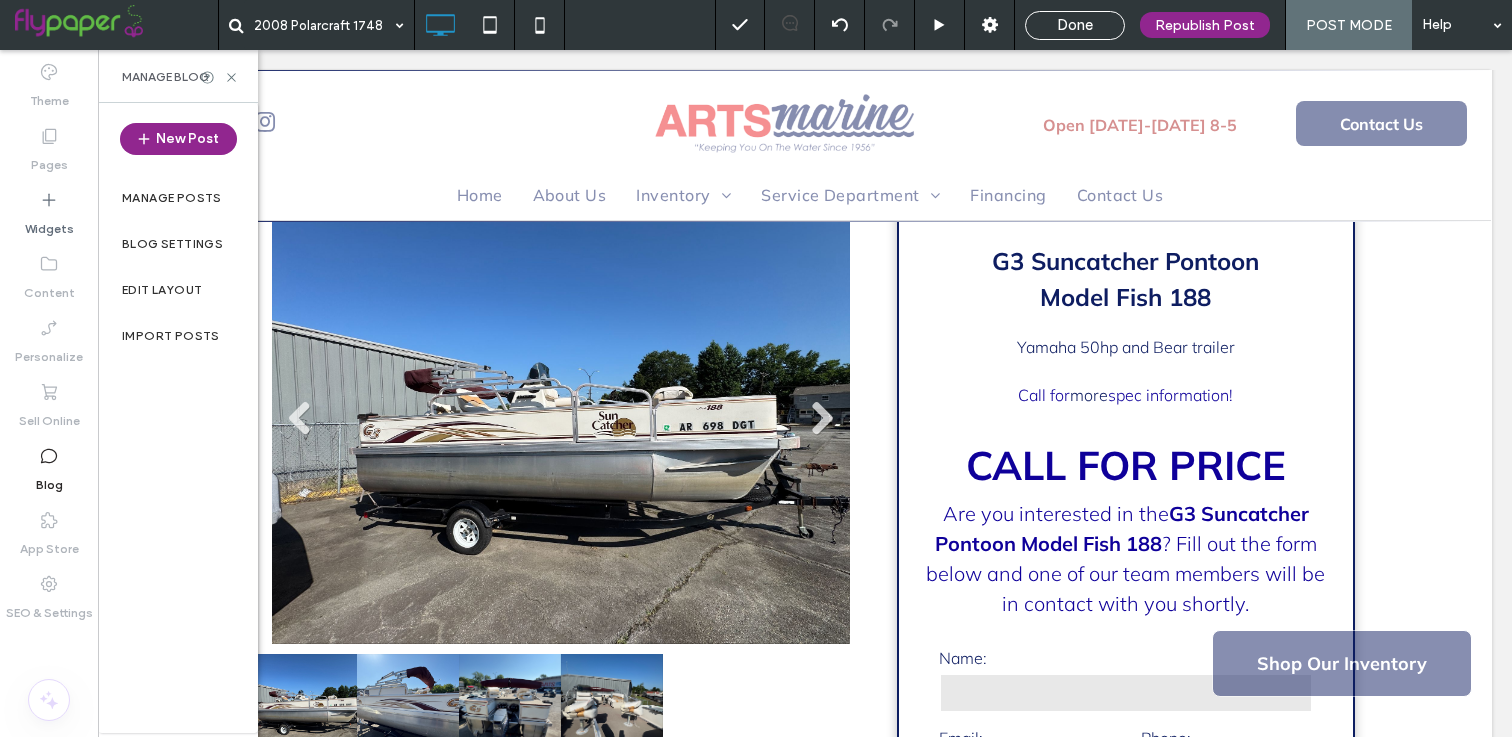 click on "Blog" at bounding box center (49, 480) 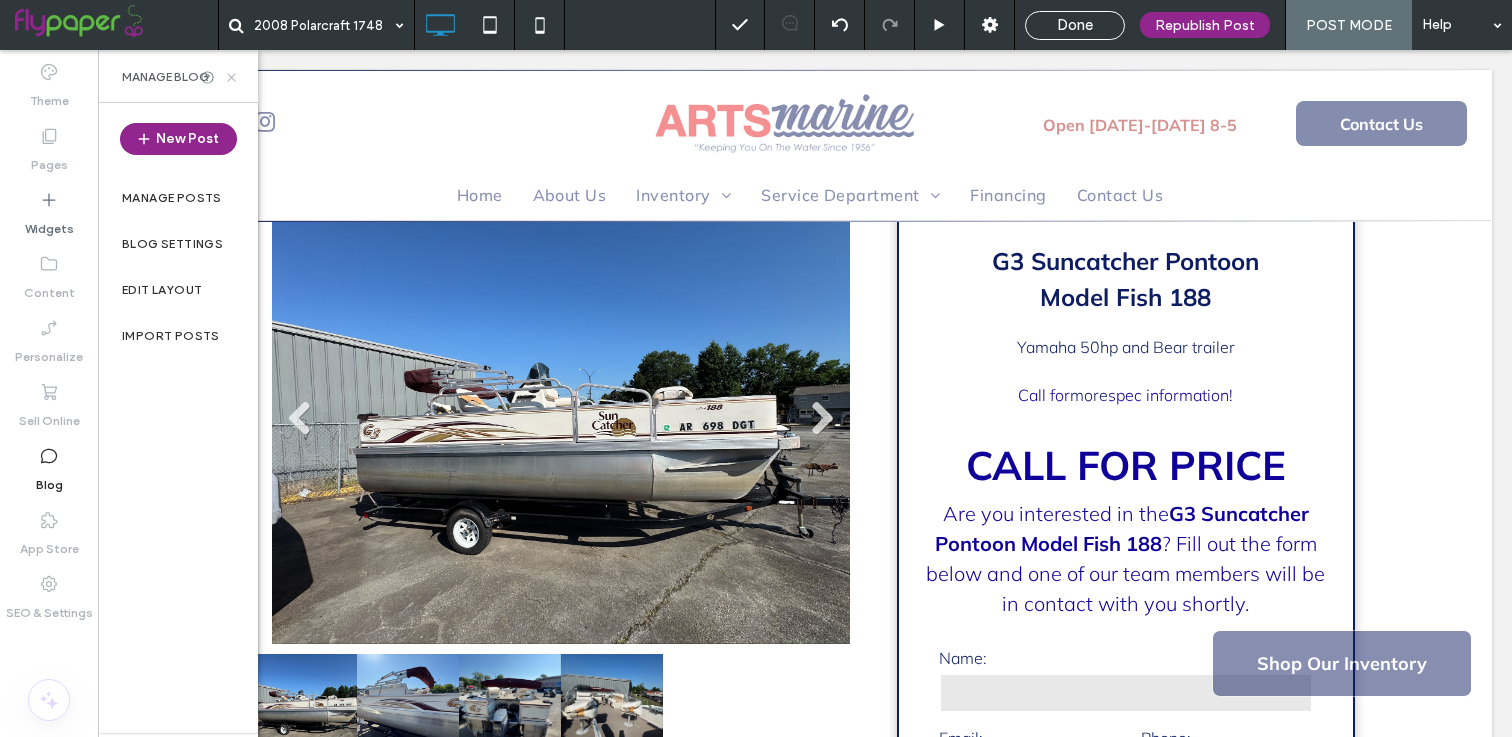 click 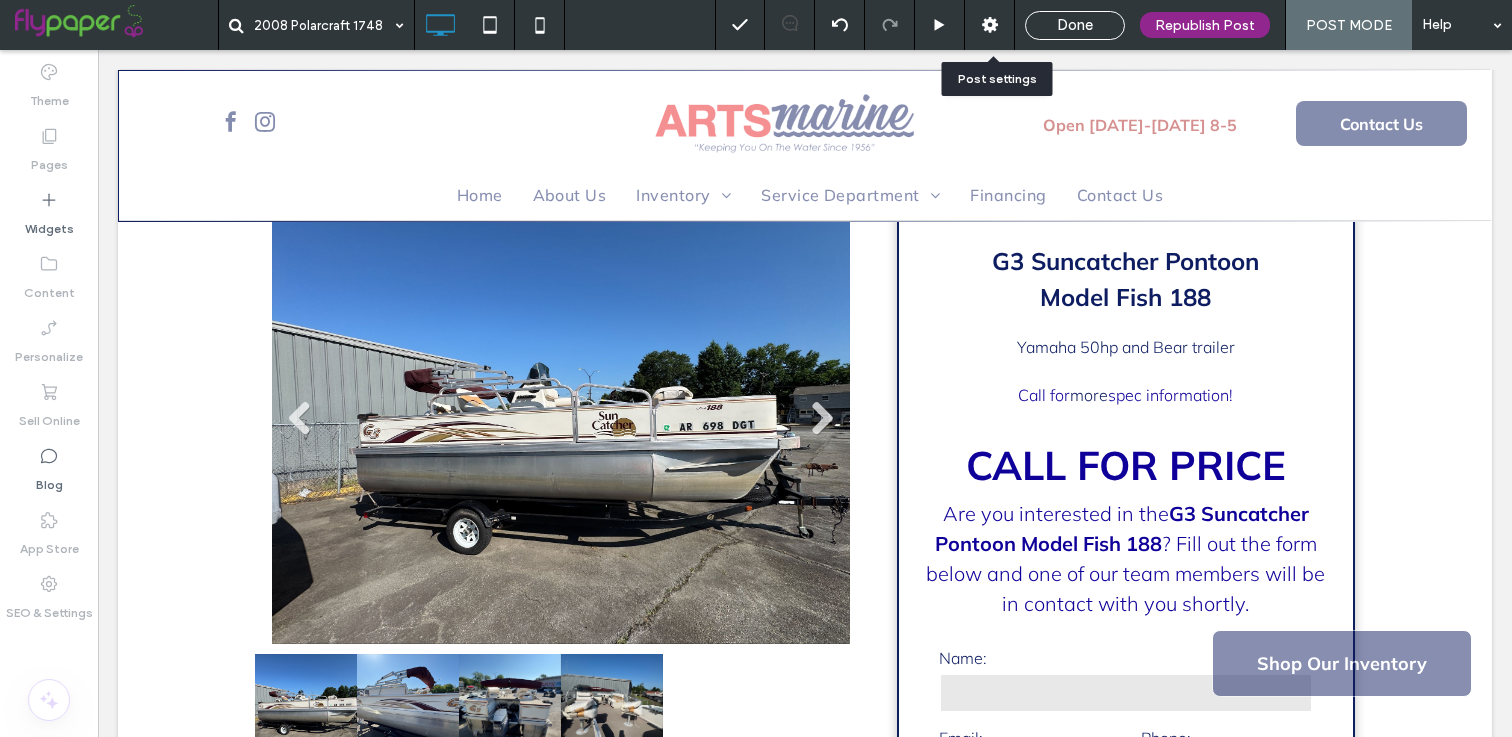click at bounding box center (990, 25) 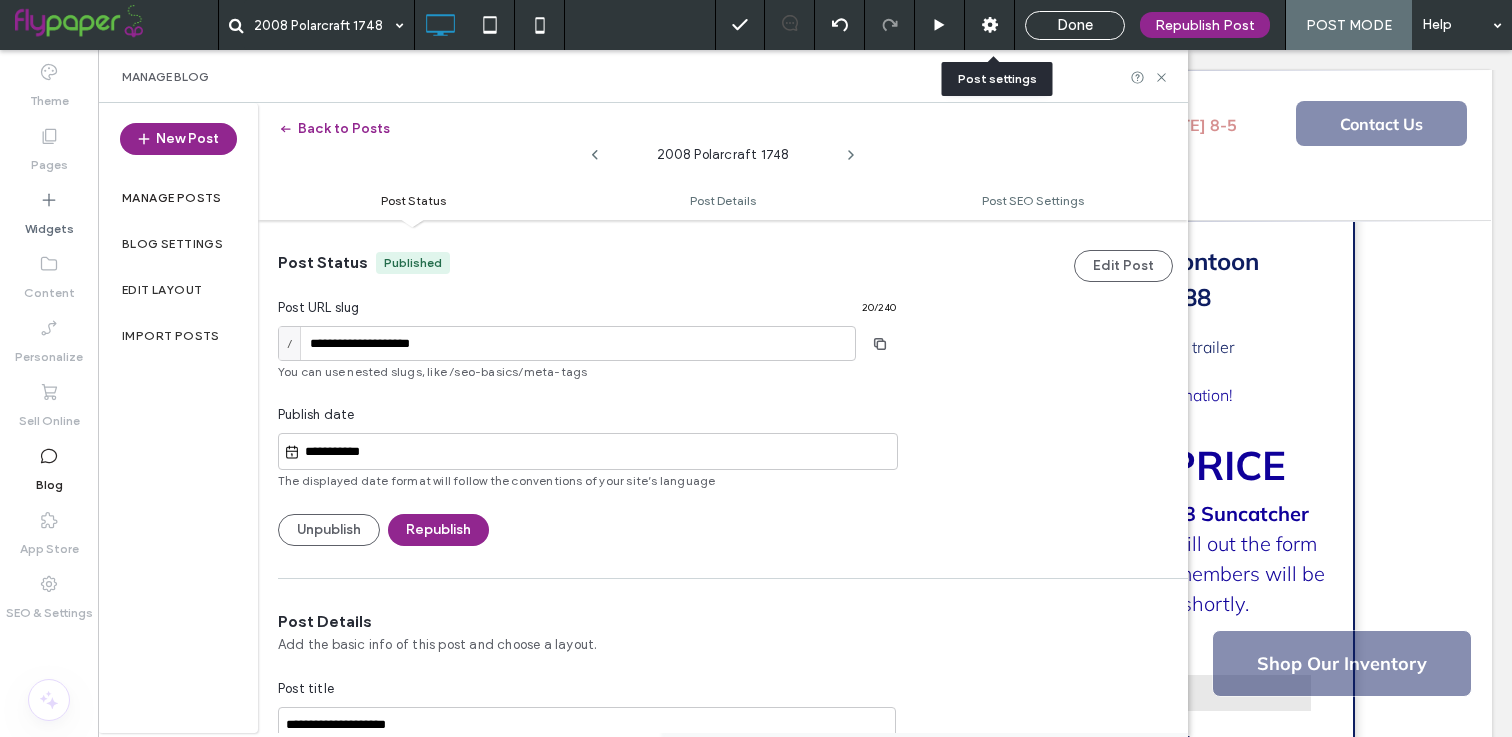 scroll, scrollTop: 1, scrollLeft: 0, axis: vertical 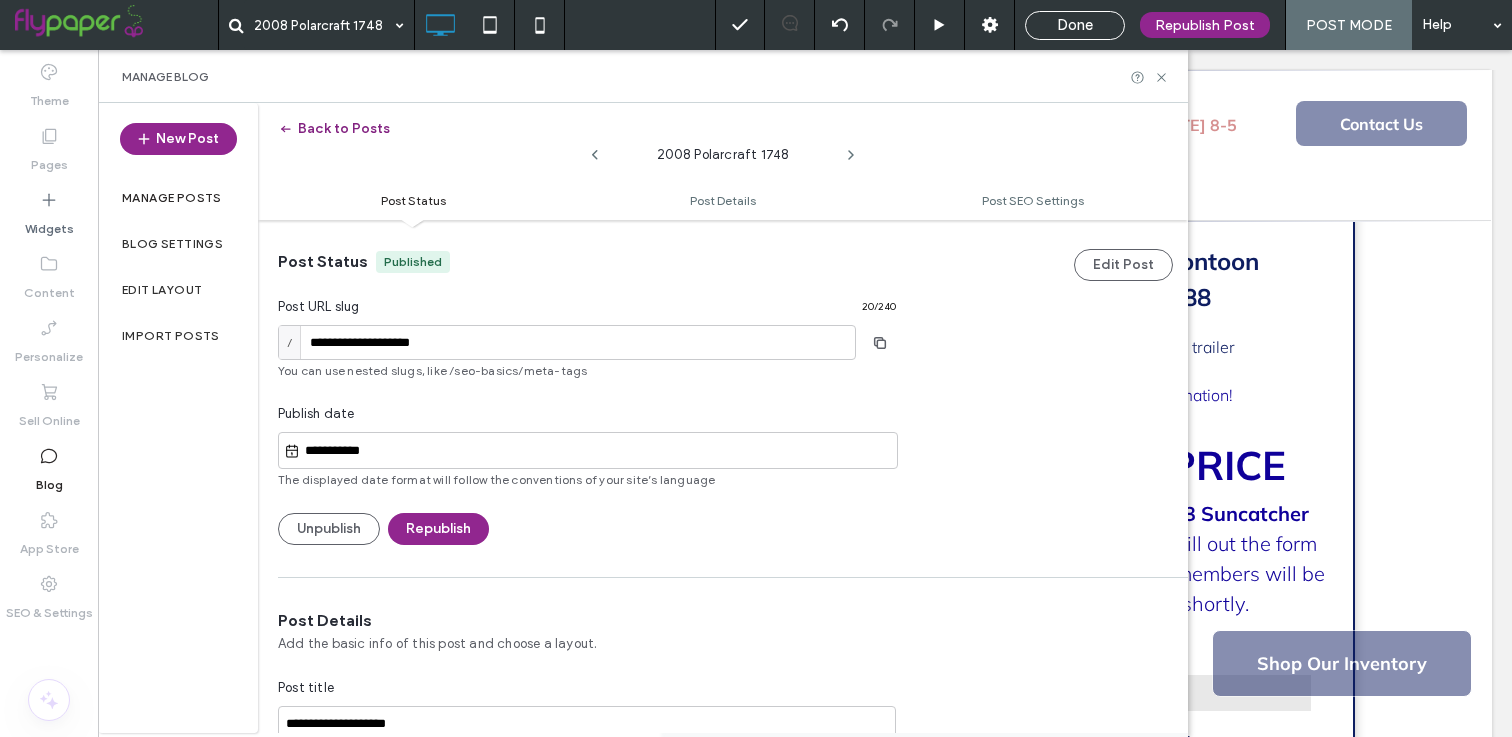 click on "Back to Posts" at bounding box center (334, 129) 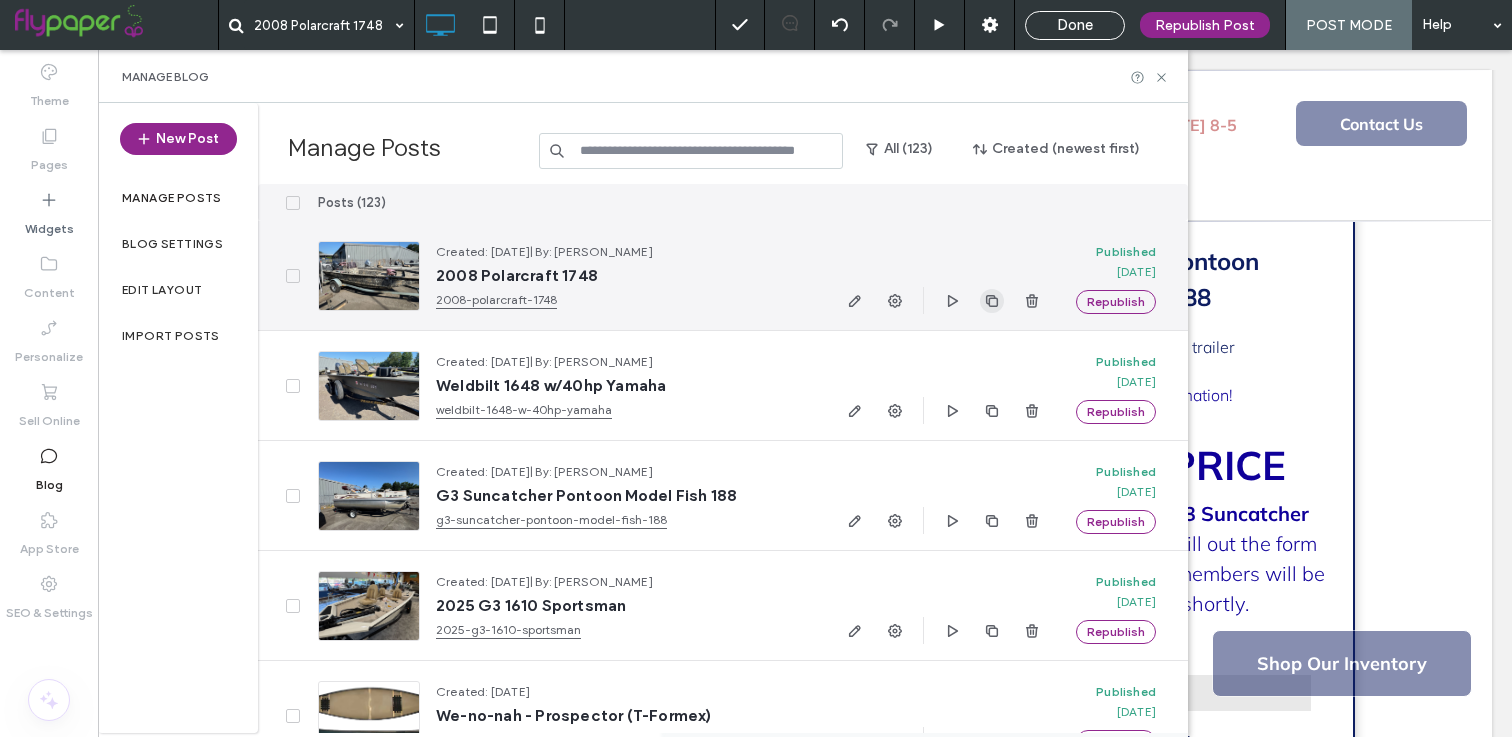 click 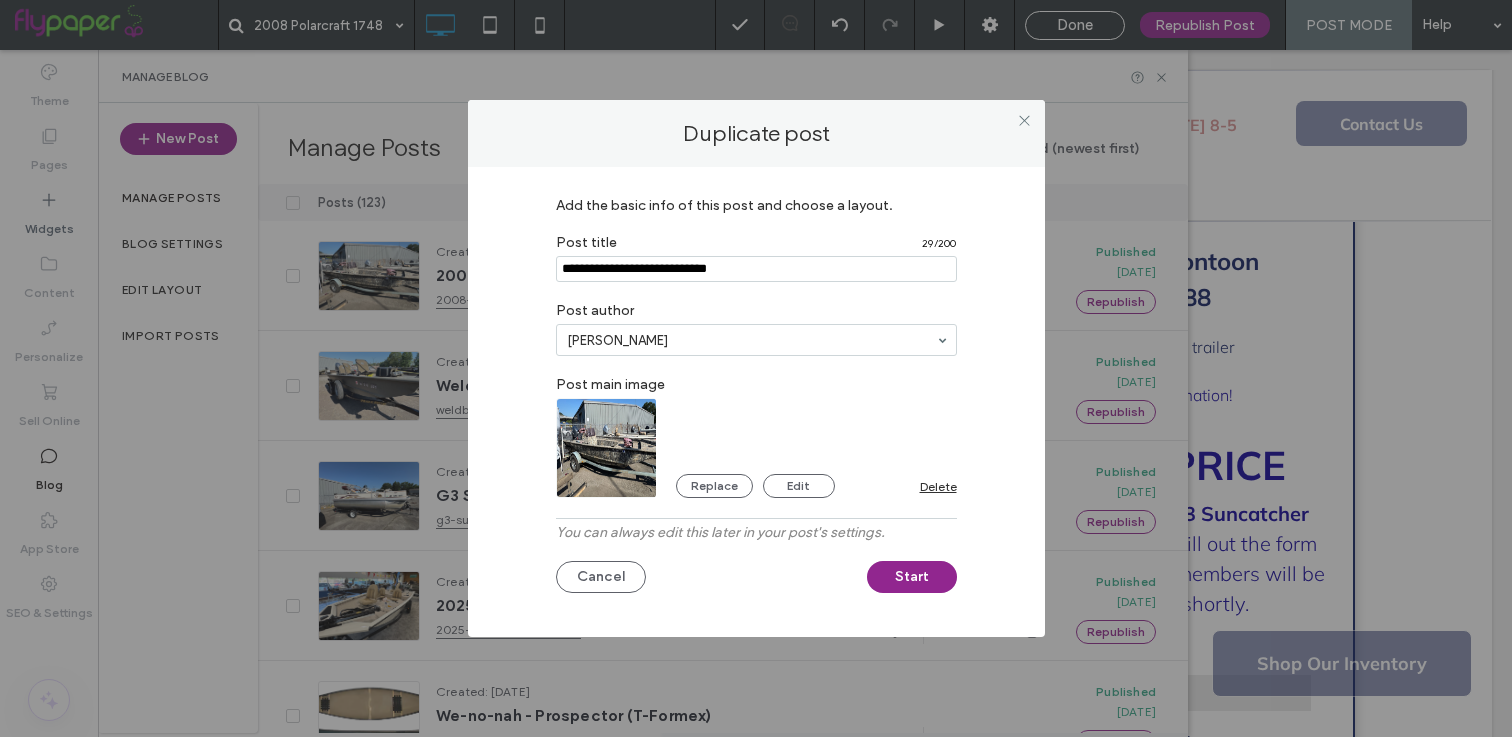drag, startPoint x: 758, startPoint y: 269, endPoint x: 482, endPoint y: 265, distance: 276.029 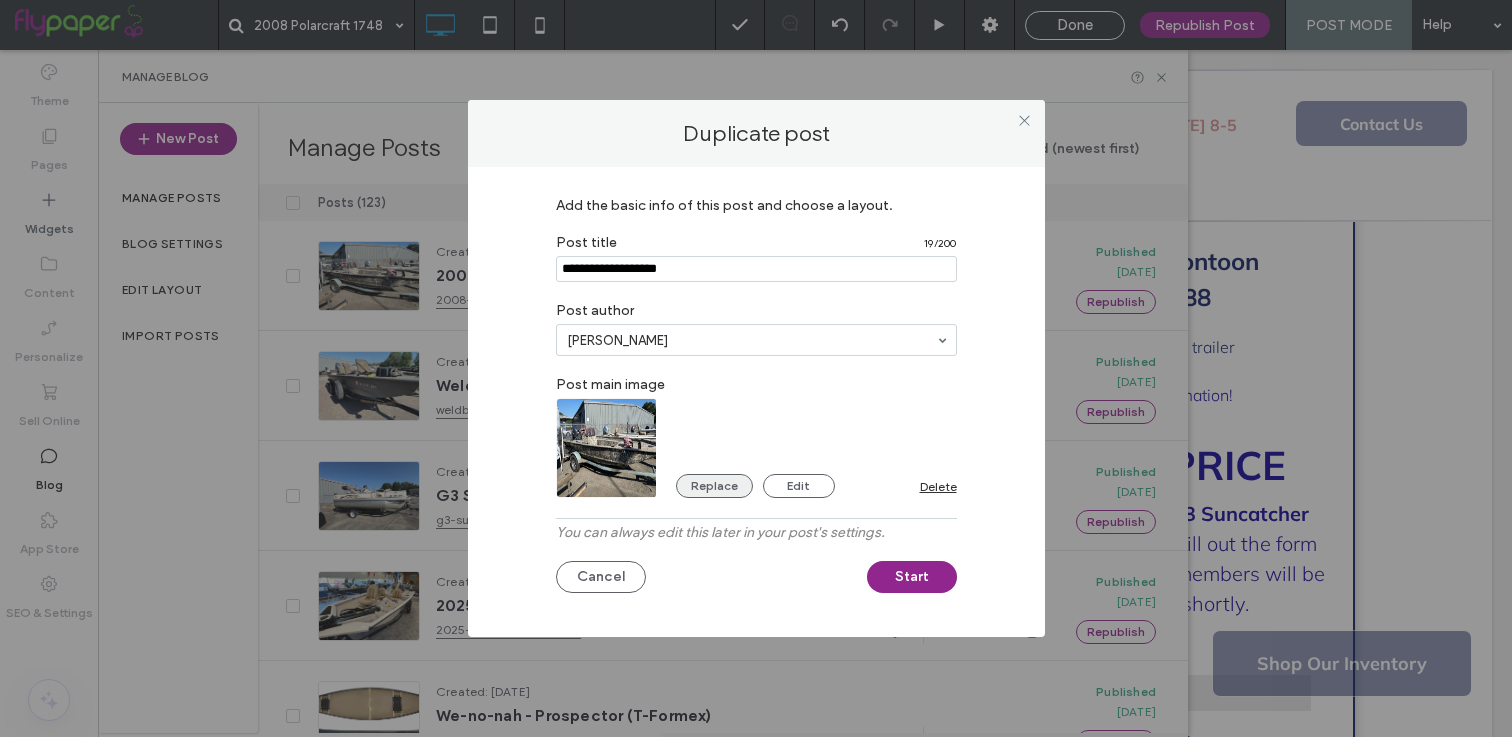type on "**********" 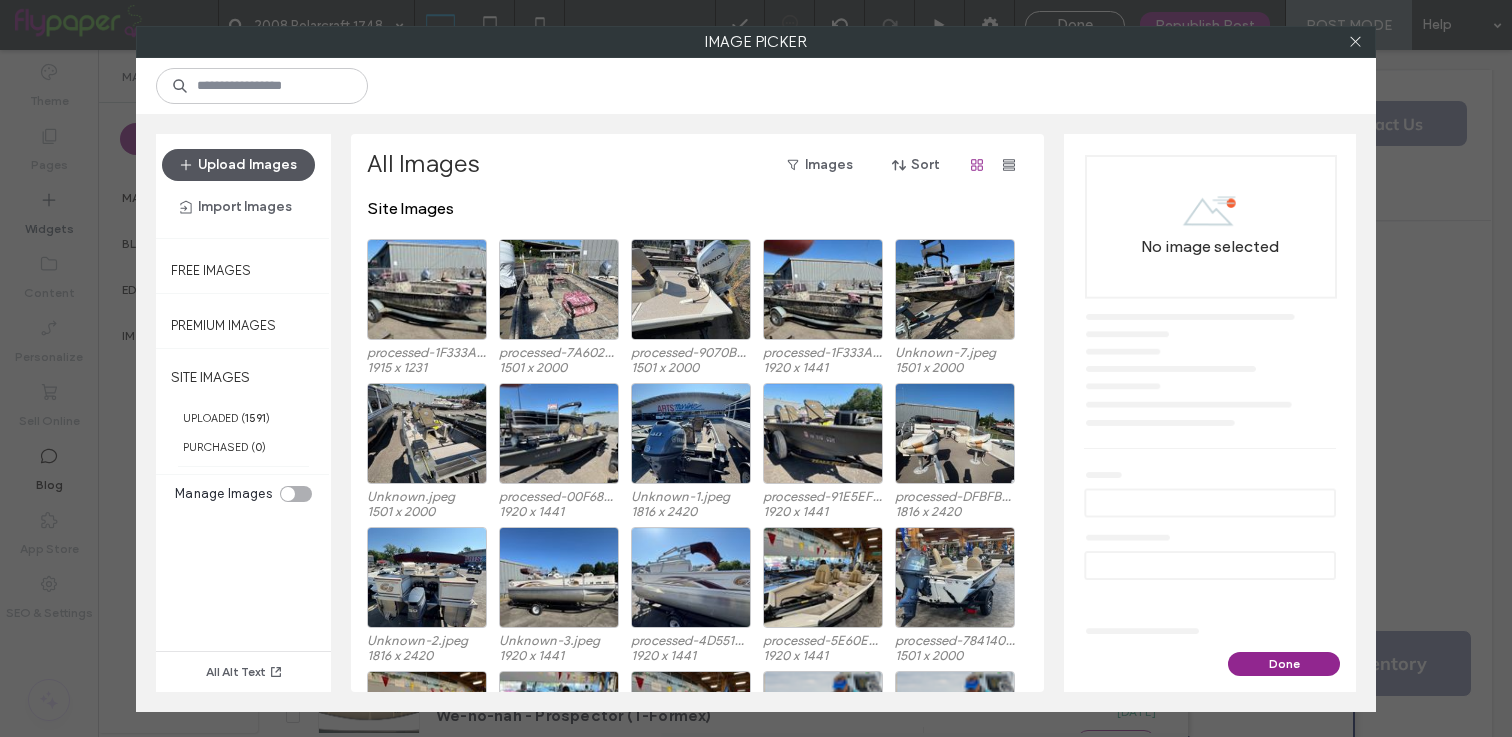 click on "Upload Images" at bounding box center [238, 165] 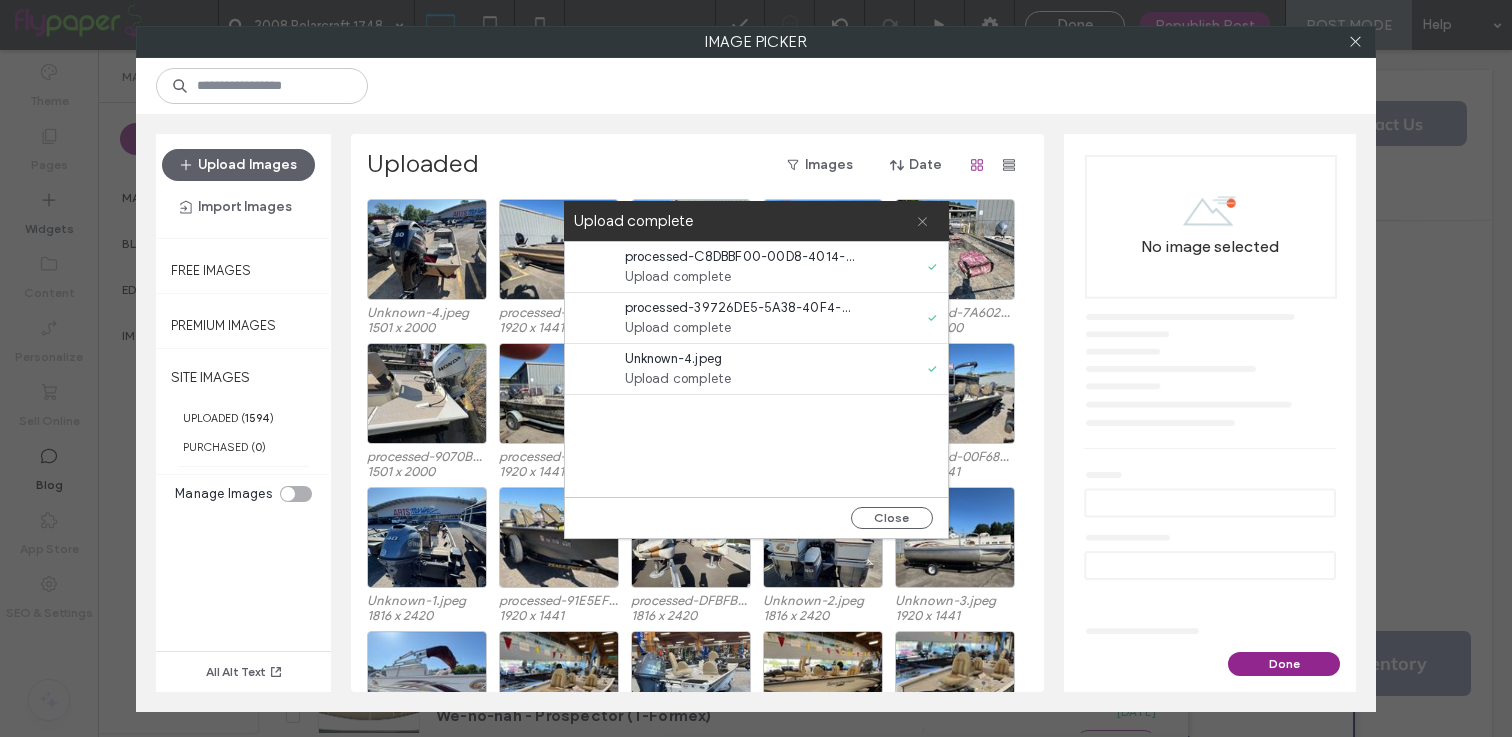 click 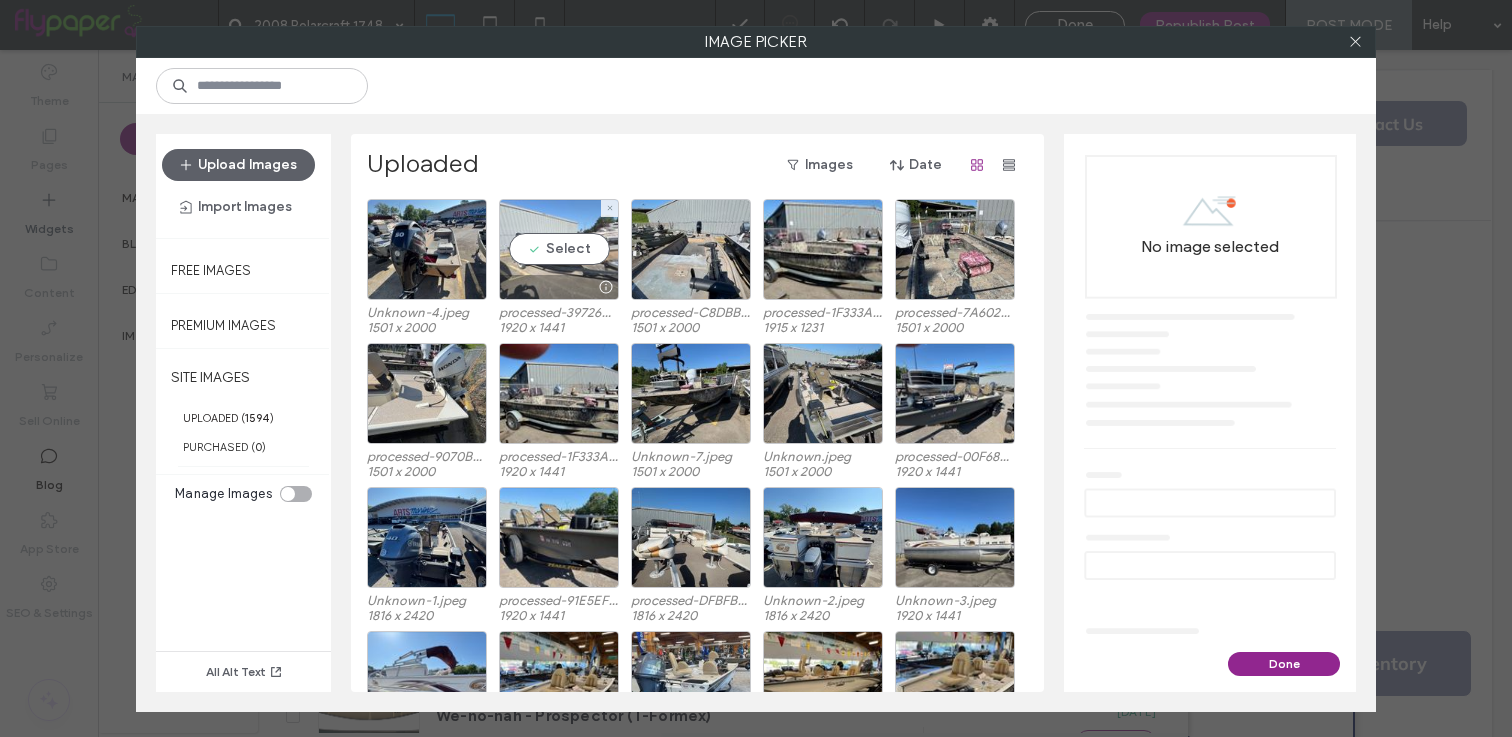 click on "Select" at bounding box center [559, 249] 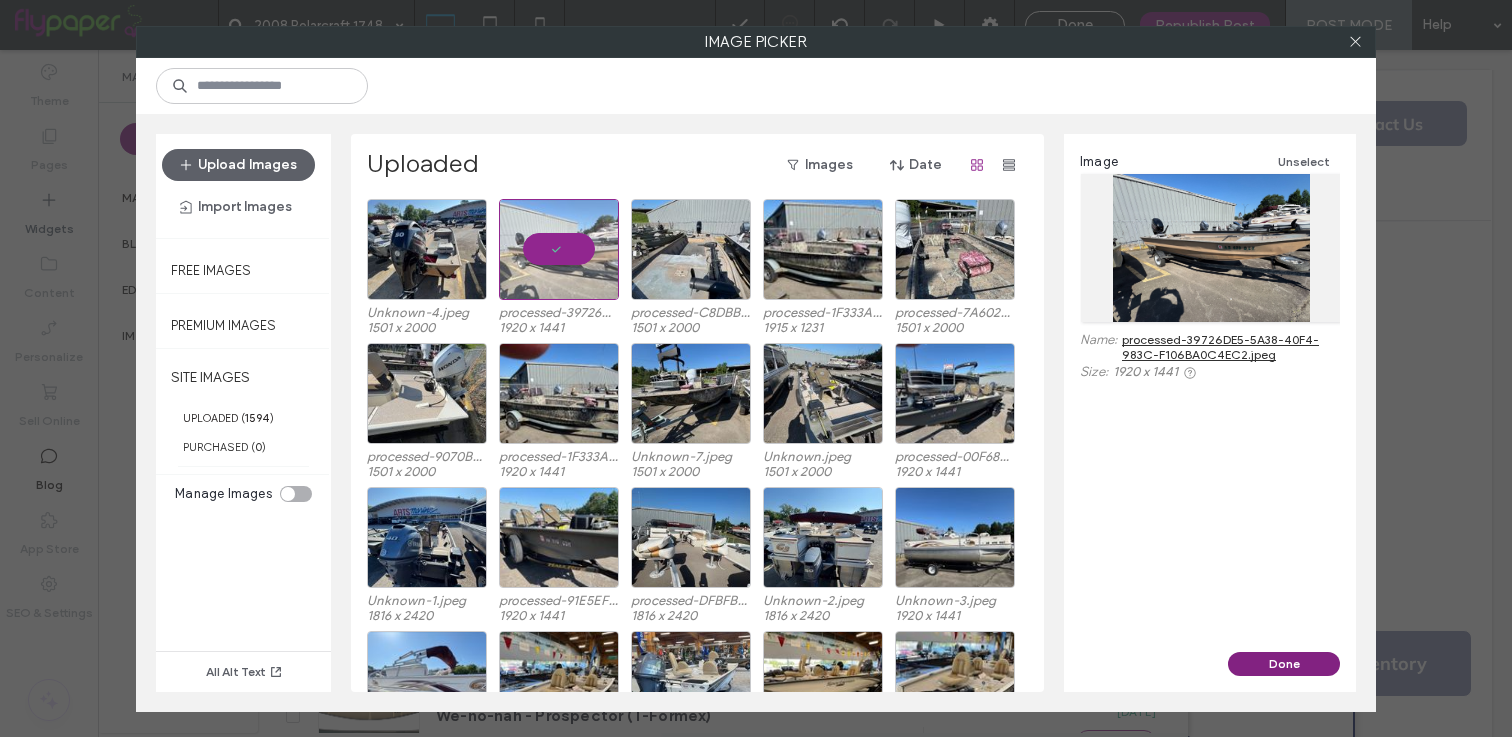 click on "Done" at bounding box center [1284, 664] 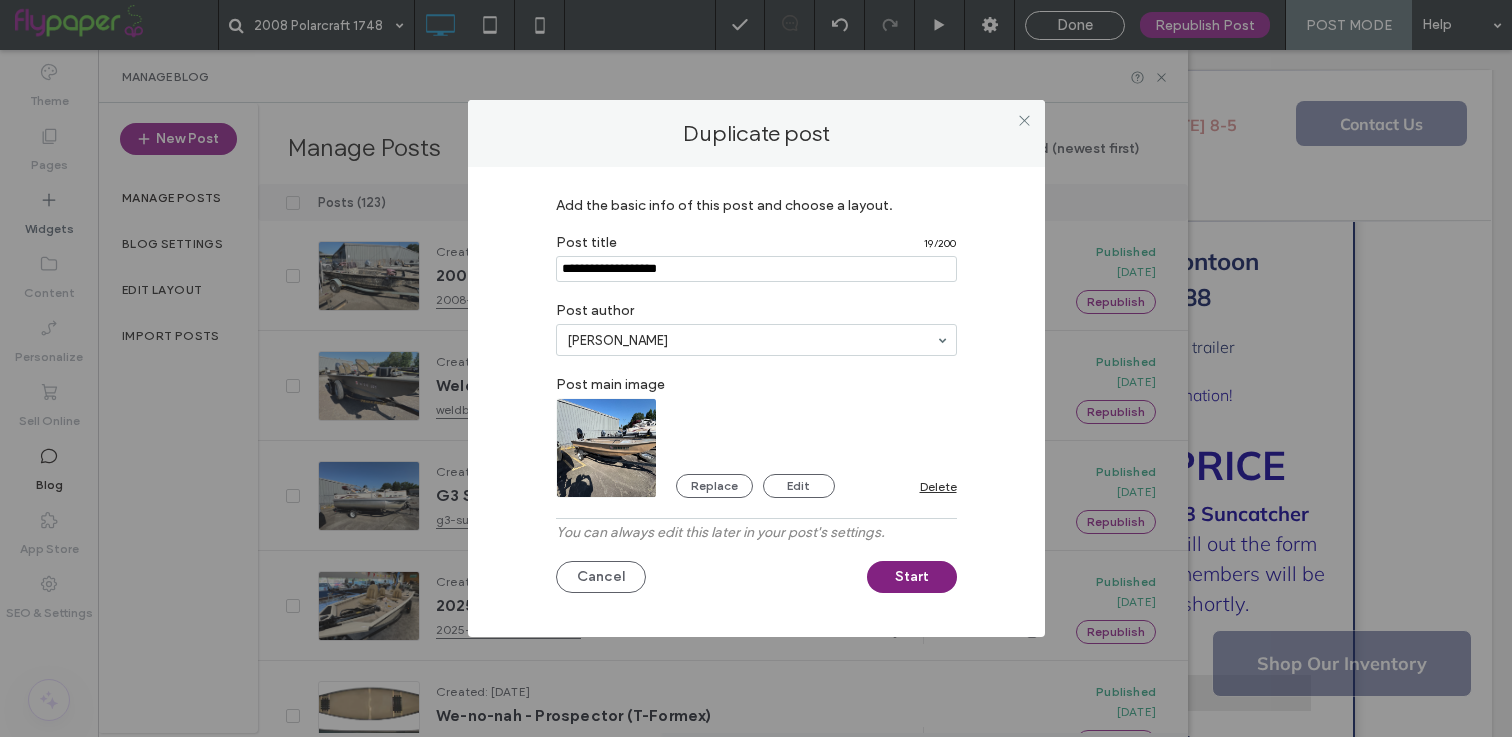 click on "Start" at bounding box center (912, 577) 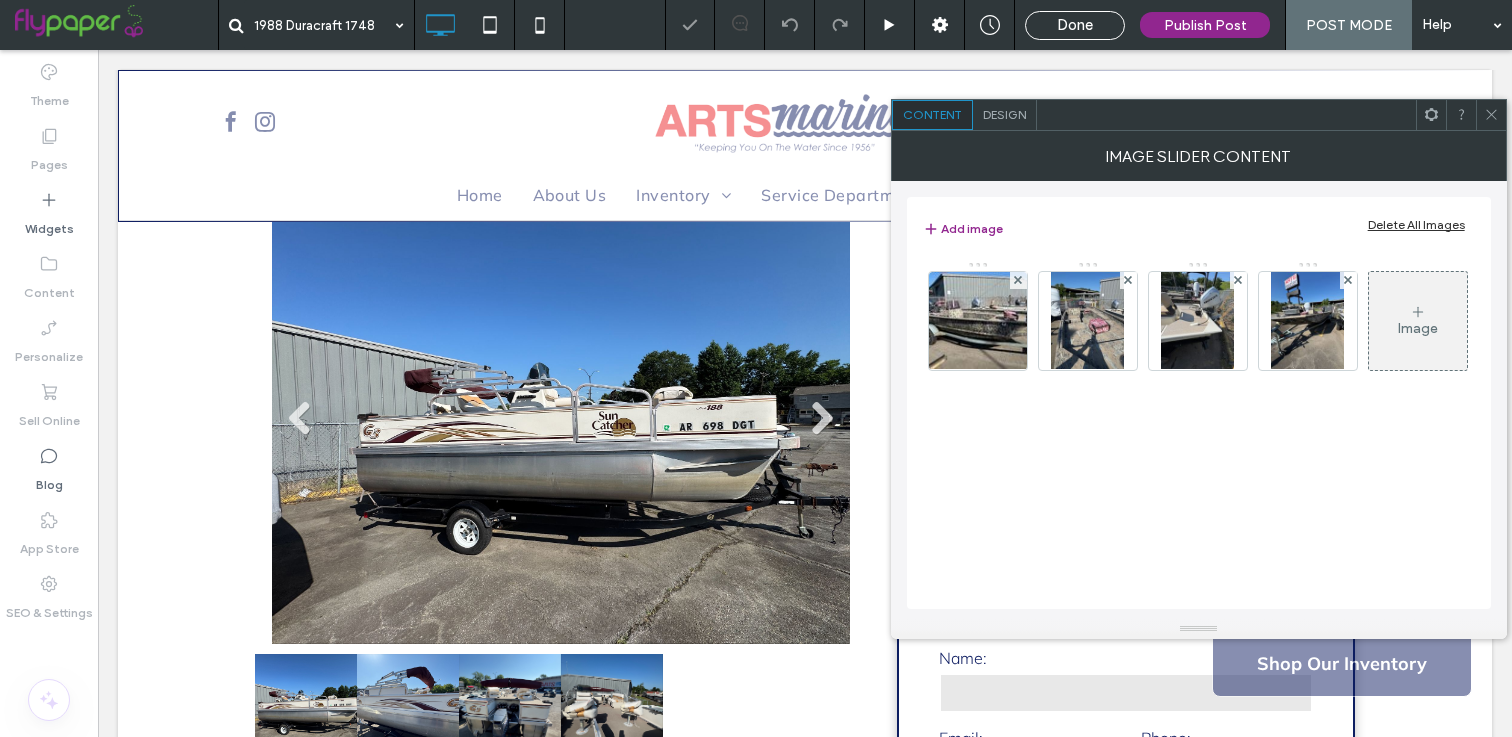 click on "Image" at bounding box center [1198, 326] 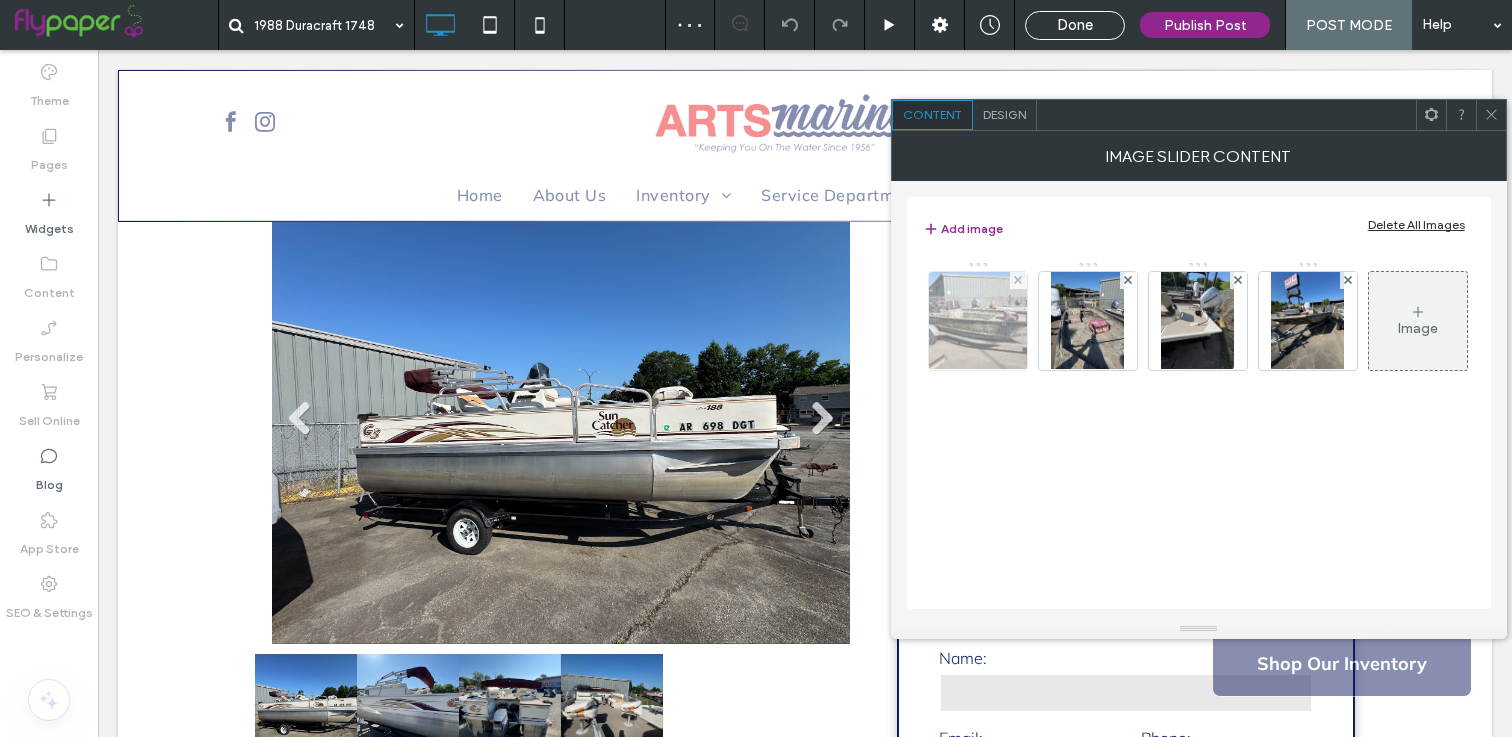 click at bounding box center (1018, 280) 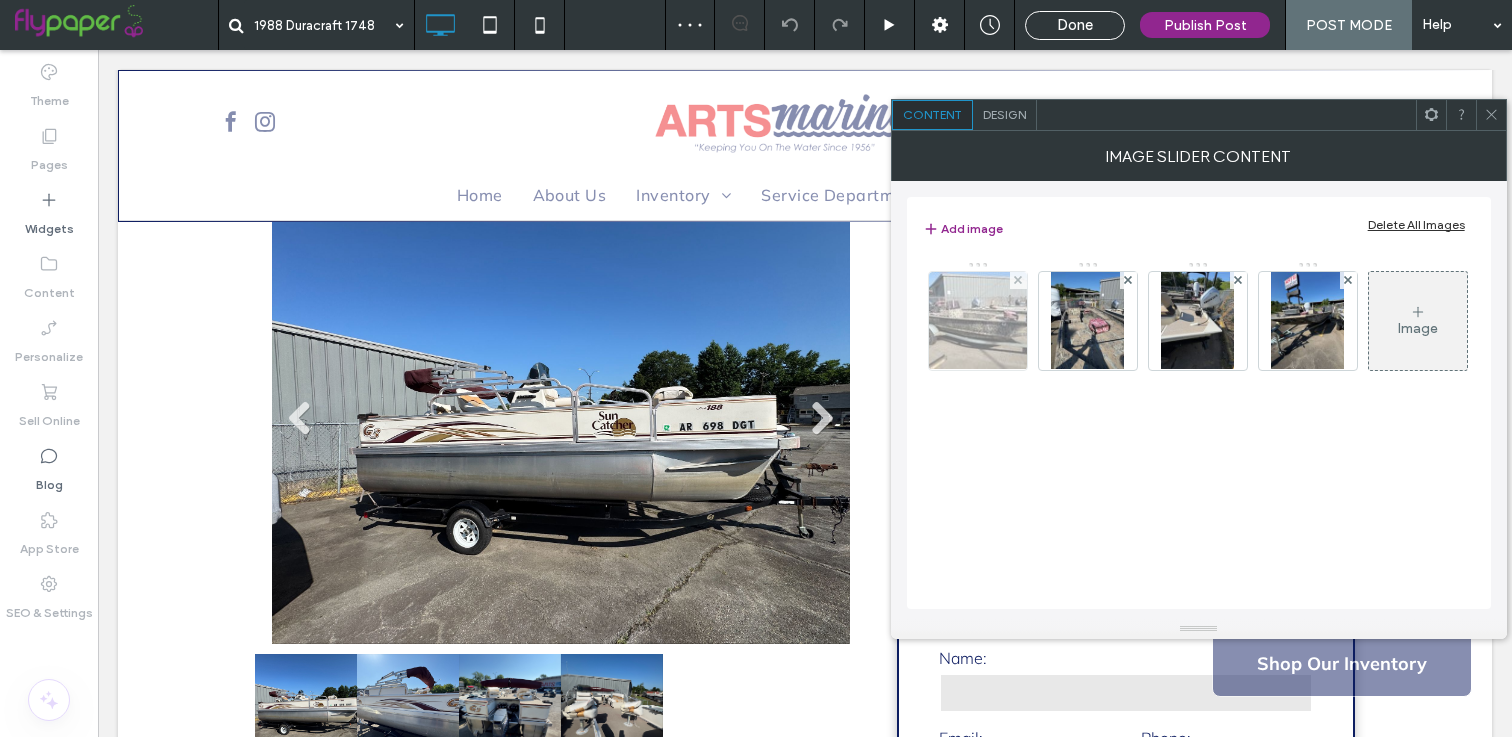 click at bounding box center [1018, 280] 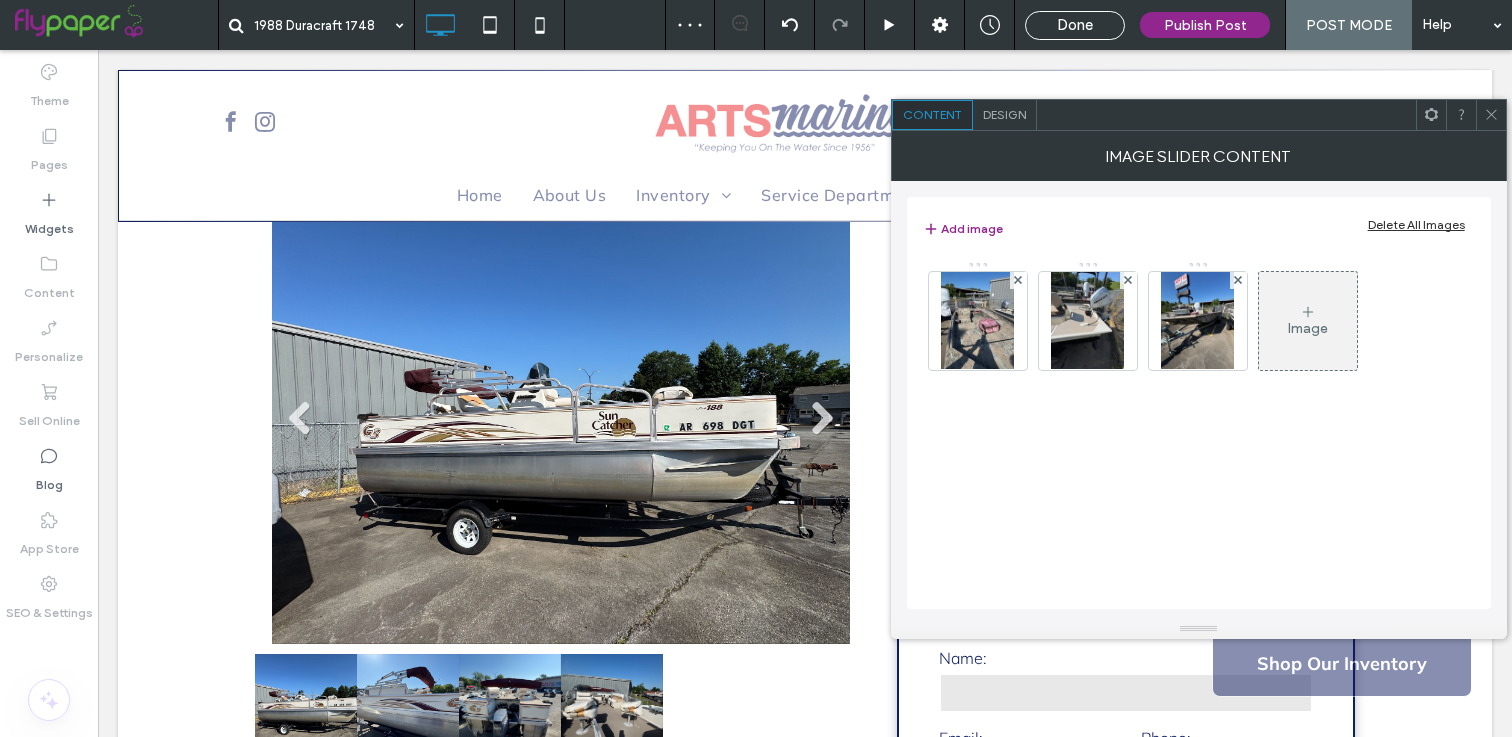 click at bounding box center (1018, 280) 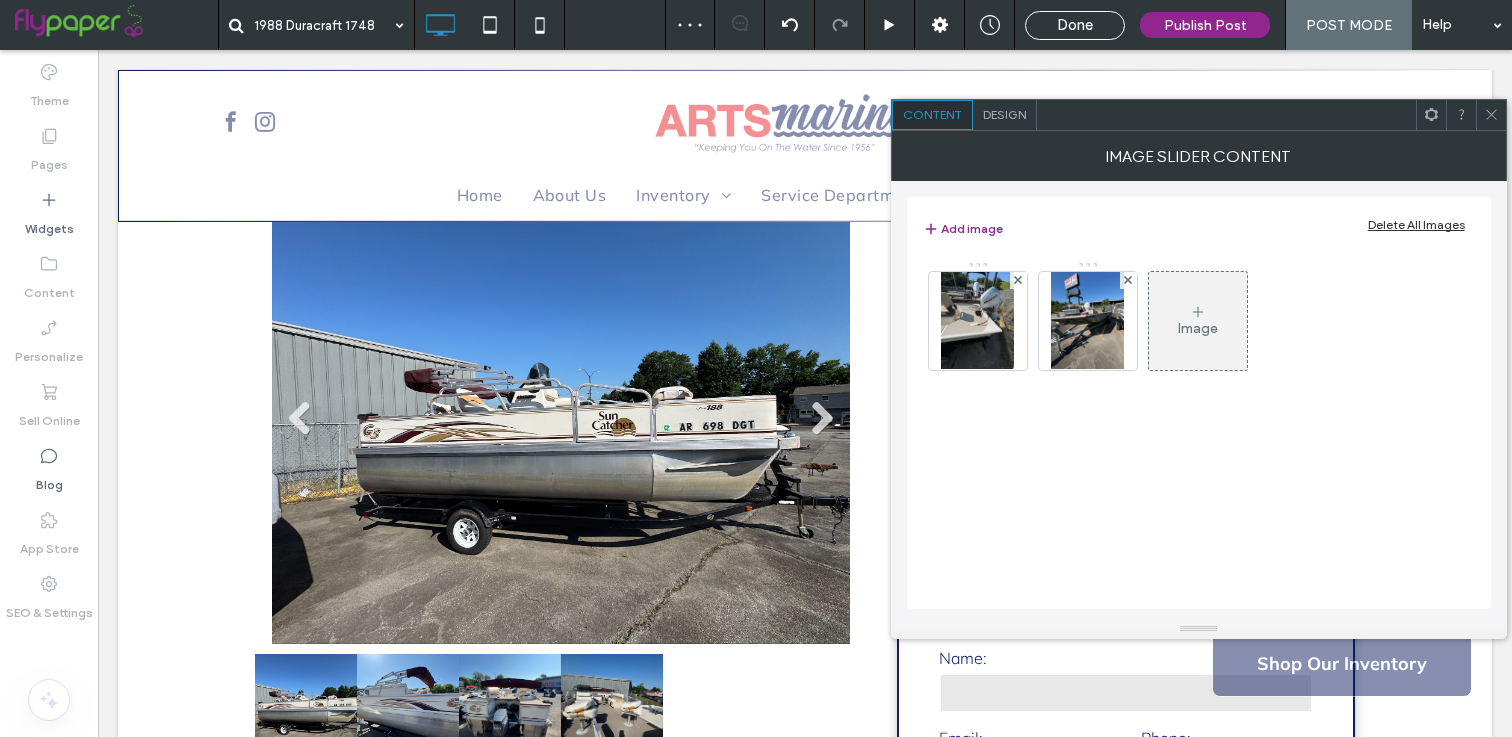 click at bounding box center [1018, 280] 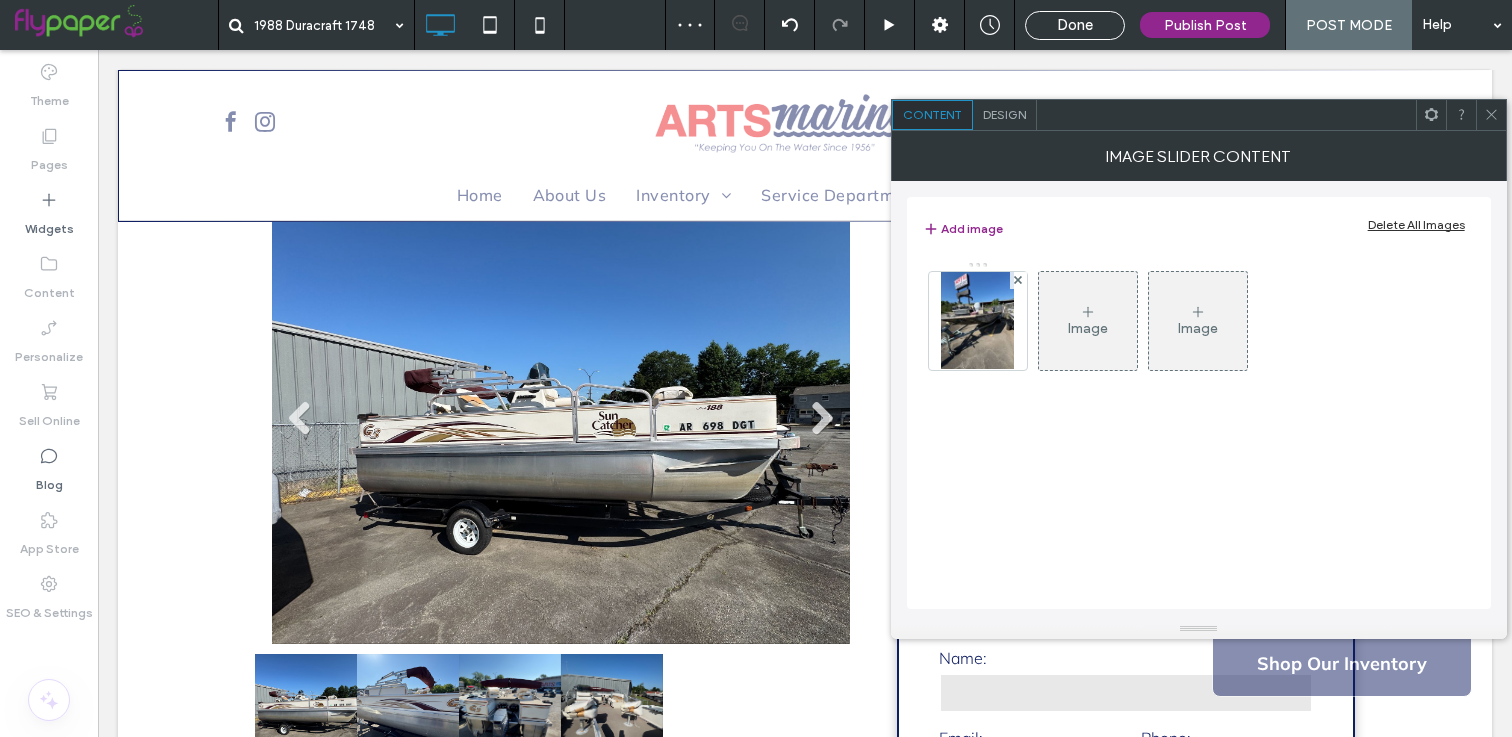 click at bounding box center [1018, 280] 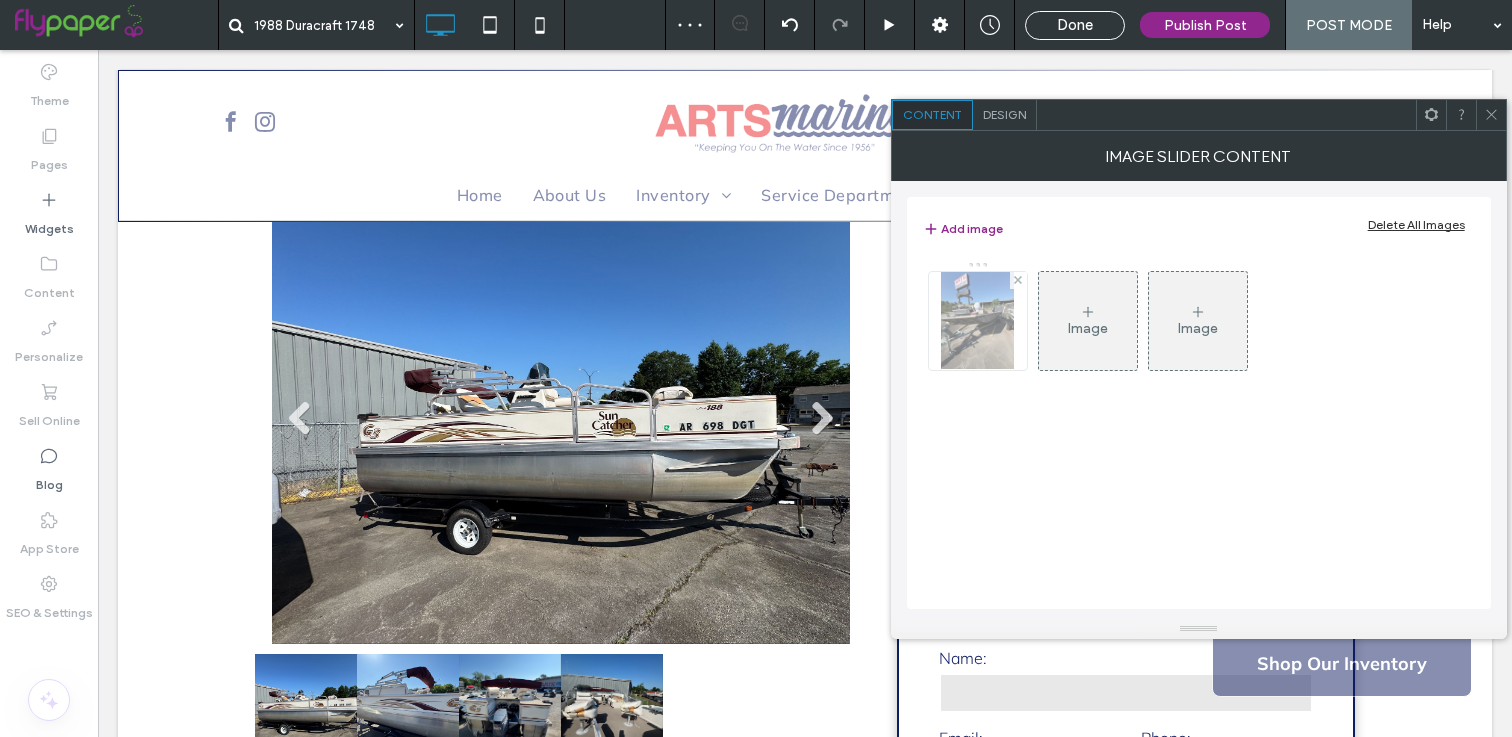 click on ".wqwq-1{fill:#231f20;}
.cls-1q, .cls-2q { fill-rule: evenodd; }
.cls-2q { fill: #6e8188; }
True_local
Agendize
HealthEngine
x_close_popup
from_your_site
multi_language
zoom-out
zoom-in
z_vimeo
z_yelp
z_picassa
w_vCita
youtube
yelp
x2
x
x_x
x_alignright
x_handwritten
[GEOGRAPHIC_DATA]
wordpress
windowsvv
win8
whats_app
wallet
warning-sign
w_youtube
w_youtube_channel
w_yelp
w_video
w_twitter
w_title
w_tabs
w_social_icons
w_spacer
w_share
w_rss_feed
w_recent-posts
w_push
w_paypal
w_photo_gallery" at bounding box center [756, 368] 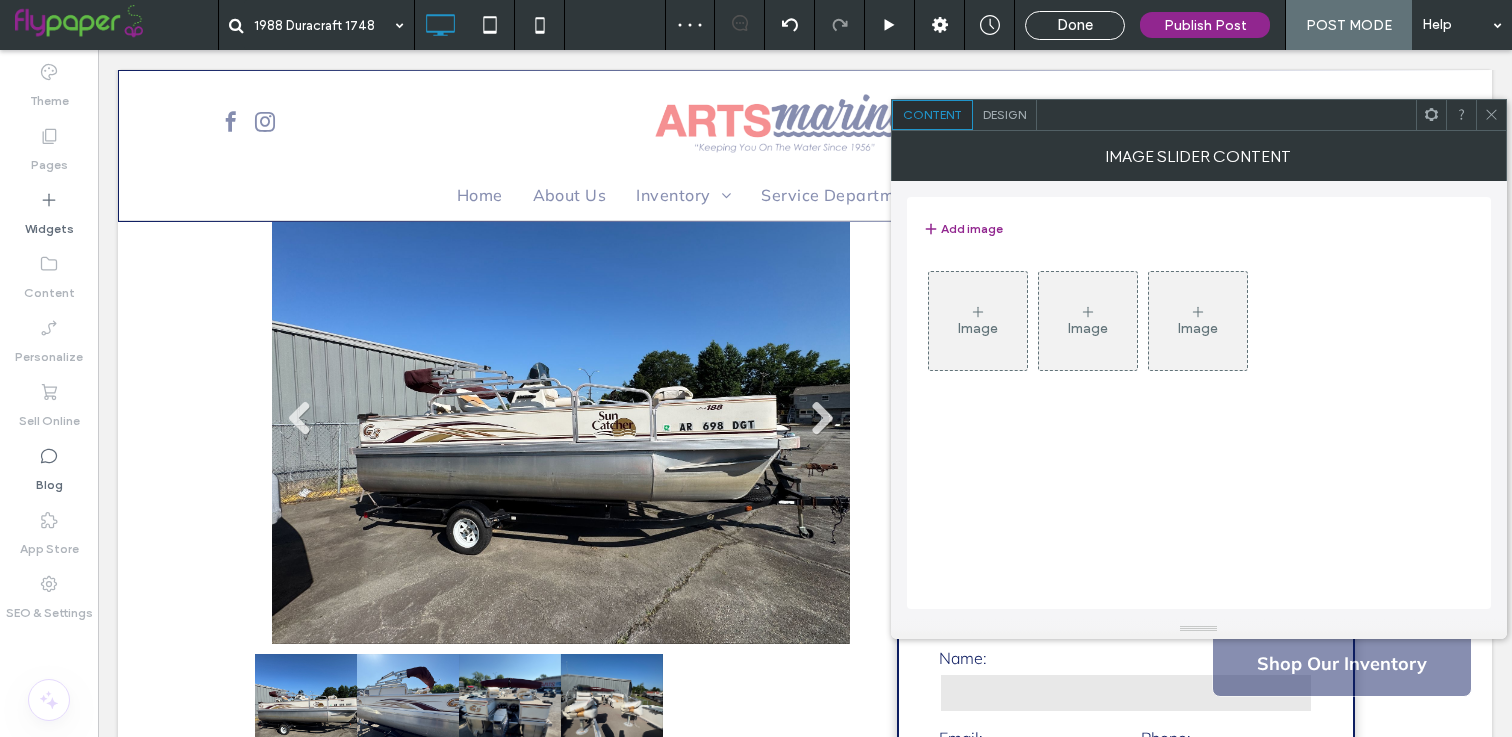 click on "Image" at bounding box center [978, 328] 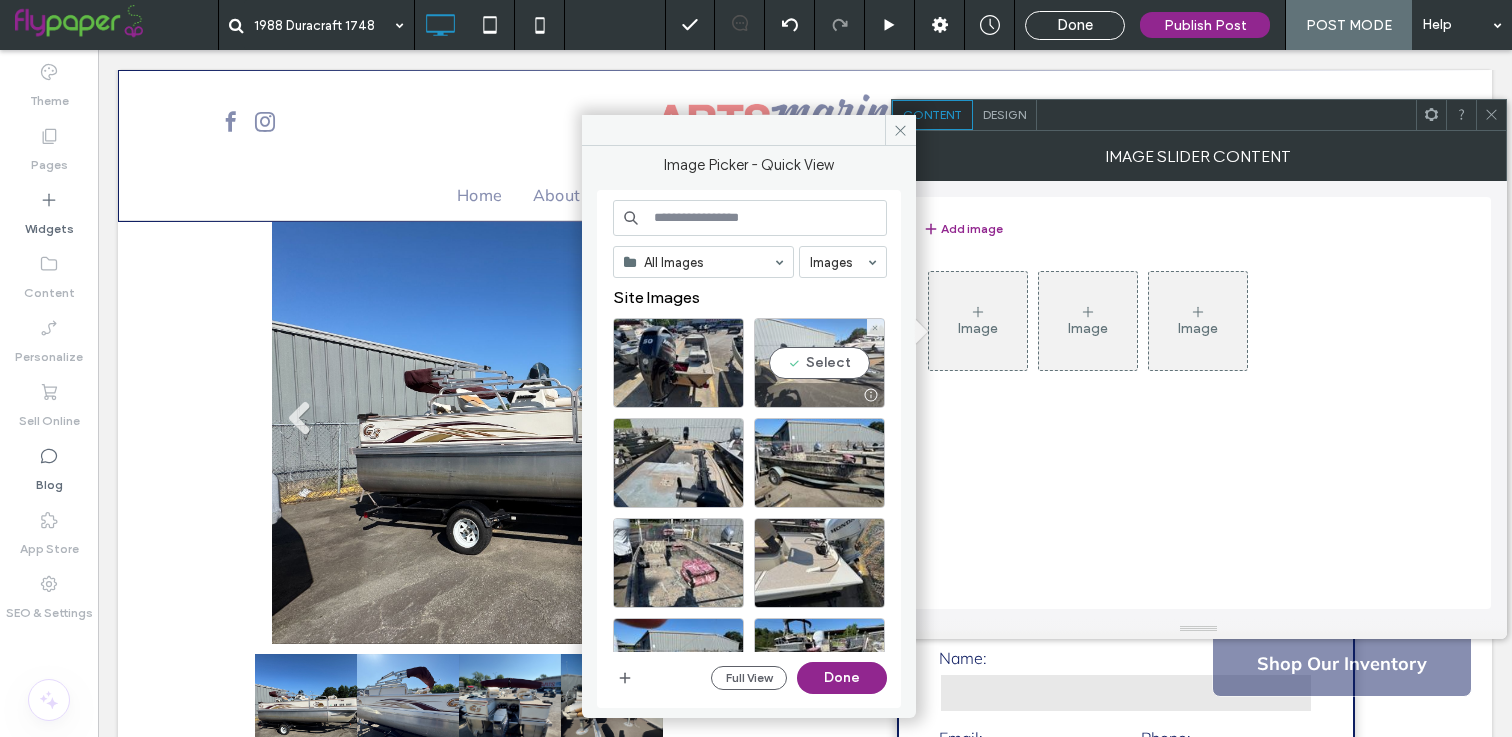 click on "Select" at bounding box center [819, 363] 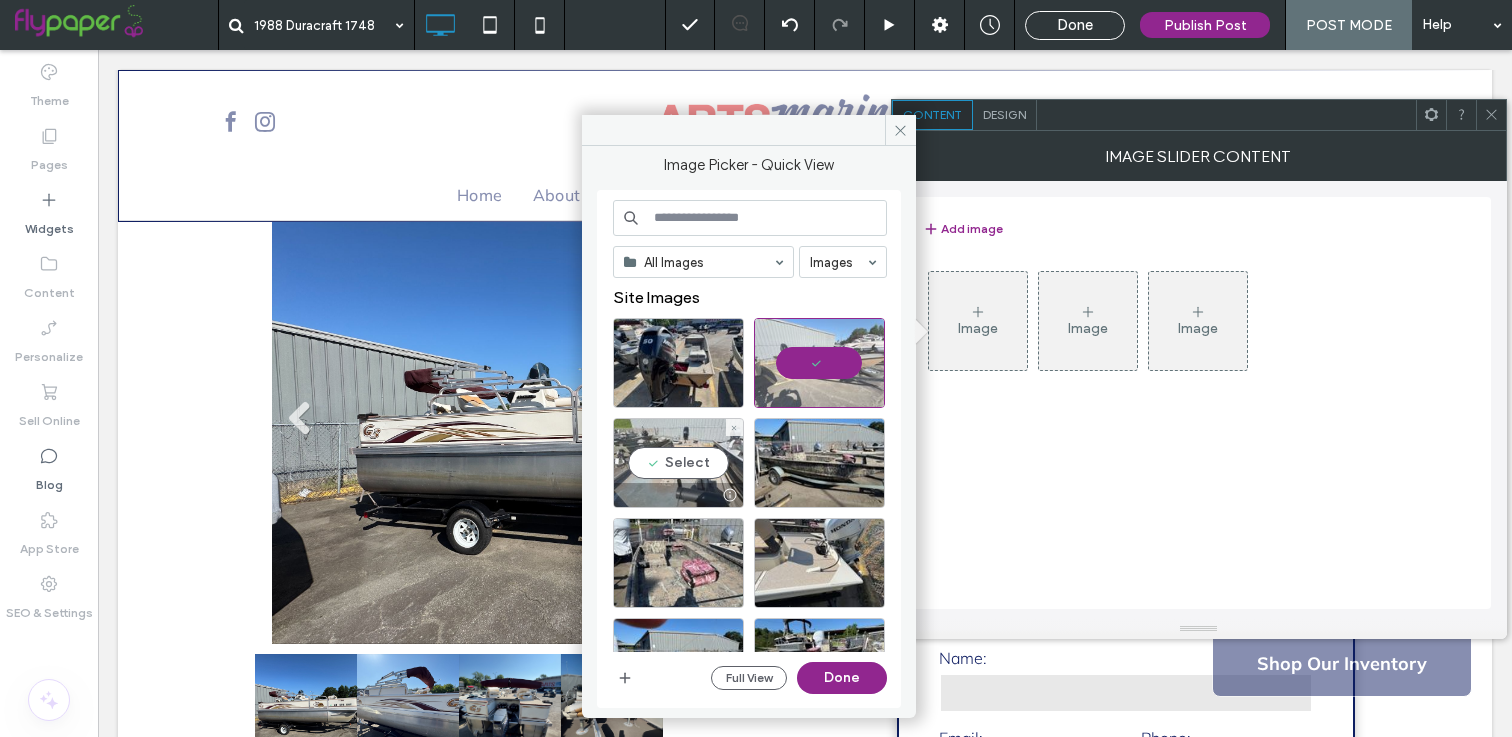click on "Select" at bounding box center (678, 463) 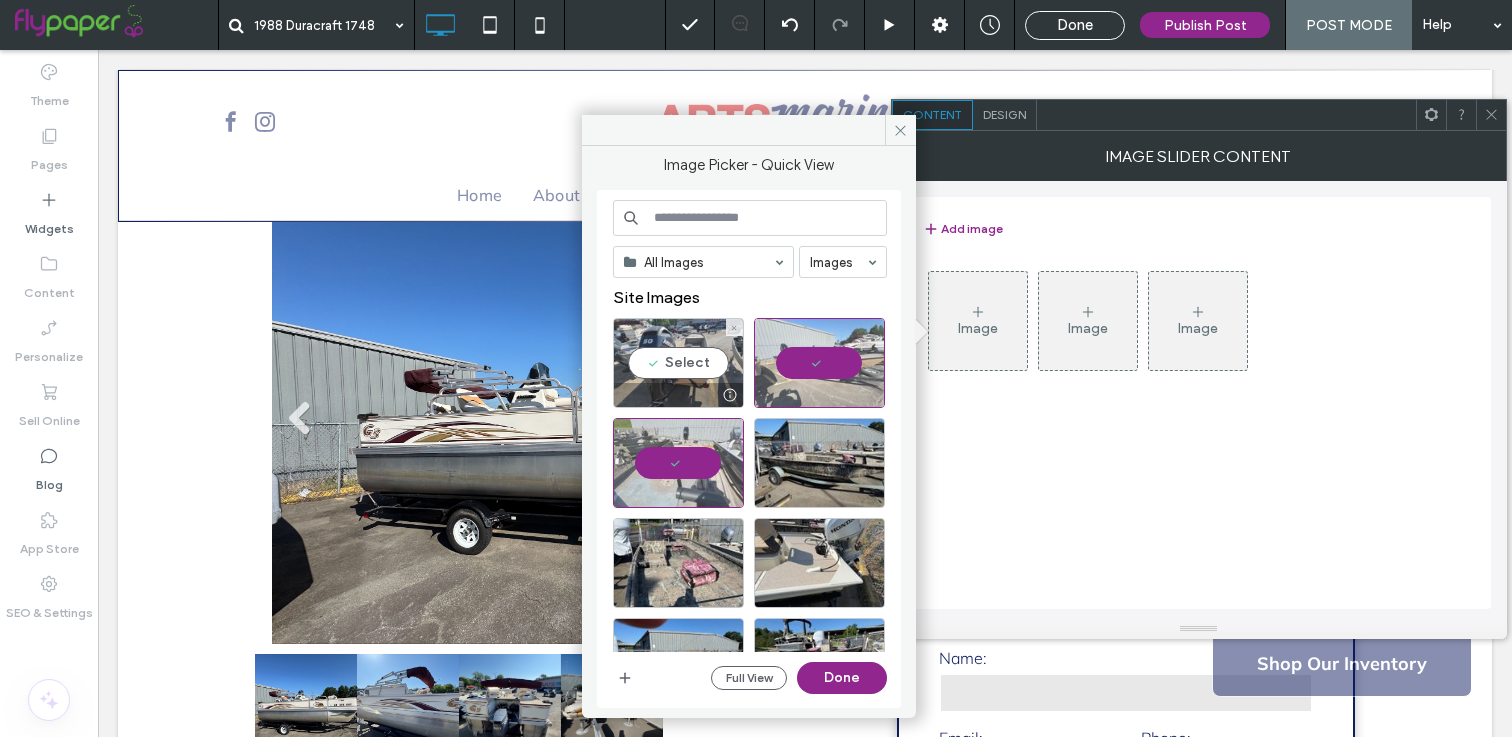 click on "Select" at bounding box center (678, 363) 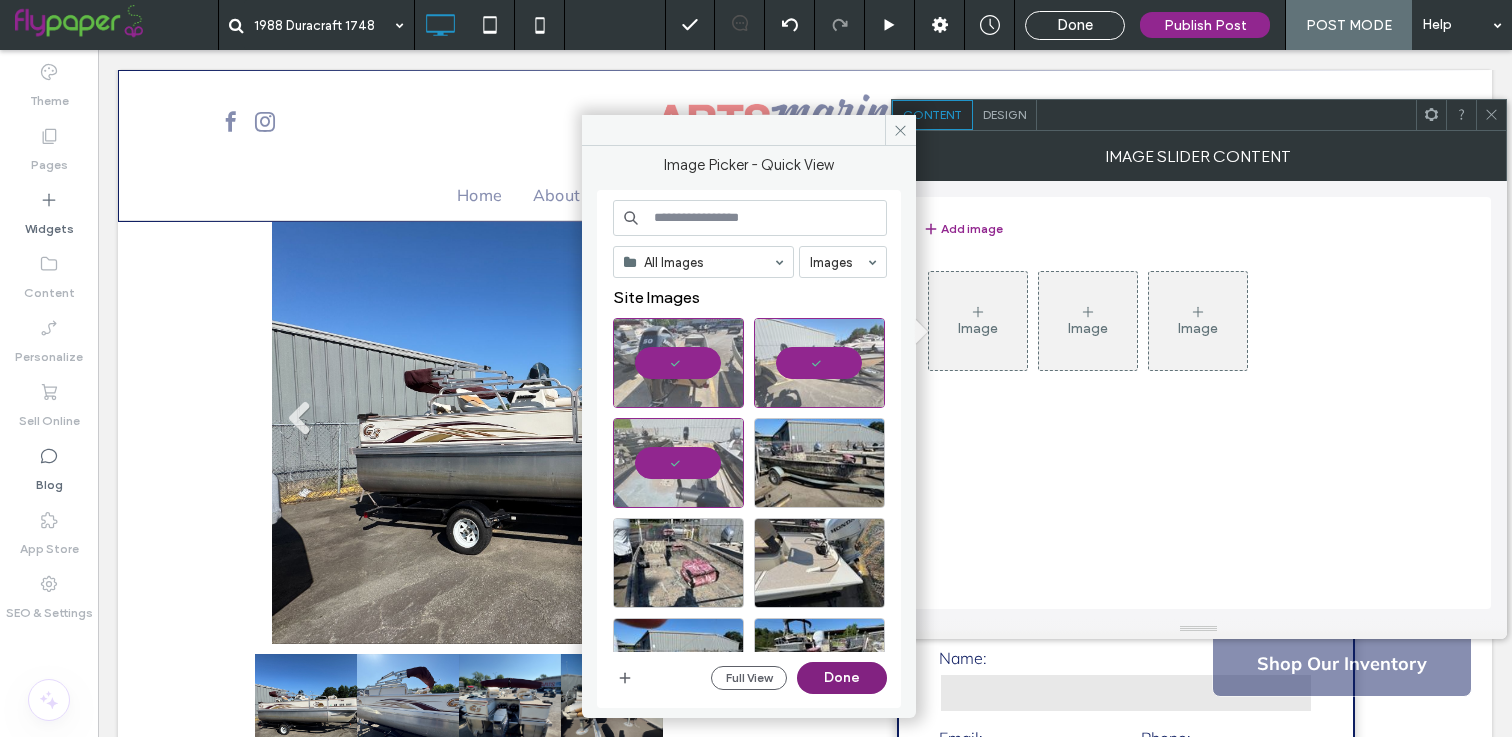 click on "Done" at bounding box center (842, 678) 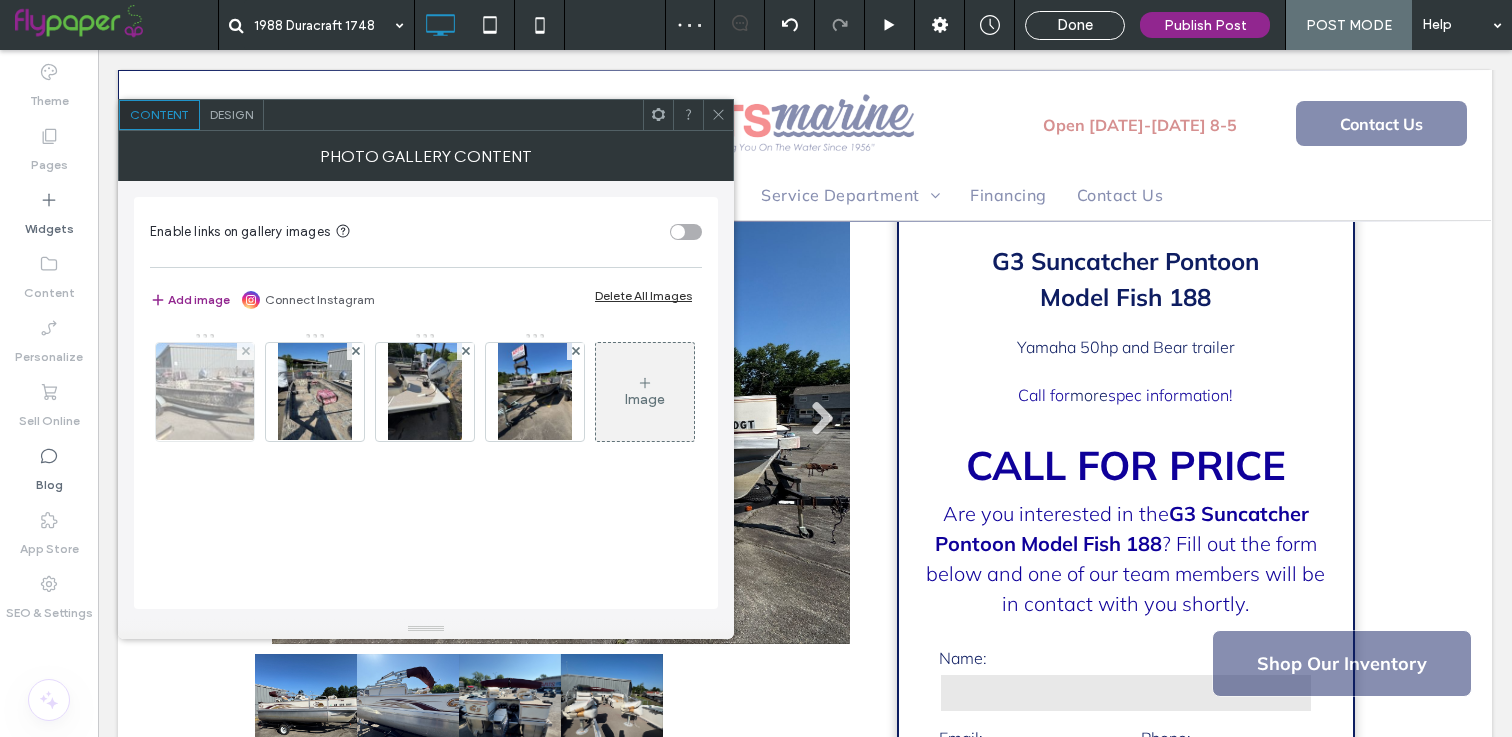 click at bounding box center [245, 351] 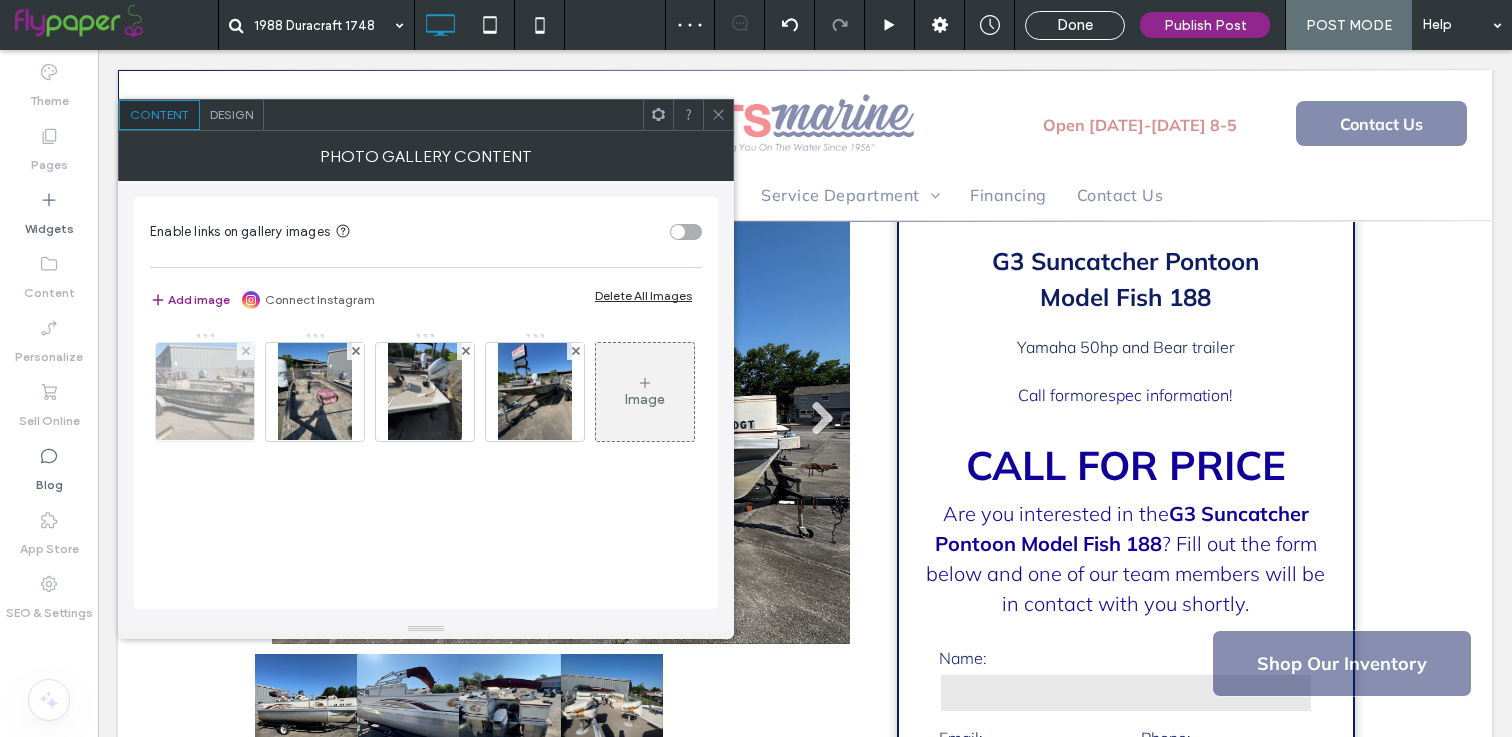 click at bounding box center [355, 351] 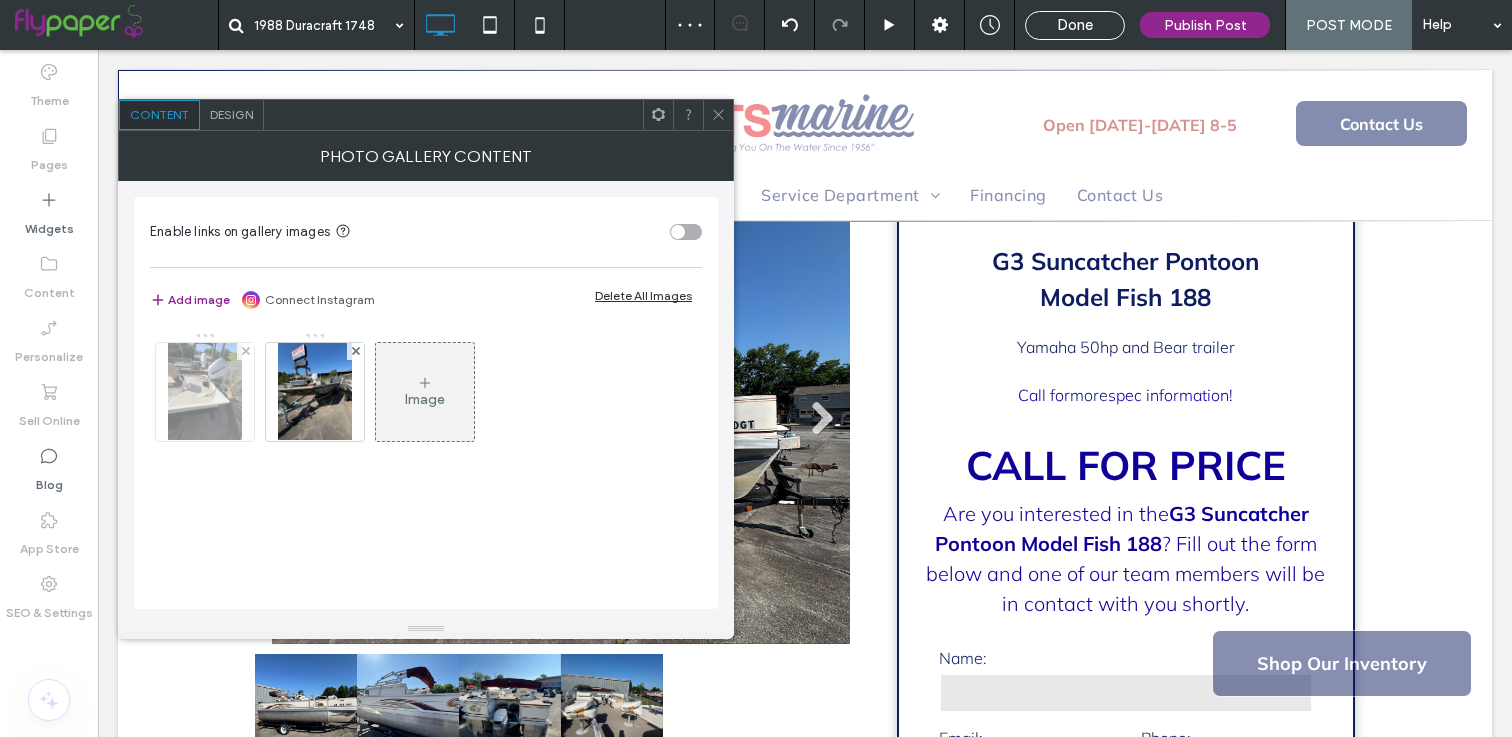 click at bounding box center (205, 392) 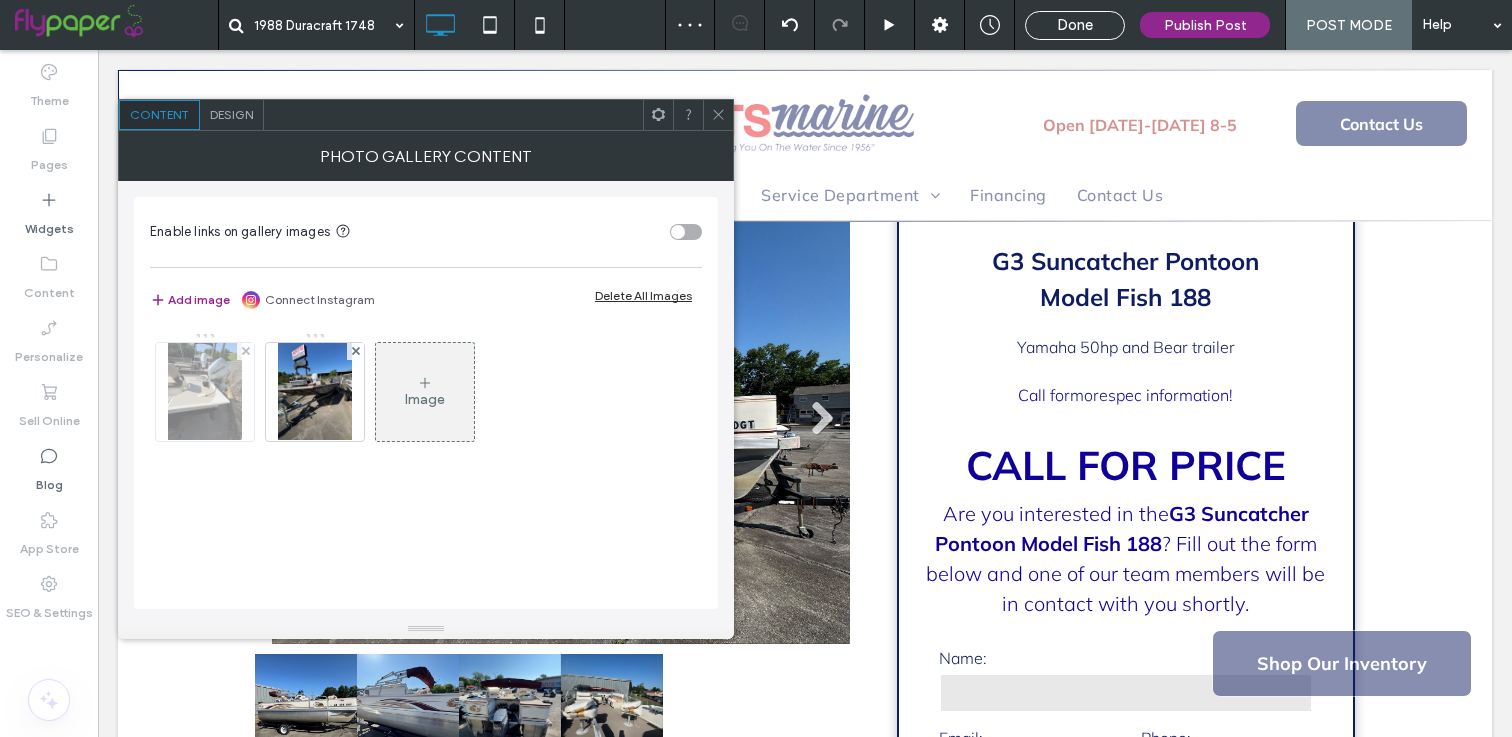 click at bounding box center (245, 351) 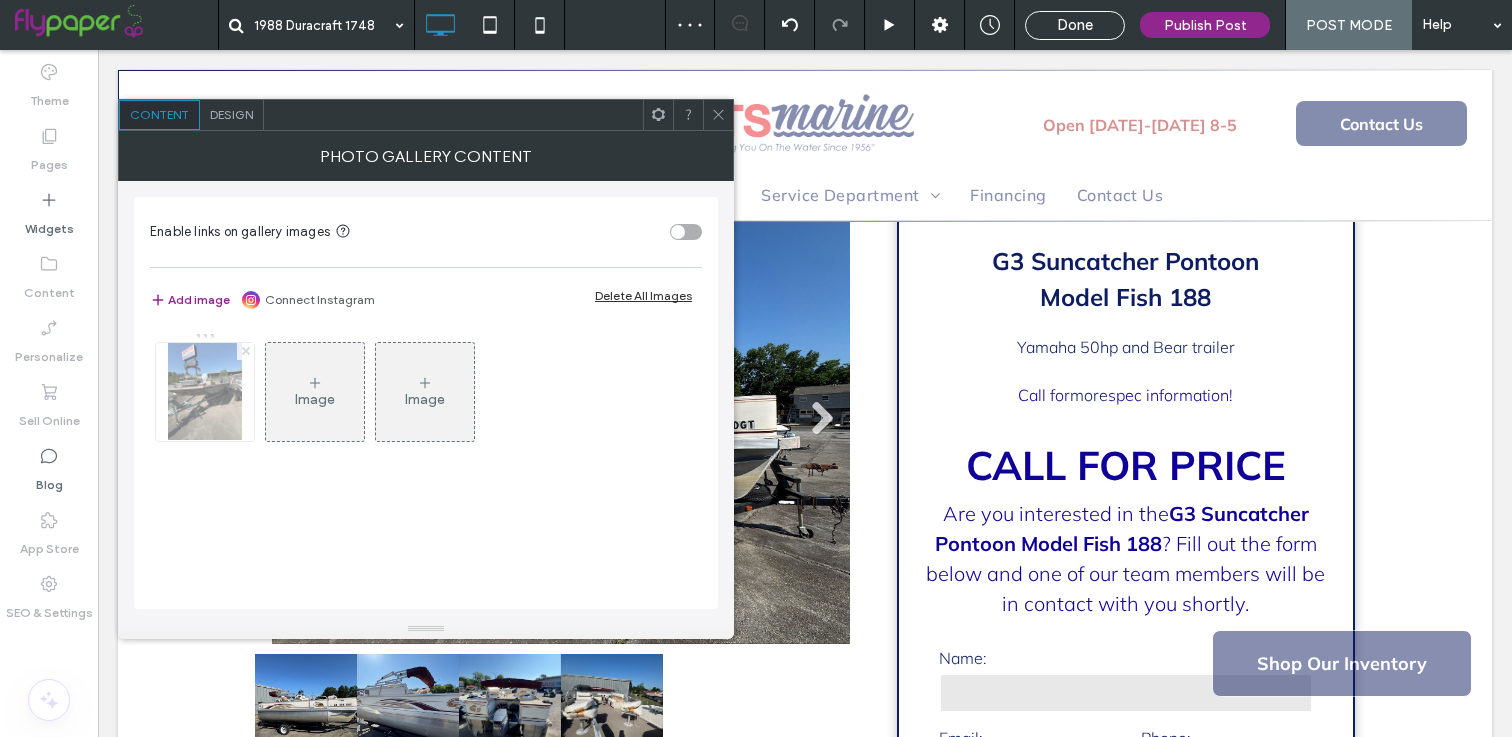 click 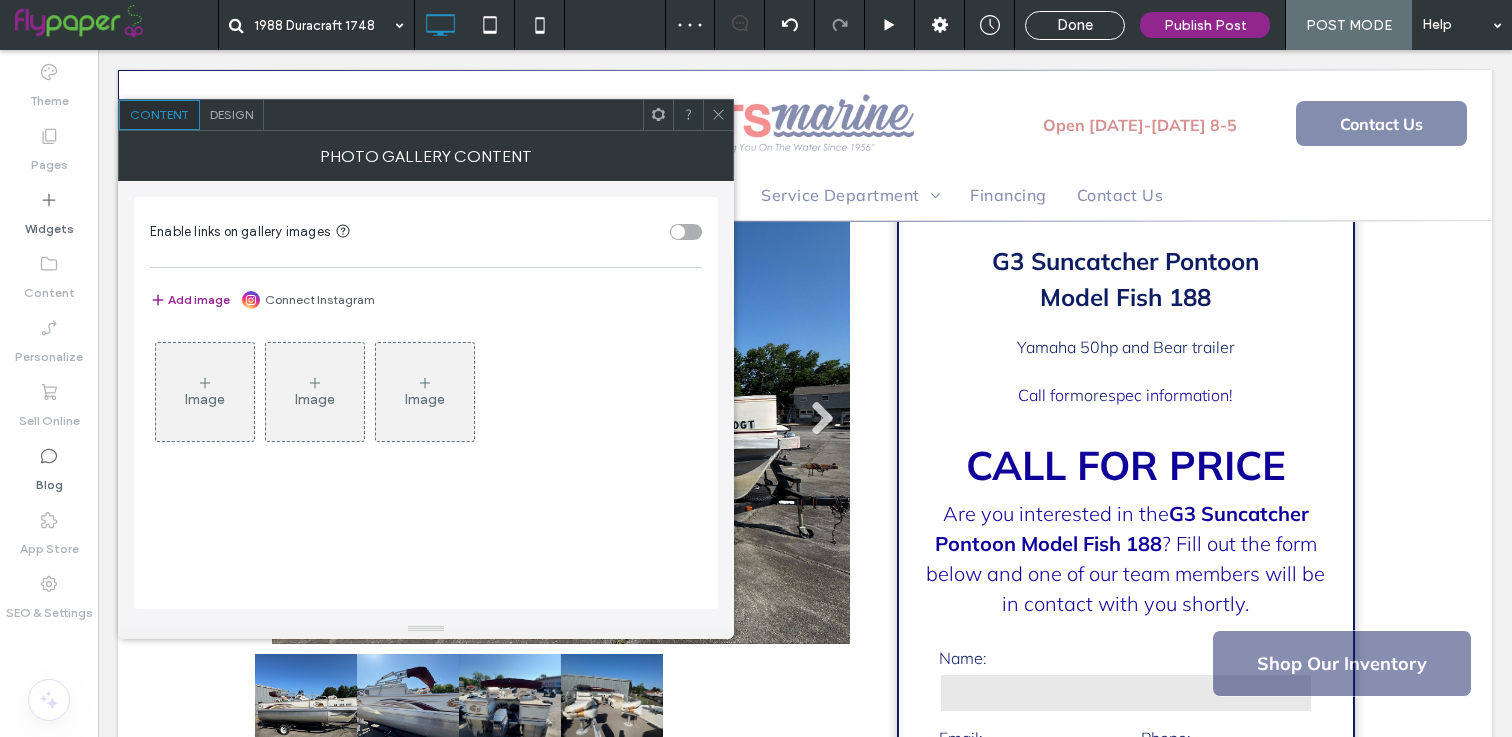 click on "Image" at bounding box center (205, 392) 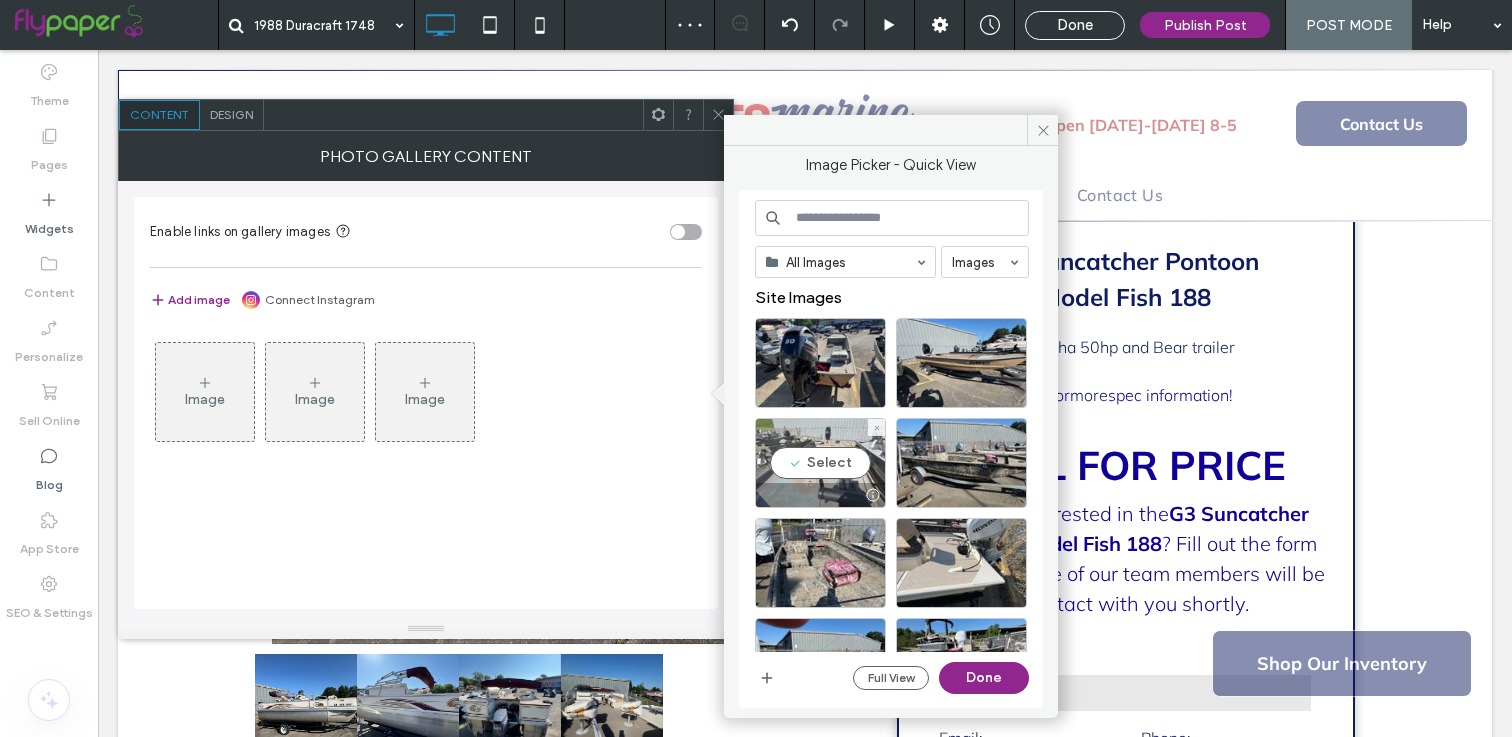 click on "Select" at bounding box center (820, 463) 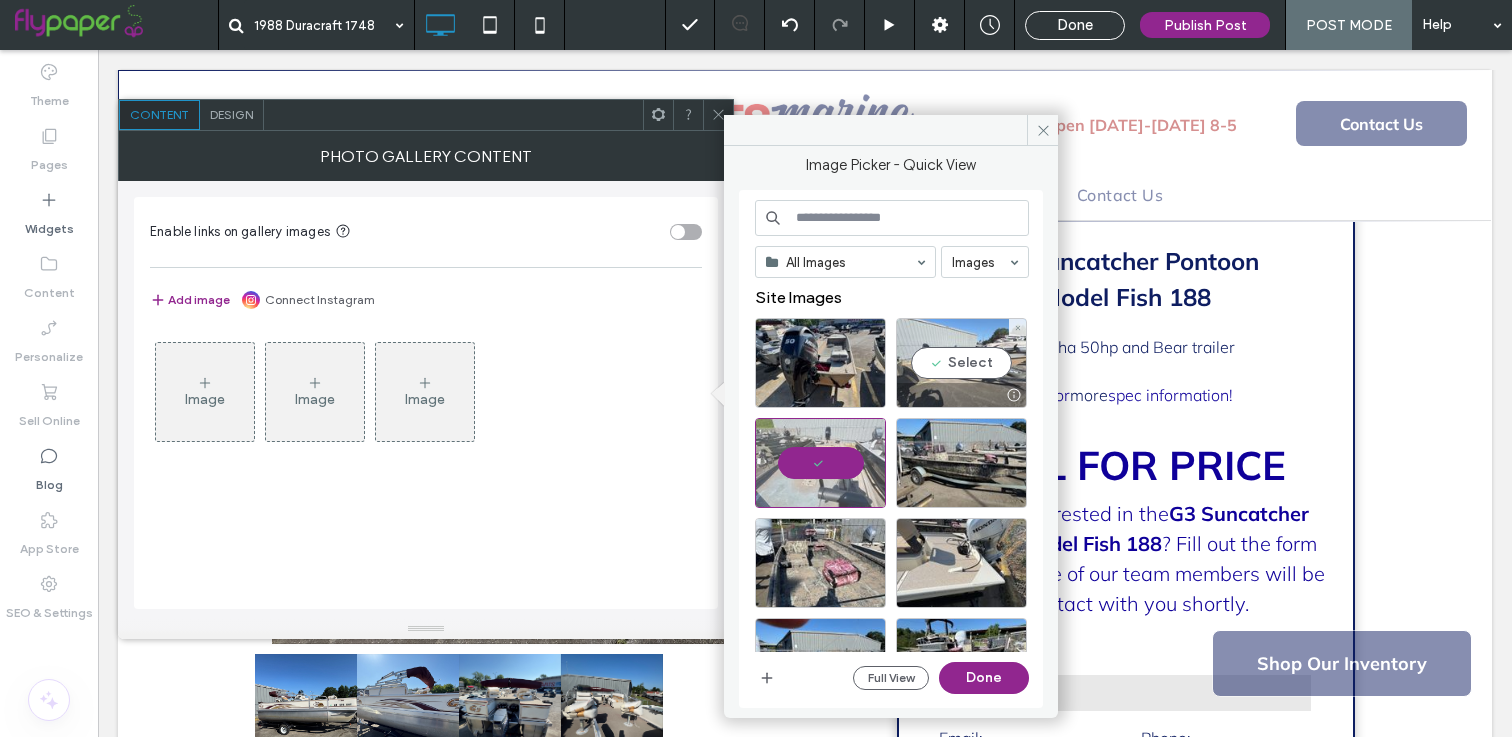 click at bounding box center (961, 395) 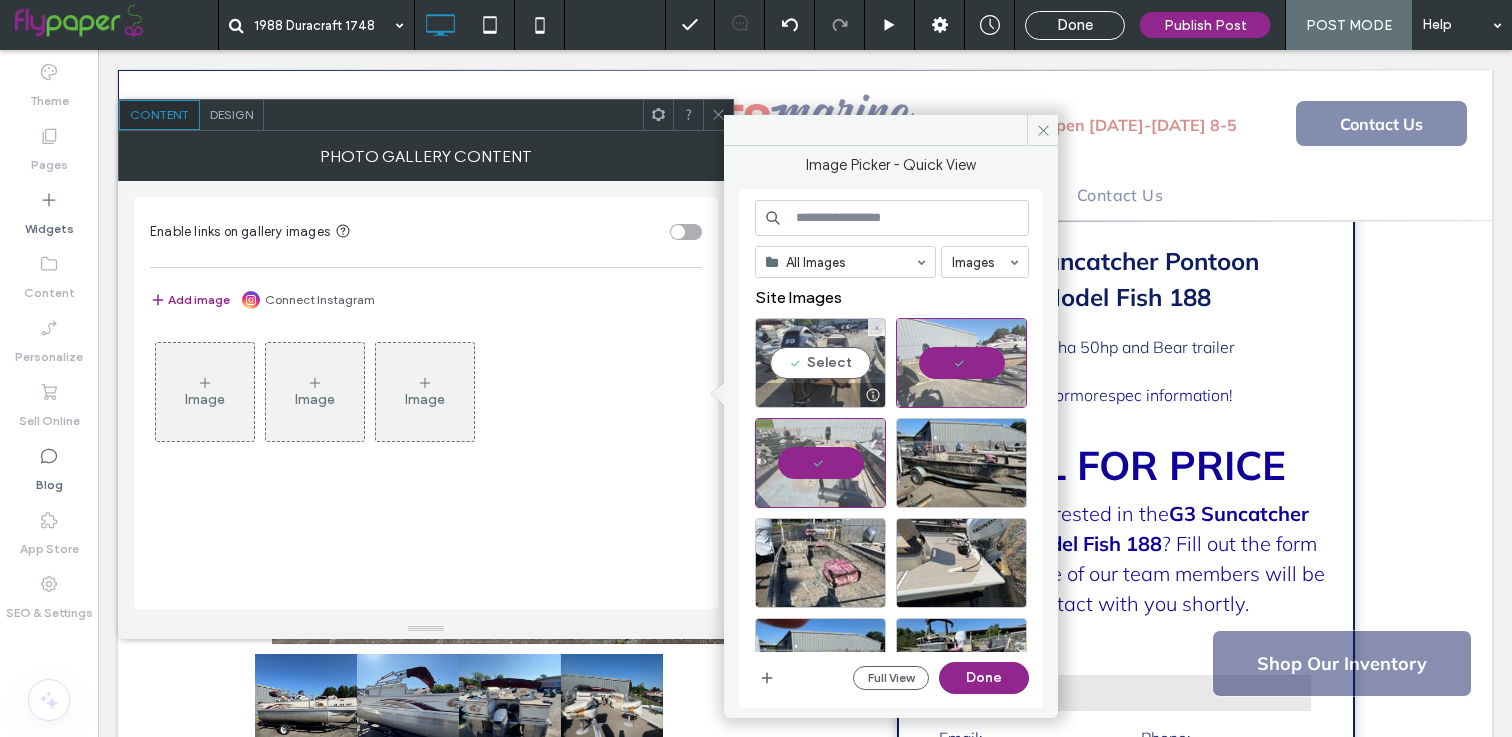 click on "Select" at bounding box center [820, 363] 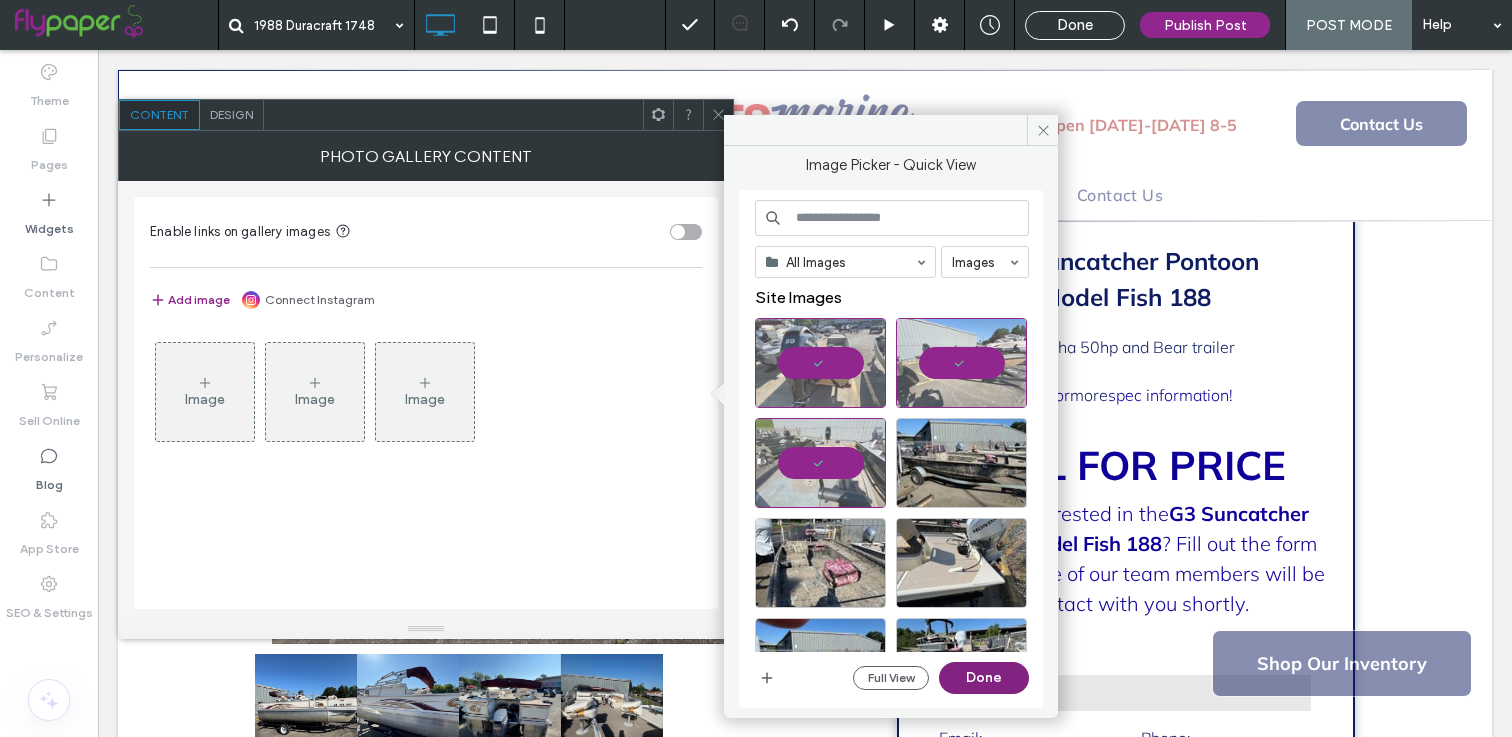 click on "Done" at bounding box center (984, 678) 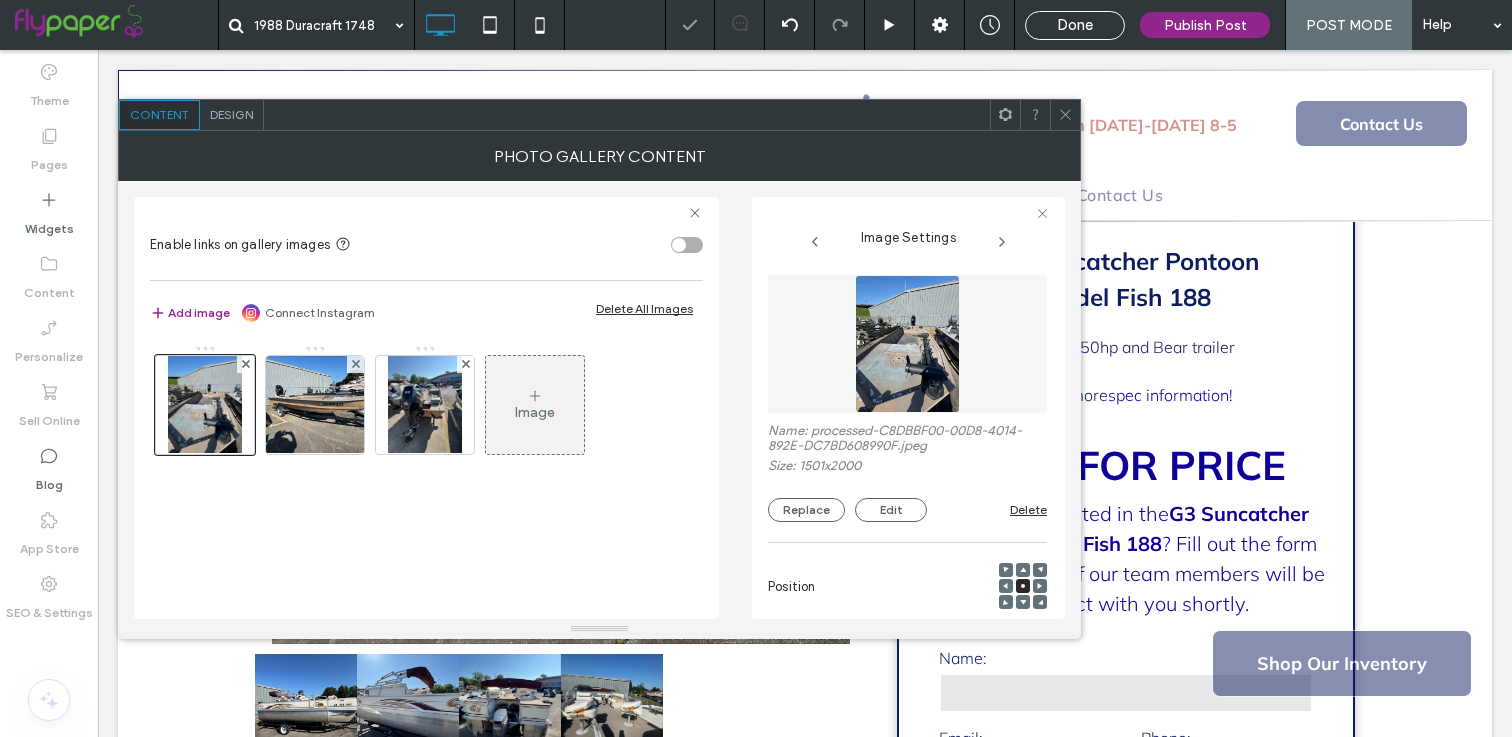 click 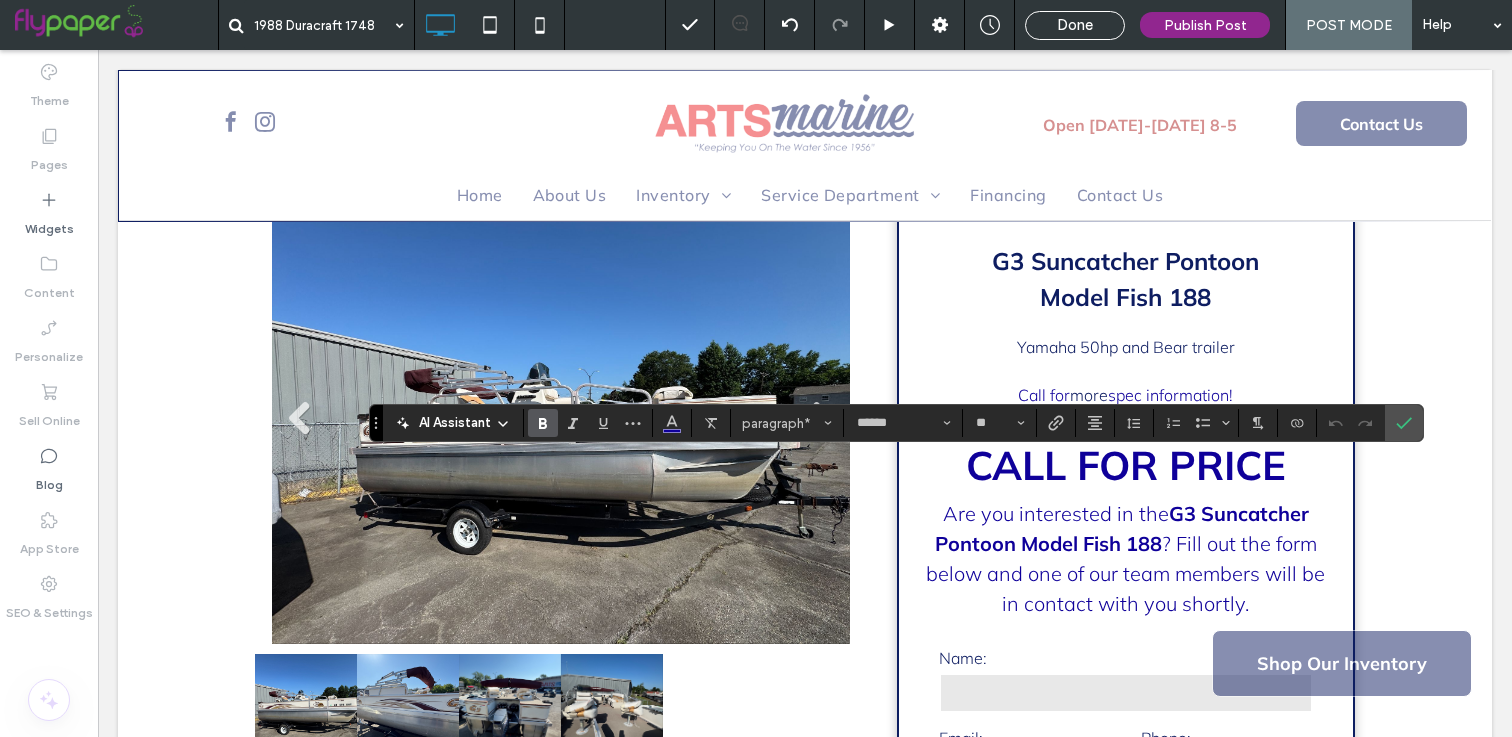 type on "**" 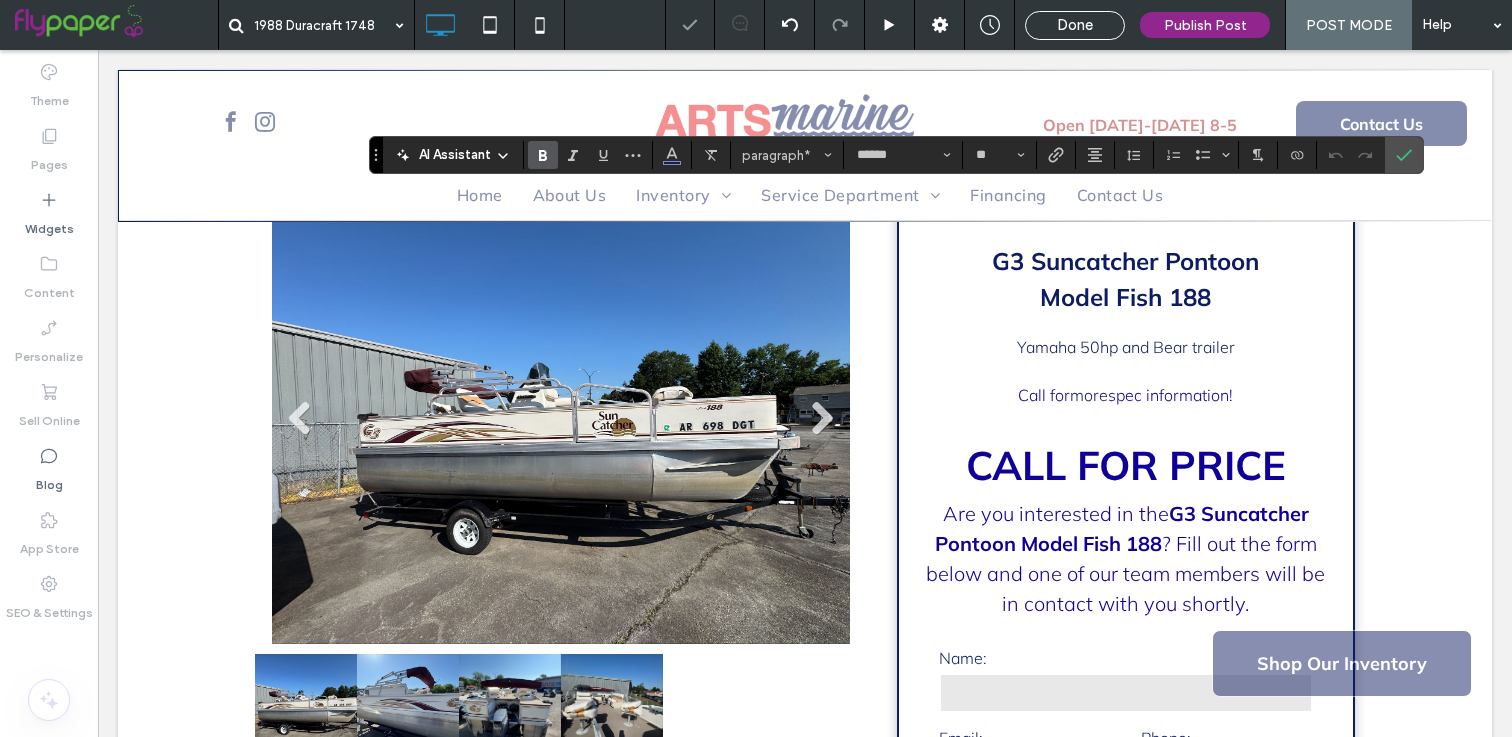 type on "**" 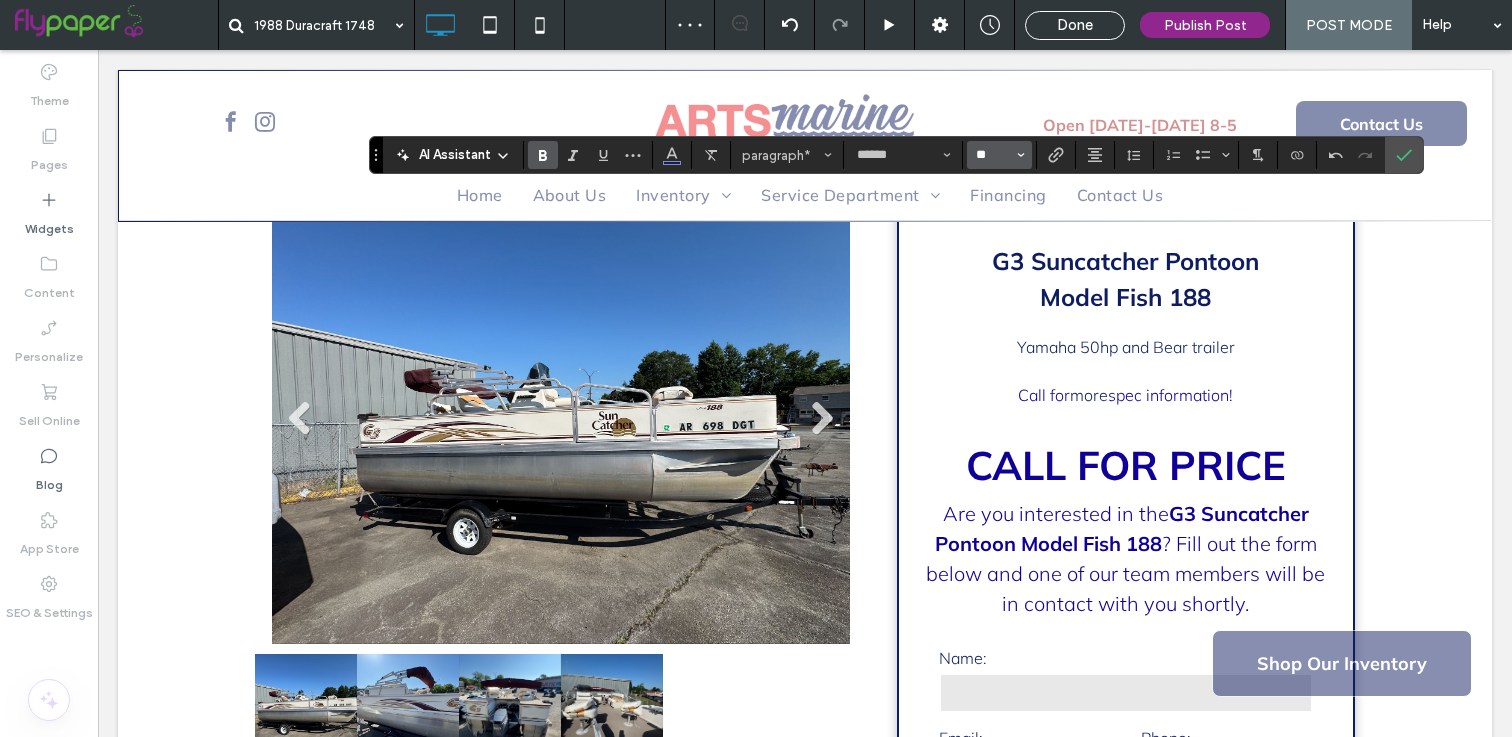 click on "**" at bounding box center [993, 155] 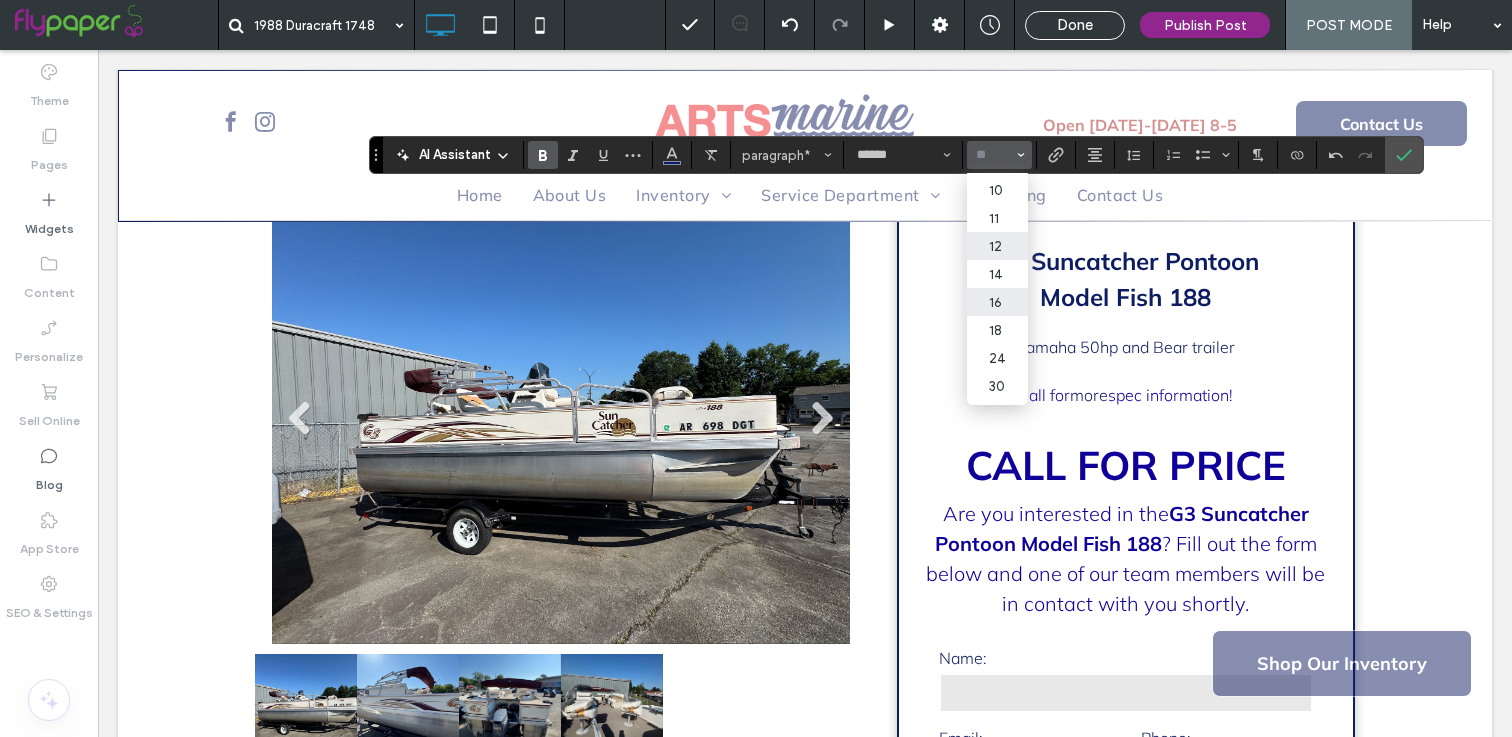 scroll, scrollTop: 65, scrollLeft: 0, axis: vertical 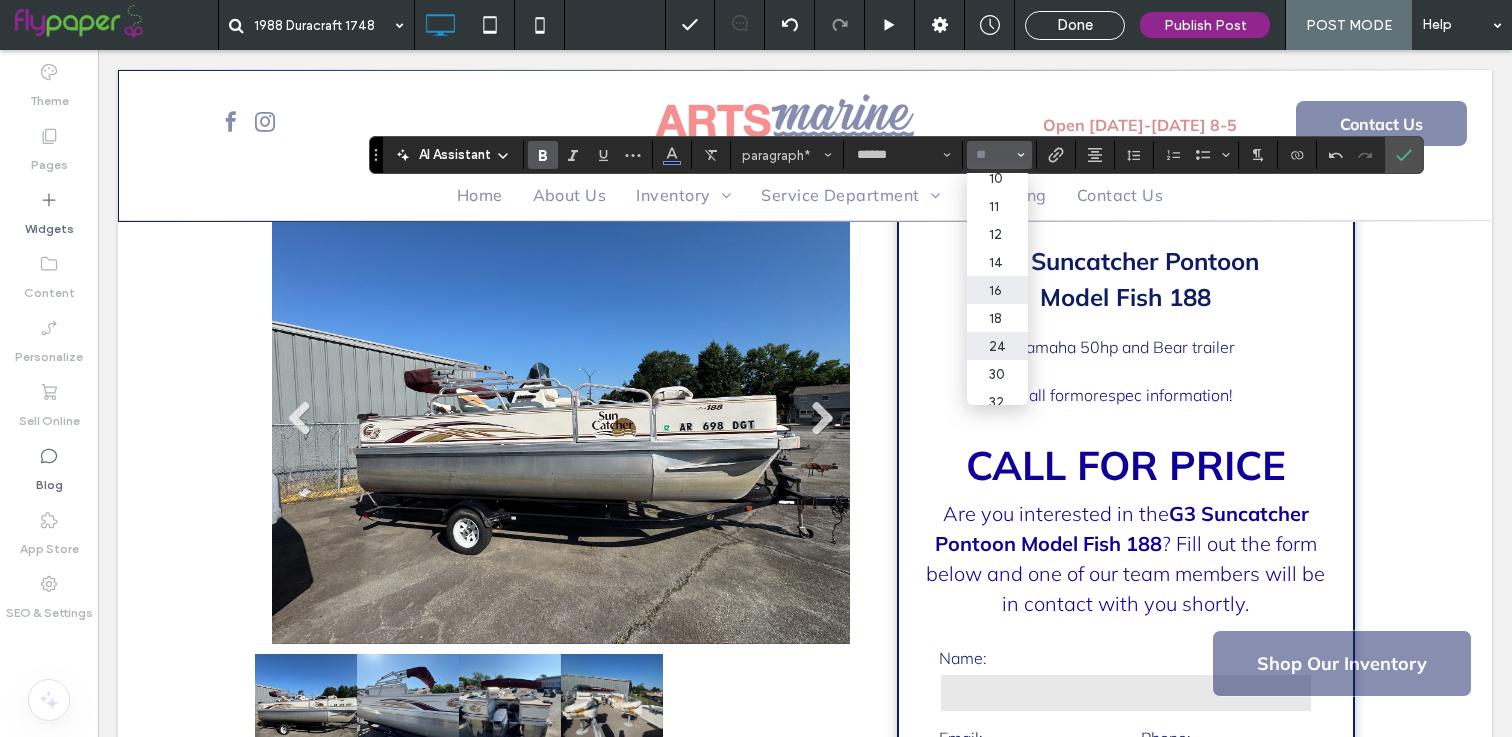 click on "24" at bounding box center (997, 346) 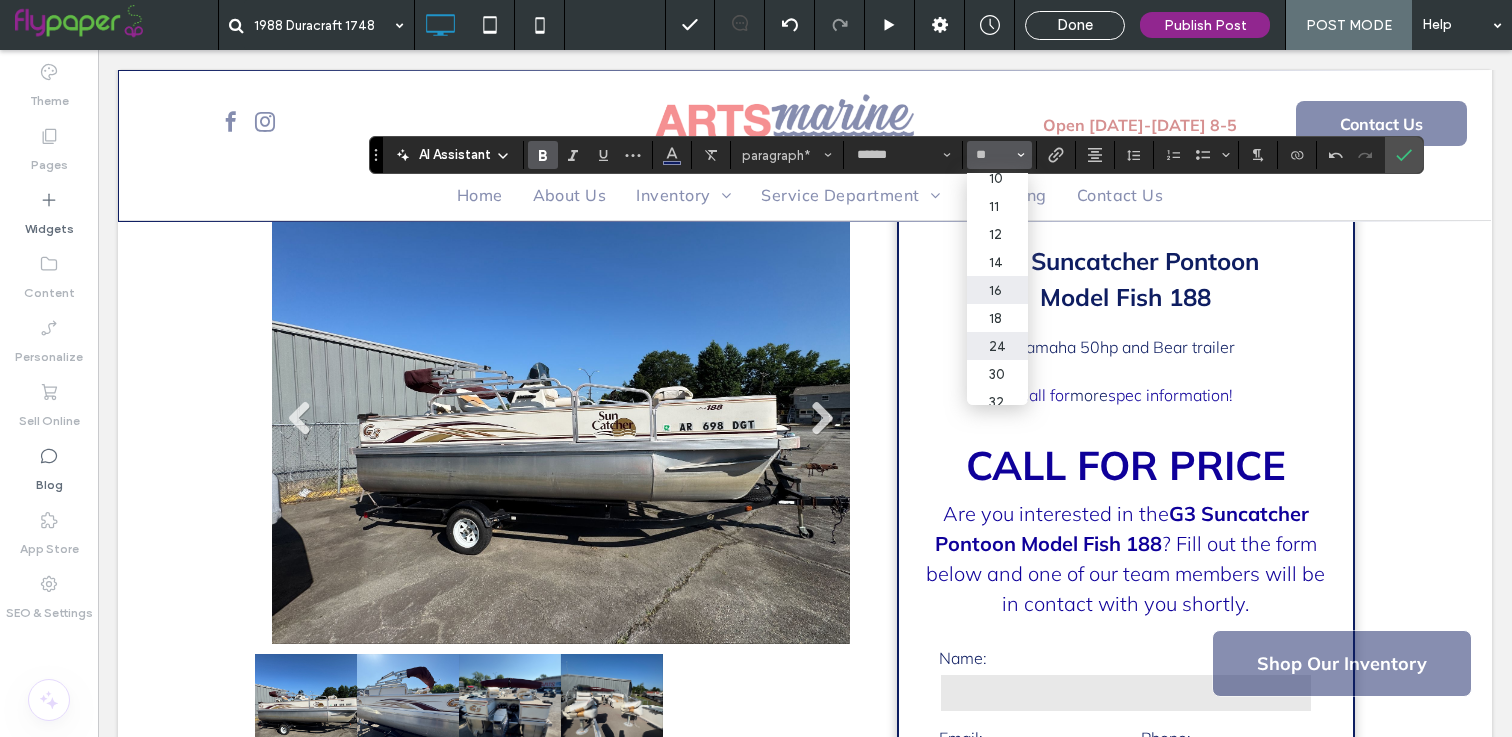 type on "**" 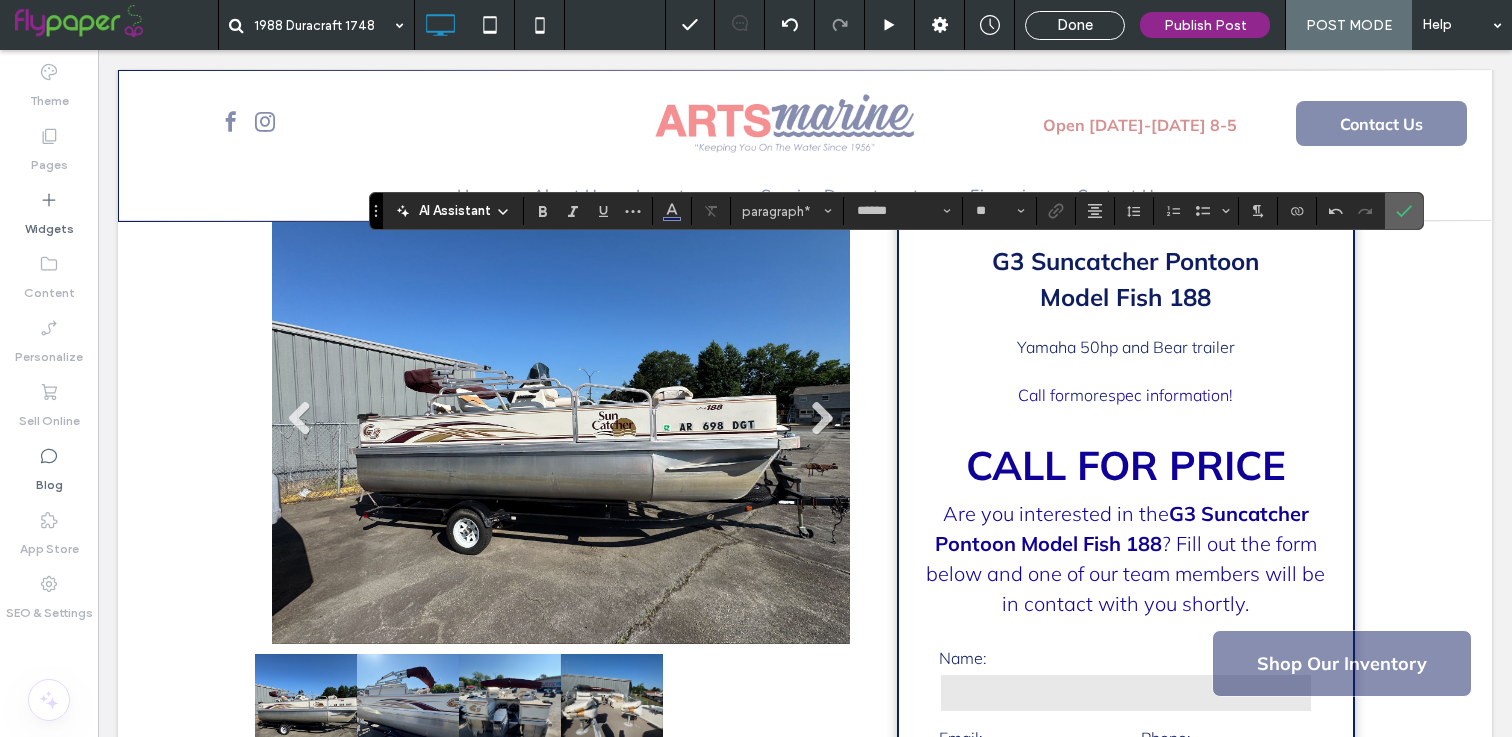 click 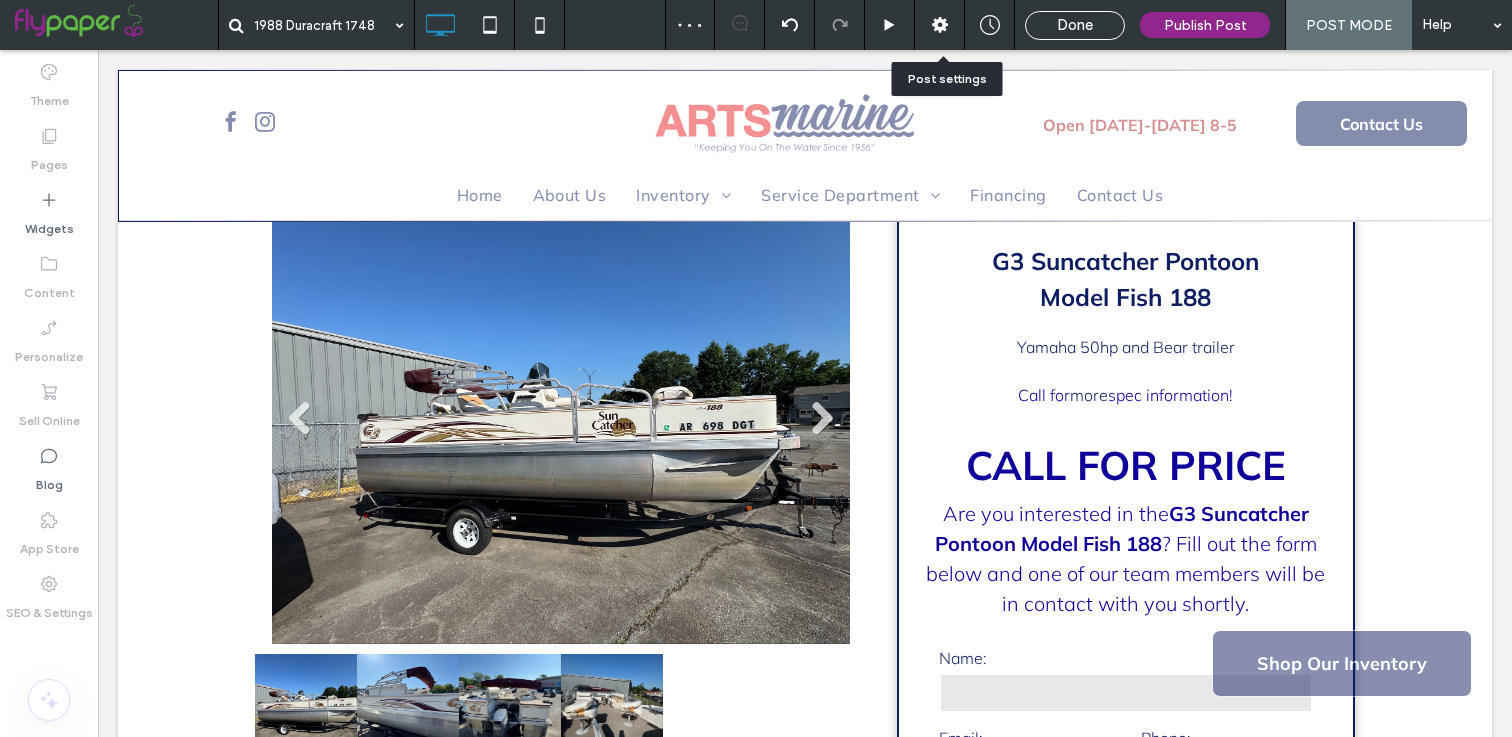 click at bounding box center (939, 25) 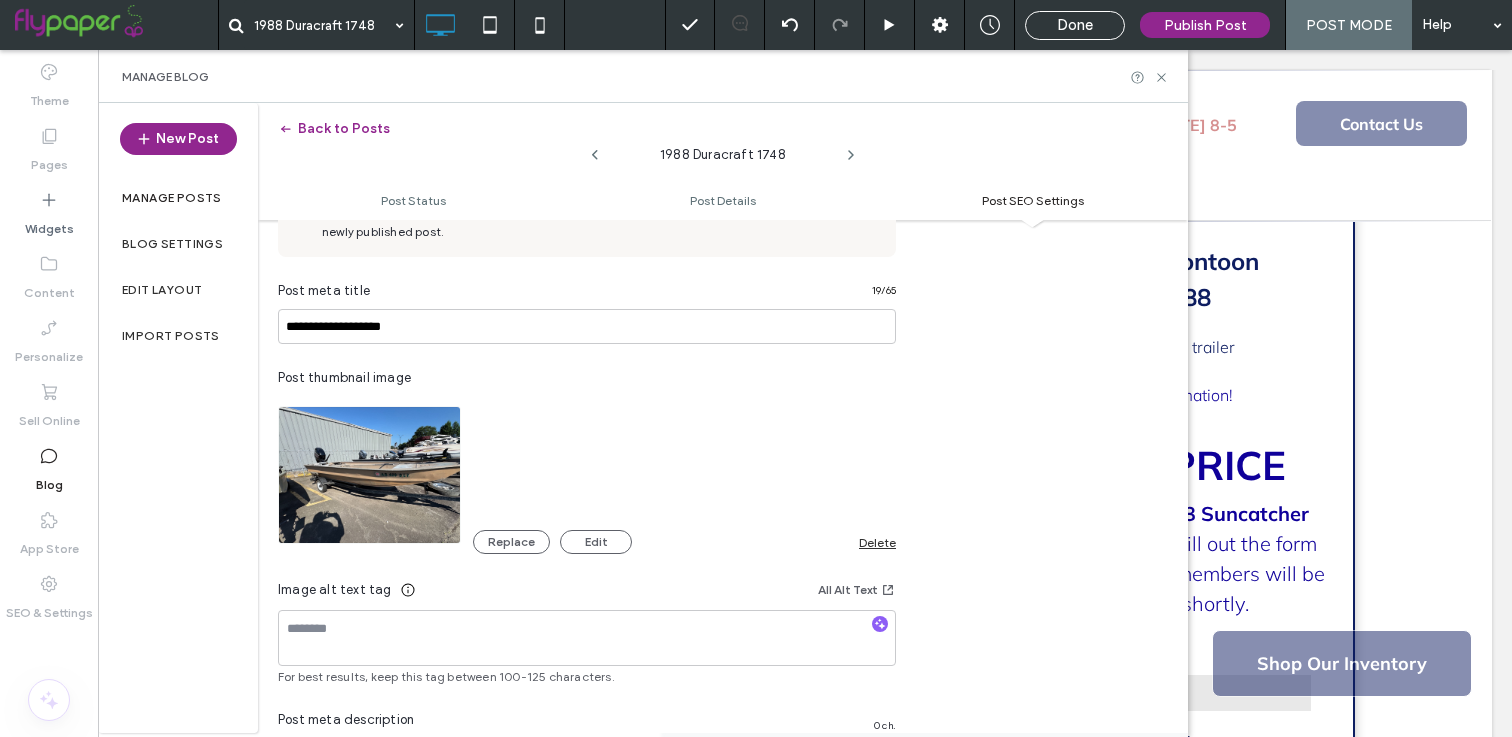 scroll, scrollTop: 643, scrollLeft: 0, axis: vertical 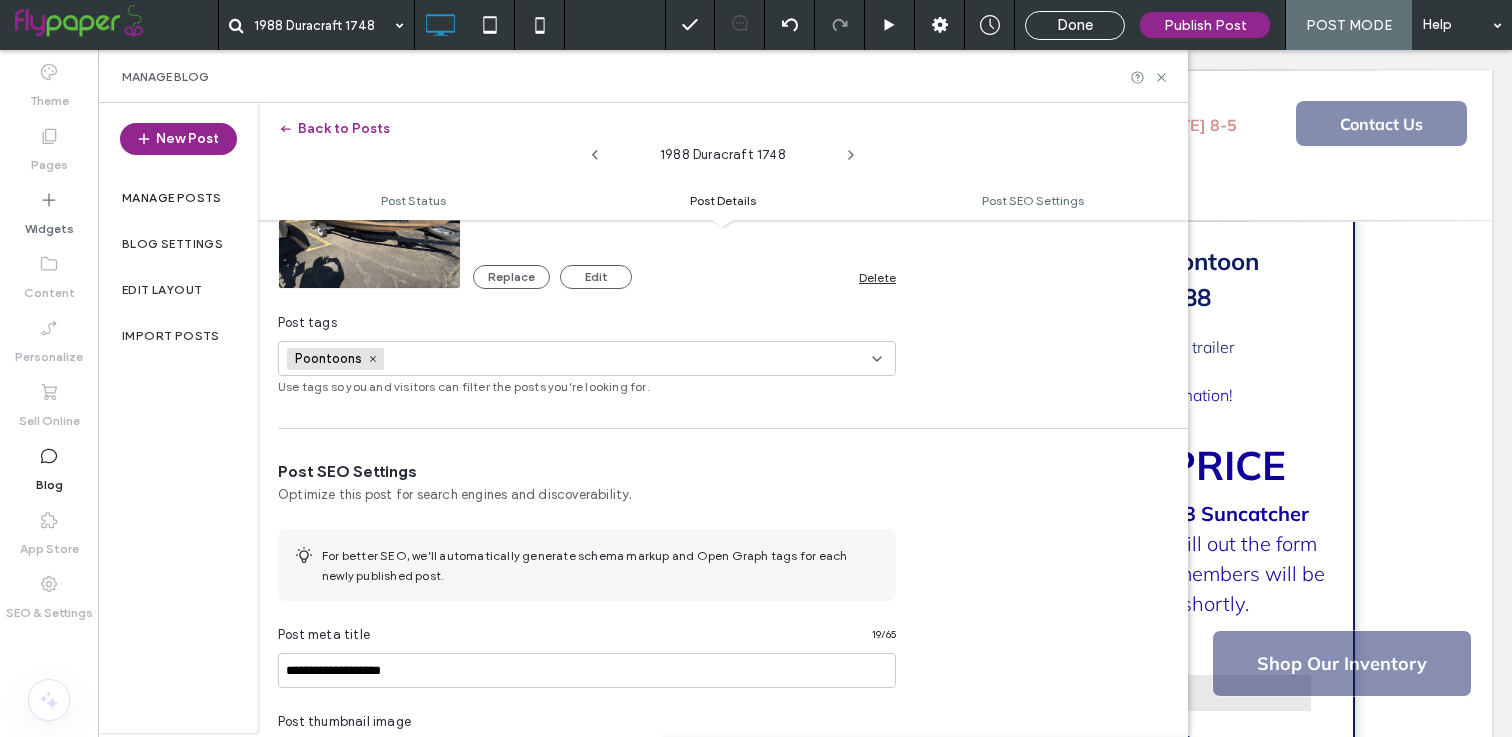click on "Poontoons +0 Poontoons +0" at bounding box center (579, 358) 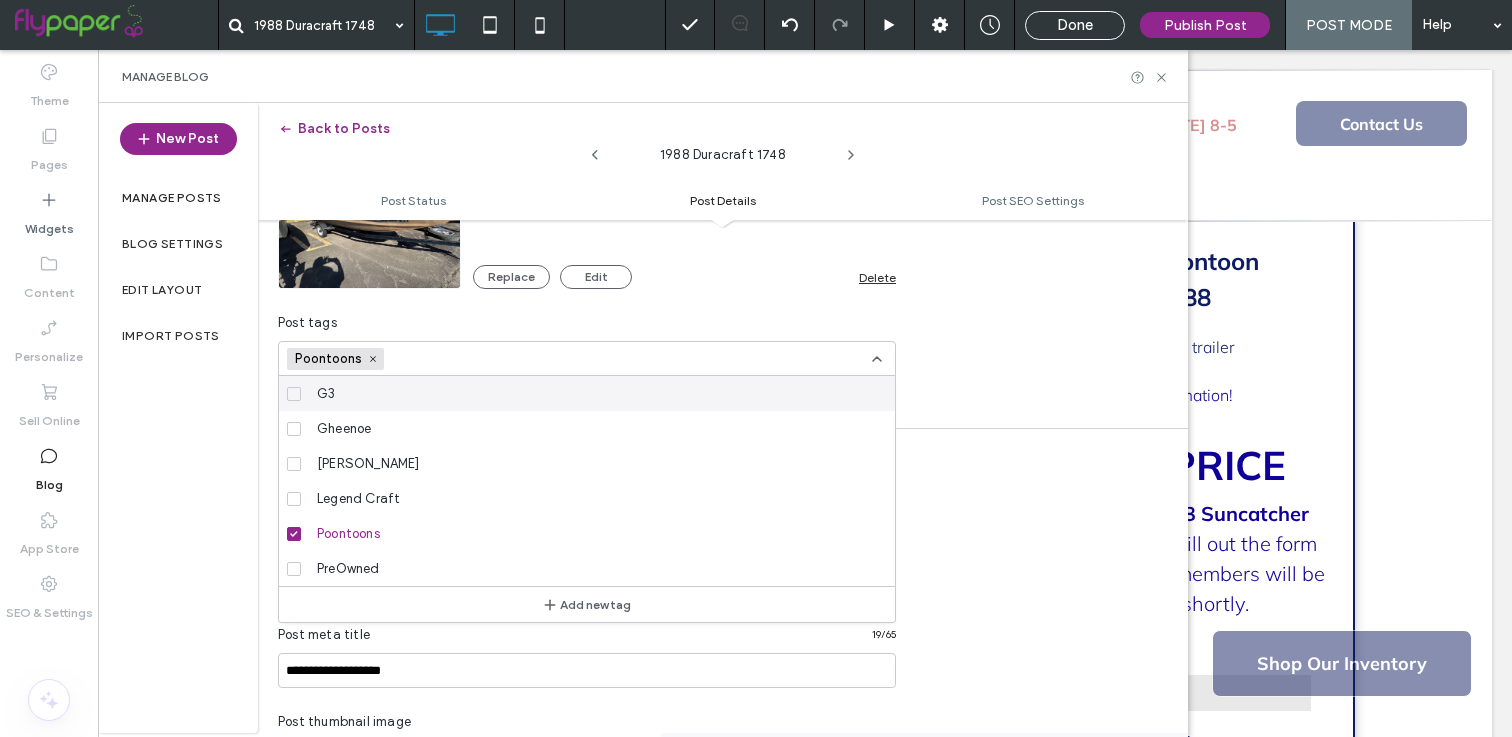 click on "G3" at bounding box center (594, 393) 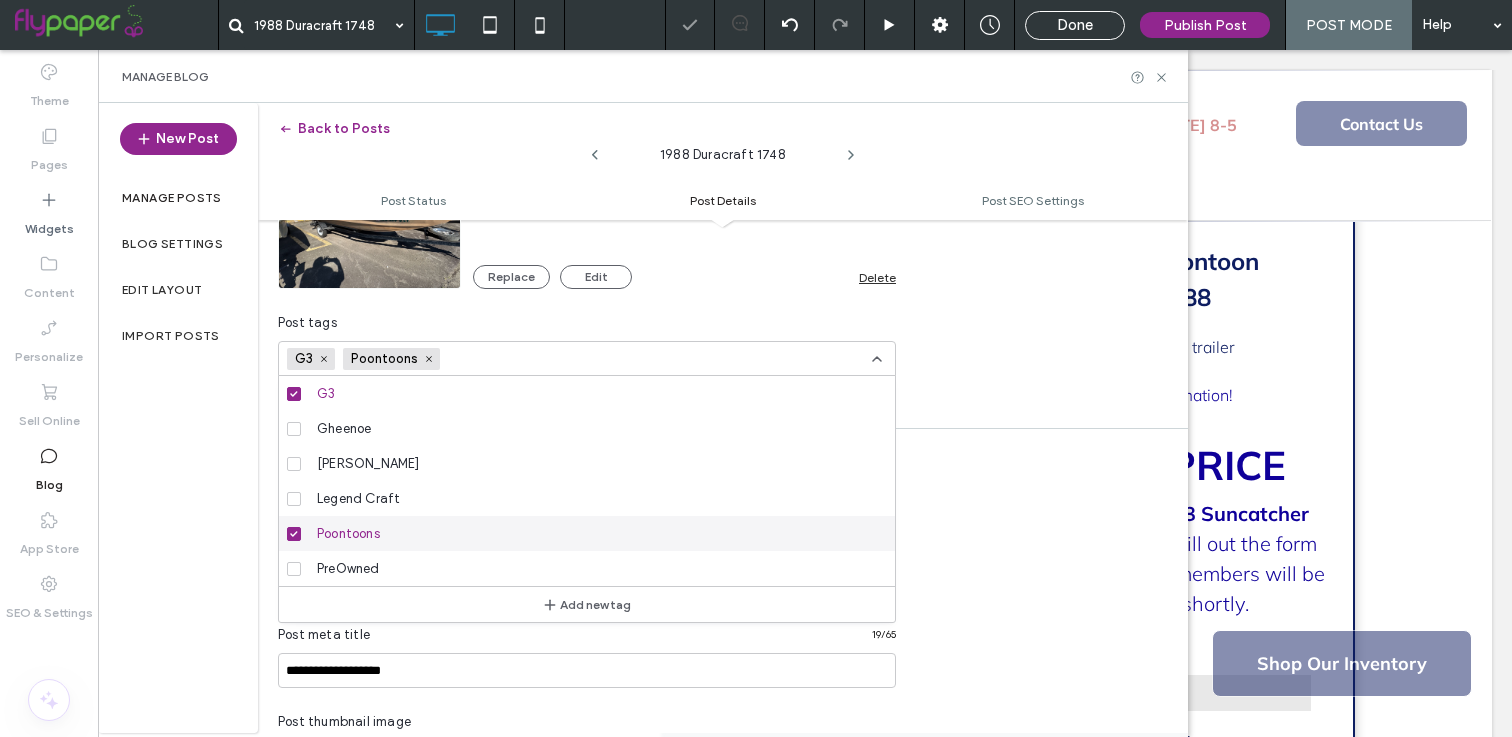 click on "Poontoons" at bounding box center (594, 533) 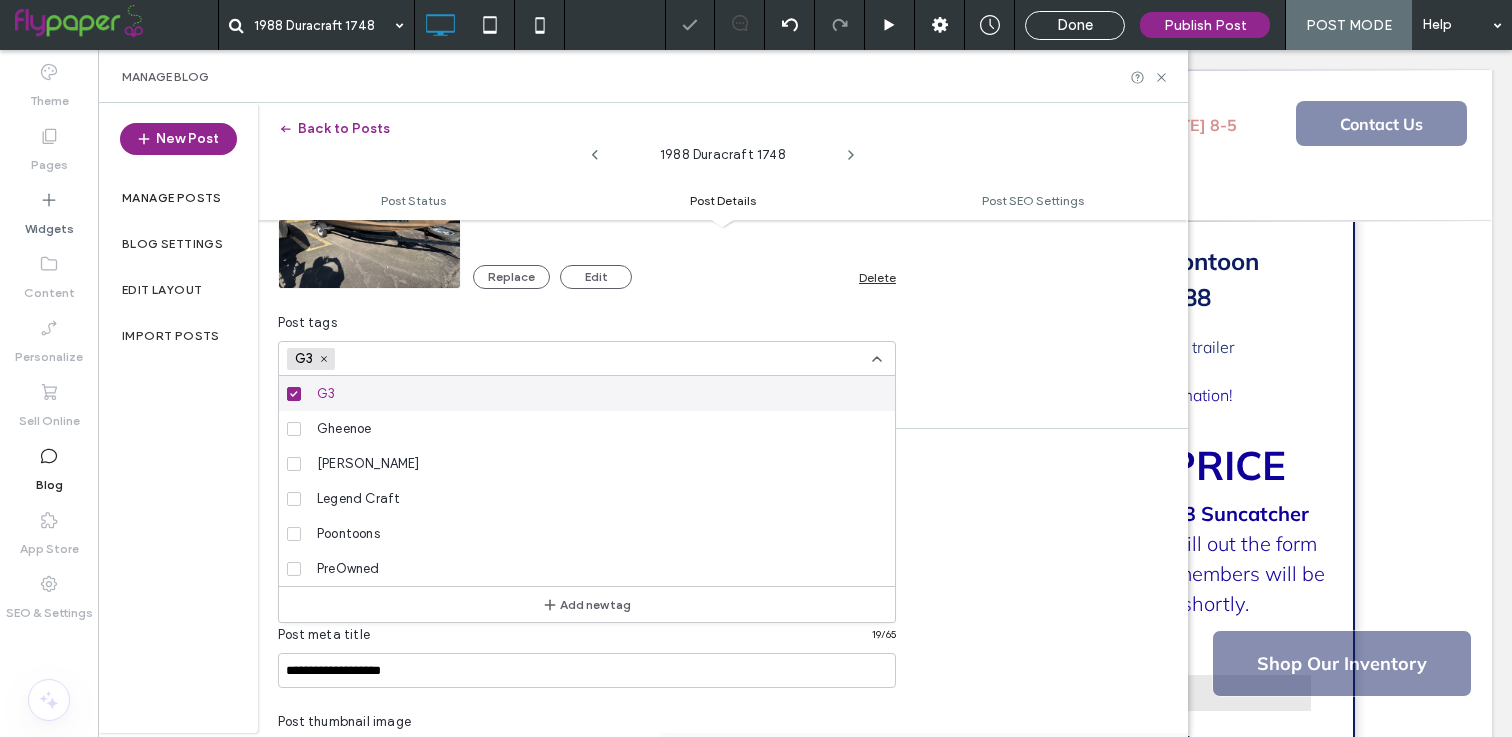 click on "**********" at bounding box center [723, 833] 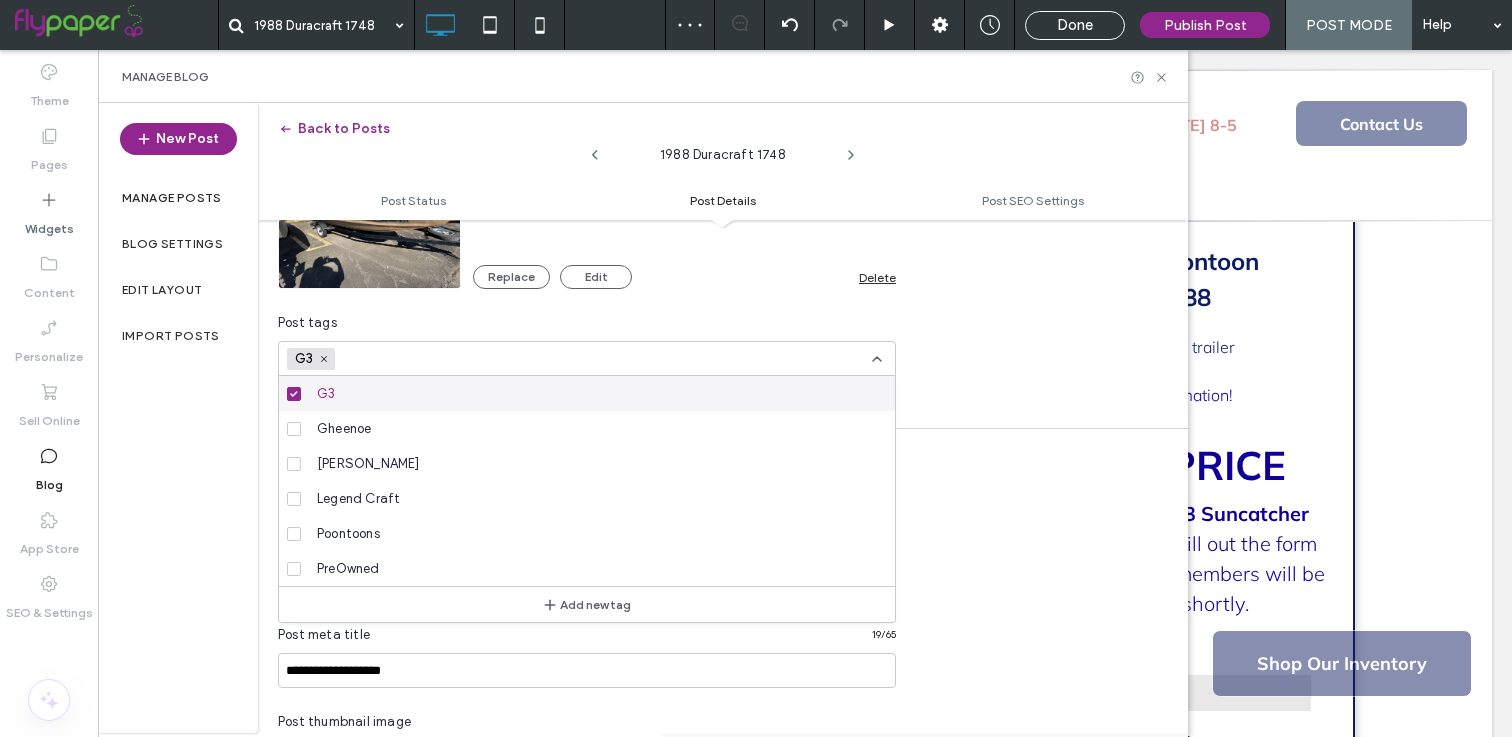 click on "G3 +0 G3 +0" at bounding box center [587, 358] 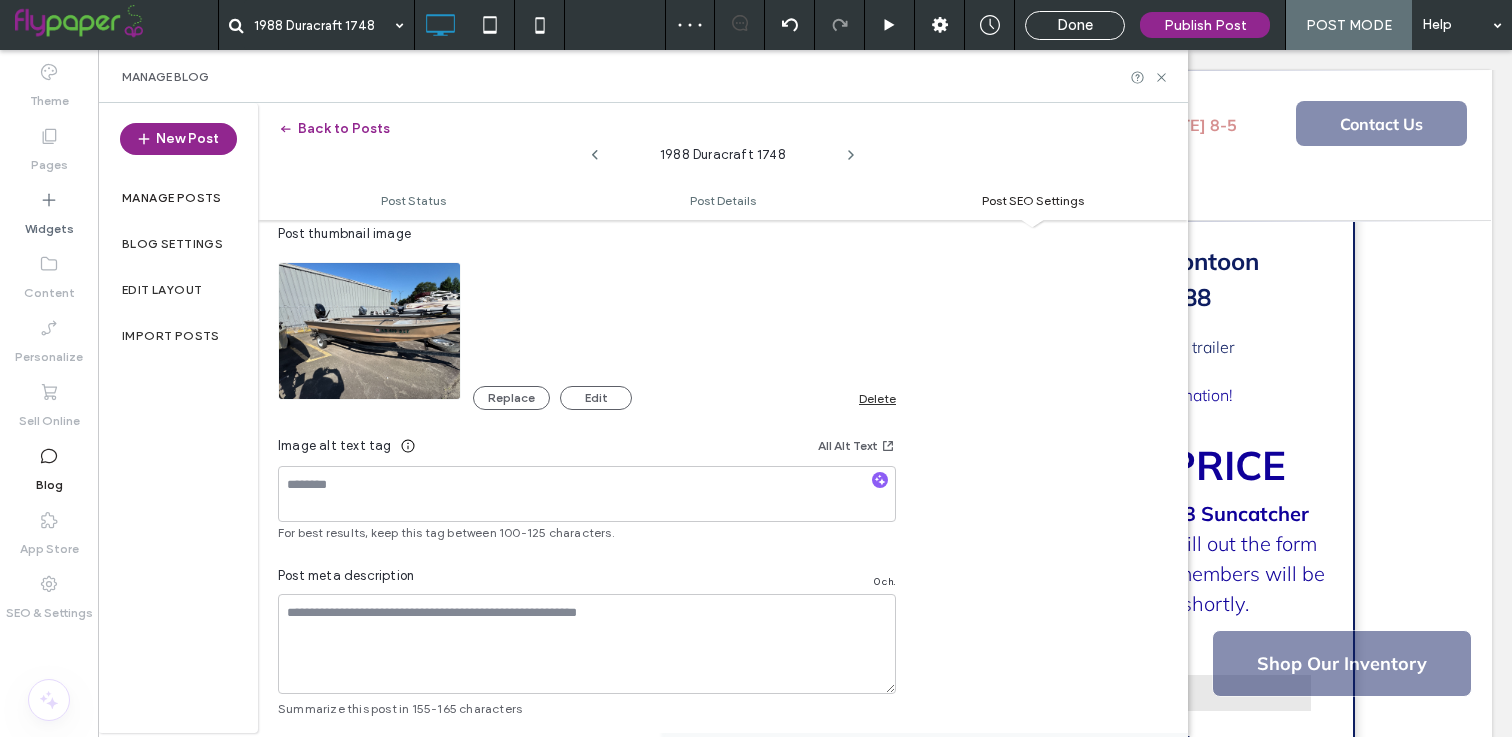 scroll, scrollTop: 1142, scrollLeft: 0, axis: vertical 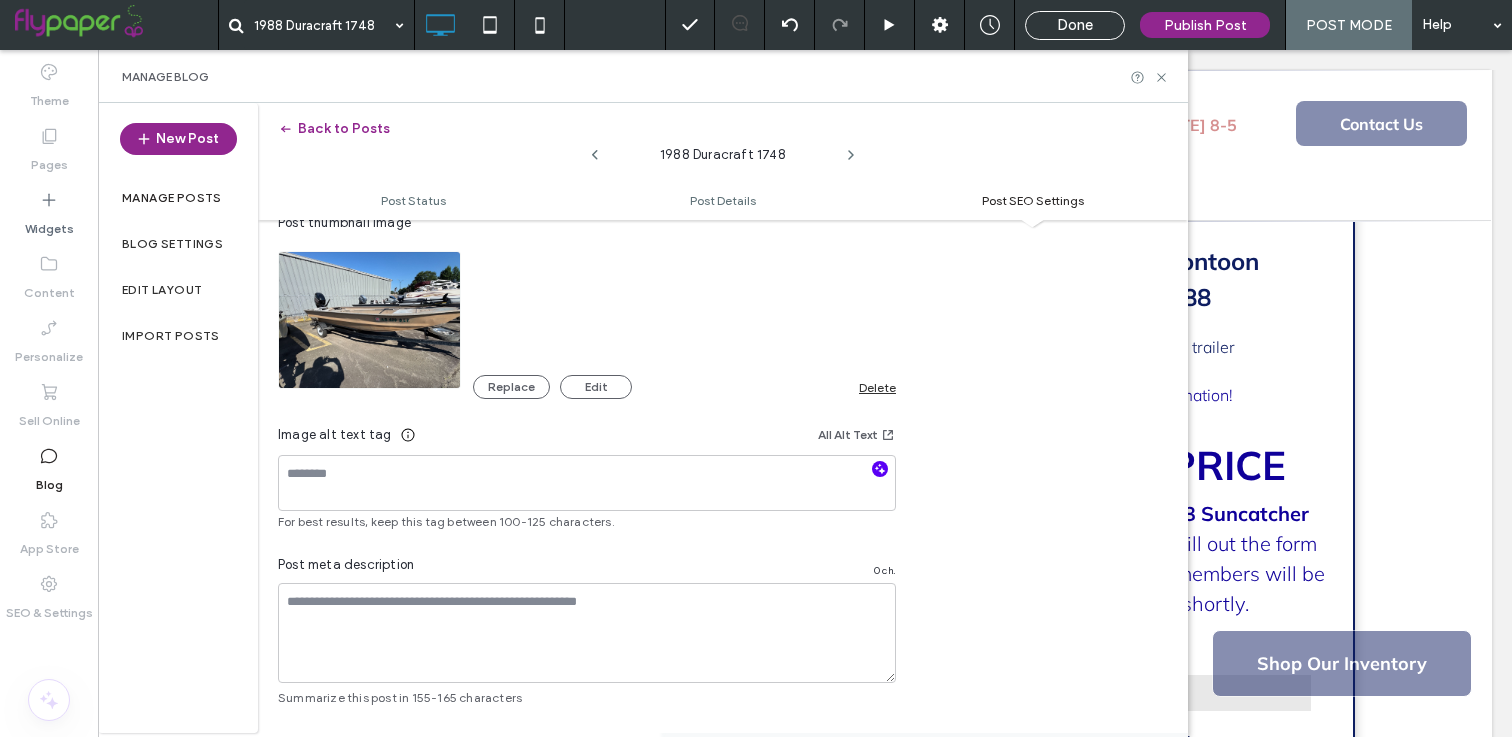 click 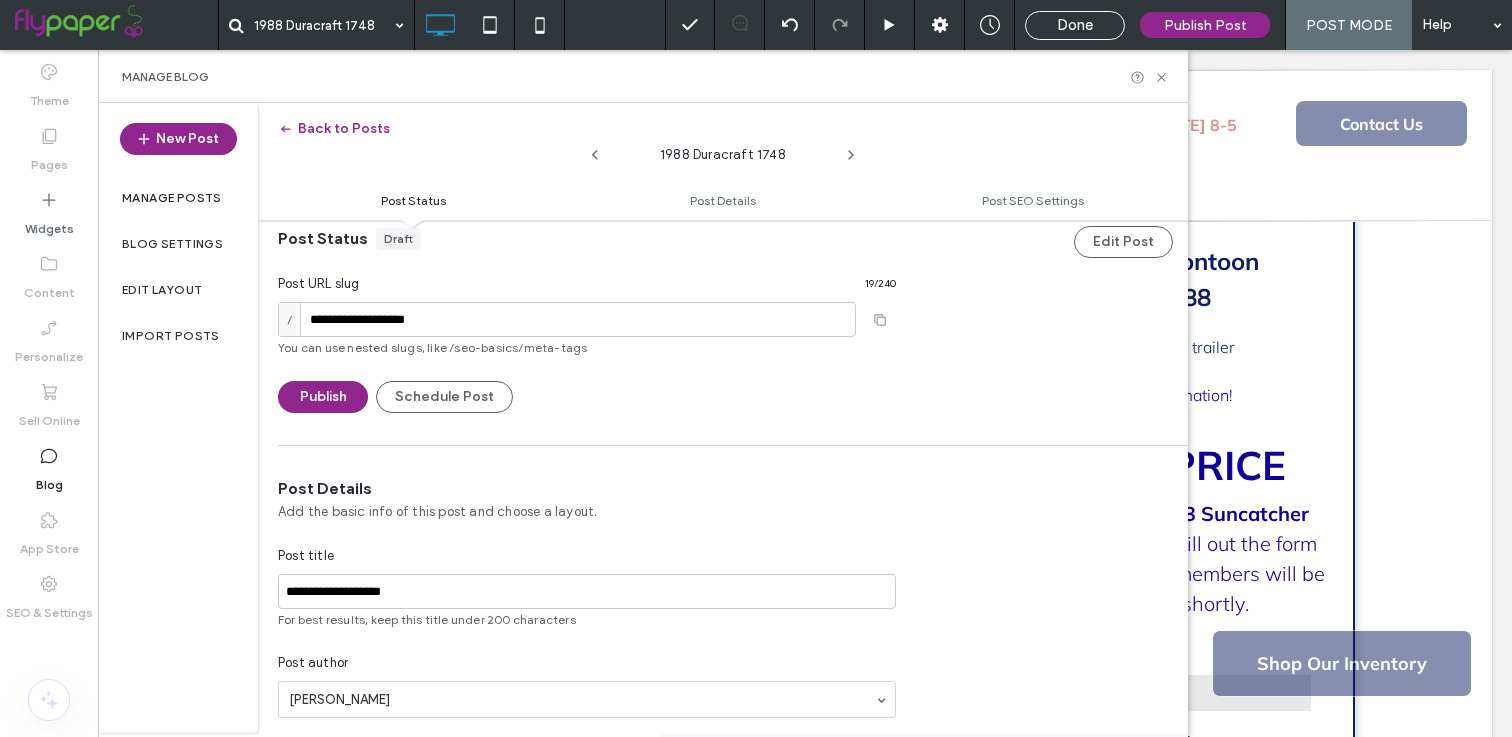 scroll, scrollTop: 0, scrollLeft: 0, axis: both 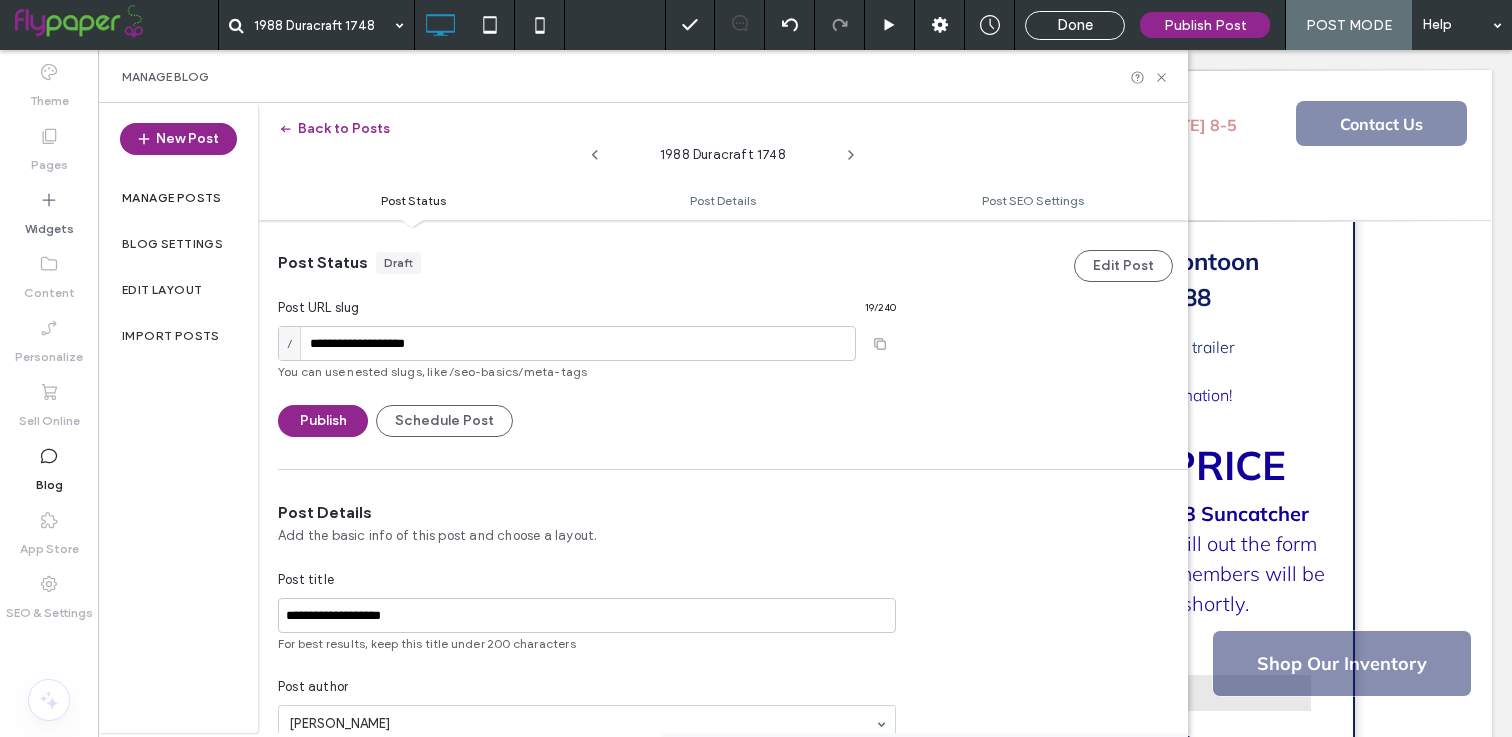 type on "**********" 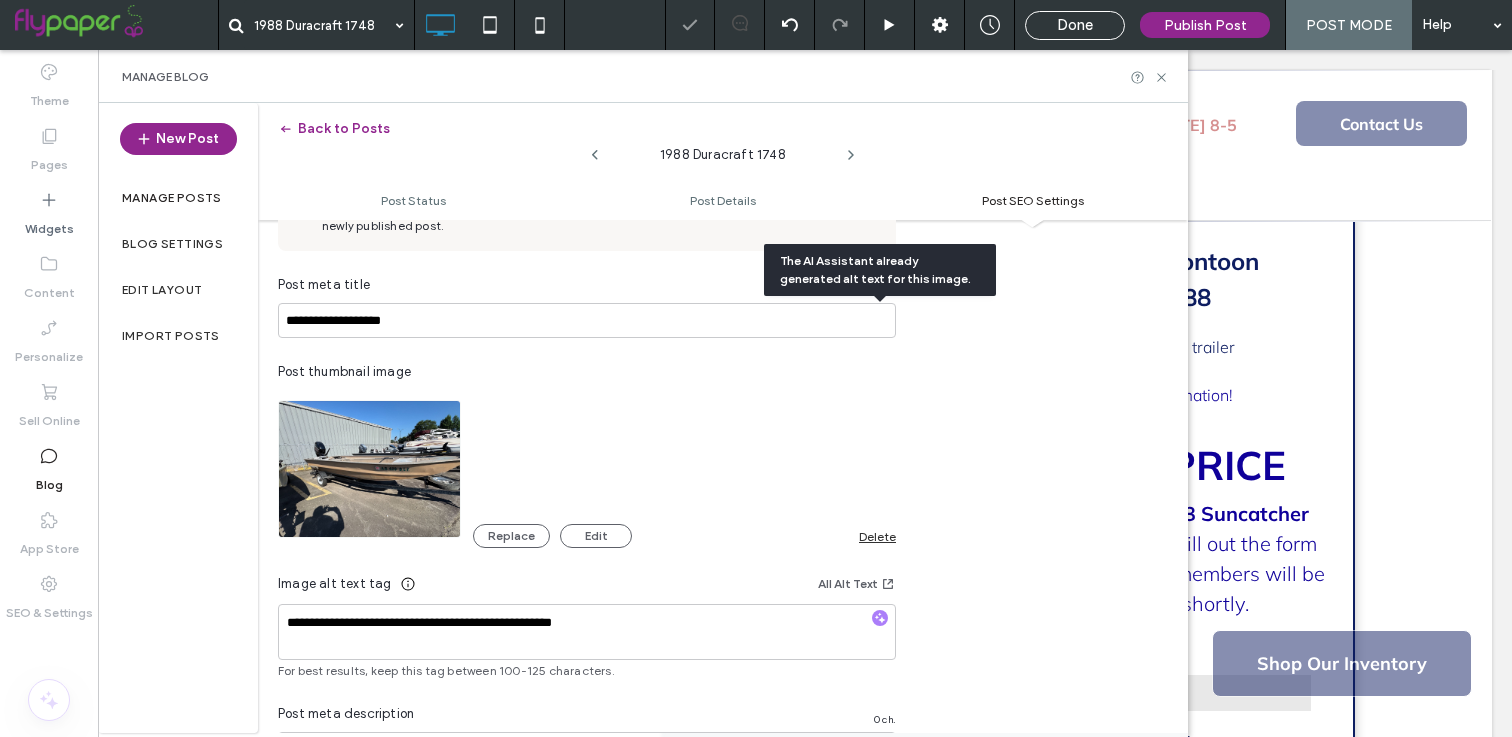 scroll, scrollTop: 1630, scrollLeft: 0, axis: vertical 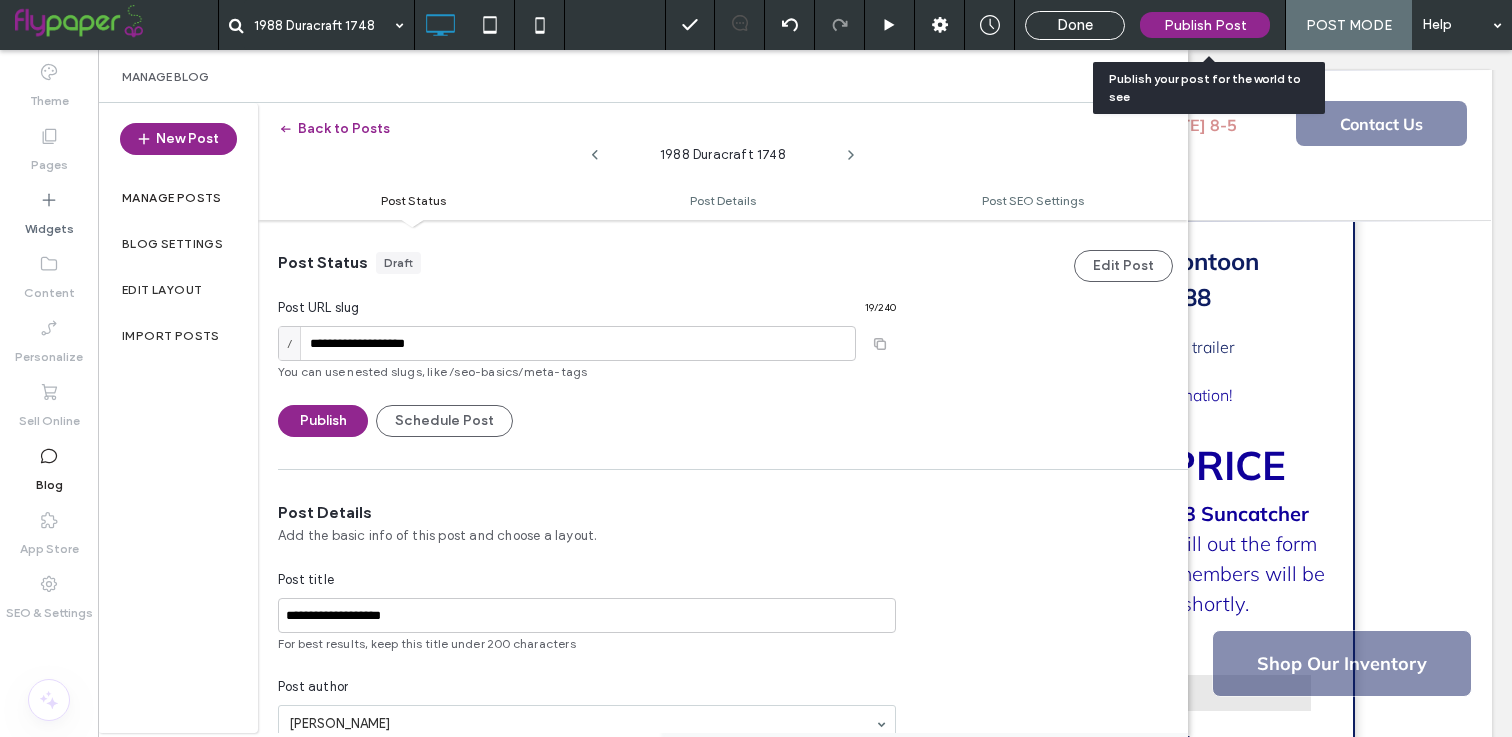 click on "Publish Post" at bounding box center [1205, 25] 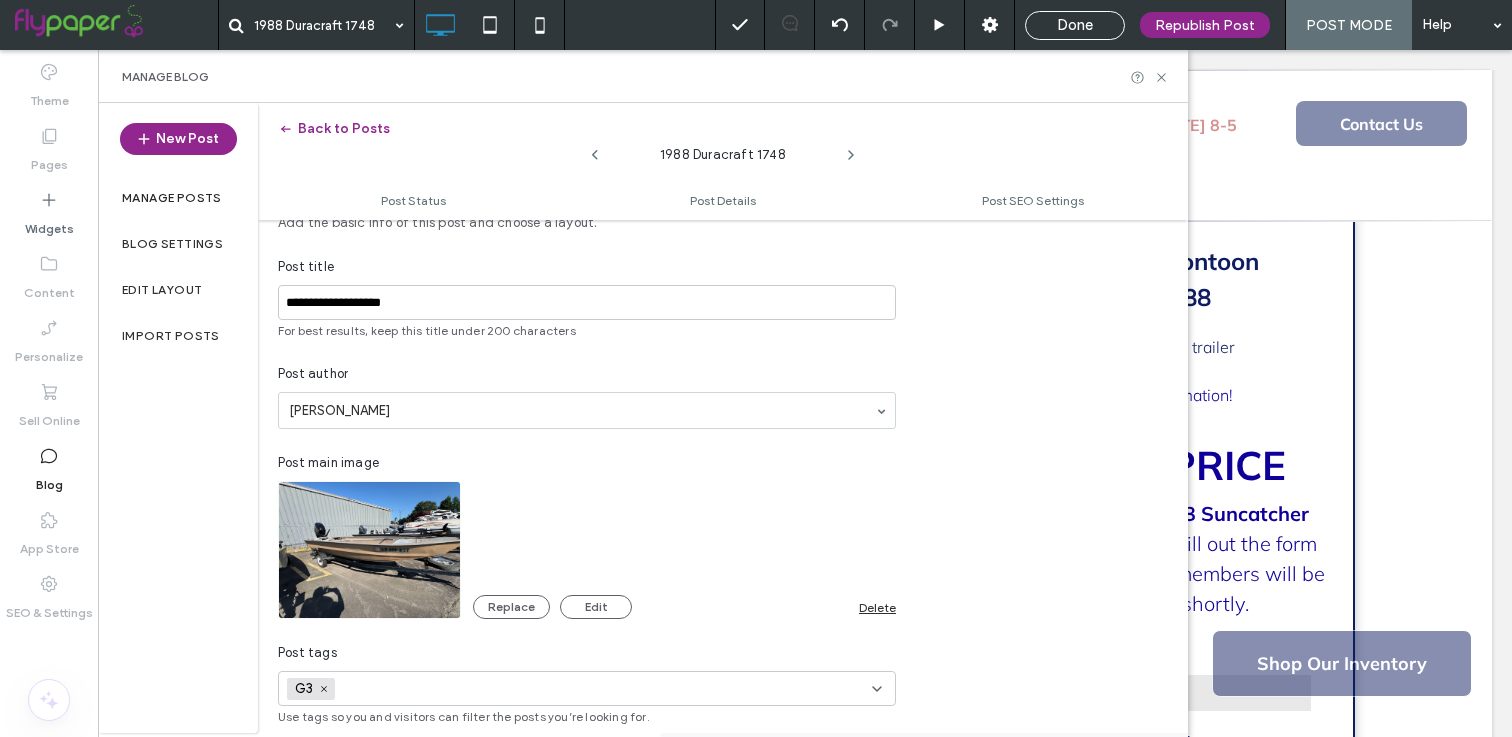 scroll, scrollTop: 338, scrollLeft: 0, axis: vertical 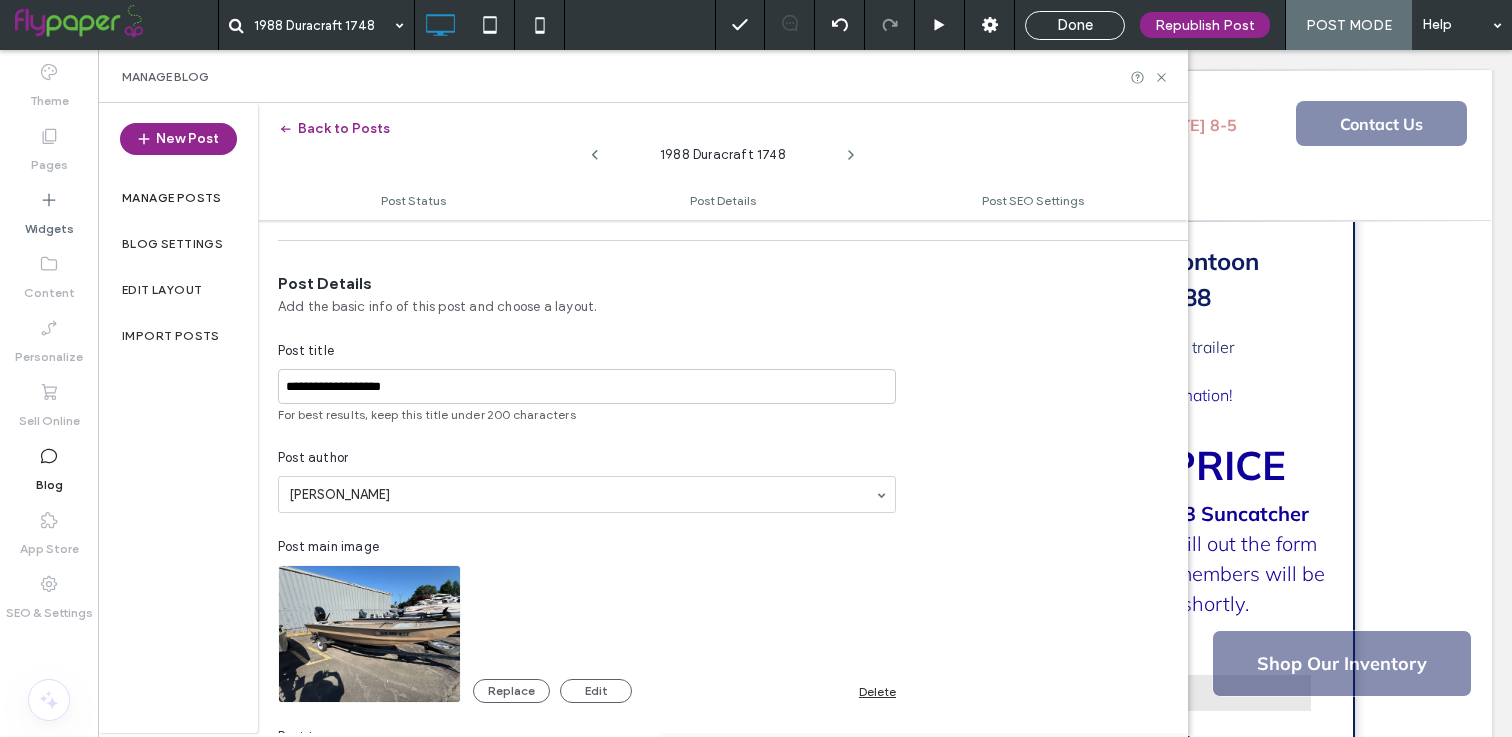 click 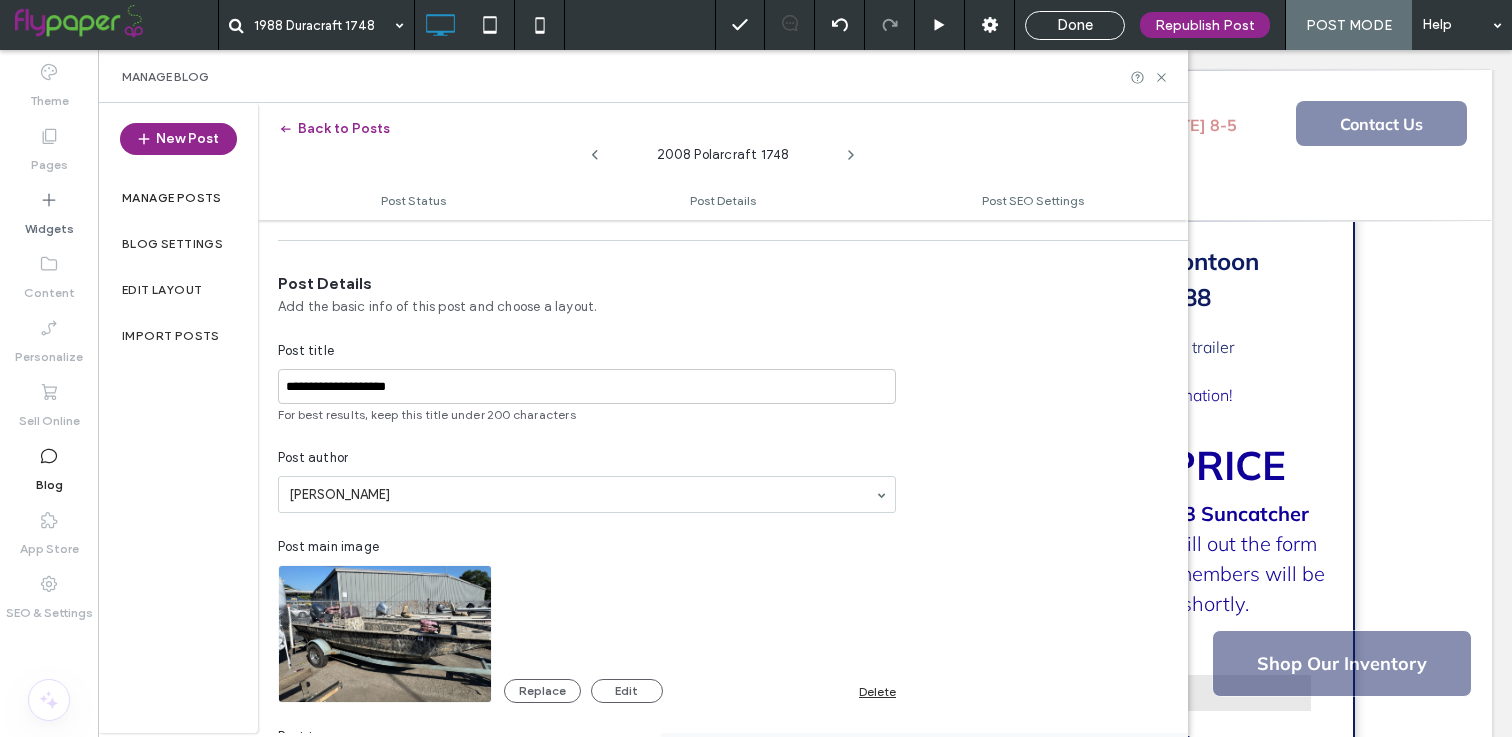 type on "**********" 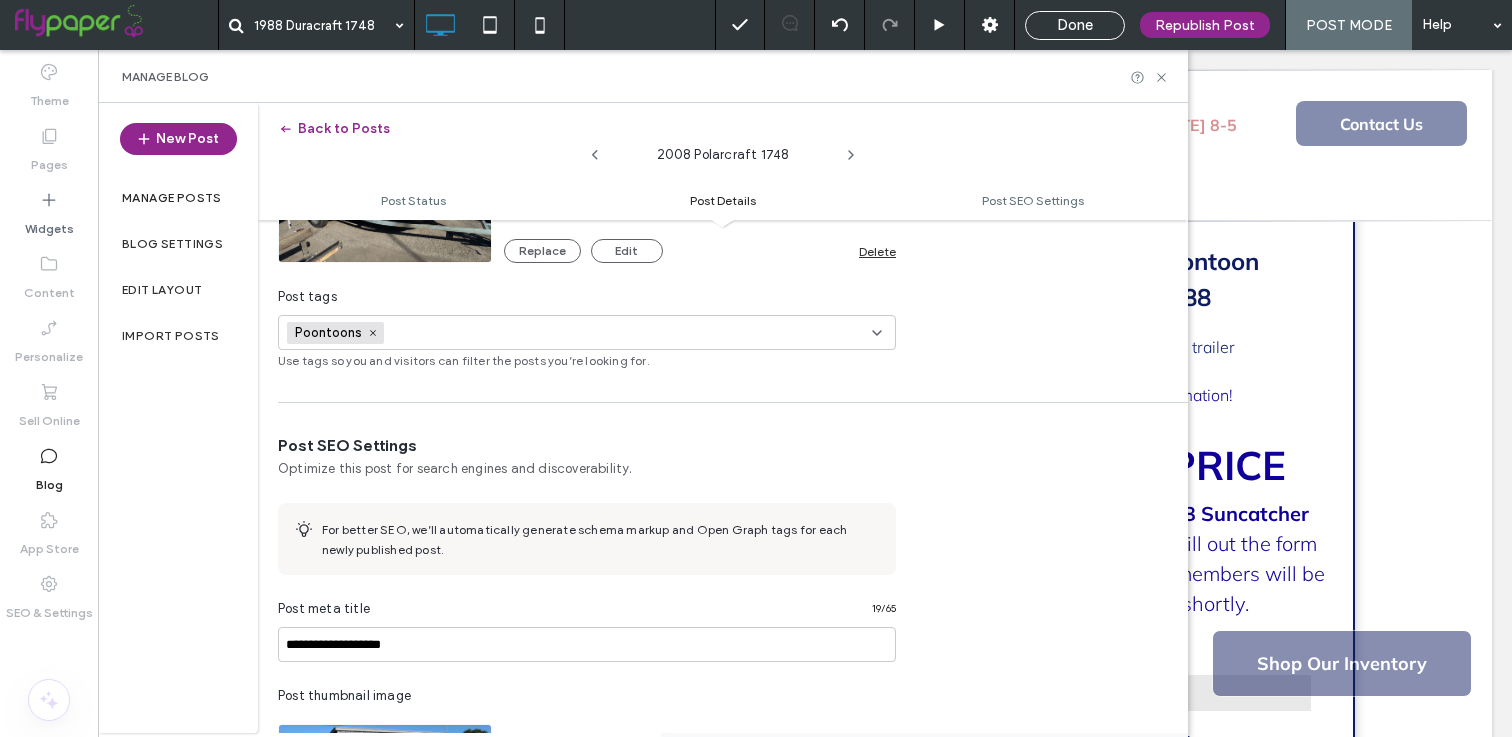 scroll, scrollTop: 827, scrollLeft: 0, axis: vertical 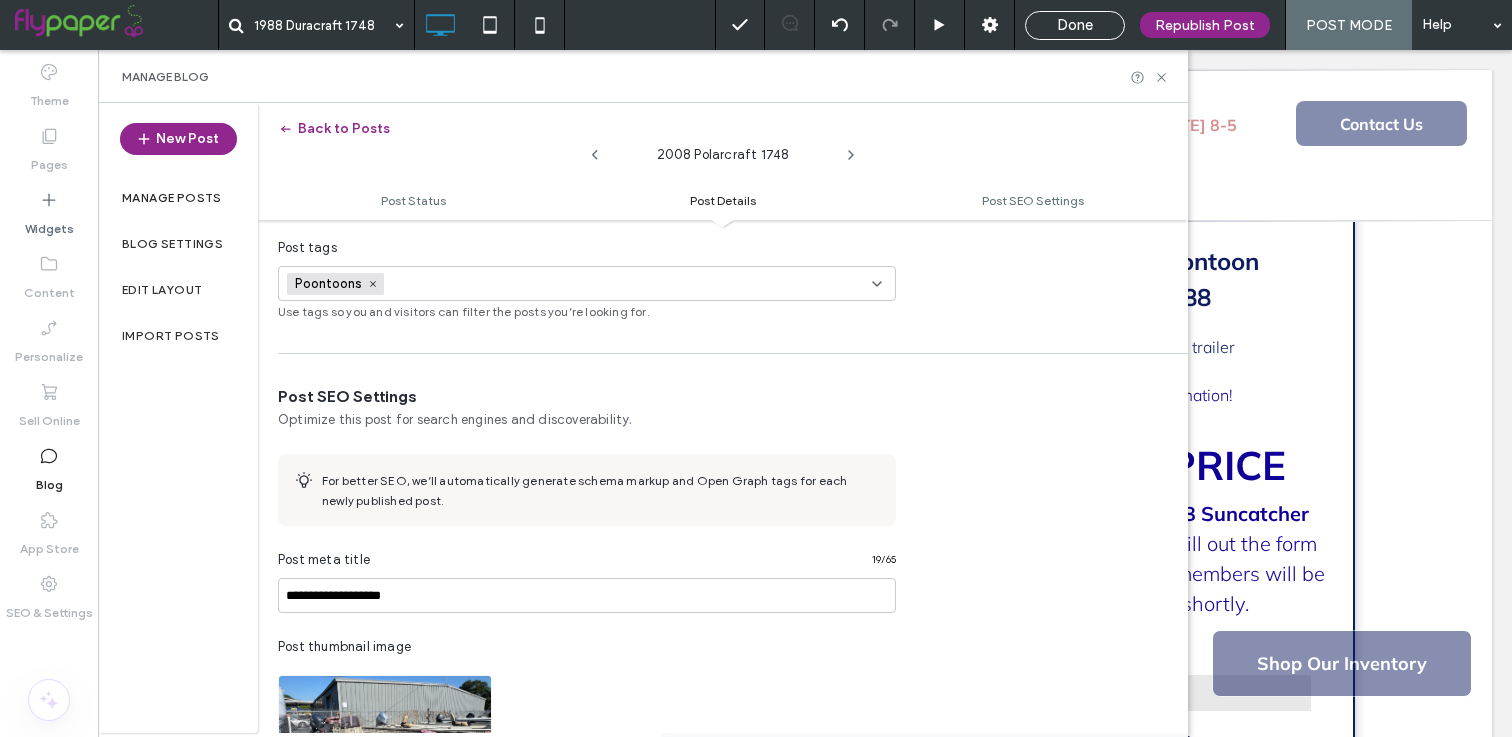 click on "Poontoons +0 Poontoons +0" at bounding box center (579, 283) 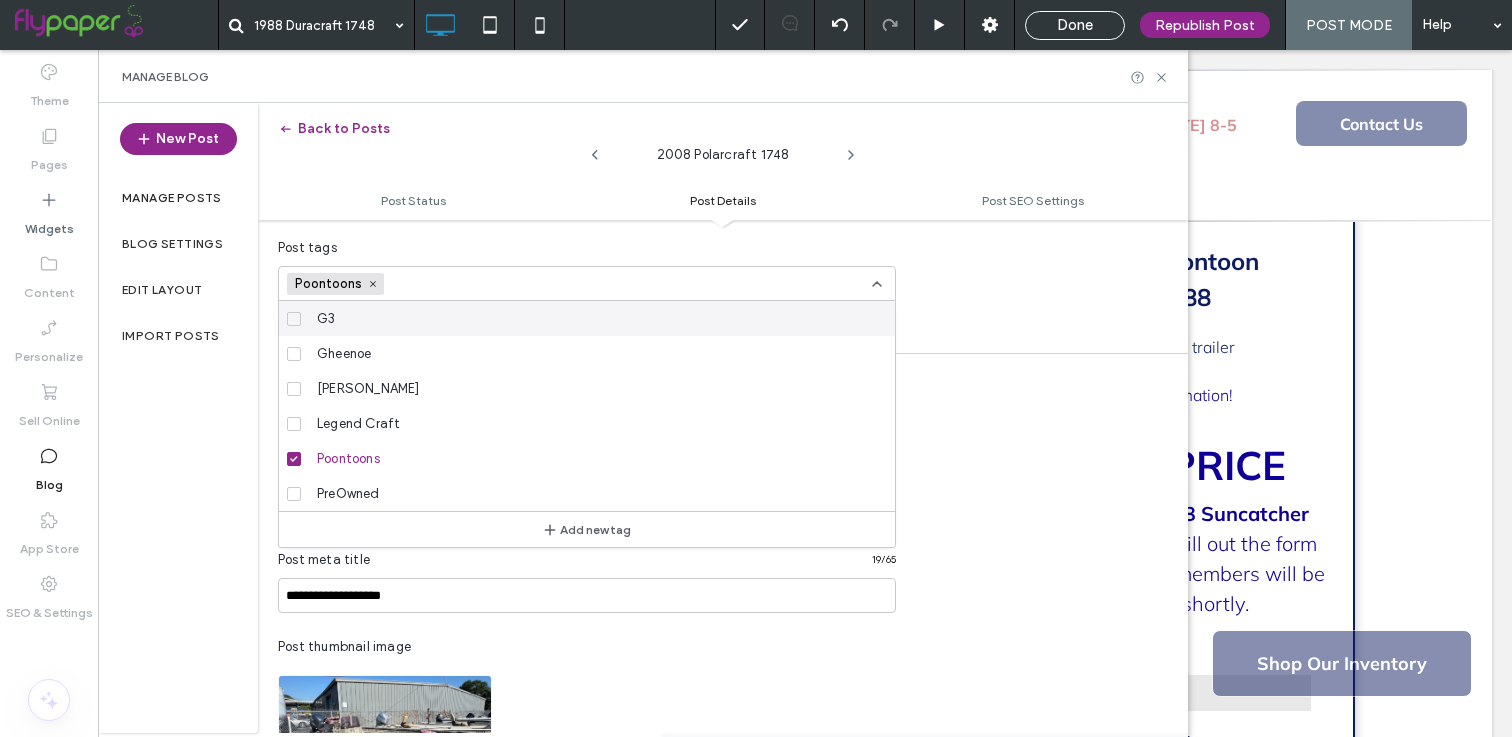 click on "G3" at bounding box center (594, 318) 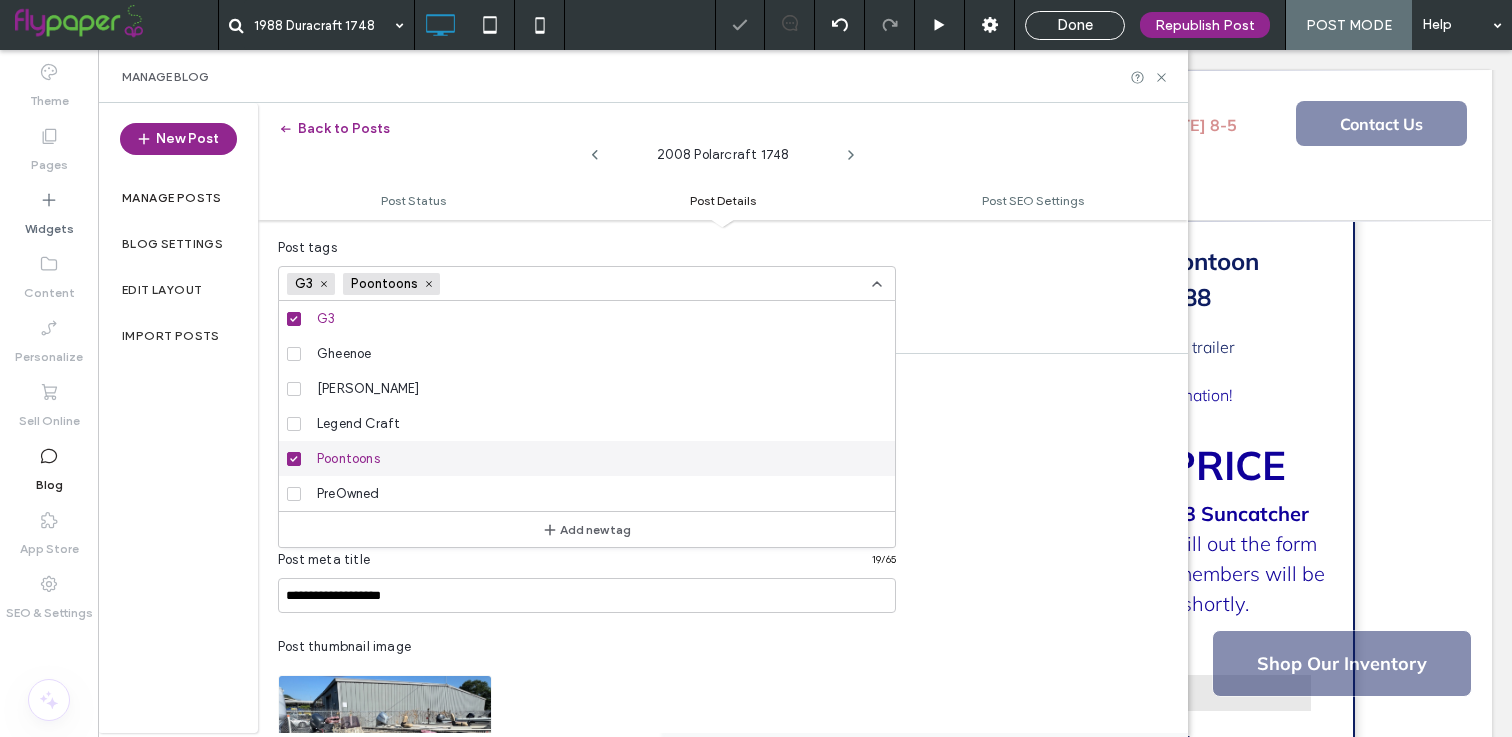click on "Poontoons" at bounding box center (583, 458) 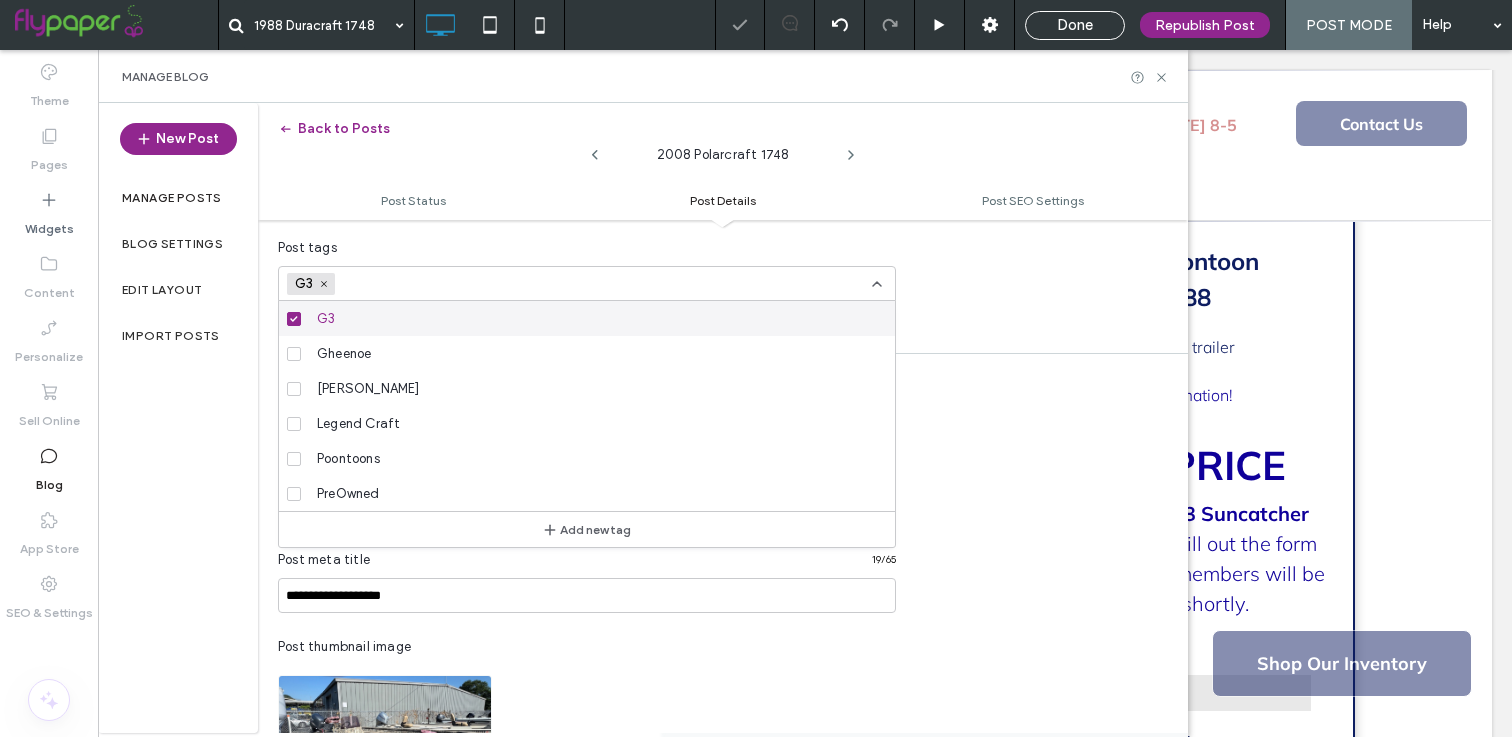 click on "**********" at bounding box center [723, 758] 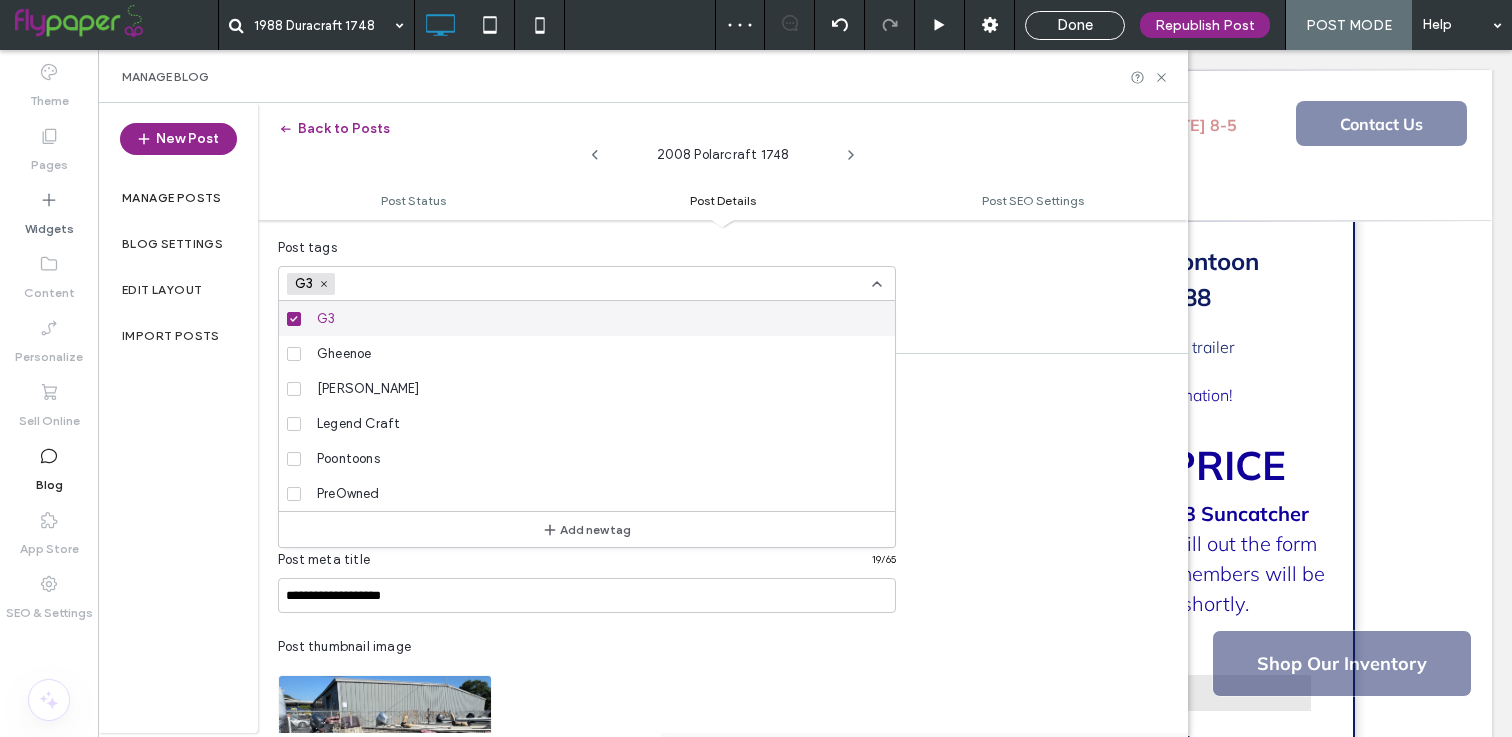 click at bounding box center [851, 150] 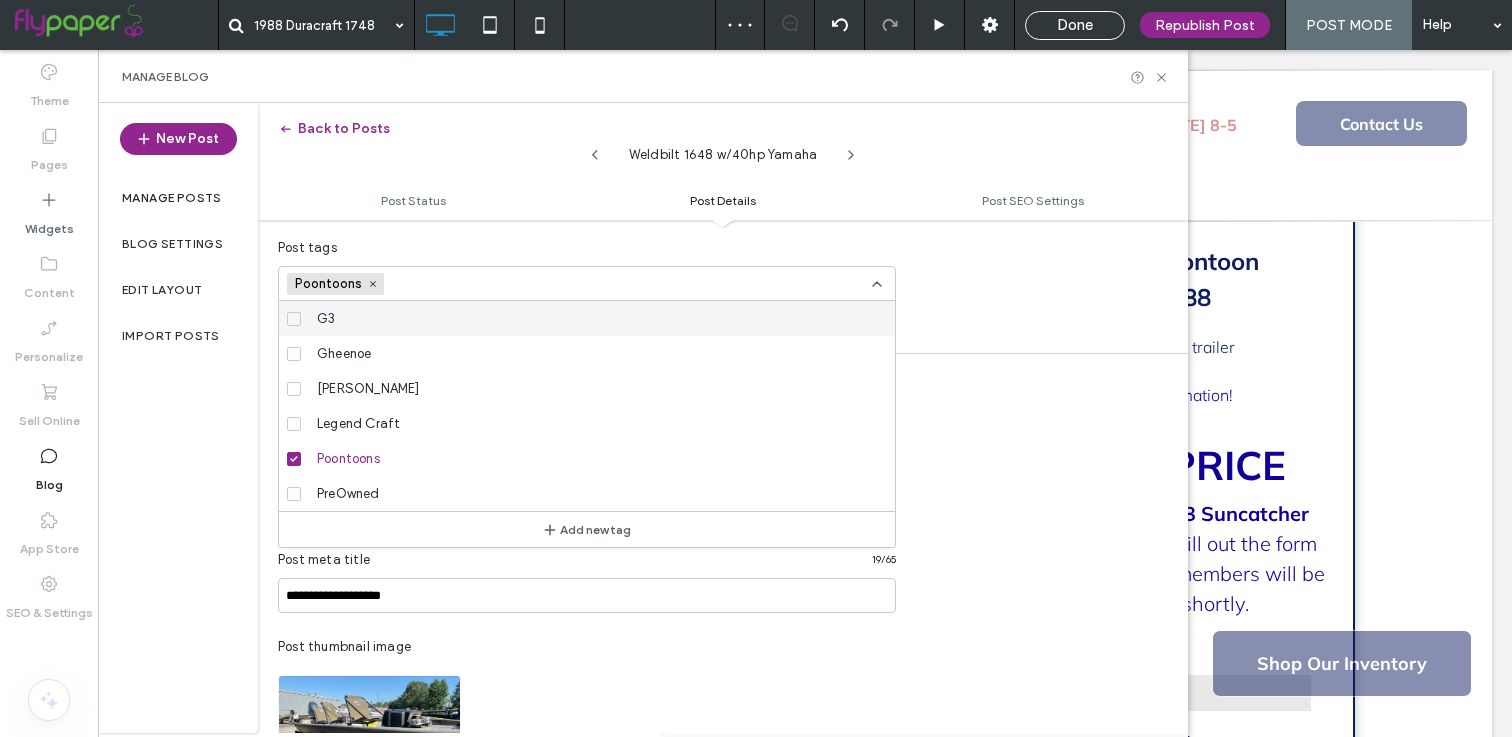 type on "**********" 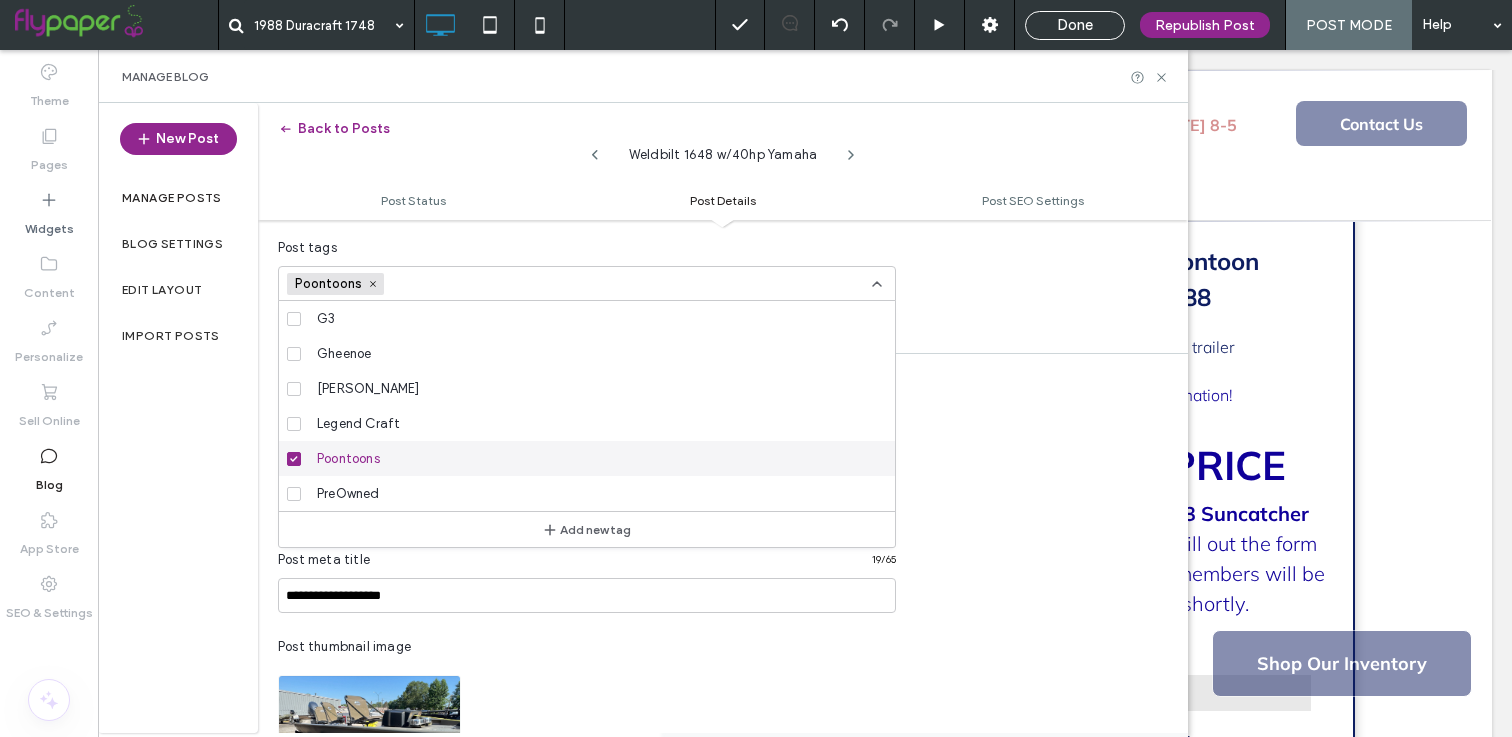 scroll, scrollTop: 70, scrollLeft: 0, axis: vertical 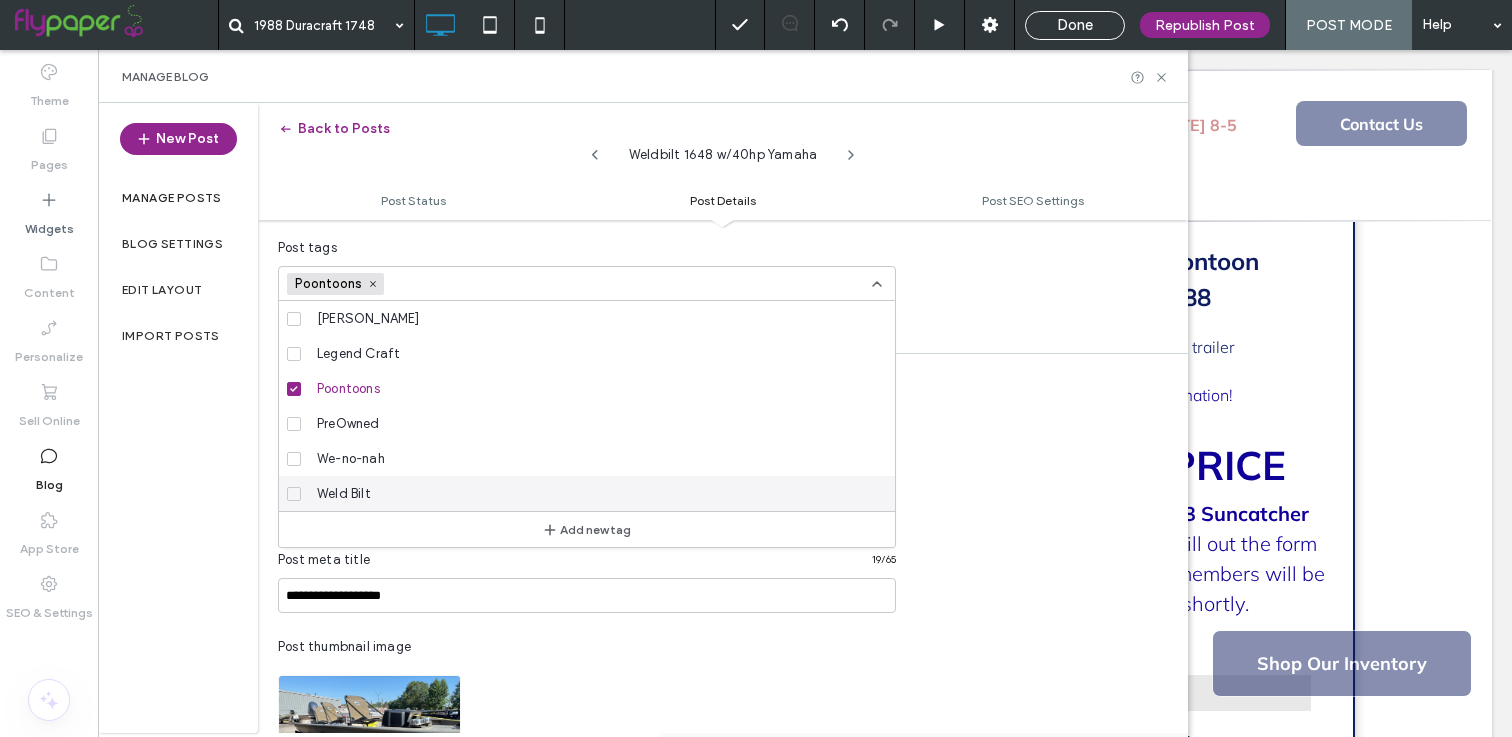 click on "Weld Bilt" at bounding box center [344, 494] 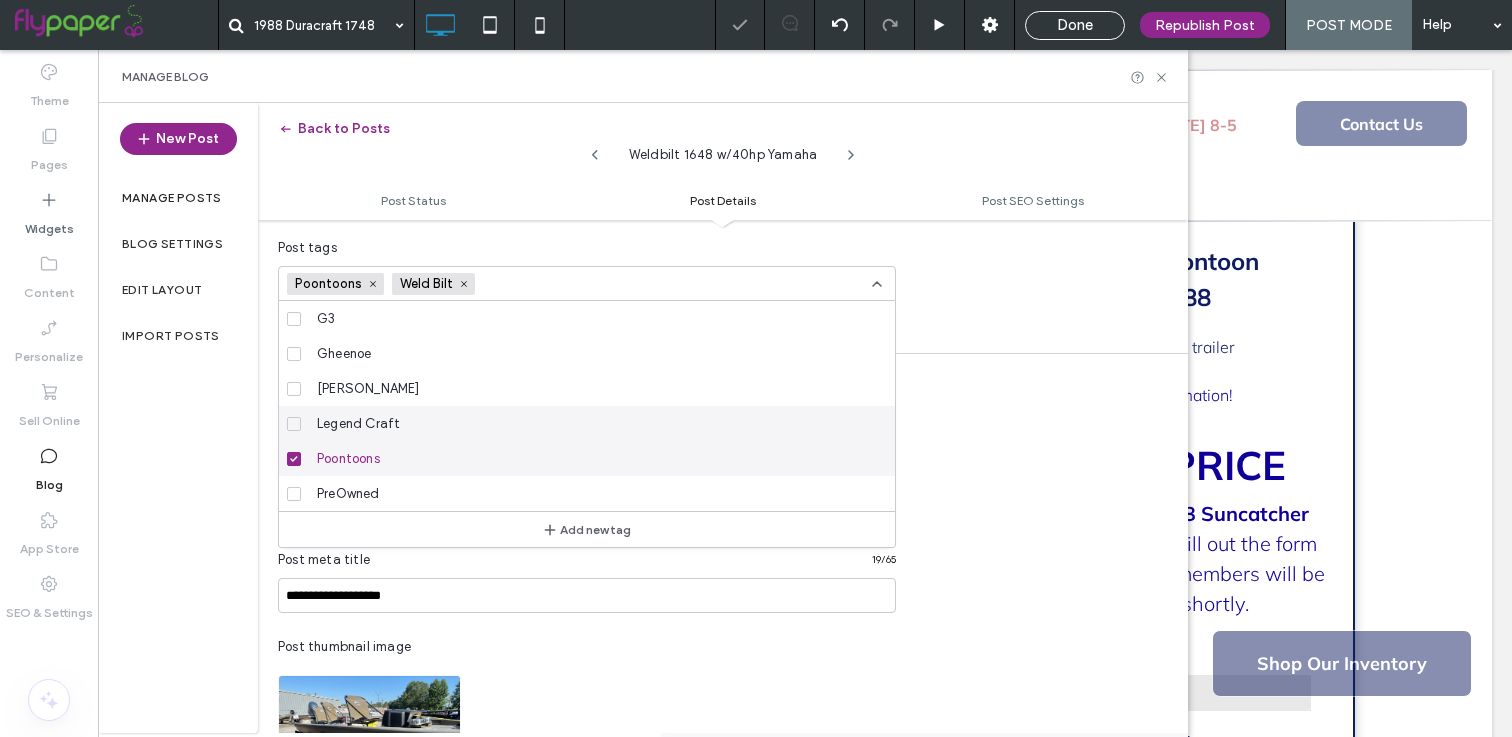 click on "Poontoons" at bounding box center [348, 459] 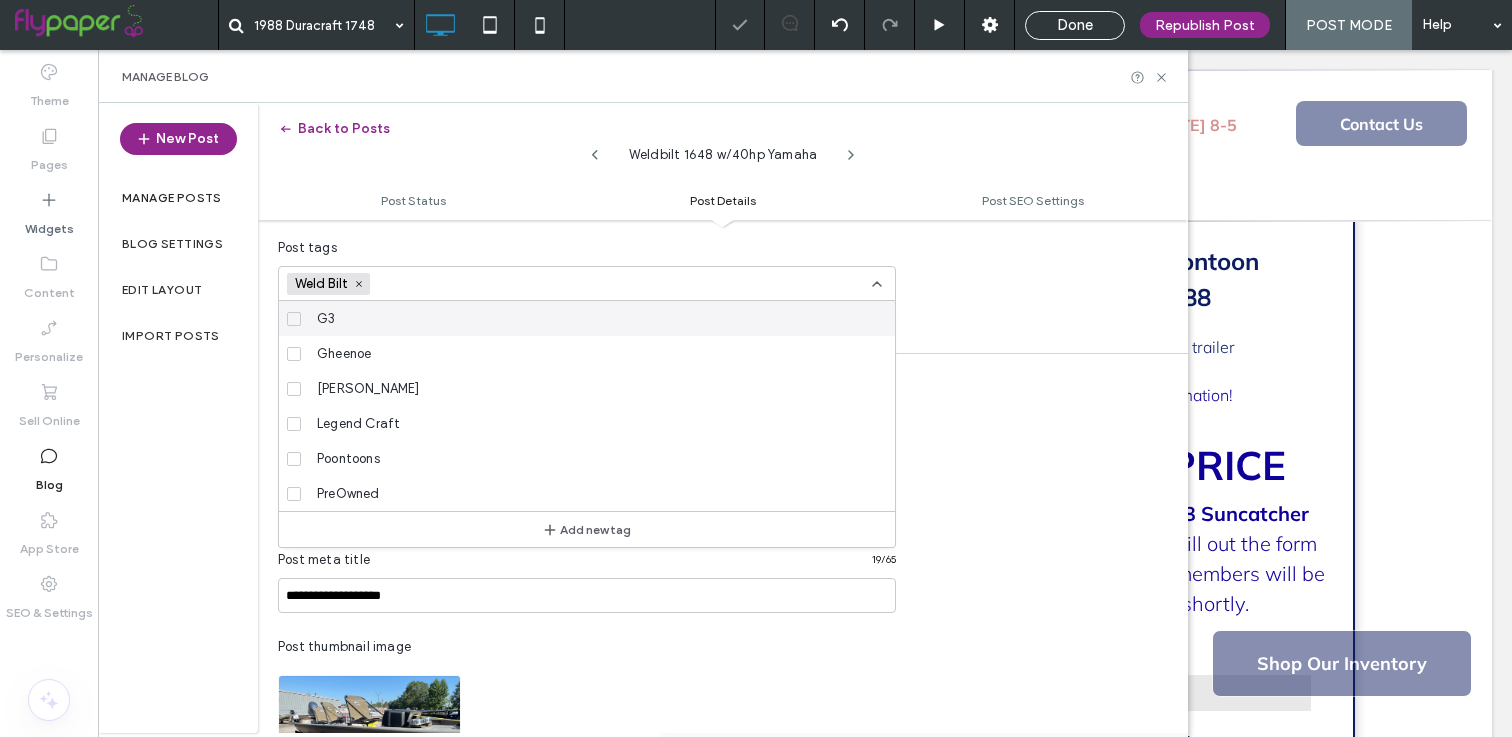click 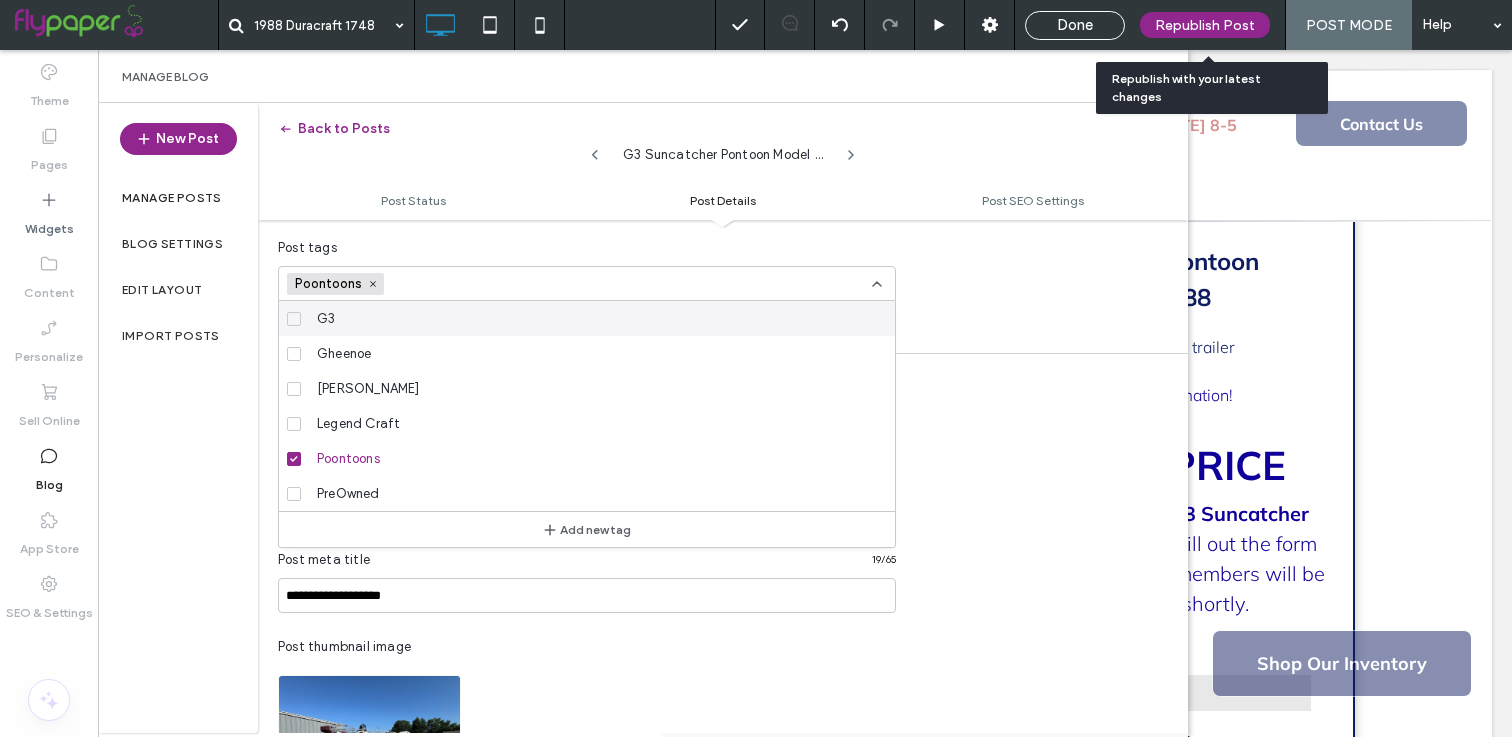 click on "Republish Post" at bounding box center (1205, 25) 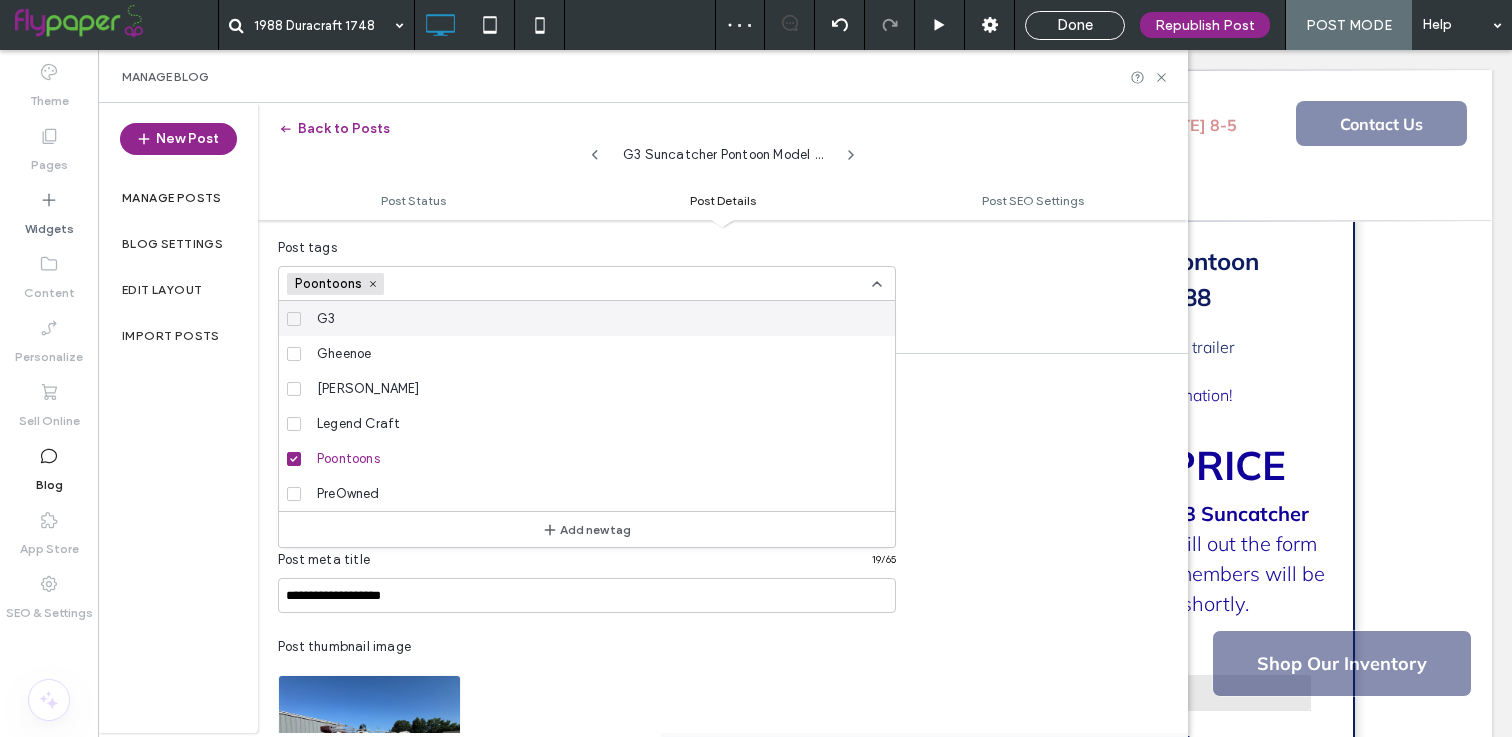 click 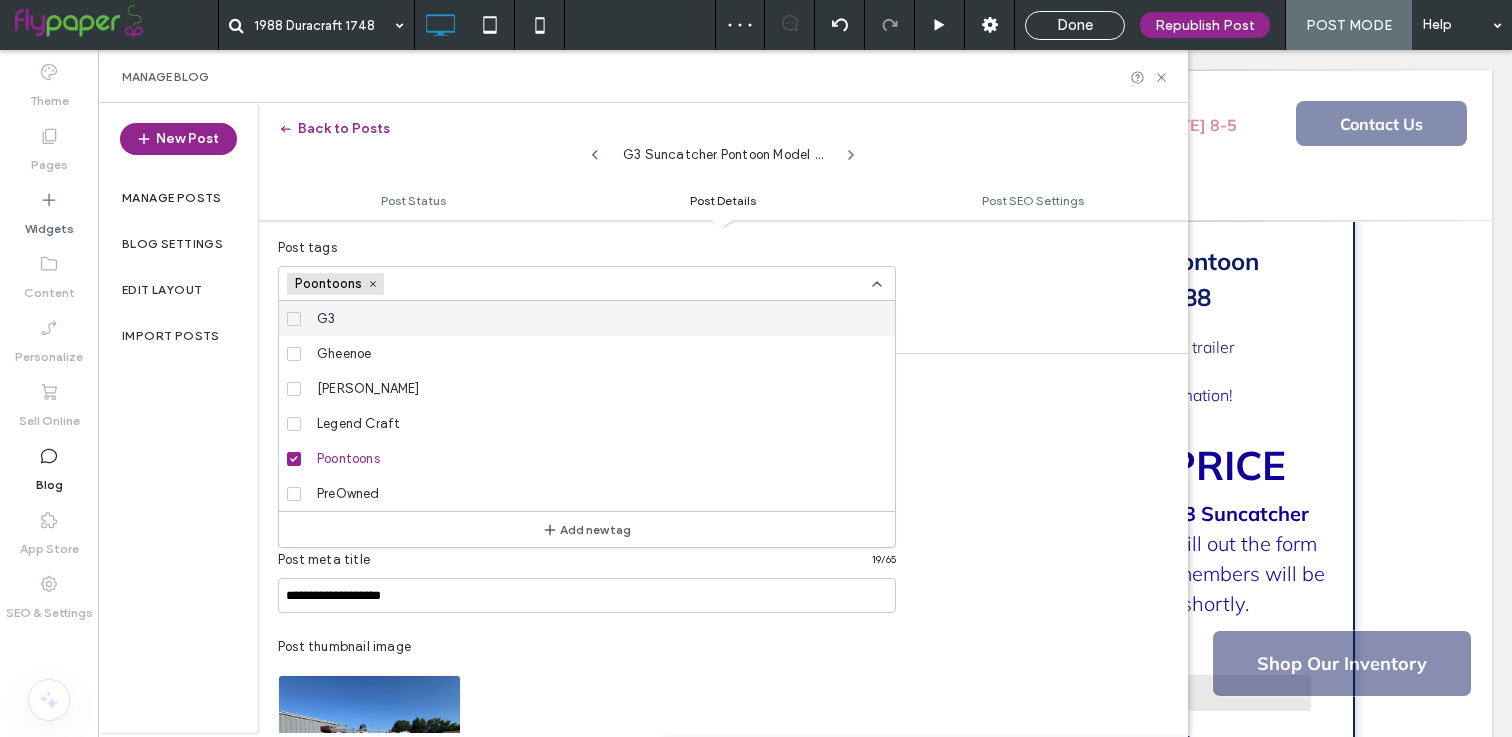 type on "**********" 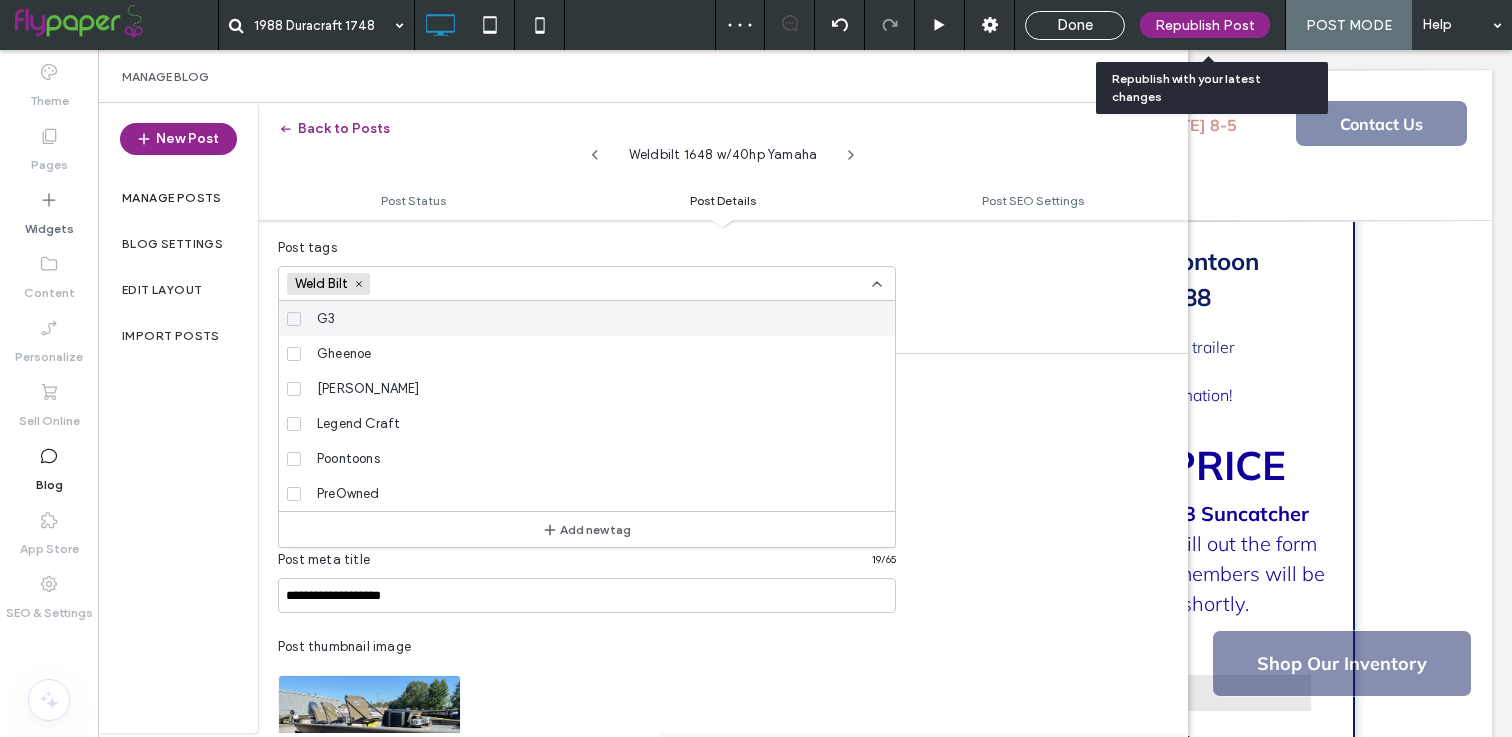 click on "Republish Post" at bounding box center (1205, 25) 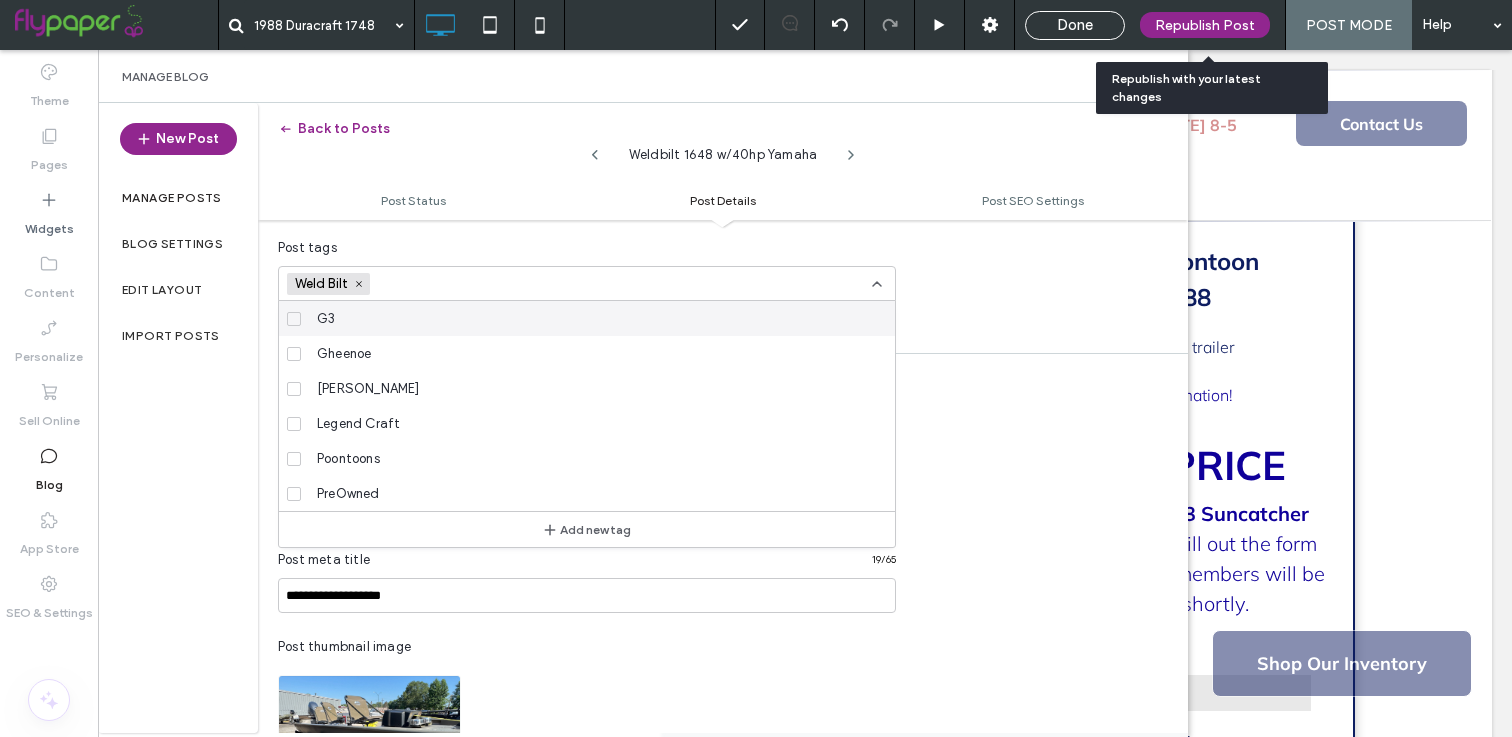 click on "Republish Post" at bounding box center (1205, 25) 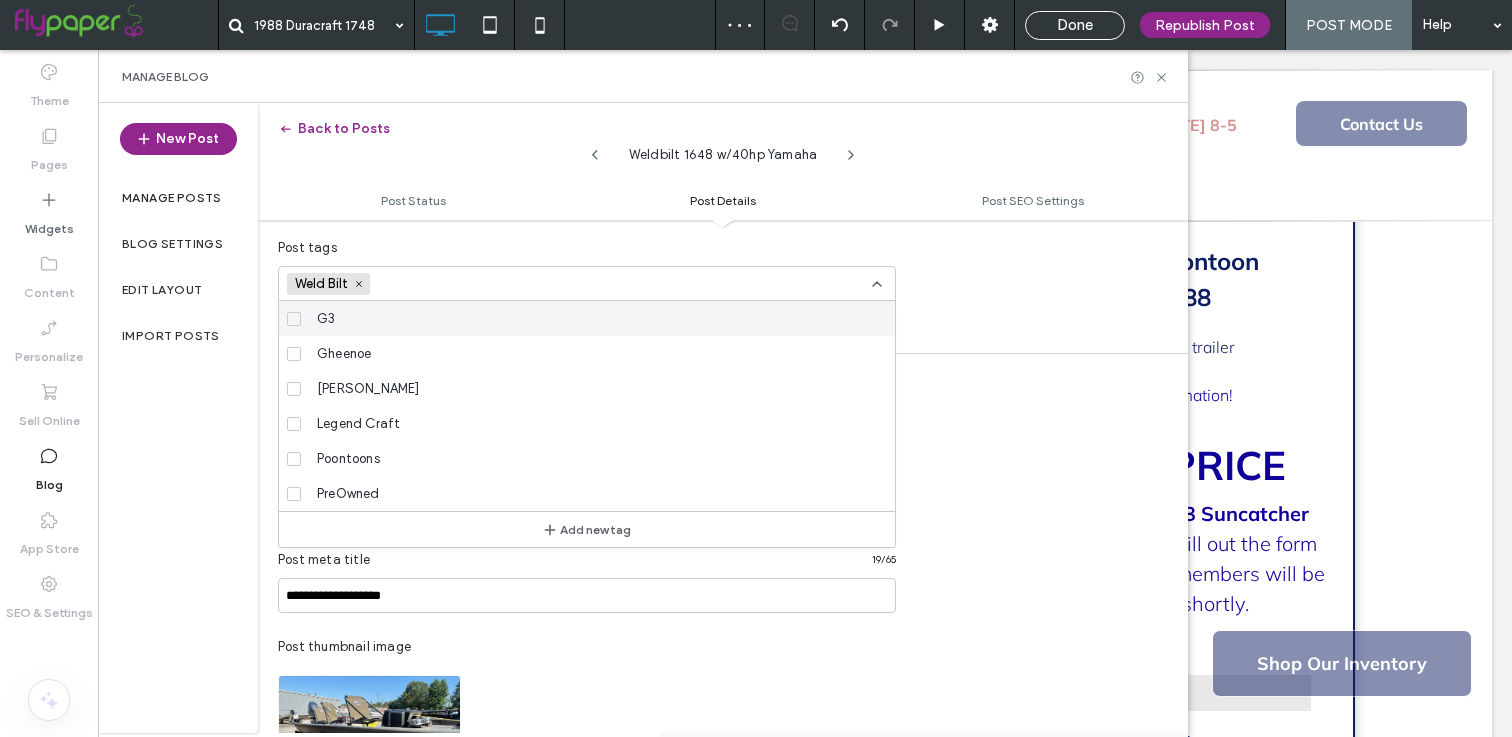 click 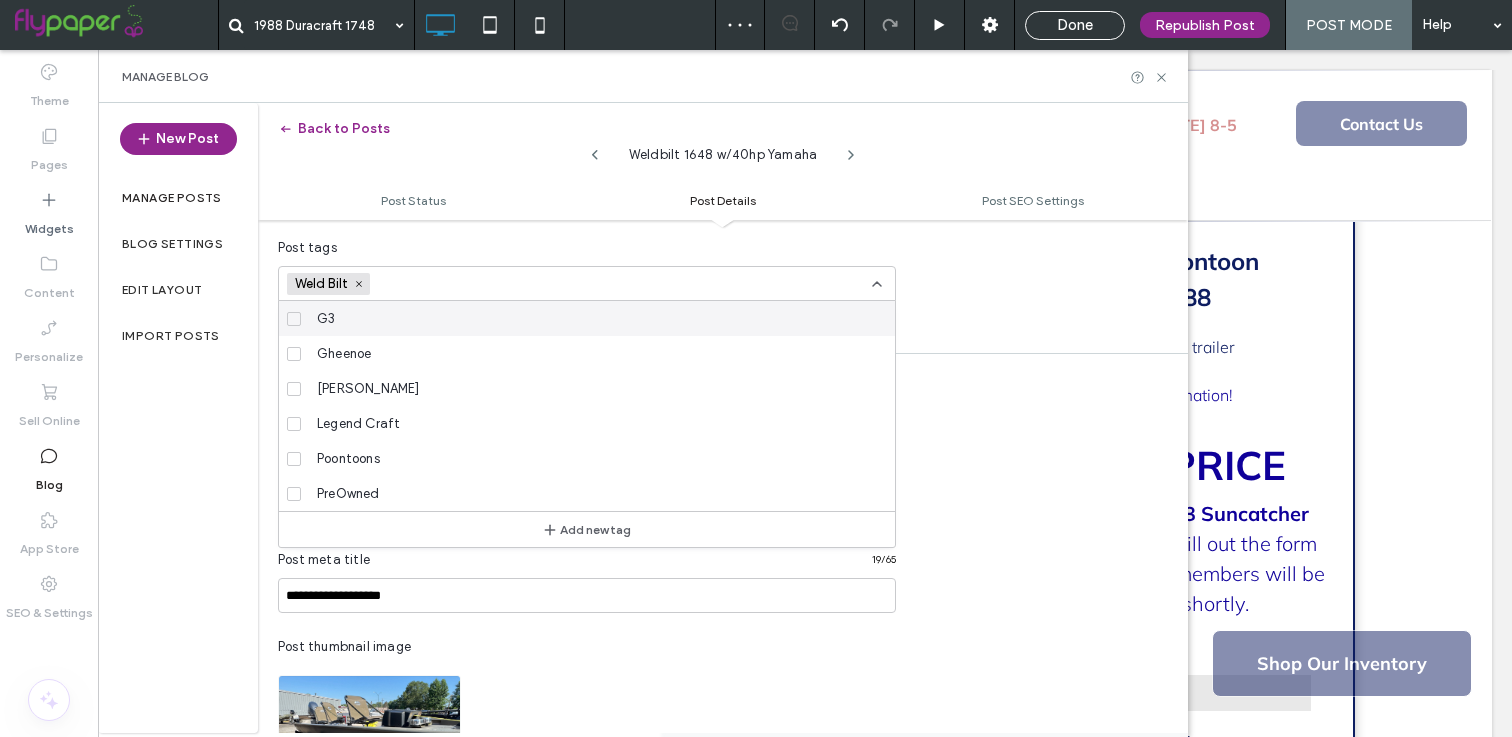 type on "**********" 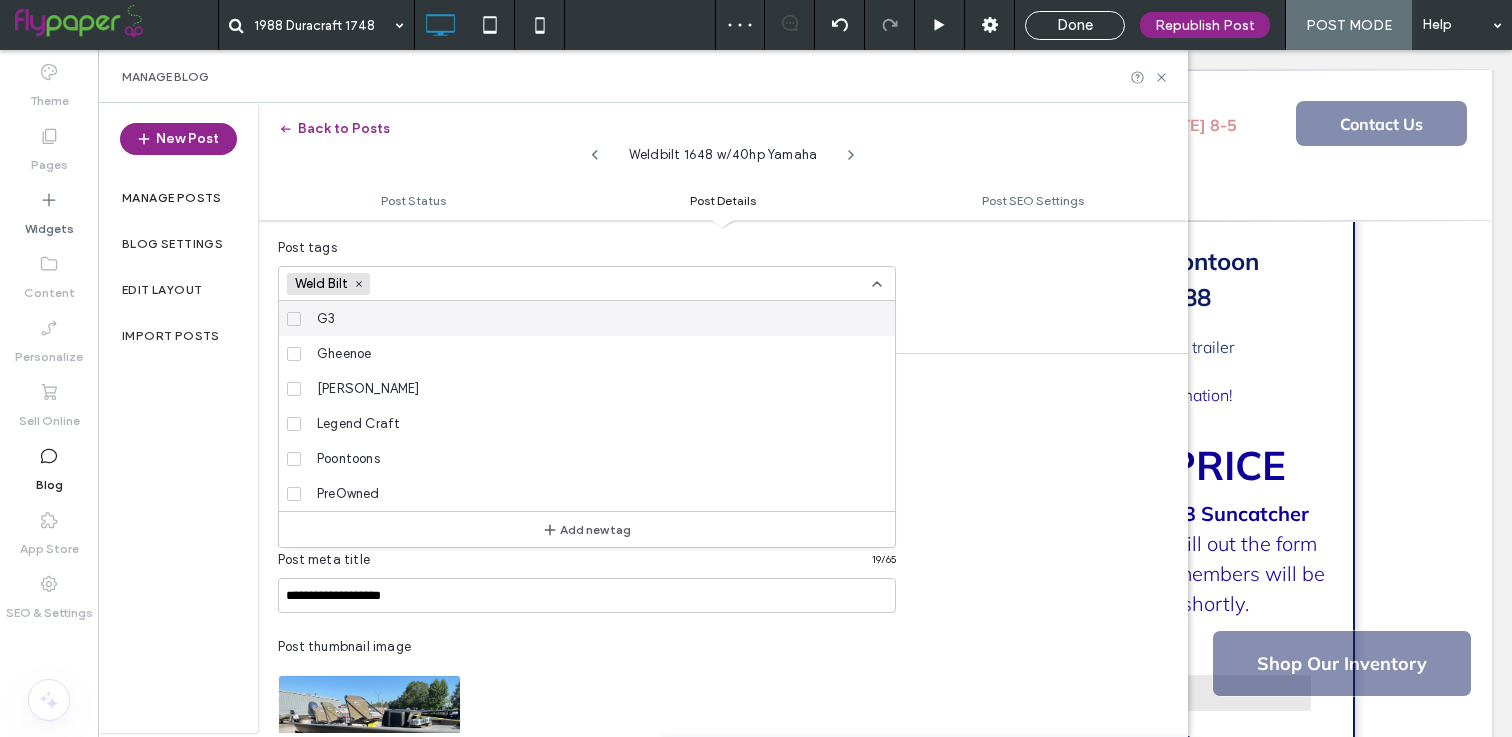 type on "**********" 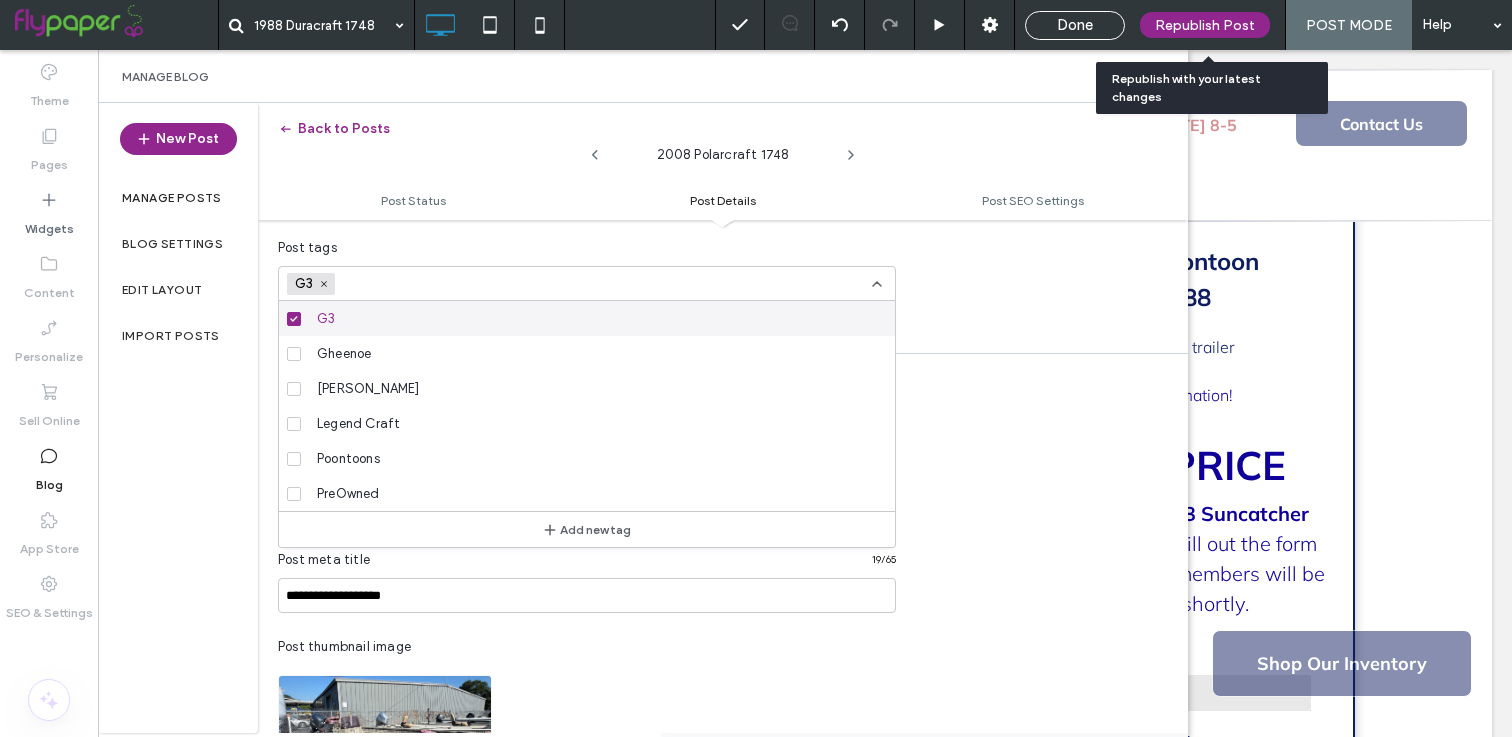 click on "Republish Post" at bounding box center (1205, 25) 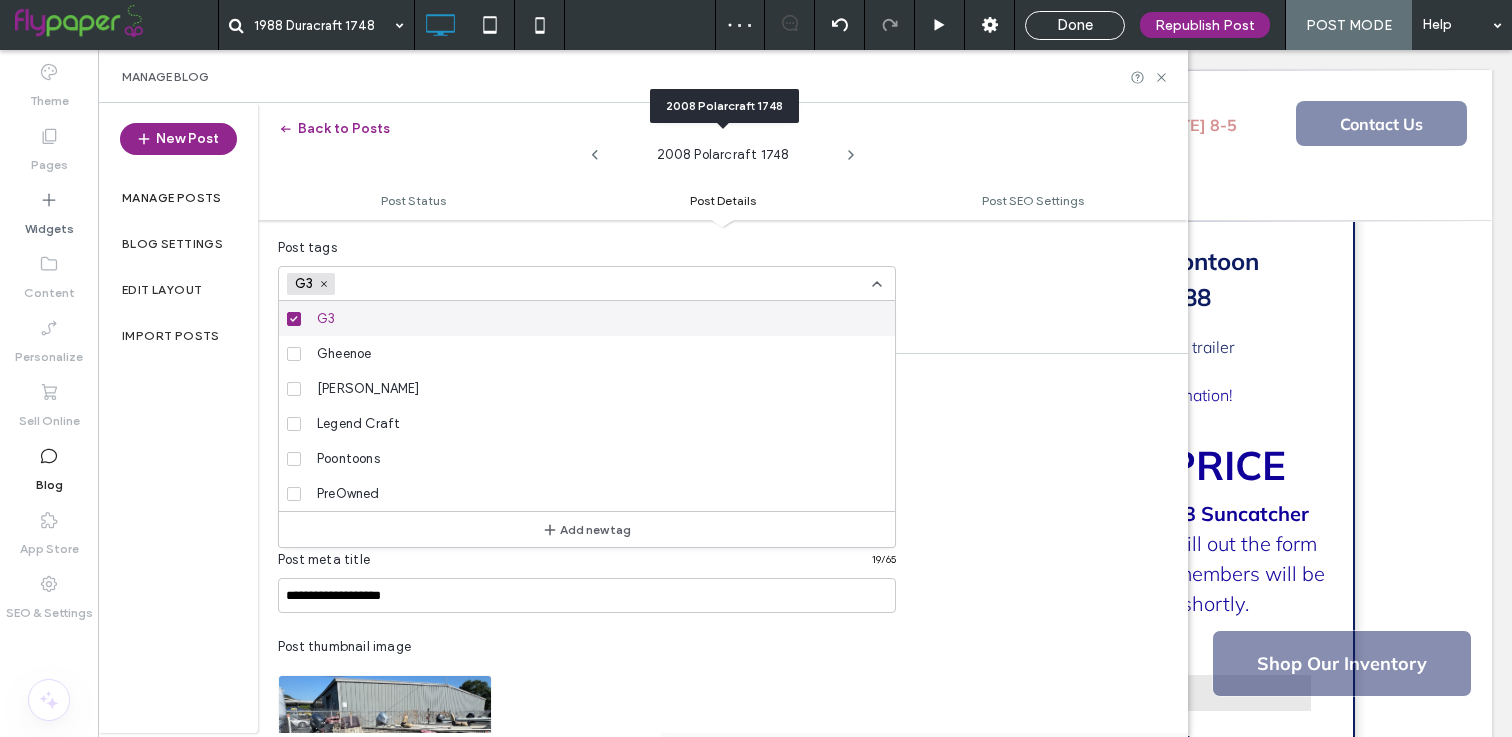 click on "2008 Polarcraft 1748" at bounding box center [723, 150] 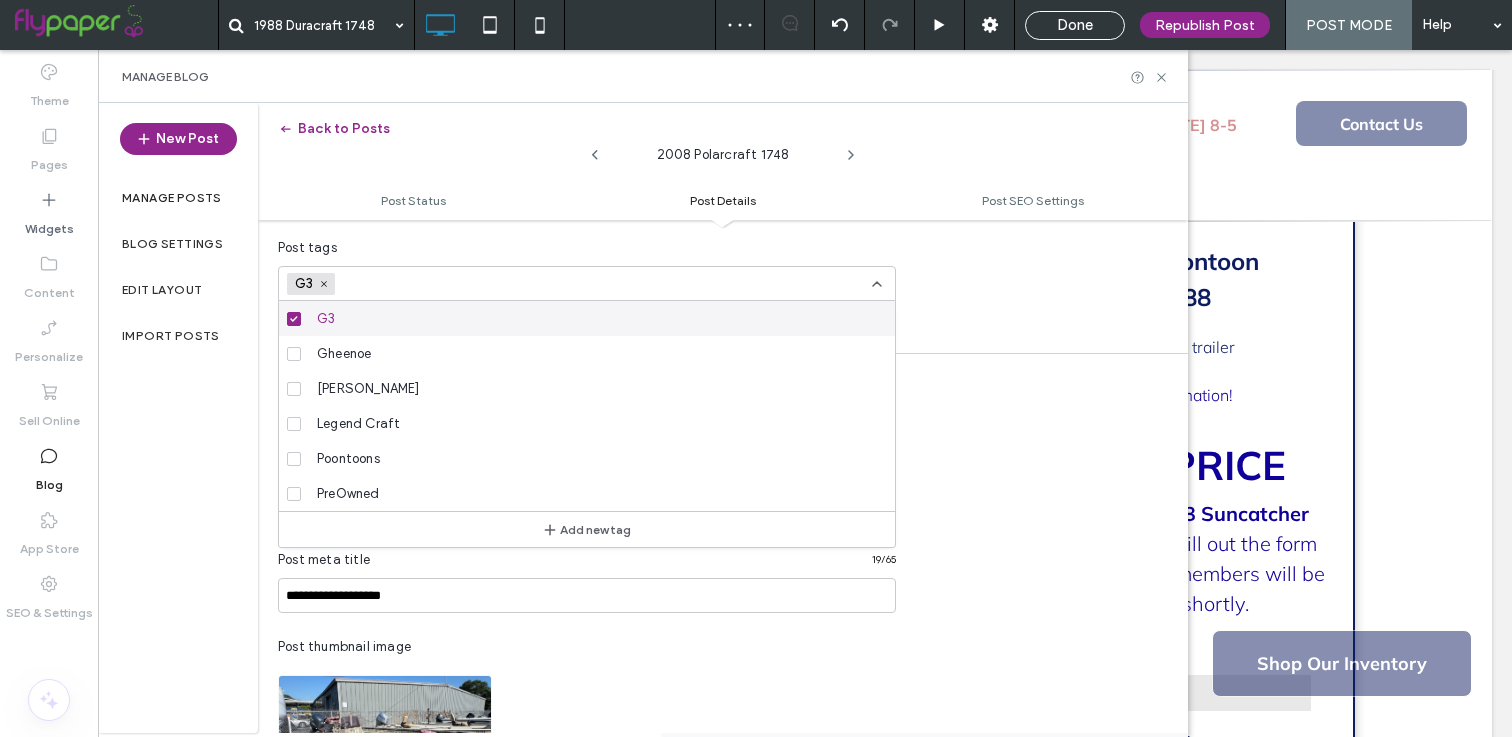 click 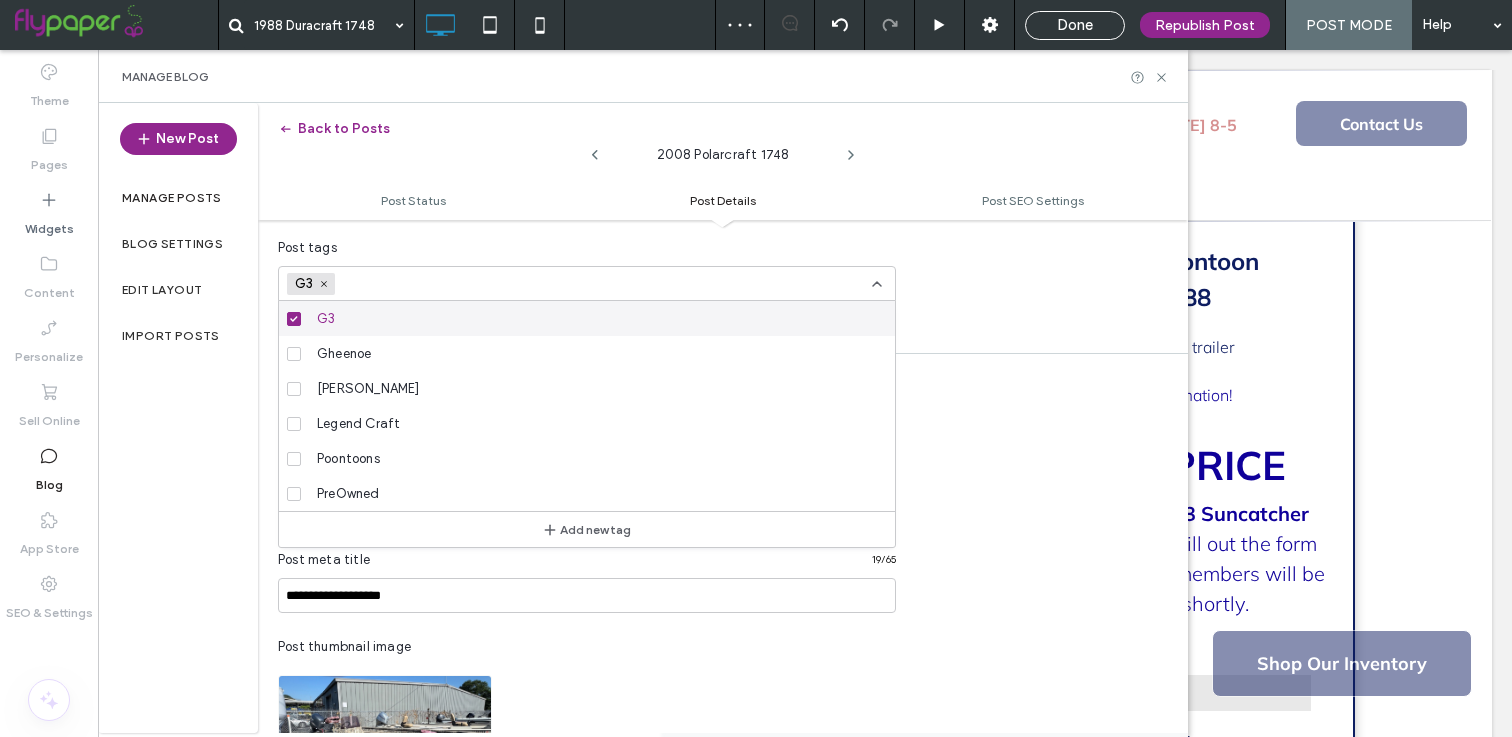type on "**********" 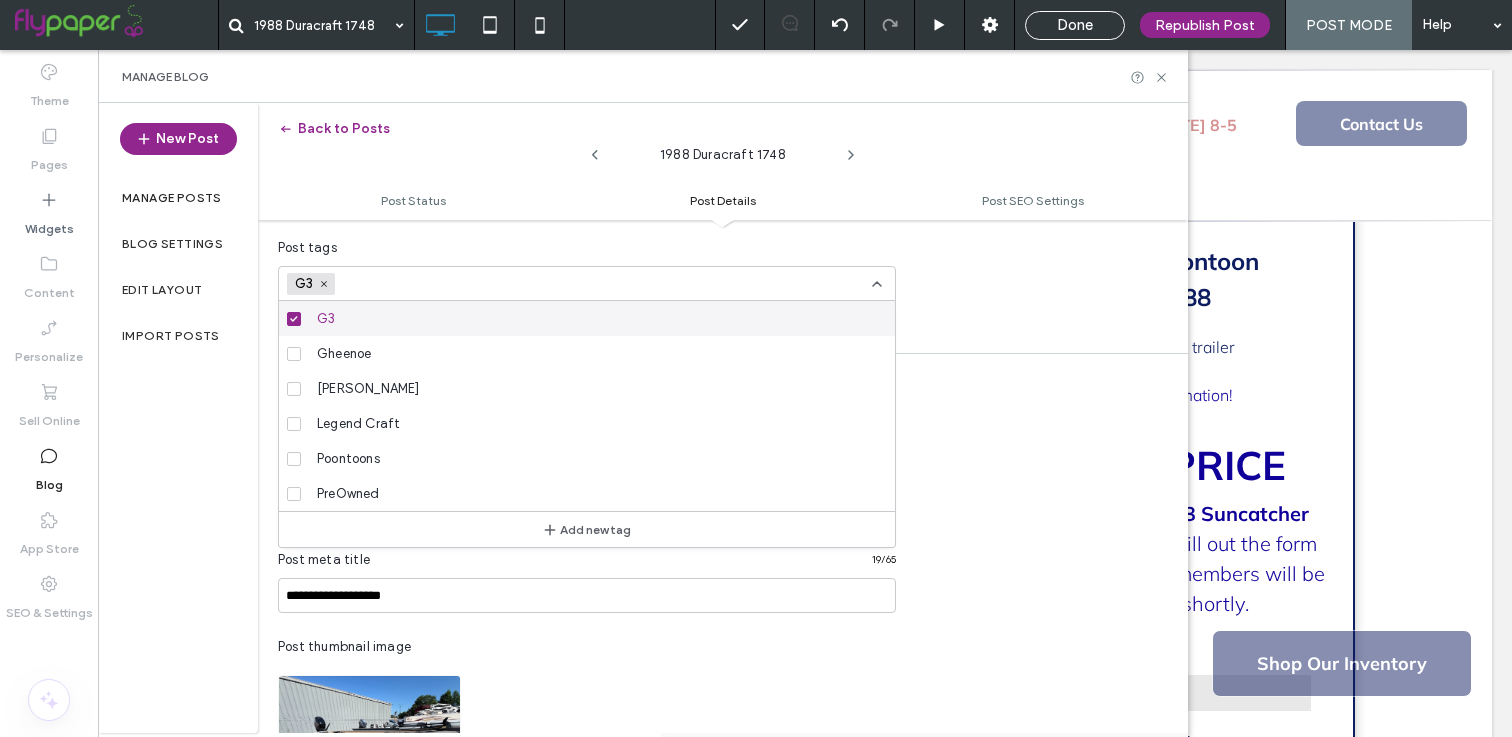 click 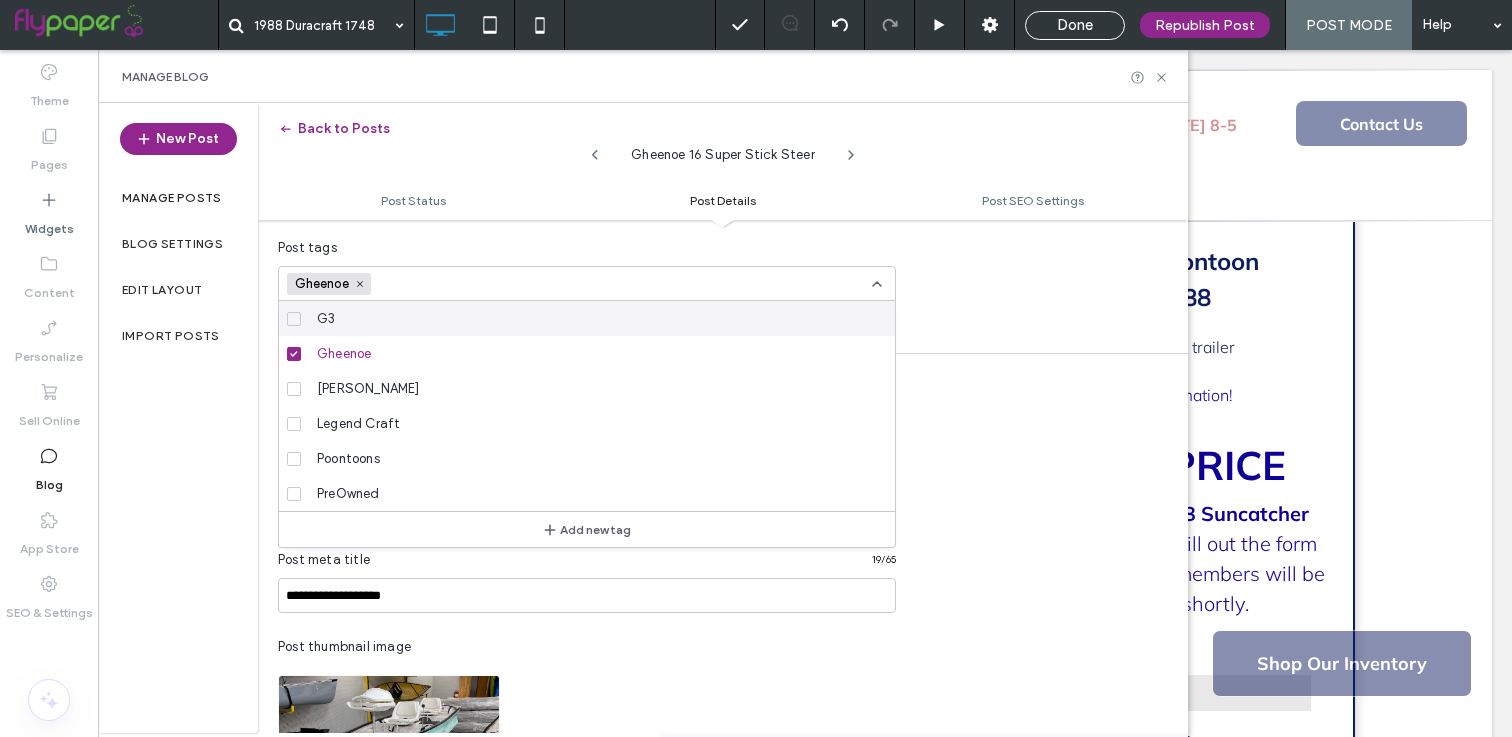 click 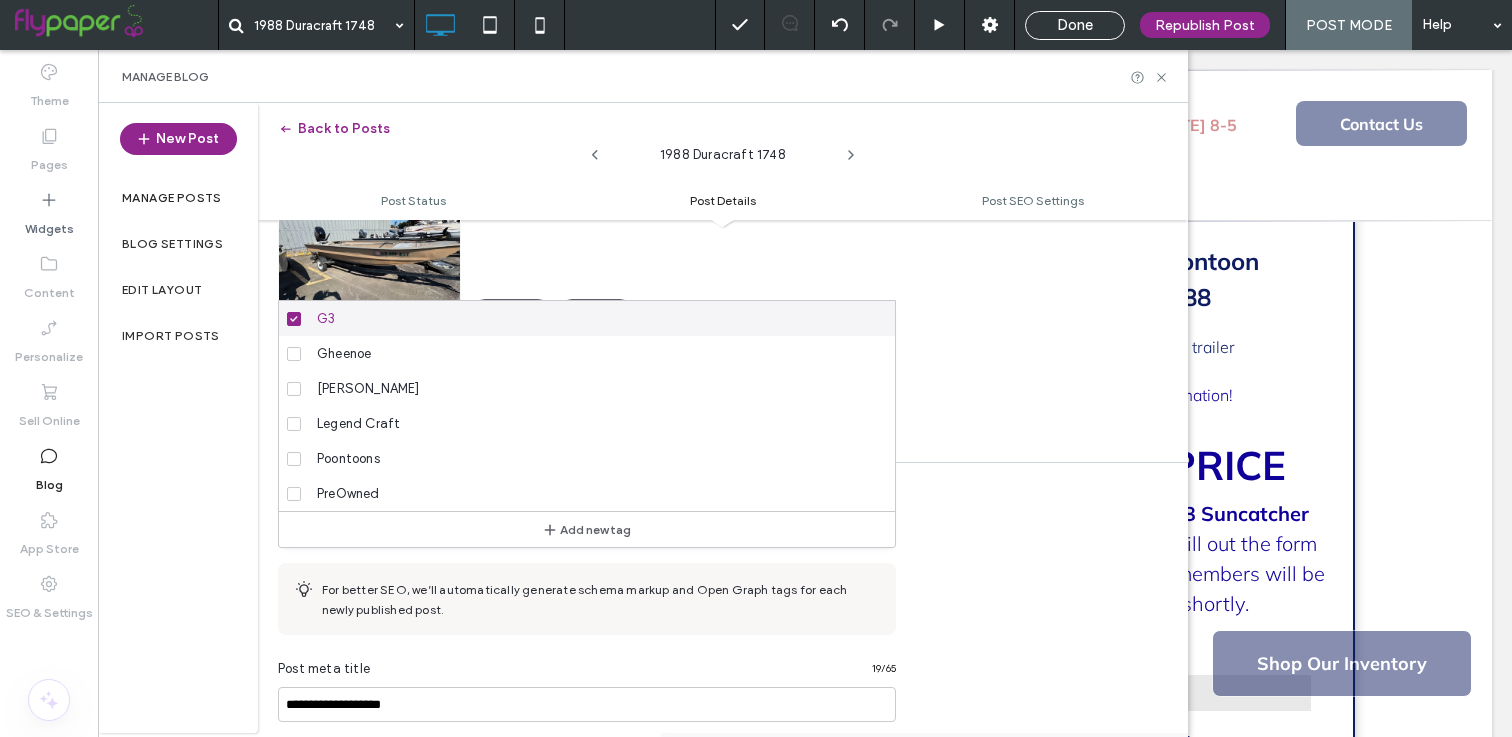 scroll, scrollTop: 827, scrollLeft: 0, axis: vertical 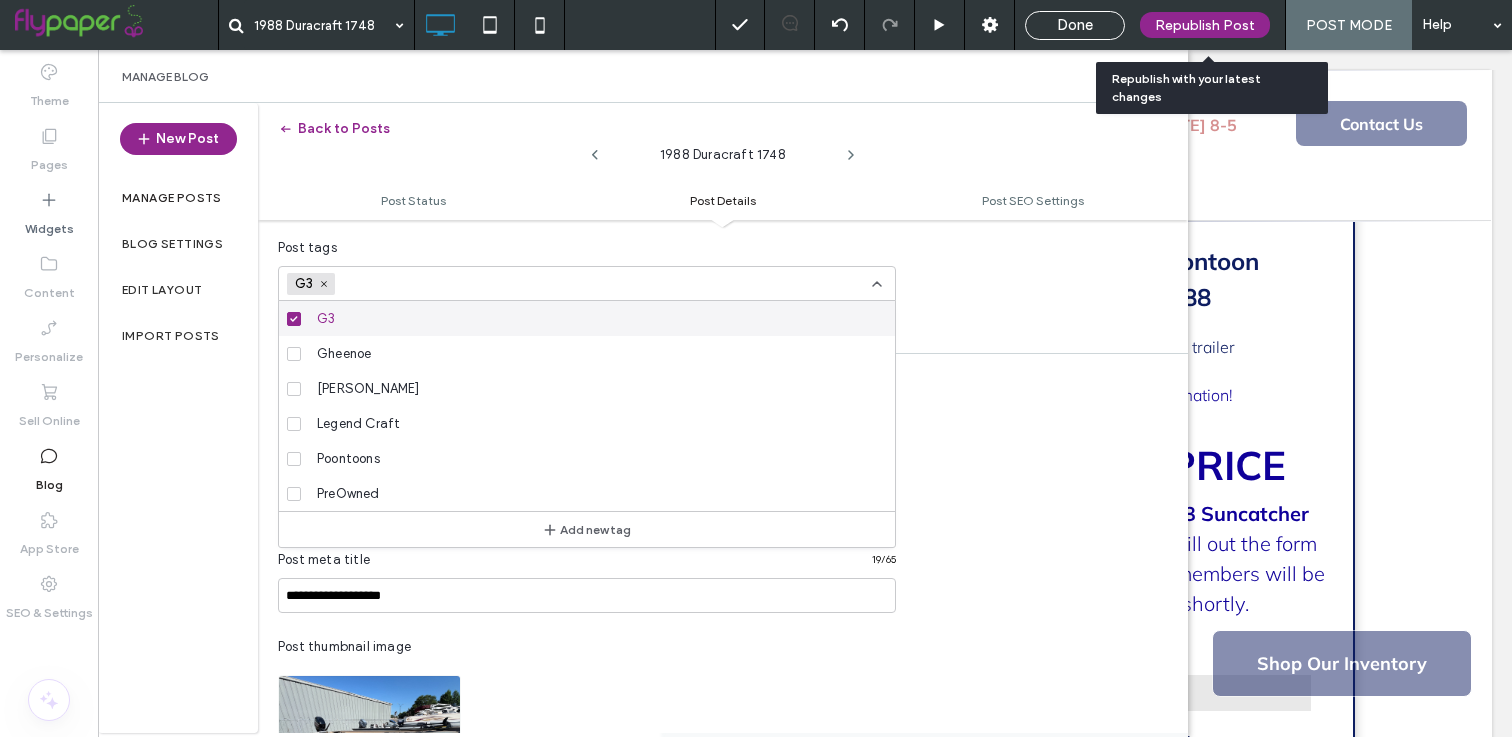 click on "Republish Post" at bounding box center (1205, 25) 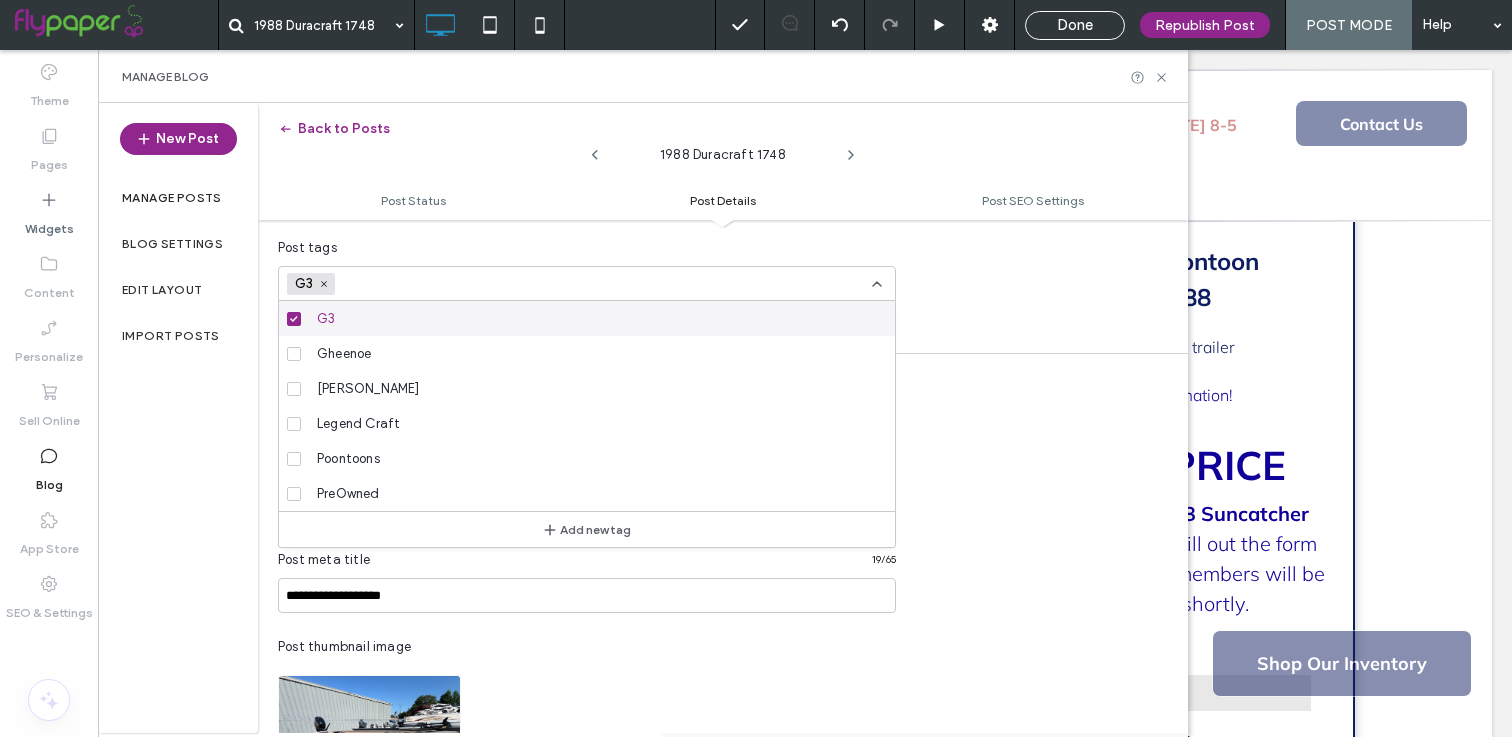 click on "**********" at bounding box center (723, 535) 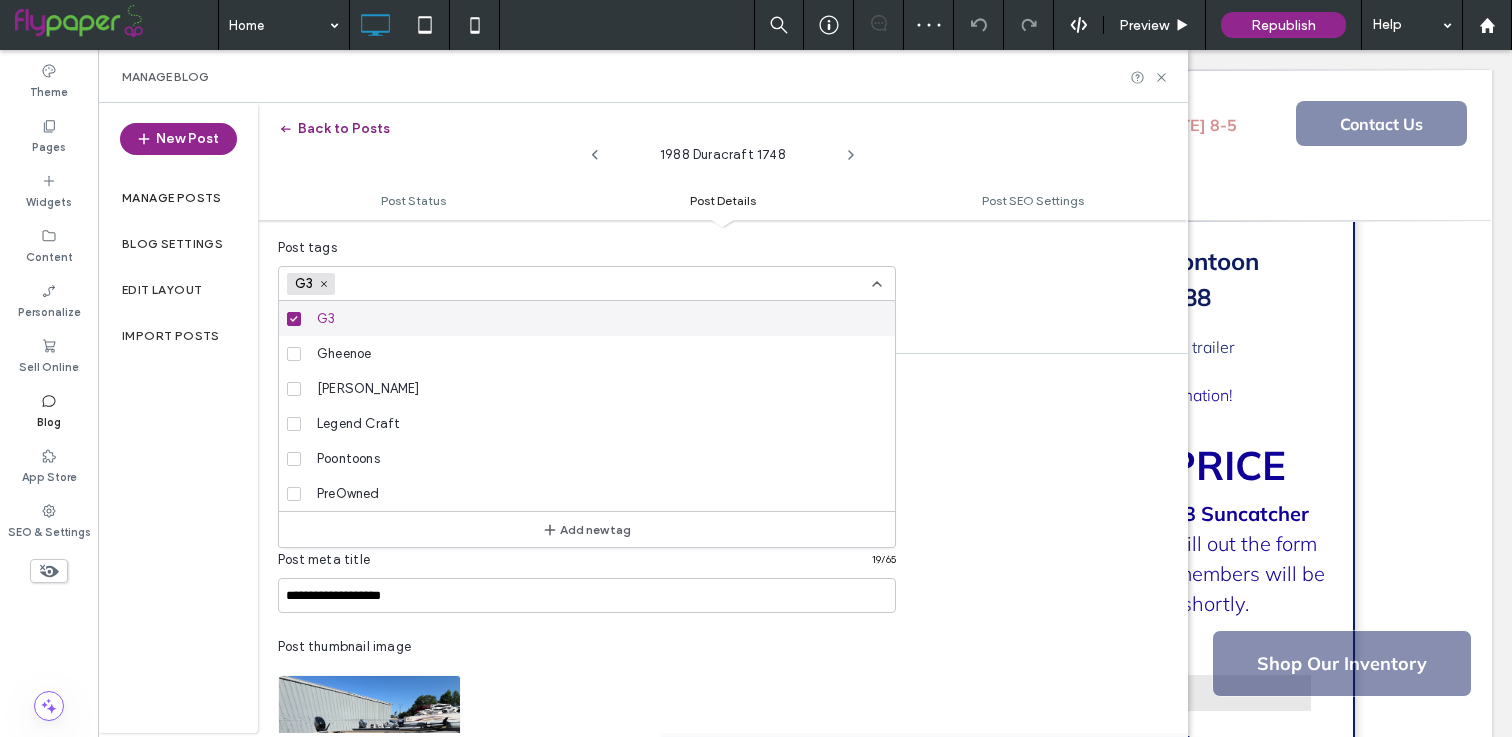 click on "Back to Posts" at bounding box center [334, 129] 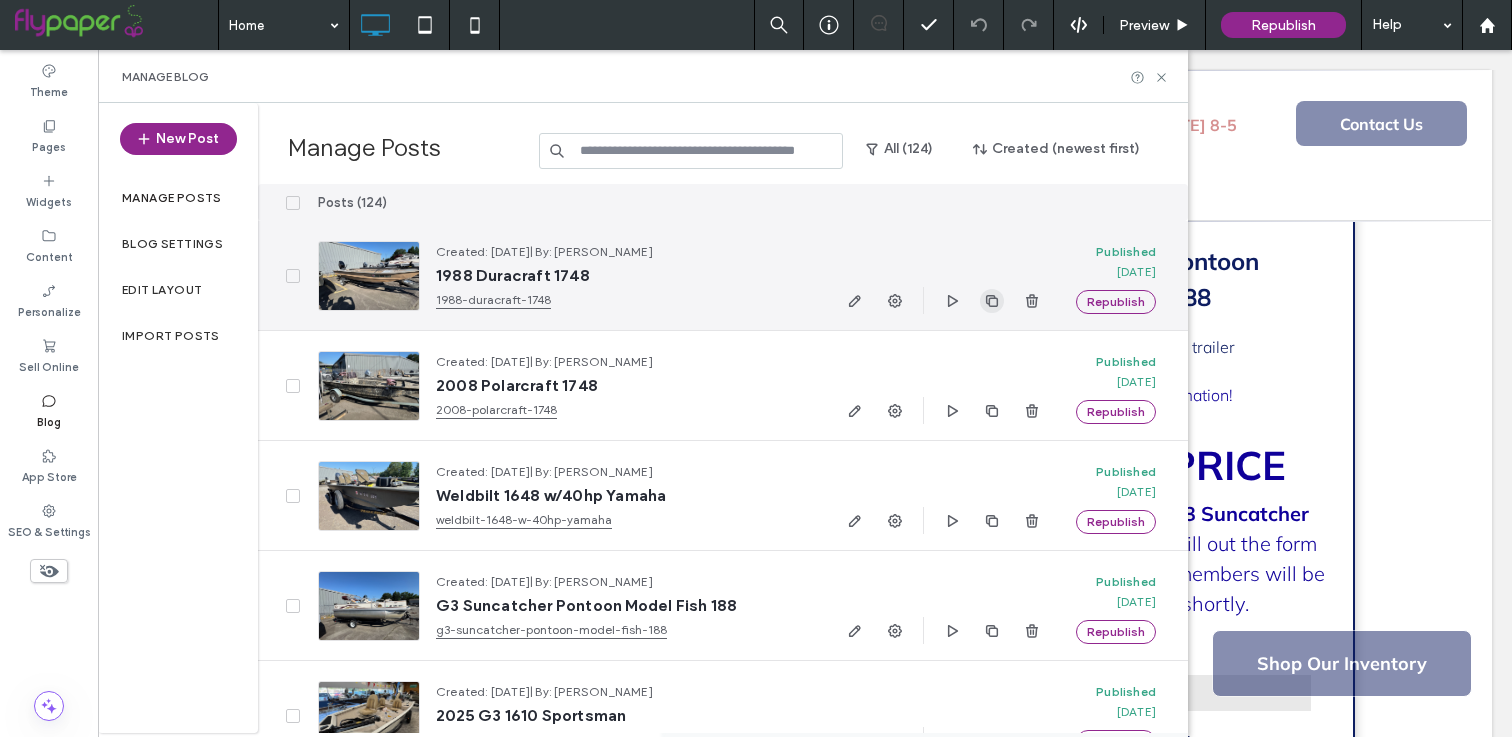click 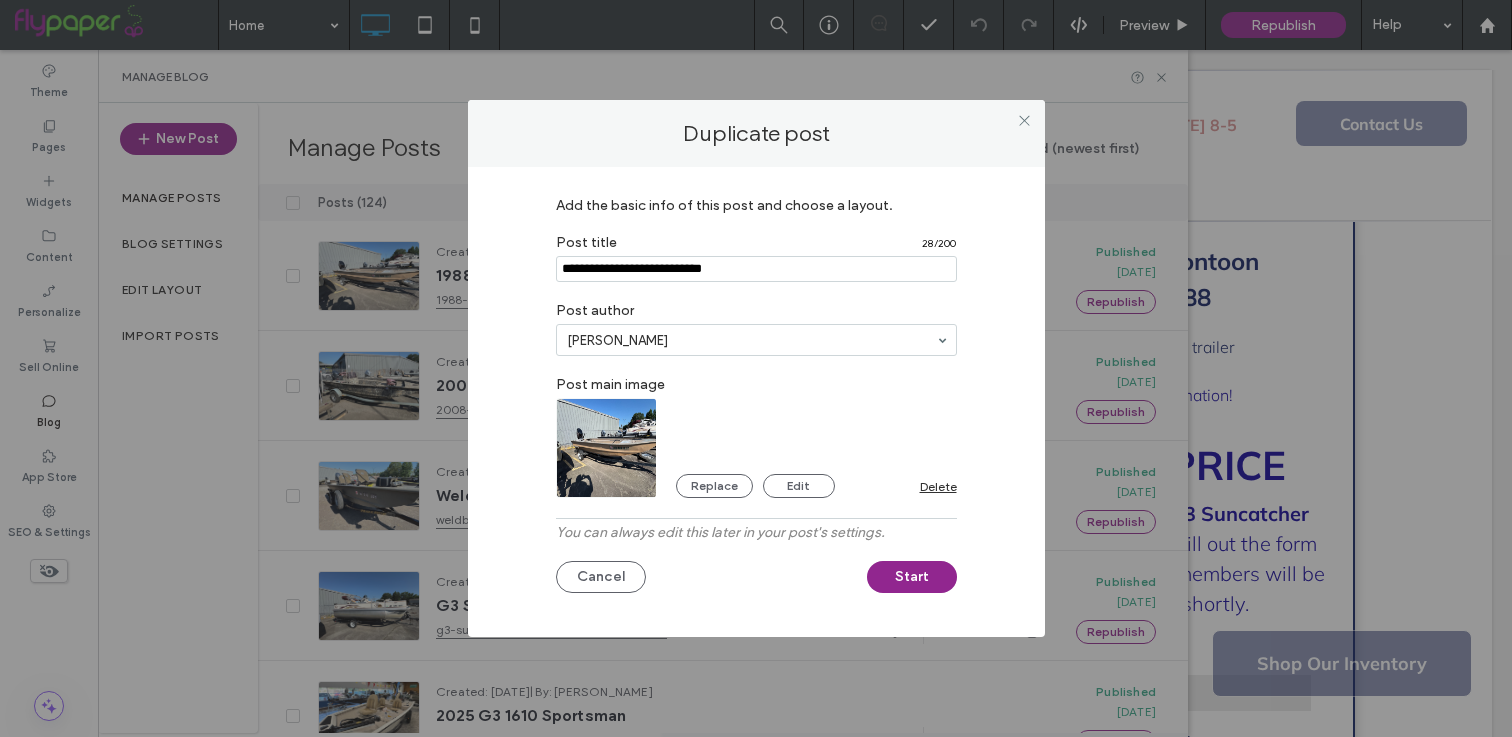 drag, startPoint x: 752, startPoint y: 268, endPoint x: 471, endPoint y: 261, distance: 281.0872 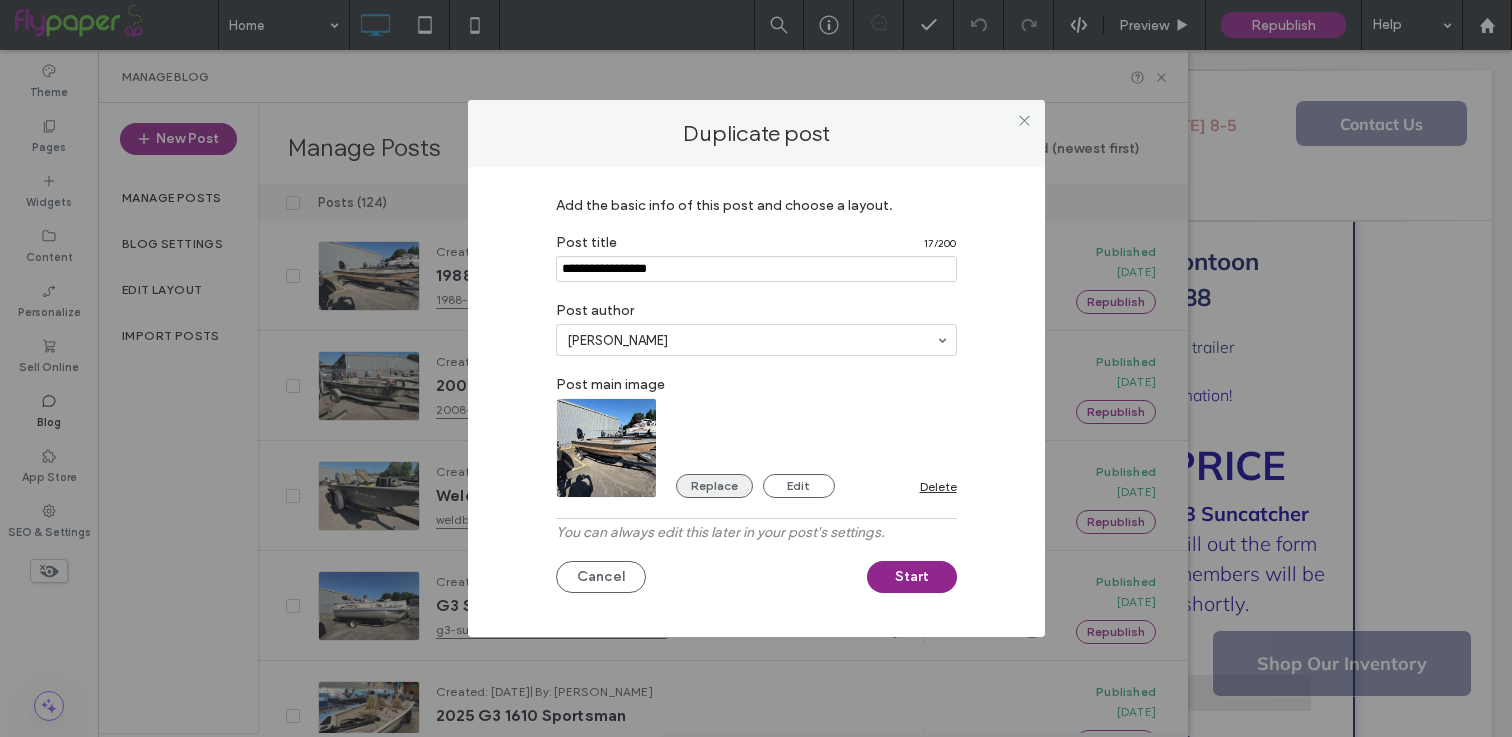 type on "**********" 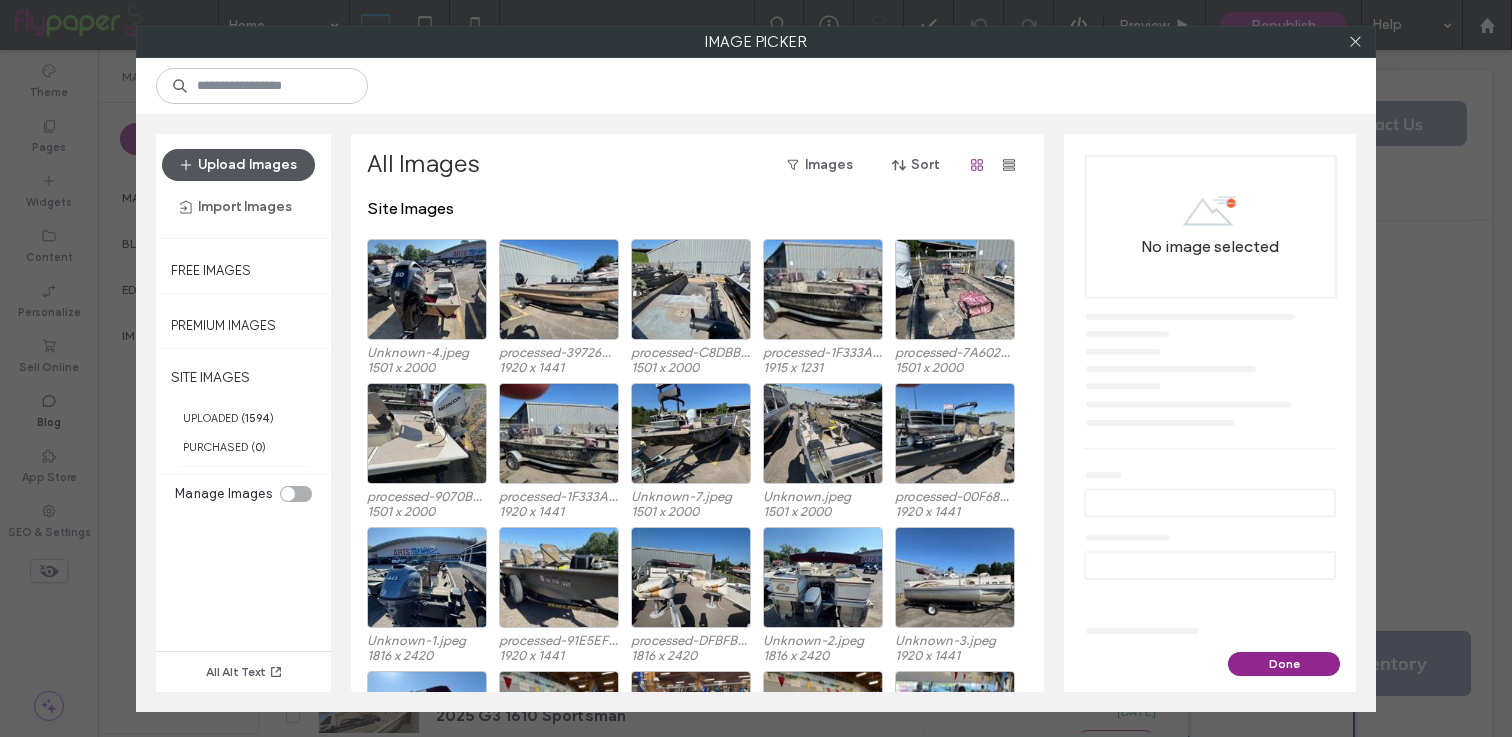 click on "Upload Images" at bounding box center (238, 165) 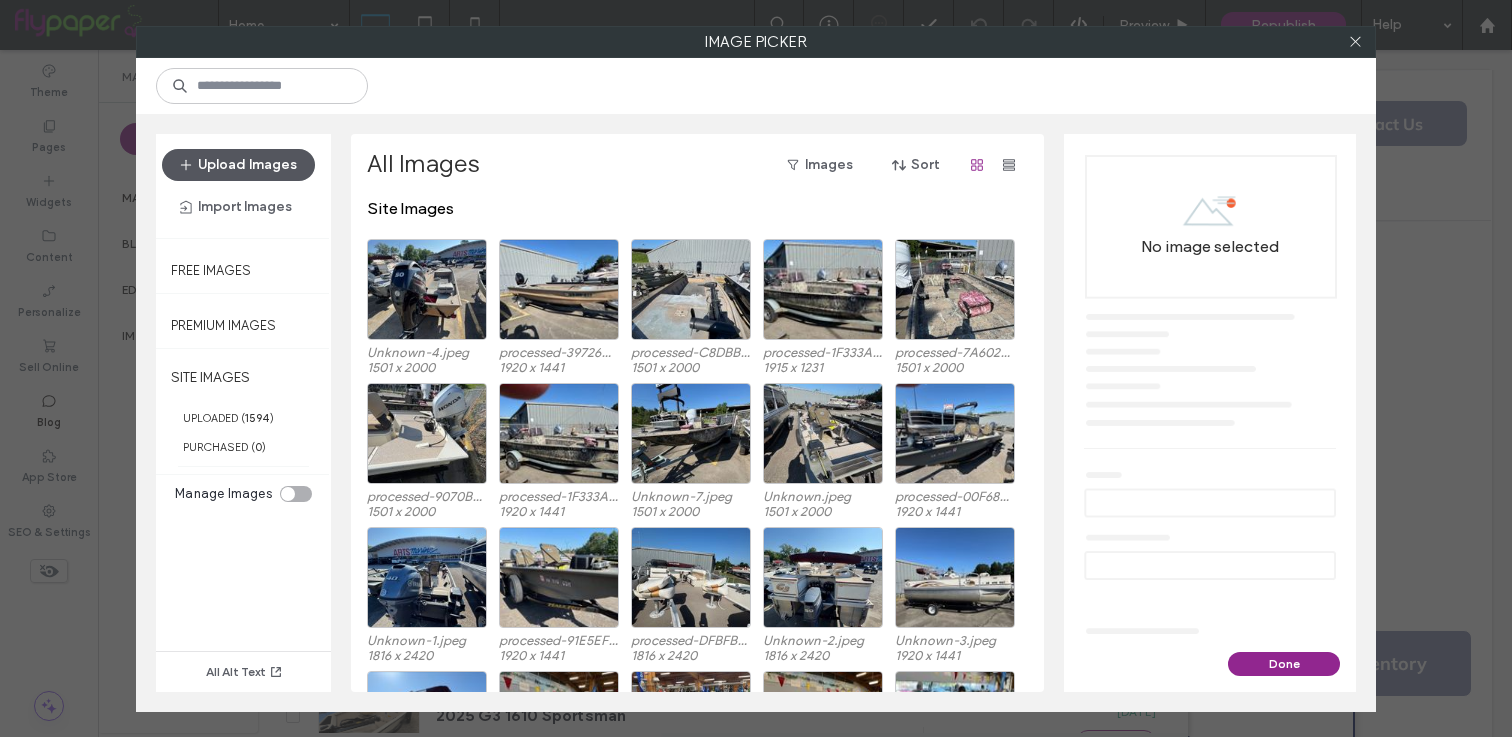 click on "Upload Images" at bounding box center (238, 165) 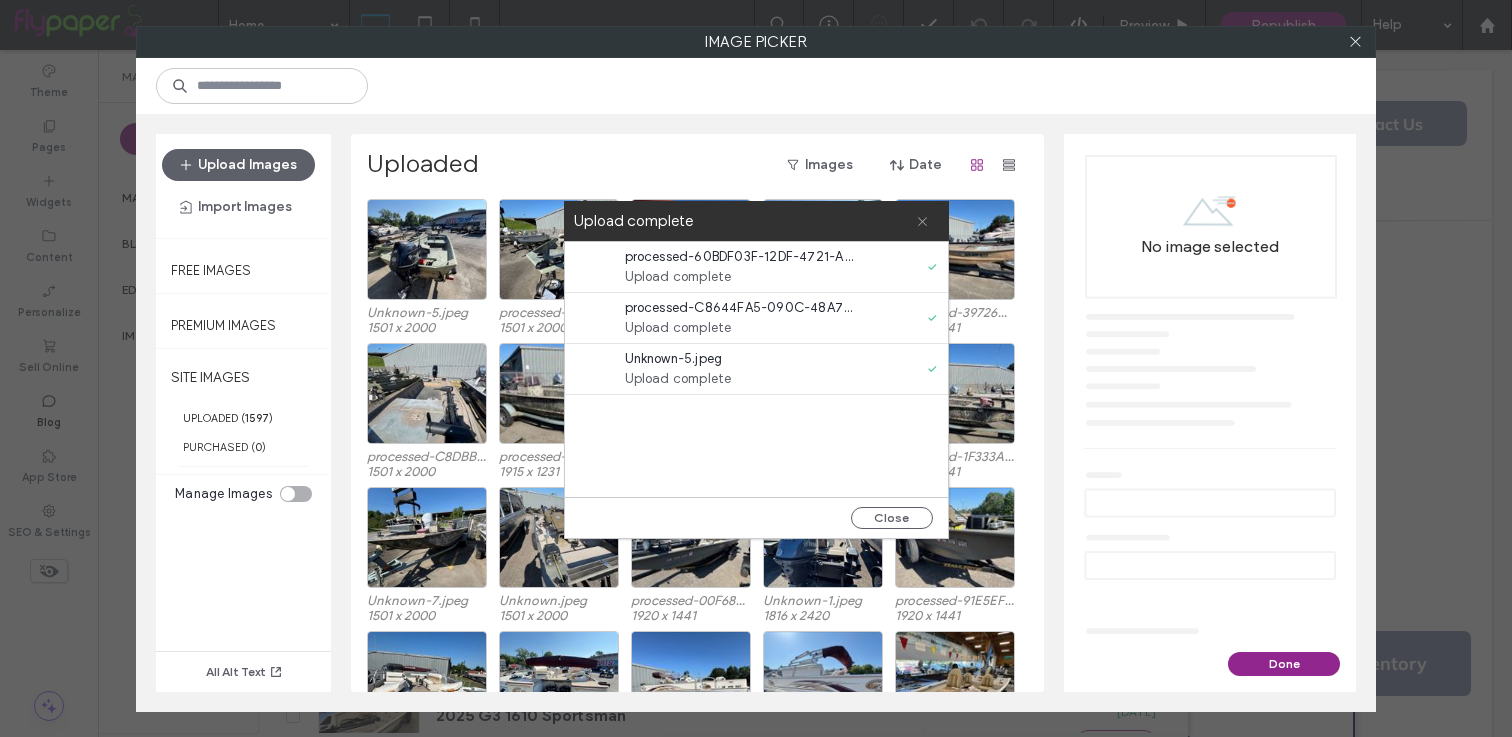 click 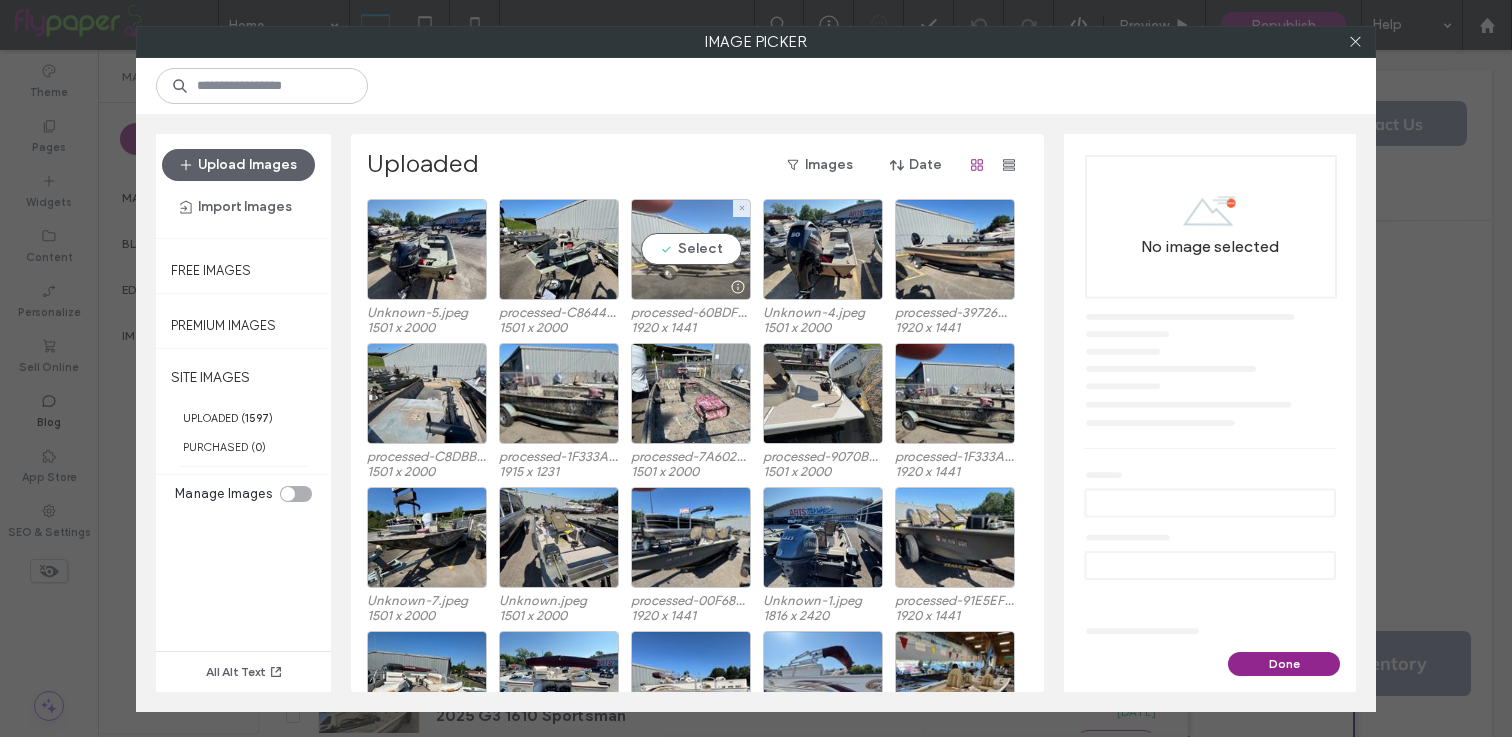 click on "Select" at bounding box center (691, 249) 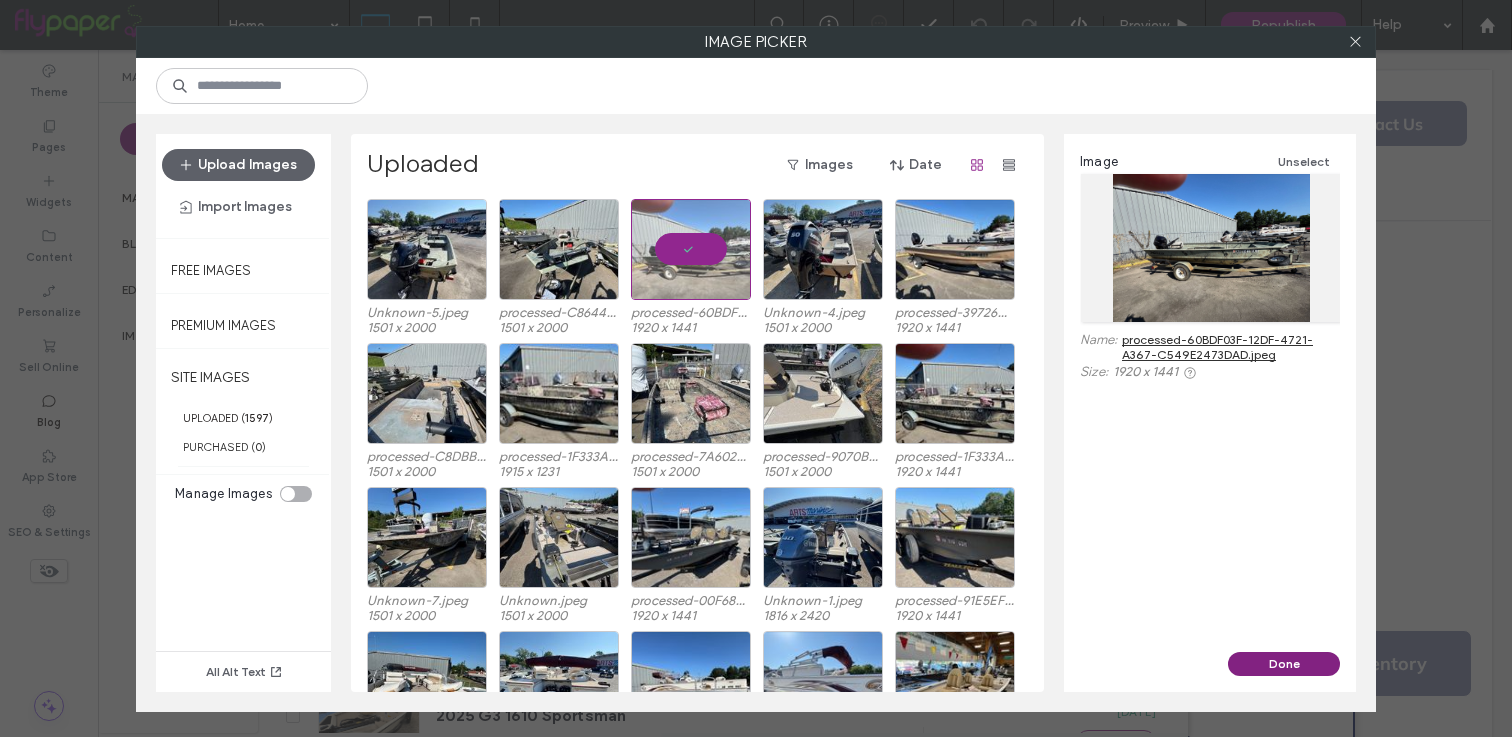click on "Done" at bounding box center [1284, 664] 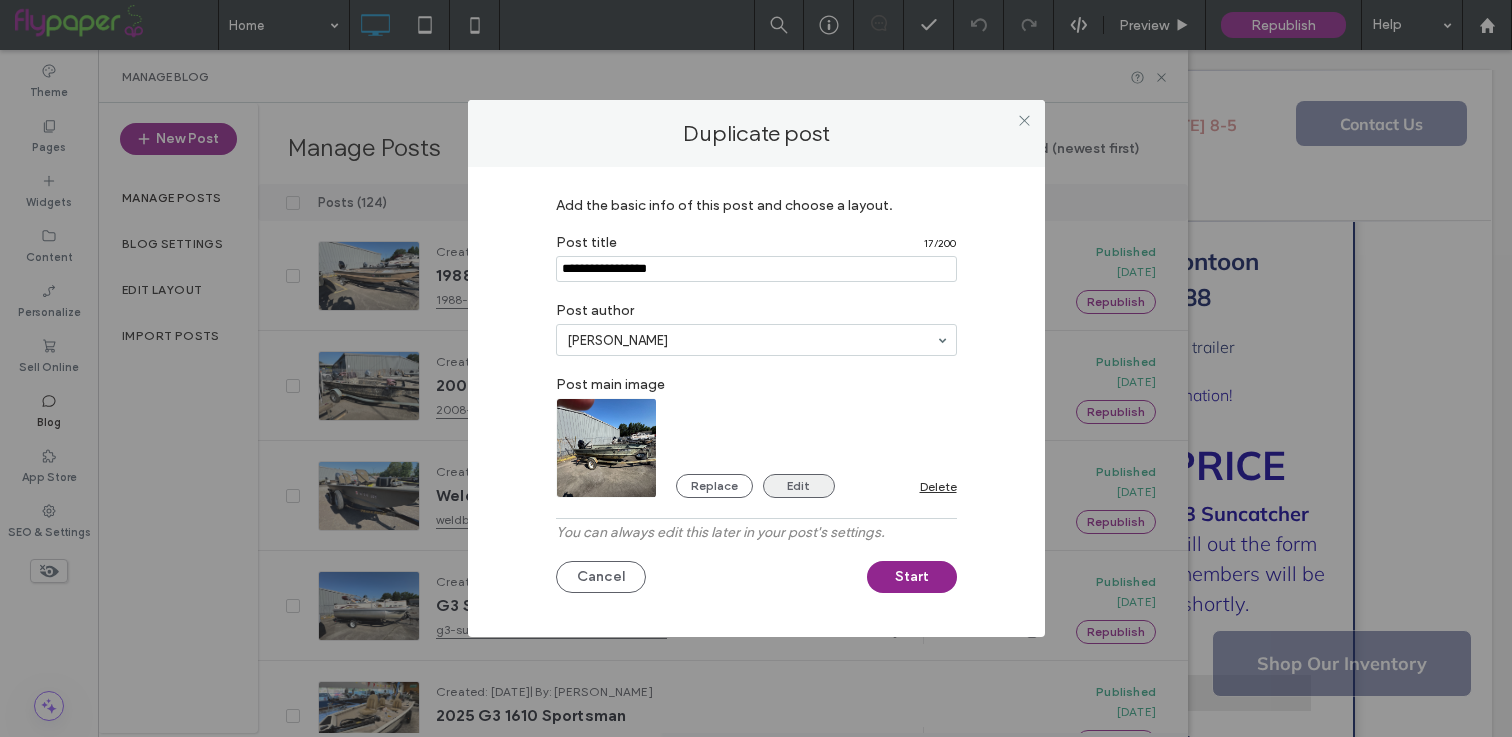 click on "Edit" at bounding box center [799, 486] 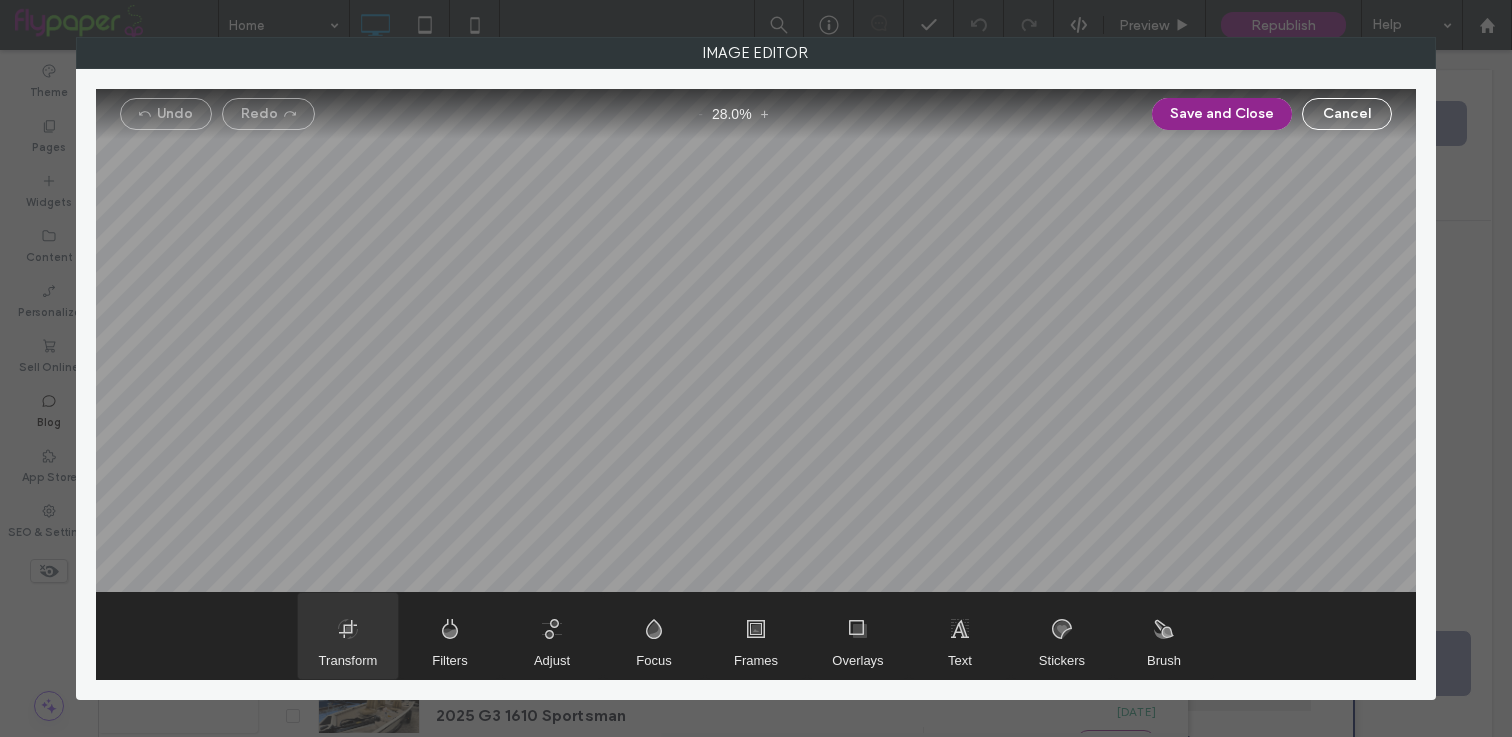 click at bounding box center (348, 636) 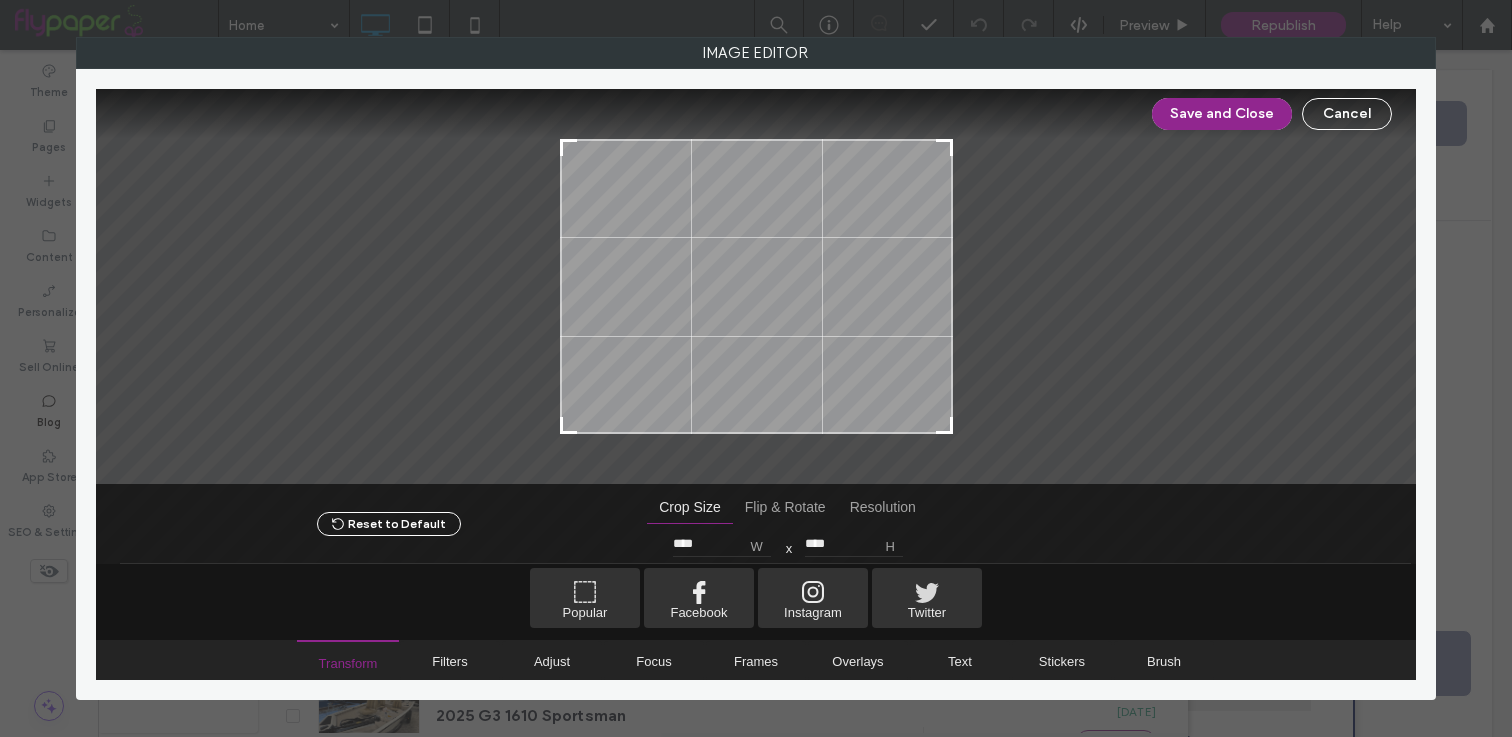 type on "****" 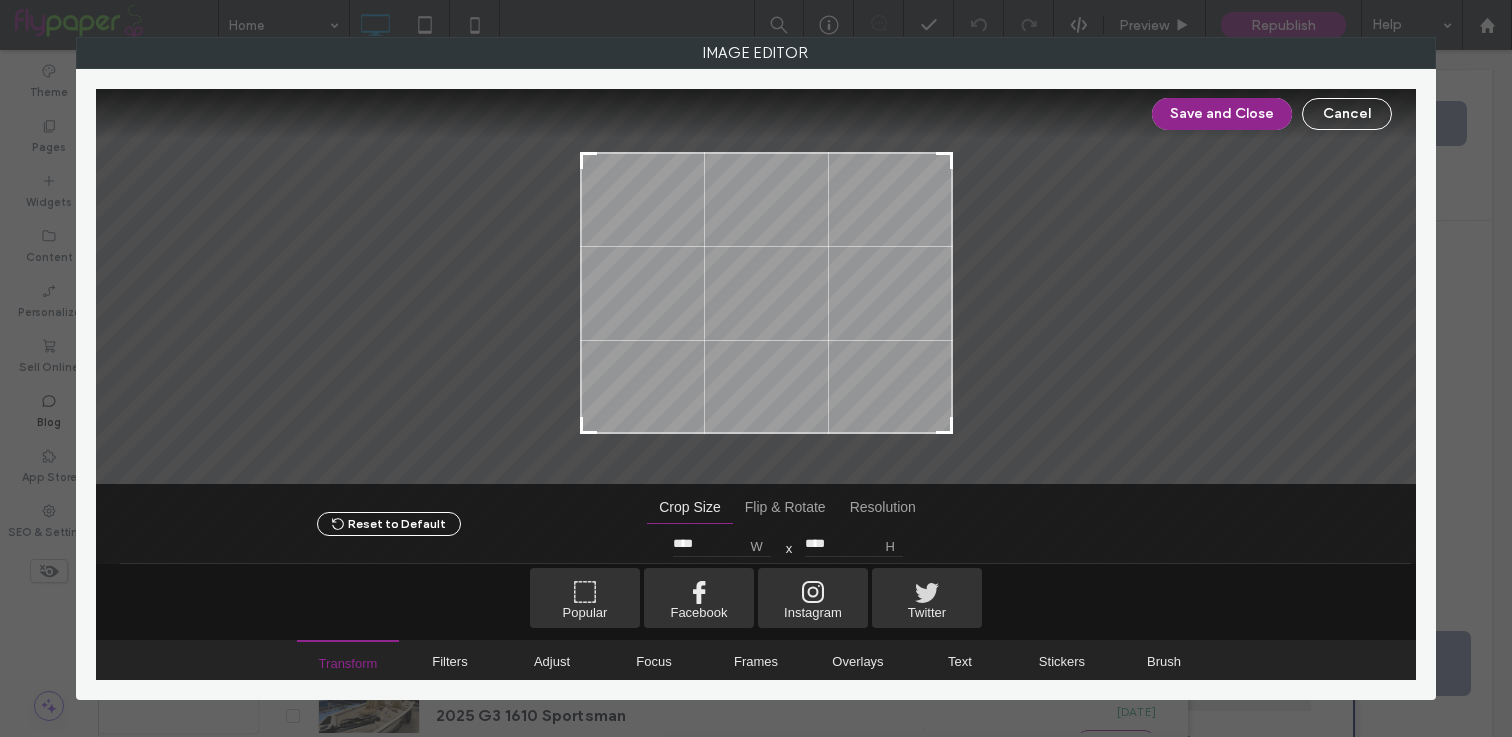 type on "****" 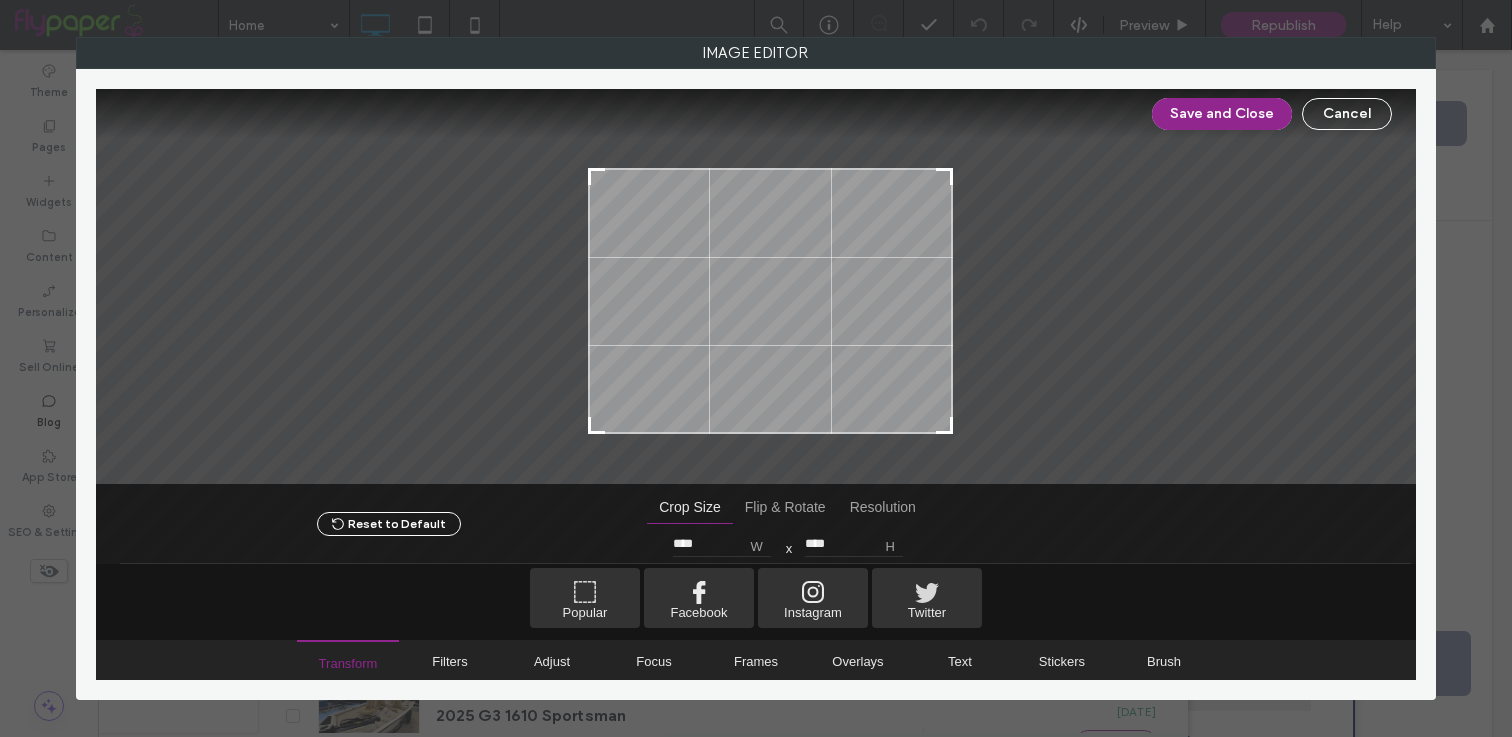 type on "****" 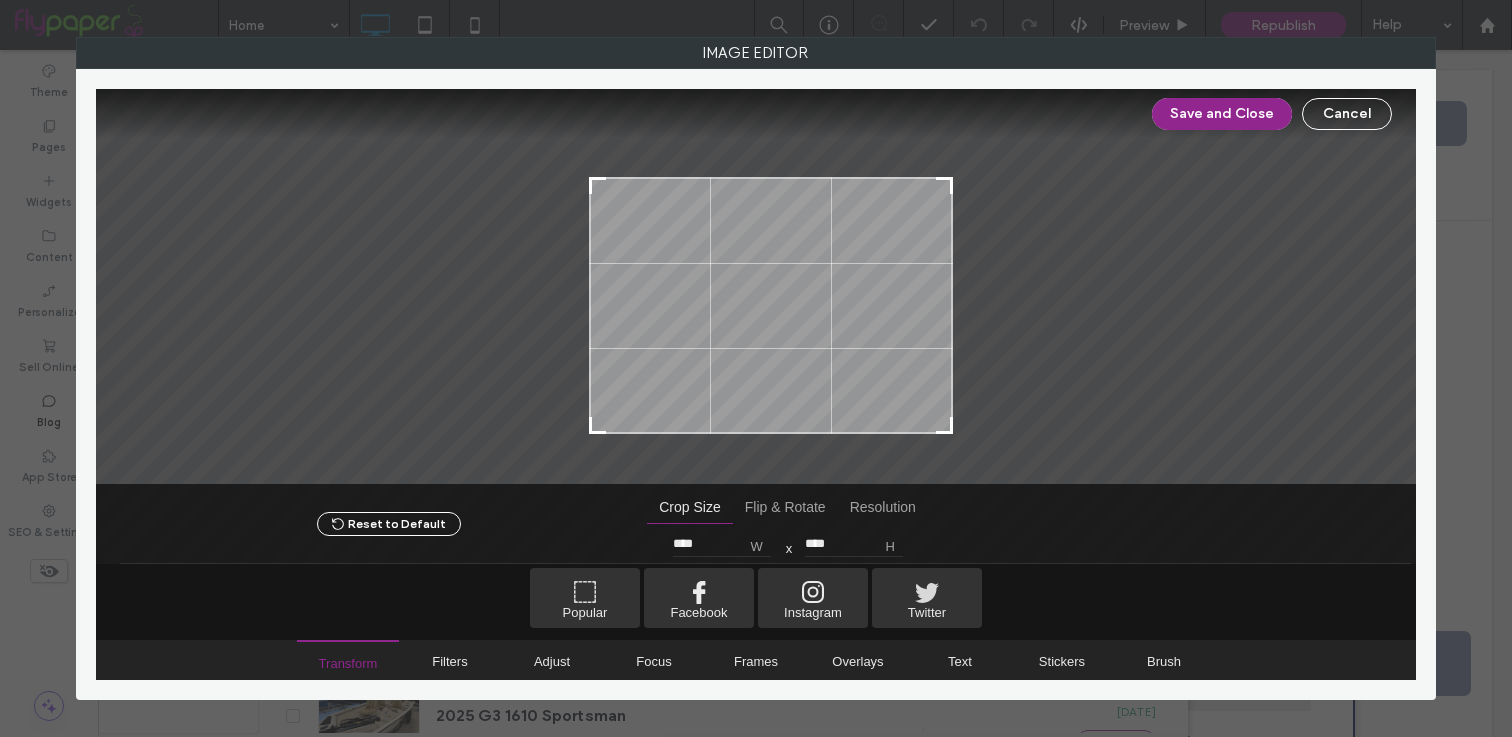 type on "****" 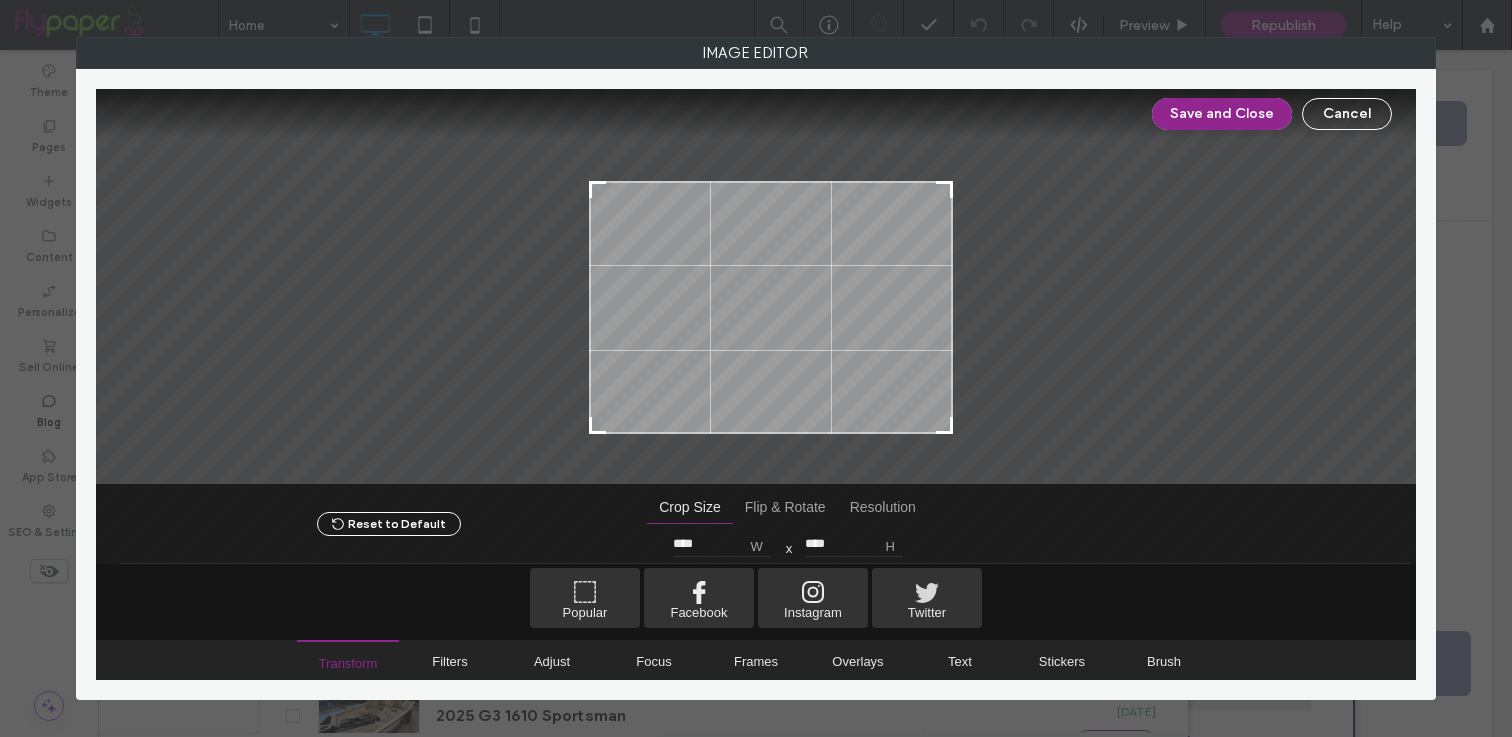 type on "****" 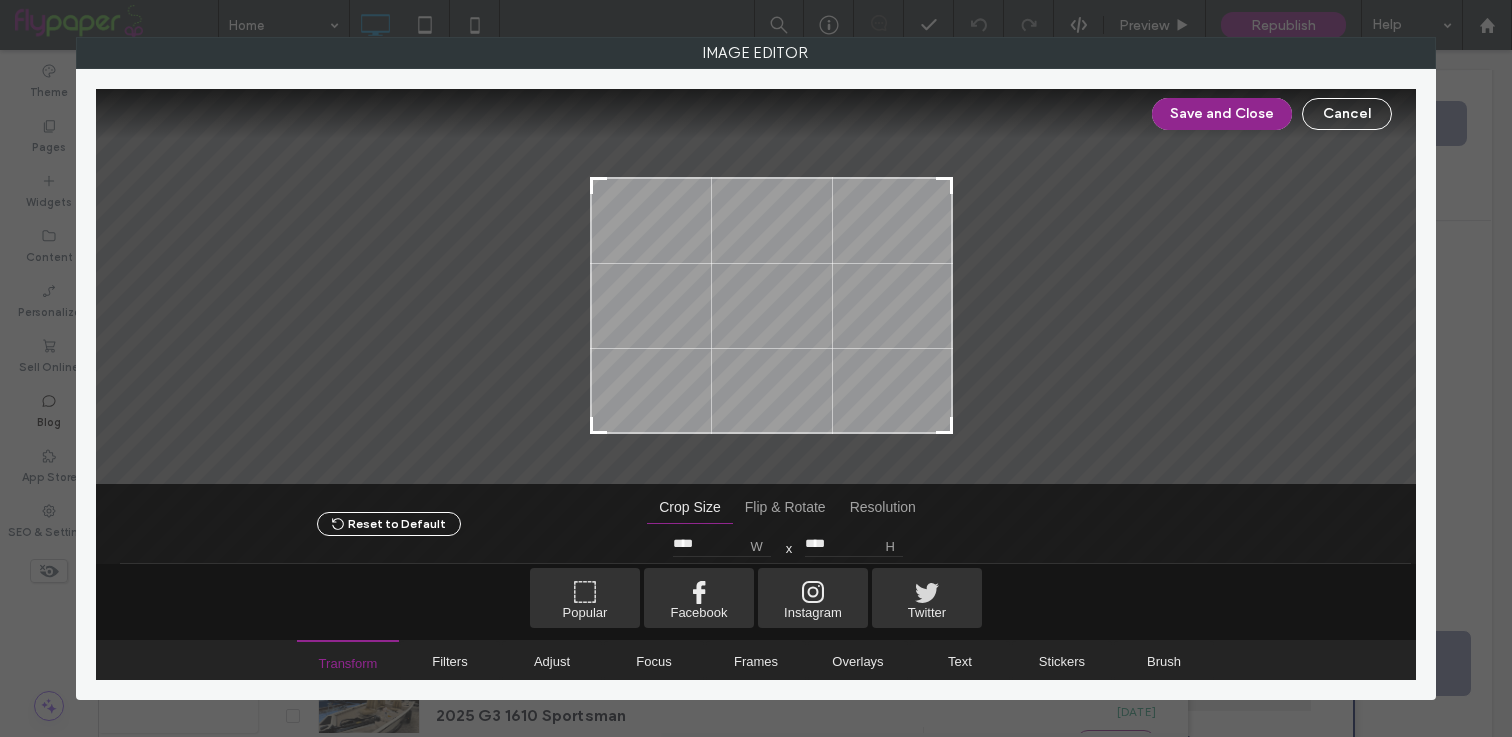 type on "****" 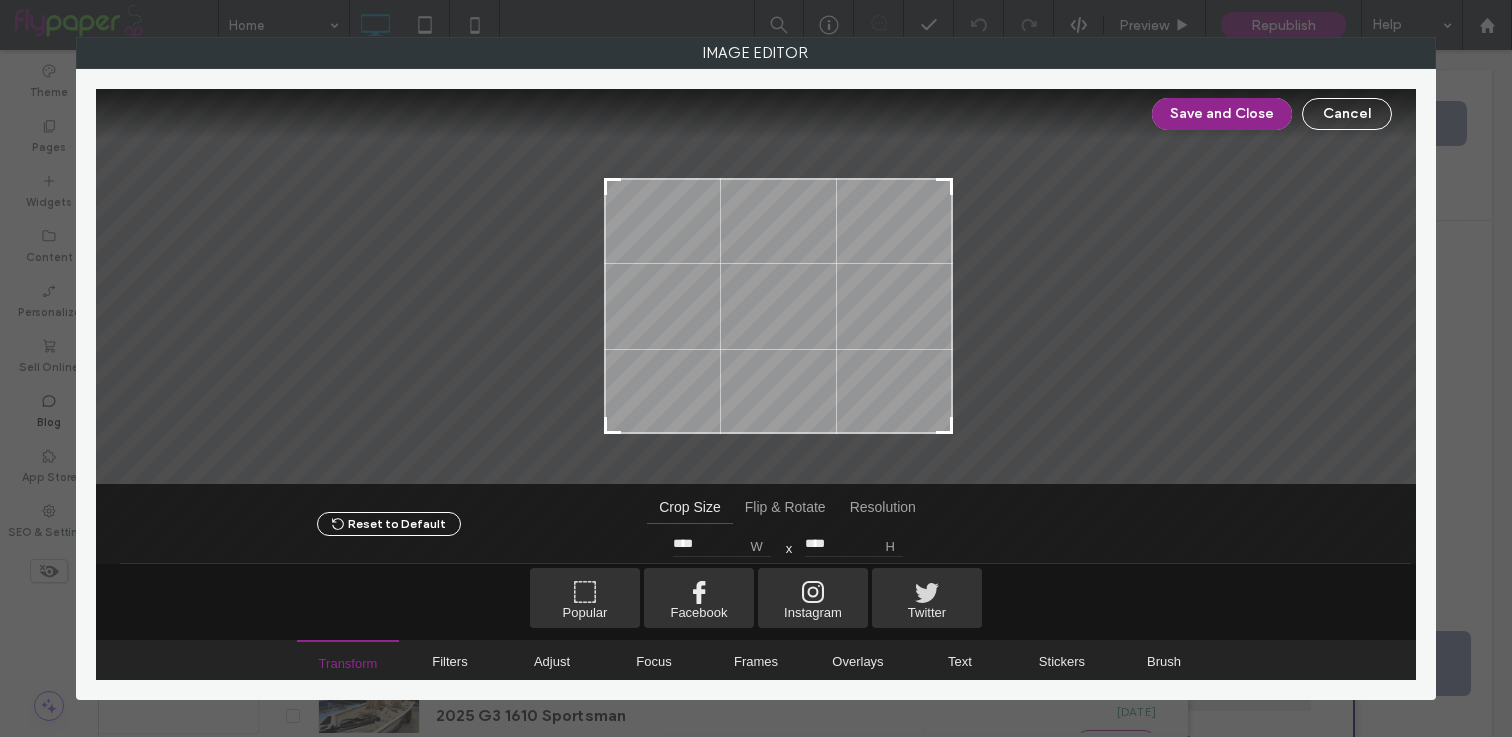 drag, startPoint x: 563, startPoint y: 148, endPoint x: 607, endPoint y: 187, distance: 58.796257 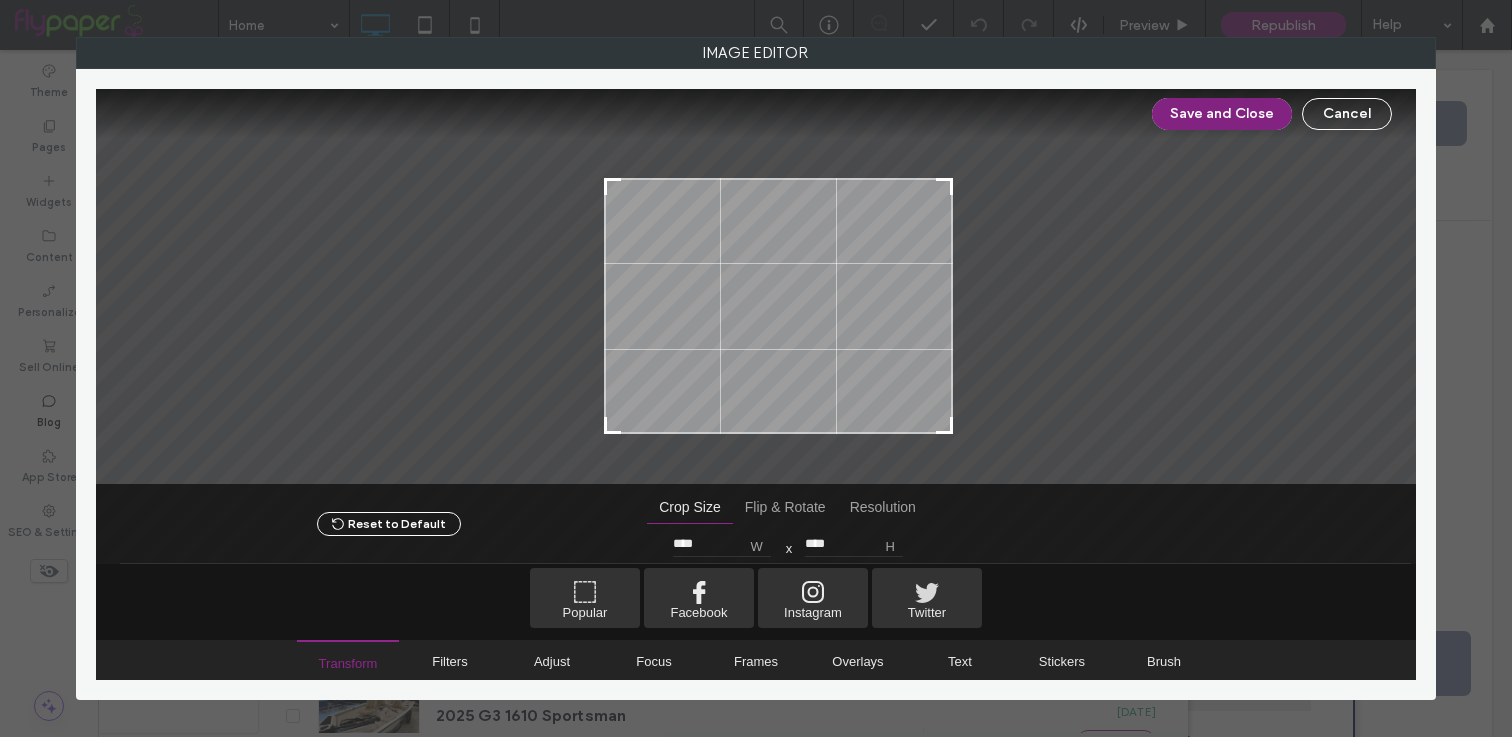 click on "Save and Close" at bounding box center (1222, 114) 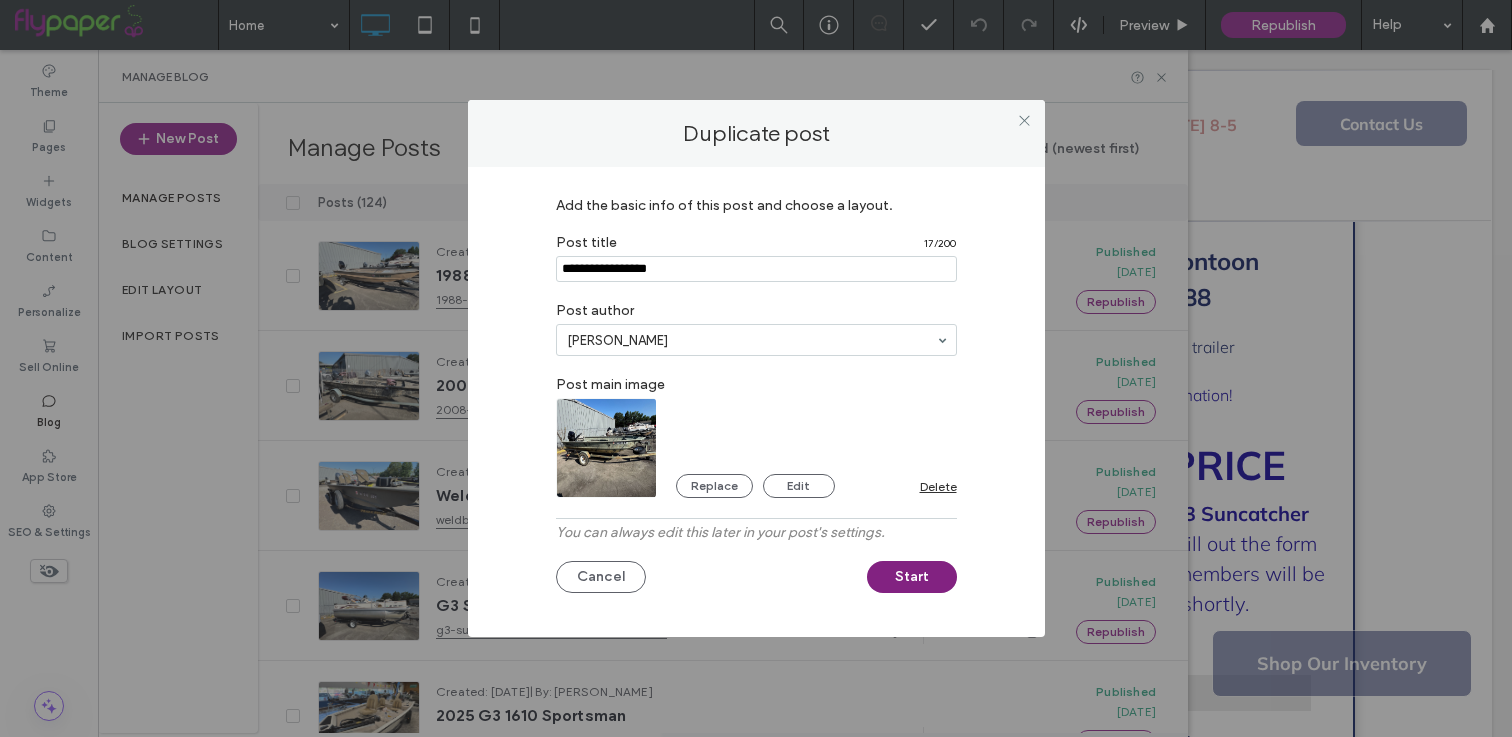 click on "Start" at bounding box center [912, 577] 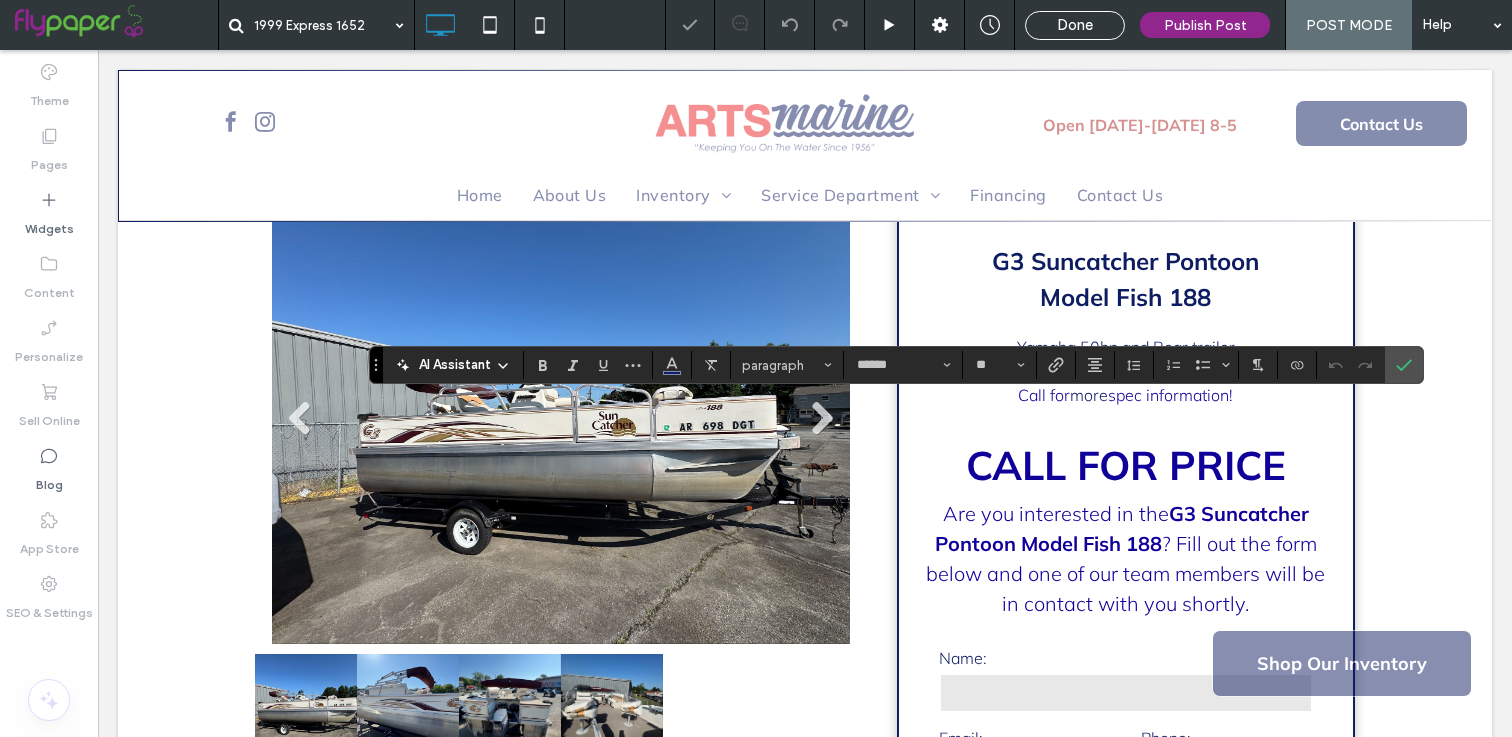 type 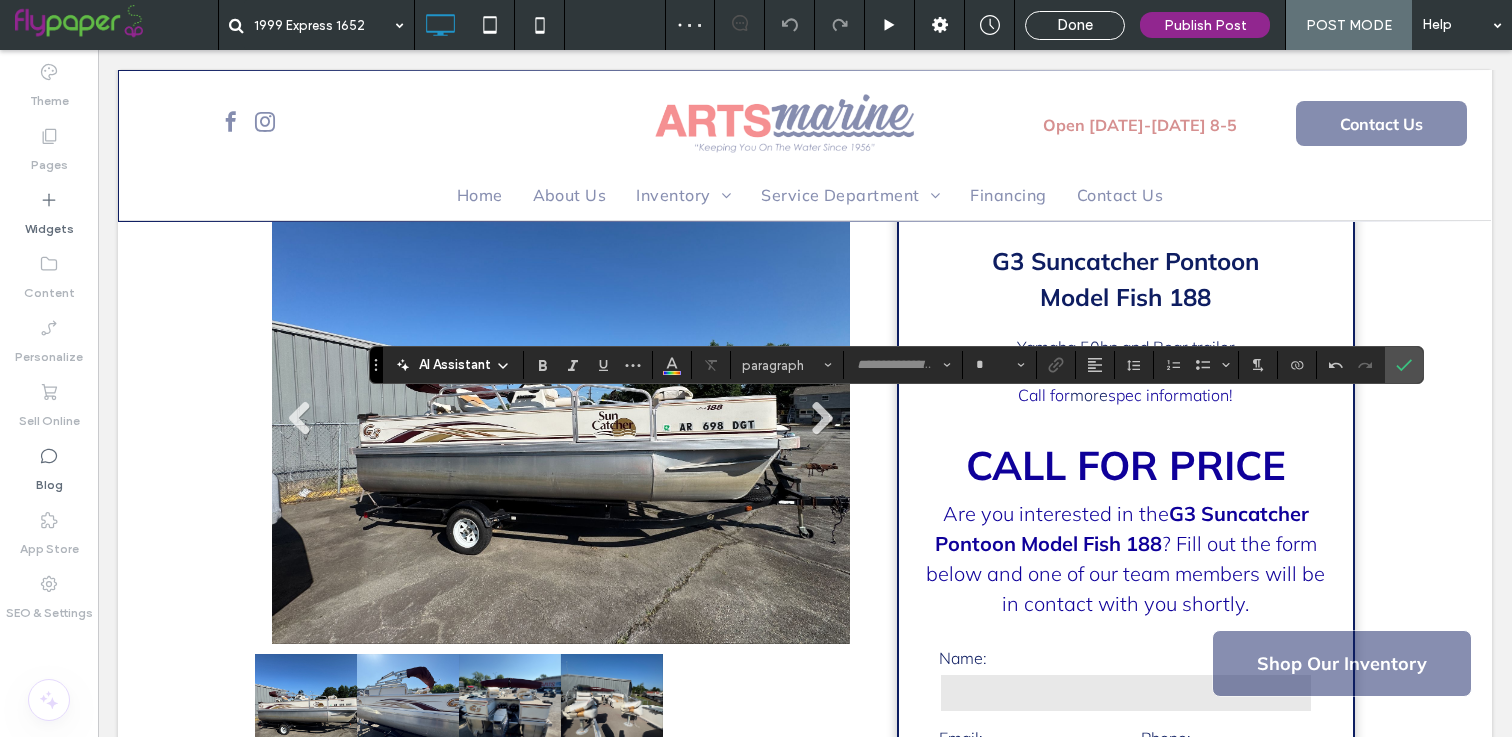type on "******" 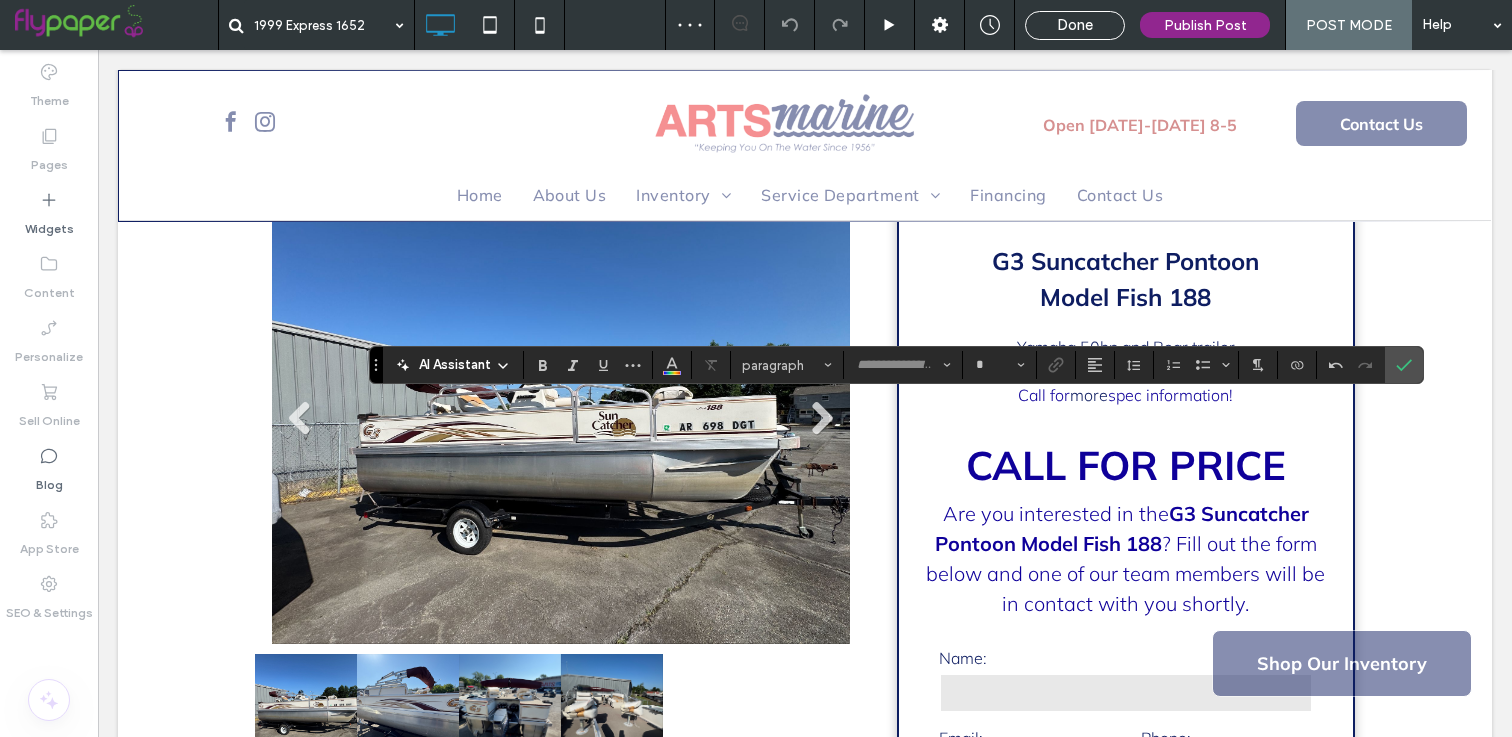 type on "**" 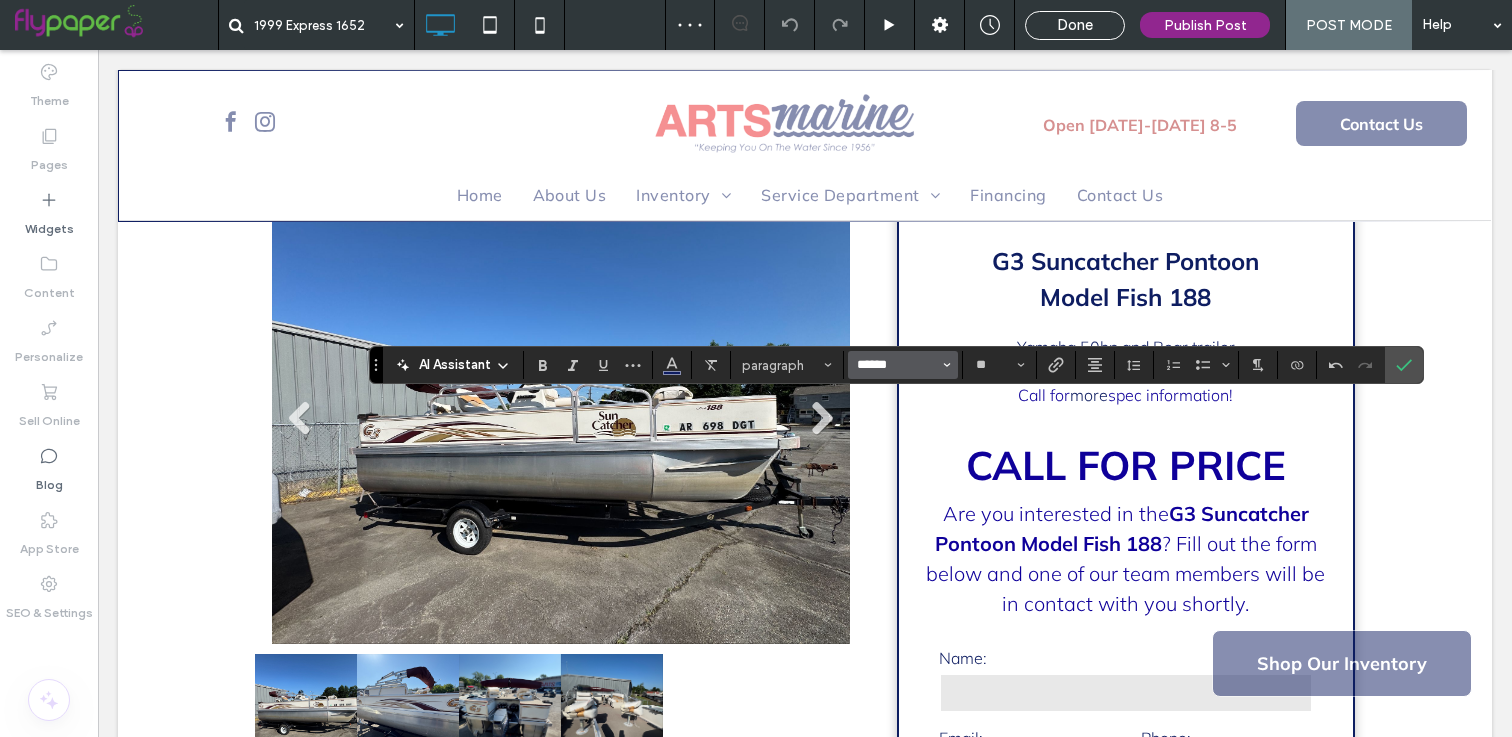 click on "******" at bounding box center (897, 365) 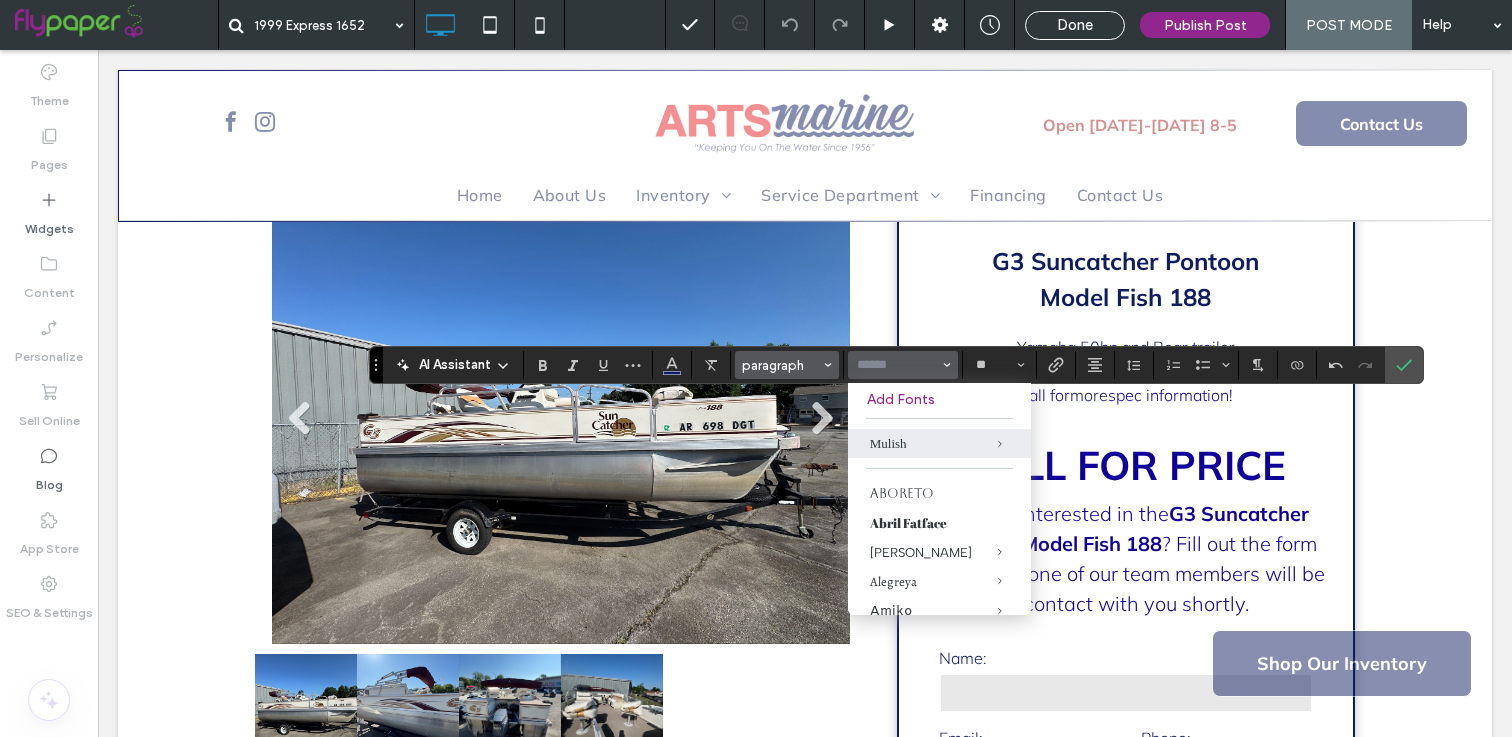 click on "paragraph" at bounding box center [781, 365] 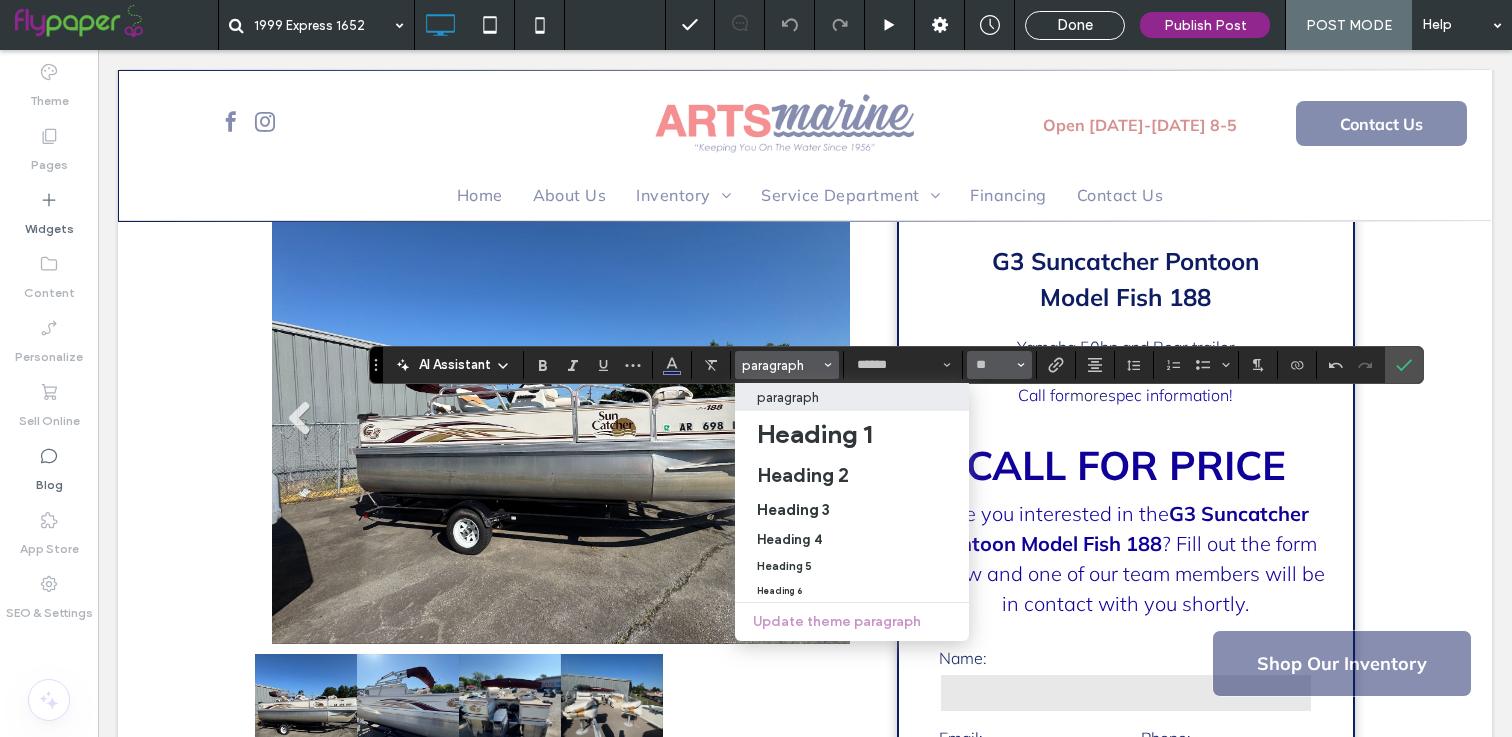 click at bounding box center [1021, 365] 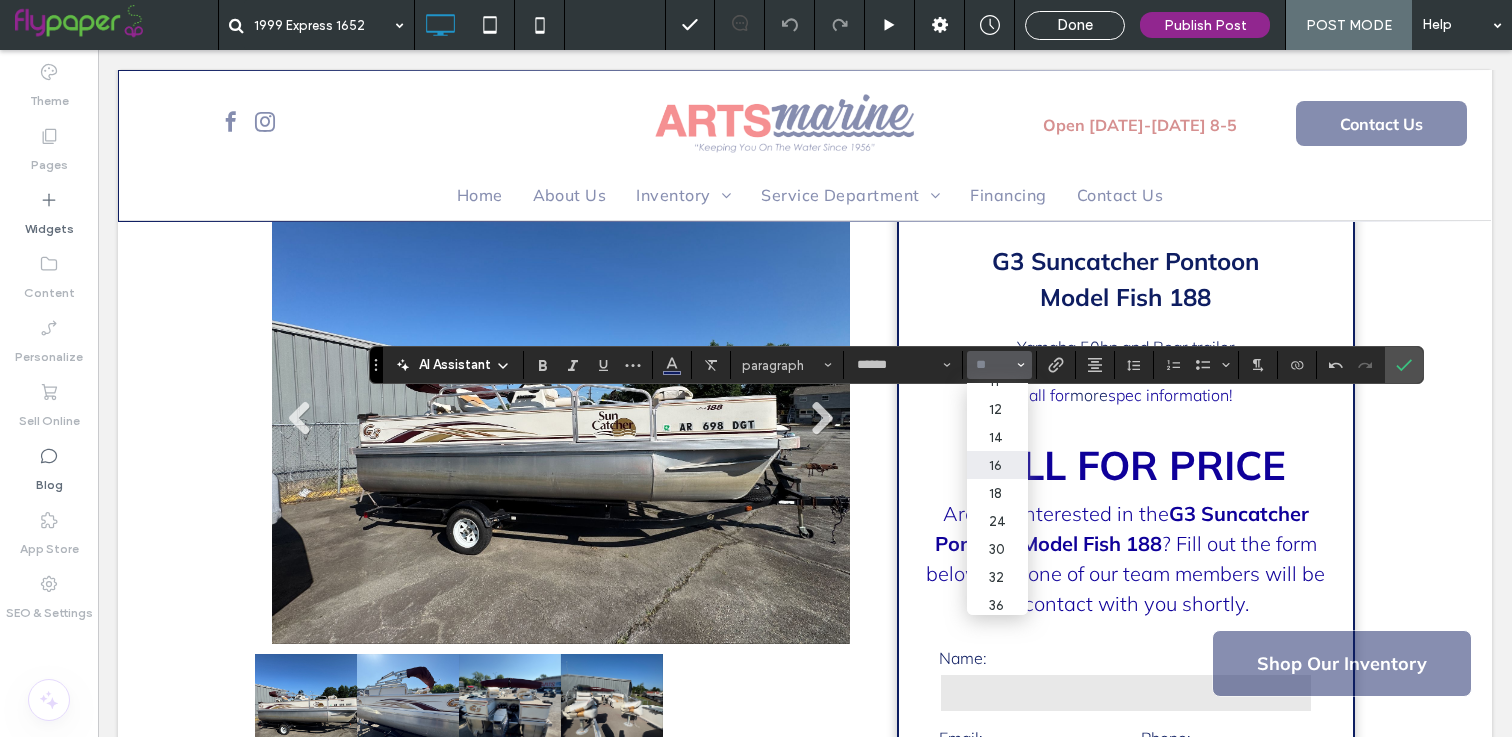 scroll, scrollTop: 126, scrollLeft: 0, axis: vertical 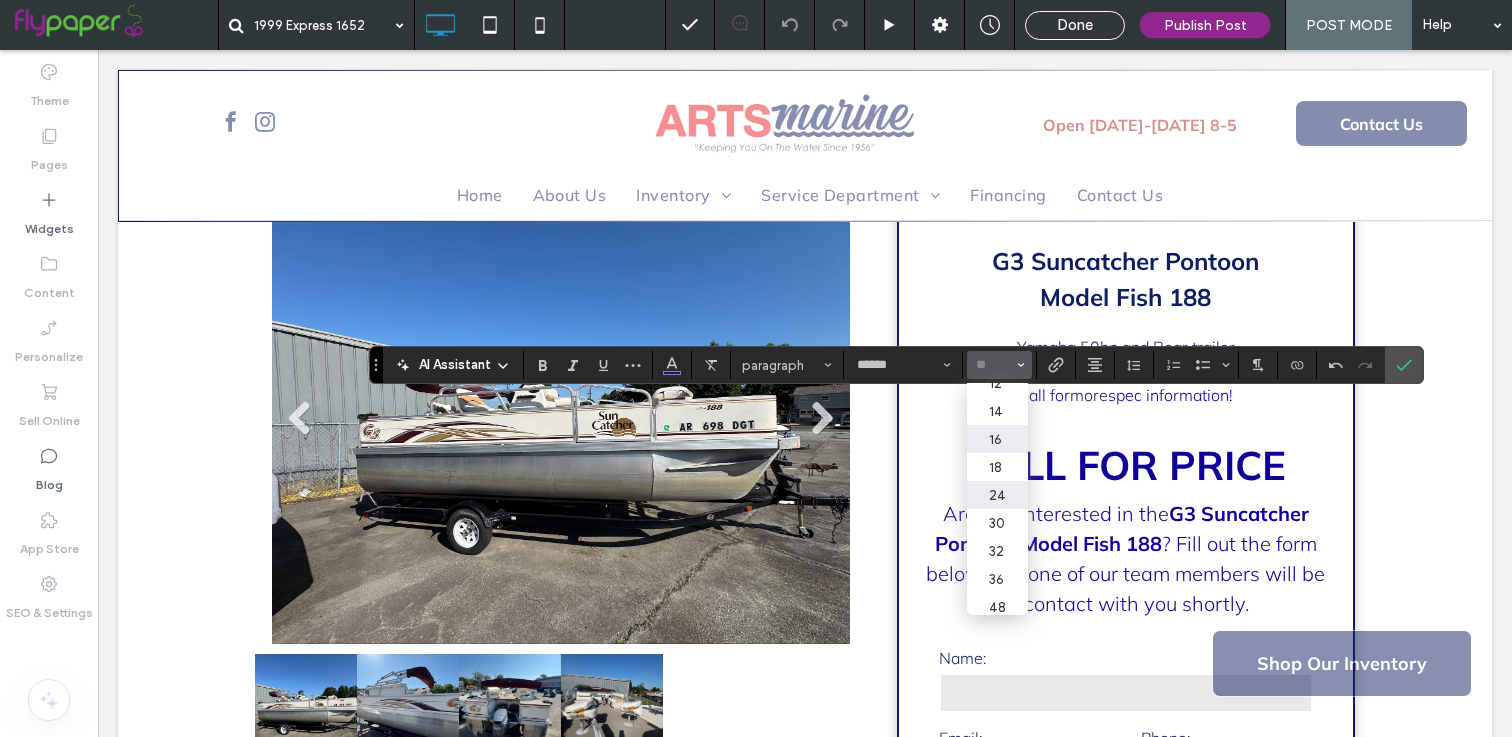 click on "24" at bounding box center (997, 495) 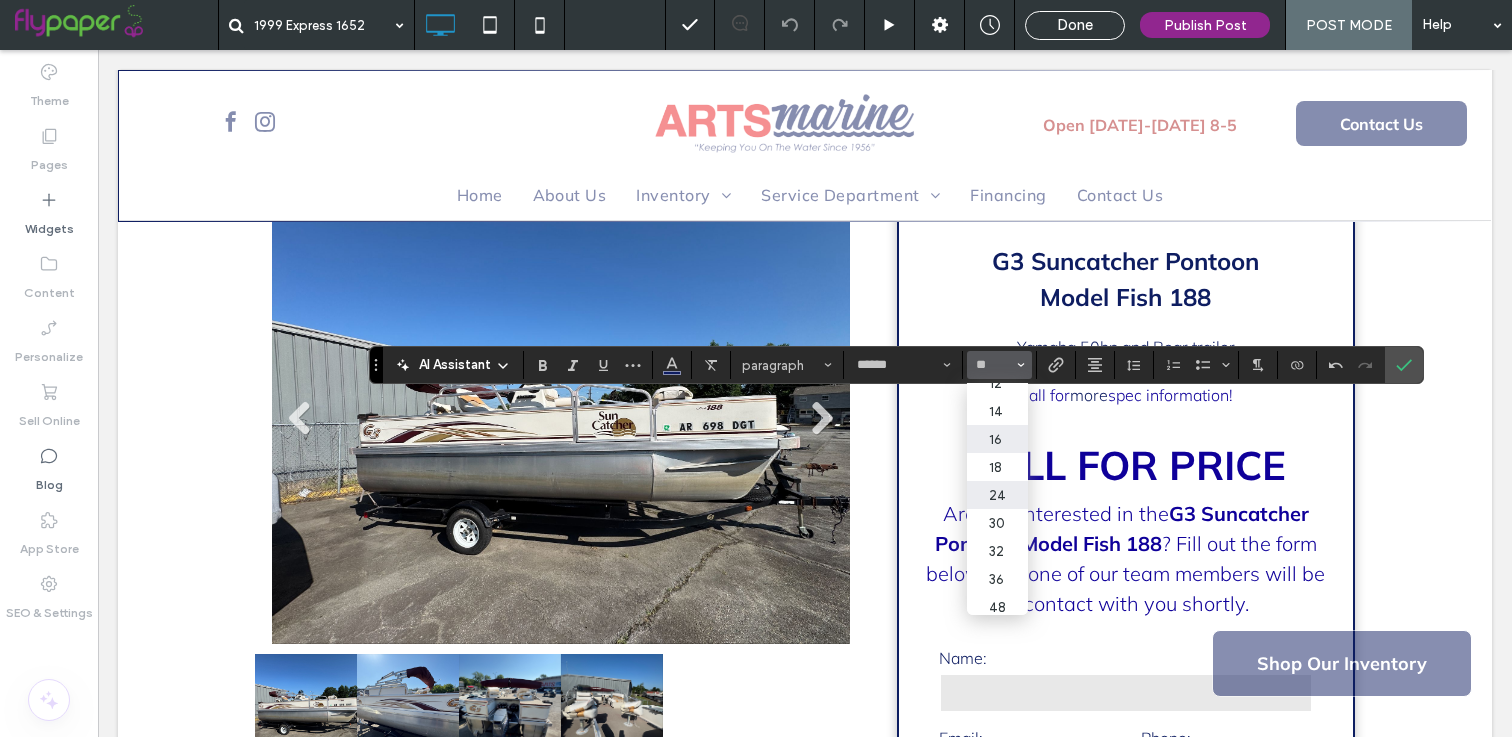 type on "**" 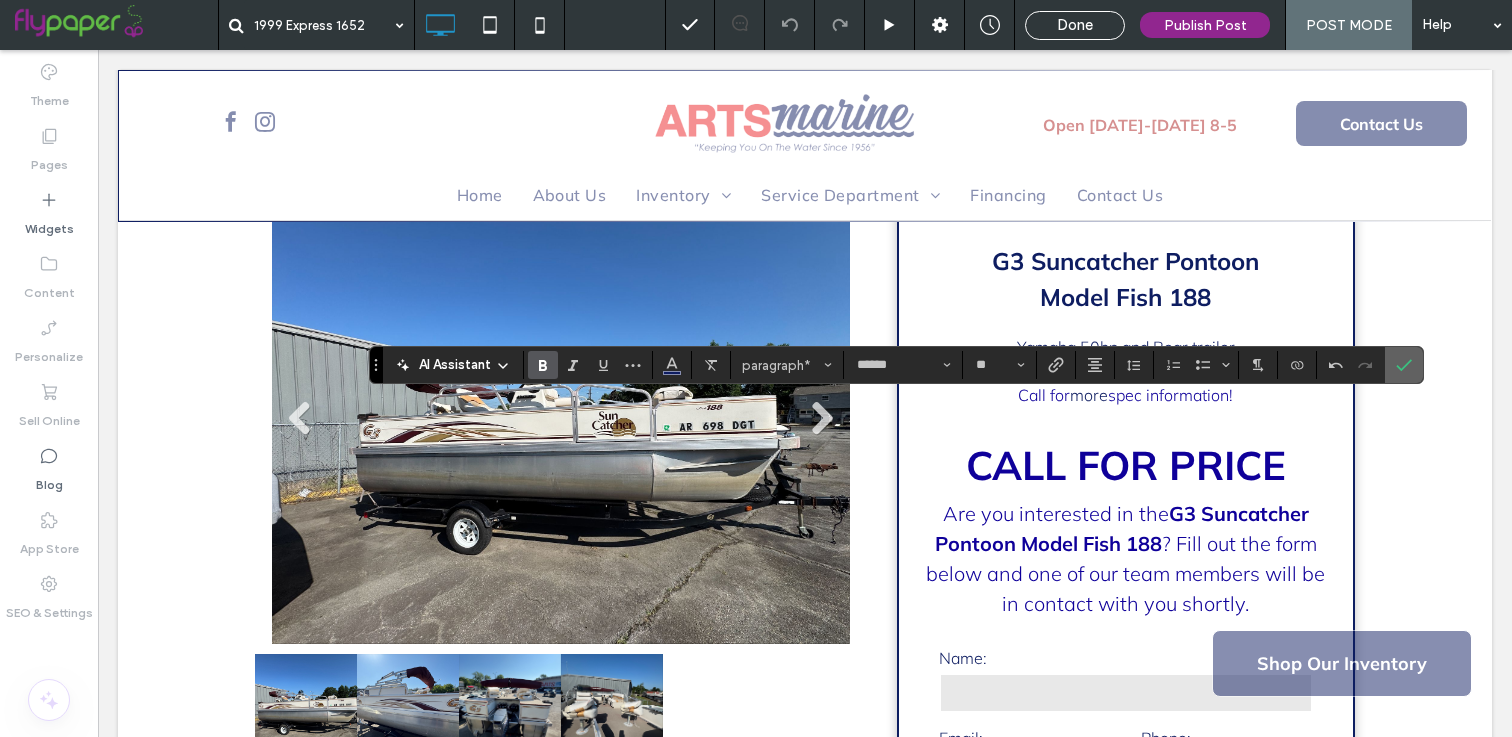 click at bounding box center (1404, 365) 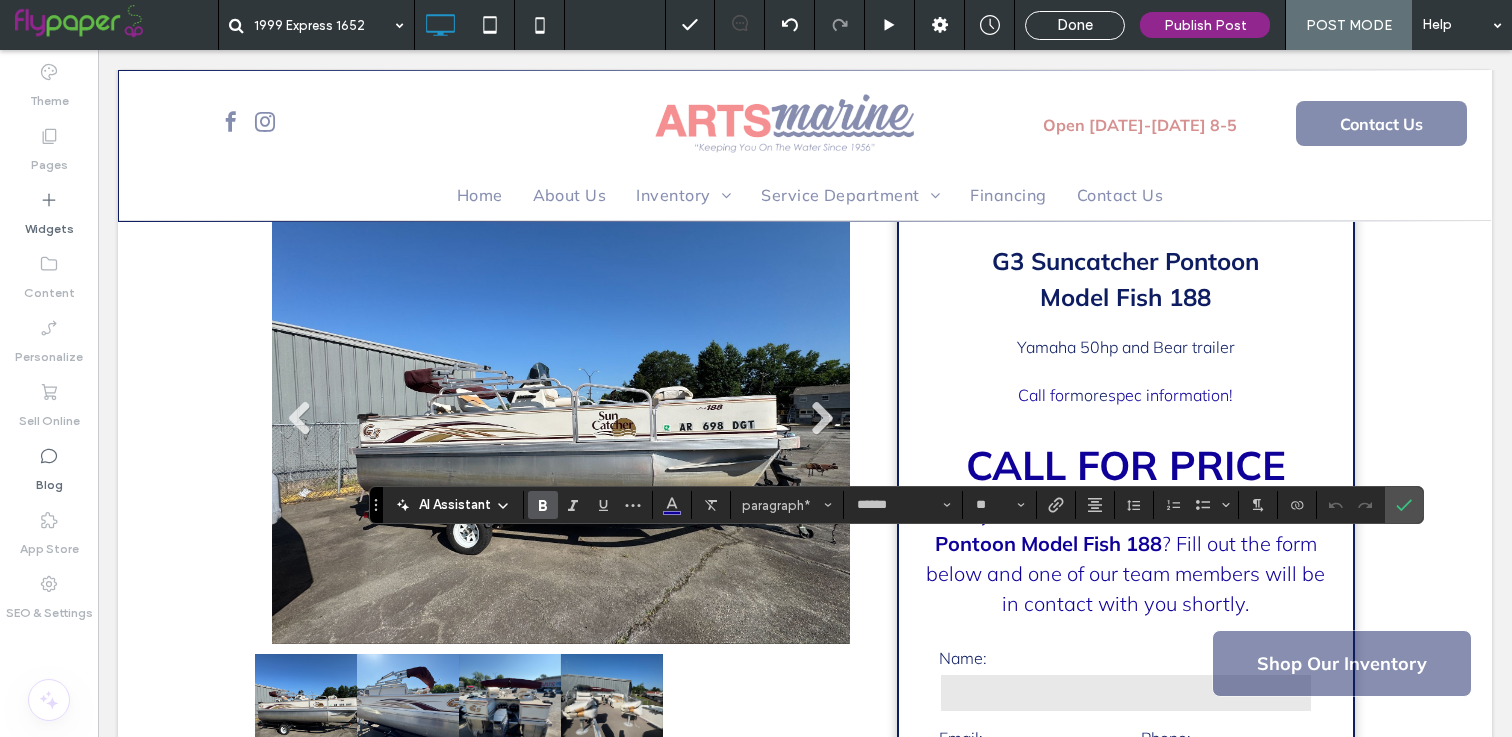 type on "**" 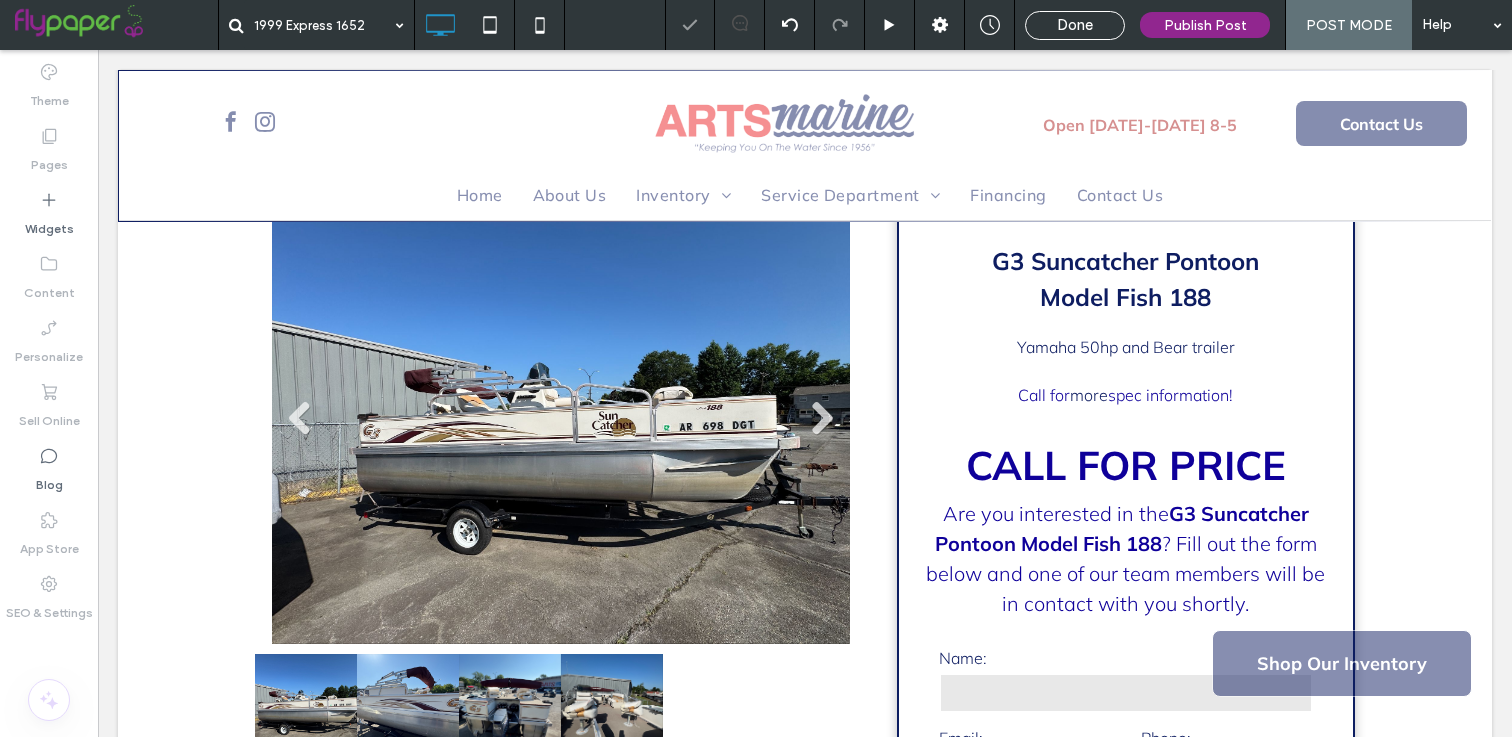 type on "******" 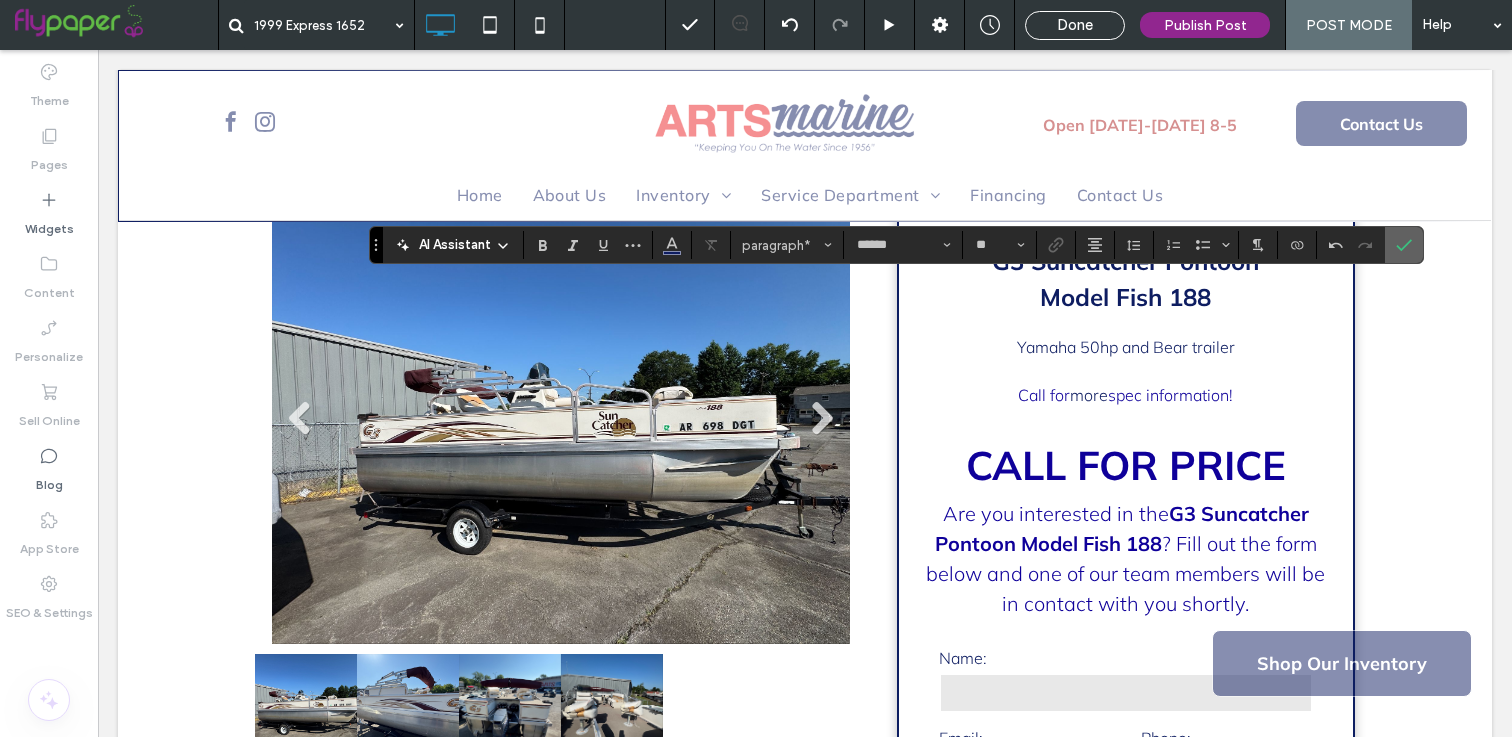 click at bounding box center (1404, 245) 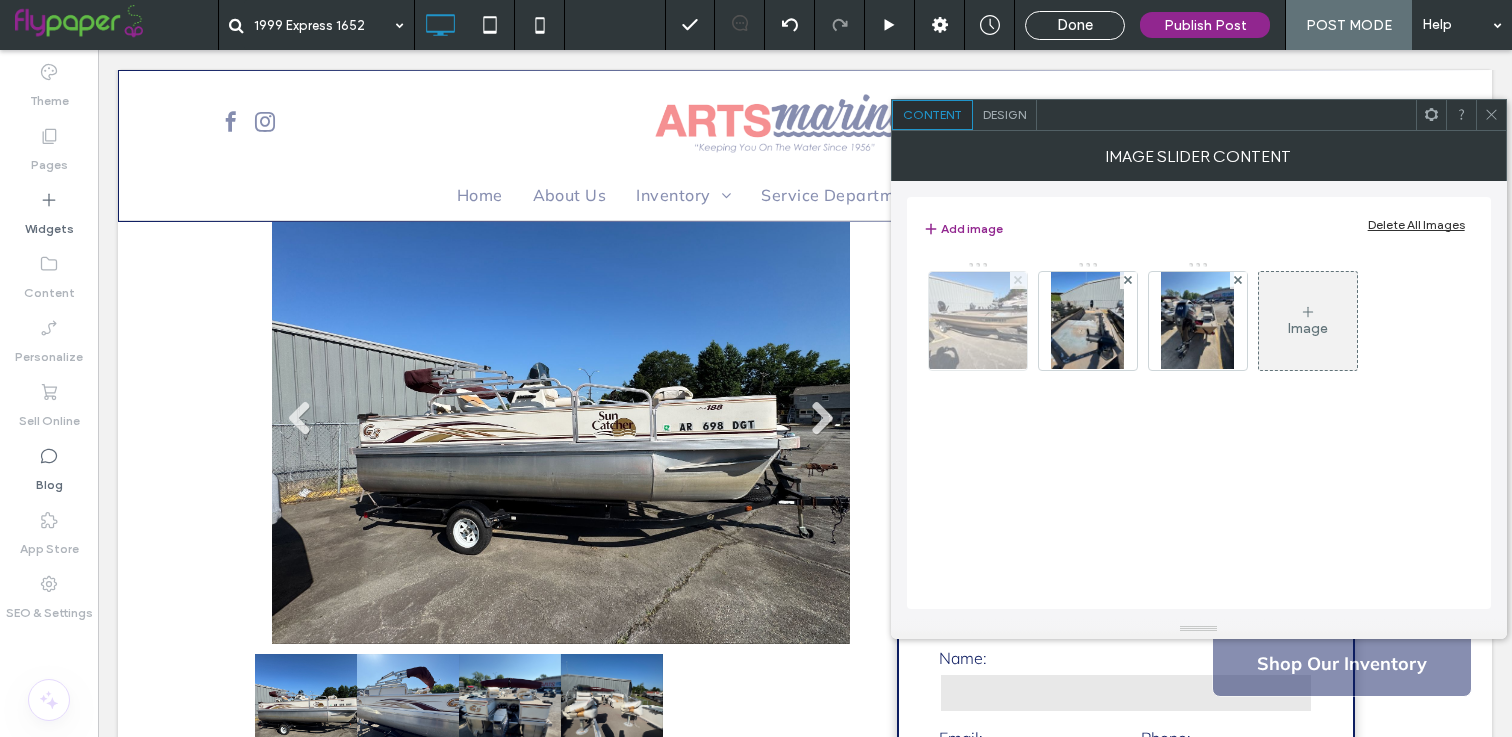 click 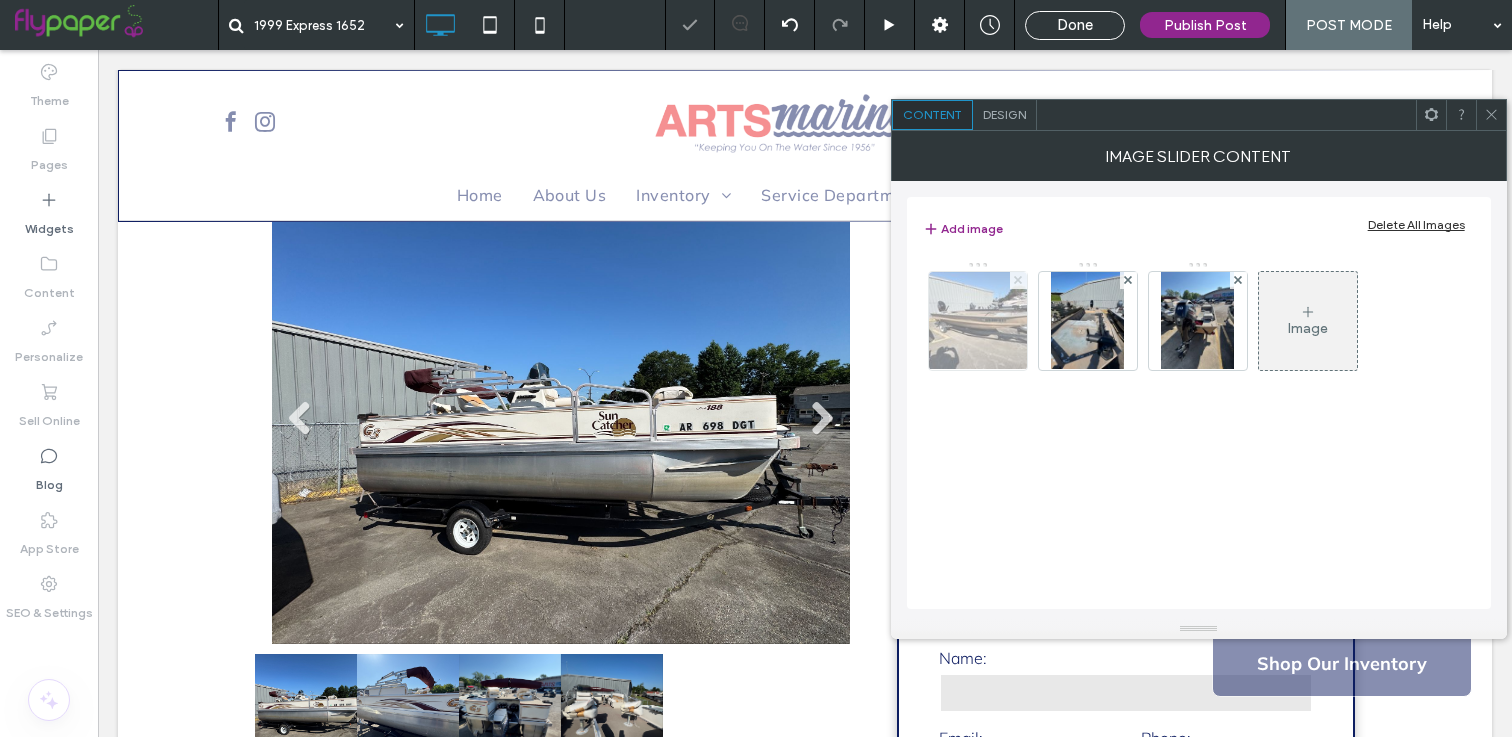 click 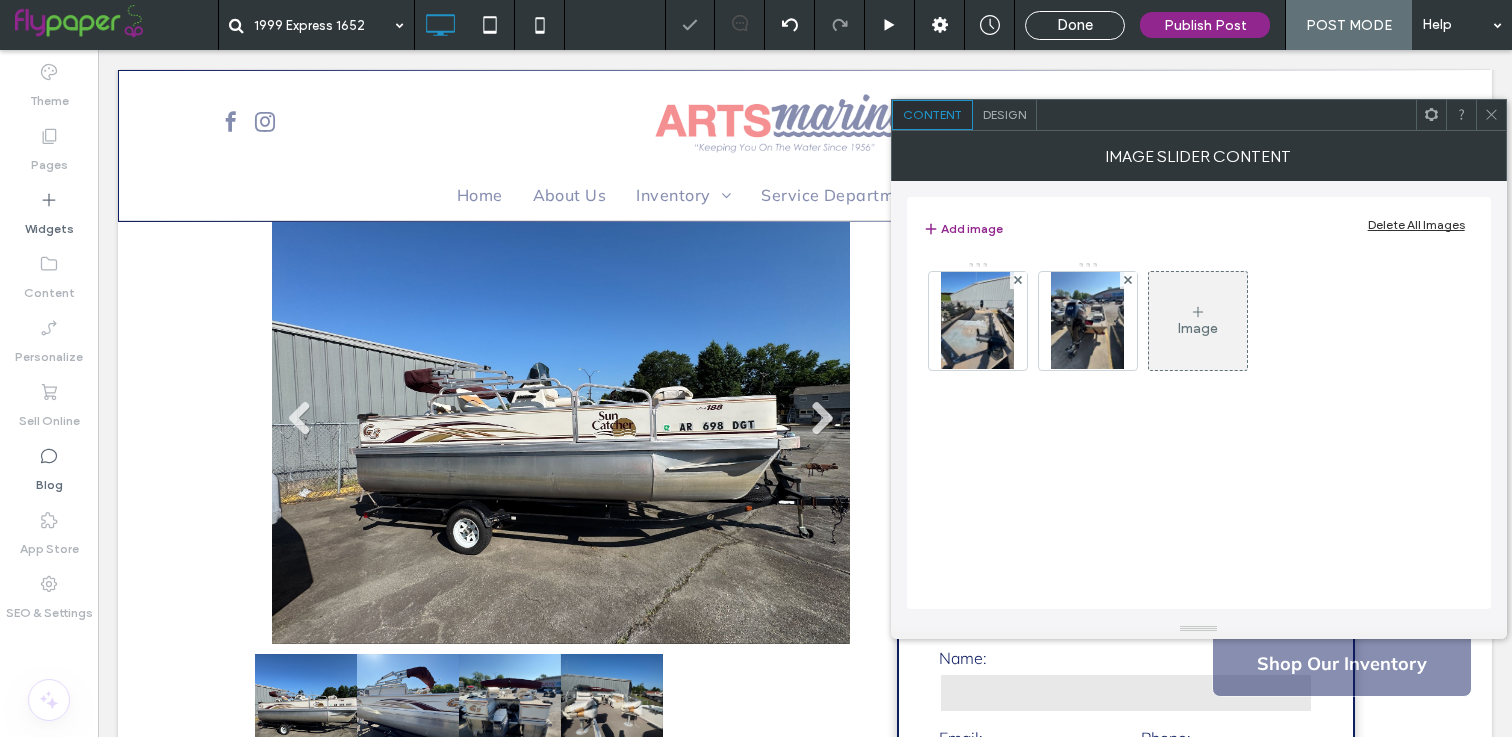 click 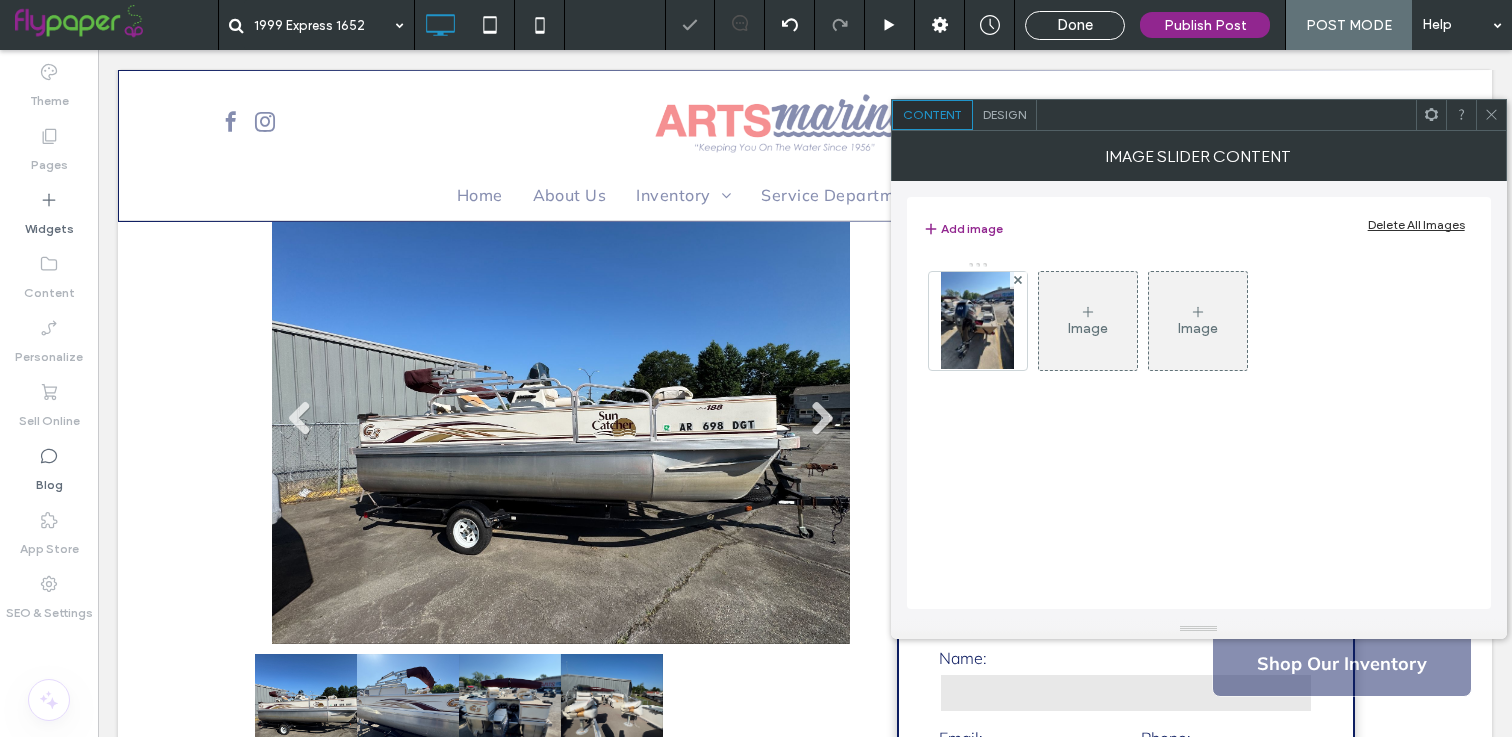 click 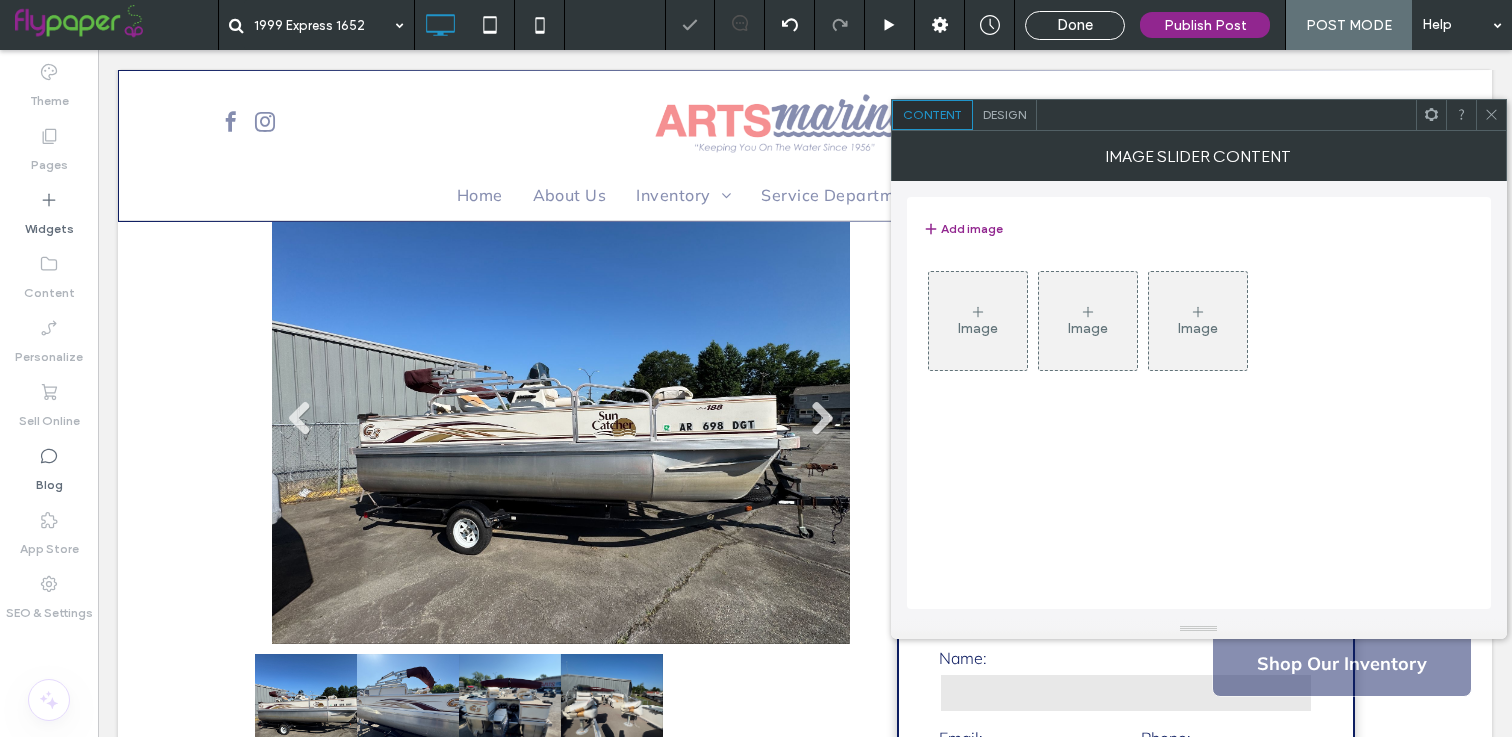 click on "Image" at bounding box center [978, 321] 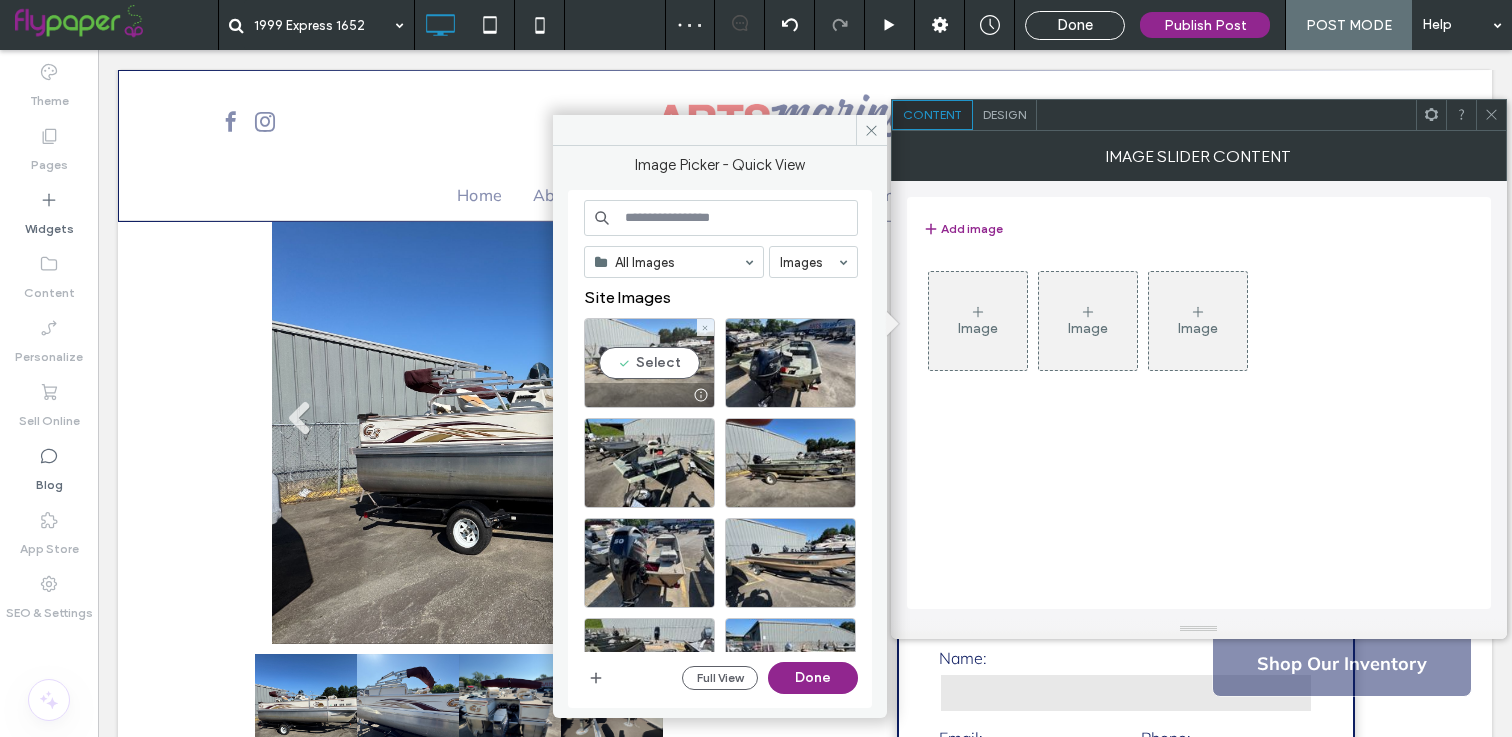 click on "Select" at bounding box center (649, 363) 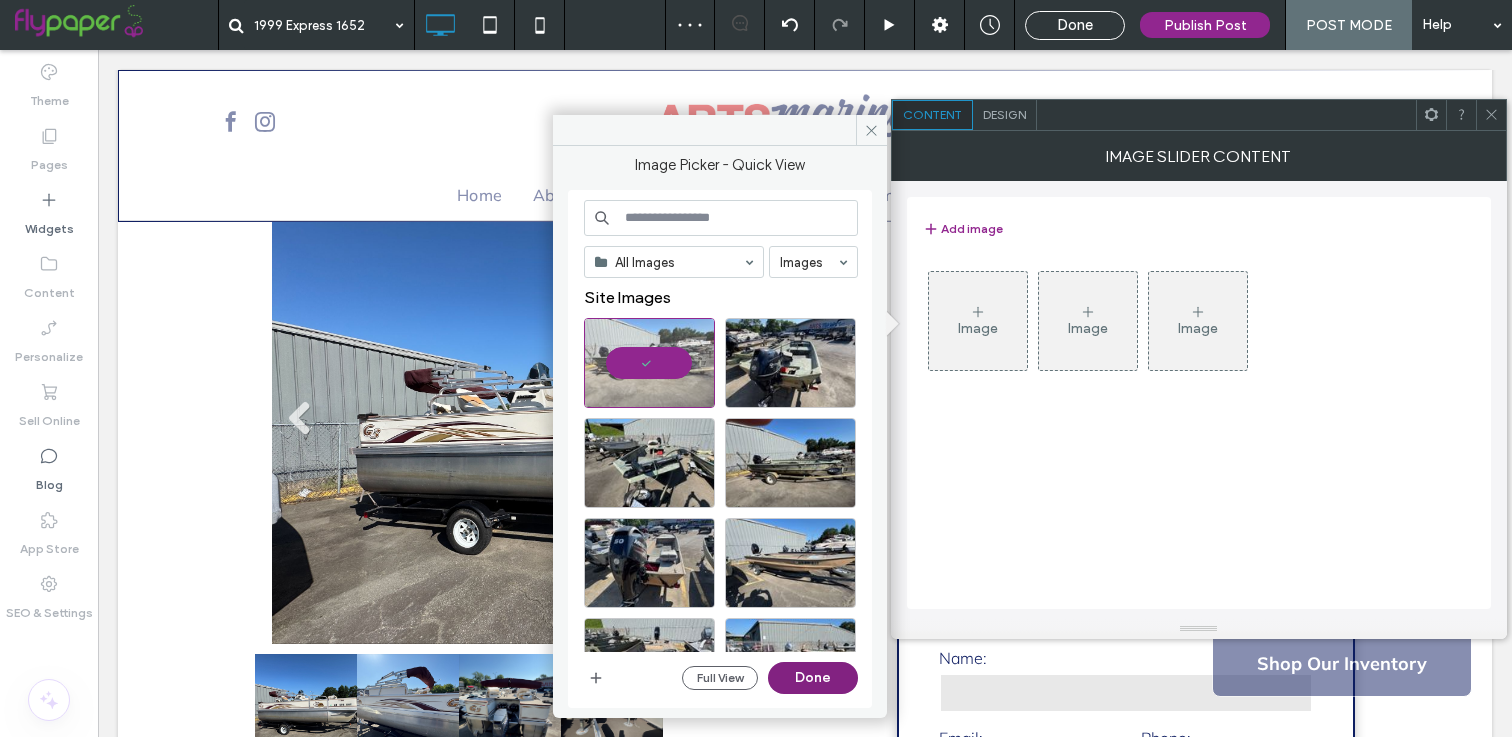 click on "Done" at bounding box center [813, 678] 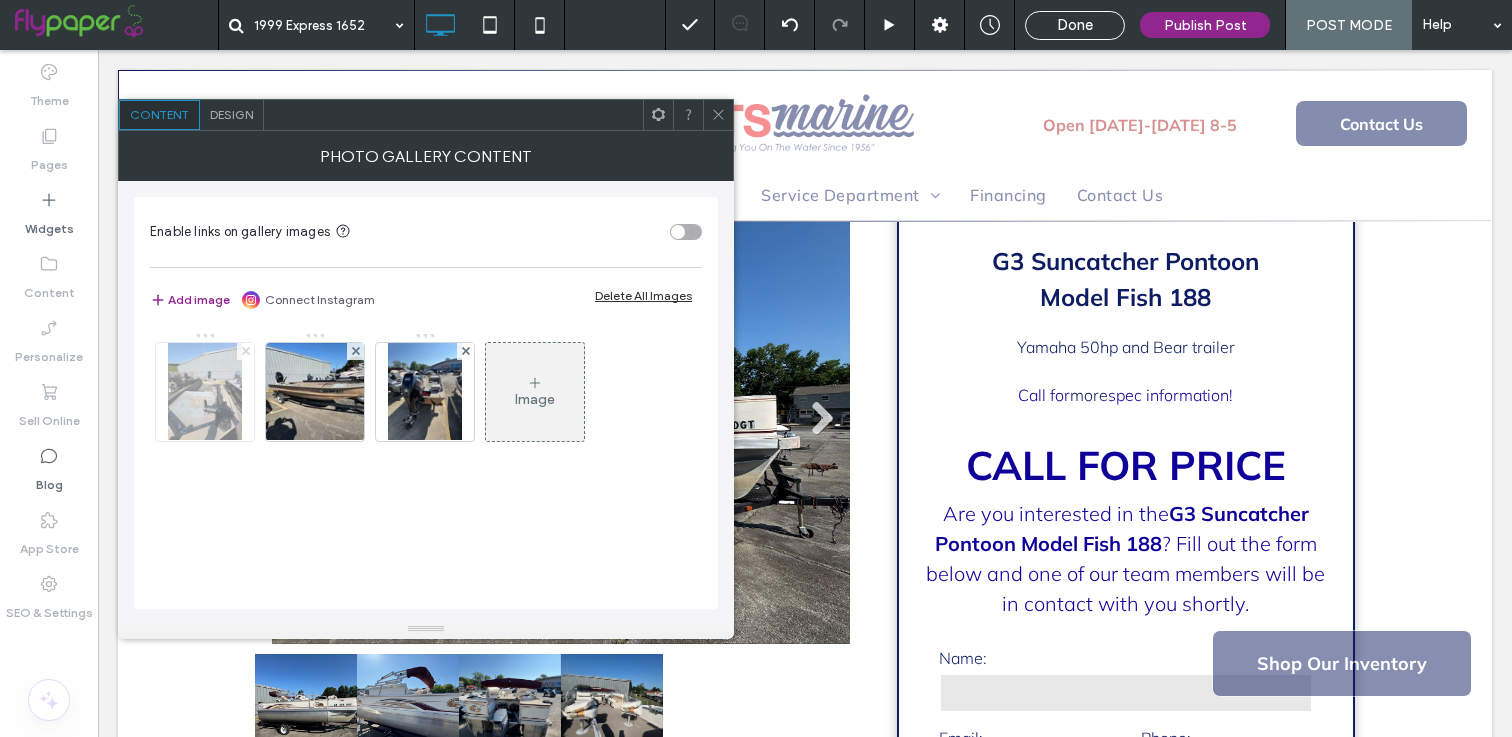 click at bounding box center [246, 351] 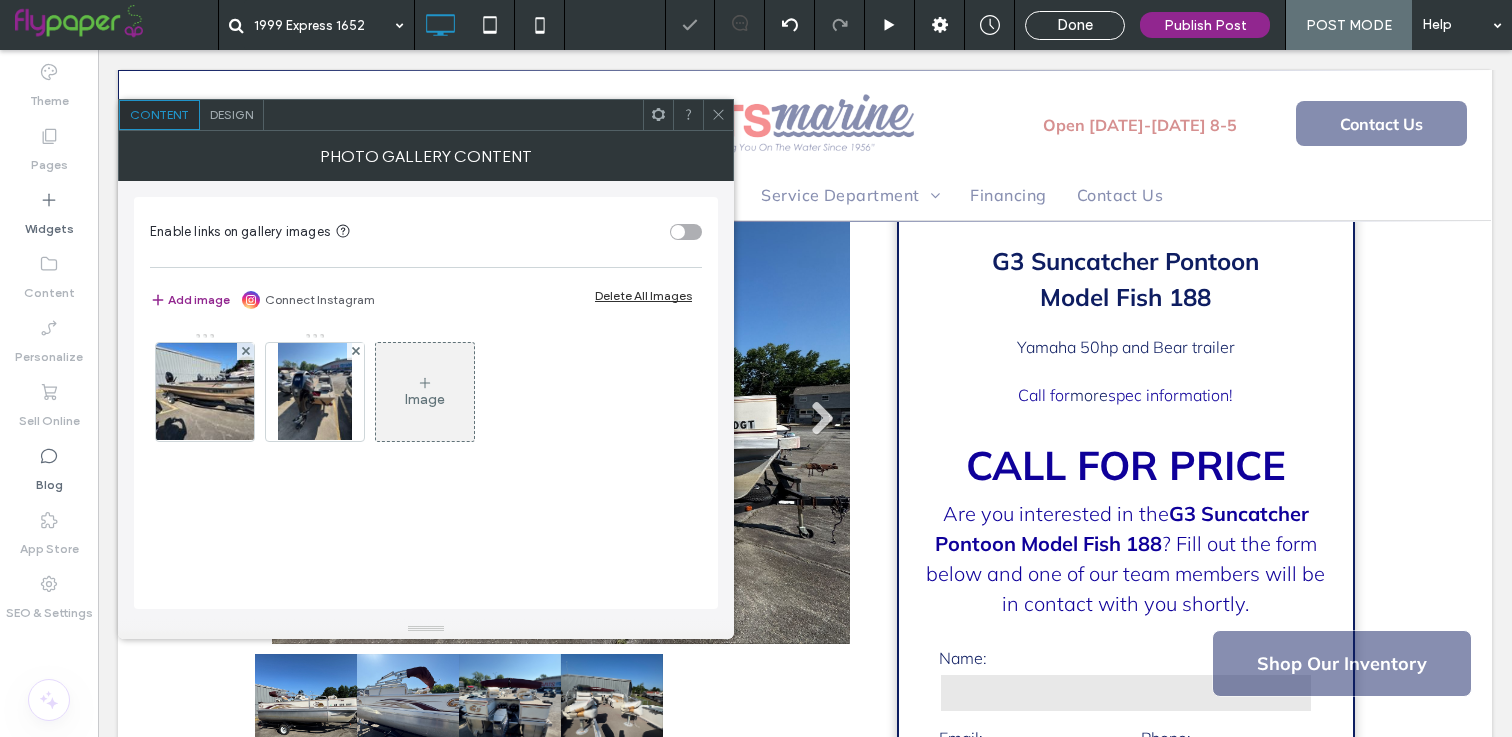 click at bounding box center [246, 351] 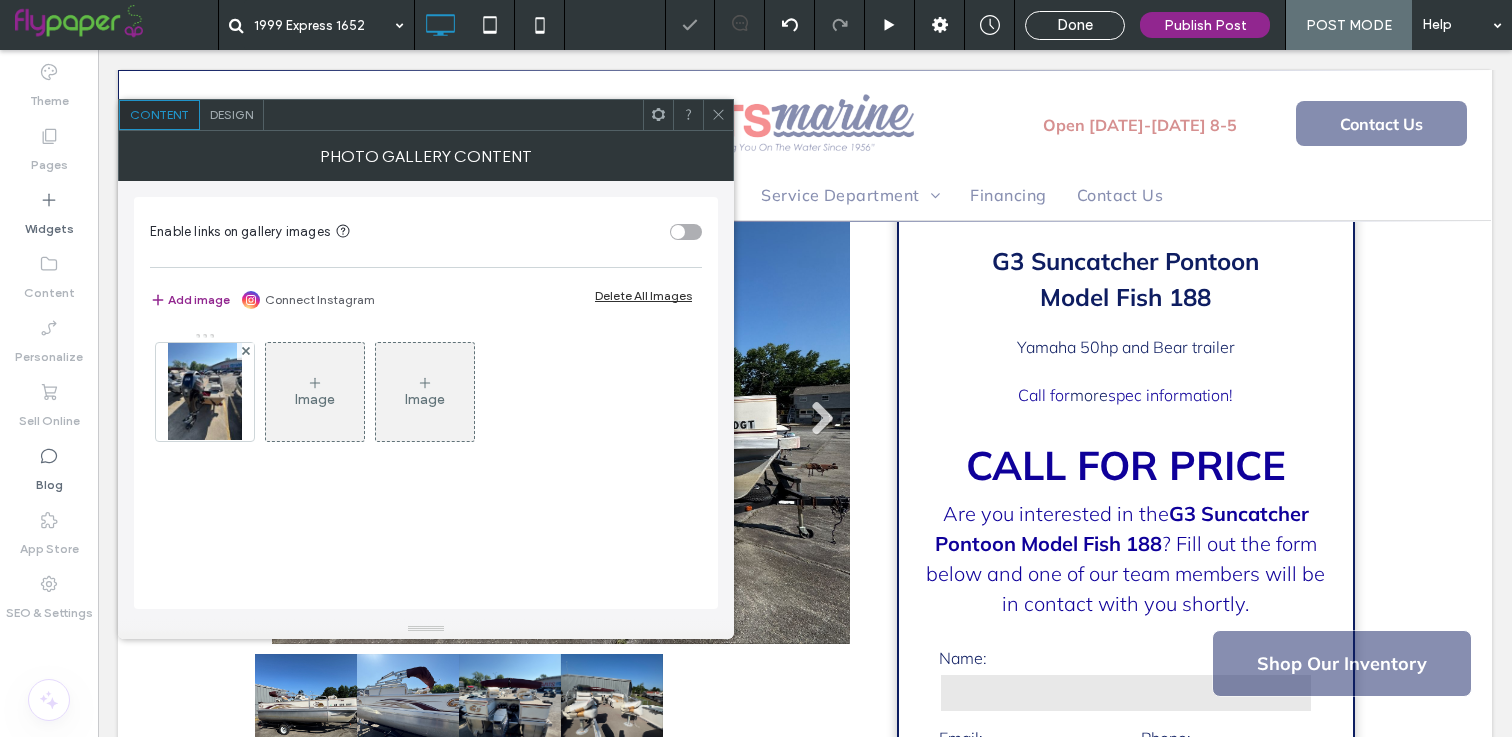 click at bounding box center (246, 351) 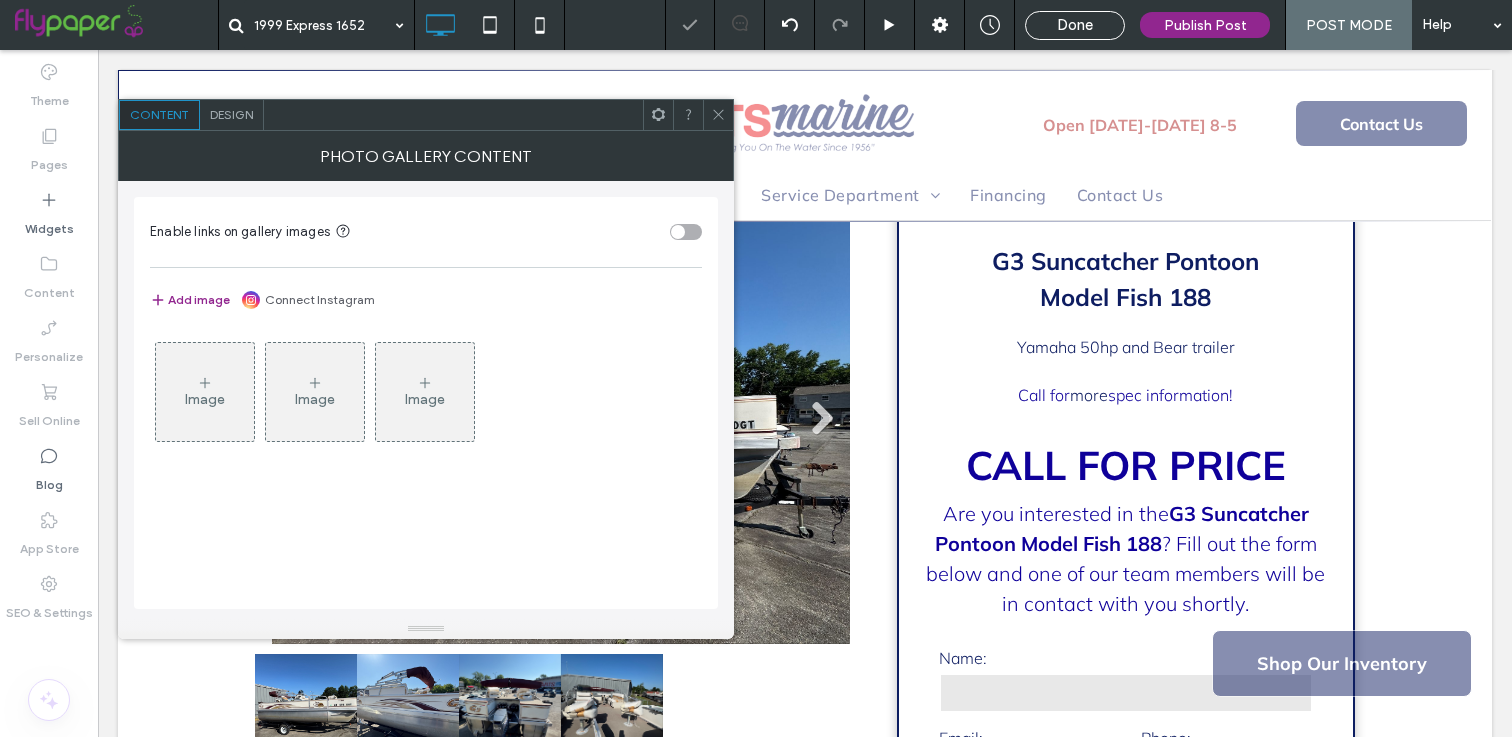click on "Image" at bounding box center [205, 399] 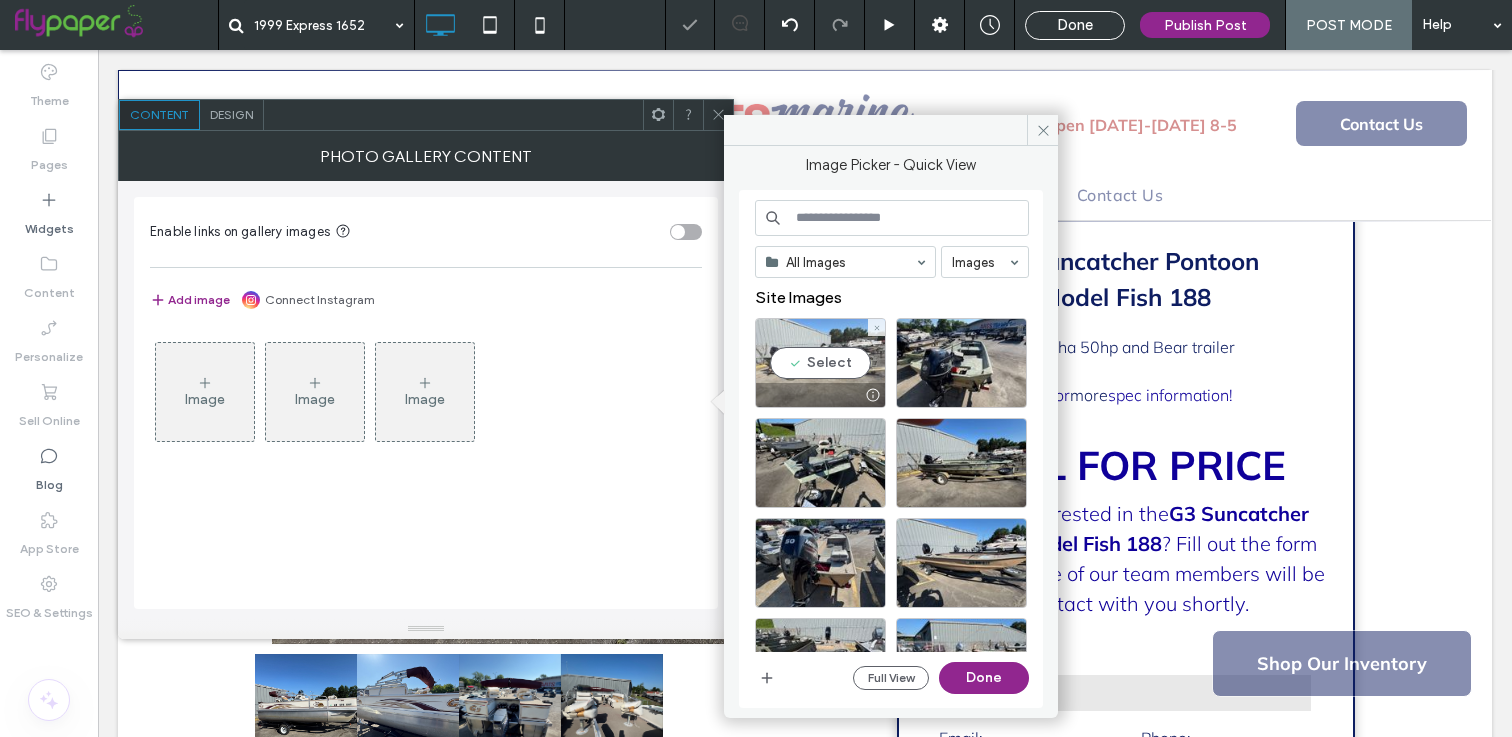 click on "Select" at bounding box center [820, 363] 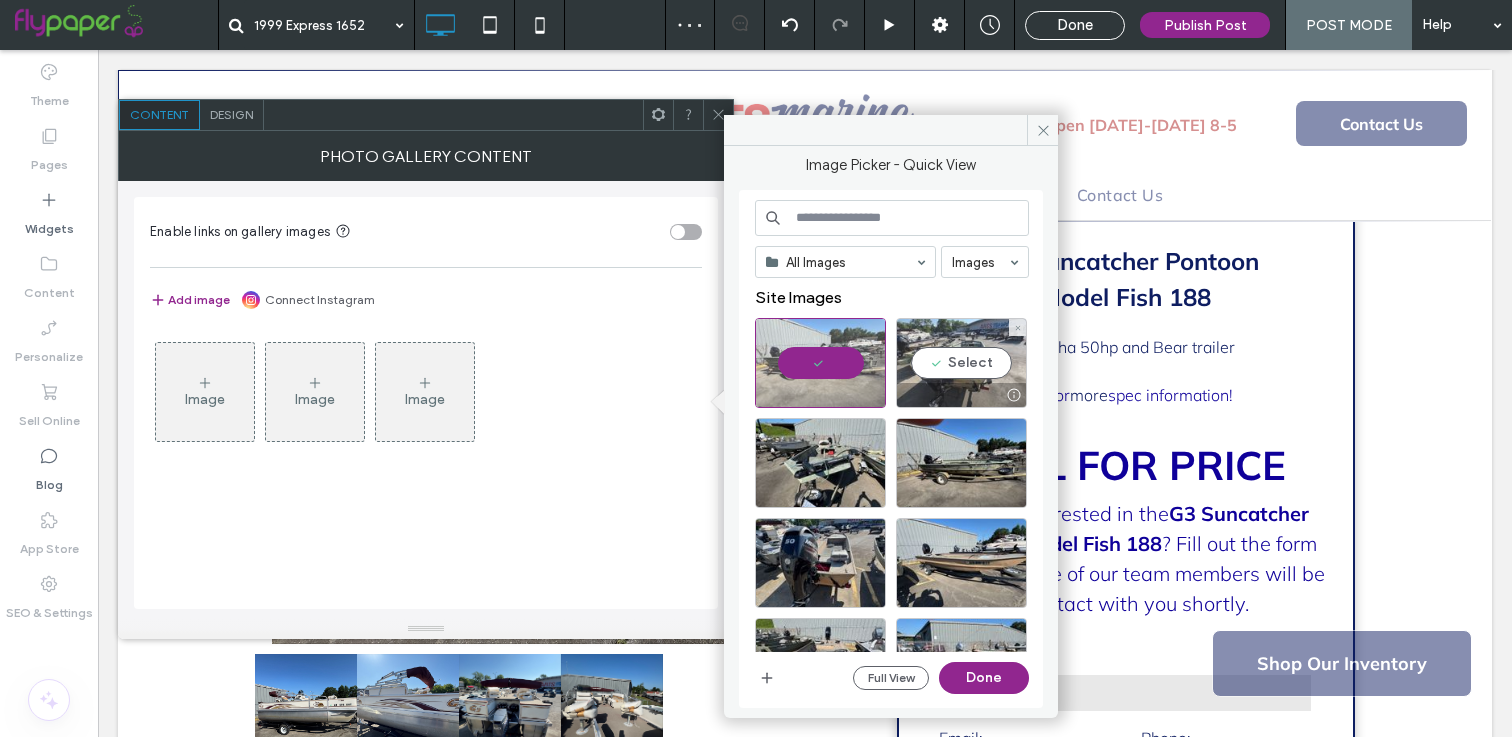 click on "Select" at bounding box center (961, 363) 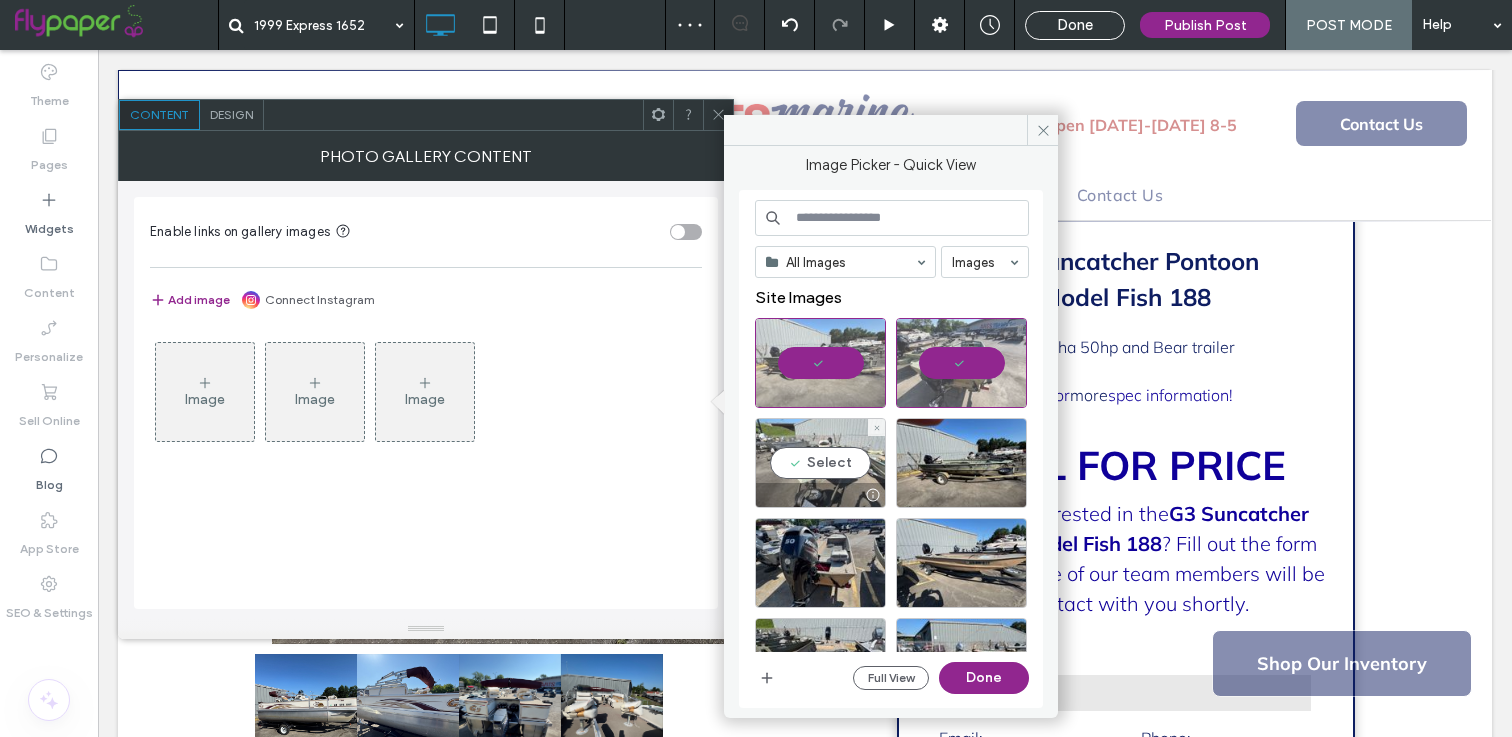 click on "Select" at bounding box center [820, 463] 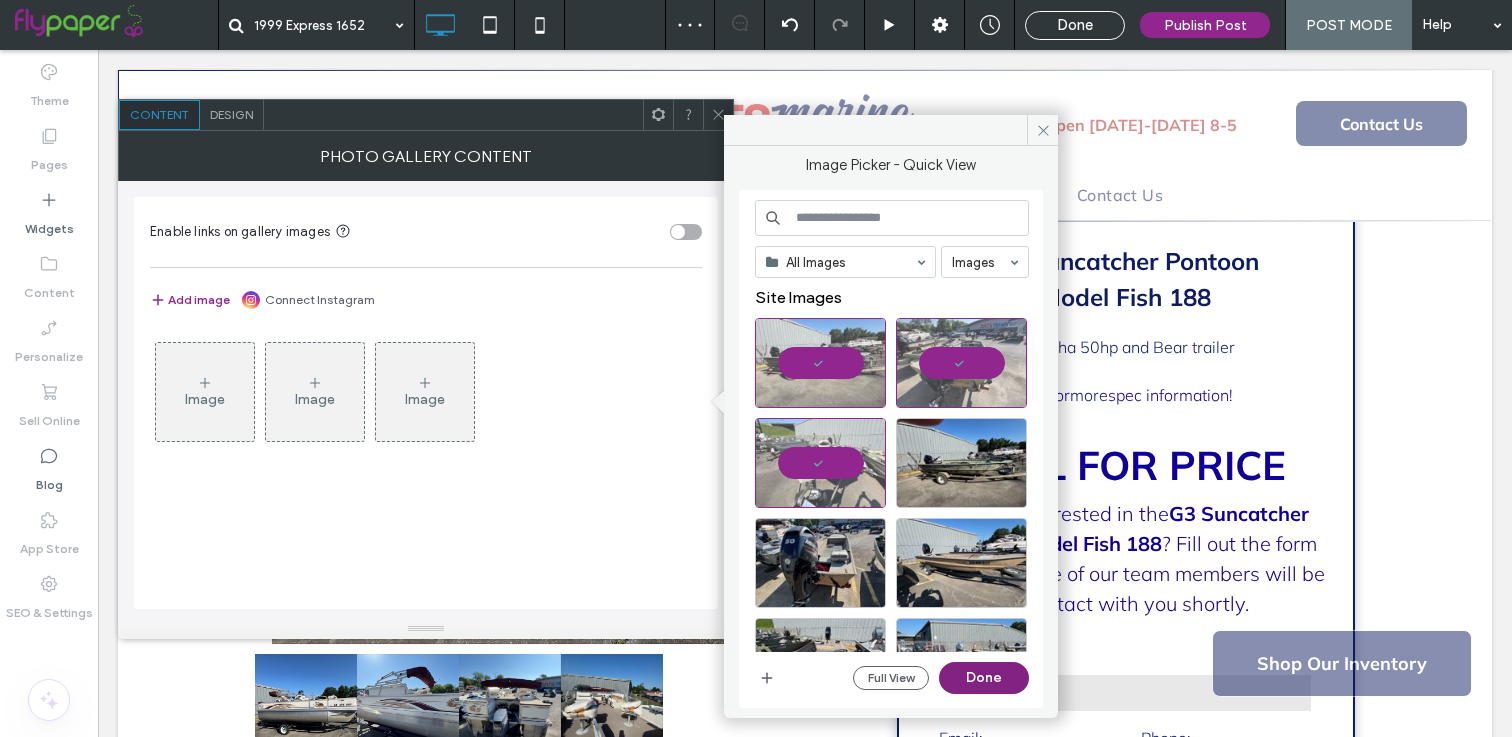 click on "Done" at bounding box center (984, 678) 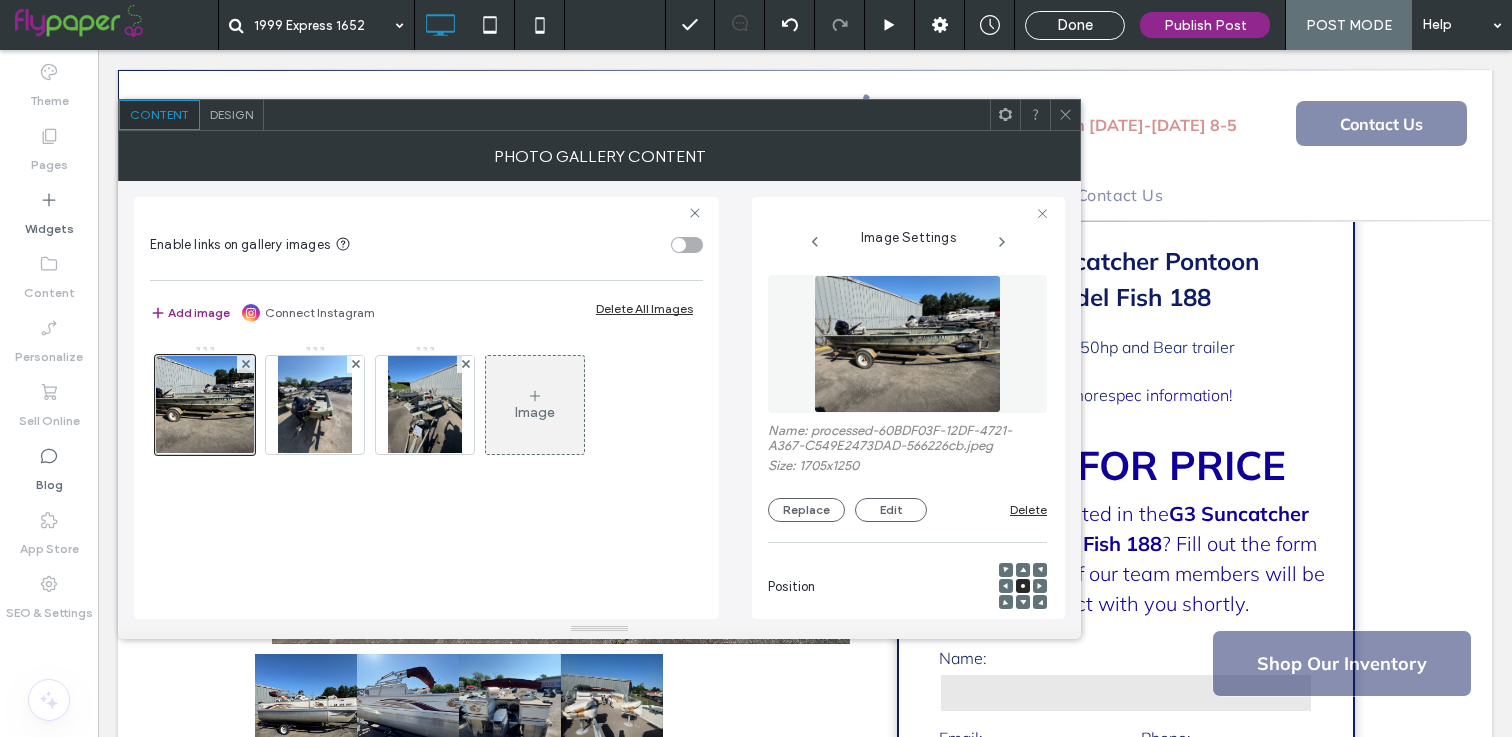 click 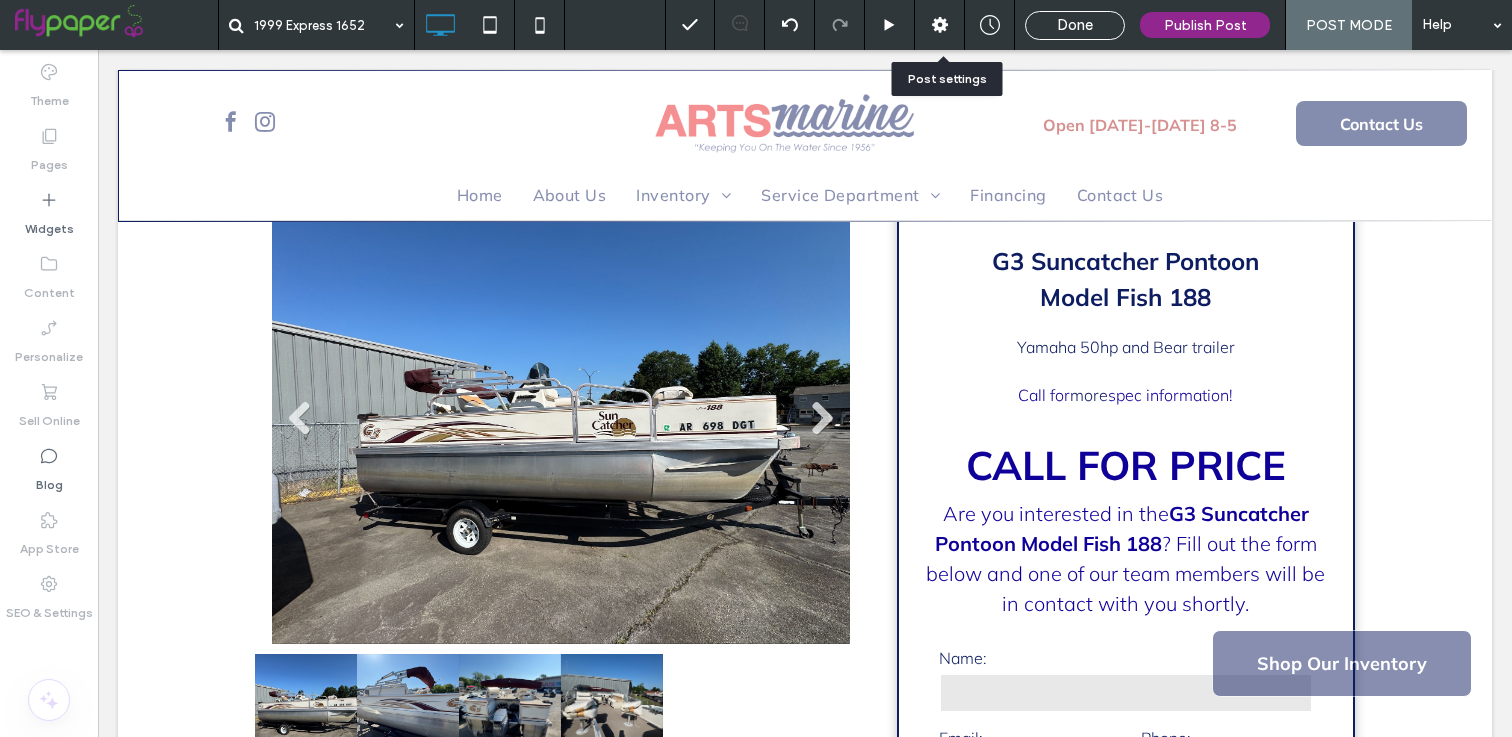 click 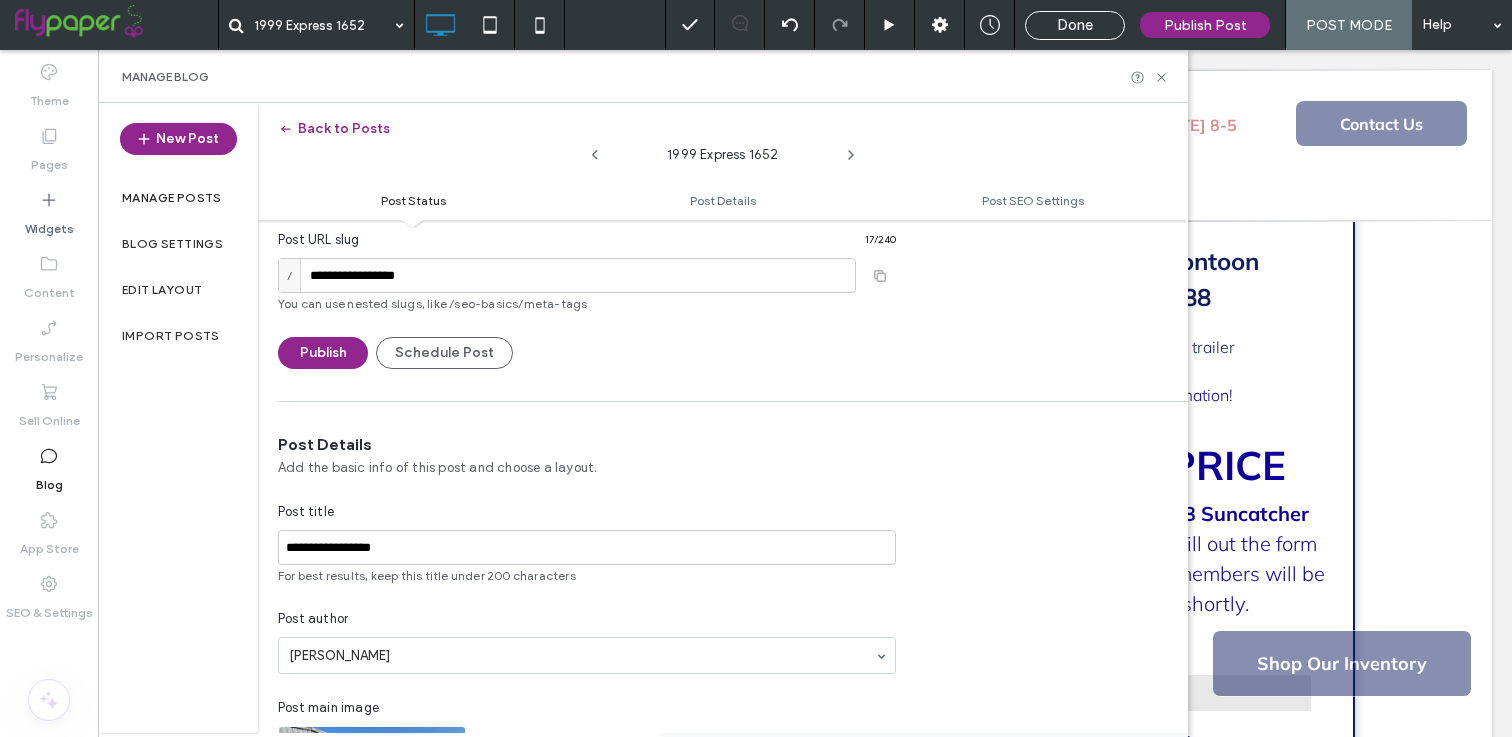 scroll, scrollTop: 0, scrollLeft: 0, axis: both 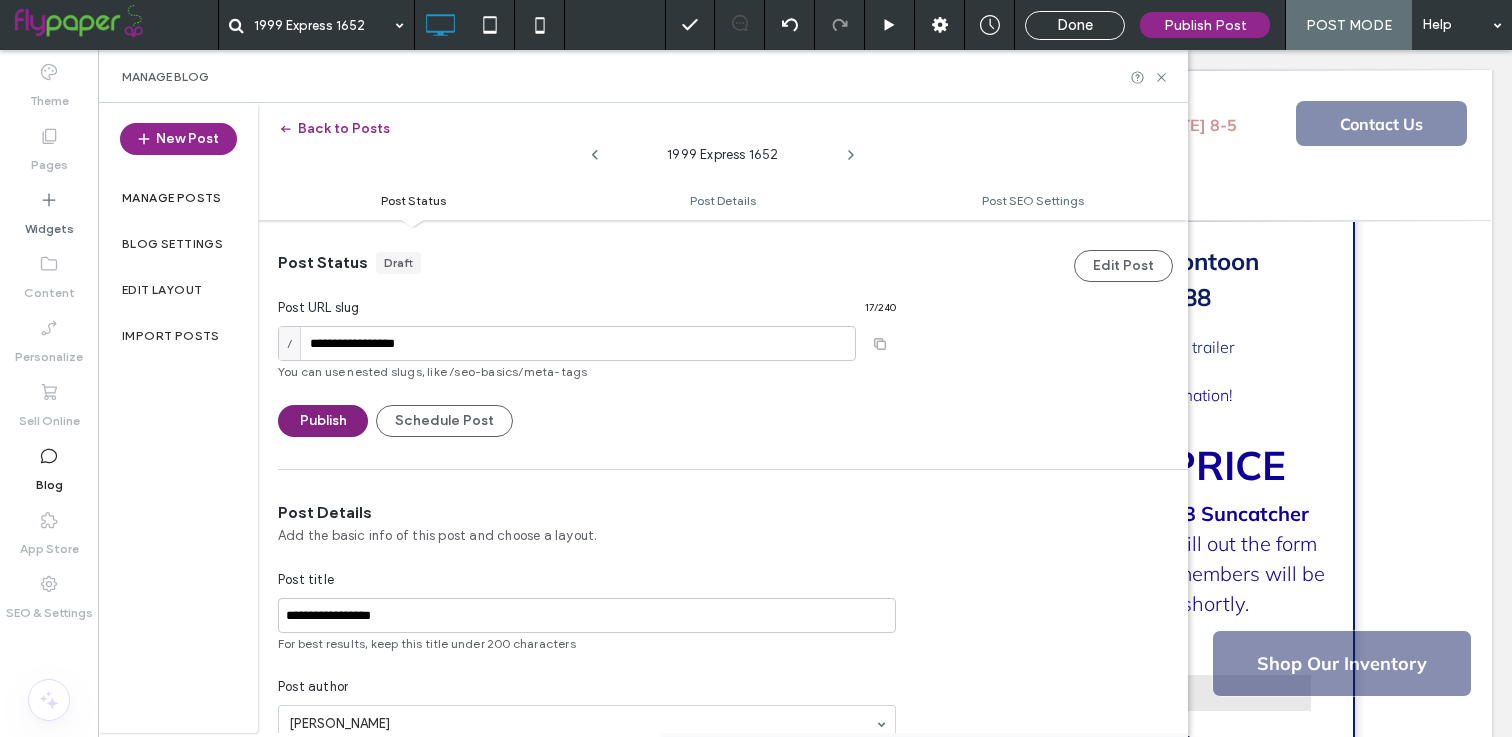 click on "Publish" at bounding box center [323, 421] 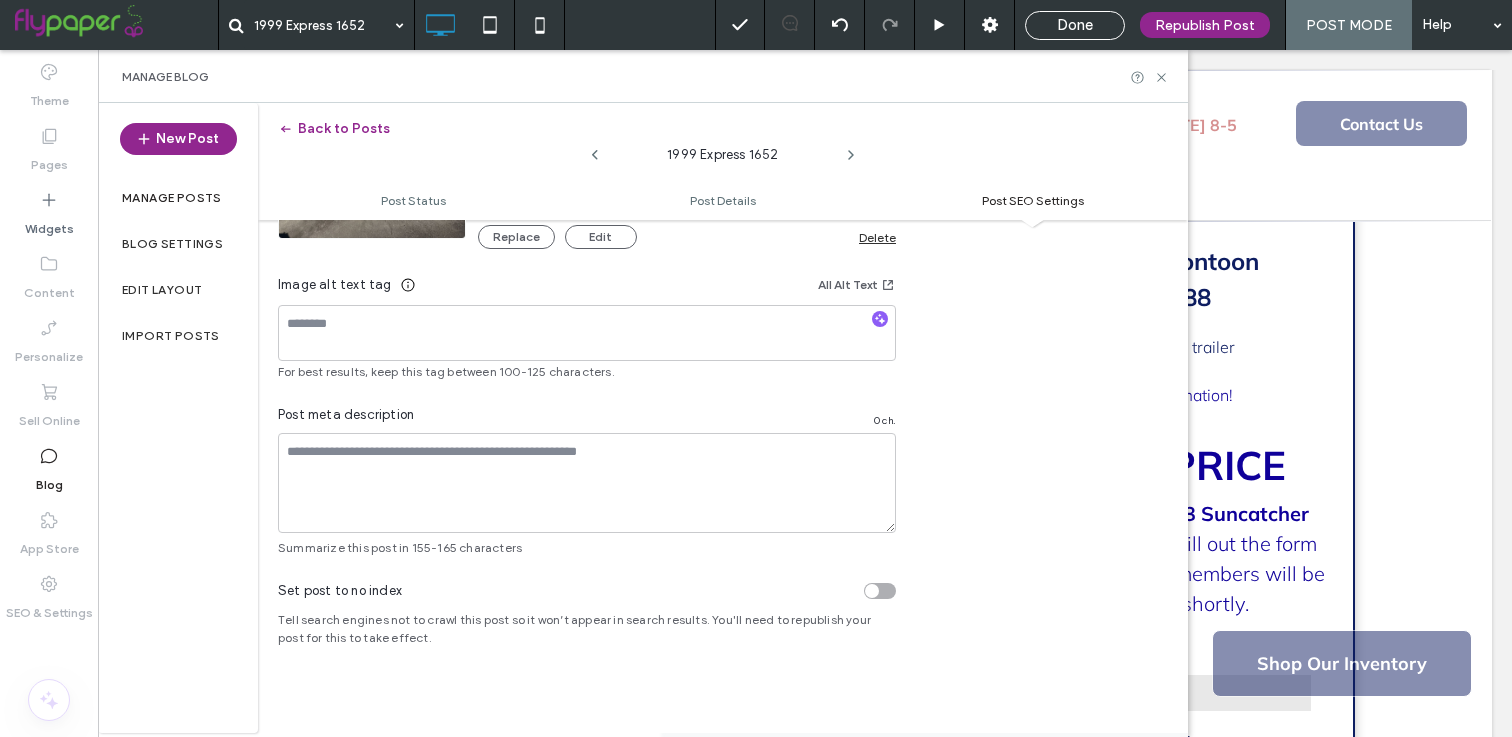 scroll, scrollTop: 1402, scrollLeft: 0, axis: vertical 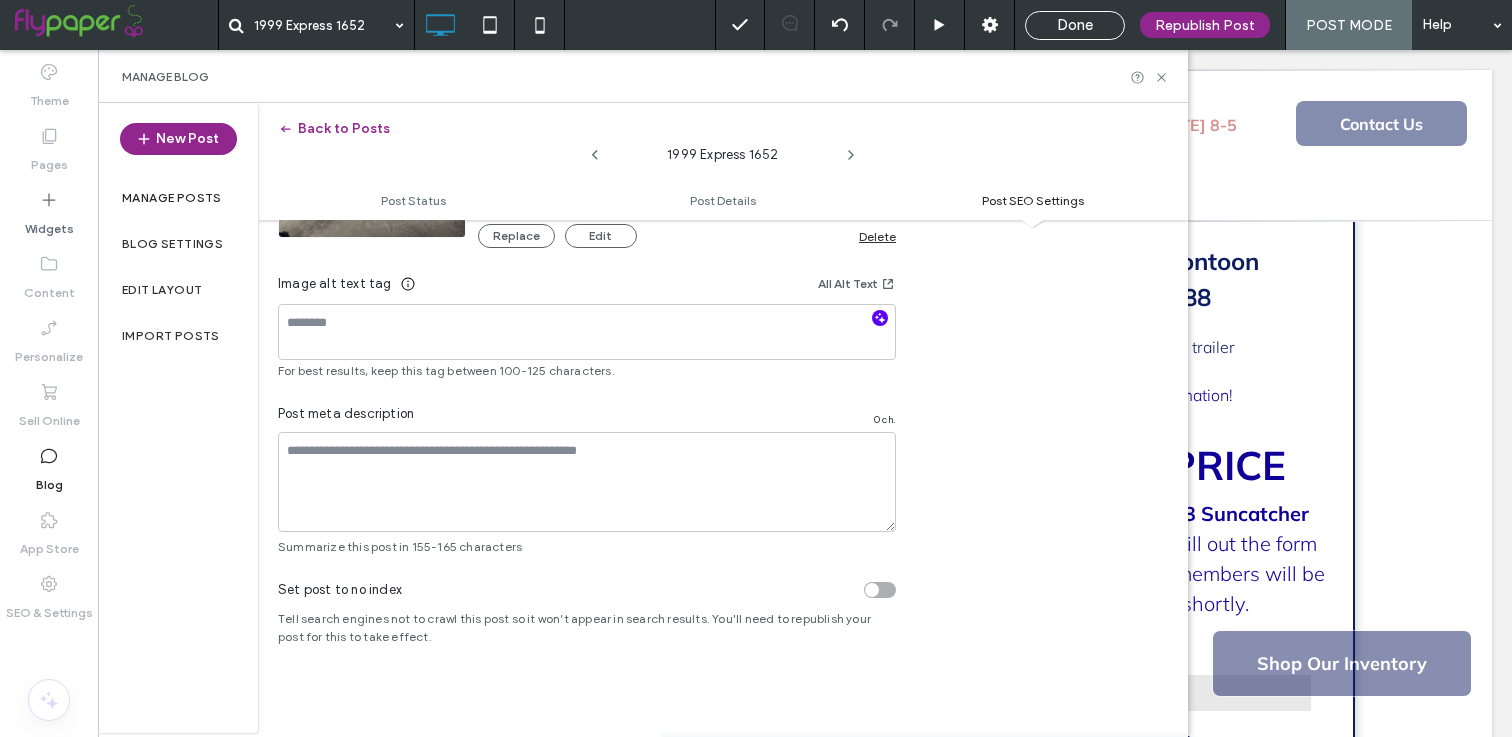 click 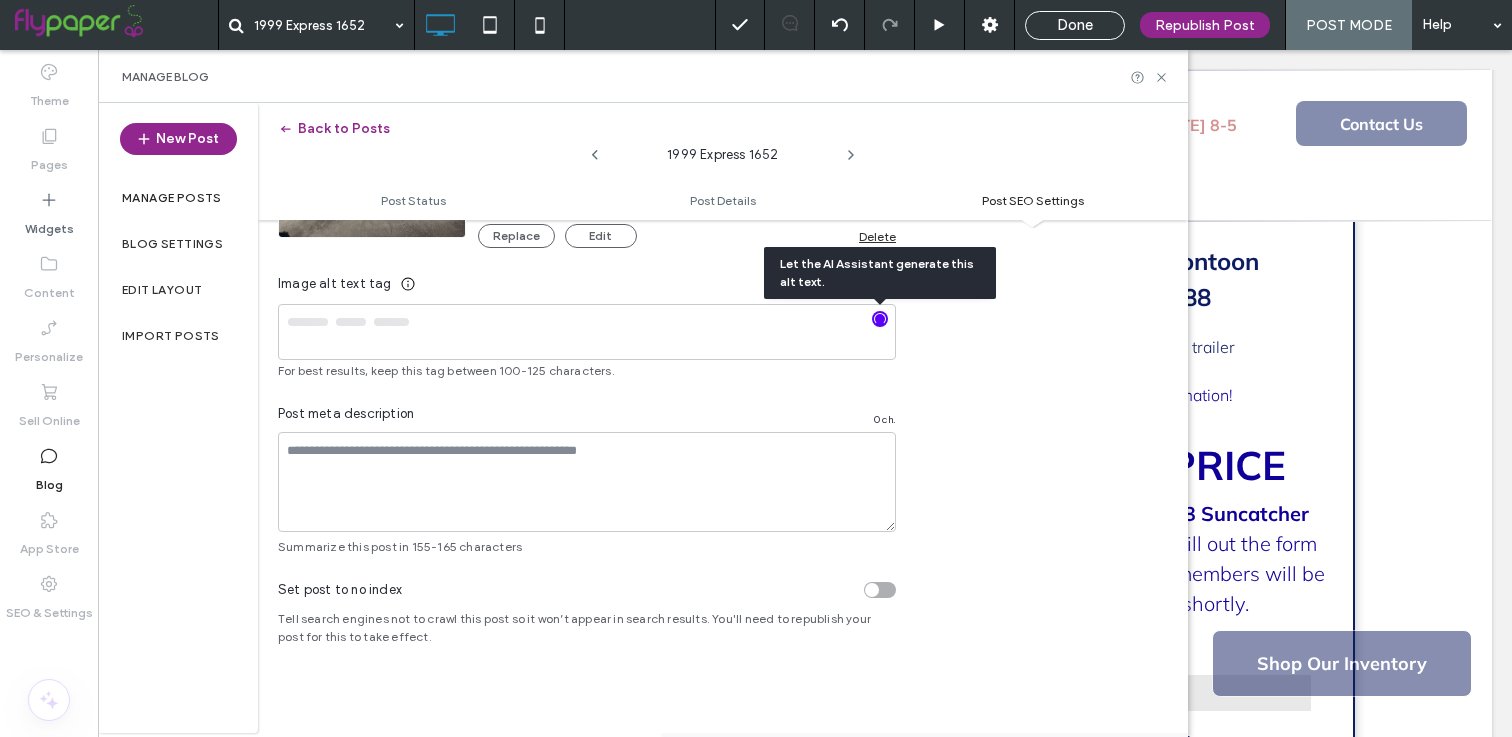 type on "**********" 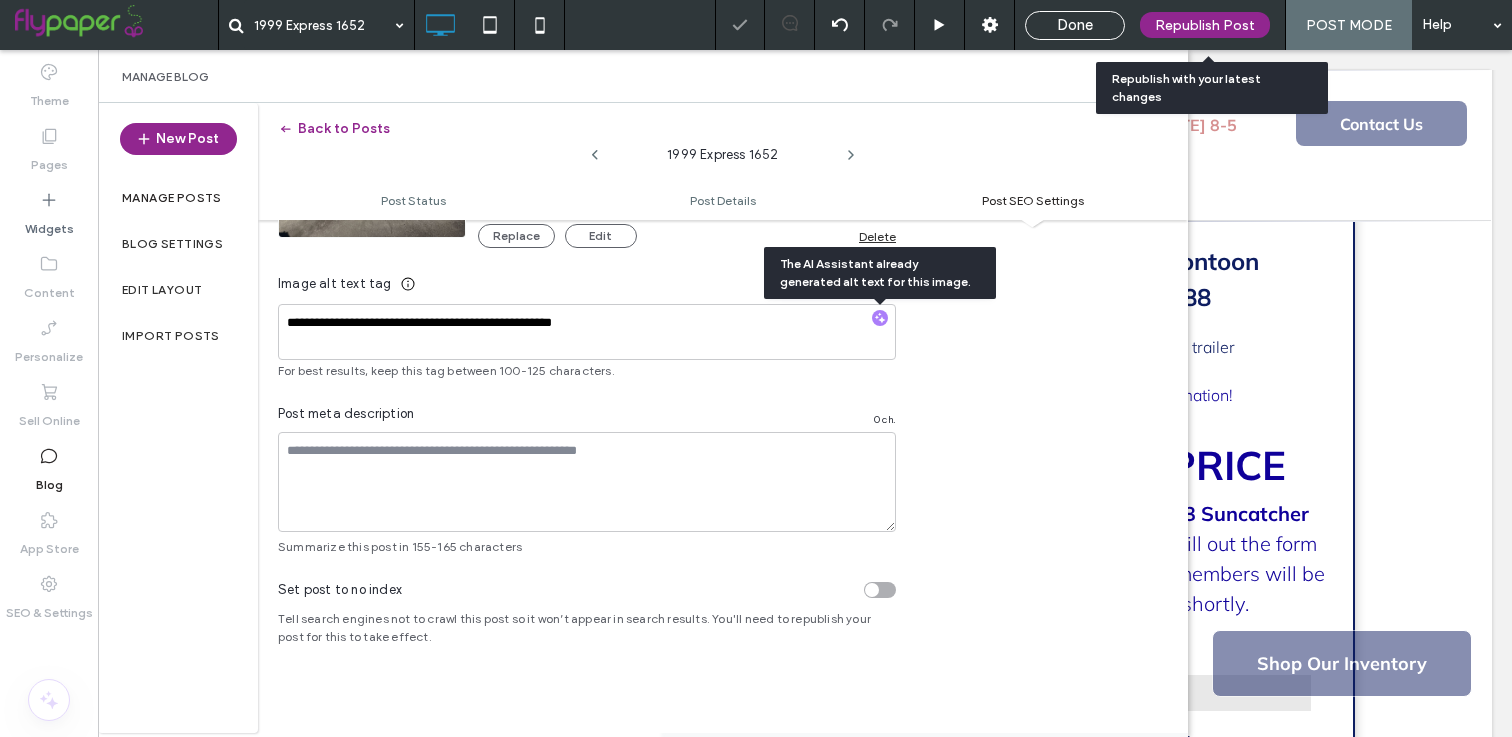 click on "Republish Post" at bounding box center (1205, 25) 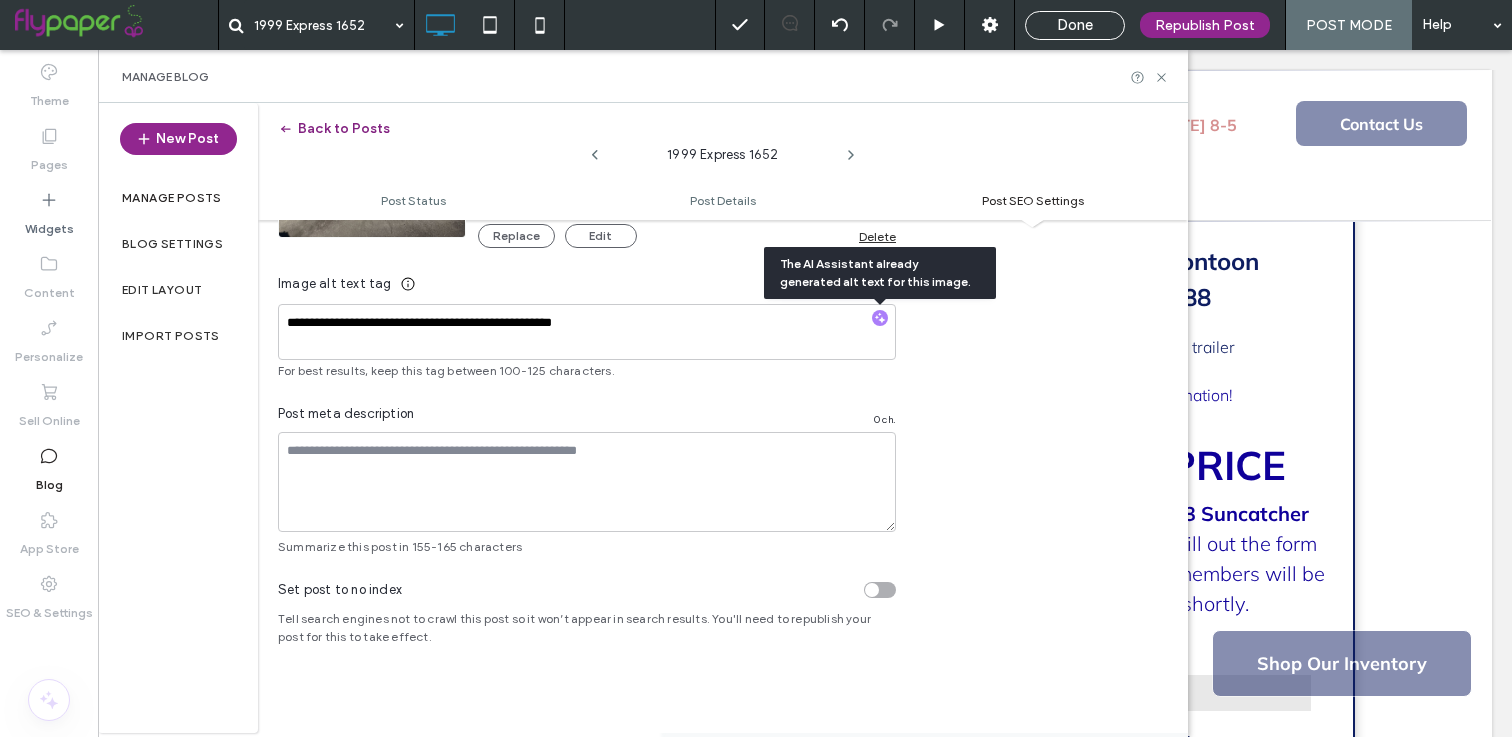 click on "Back to Posts" at bounding box center (334, 129) 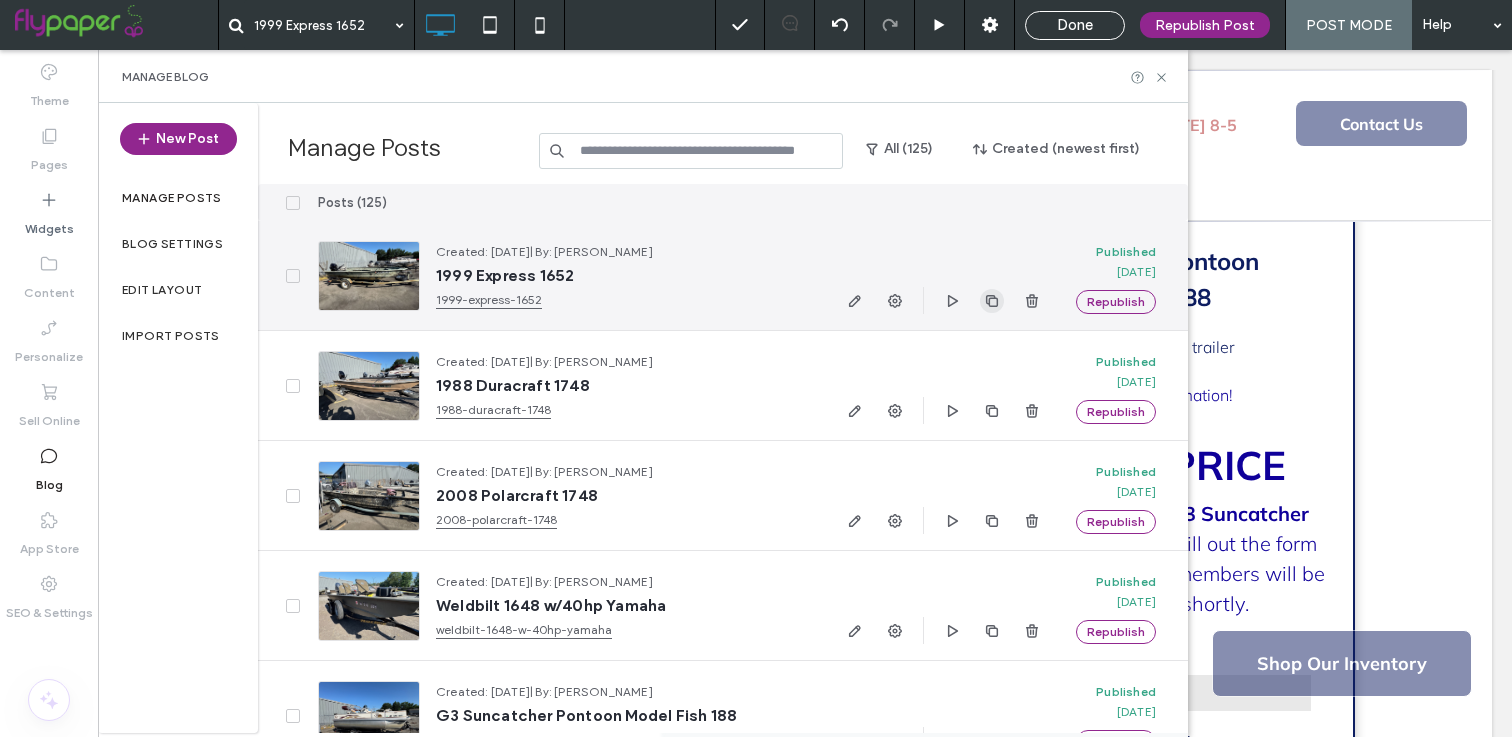 click 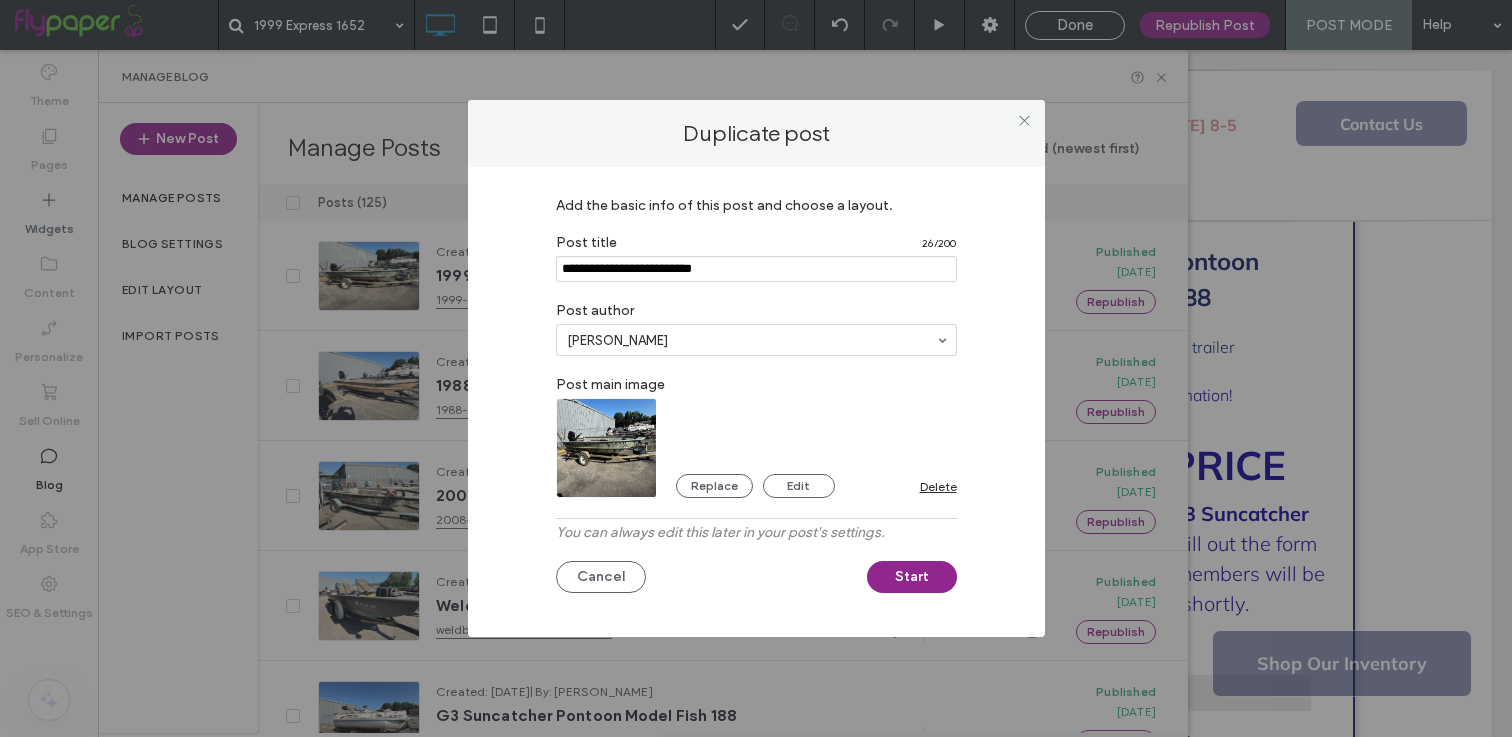 drag, startPoint x: 737, startPoint y: 264, endPoint x: 527, endPoint y: 264, distance: 210 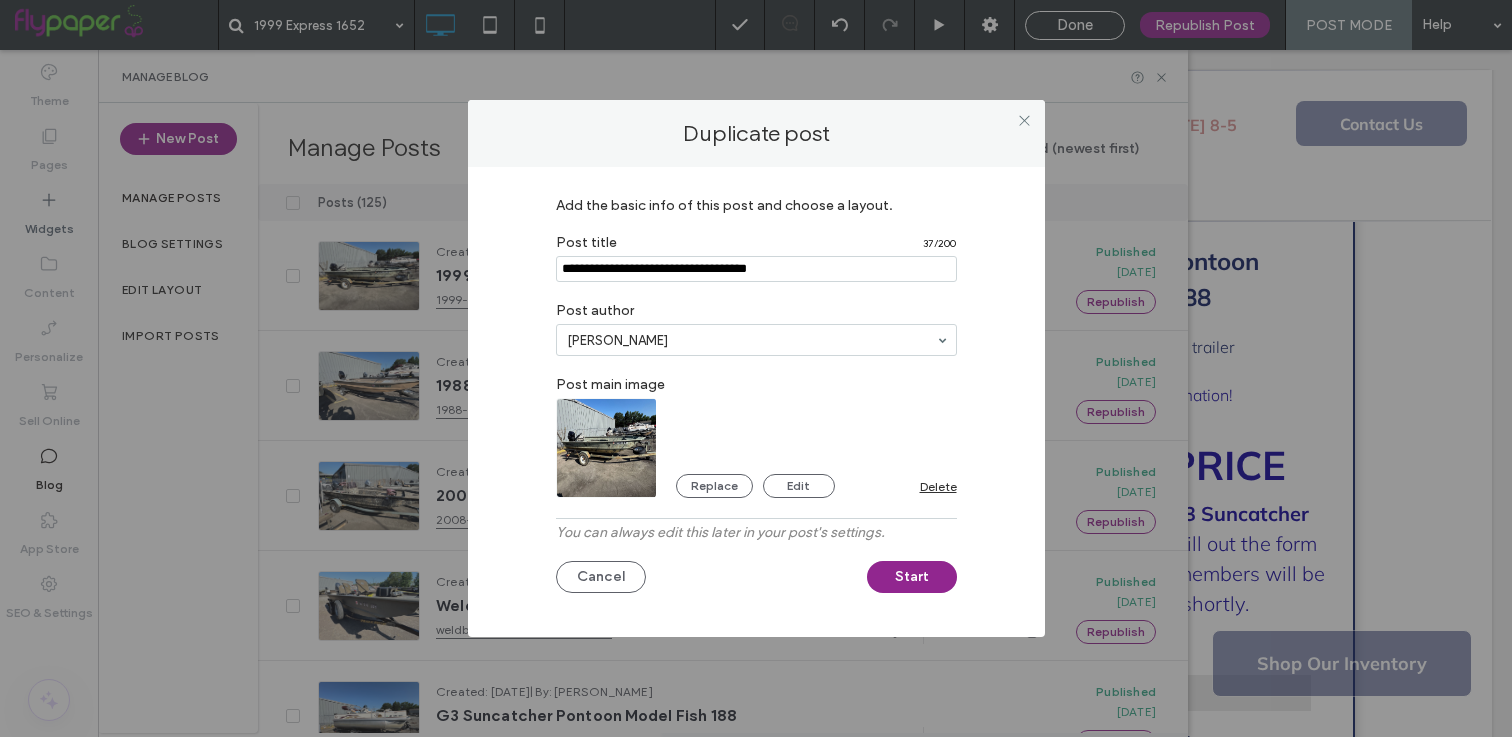 drag, startPoint x: 727, startPoint y: 265, endPoint x: 844, endPoint y: 264, distance: 117.00427 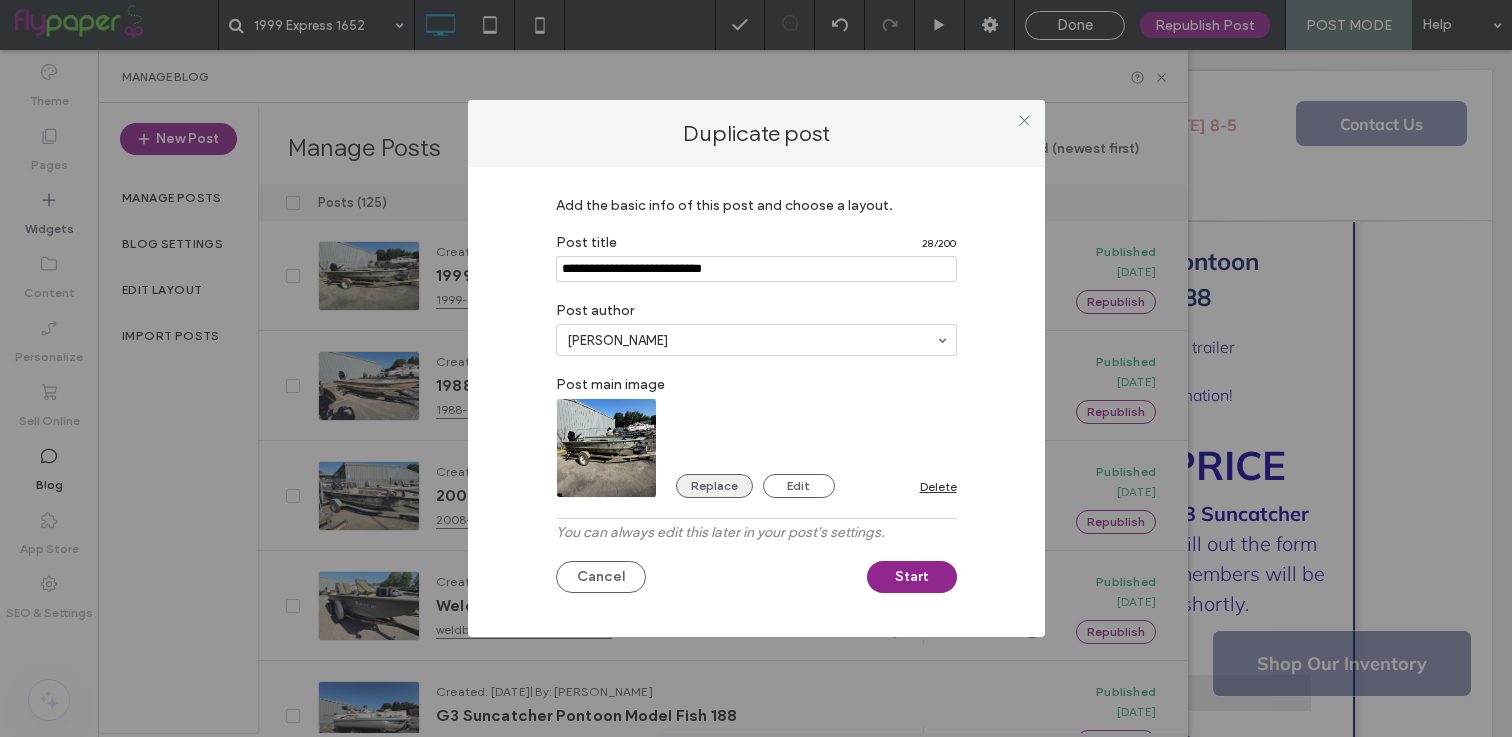 type on "**********" 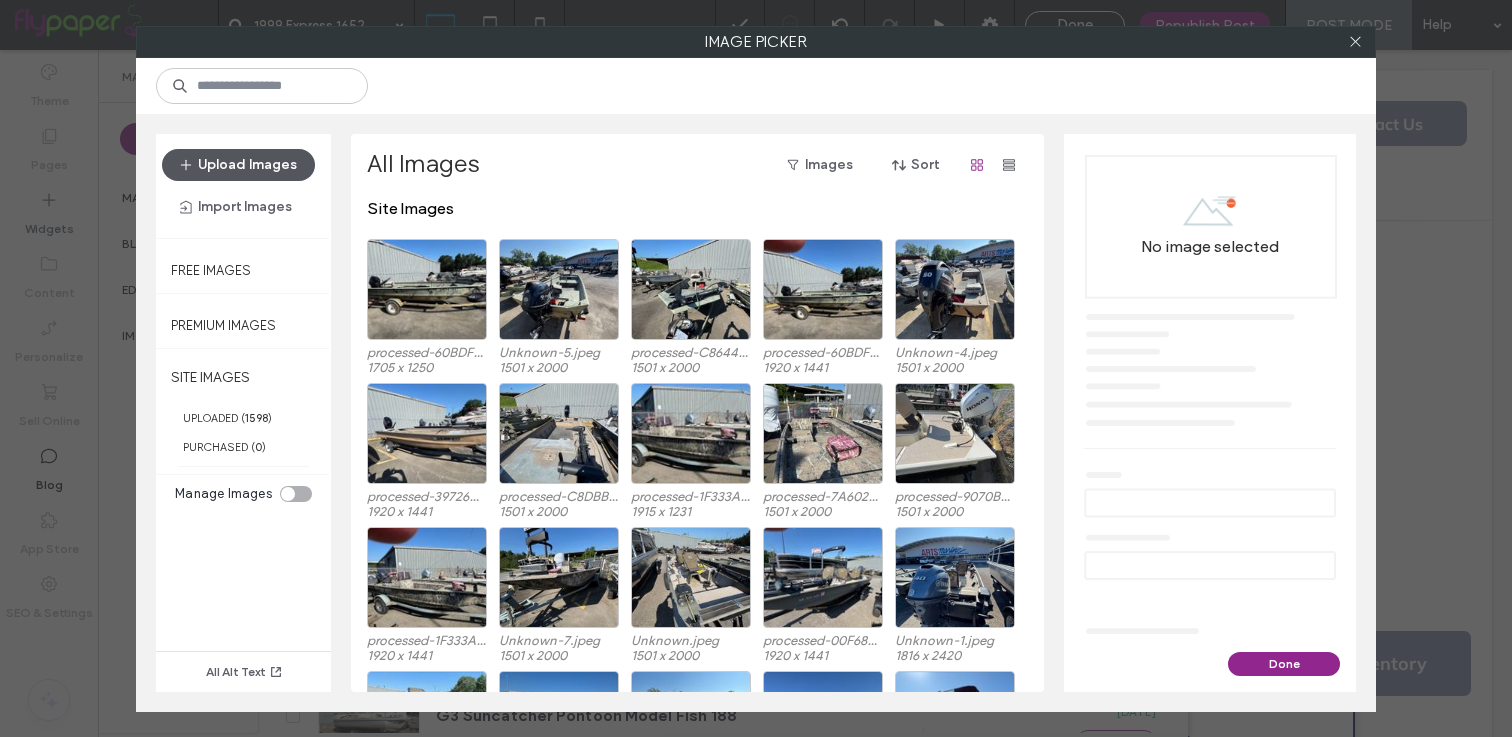click on "Upload Images" at bounding box center (238, 165) 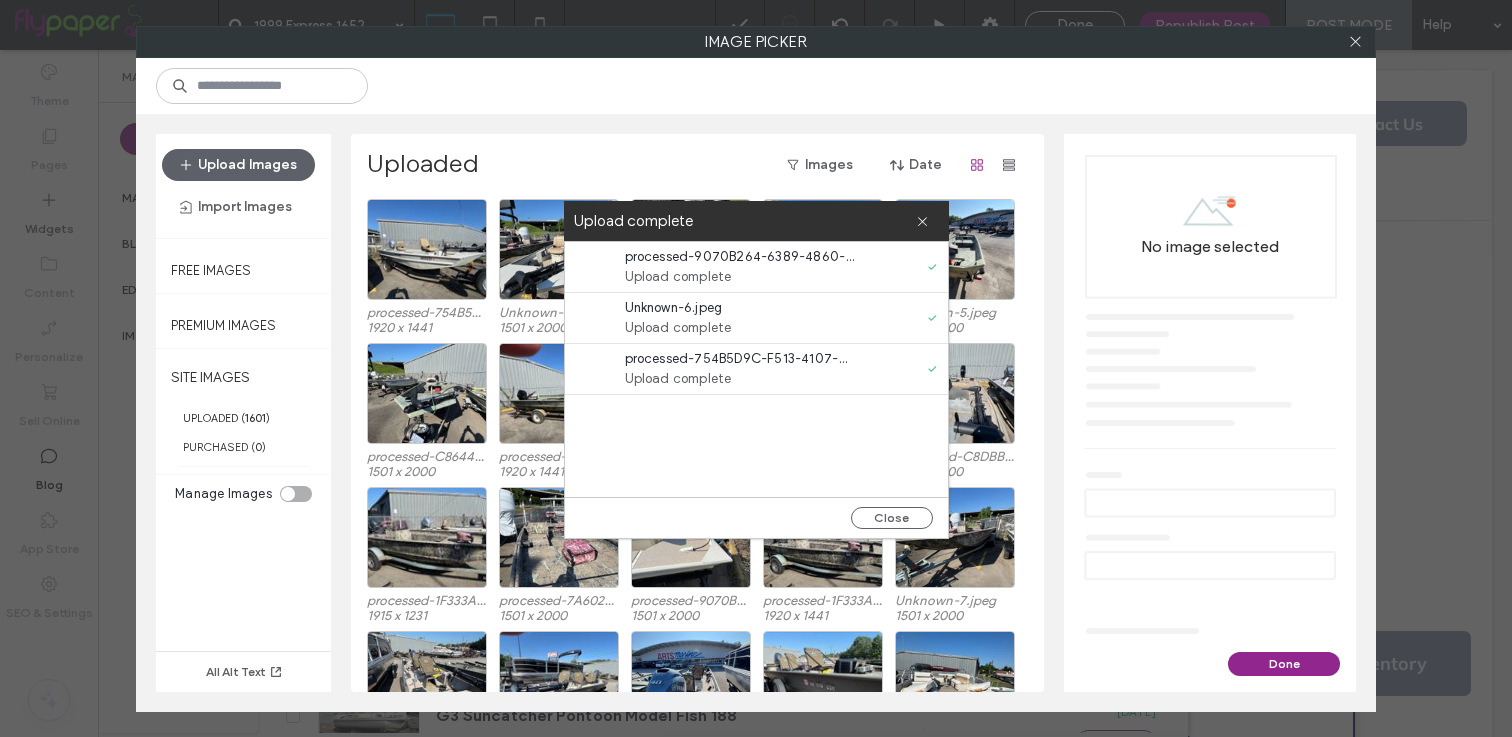 click on "Upload complete" at bounding box center (756, 221) 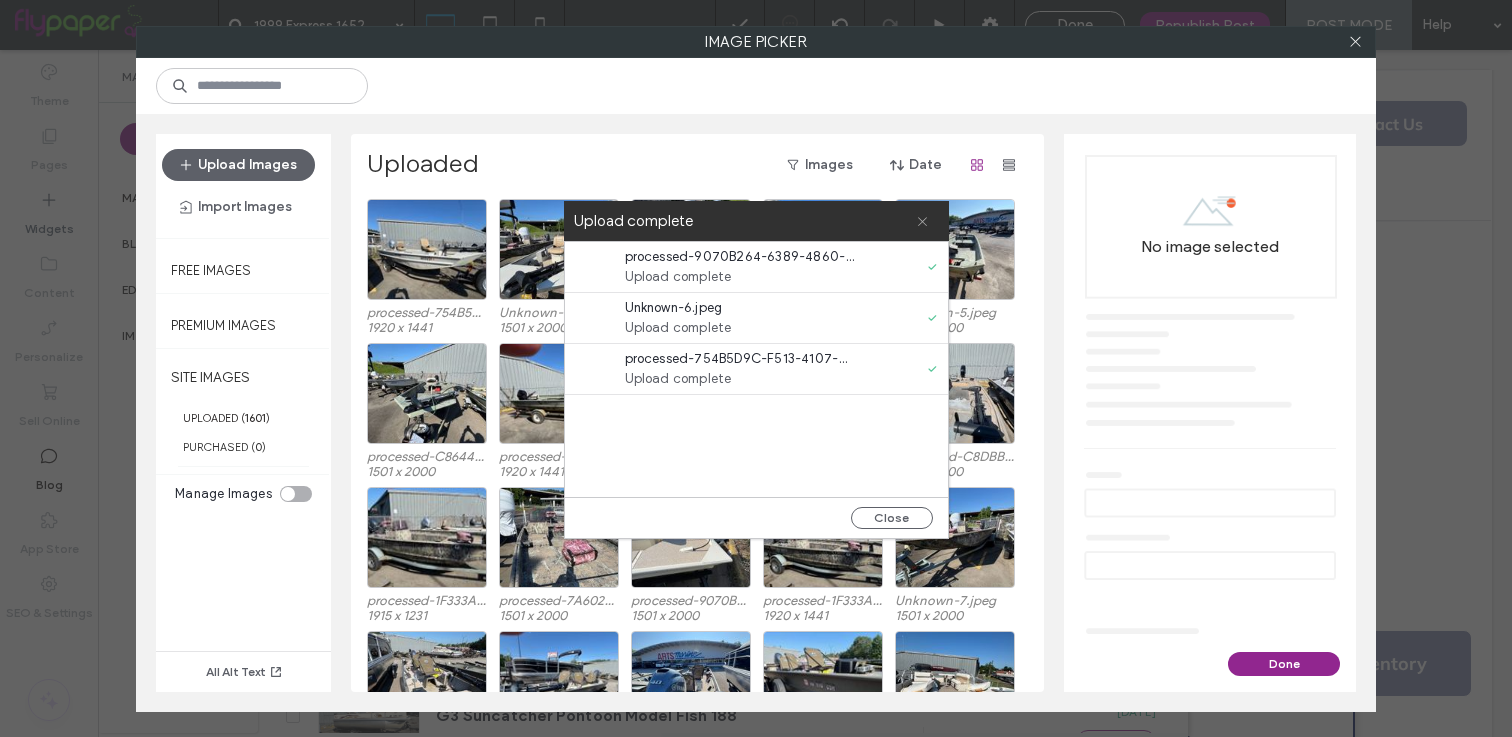 click 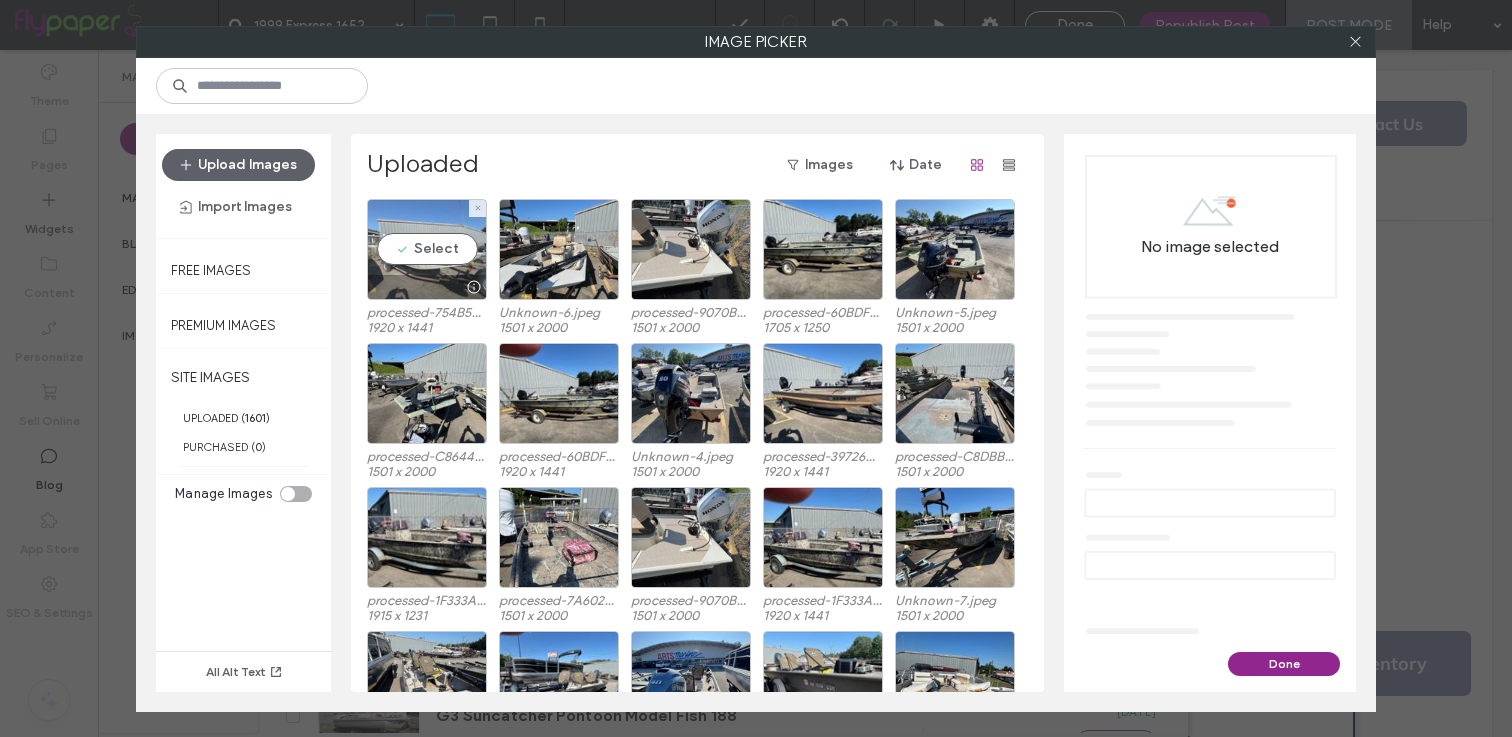 click on "Select" at bounding box center (427, 249) 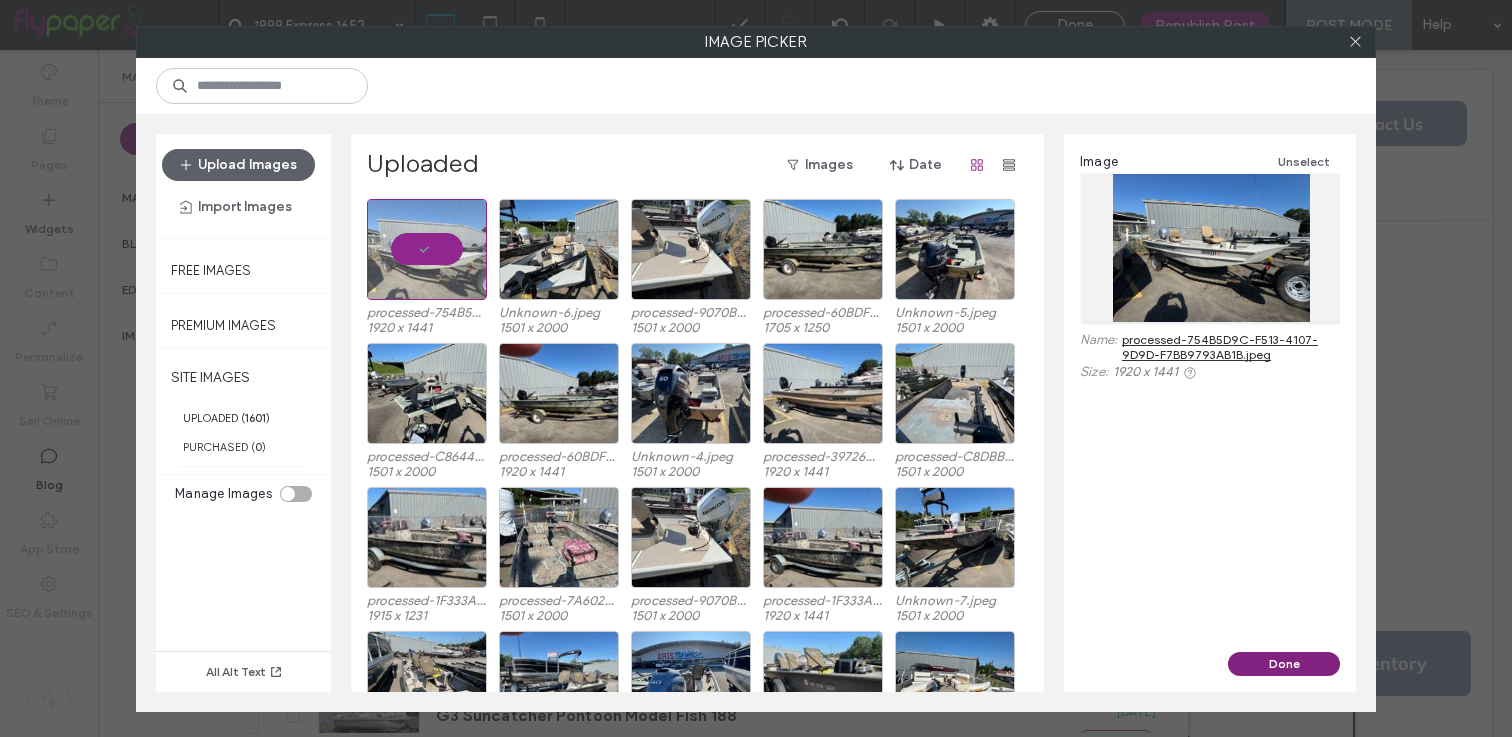 click on "Done" at bounding box center (1284, 664) 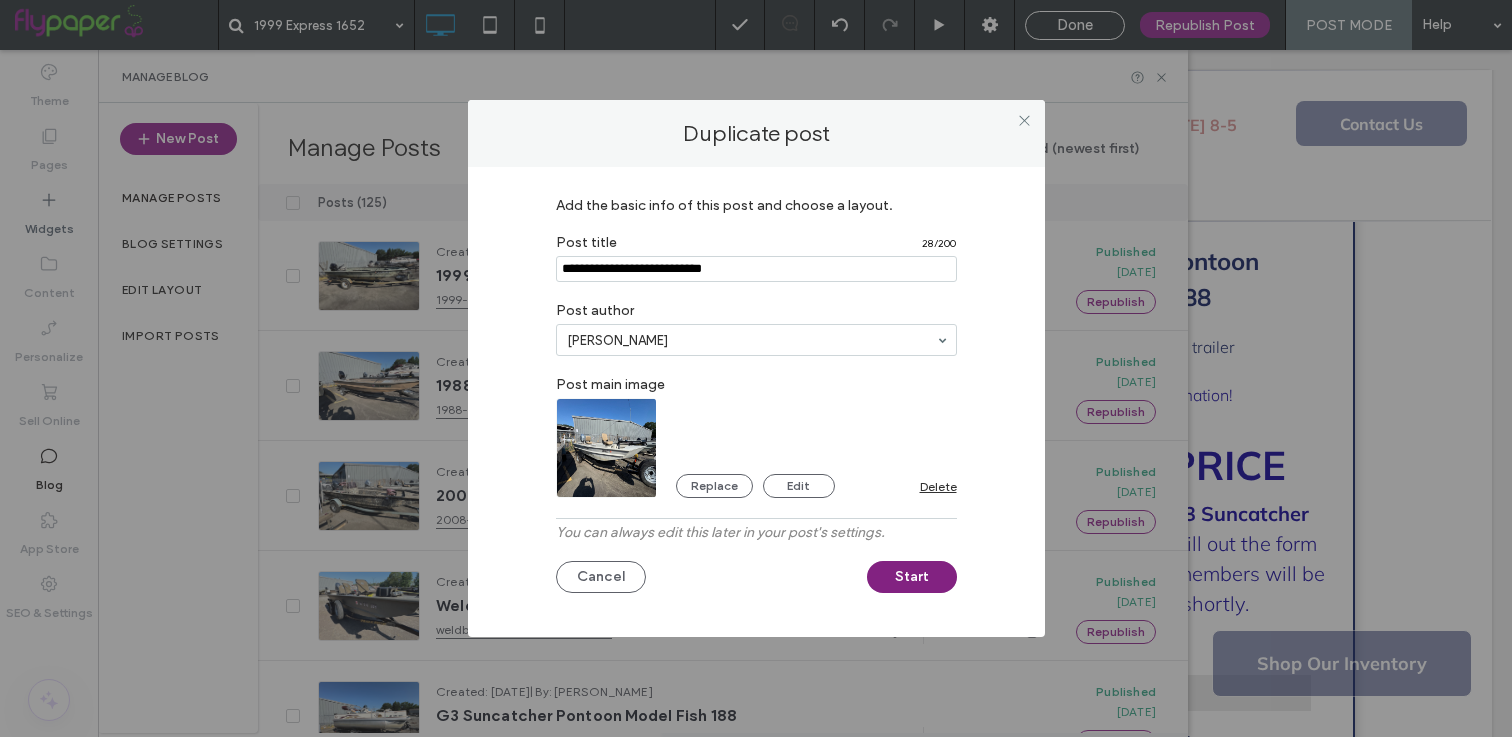 click on "Start" at bounding box center [912, 577] 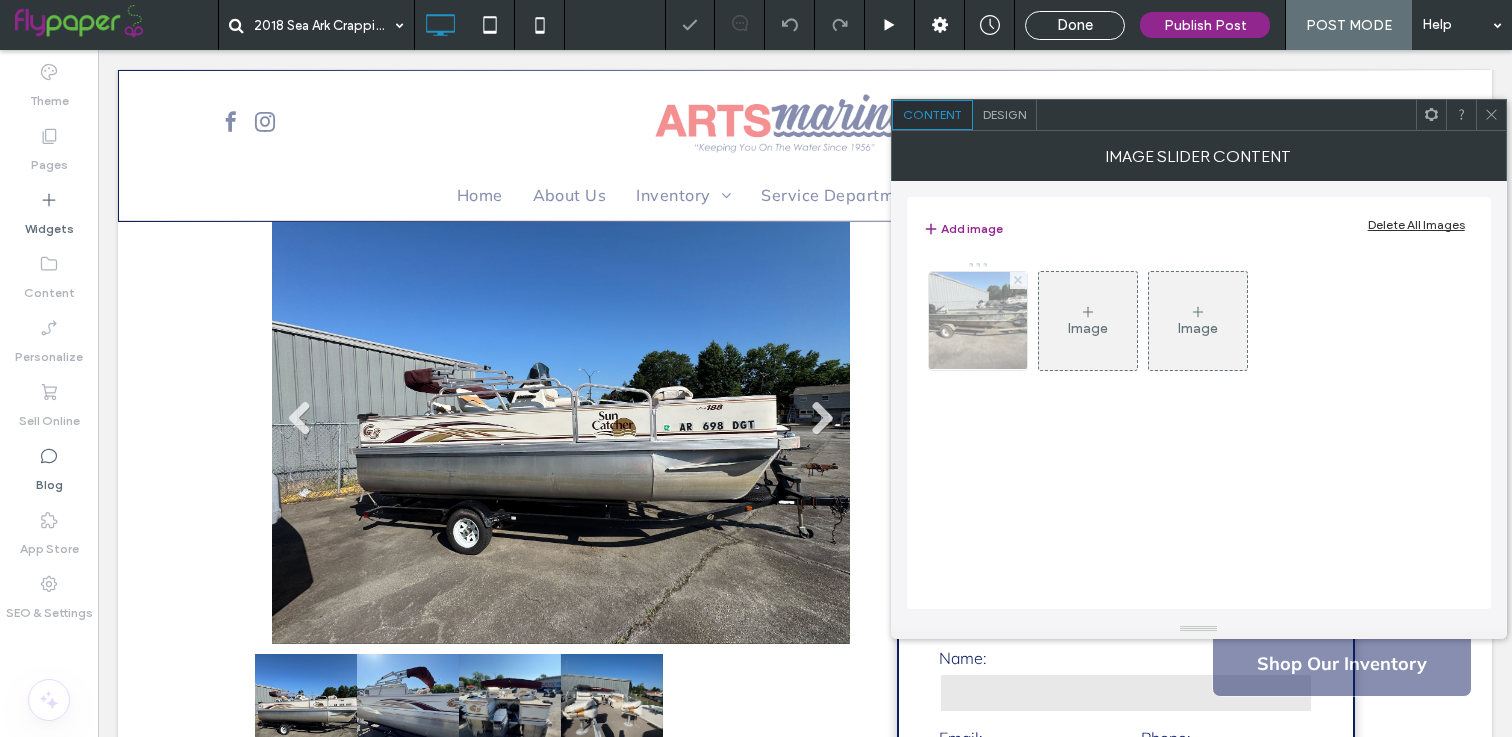 click 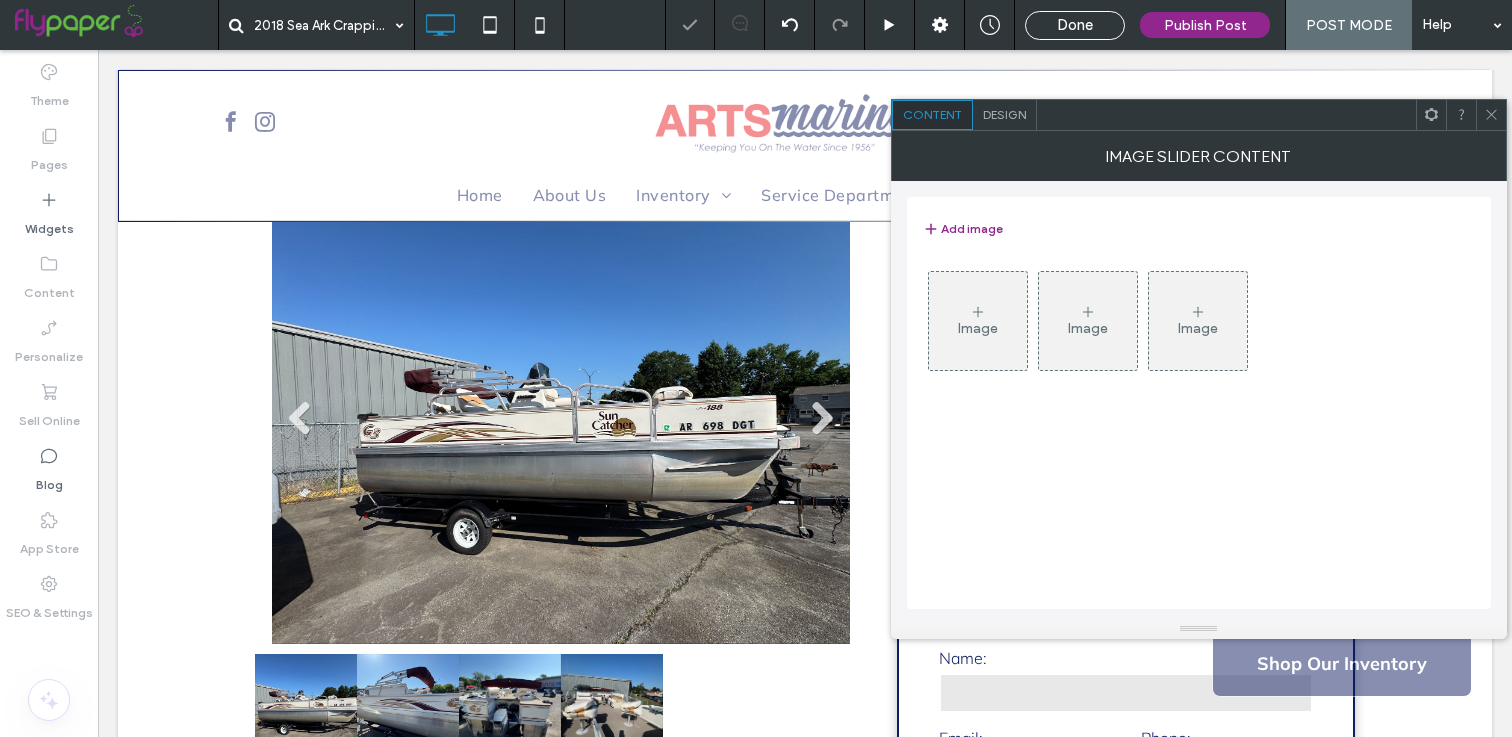 click on "Image" at bounding box center [978, 328] 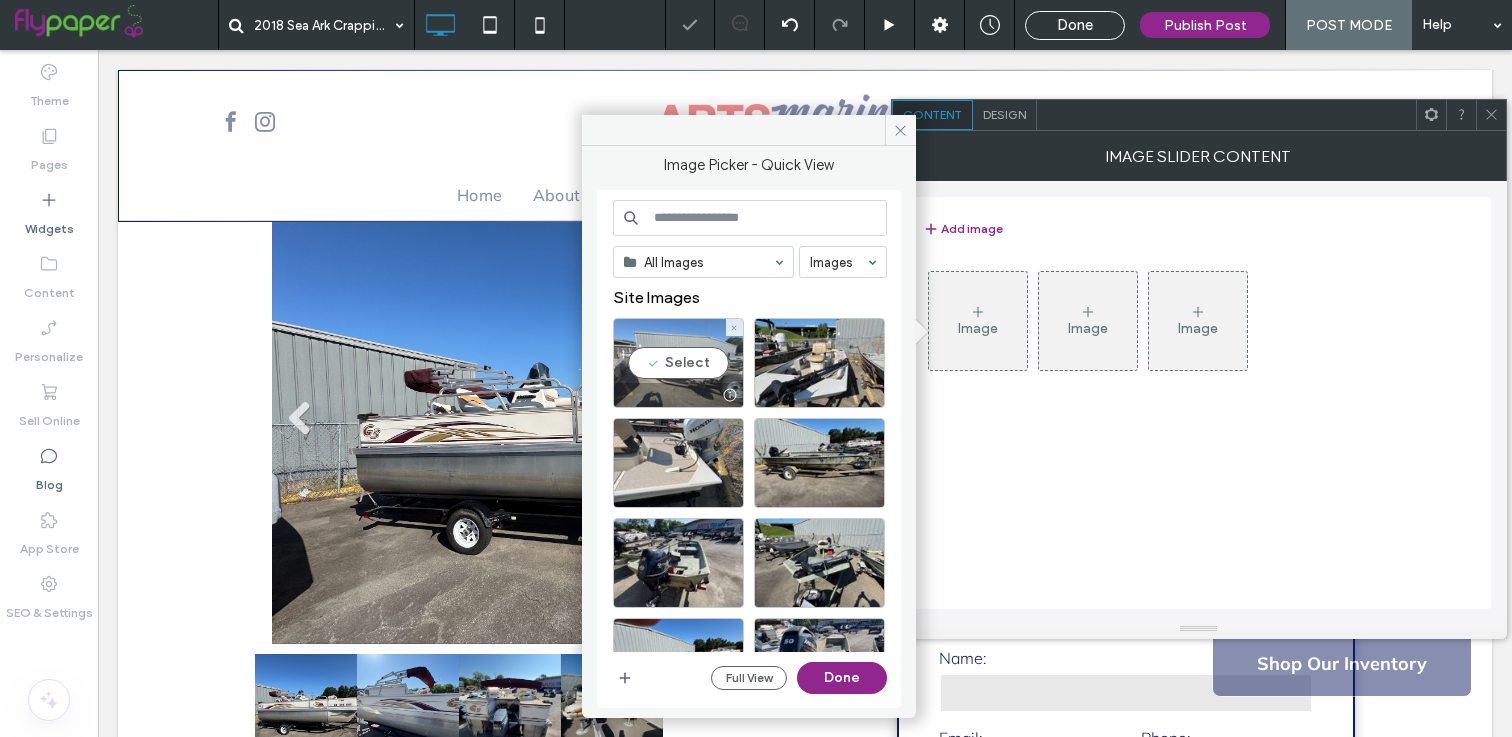 click on "Select" at bounding box center (678, 363) 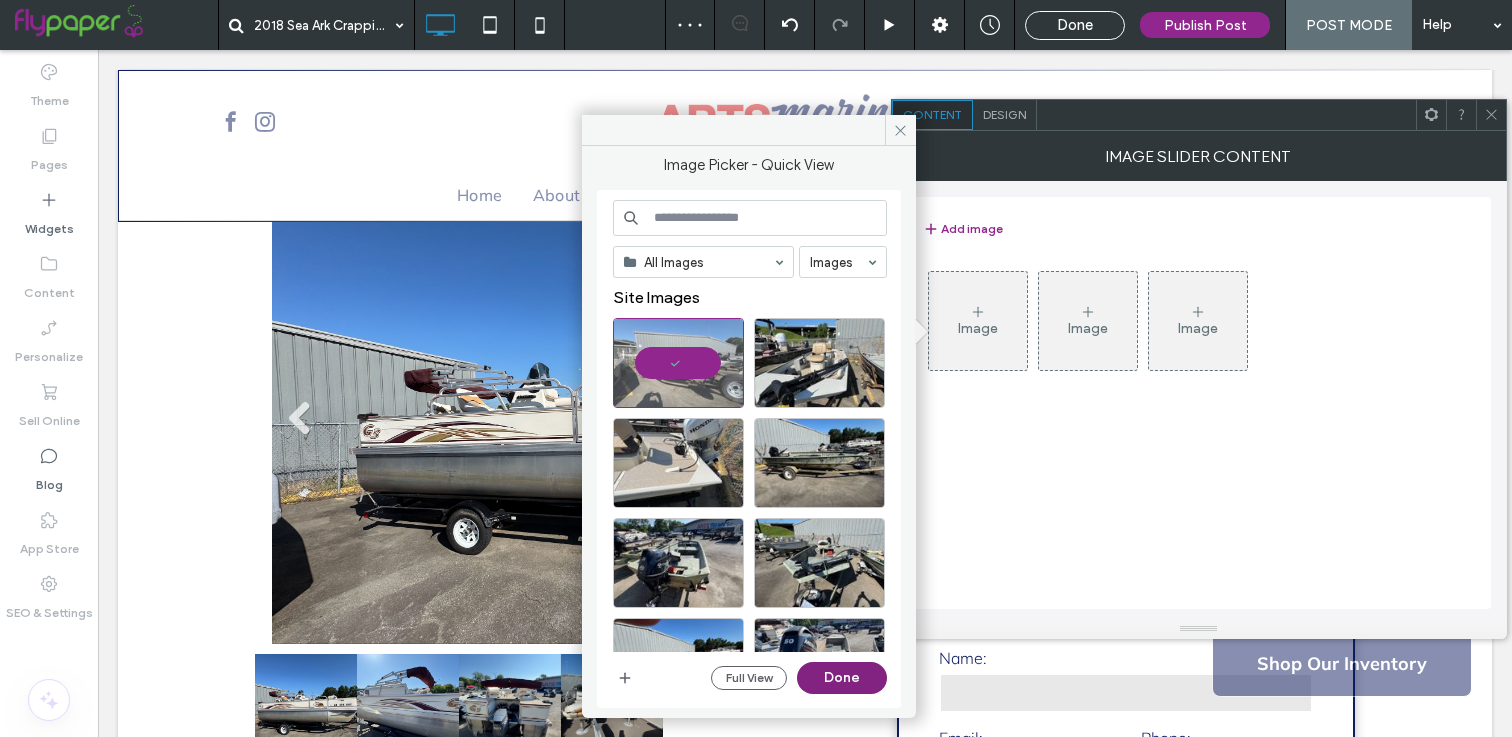 click on "Done" at bounding box center [842, 678] 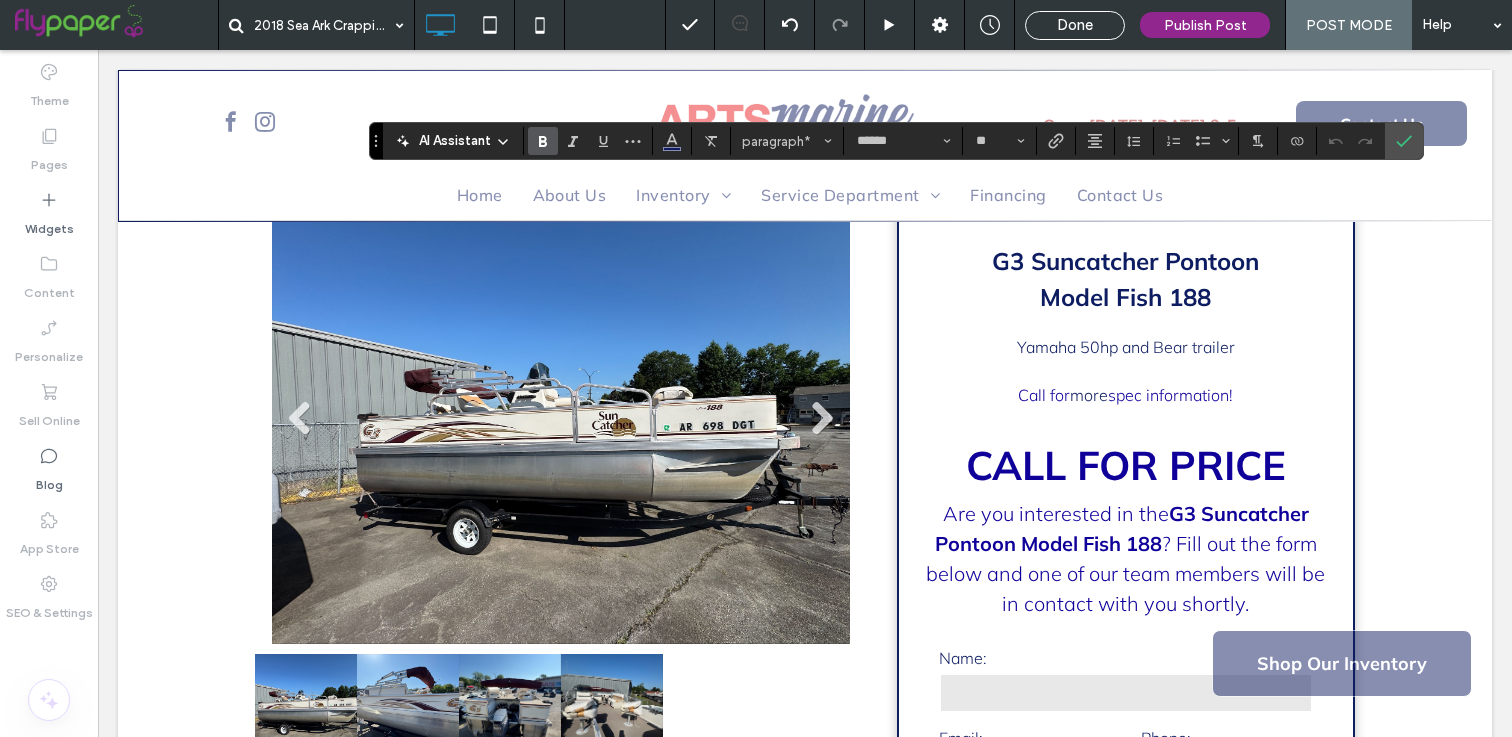 type on "**" 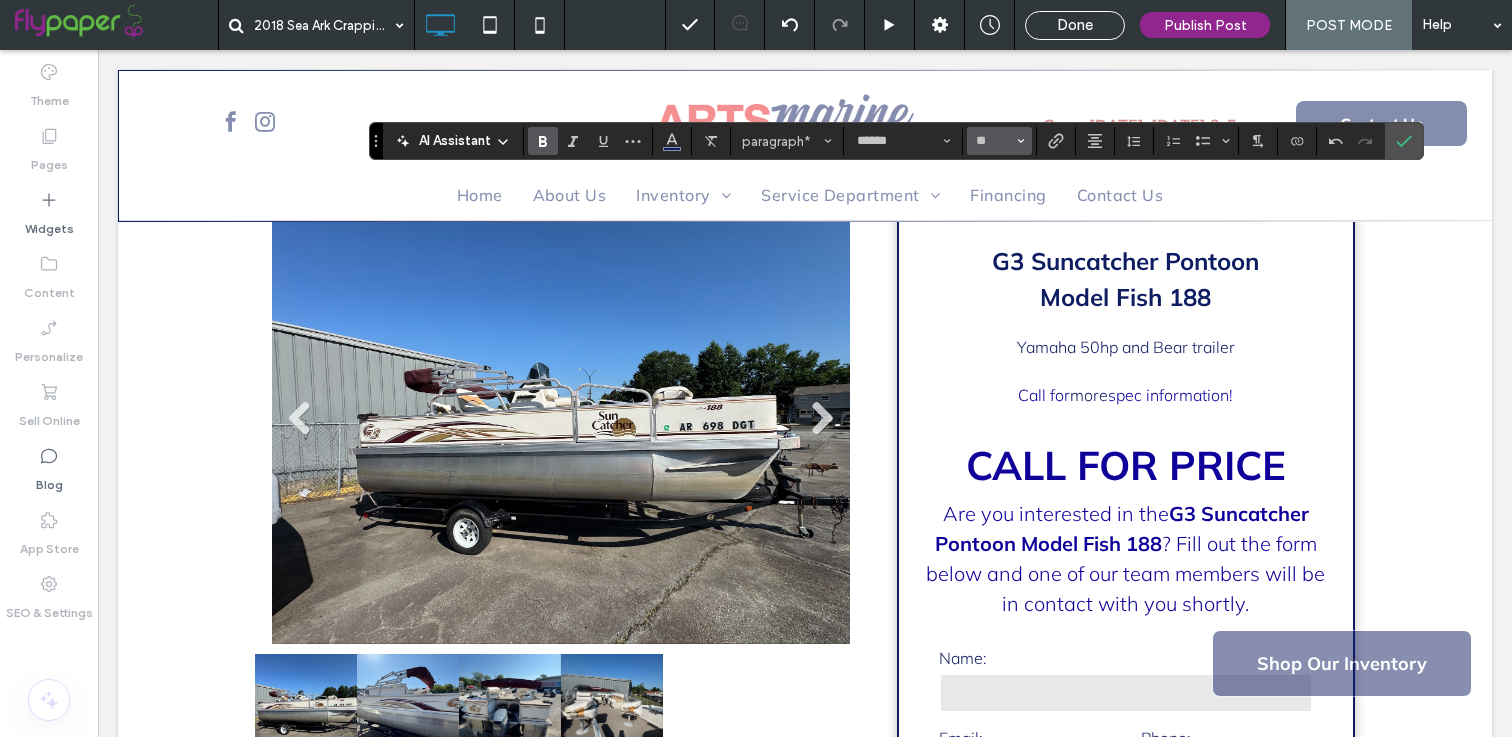 click at bounding box center (1021, 141) 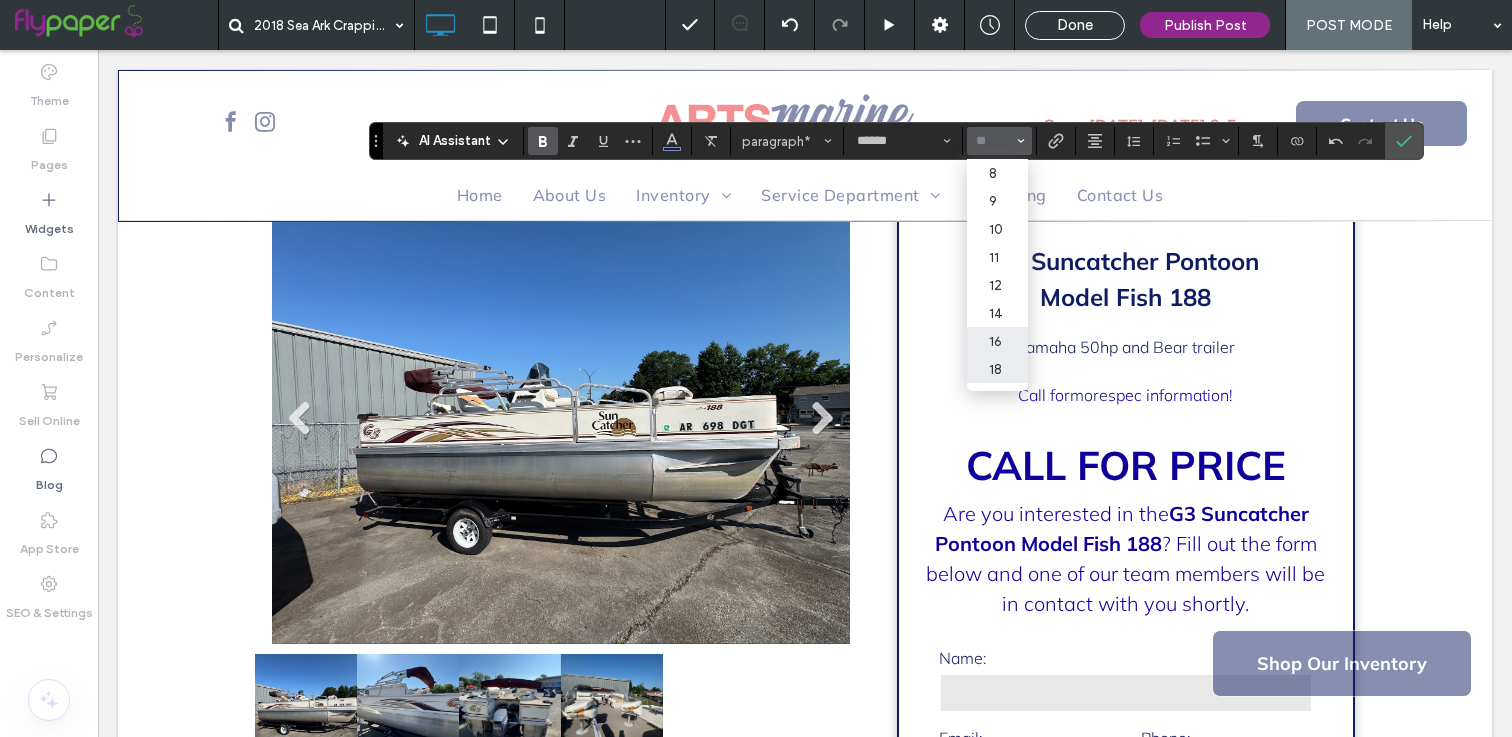 scroll, scrollTop: 57, scrollLeft: 0, axis: vertical 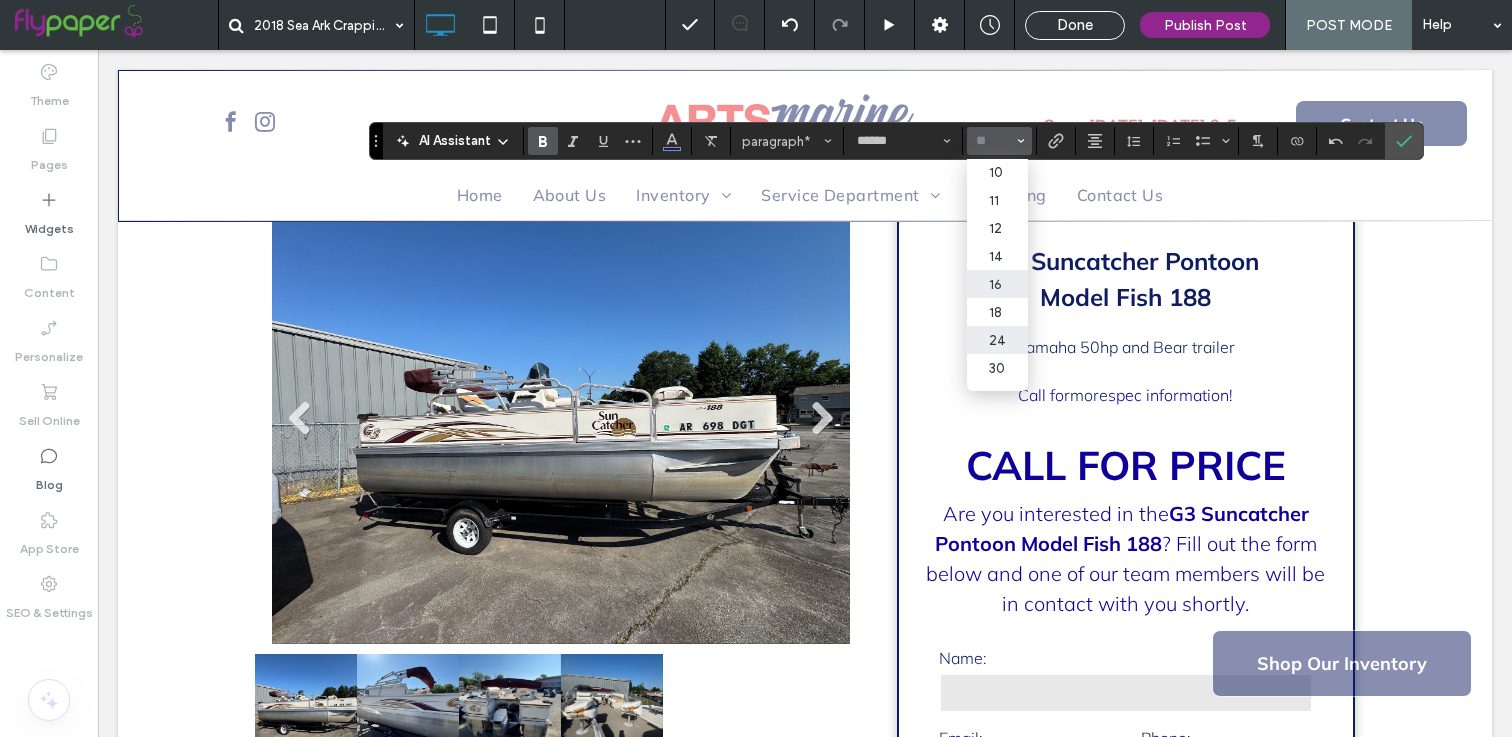 click on "24" at bounding box center (997, 340) 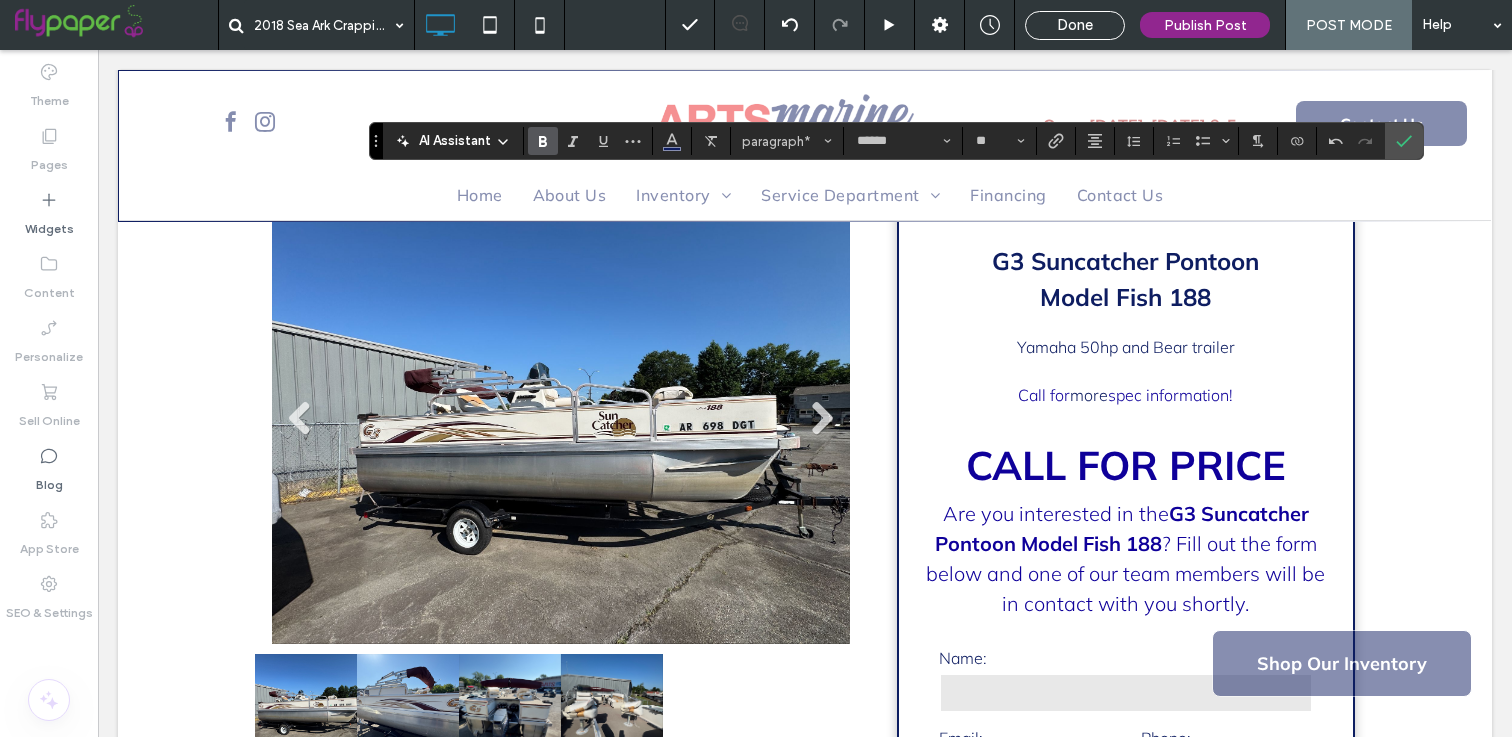 type on "**" 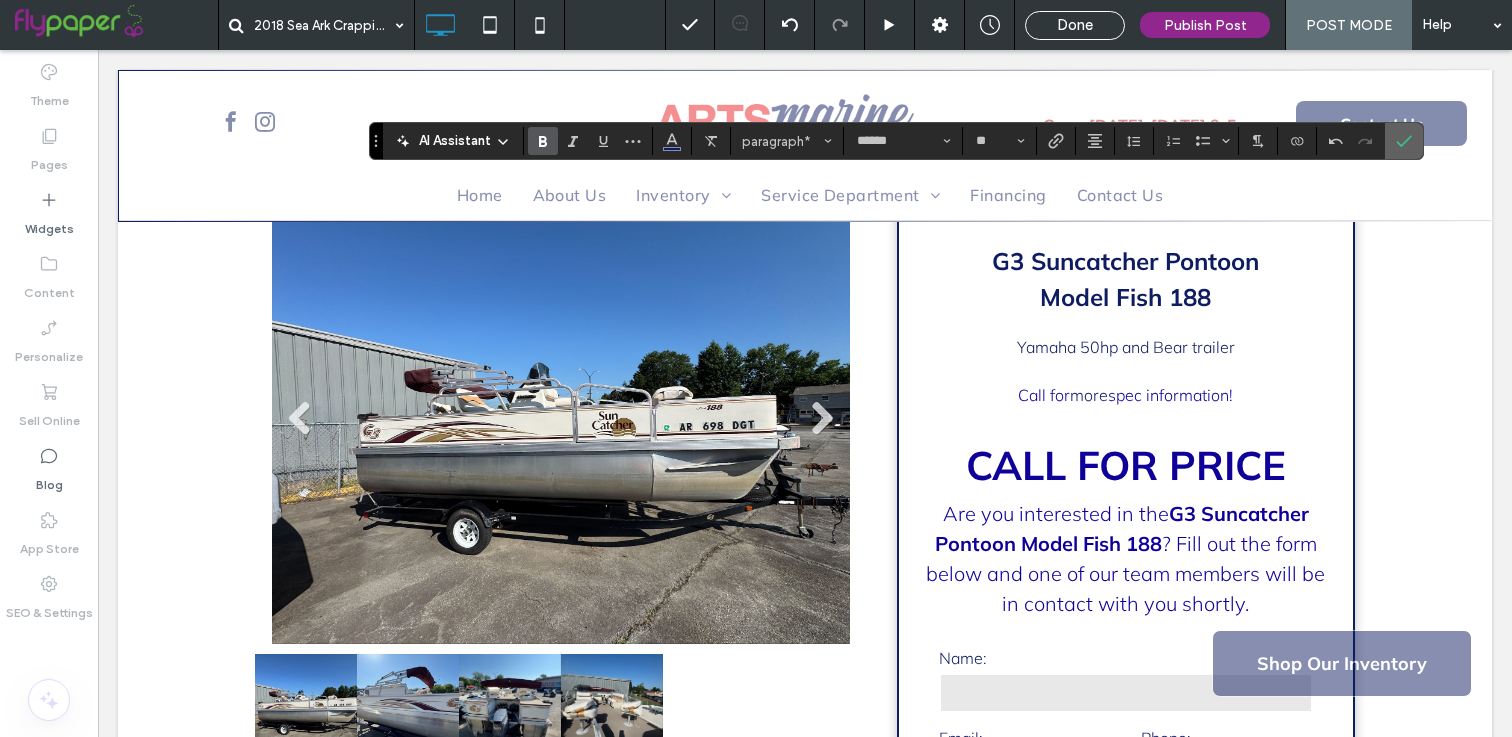 click at bounding box center [1404, 141] 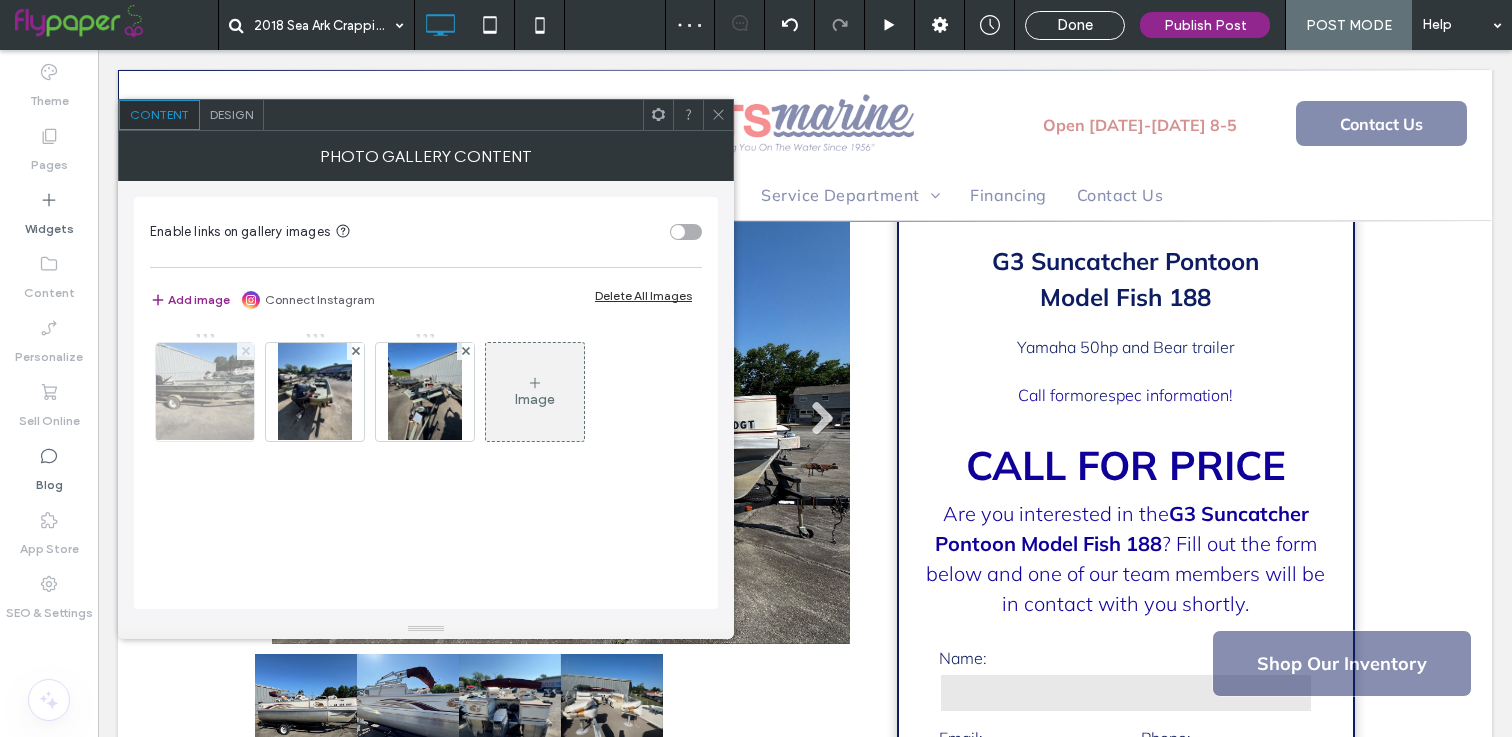 click at bounding box center (246, 351) 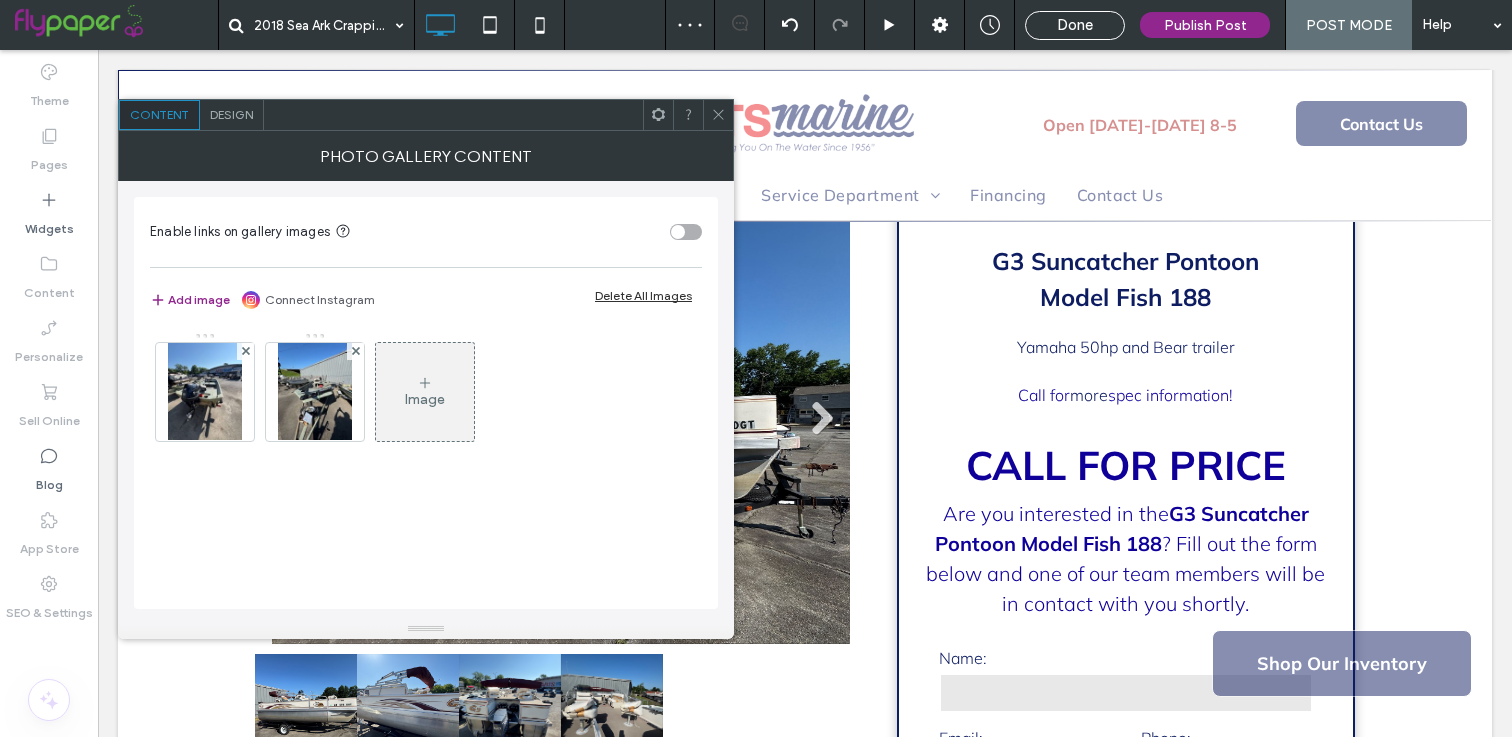 click at bounding box center [246, 351] 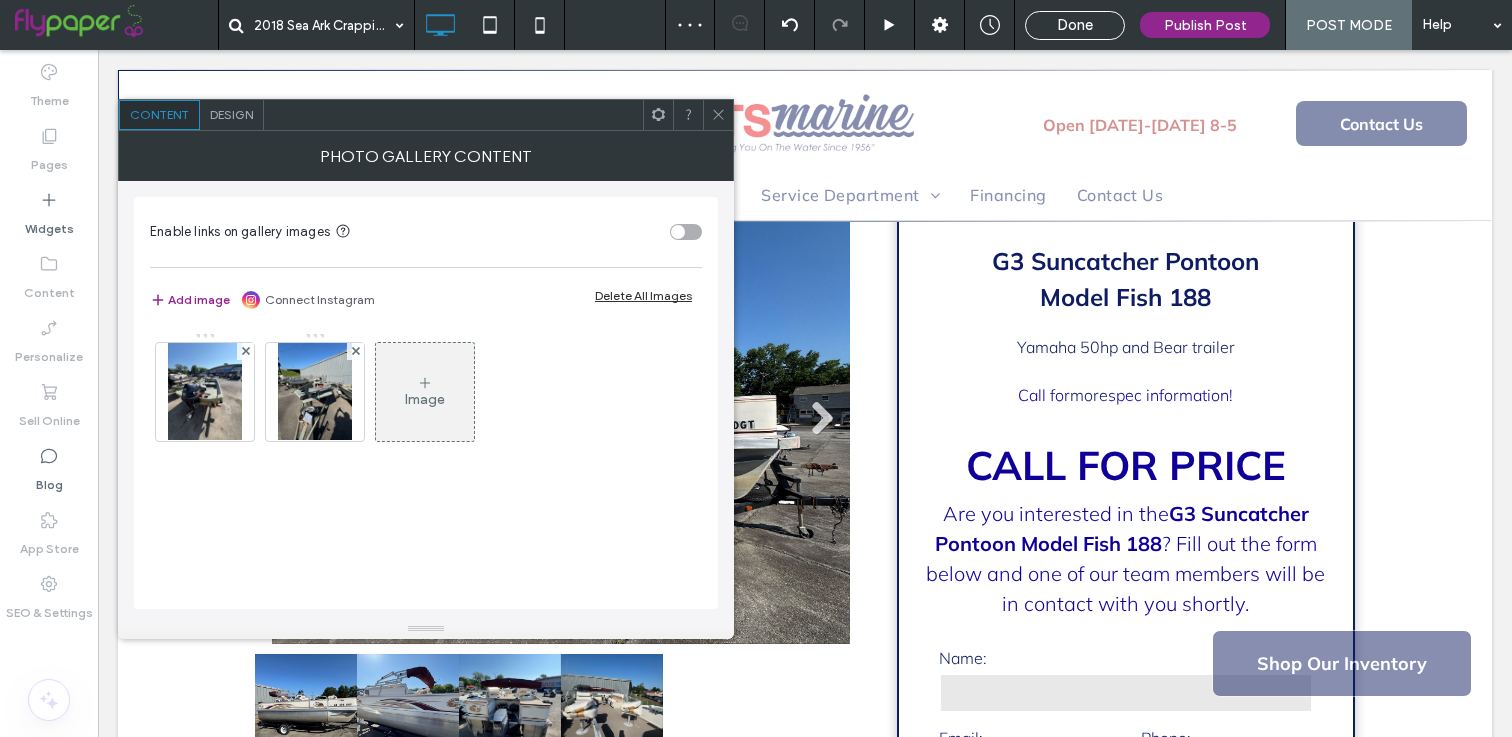 click at bounding box center (246, 351) 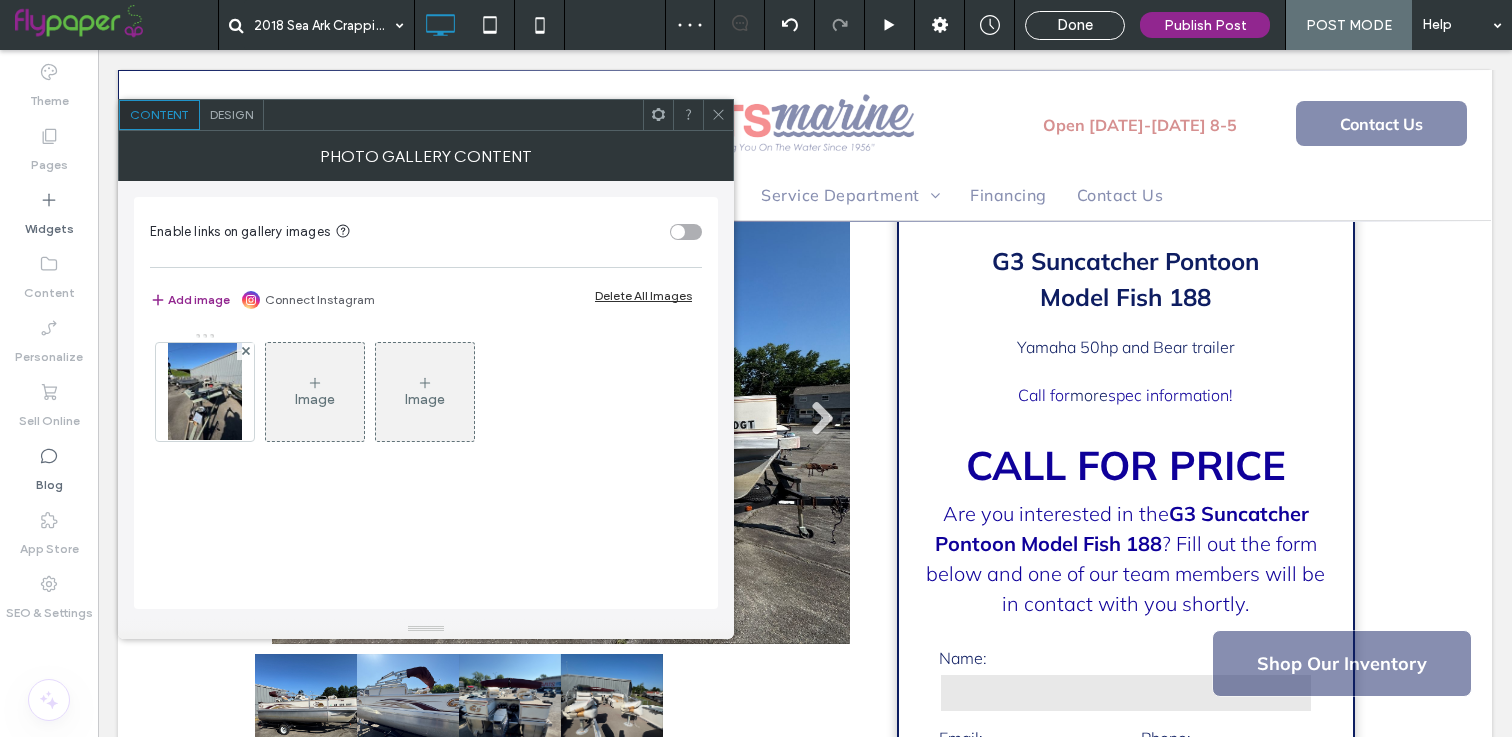 click at bounding box center [246, 351] 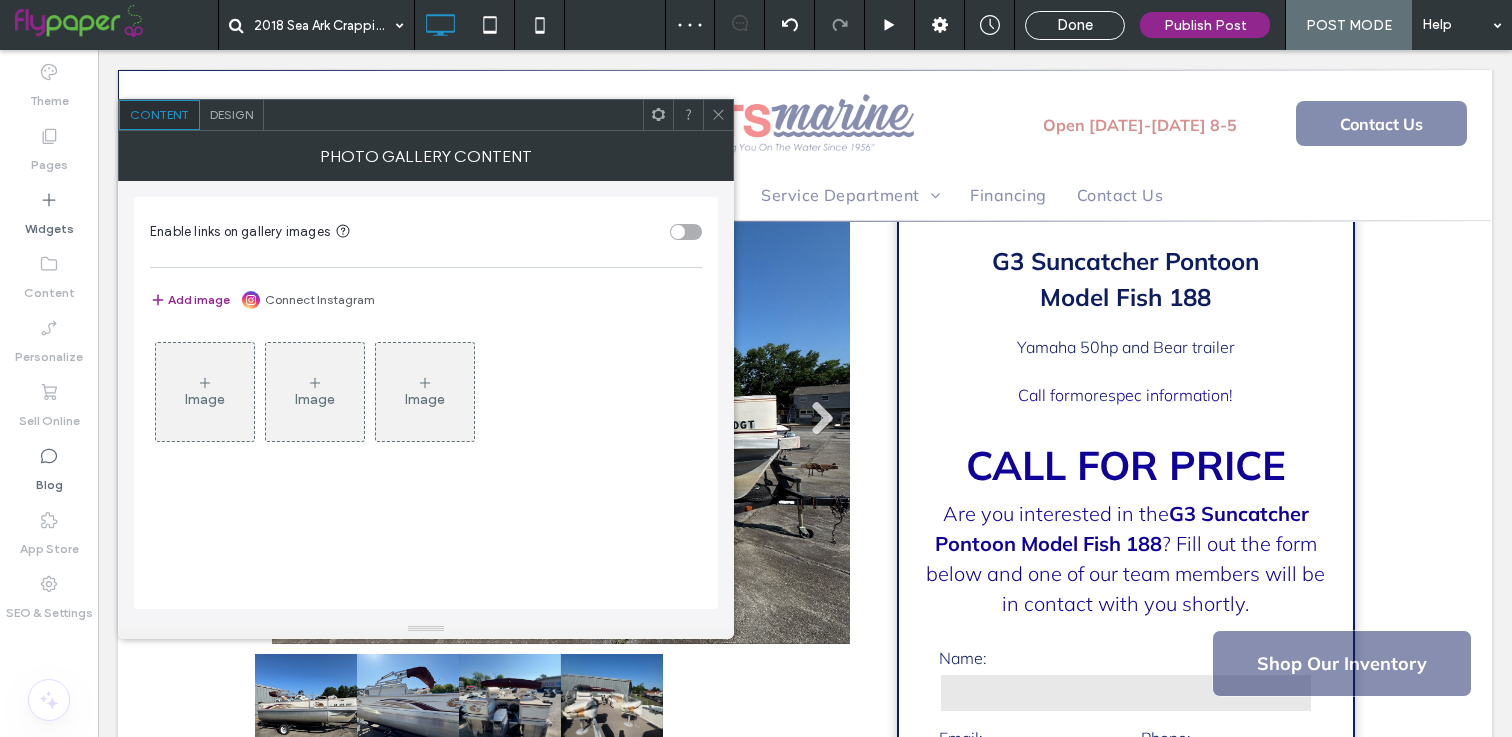 click on "Image" at bounding box center [205, 392] 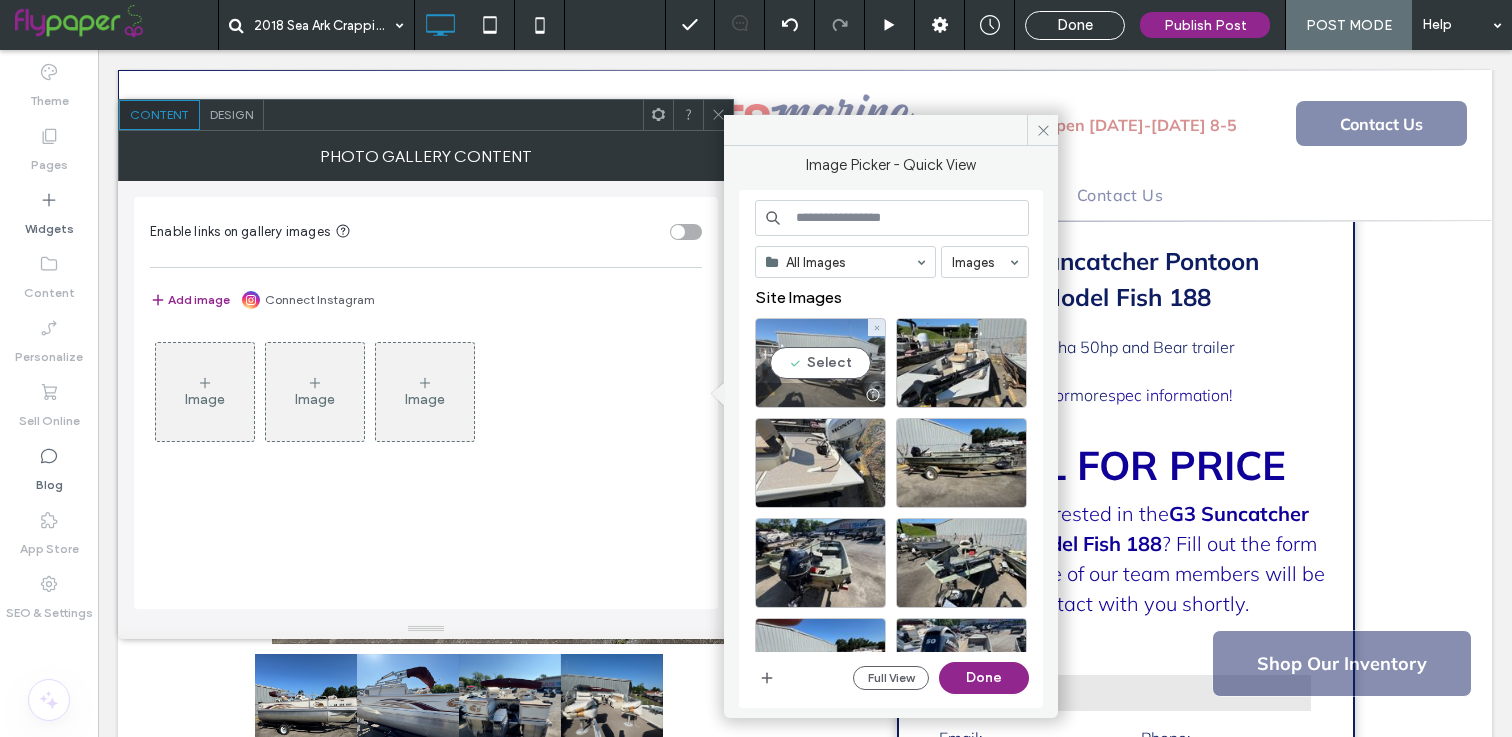 click on "Select" at bounding box center (820, 363) 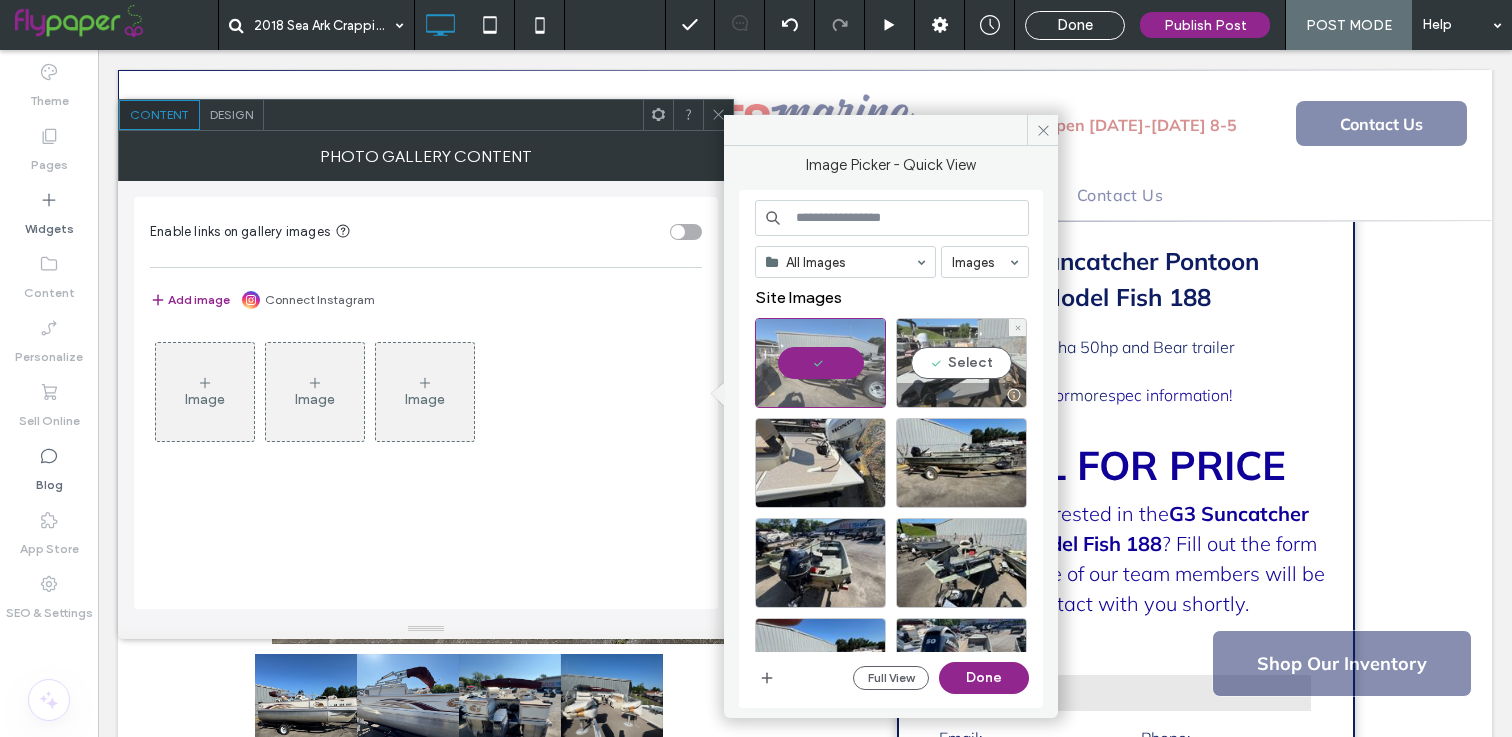 click on "Select" at bounding box center (961, 363) 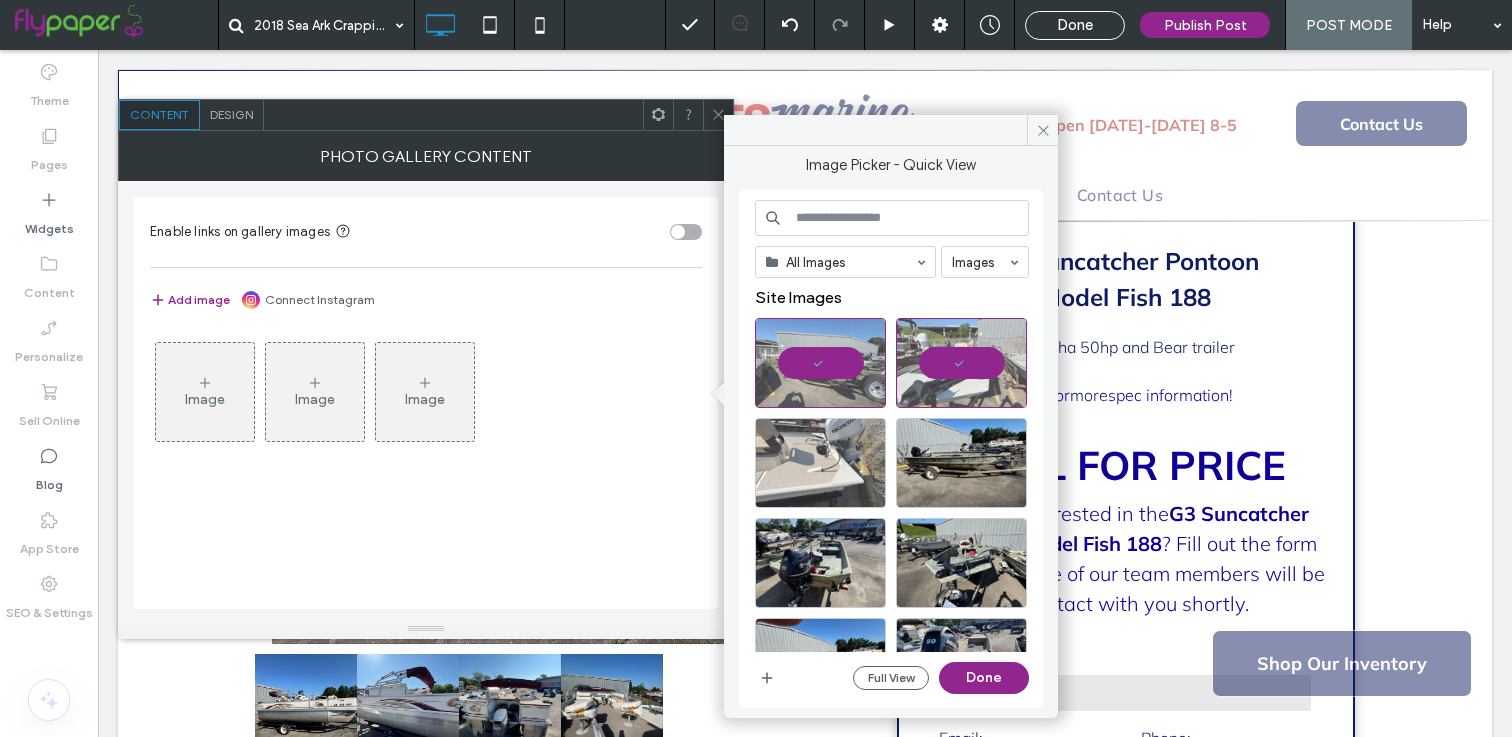 click at bounding box center (820, 463) 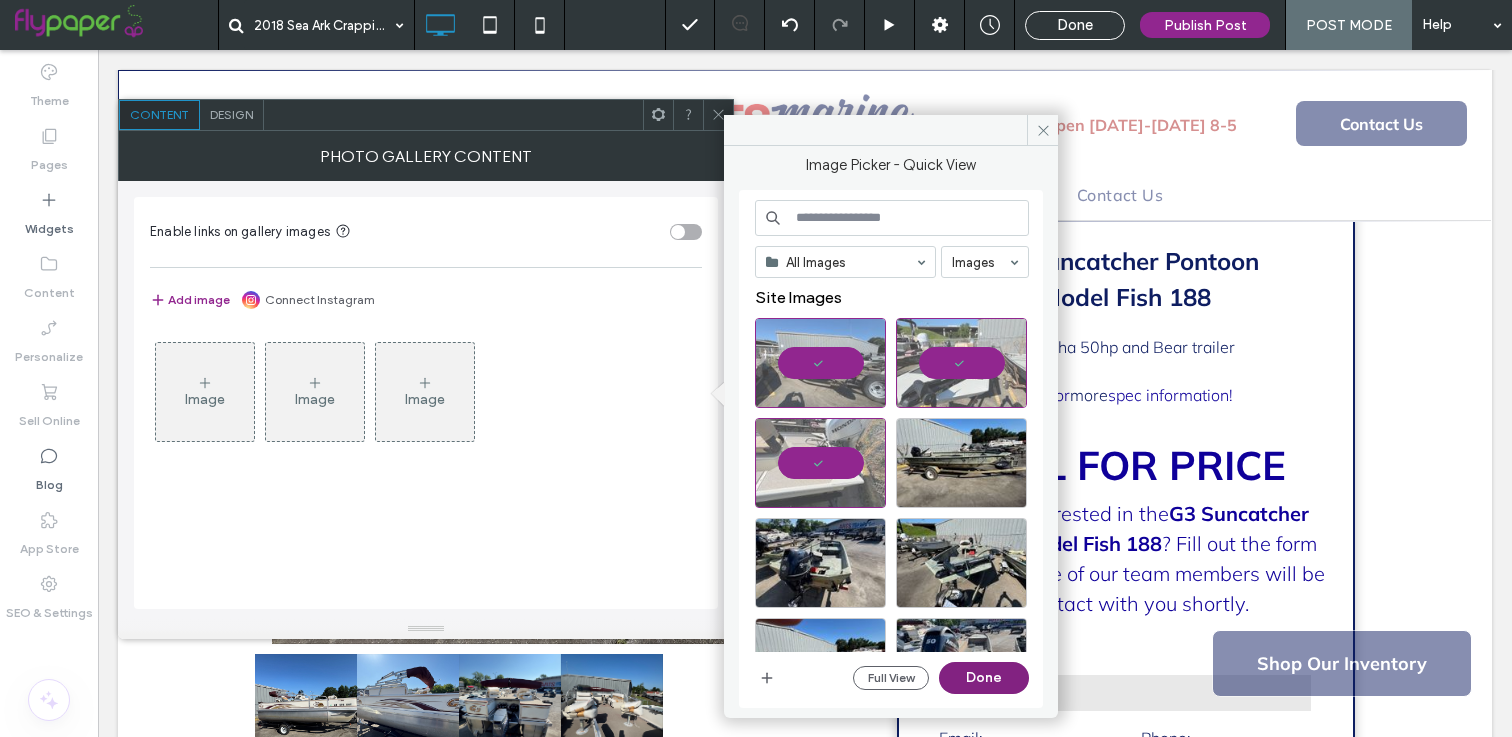 click on "Done" at bounding box center (984, 678) 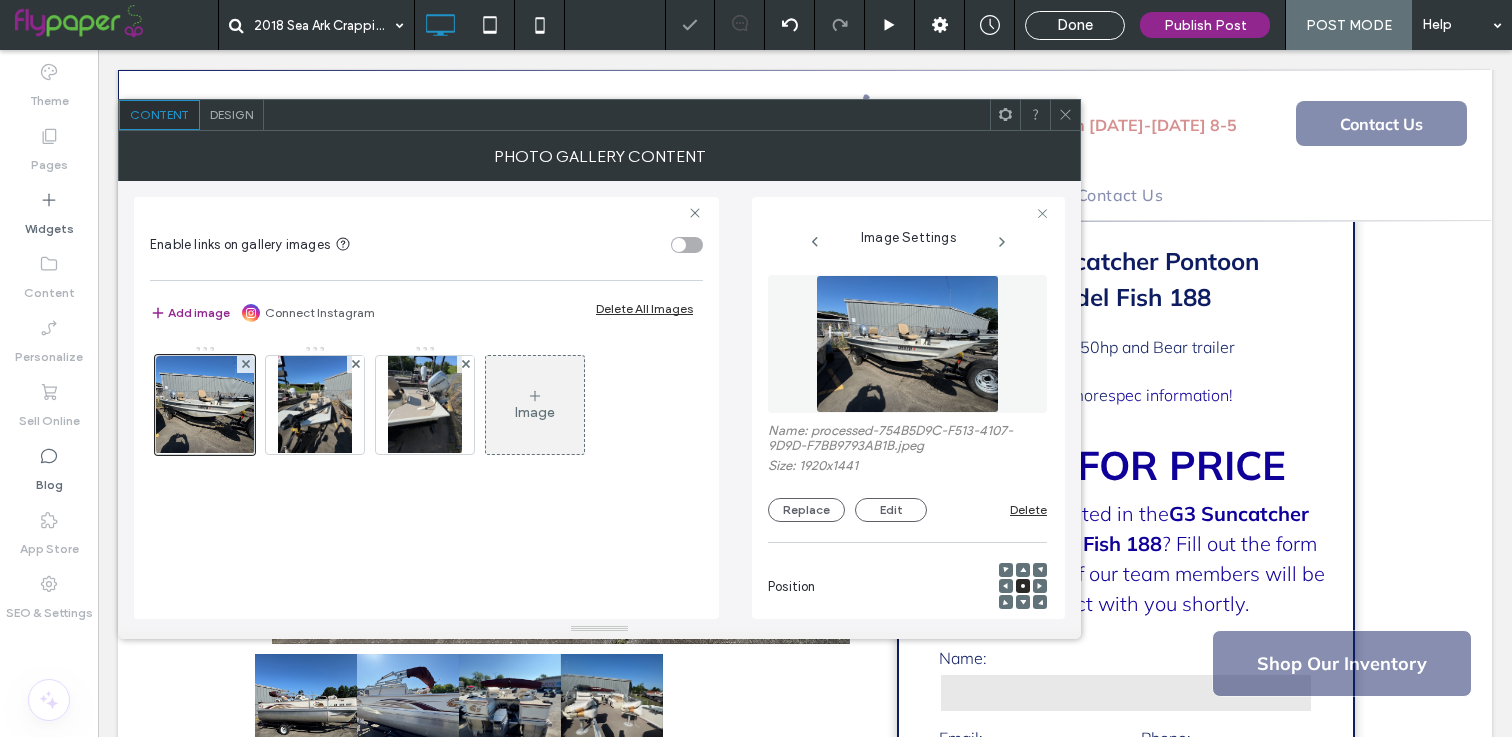 click at bounding box center (1065, 115) 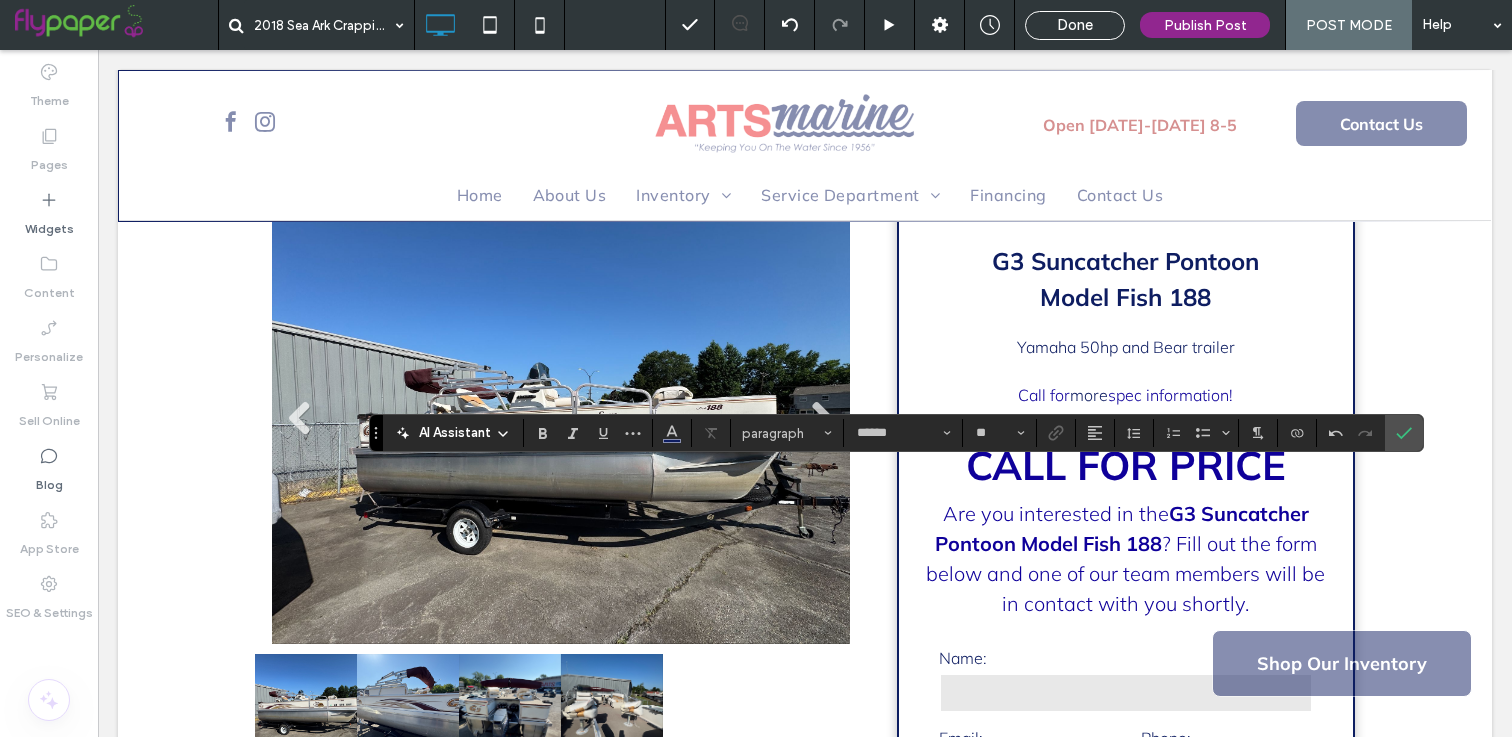 type on "**" 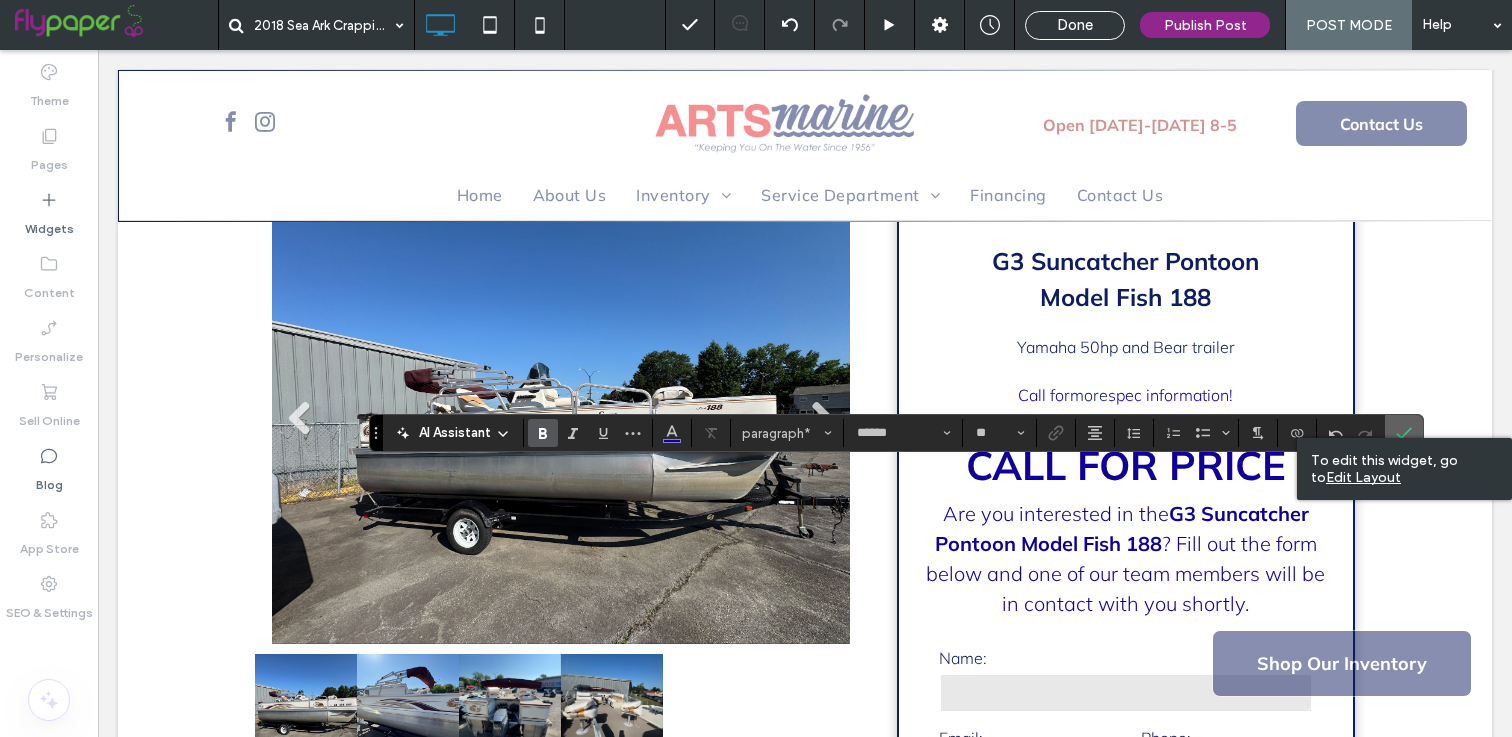click 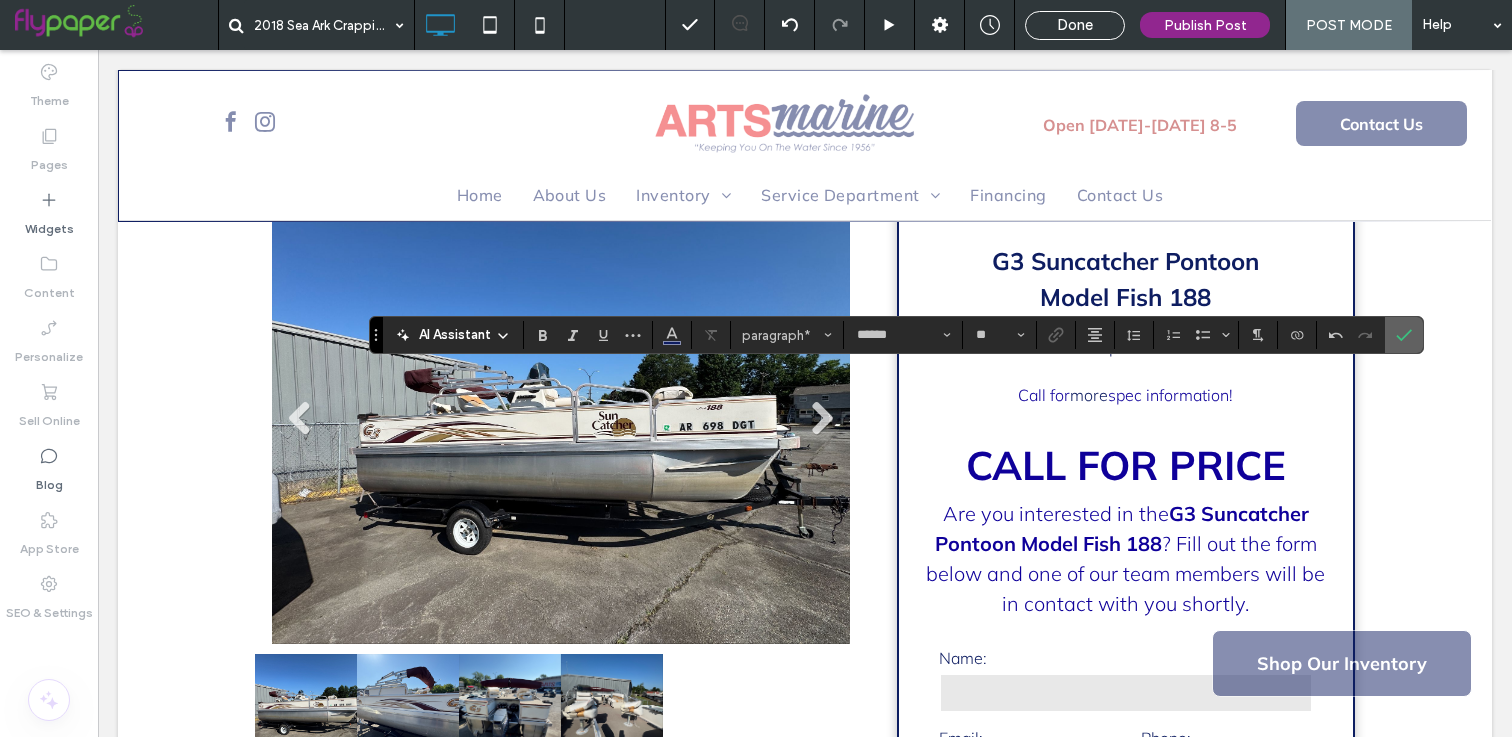 click at bounding box center (1404, 335) 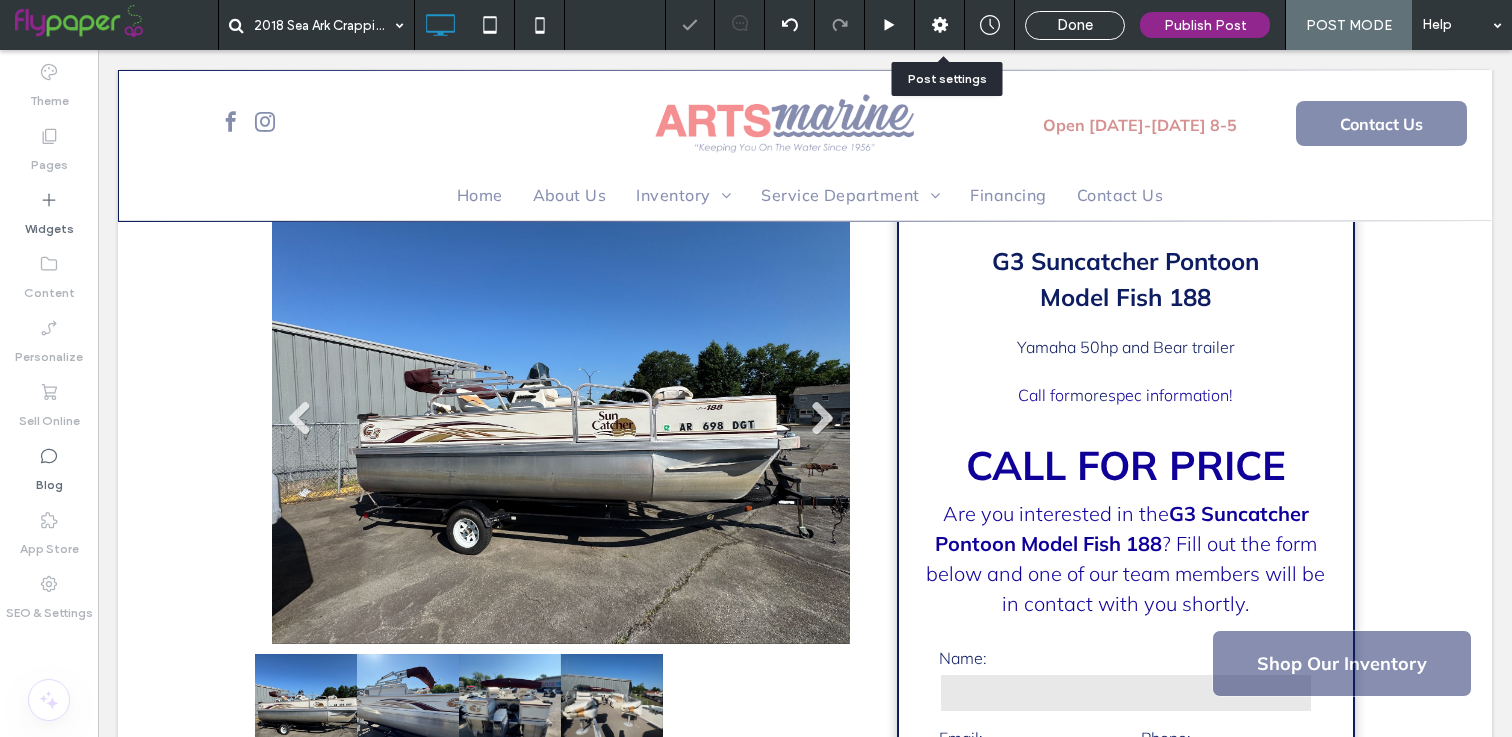 click 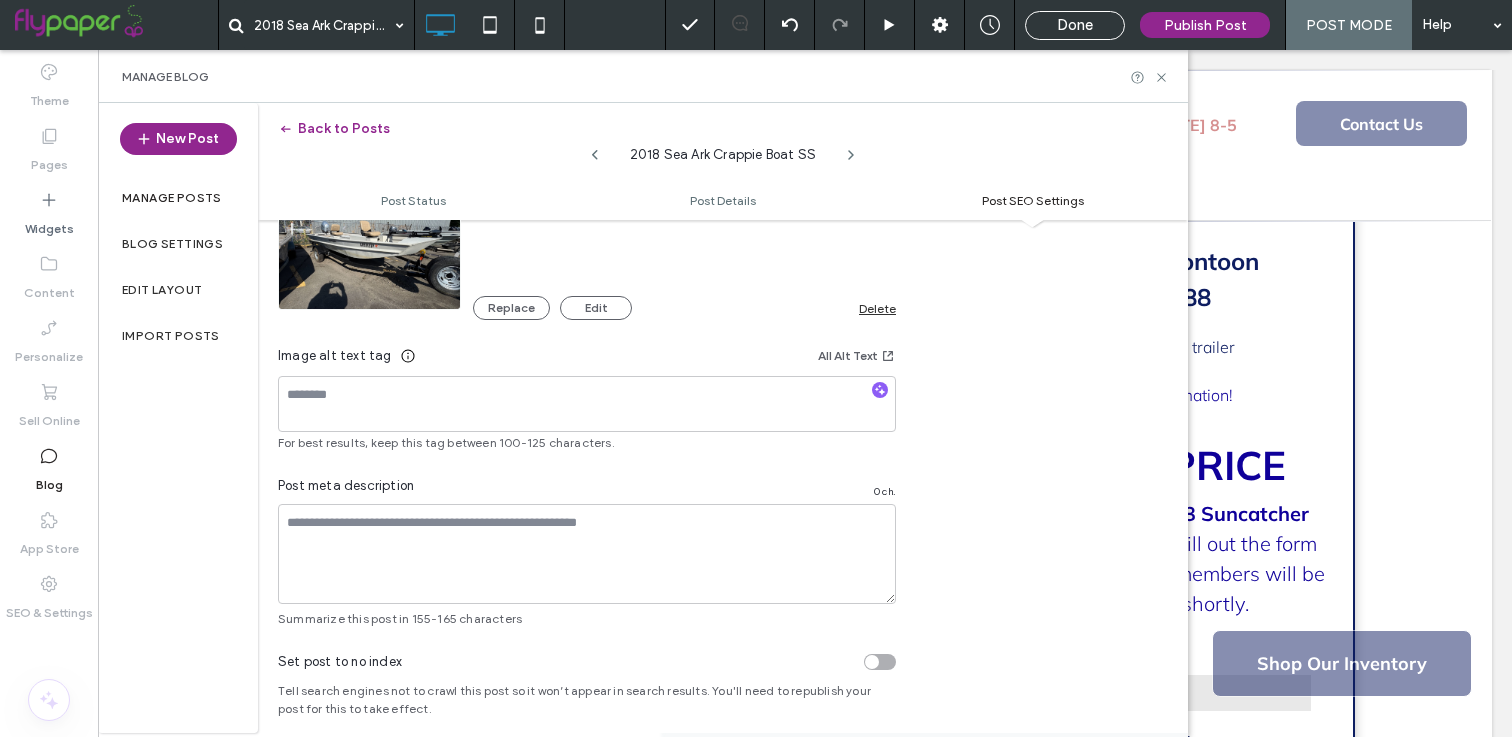 scroll, scrollTop: 1223, scrollLeft: 0, axis: vertical 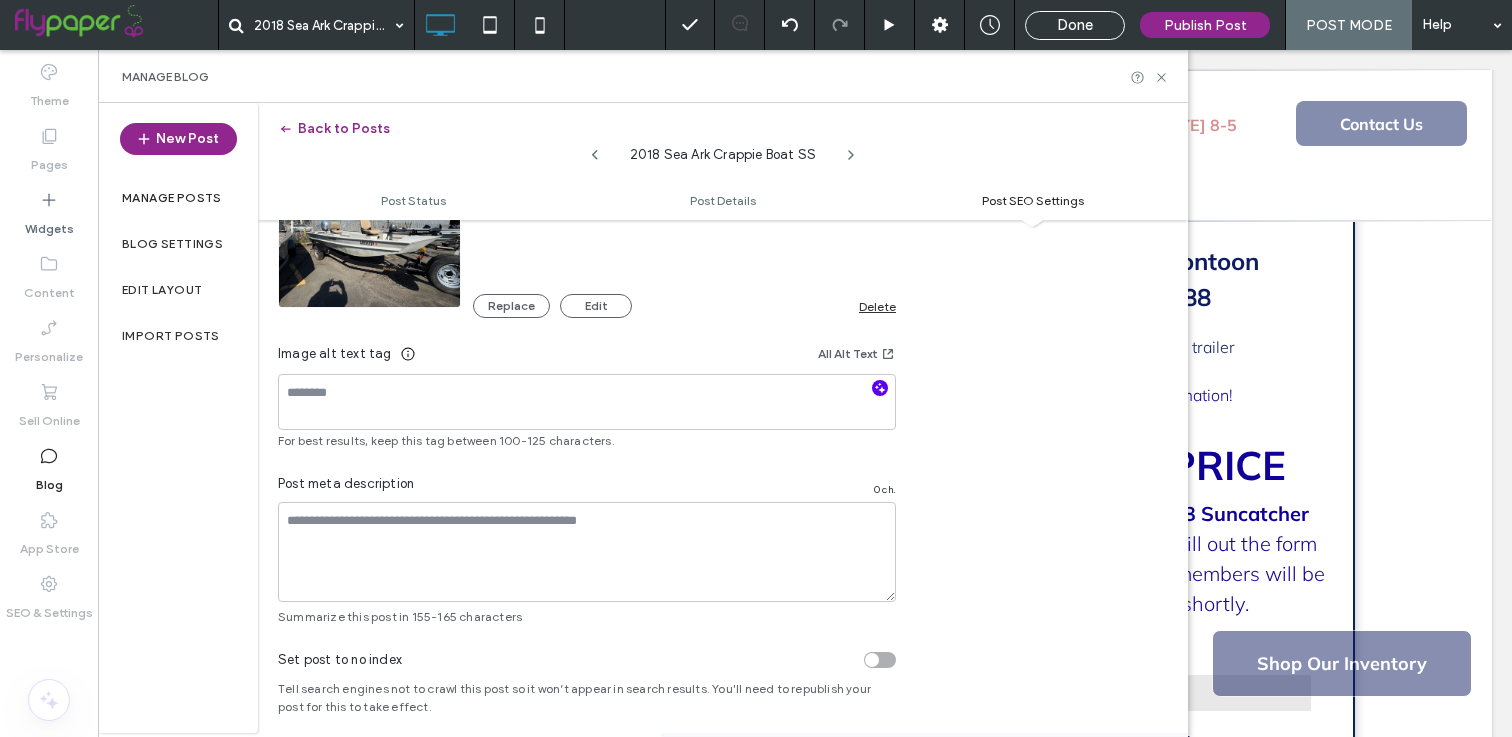 click 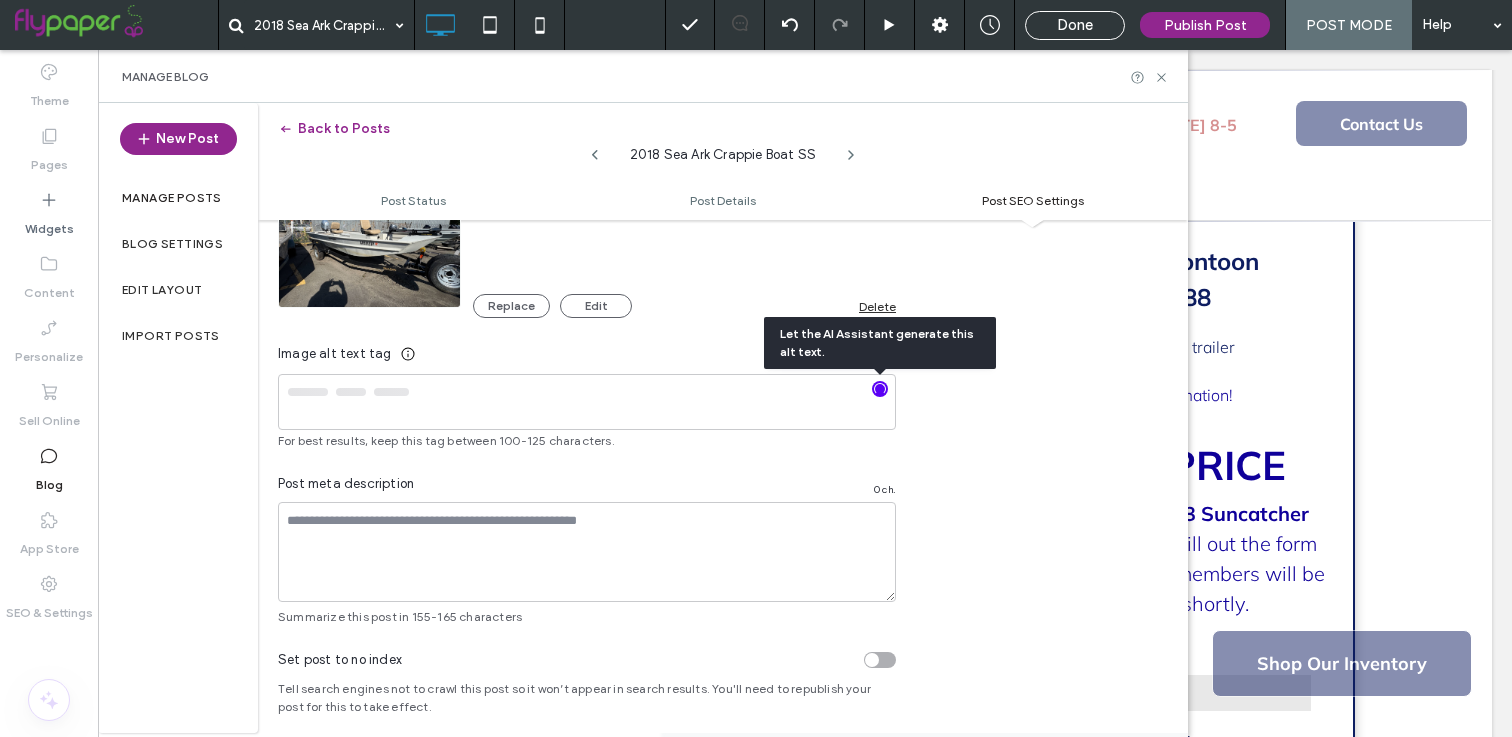 type on "**********" 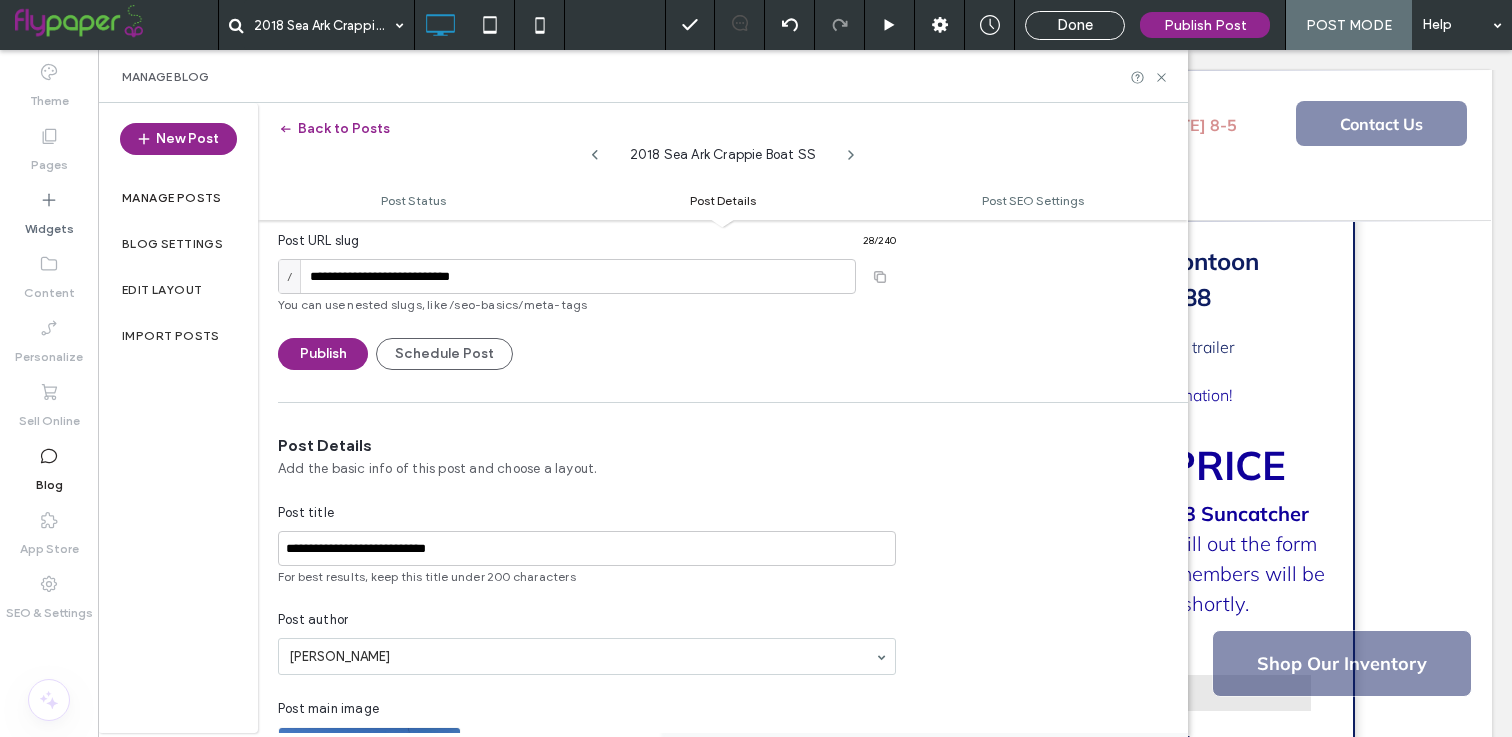 scroll, scrollTop: 0, scrollLeft: 0, axis: both 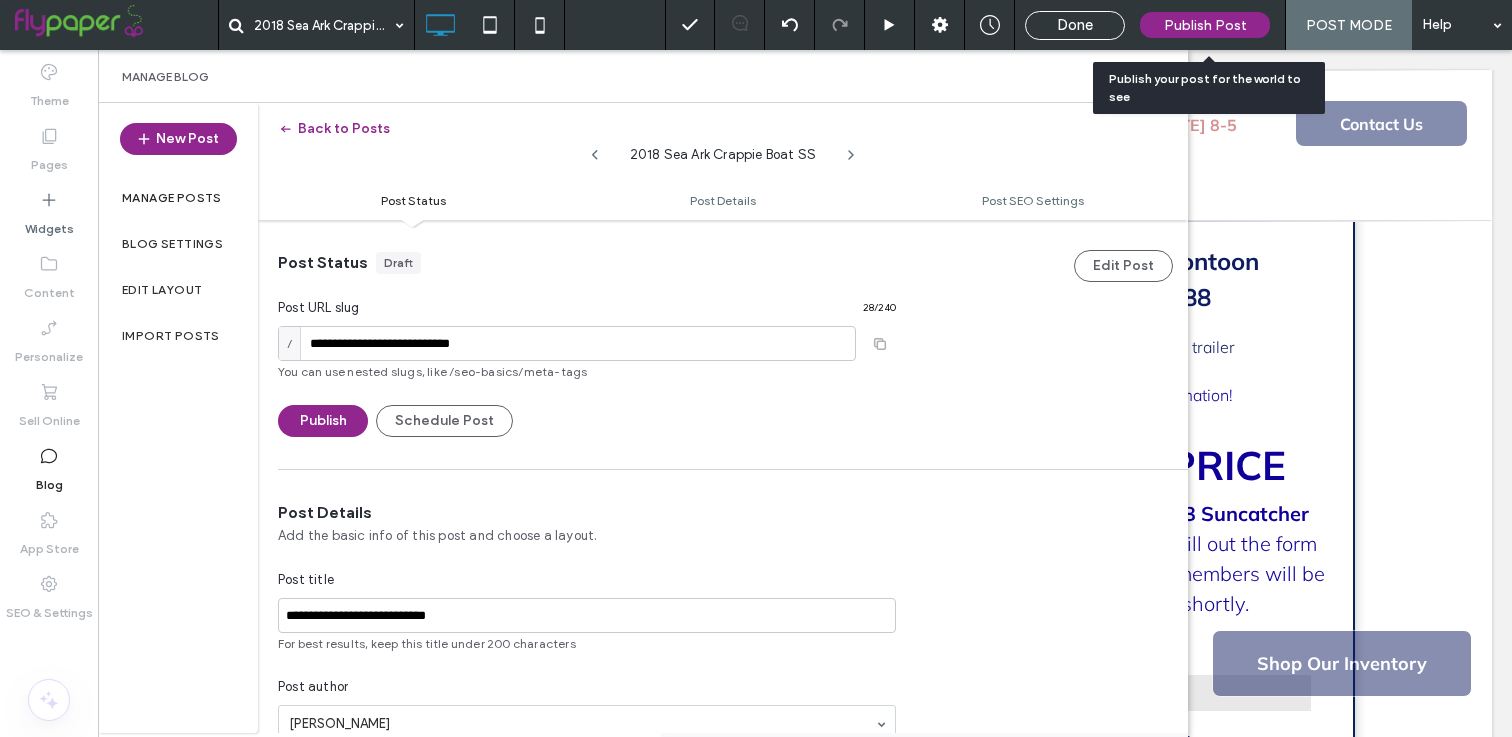 click on "Publish Post" at bounding box center (1205, 25) 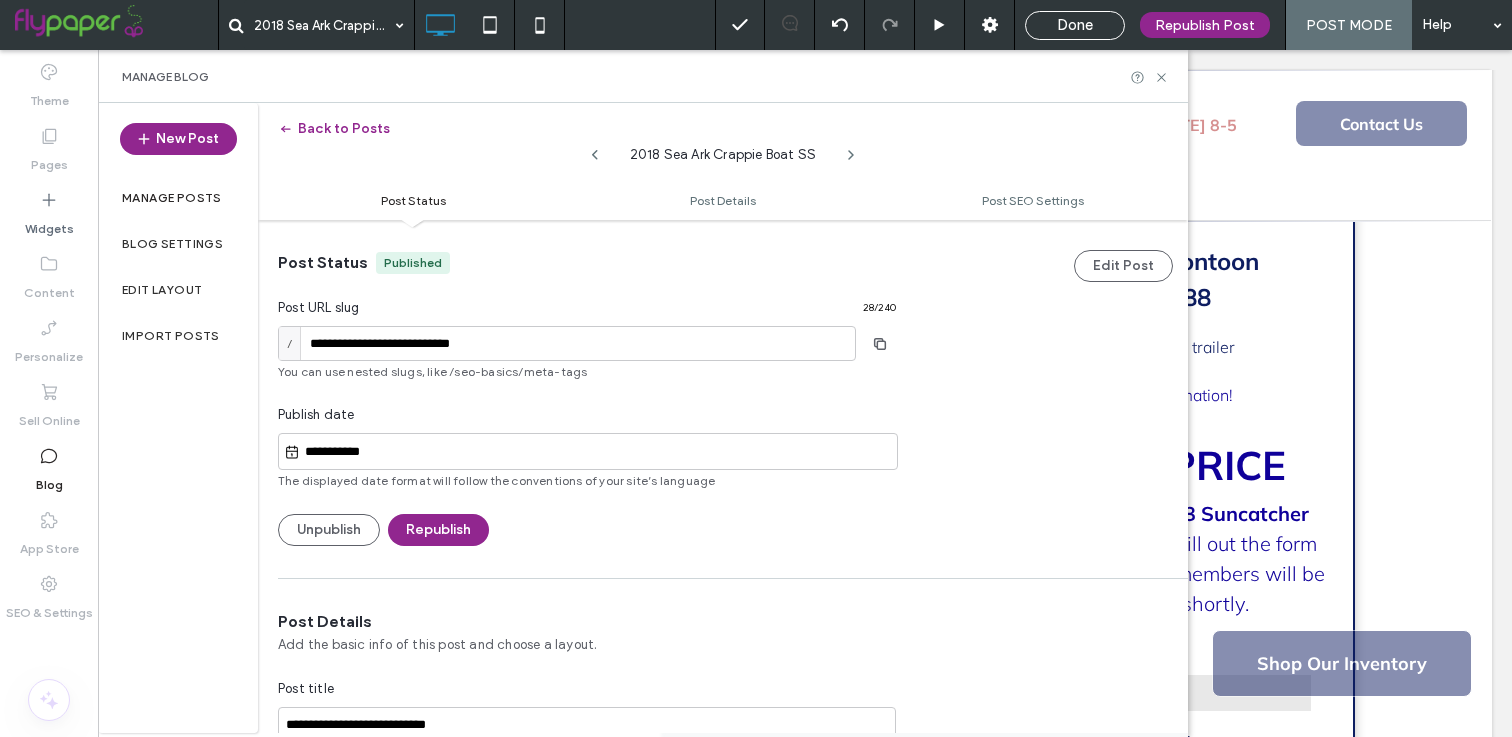 click on "Done" at bounding box center (1075, 25) 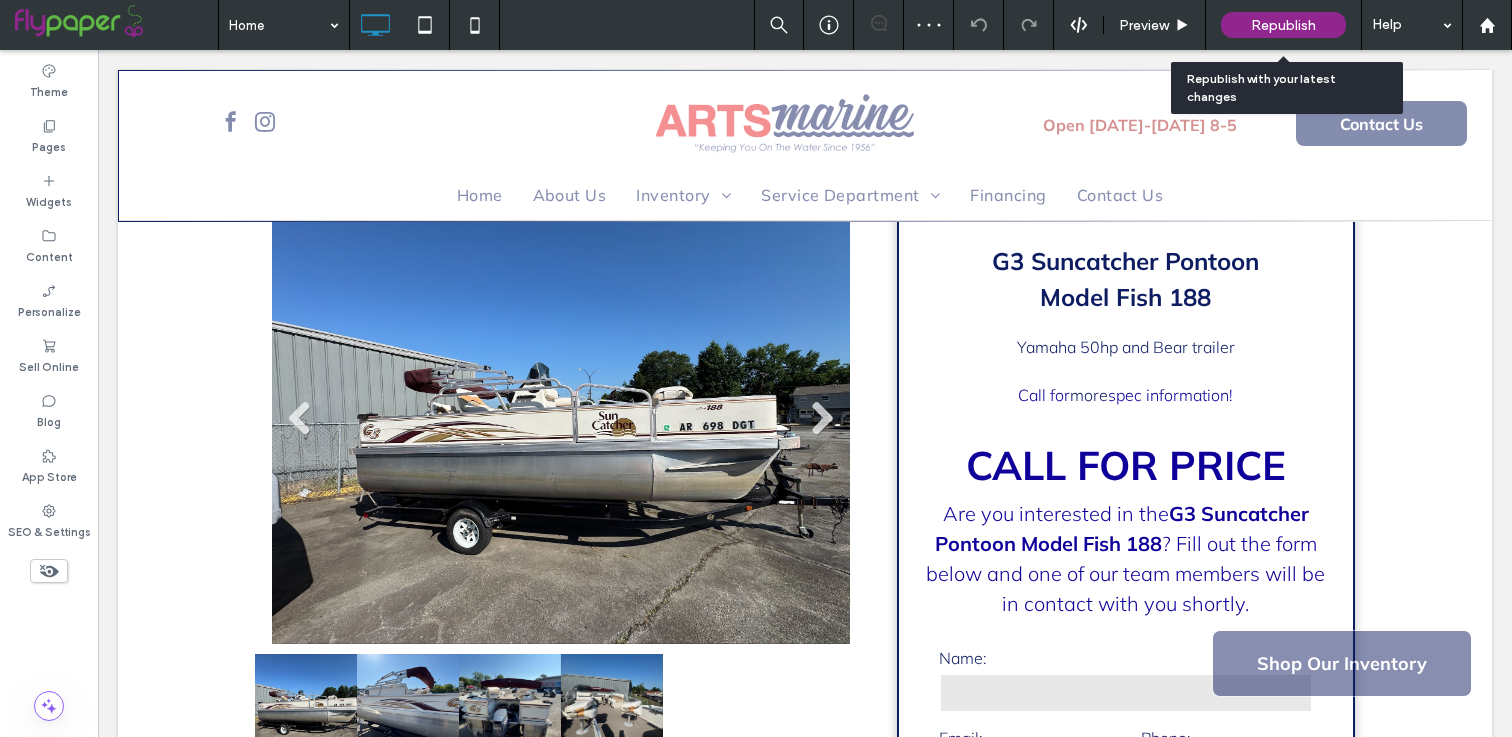 click on "Republish" at bounding box center [1283, 25] 